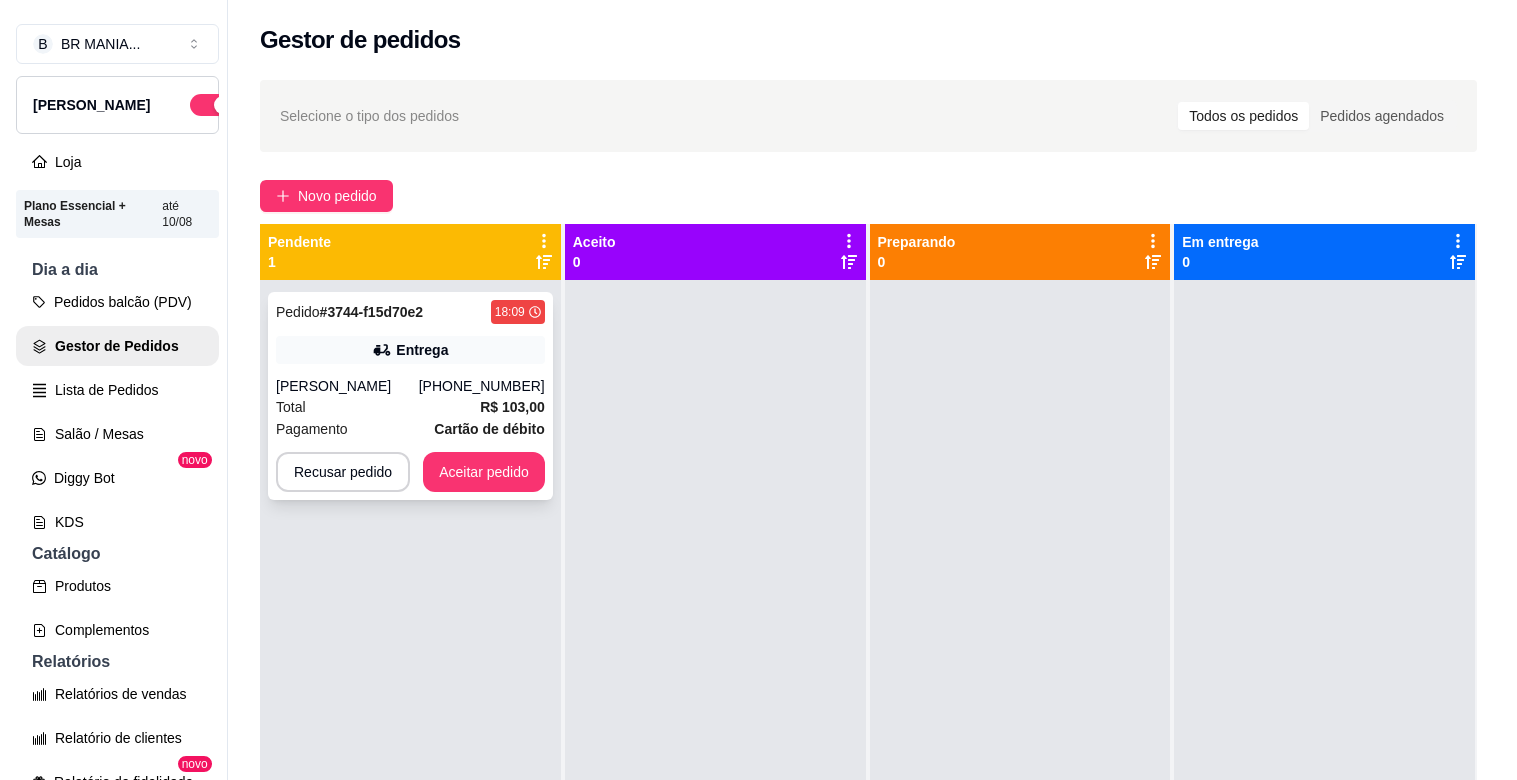 scroll, scrollTop: 0, scrollLeft: 0, axis: both 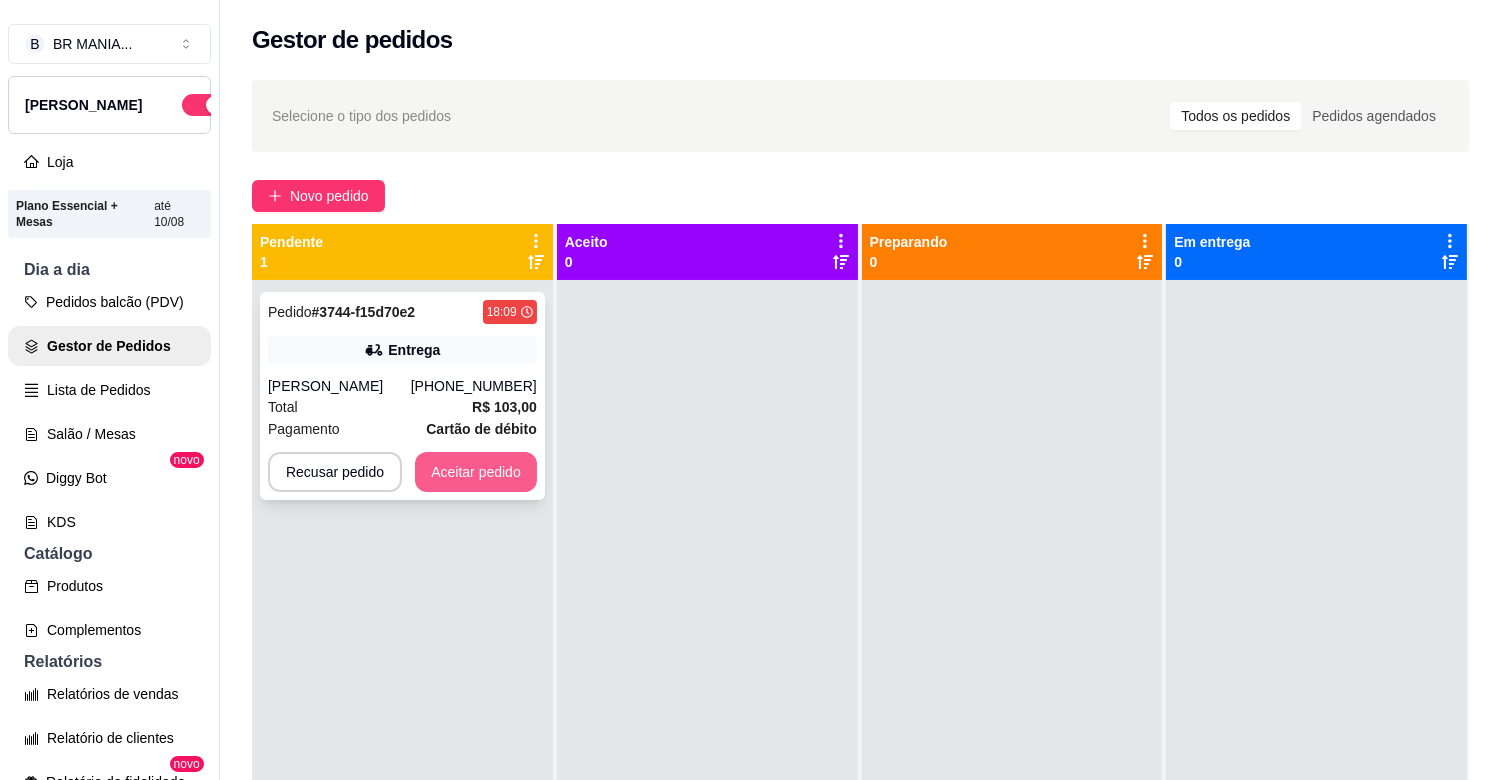 click on "Aceitar pedido" at bounding box center (476, 472) 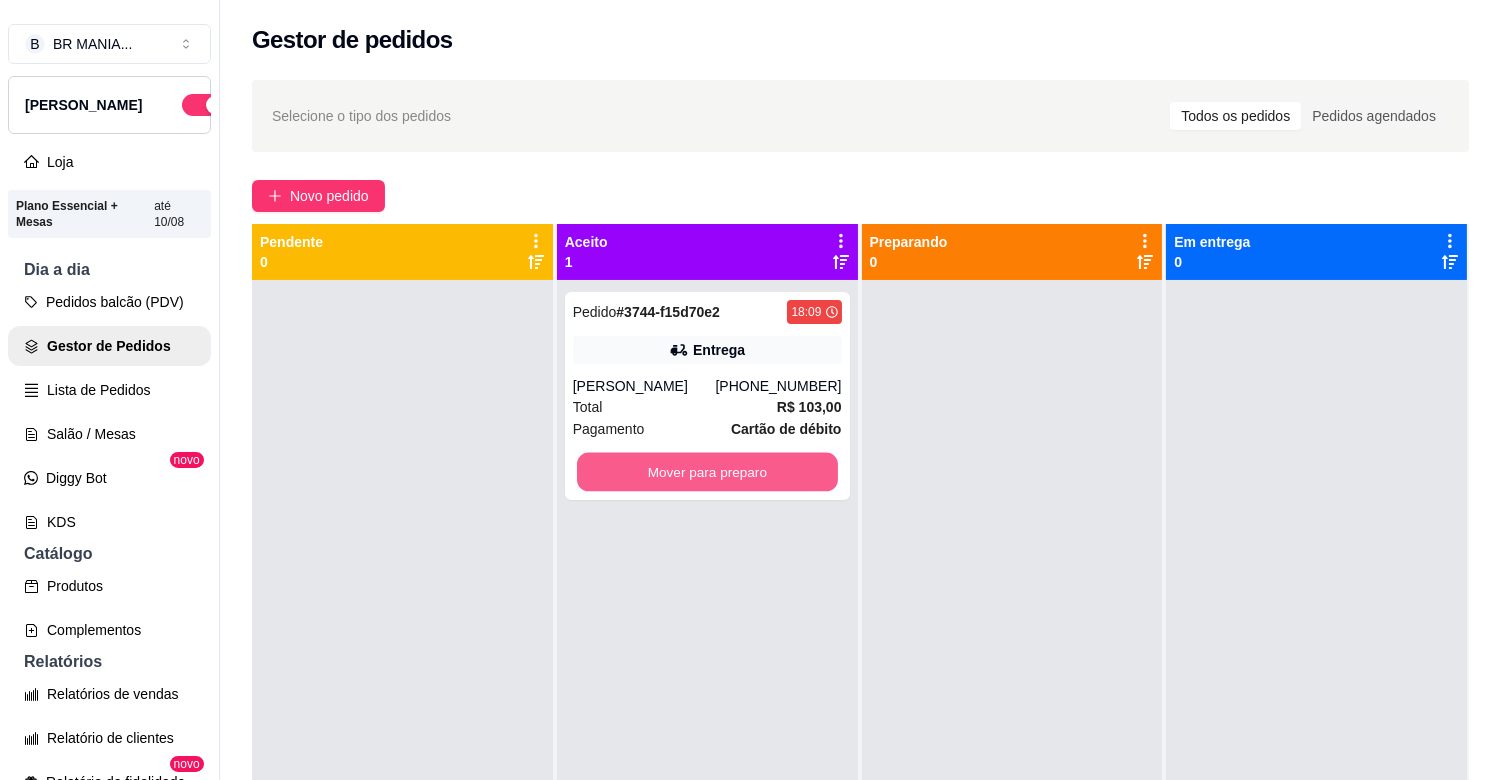 click on "Mover para preparo" at bounding box center [707, 472] 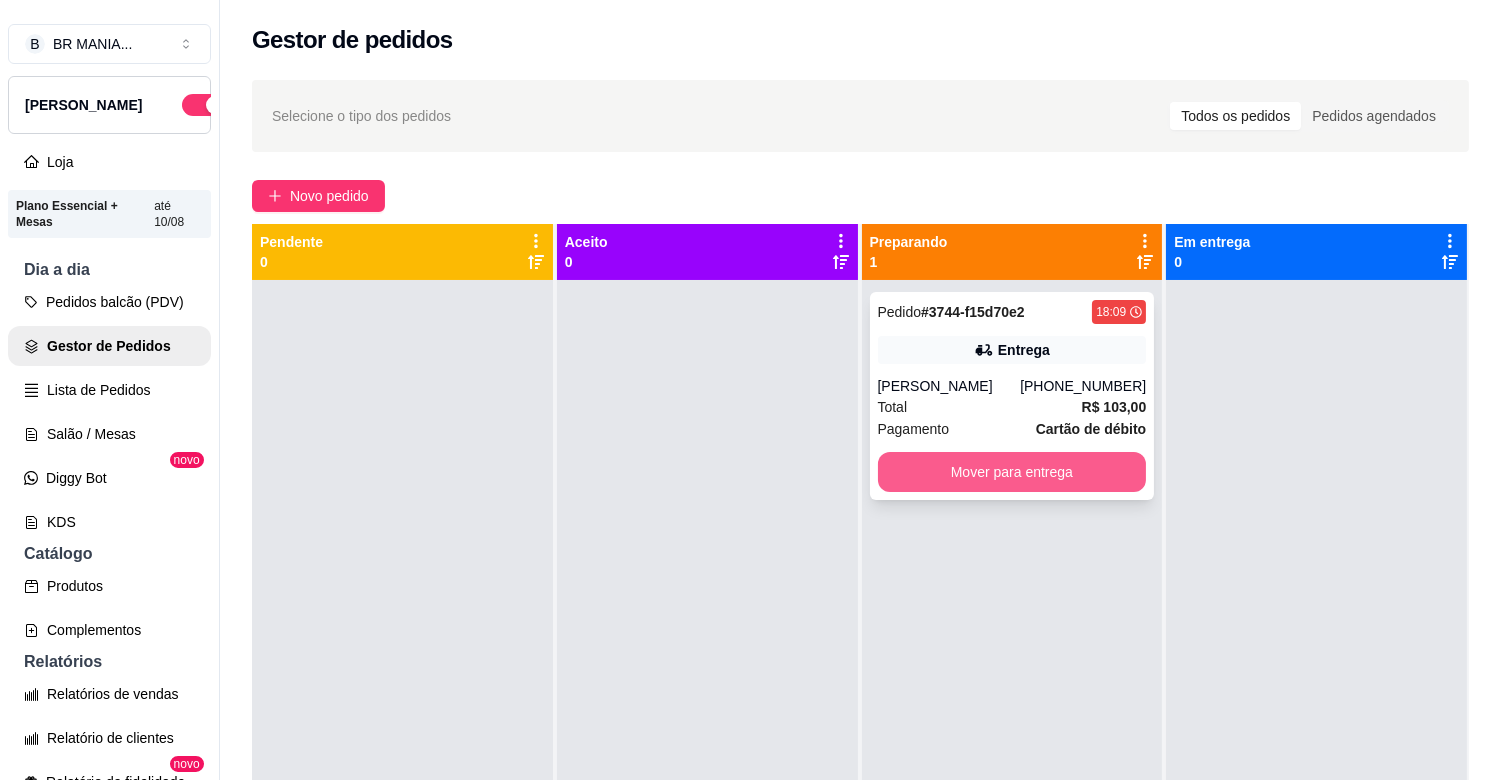 click on "Mover para entrega" at bounding box center [1012, 472] 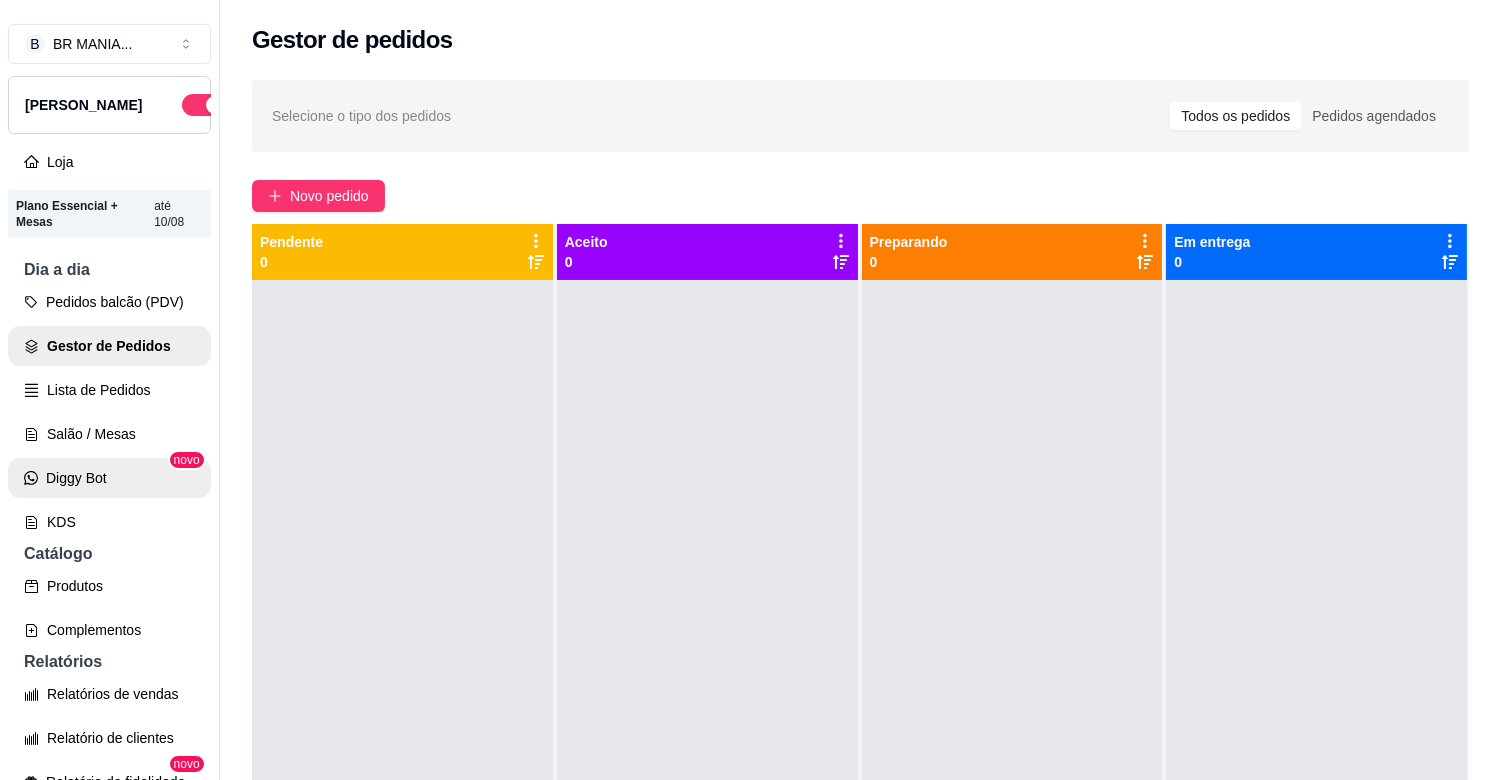 click on "Diggy Bot" at bounding box center [109, 478] 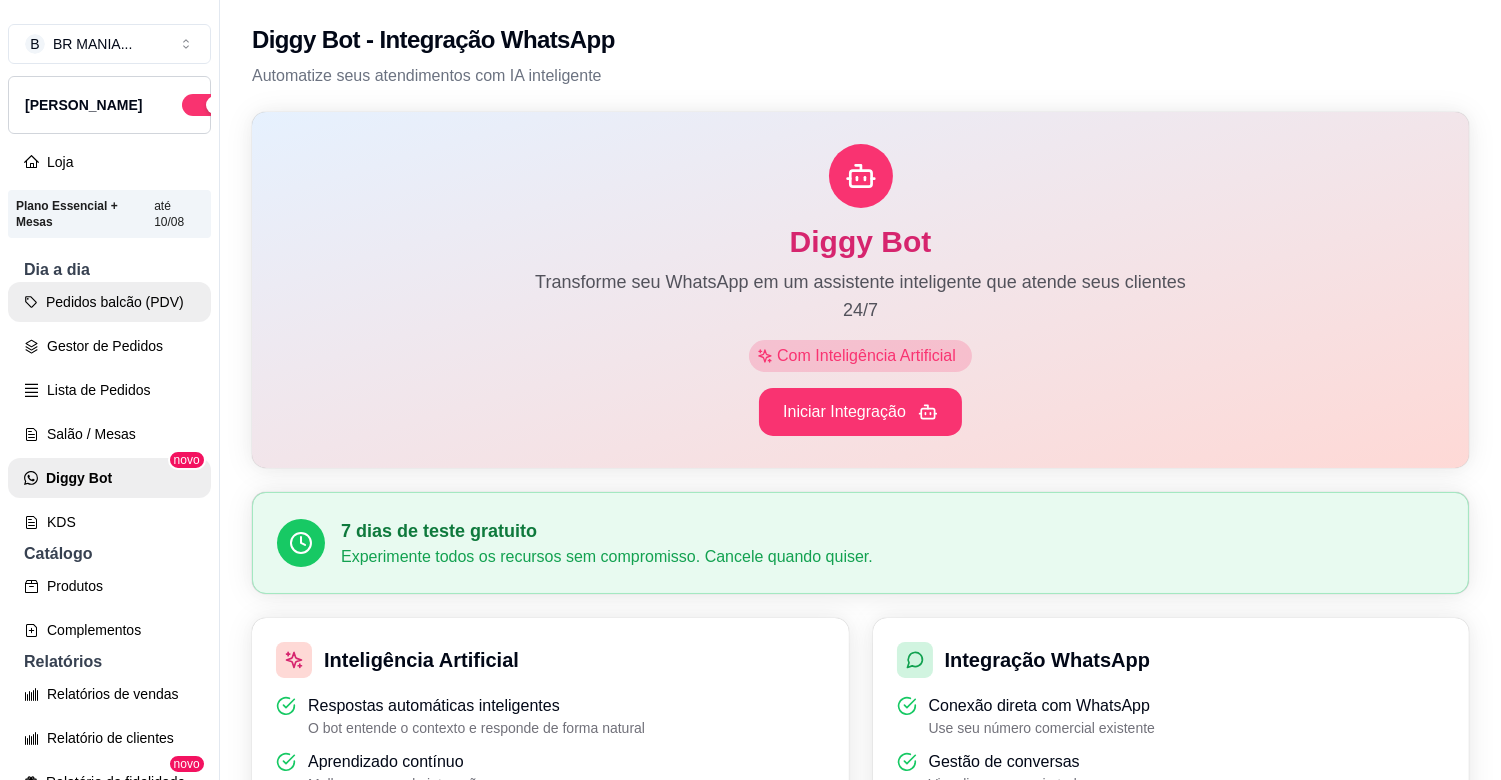 click on "Pedidos balcão (PDV)" at bounding box center (109, 302) 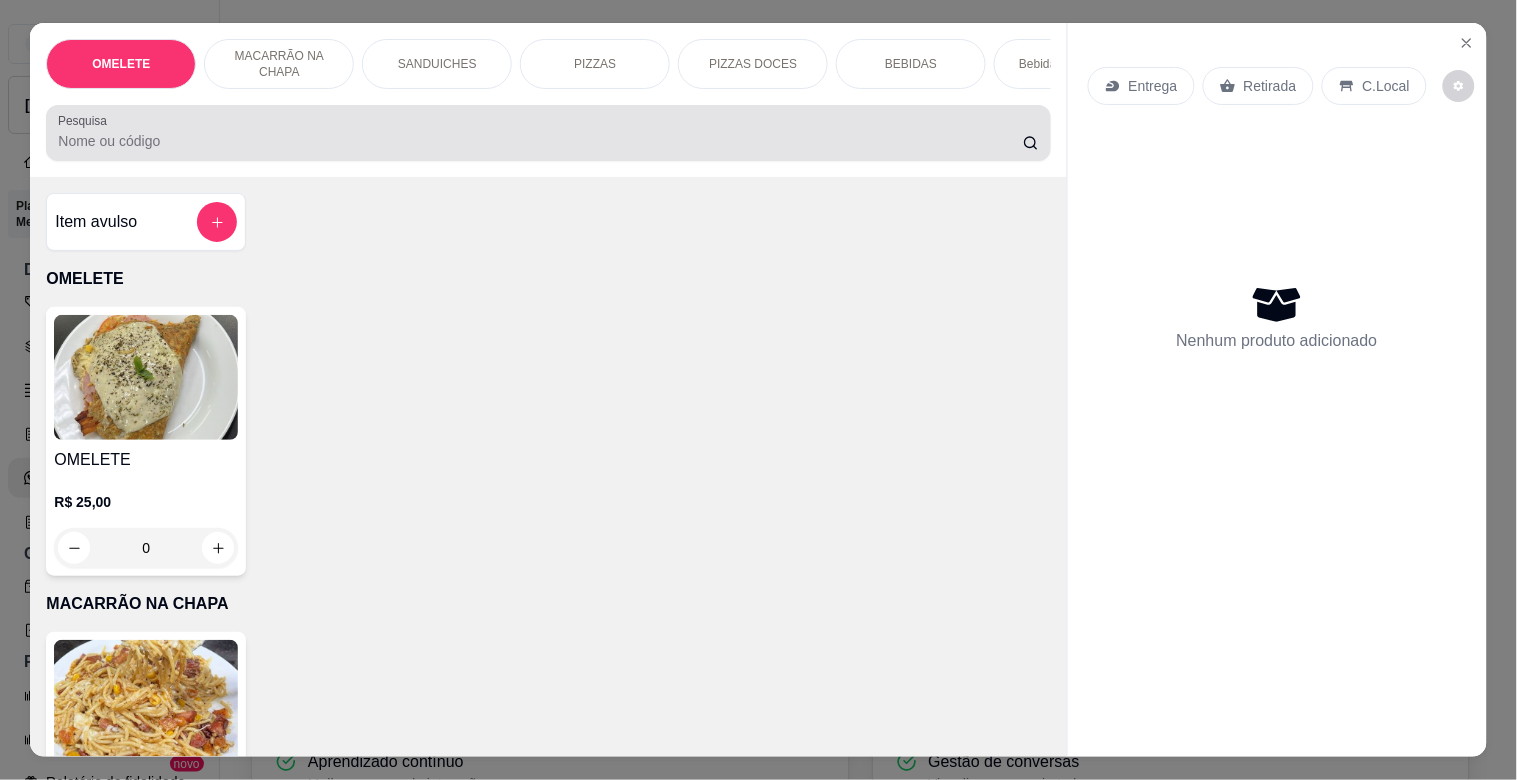 click on "Pesquisa" at bounding box center (548, 133) 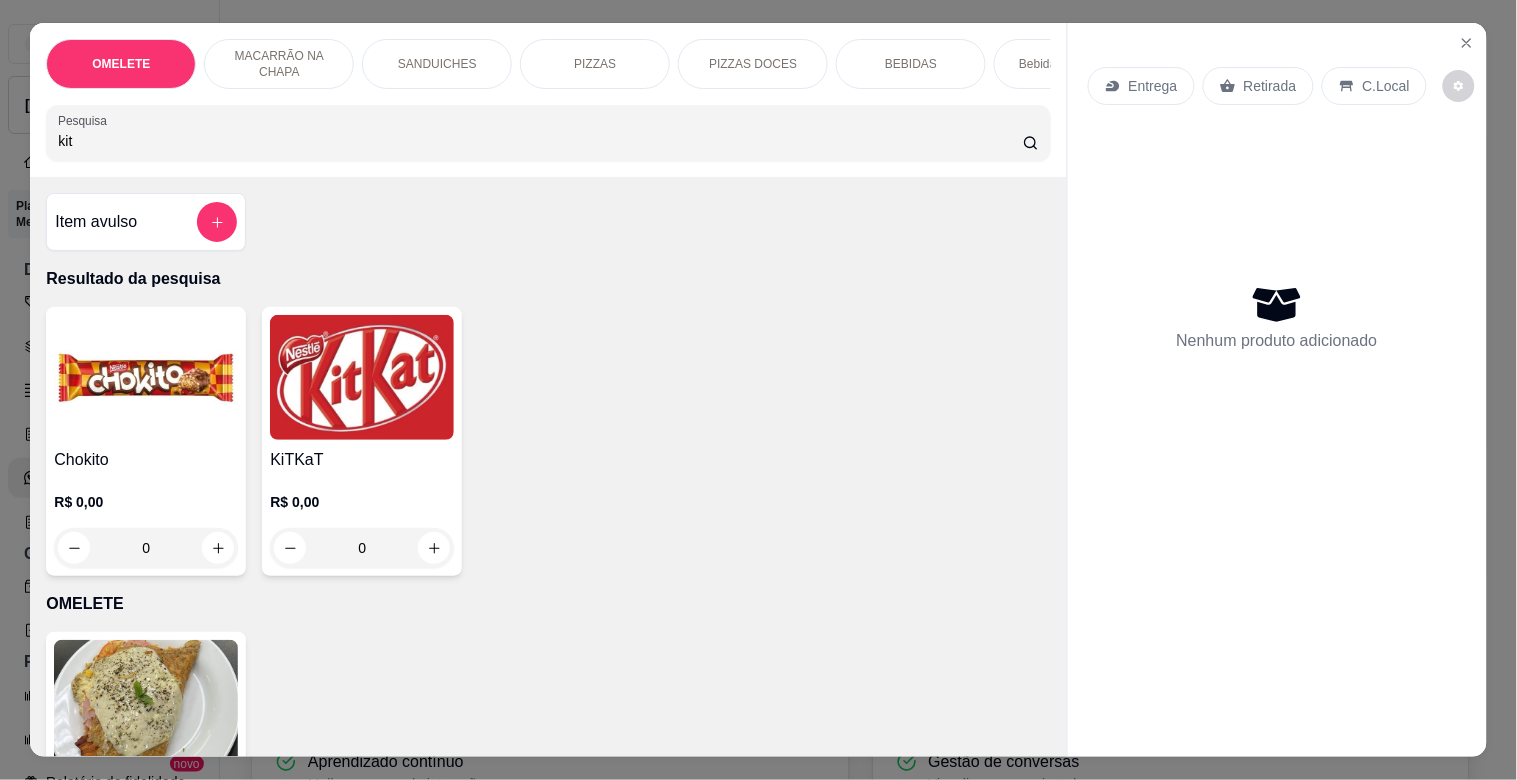 type on "kit" 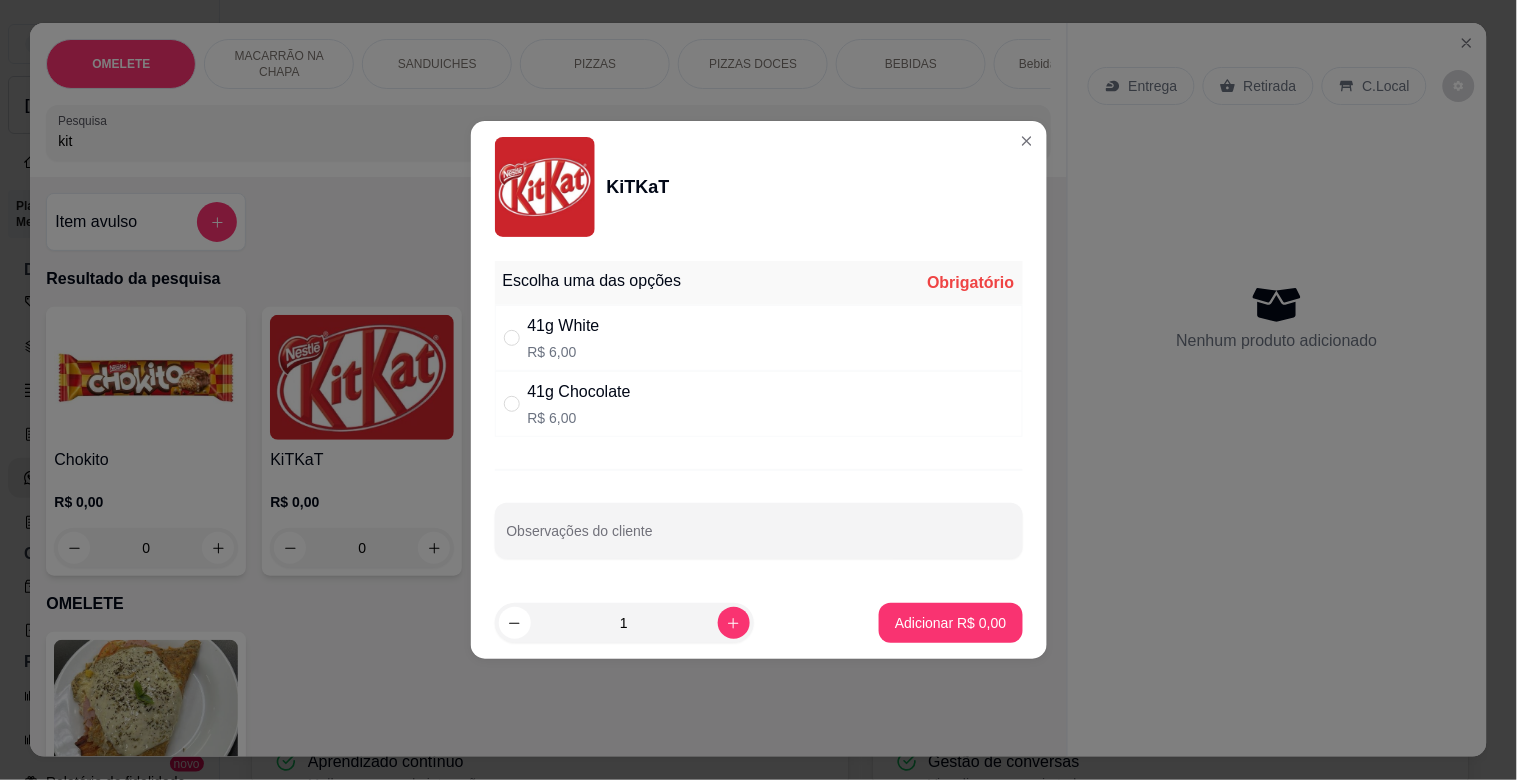 click on "41g White  R$ 6,00" at bounding box center (759, 338) 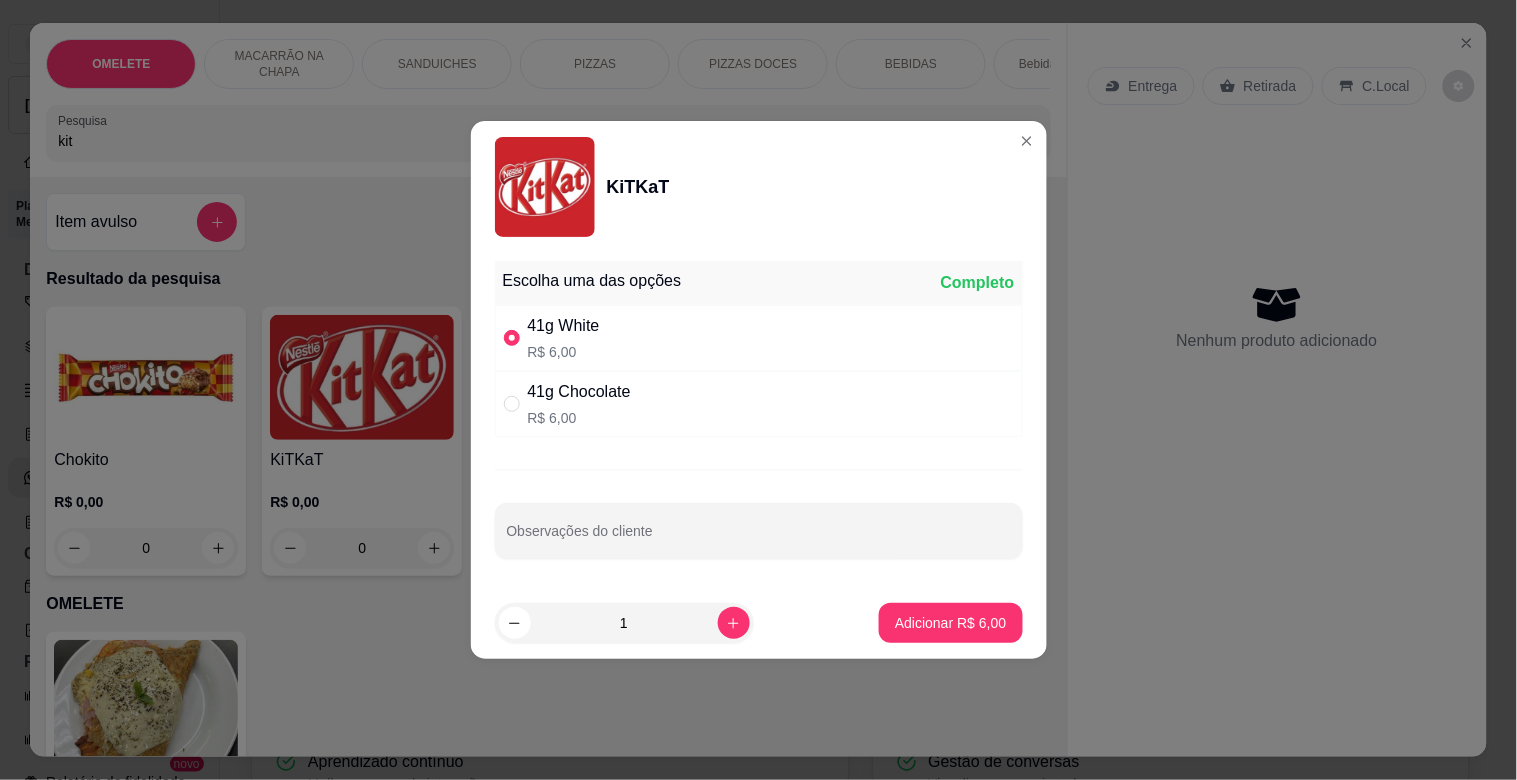 click on "41g Chocolate  R$ 6,00" at bounding box center [759, 404] 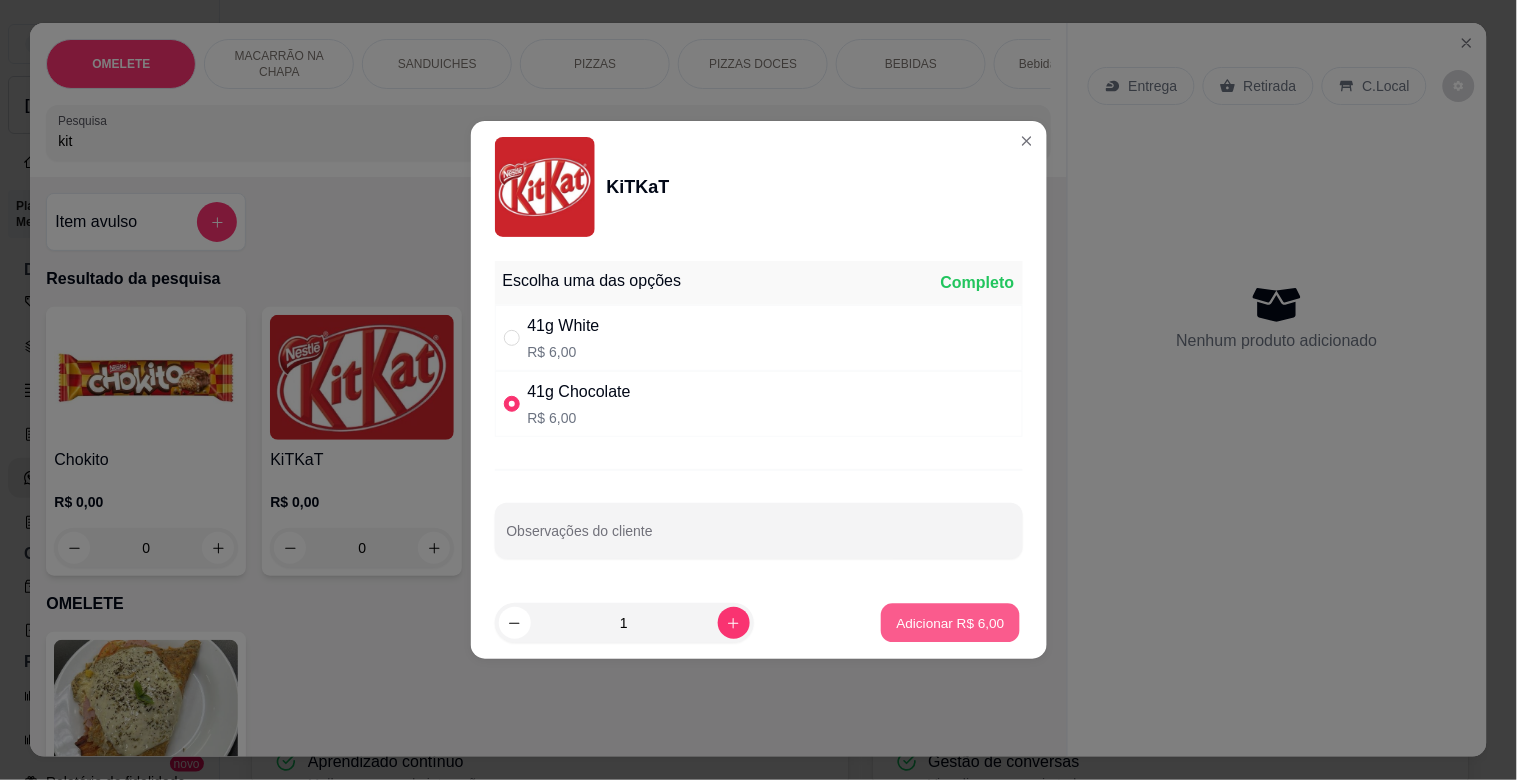 click on "Adicionar   R$ 6,00" at bounding box center [950, 623] 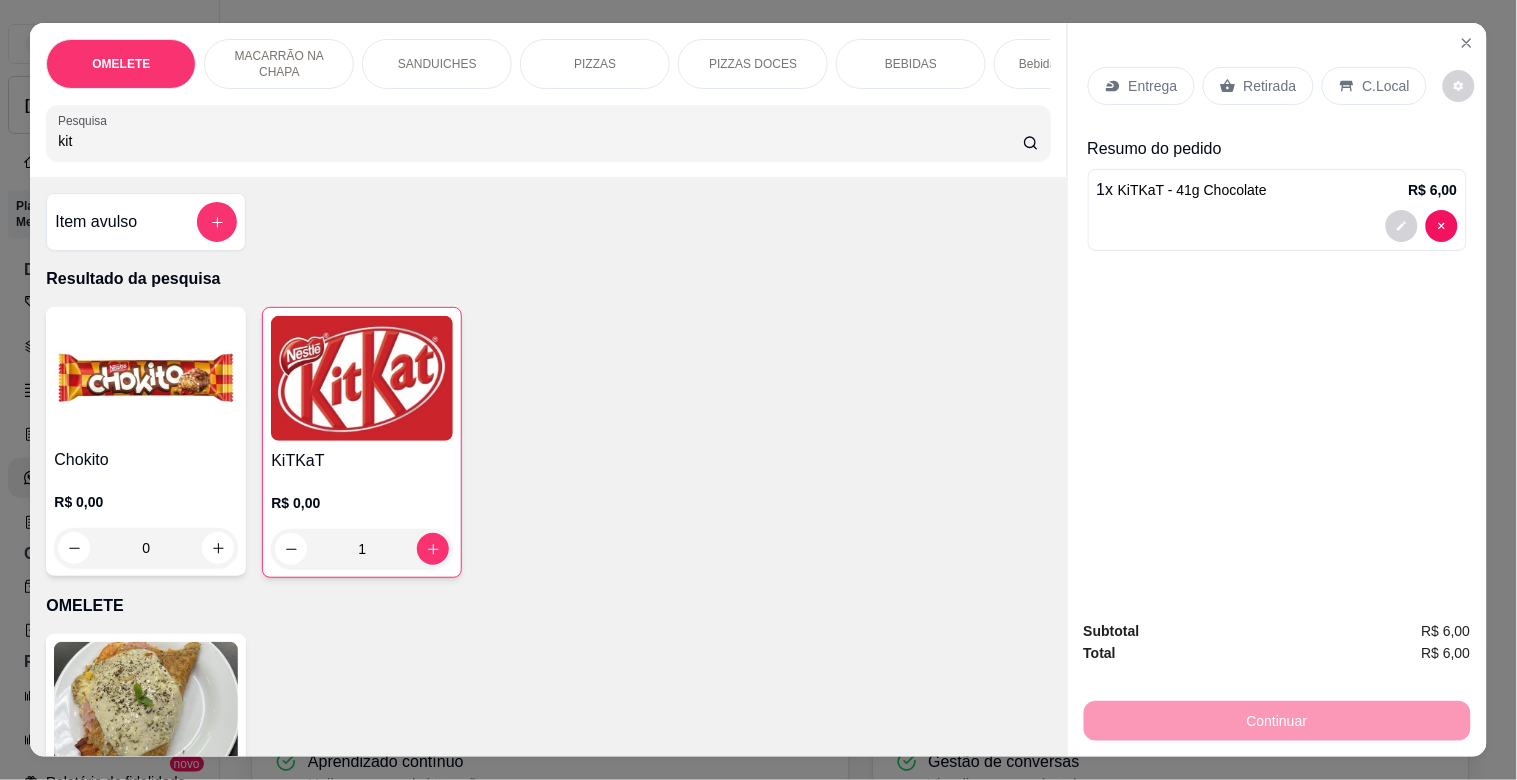 click on "Retirada" at bounding box center (1270, 86) 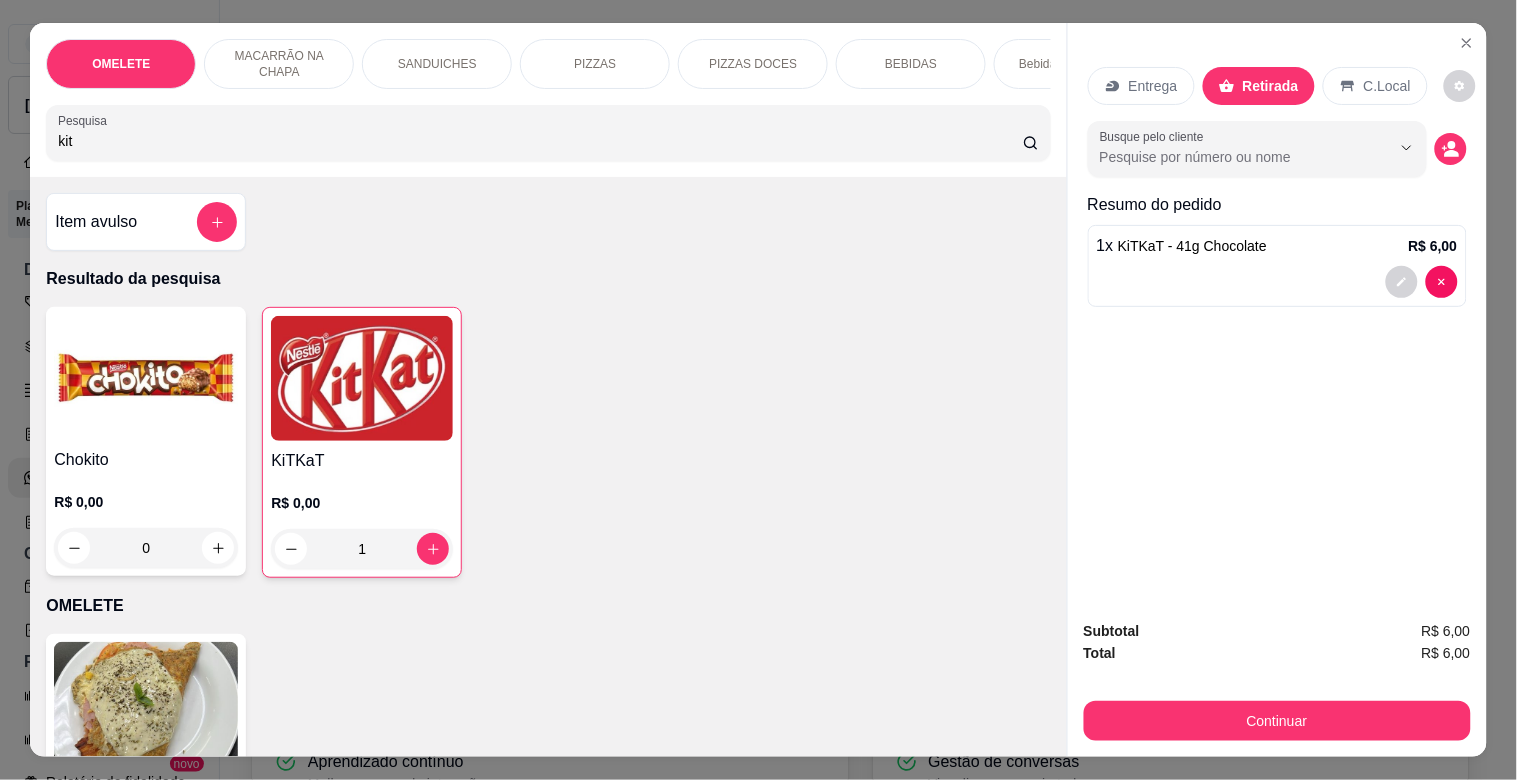 click on "C.Local" at bounding box center [1387, 86] 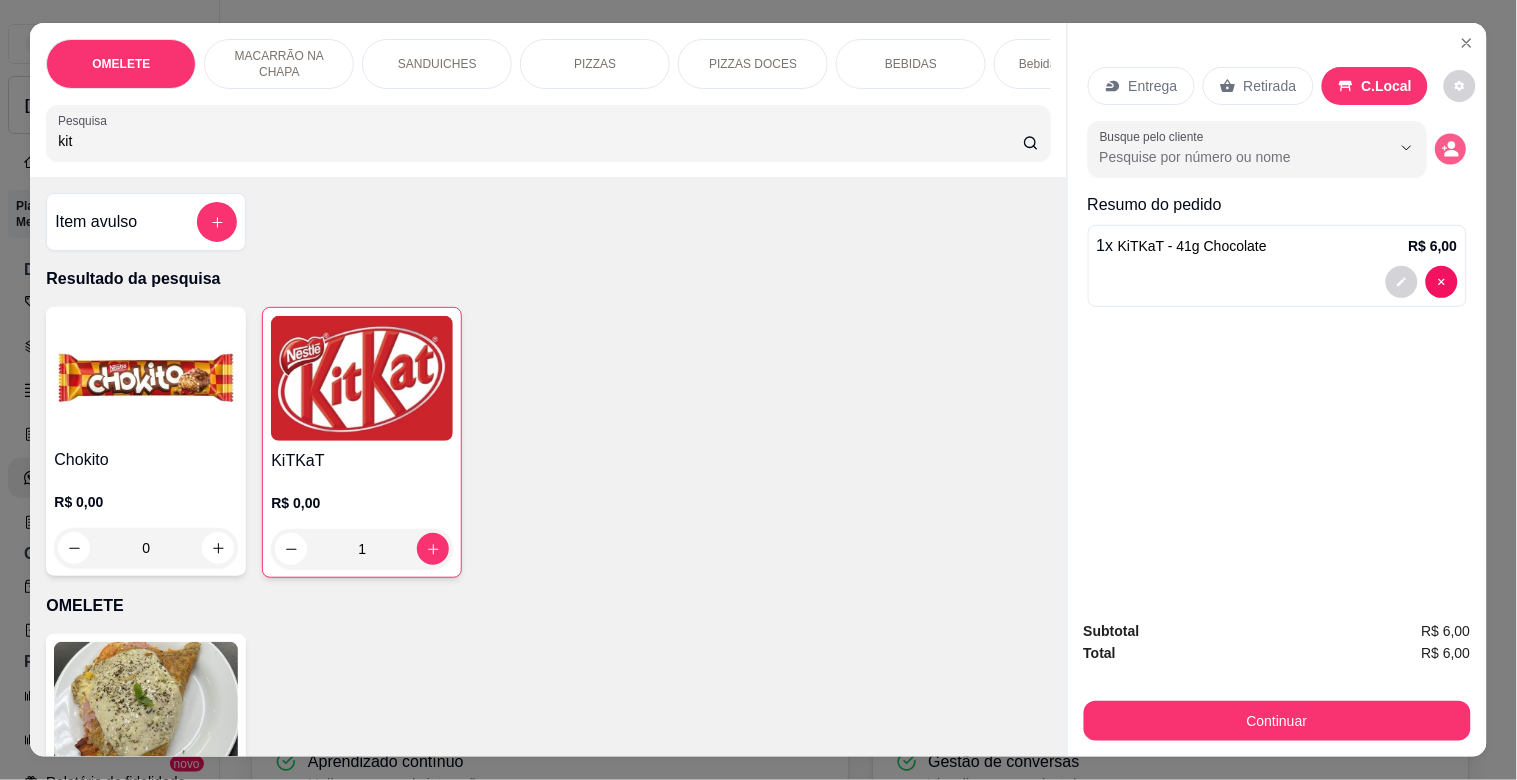click at bounding box center [1450, 149] 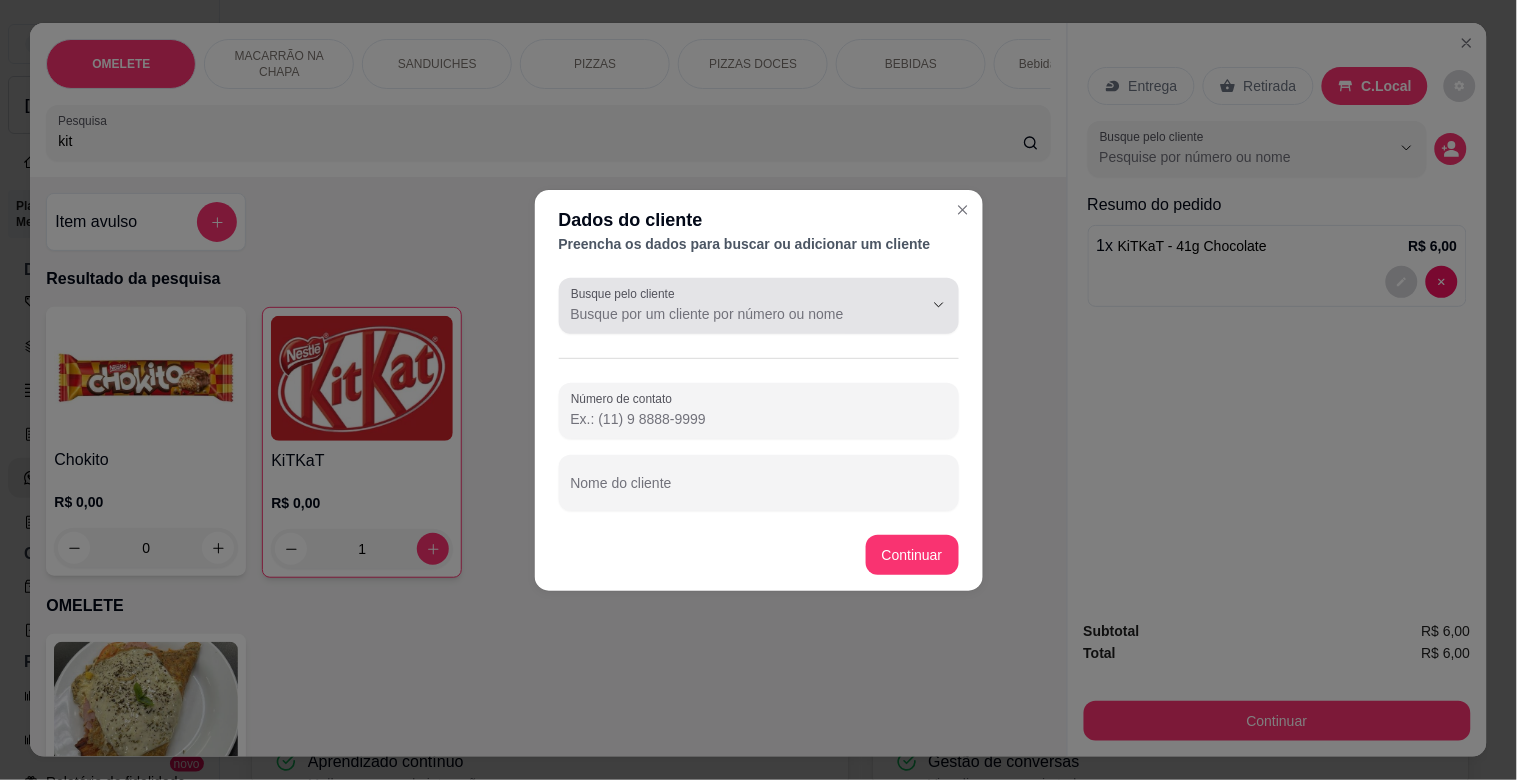 click on "Busque pelo cliente" at bounding box center (731, 314) 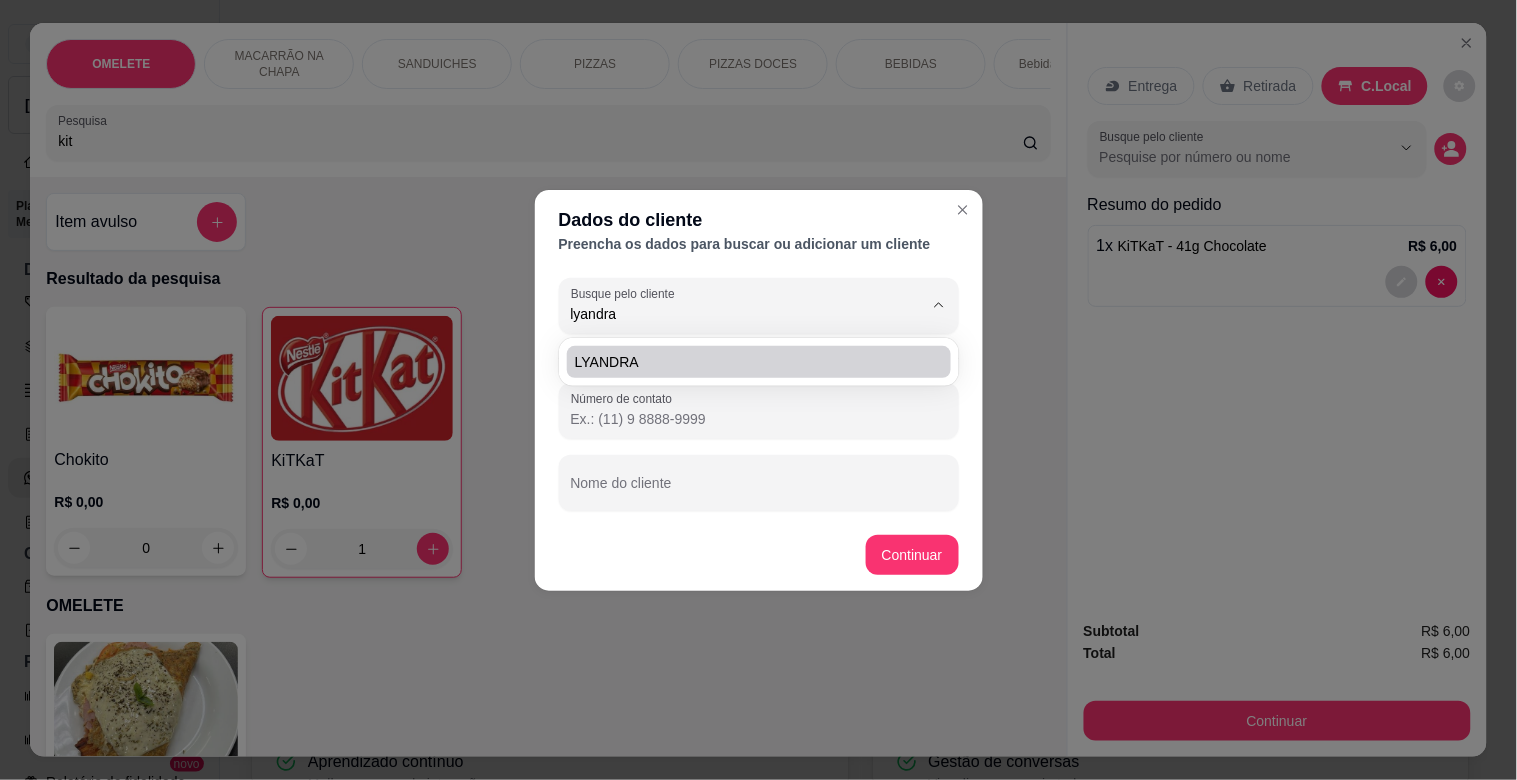 click on "LYANDRA" at bounding box center [749, 362] 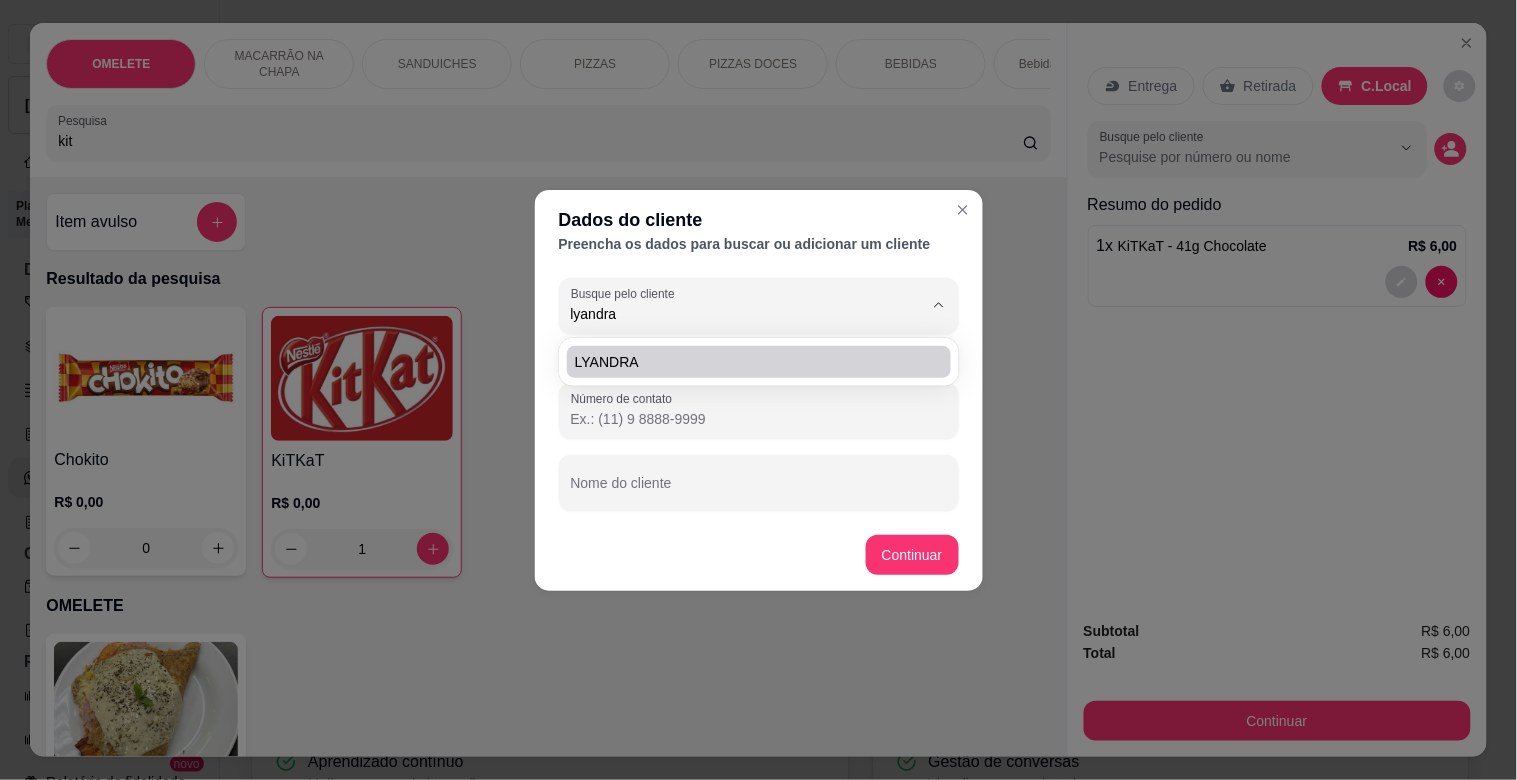 type on "LYANDRA" 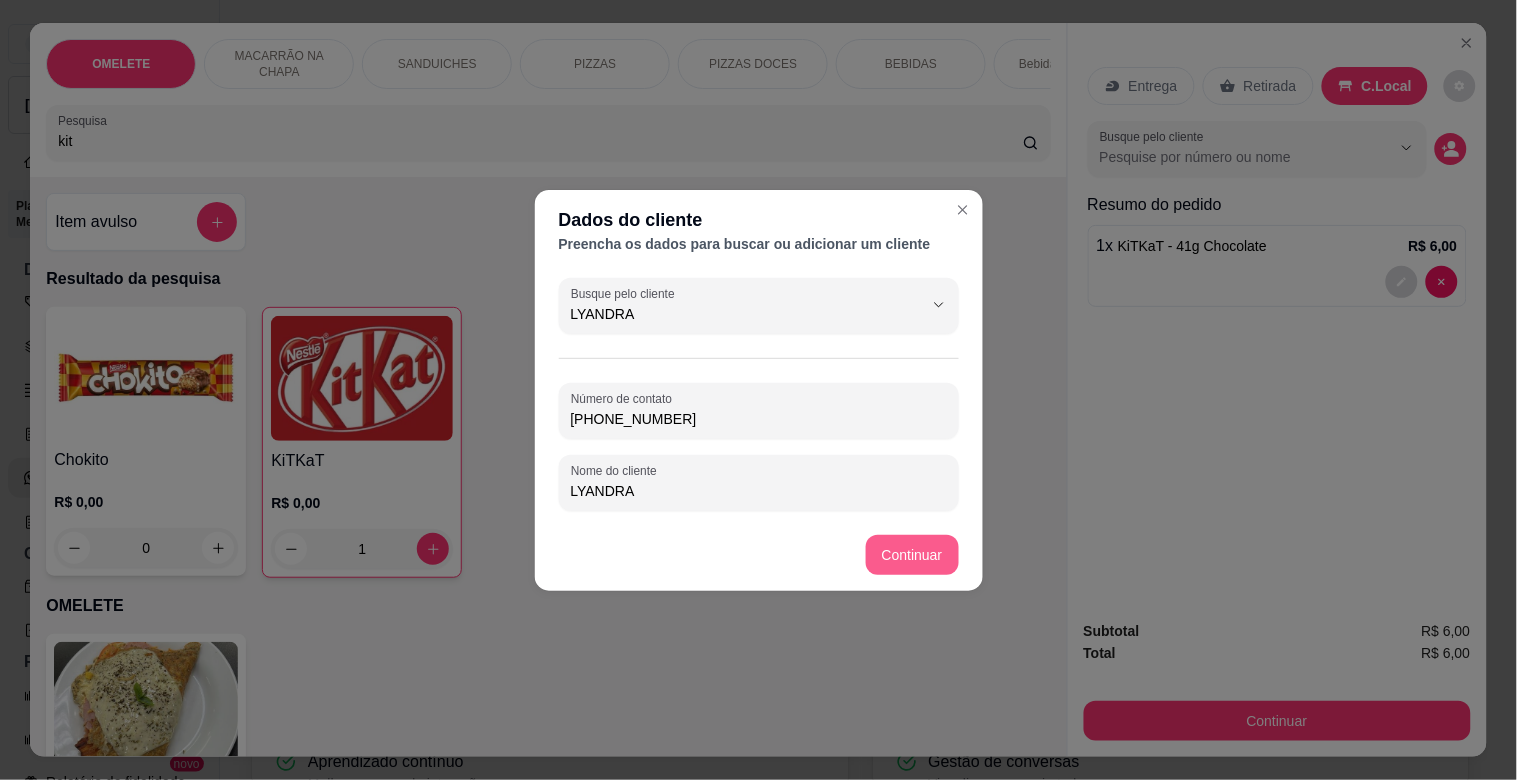 type on "LYANDRA" 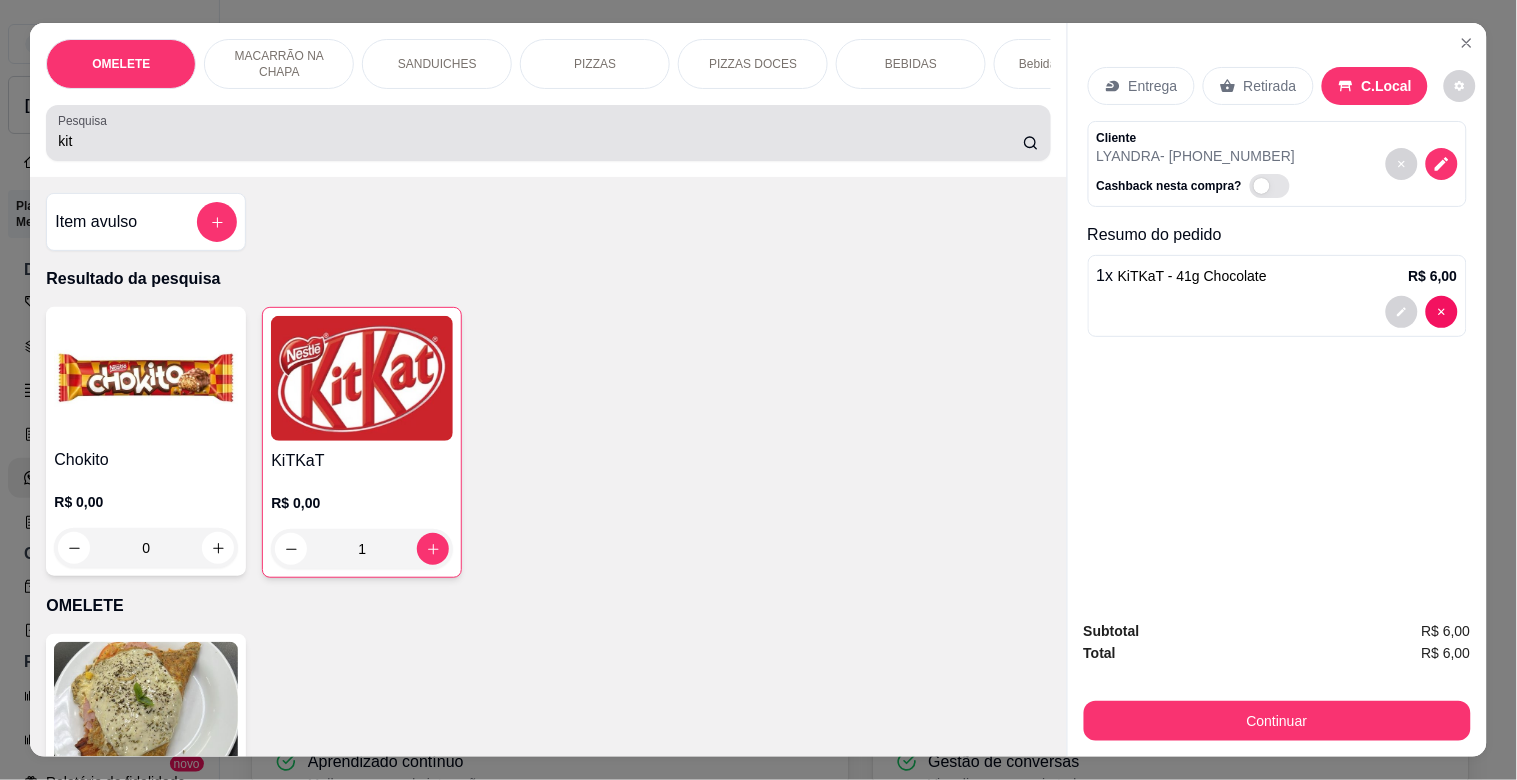 click on "kit" at bounding box center [540, 141] 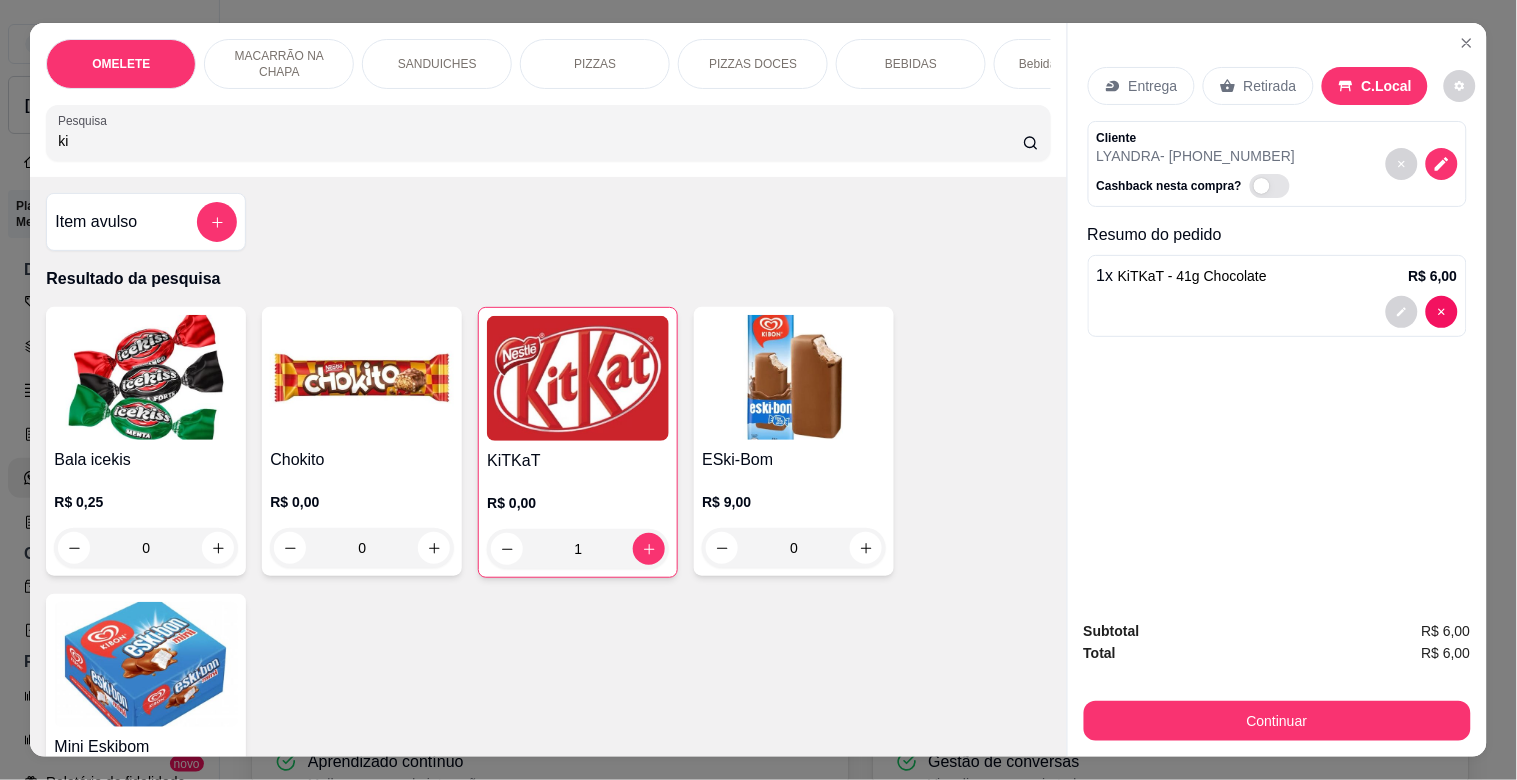type on "k" 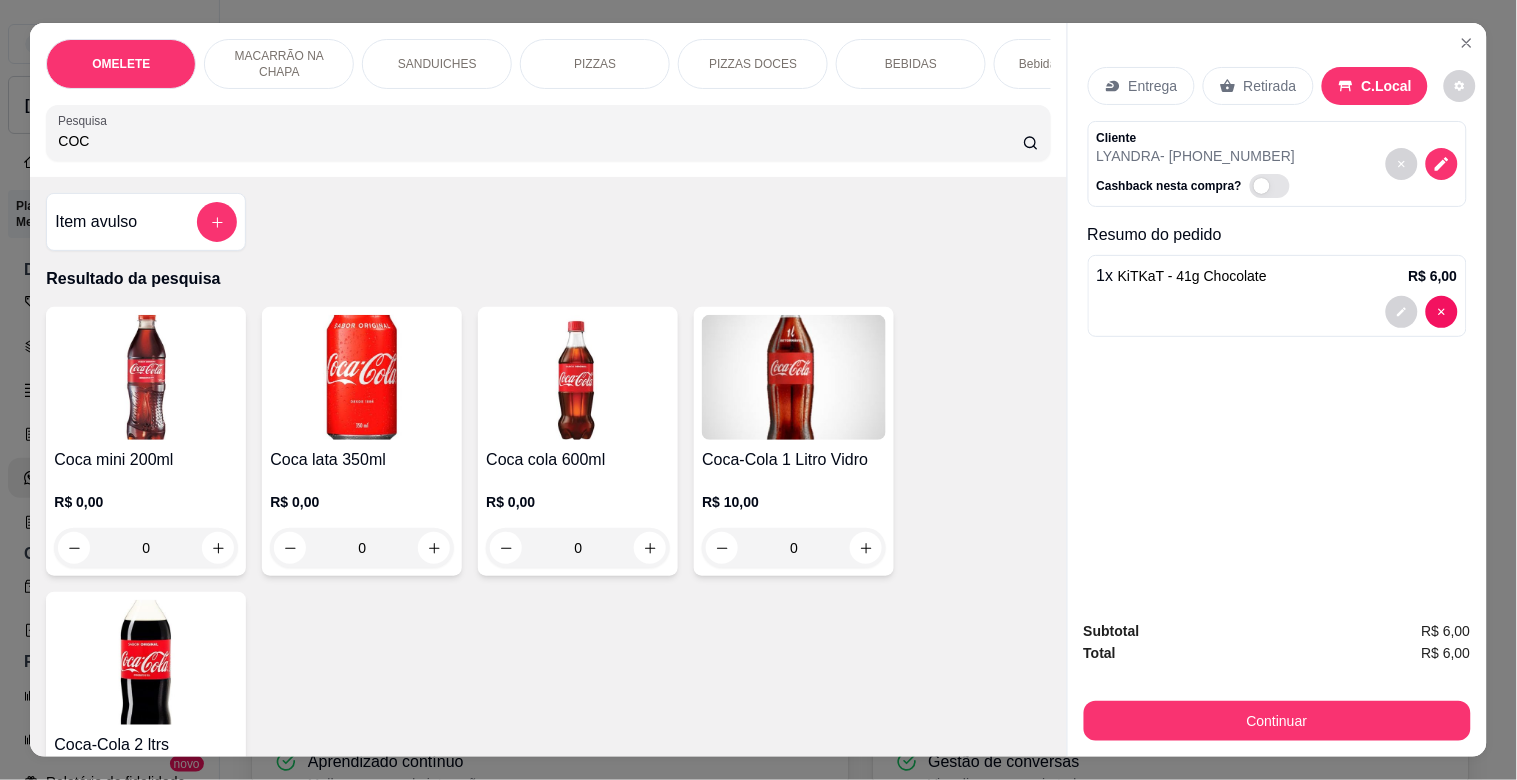 type on "COC" 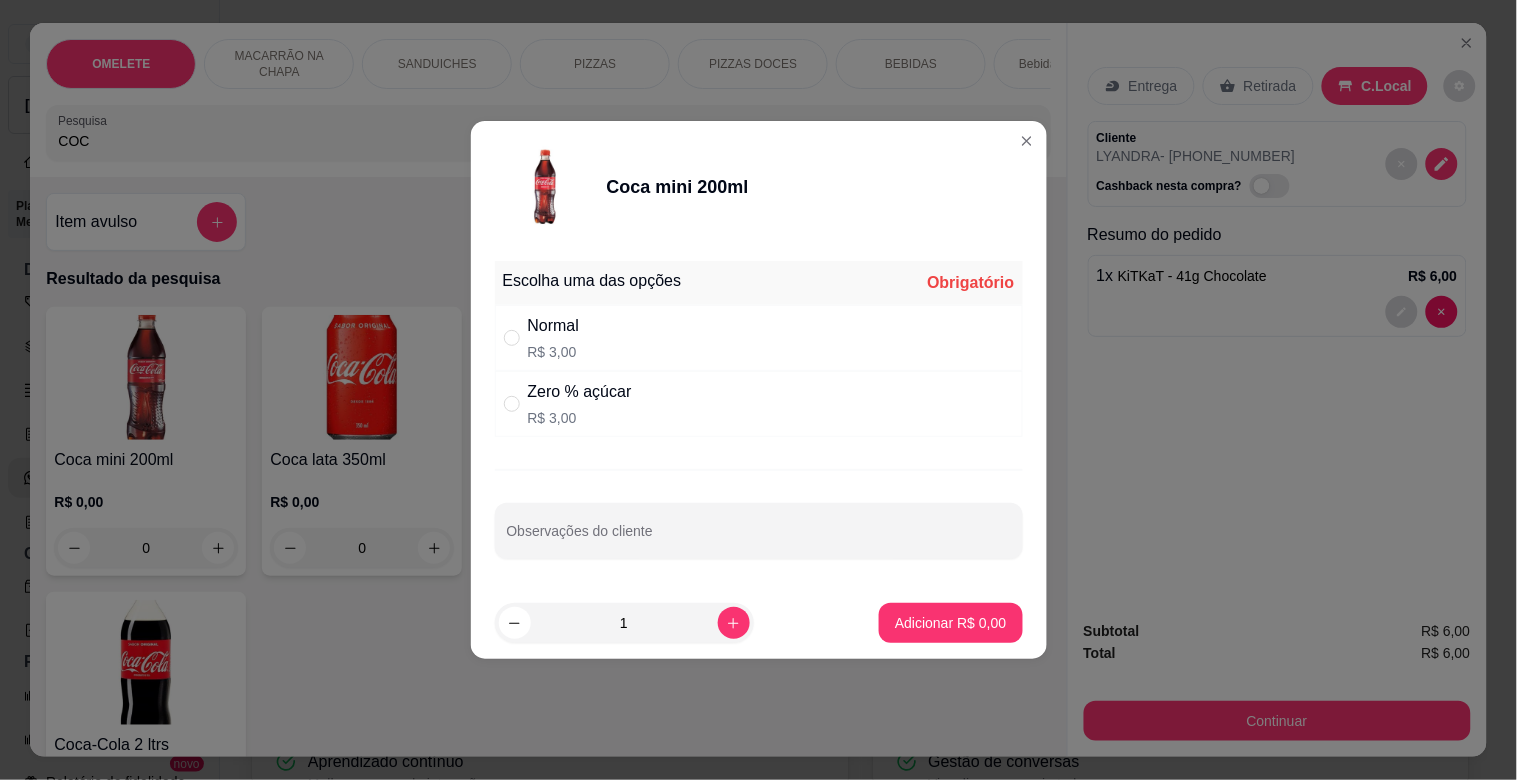 click on "Normal   R$ 3,00" at bounding box center (759, 338) 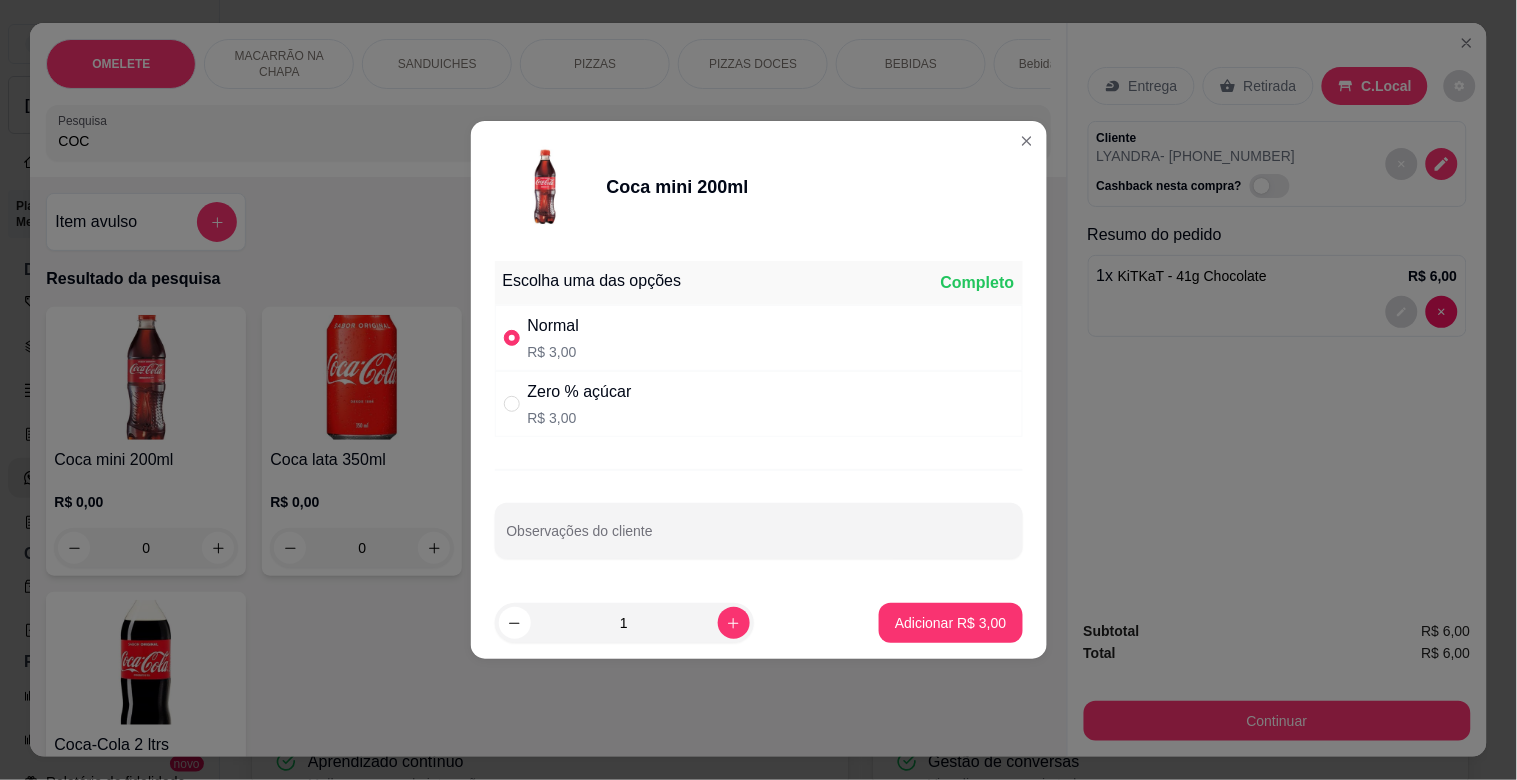 click on "Zero % açúcar  R$ 3,00" at bounding box center [759, 404] 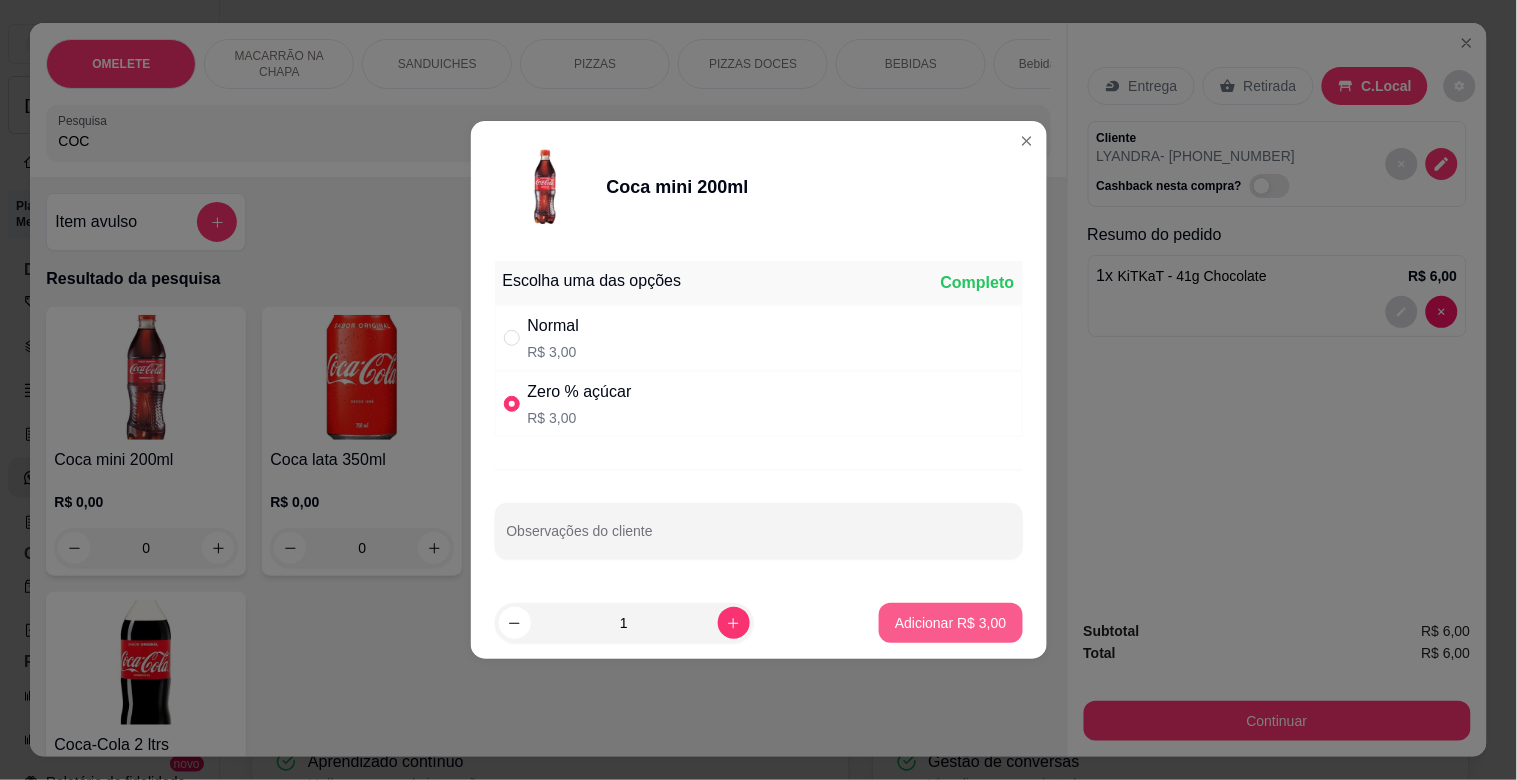click on "Adicionar   R$ 3,00" at bounding box center (950, 623) 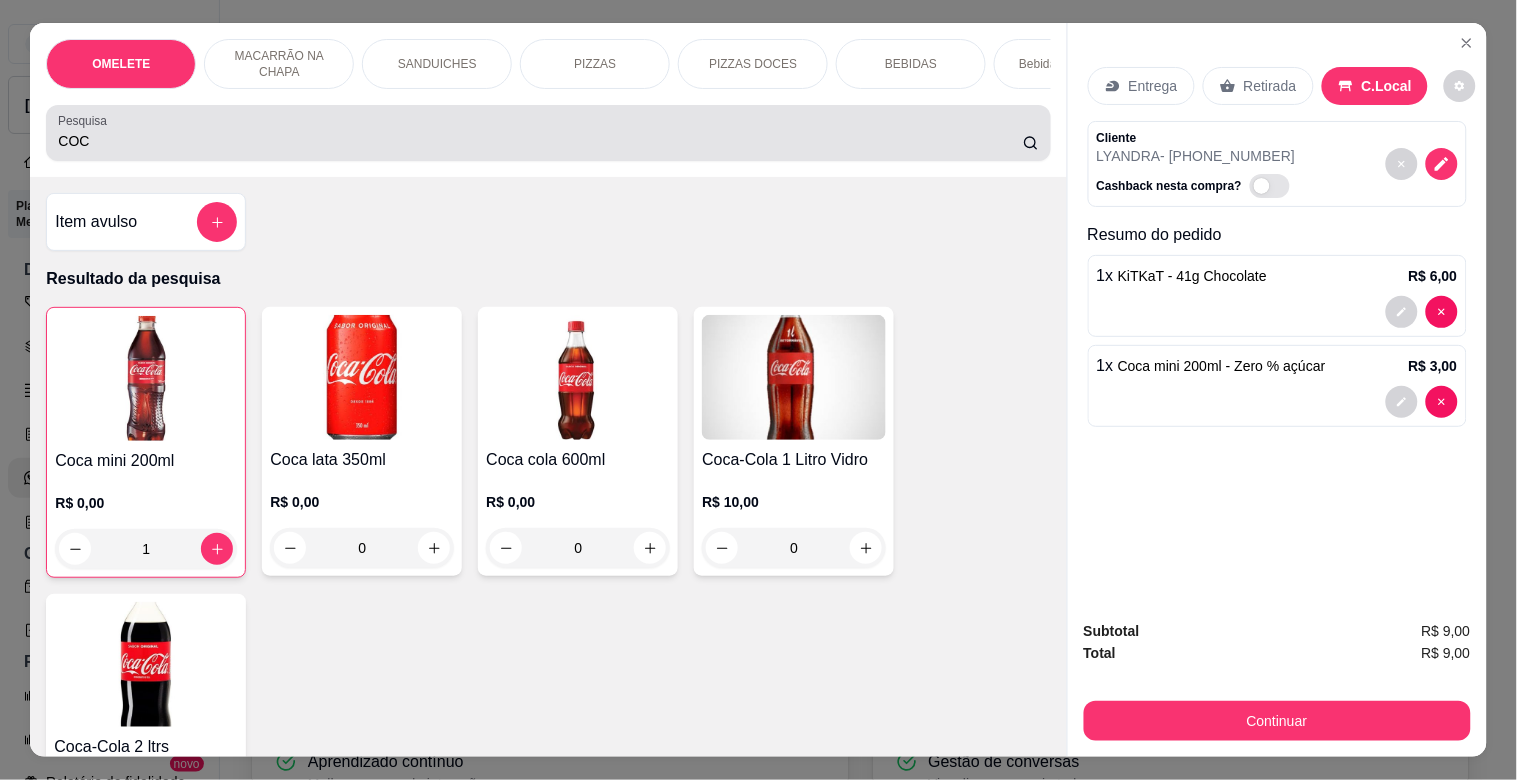 click on "Pesquisa COC" at bounding box center [548, 133] 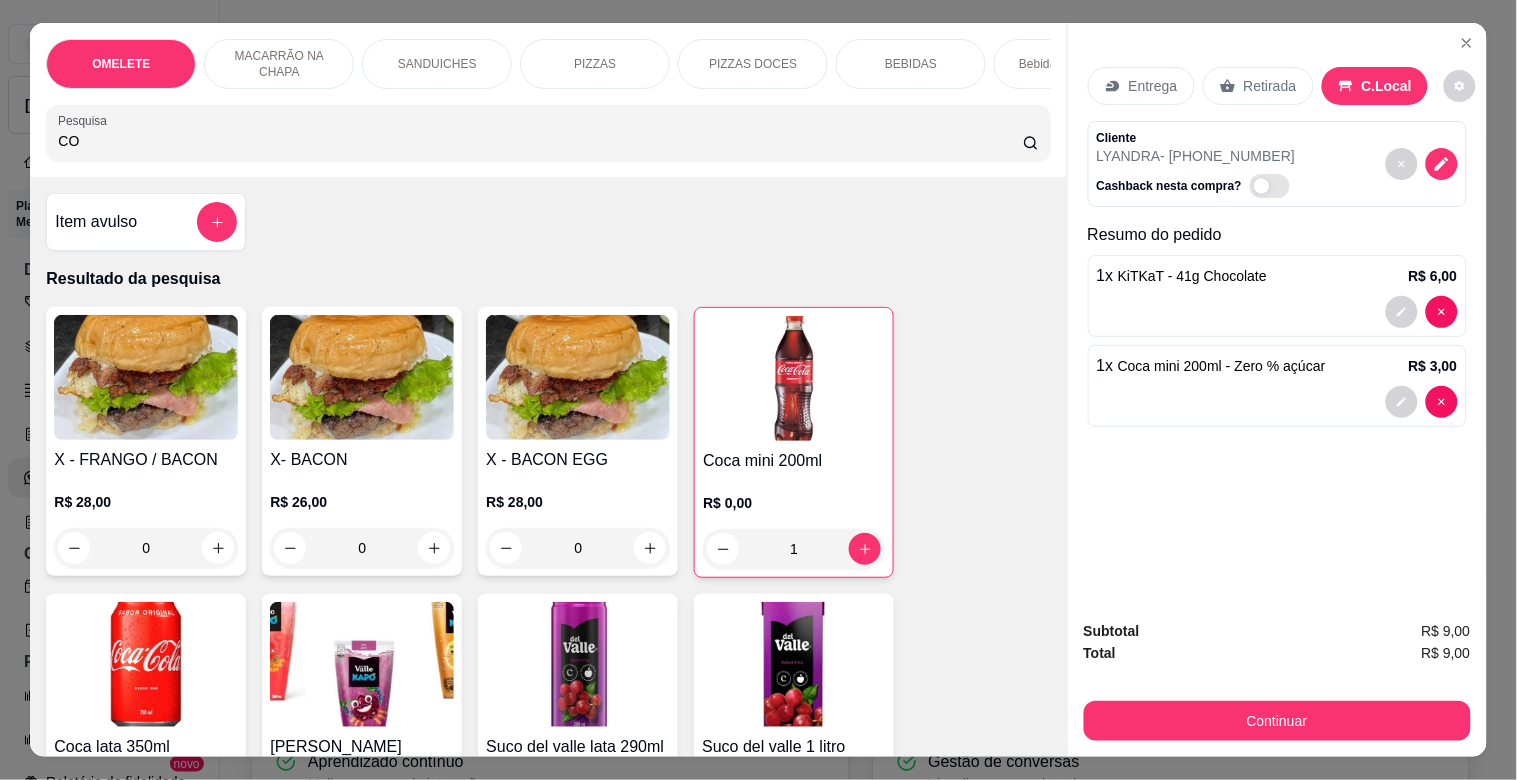 type on "C" 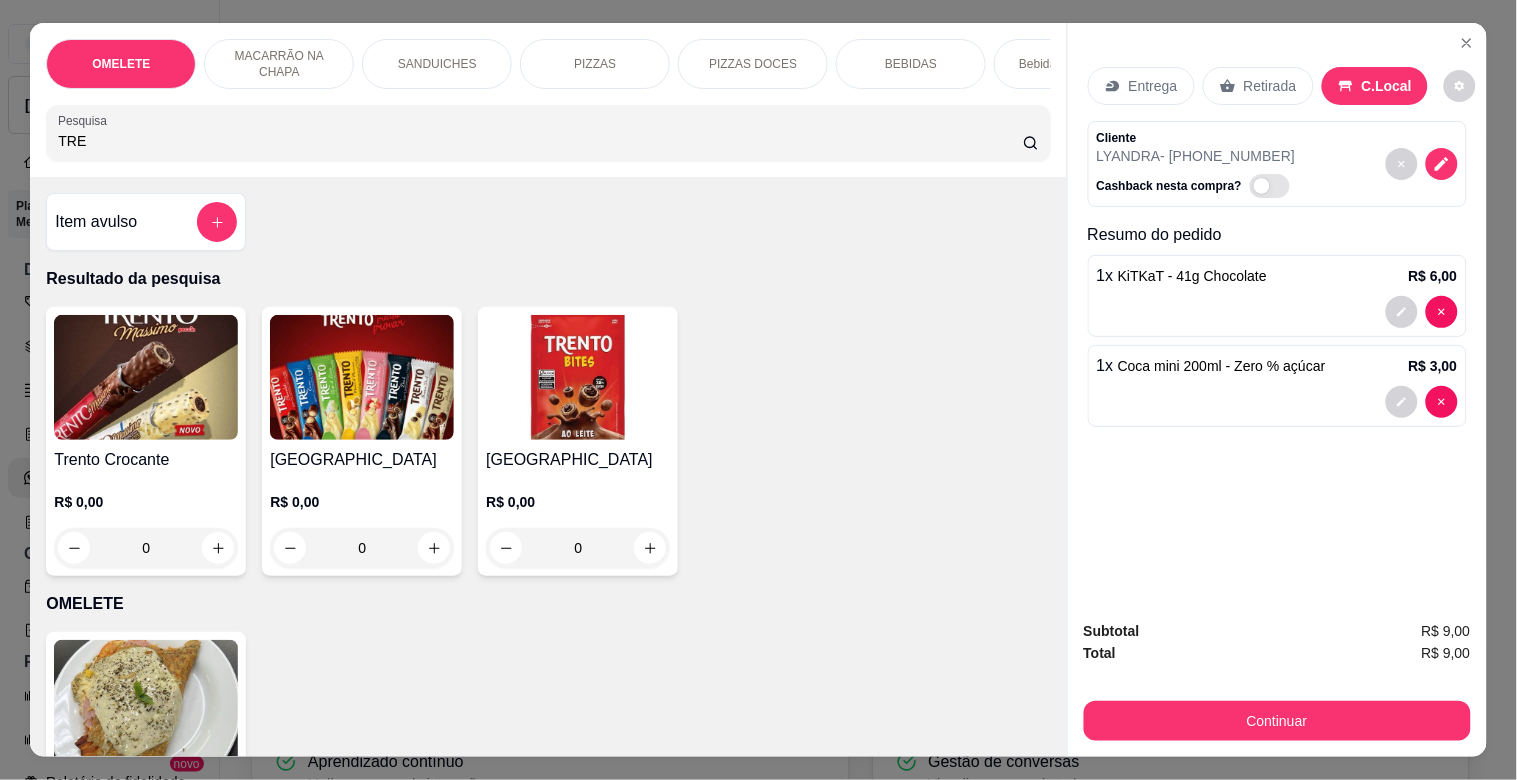 type on "TRE" 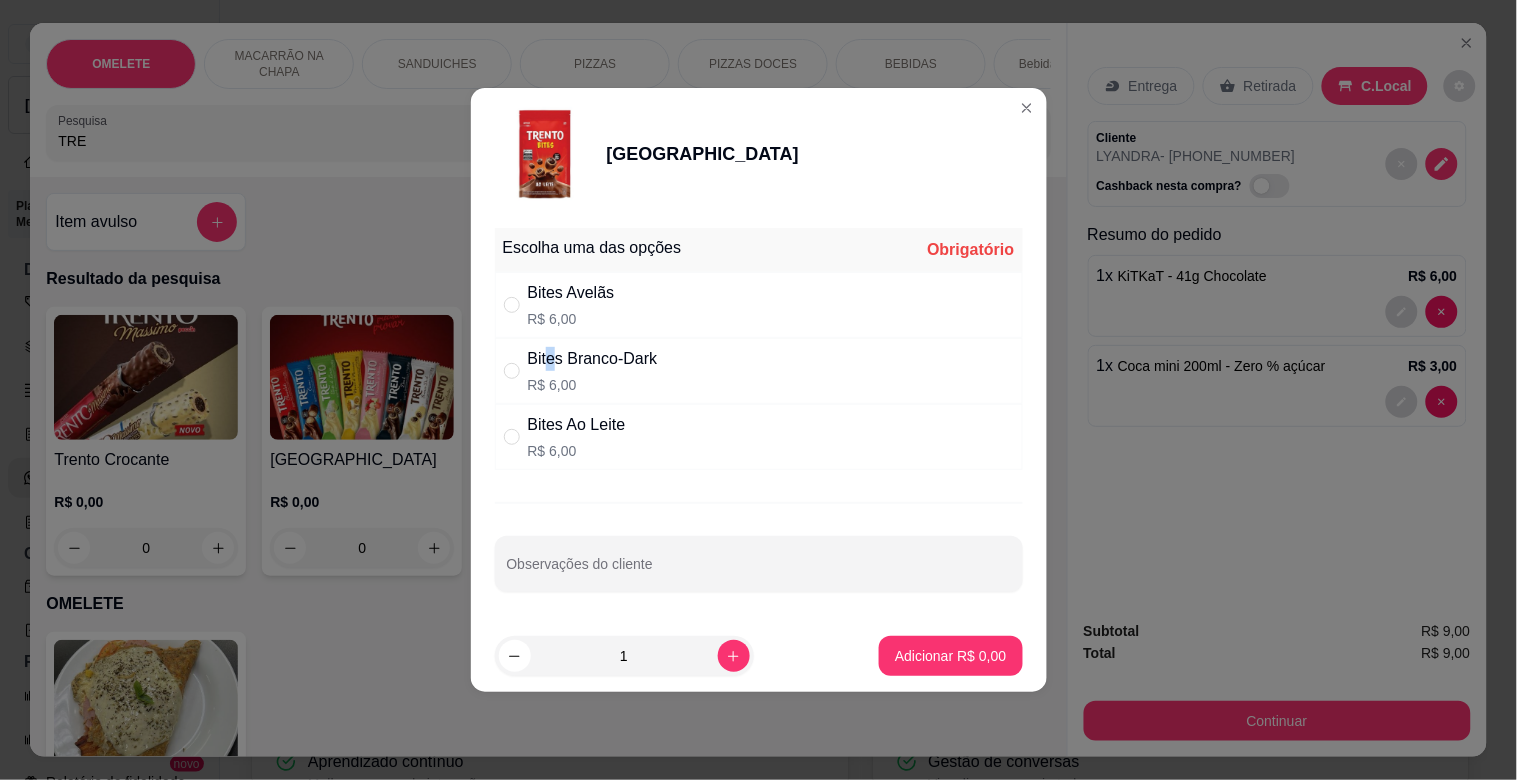 drag, startPoint x: 547, startPoint y: 362, endPoint x: 758, endPoint y: 383, distance: 212.04245 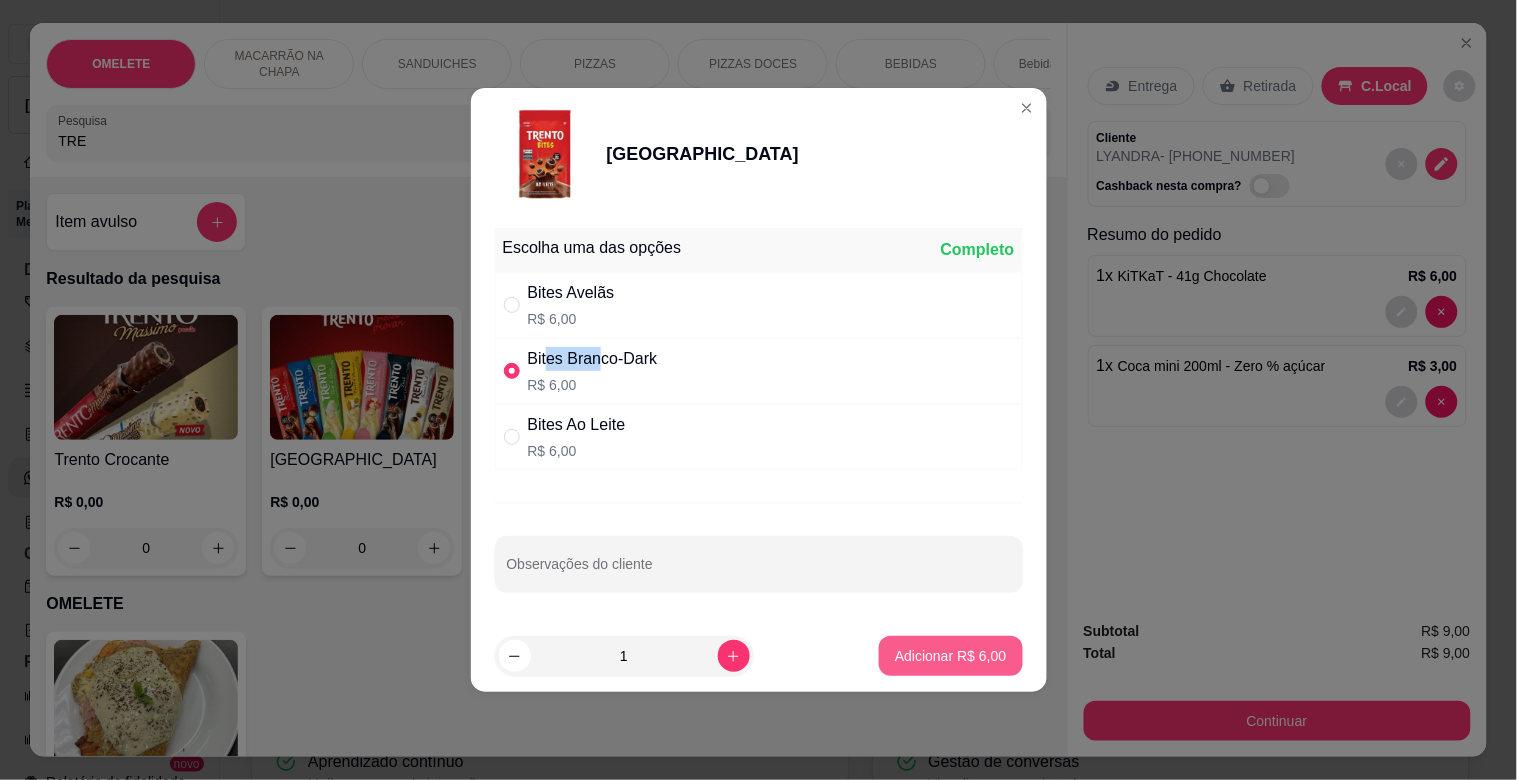 click on "Adicionar   R$ 6,00" at bounding box center (950, 656) 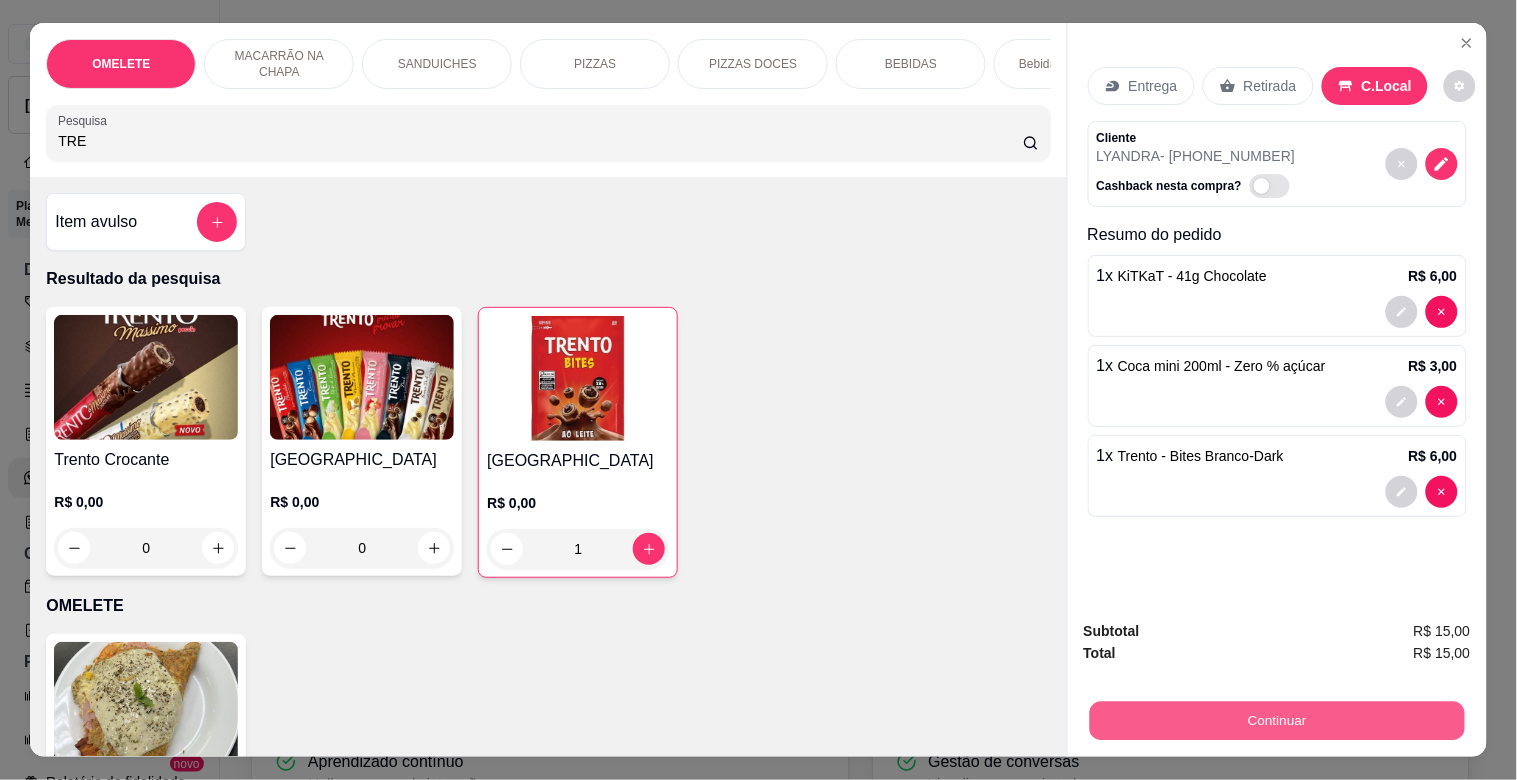click on "Continuar" at bounding box center (1276, 720) 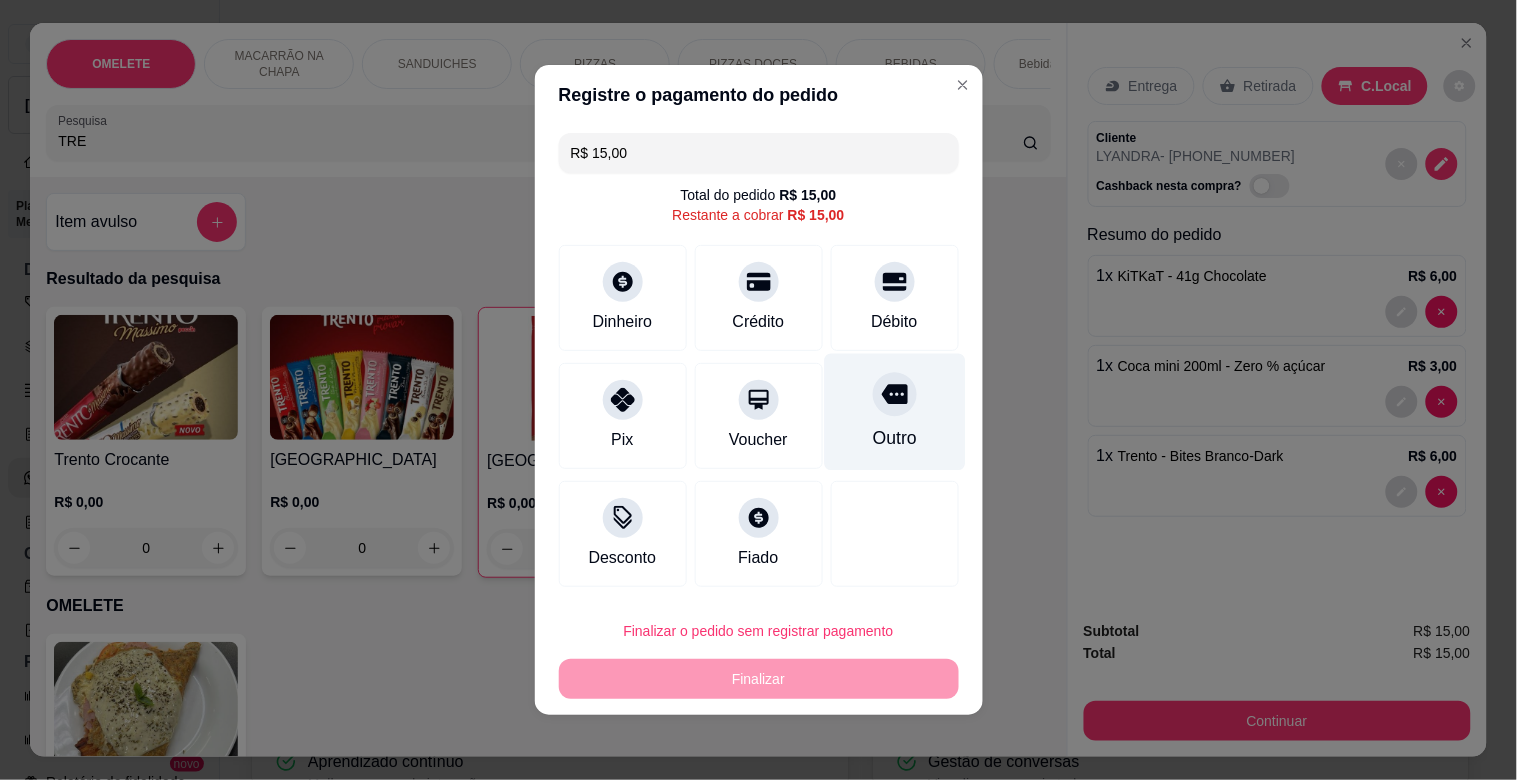 click on "Outro" at bounding box center (894, 412) 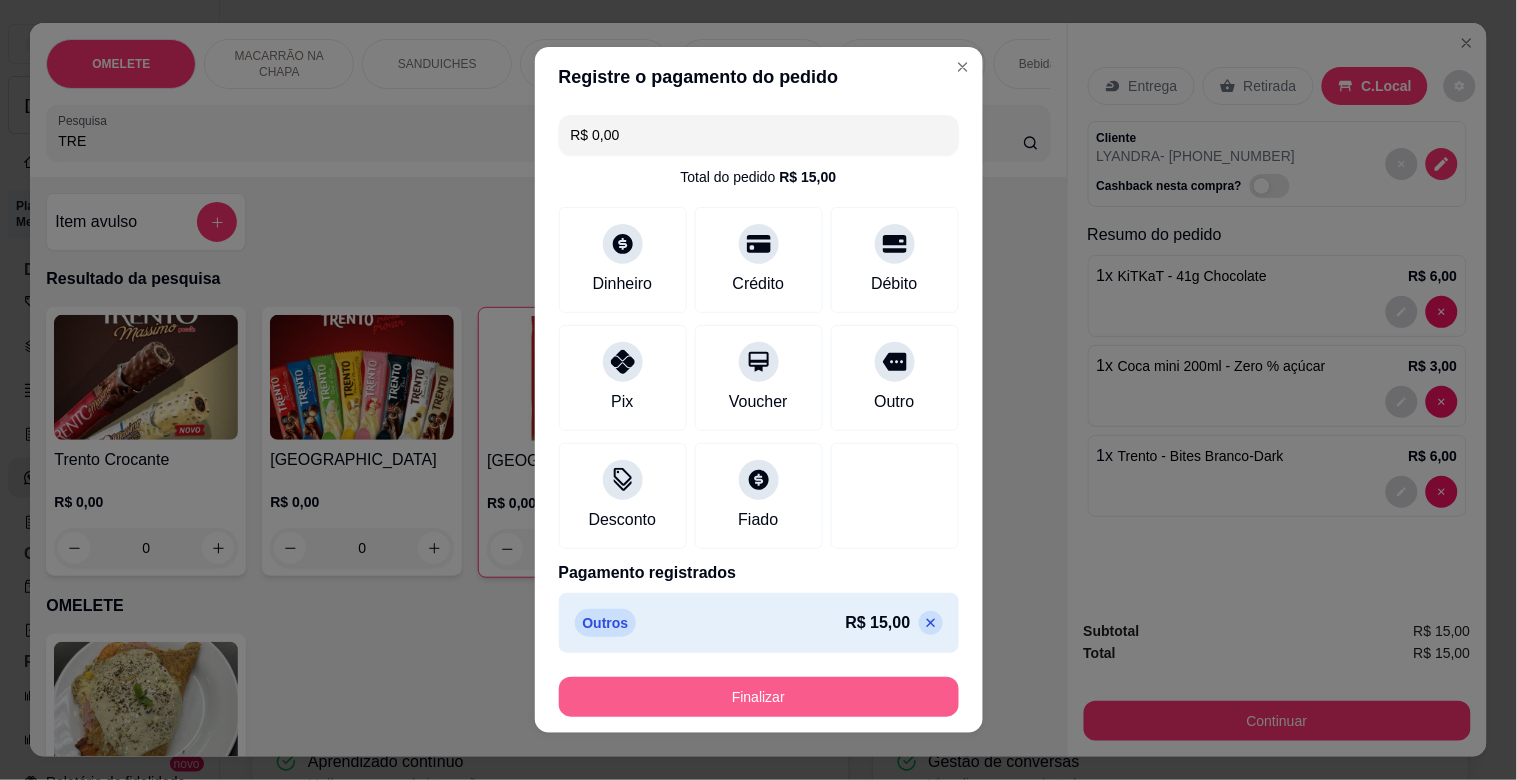 click on "Finalizar" at bounding box center [759, 697] 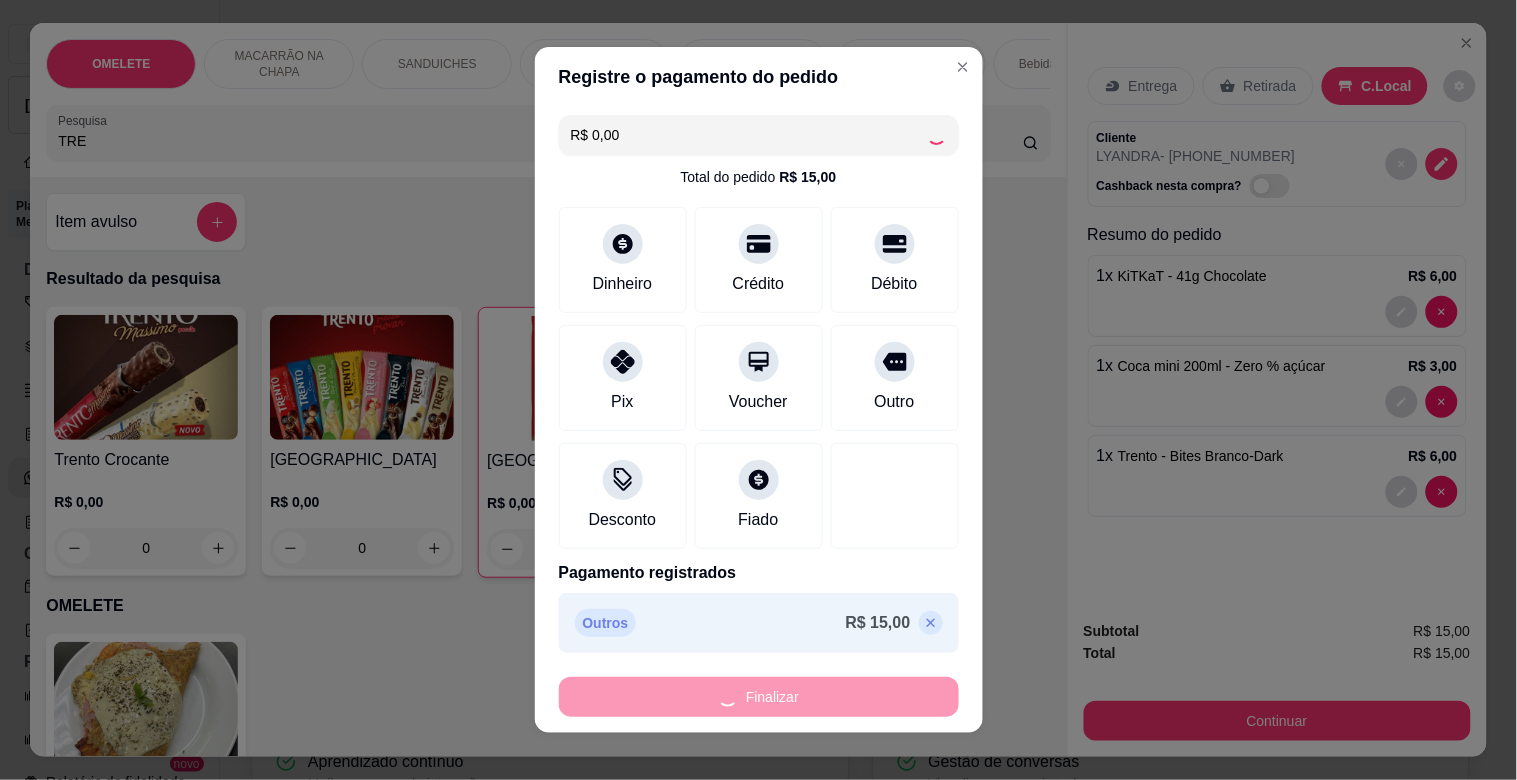 type on "0" 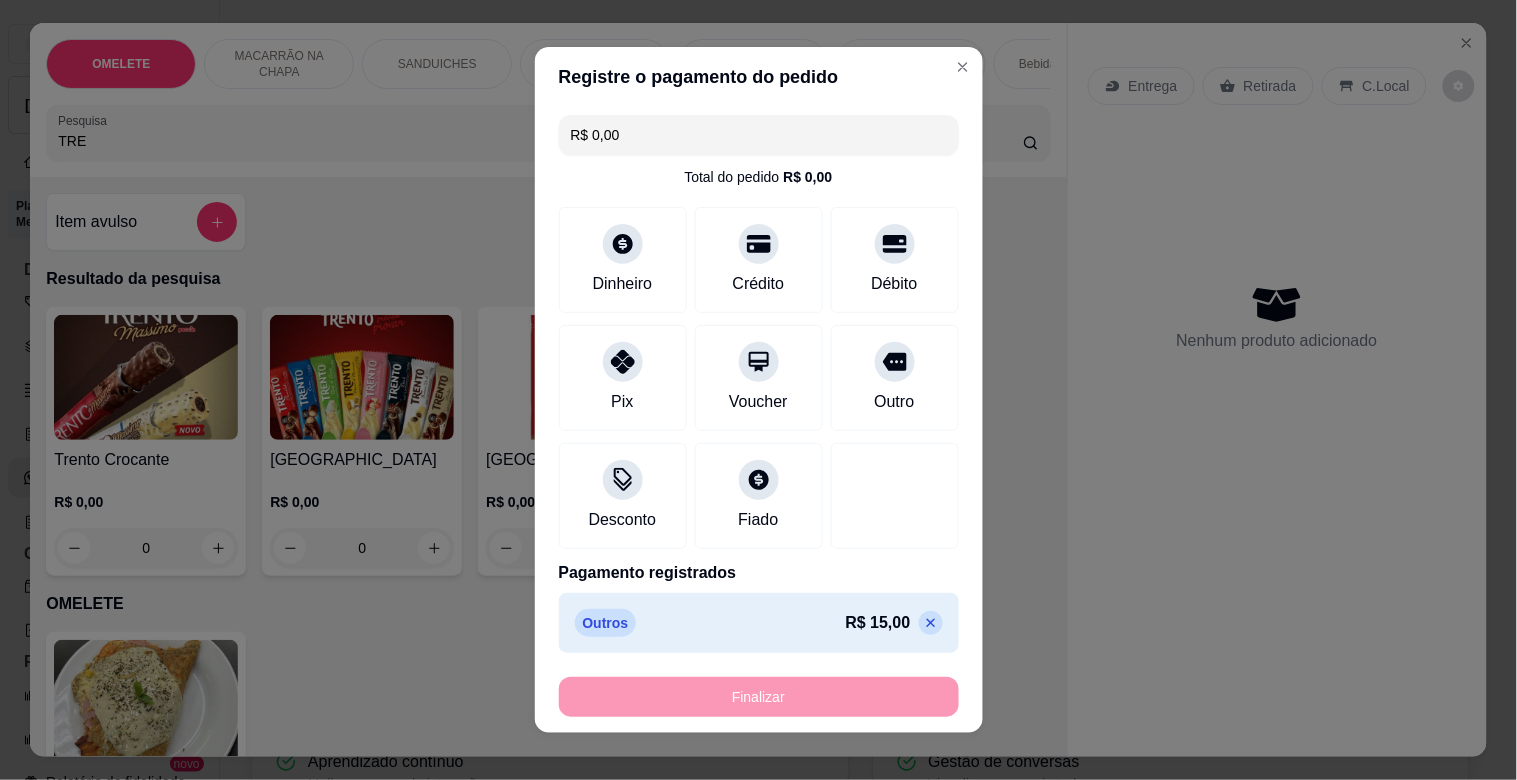type on "-R$ 15,00" 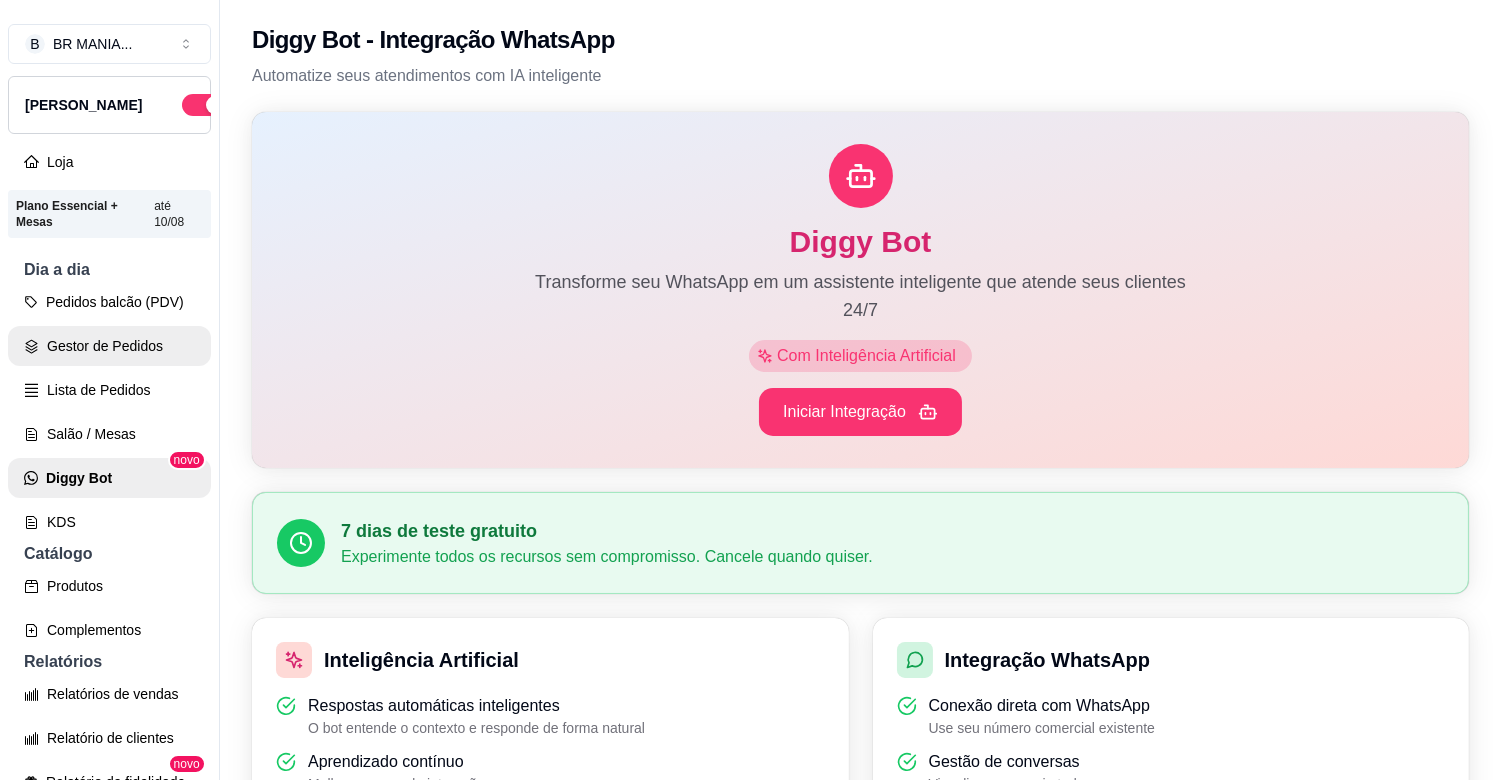 click on "Gestor de Pedidos" at bounding box center [109, 346] 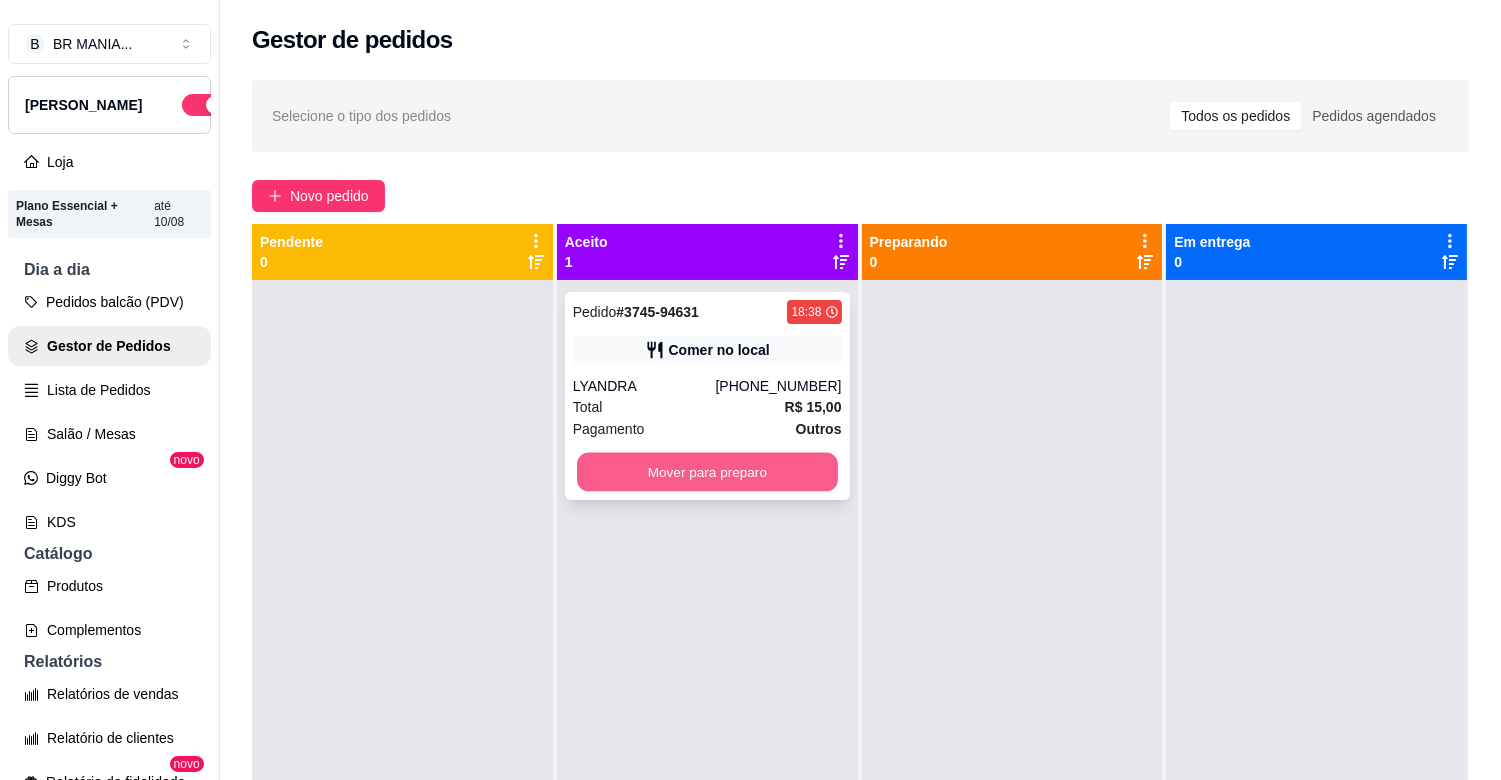 click on "Mover para preparo" at bounding box center (707, 472) 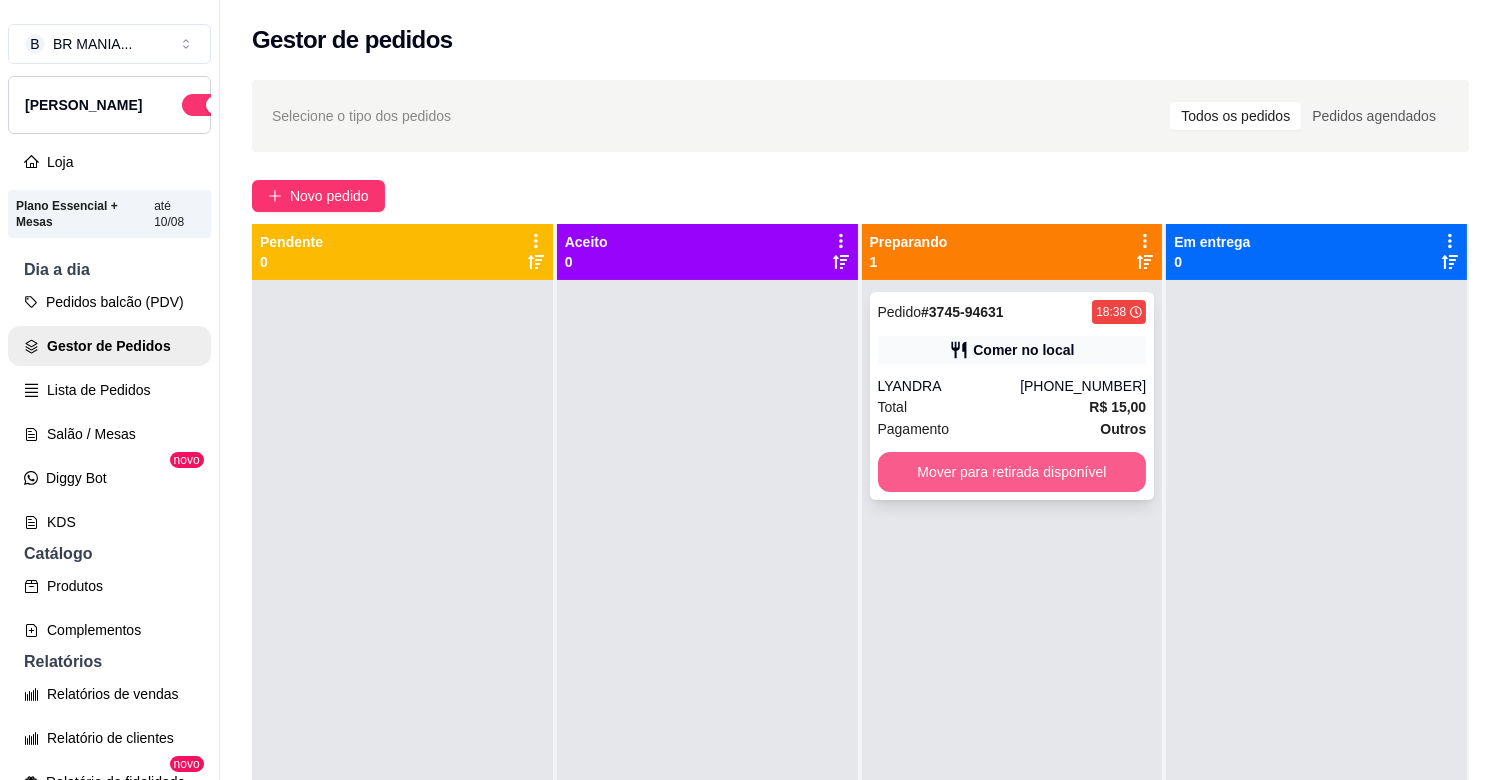 click on "Mover para retirada disponível" at bounding box center (1012, 472) 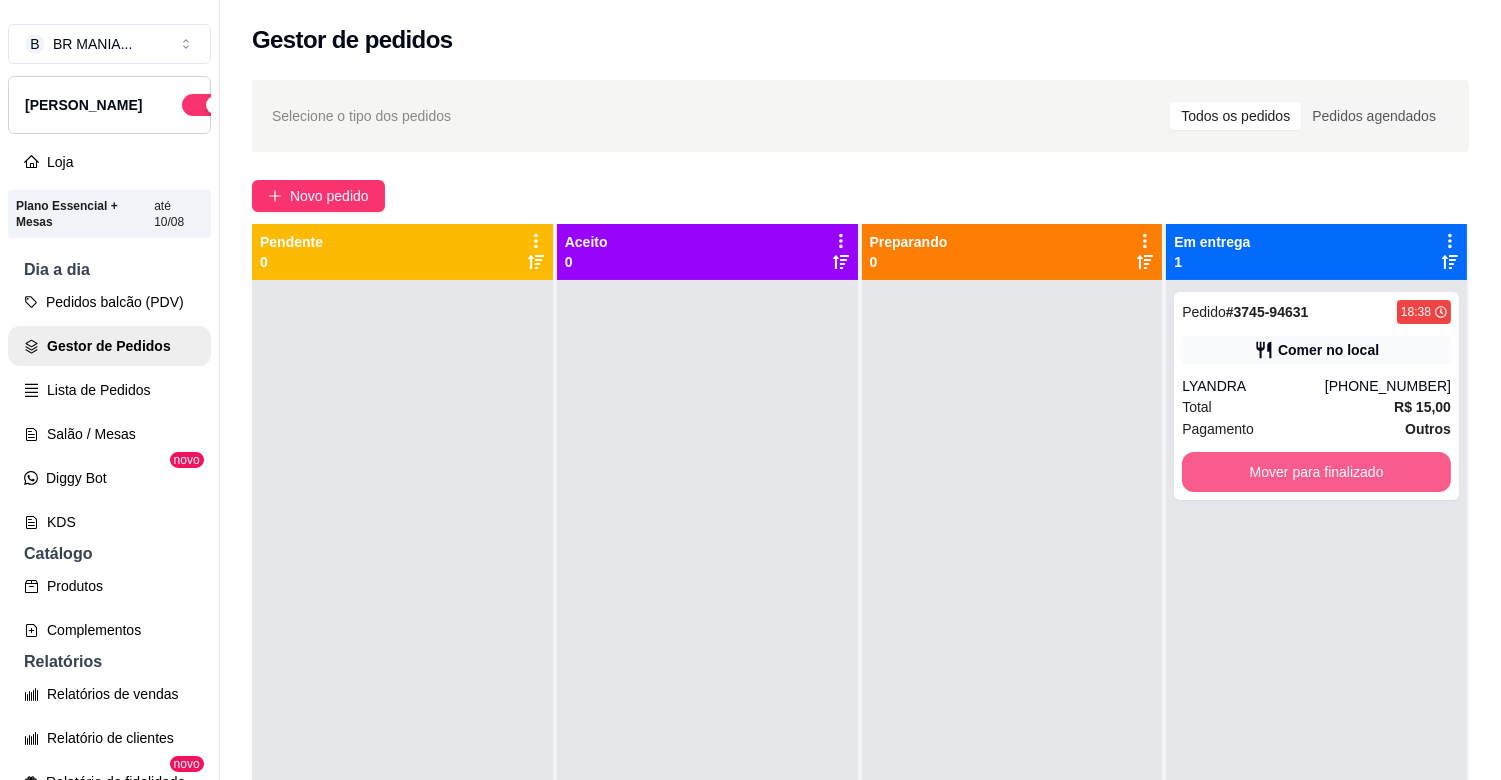 click on "Mover para finalizado" at bounding box center (1316, 472) 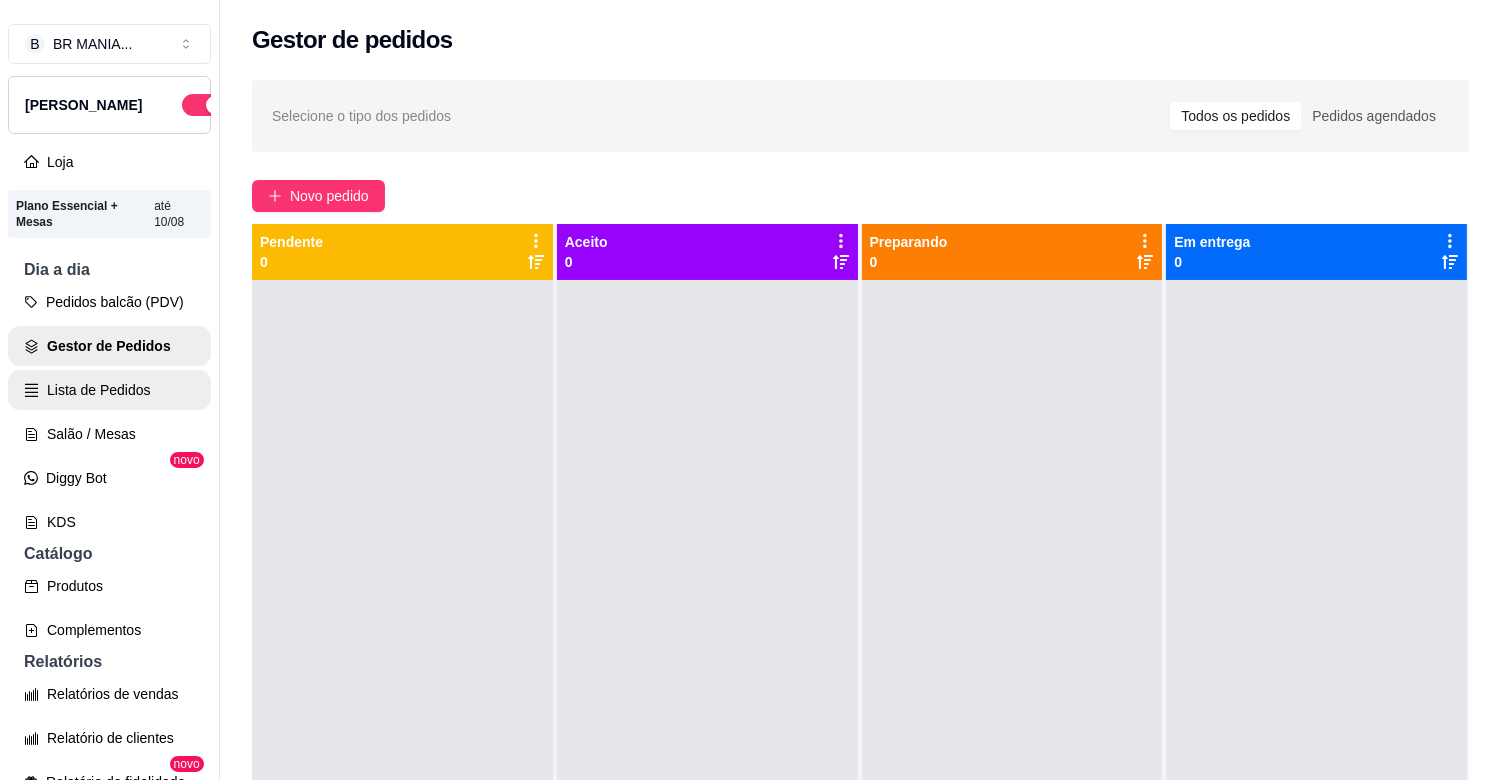 click on "Lista de Pedidos" at bounding box center (109, 390) 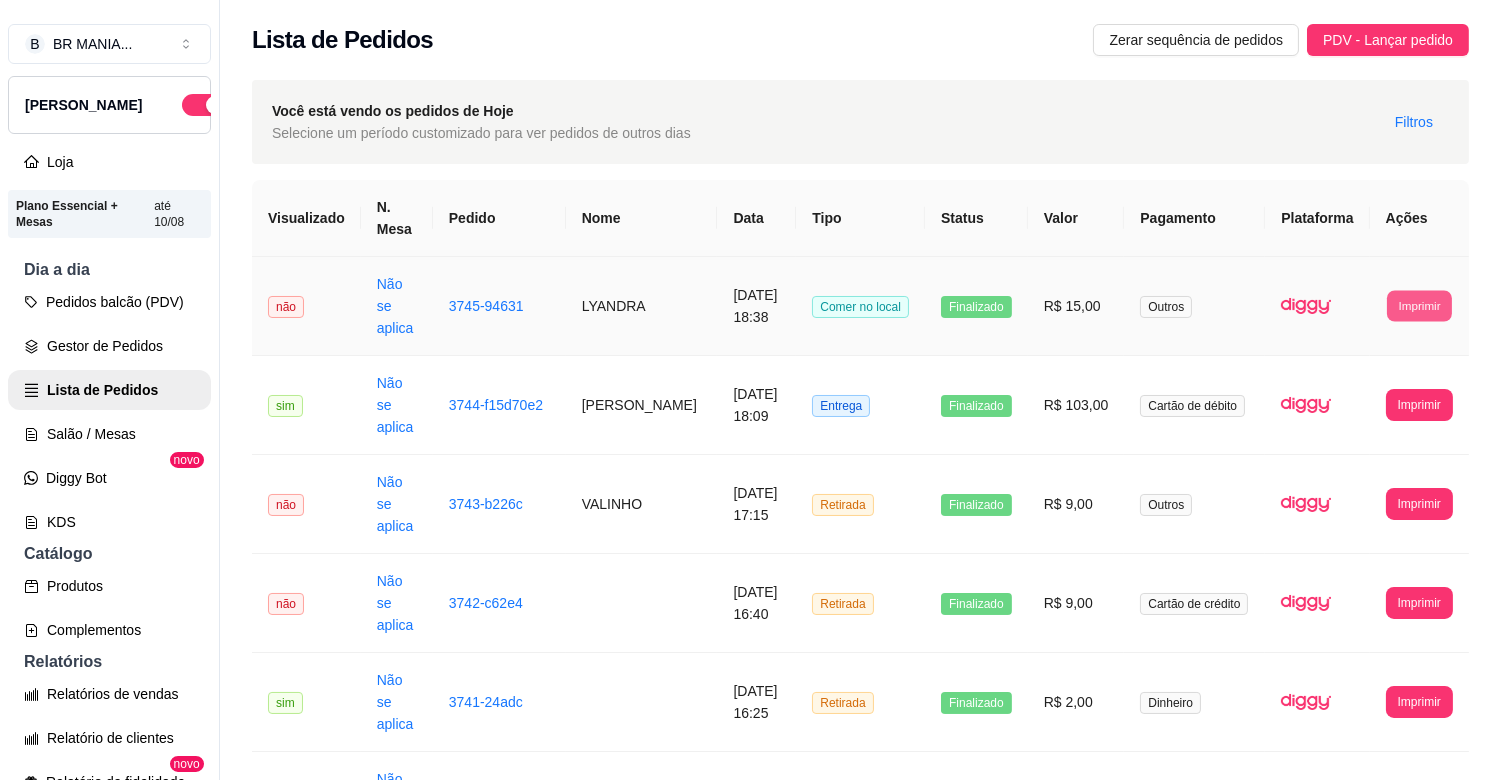 click on "Imprimir" at bounding box center [1419, 305] 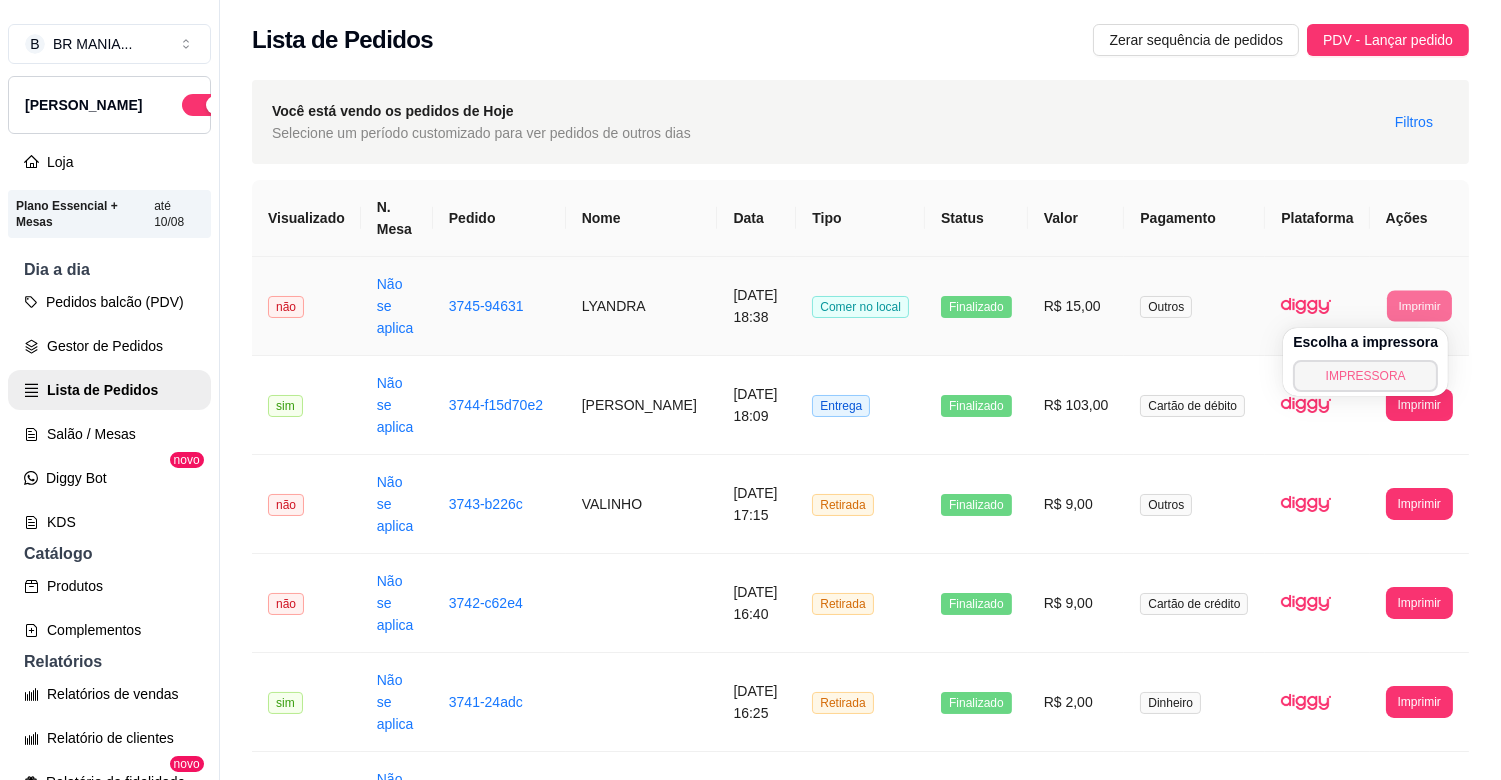 click on "IMPRESSORA" at bounding box center [1365, 376] 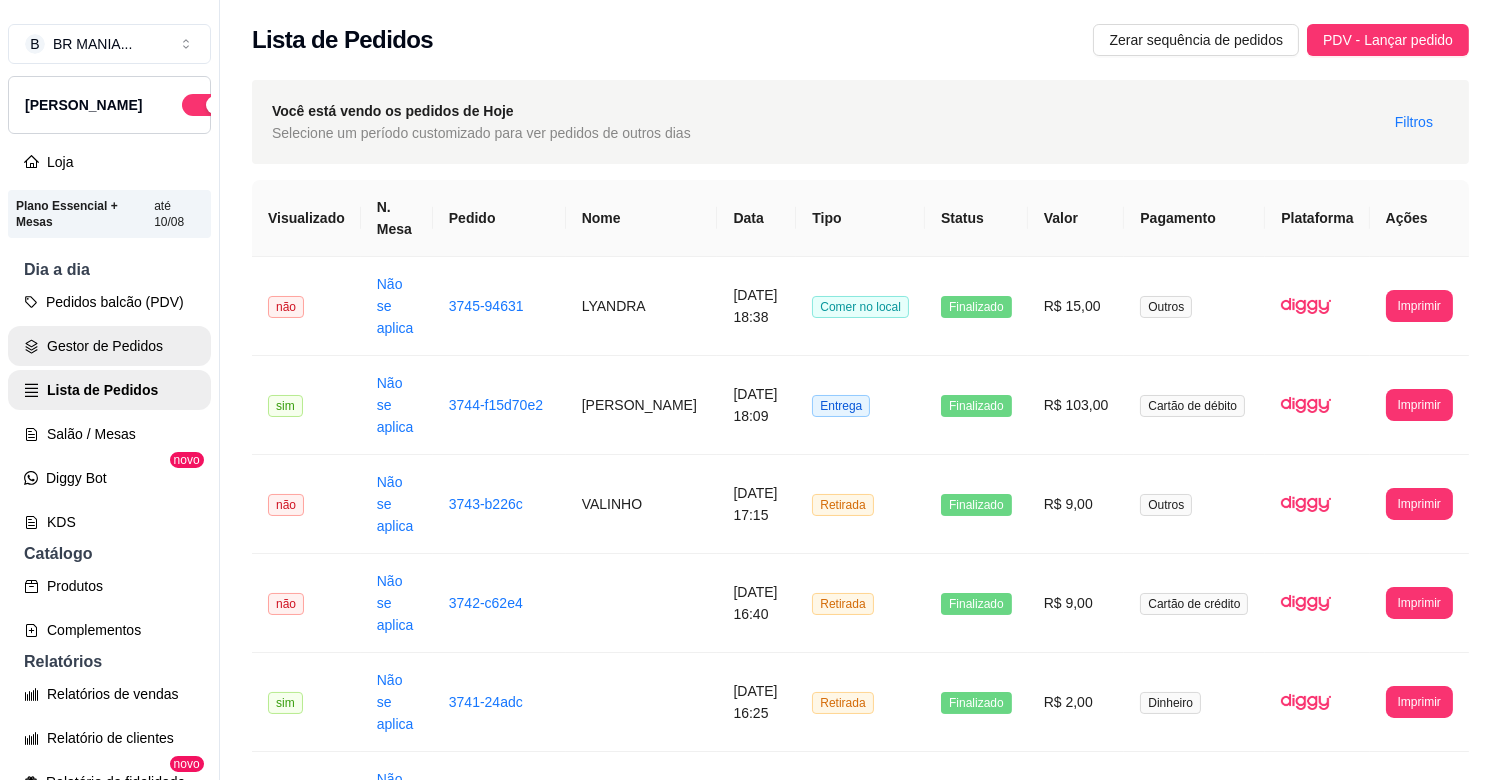 click on "Gestor de Pedidos" at bounding box center (109, 346) 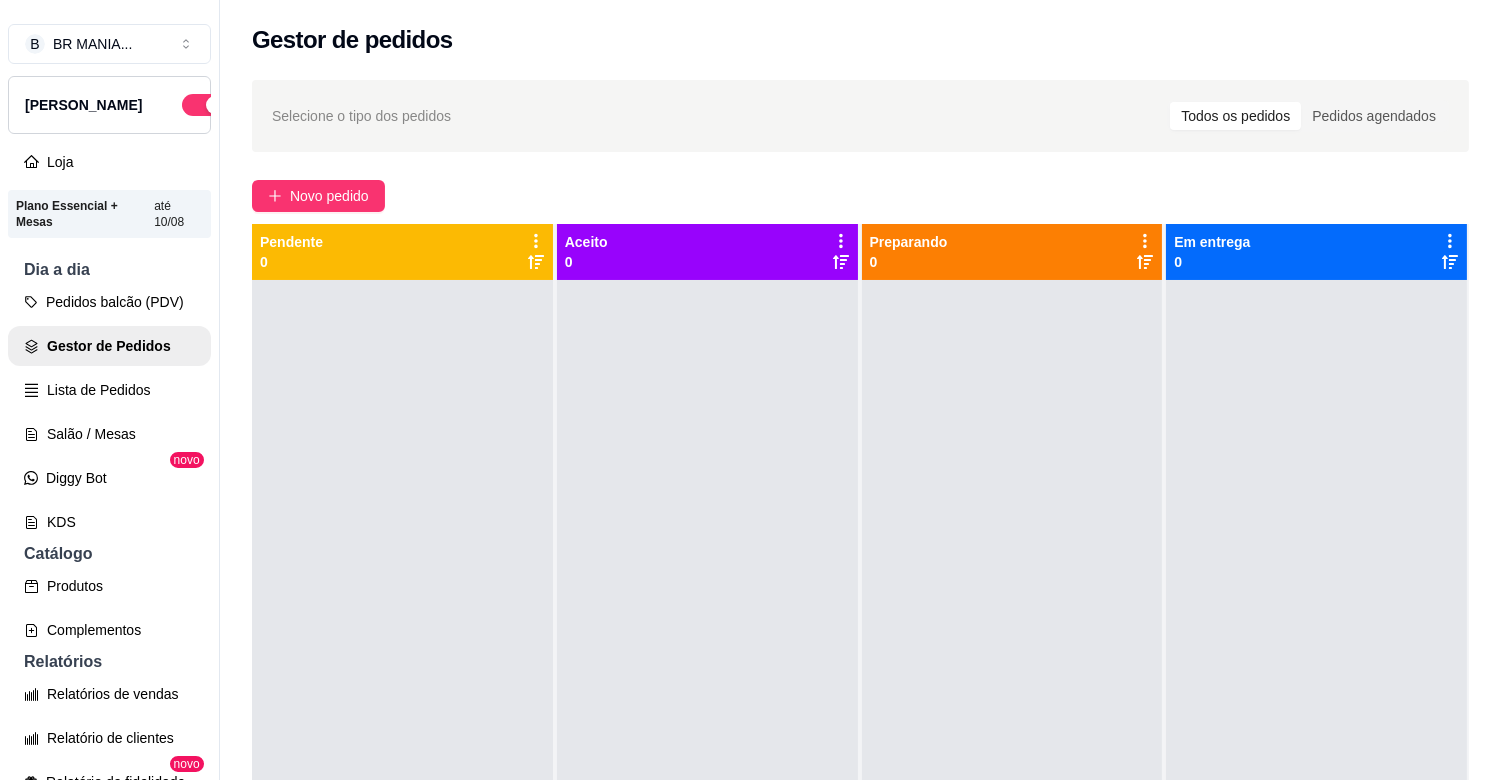 click at bounding box center [402, 670] 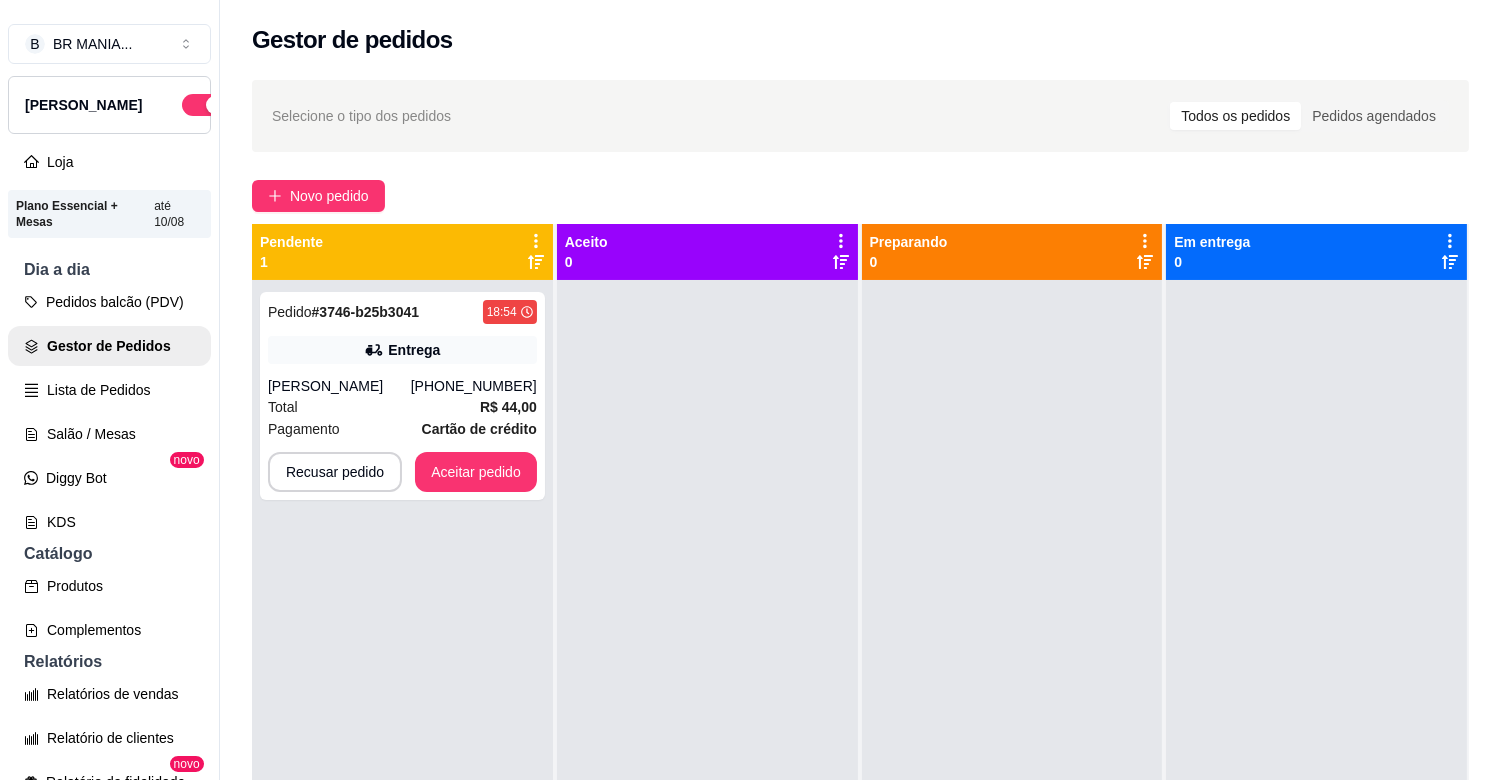 click on "Pedido  # 3746-b25b3041 18:54 Entrega [PERSON_NAME]  [PHONE_NUMBER] Total R$ 44,00 Pagamento Cartão de crédito Recusar pedido Aceitar pedido" at bounding box center [402, 670] 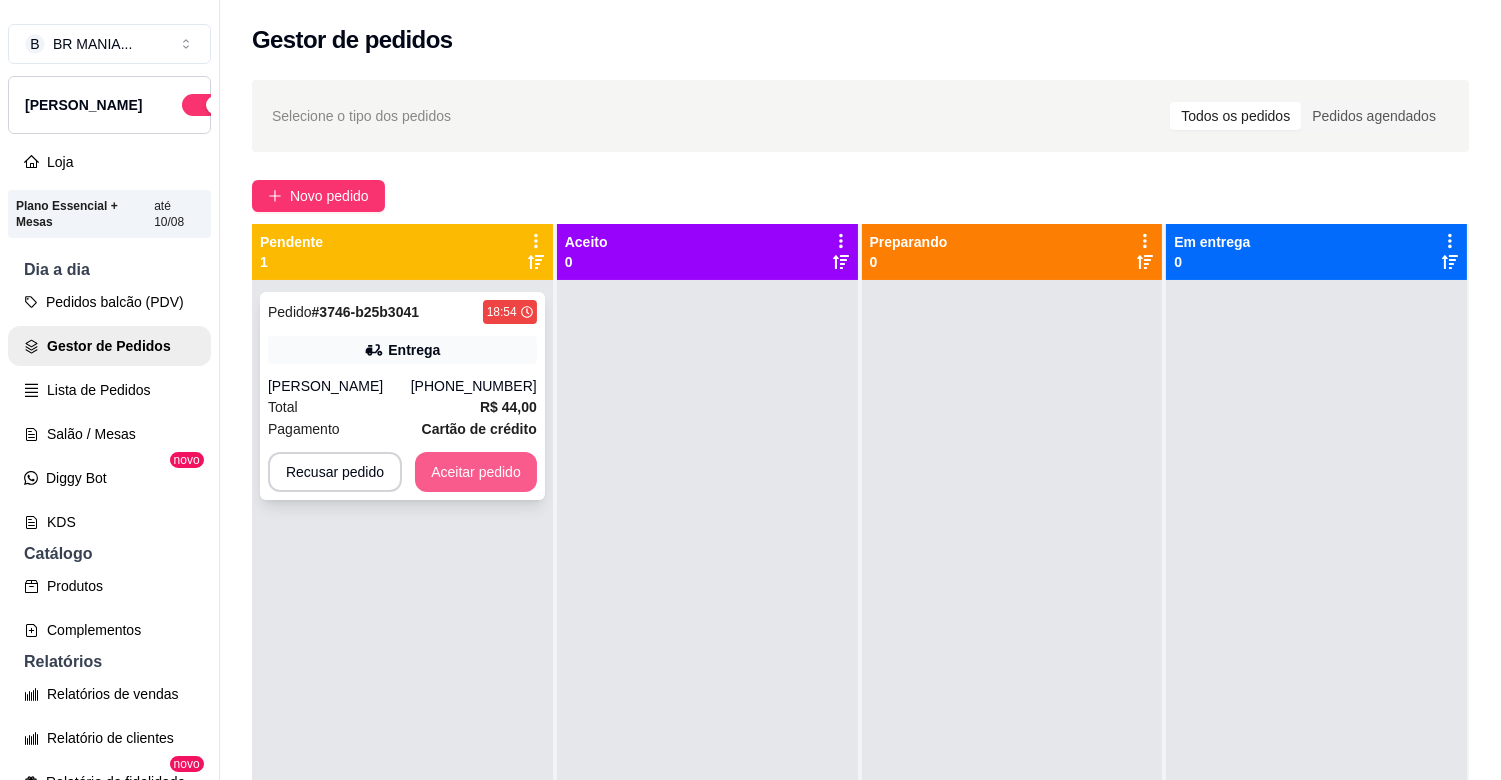 click on "Aceitar pedido" at bounding box center (476, 472) 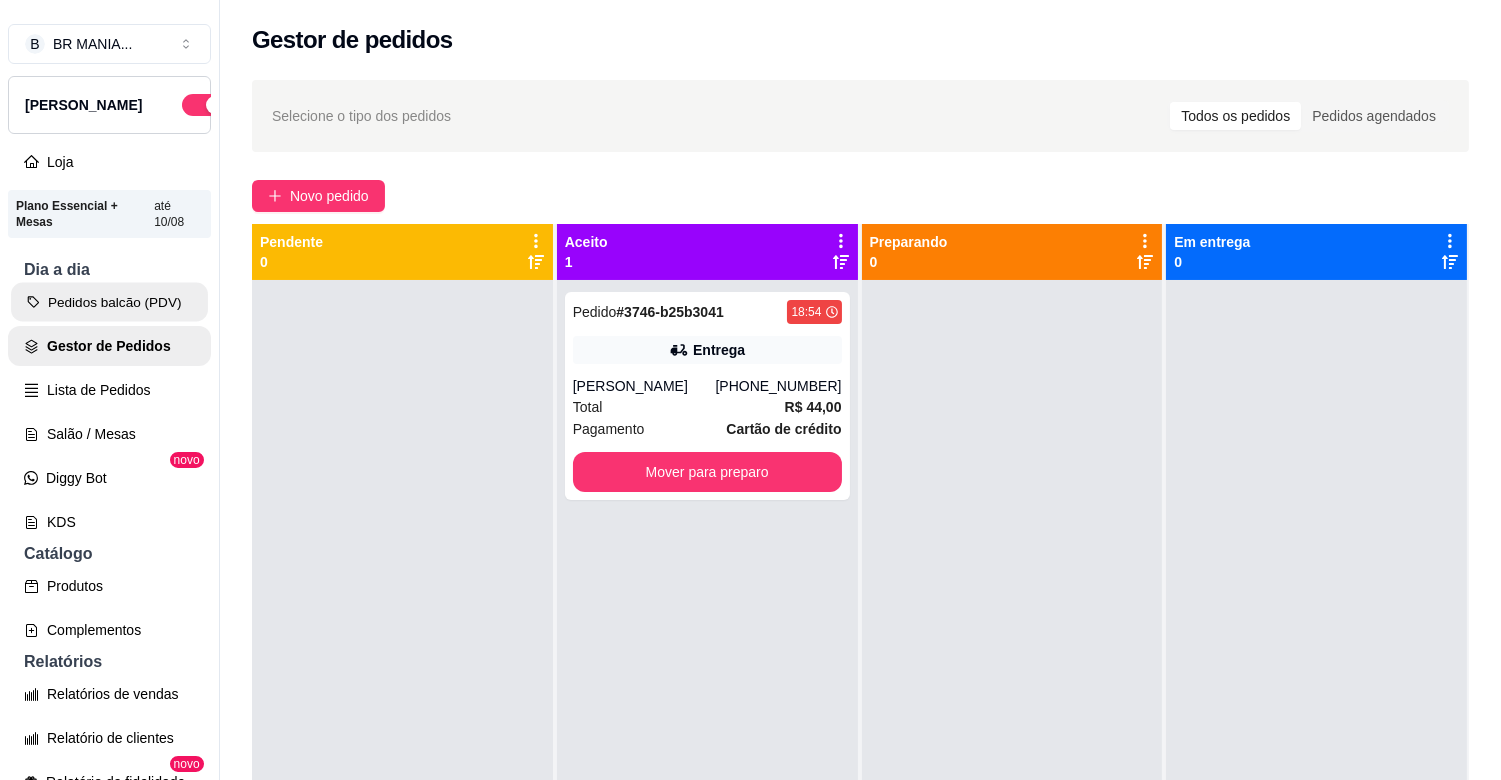 click on "Pedidos balcão (PDV)" at bounding box center [109, 302] 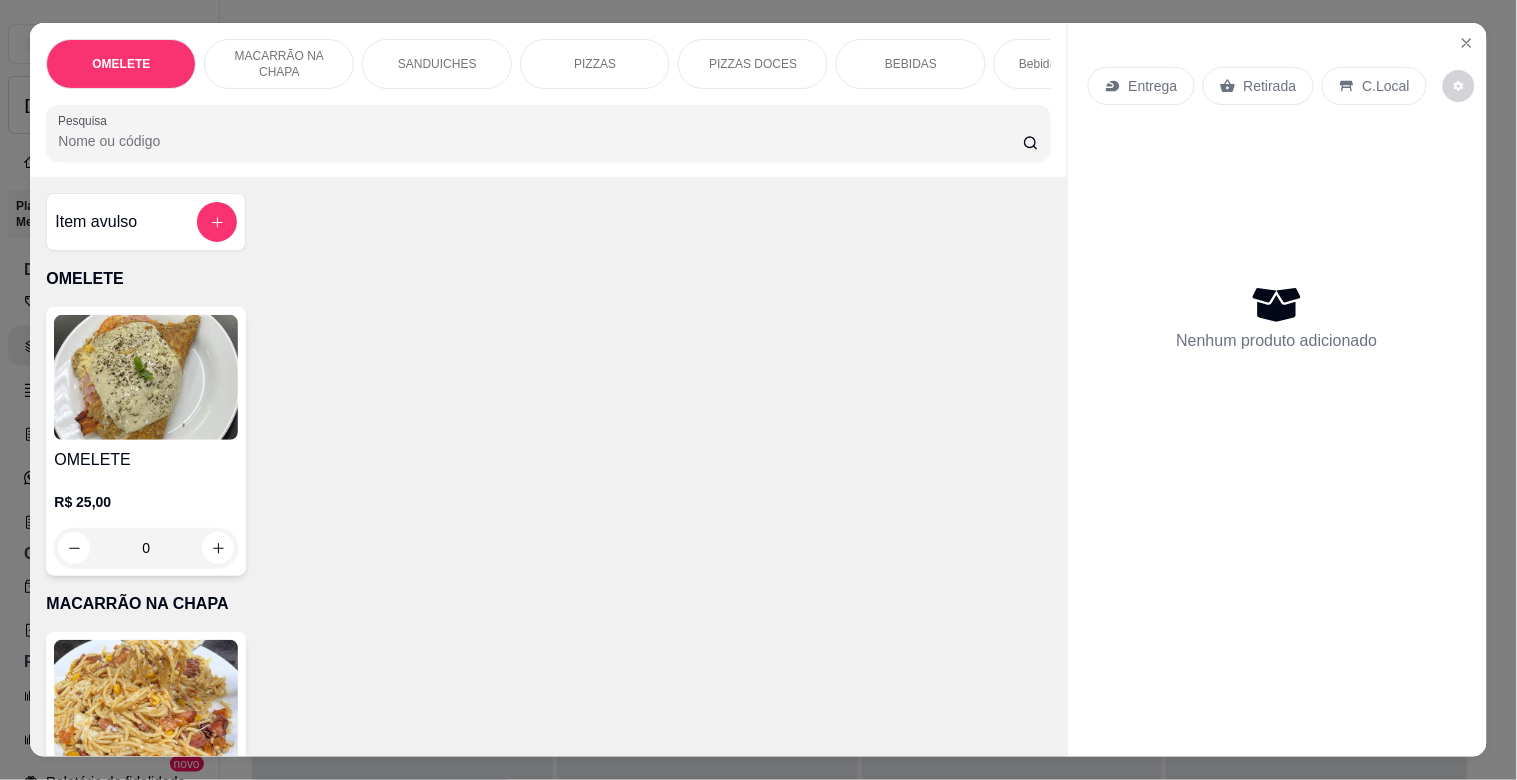 click on "PIZZAS" at bounding box center (595, 64) 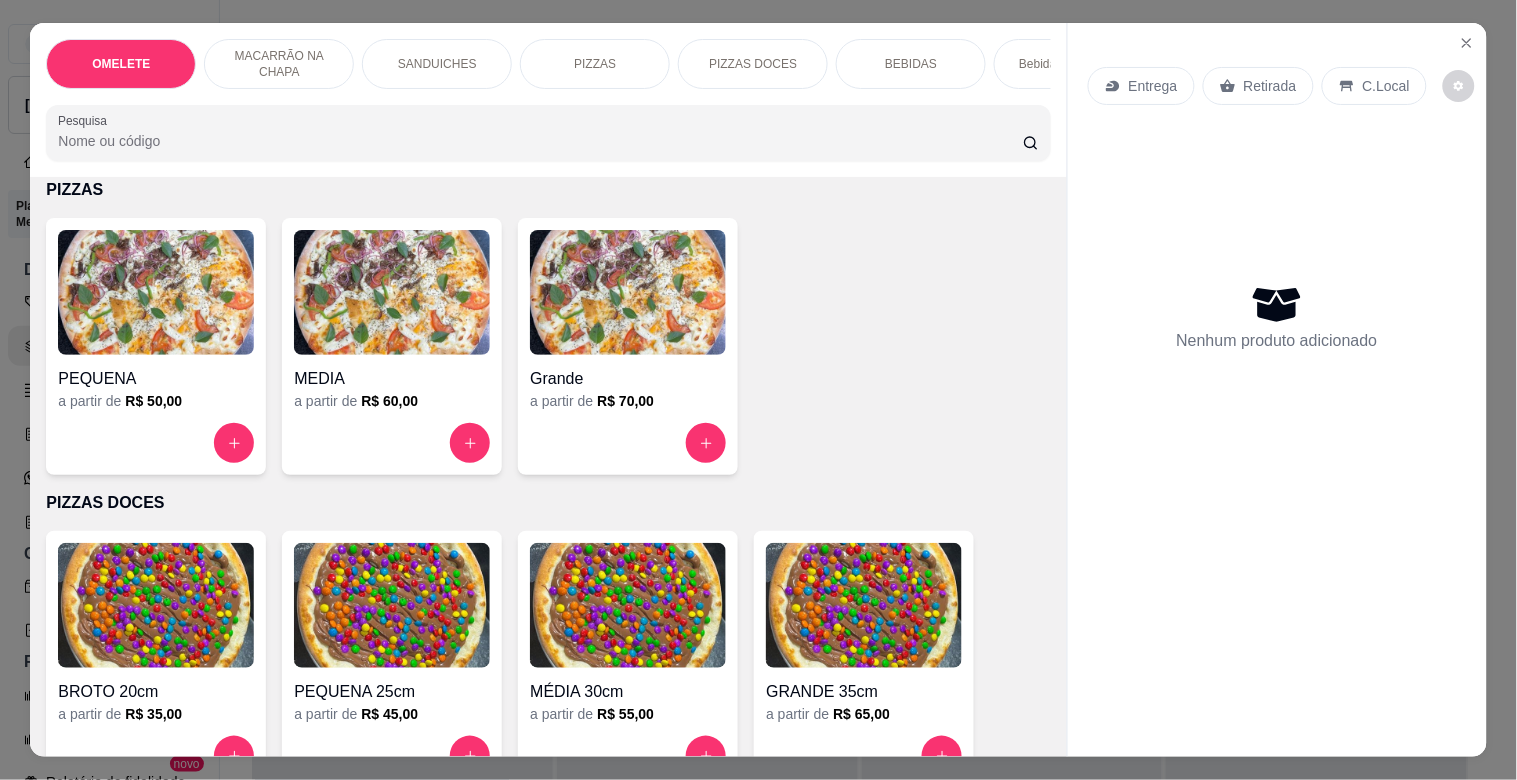 scroll, scrollTop: 48, scrollLeft: 0, axis: vertical 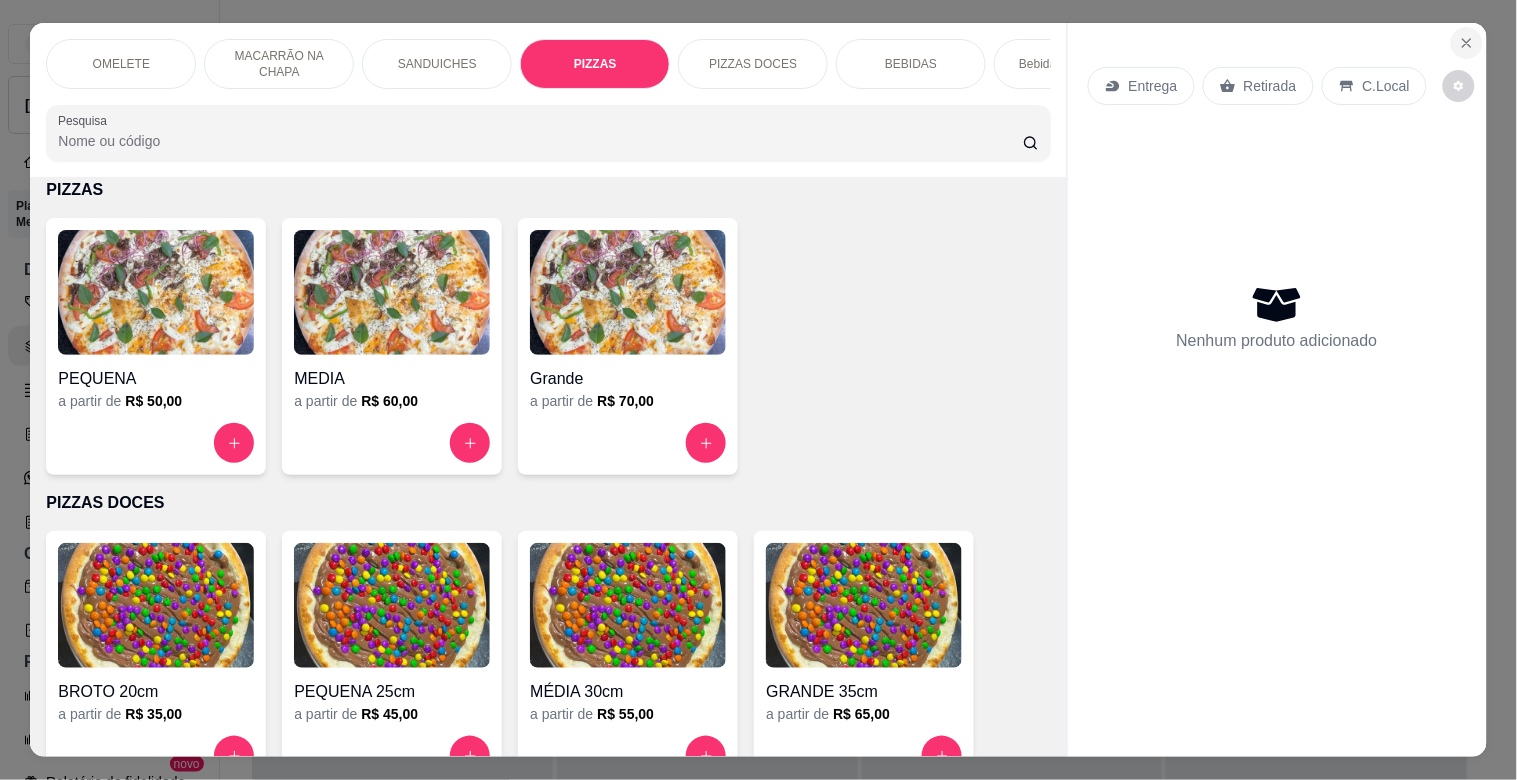 click at bounding box center [1467, 43] 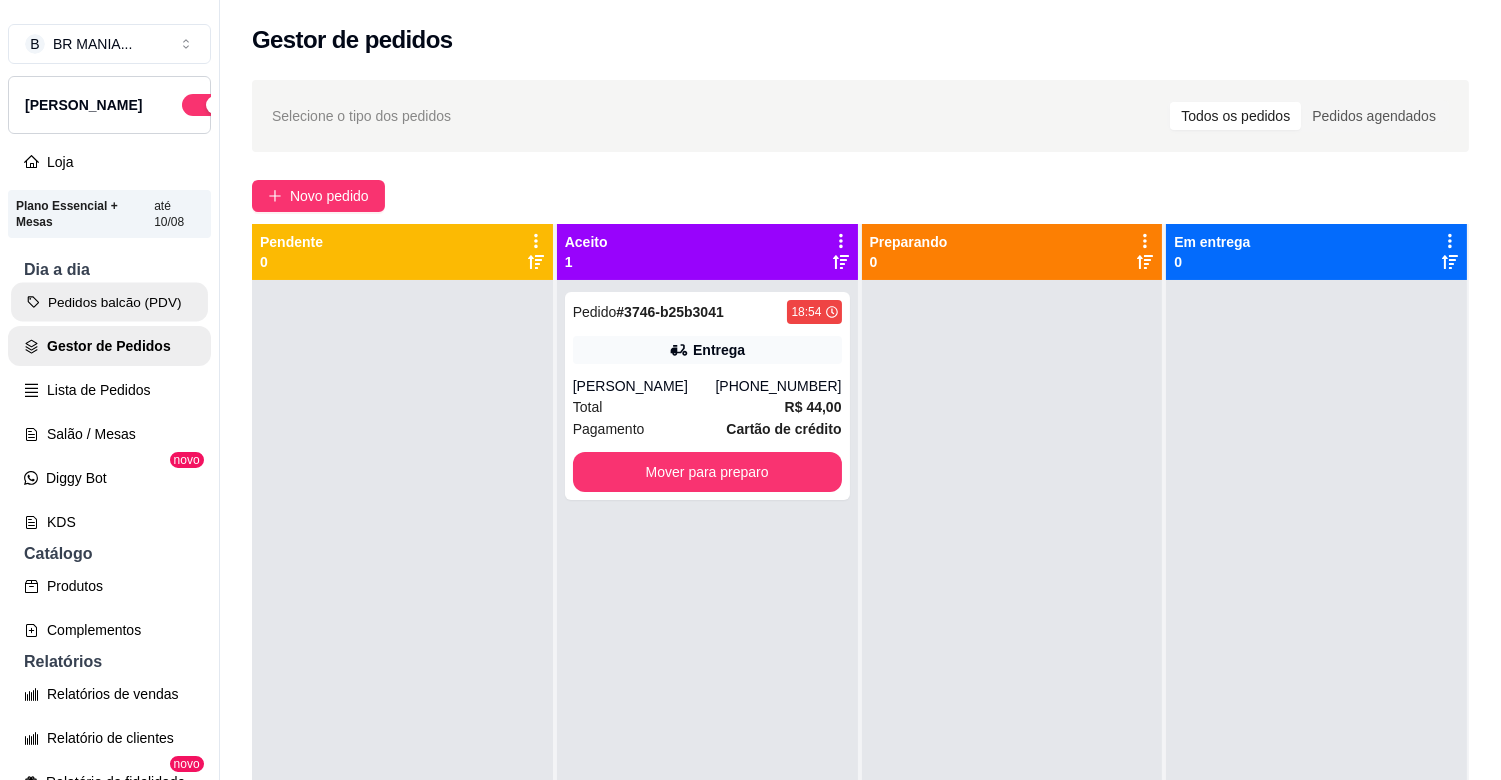 click on "Pedidos balcão (PDV)" at bounding box center (109, 302) 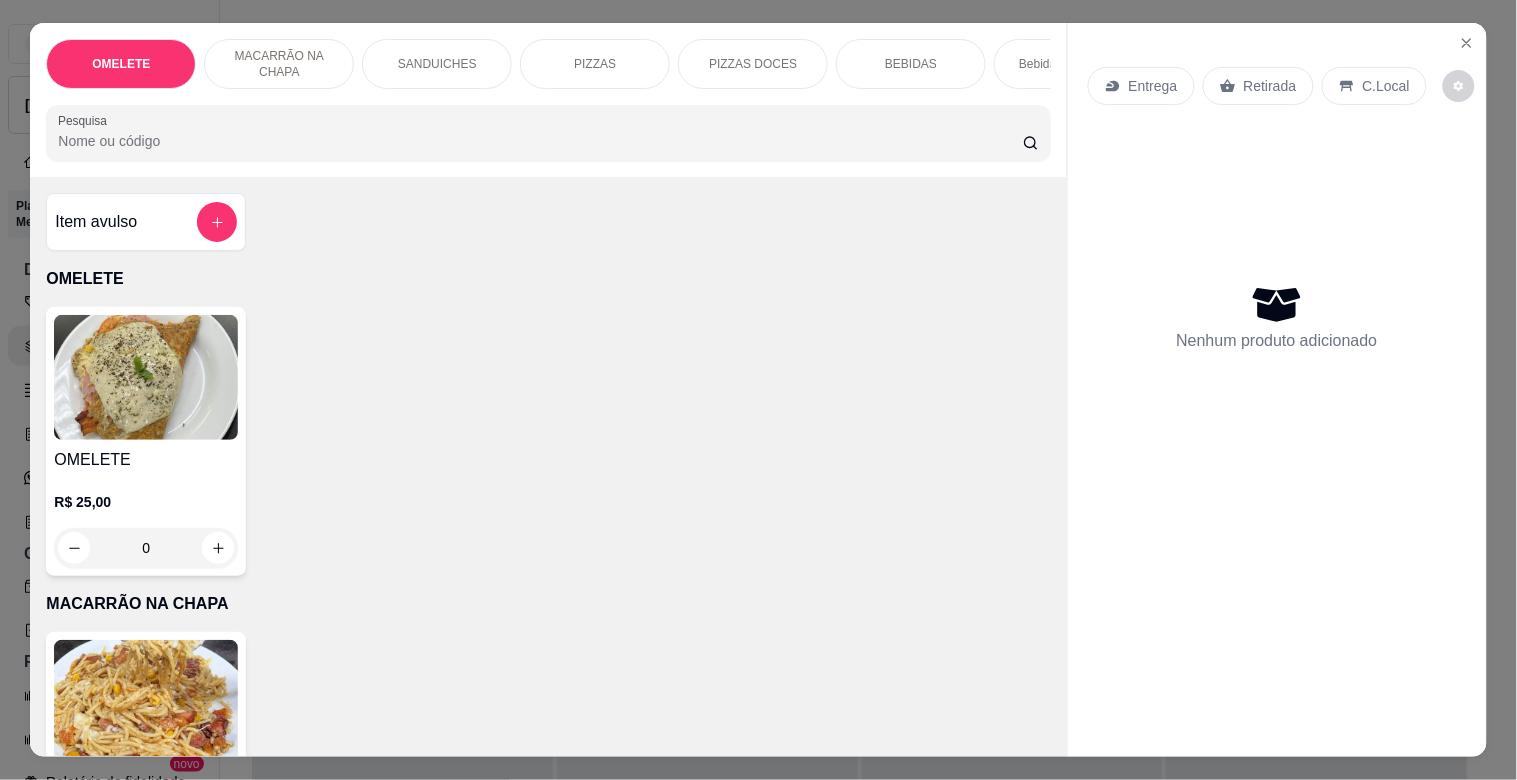 click on "SANDUICHES" at bounding box center (437, 64) 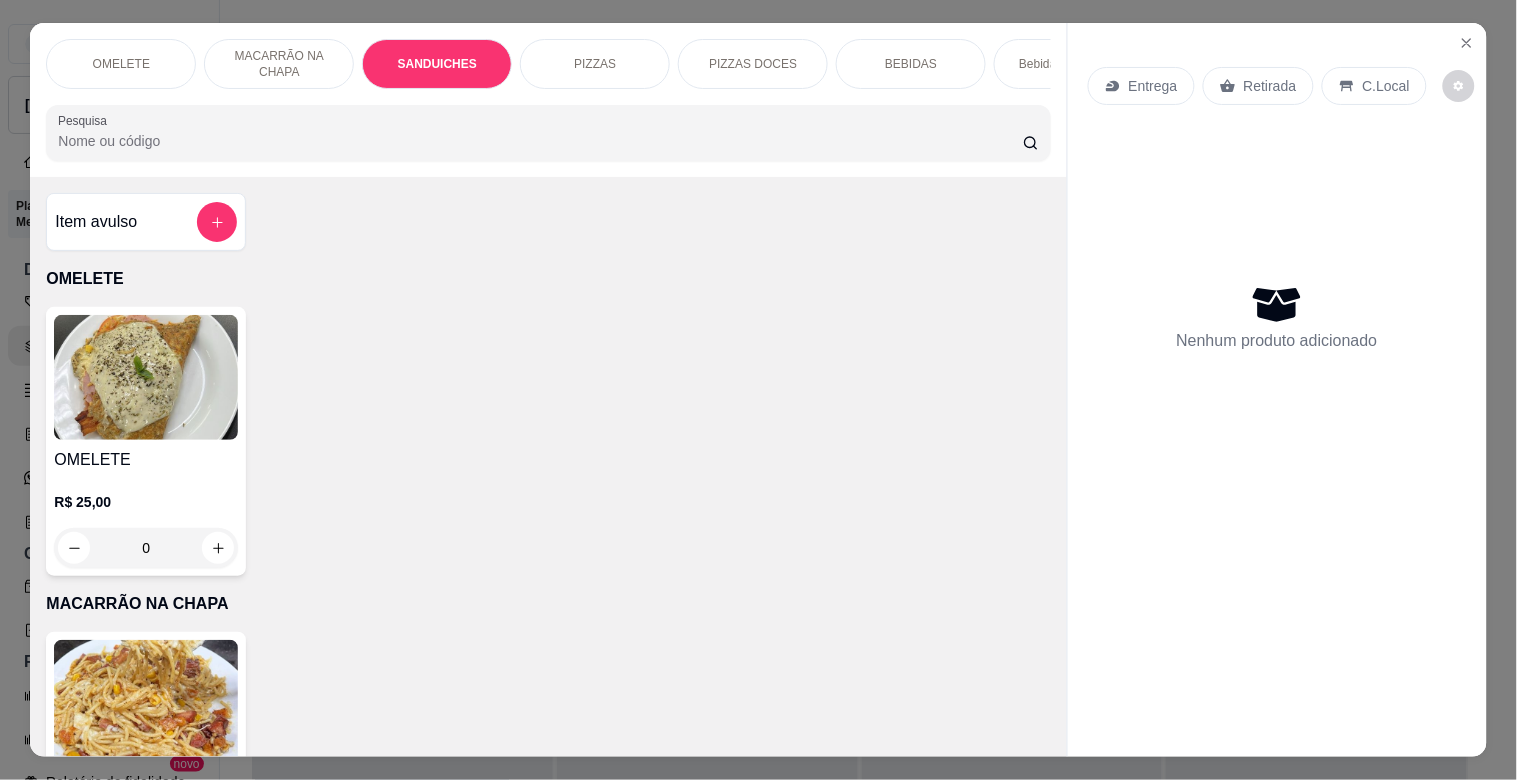 scroll, scrollTop: 740, scrollLeft: 0, axis: vertical 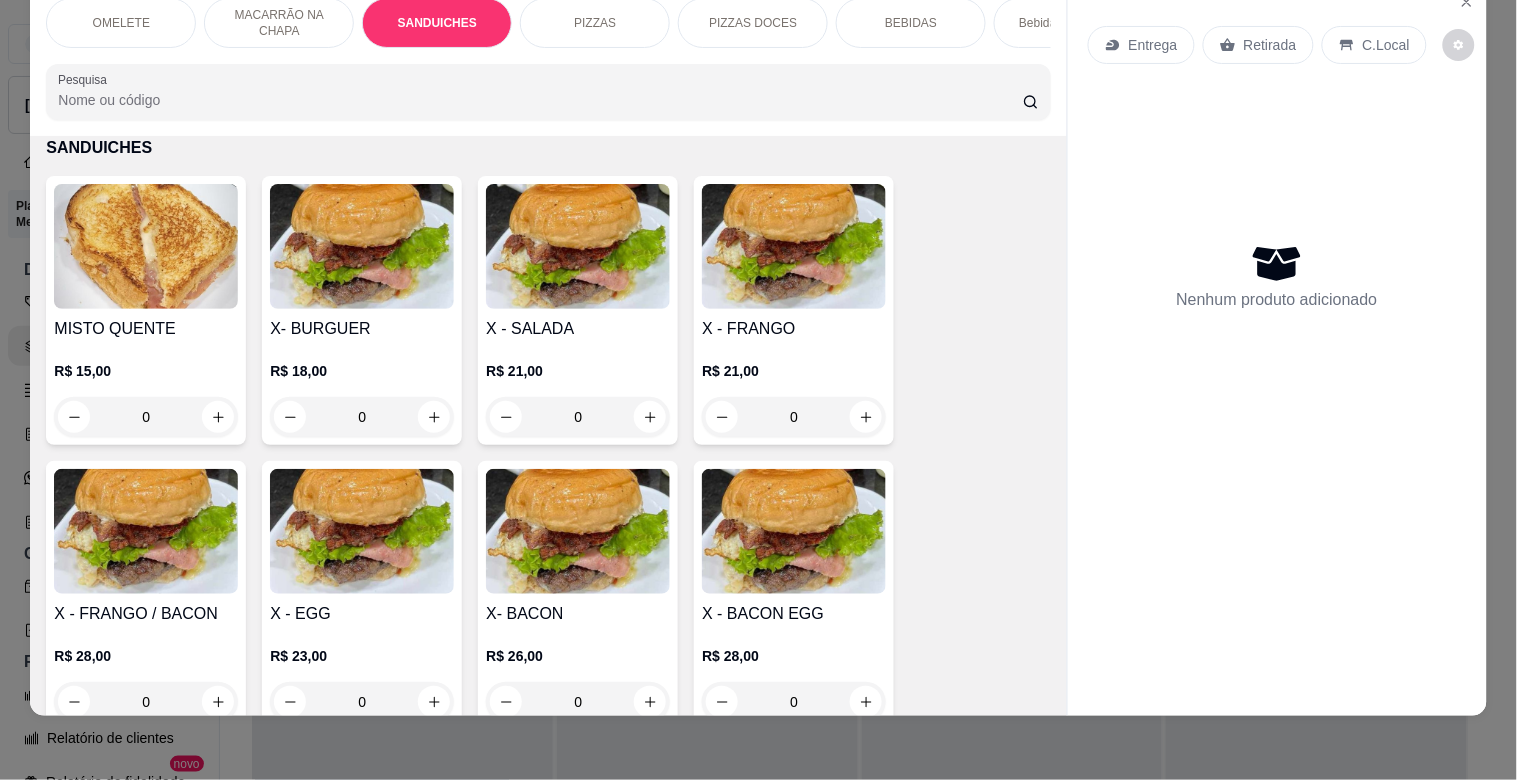 click at bounding box center (362, 246) 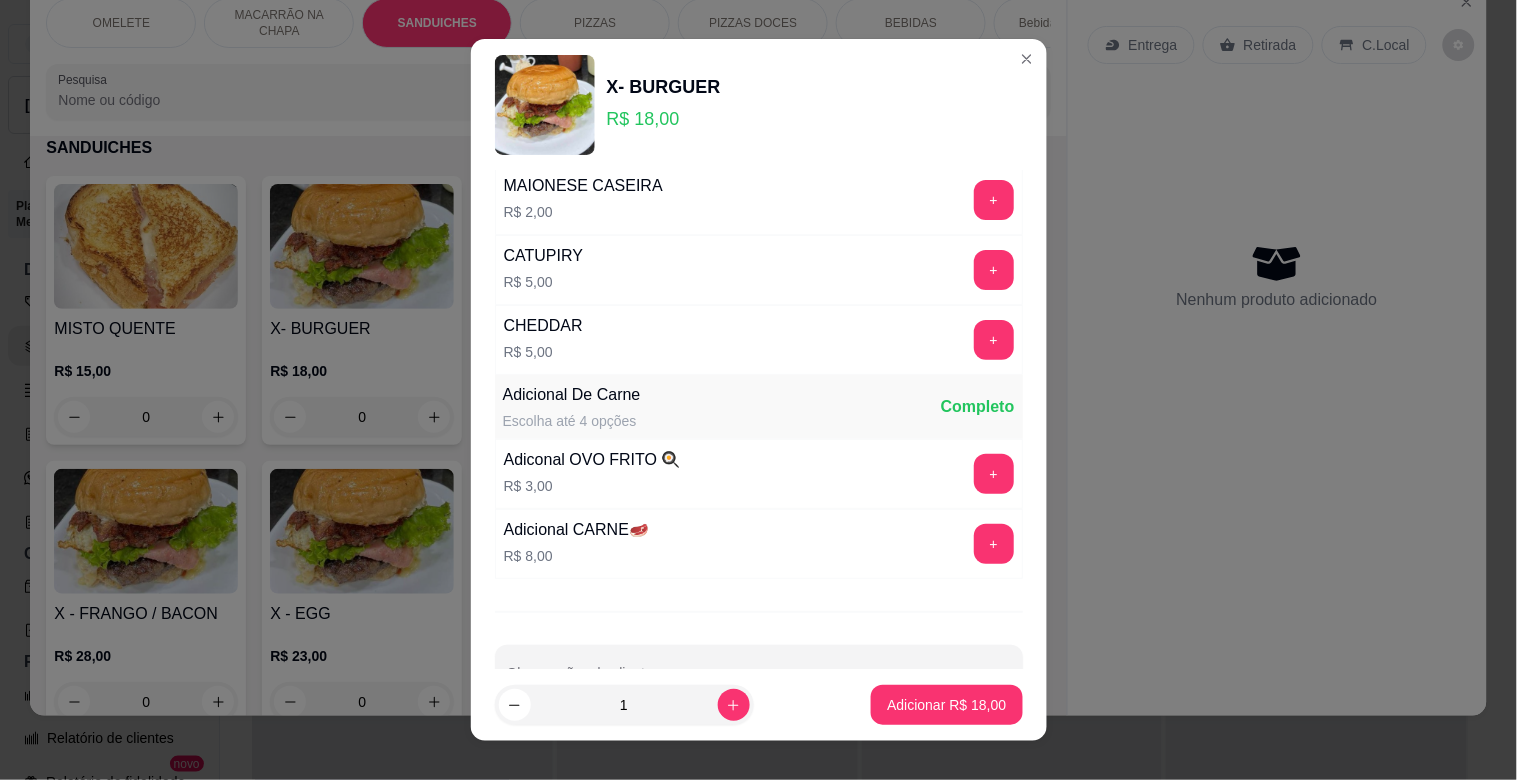 scroll, scrollTop: 141, scrollLeft: 0, axis: vertical 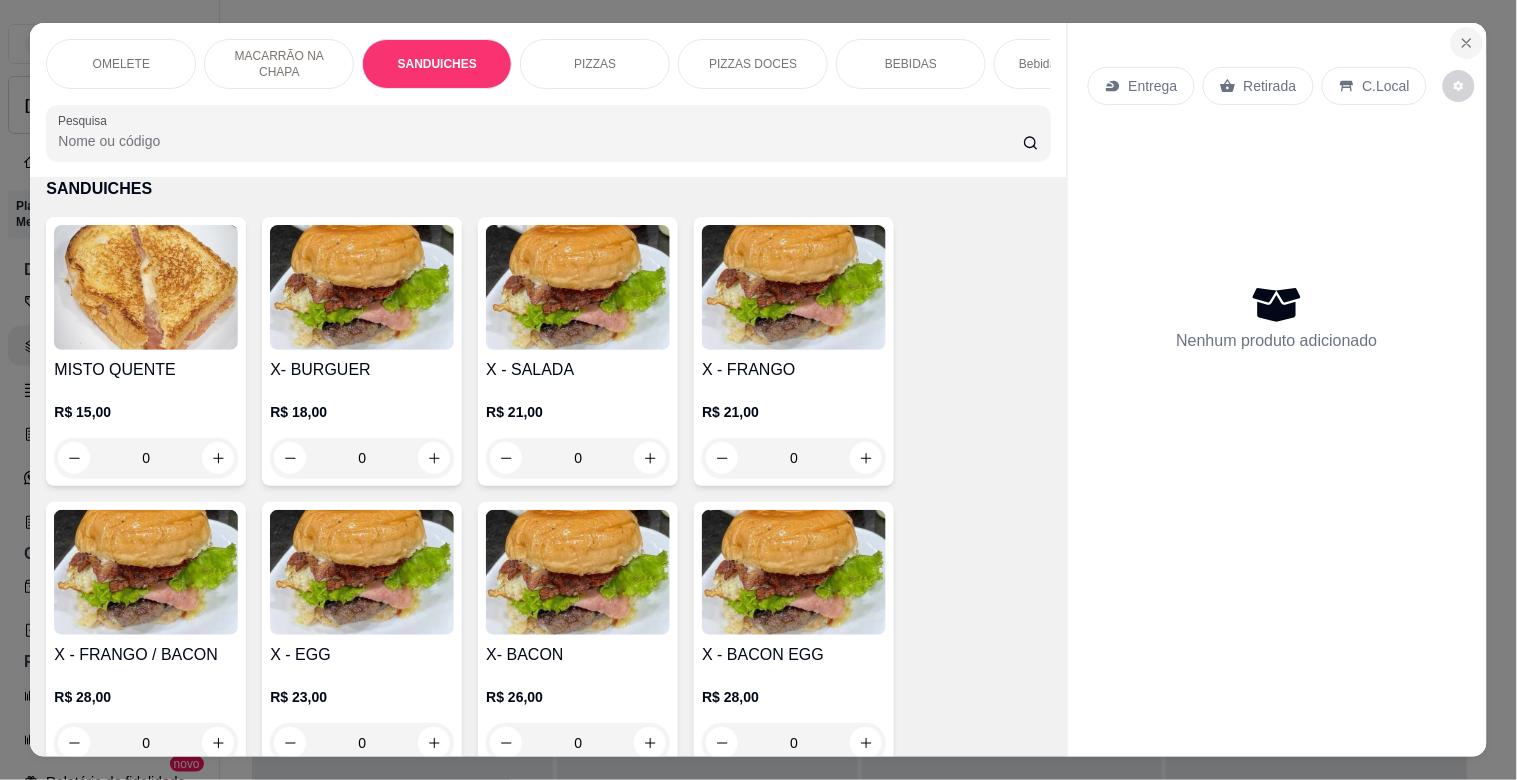 click at bounding box center (1467, 43) 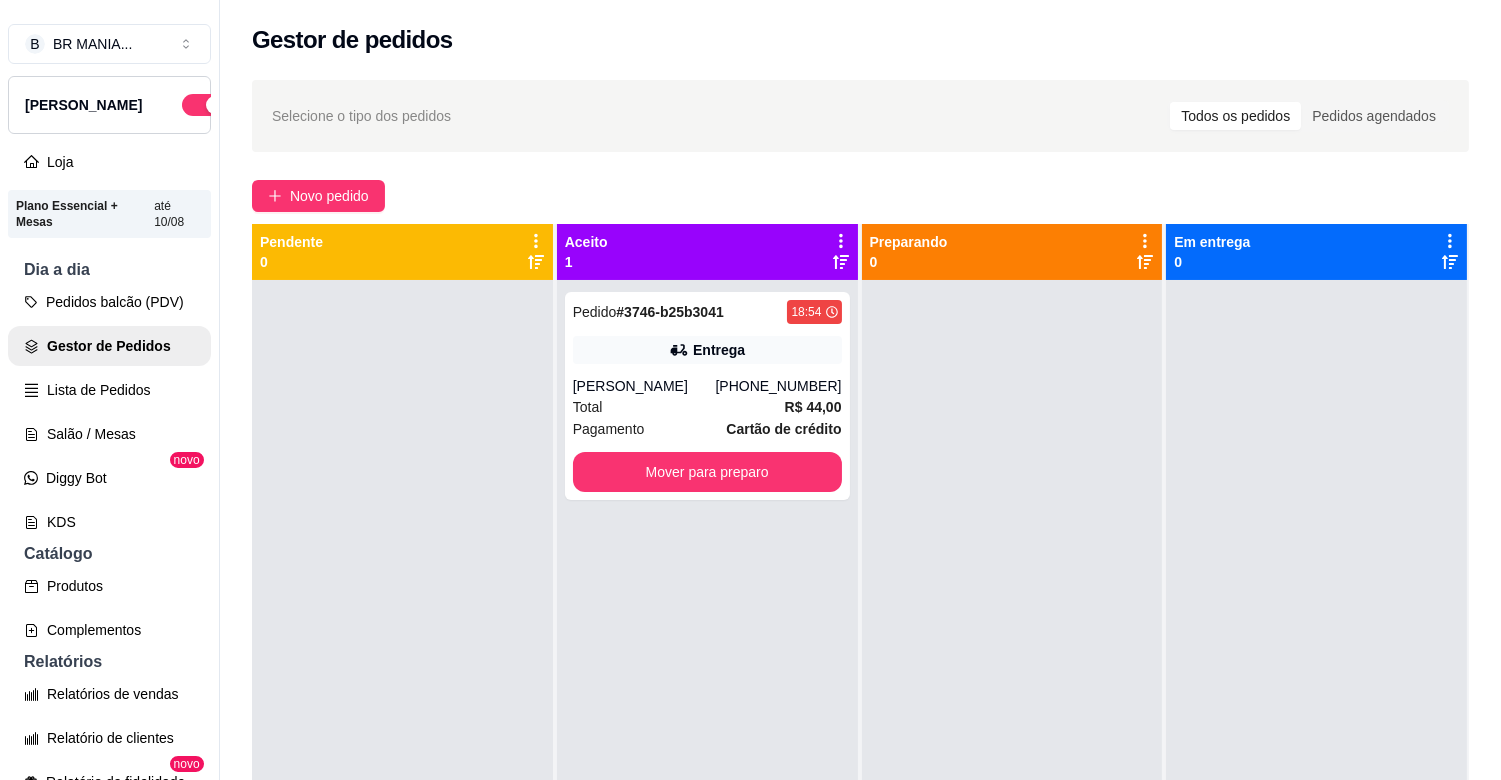 click at bounding box center [402, 670] 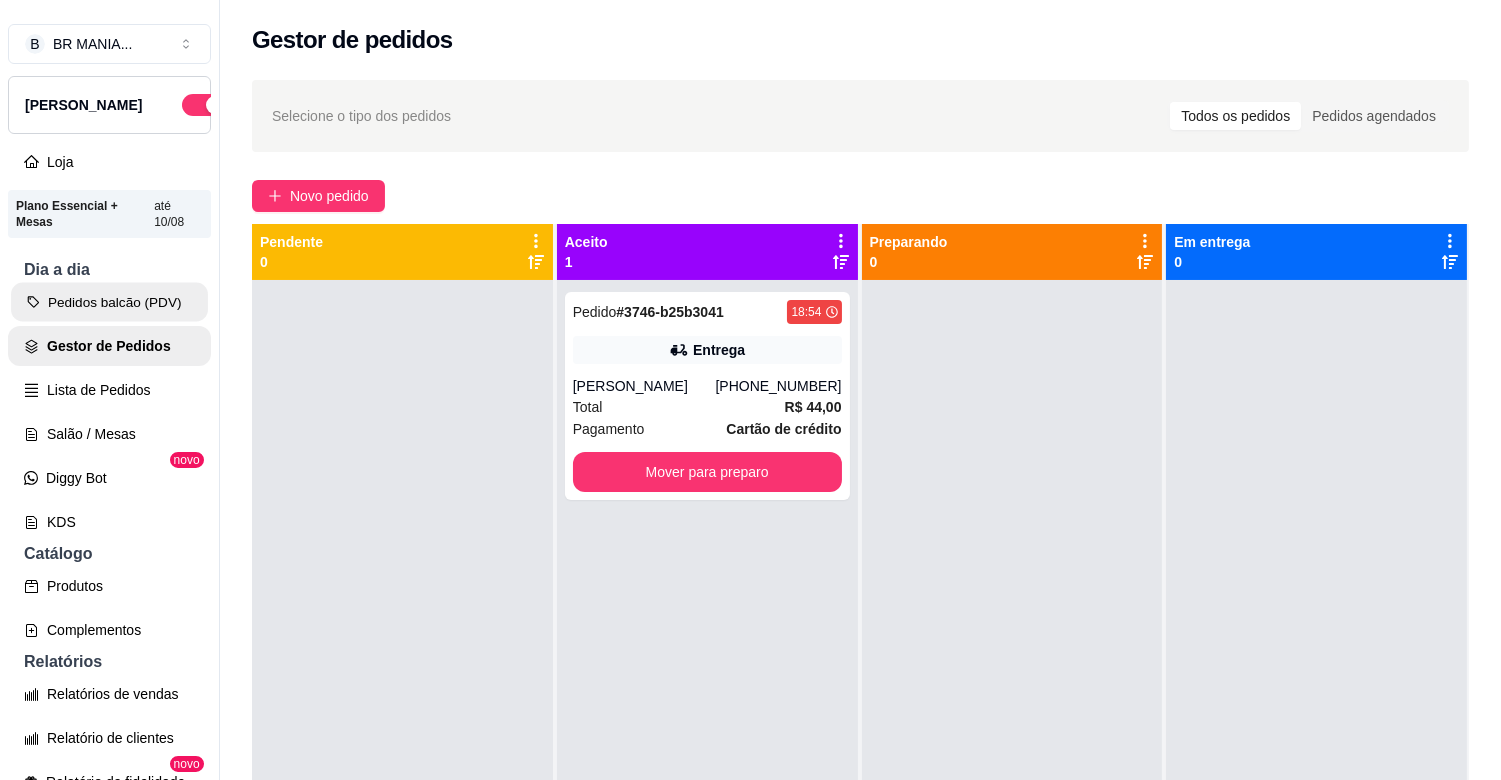 click on "Pedidos balcão (PDV)" at bounding box center [109, 302] 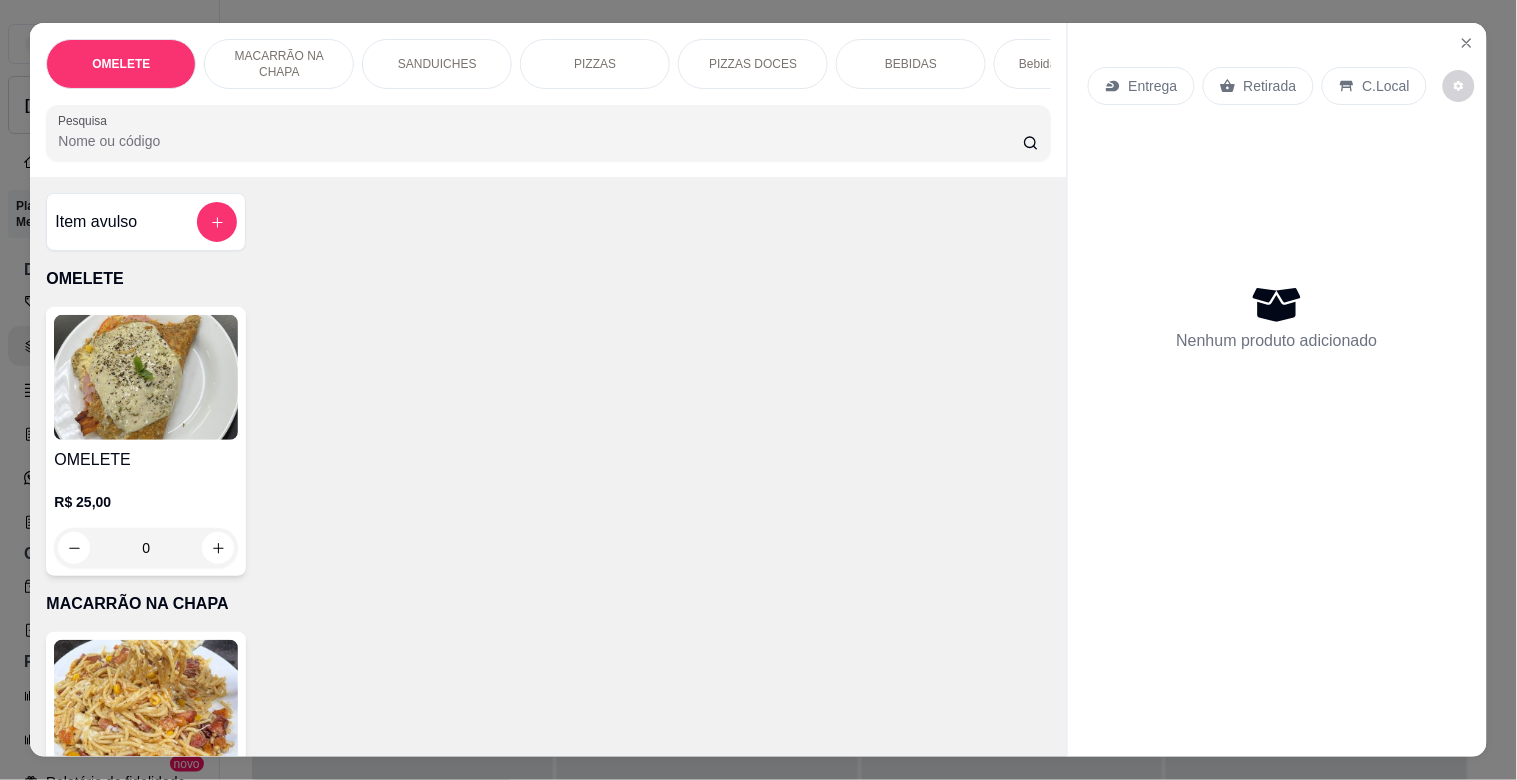 click on "Item avulso" at bounding box center (146, 222) 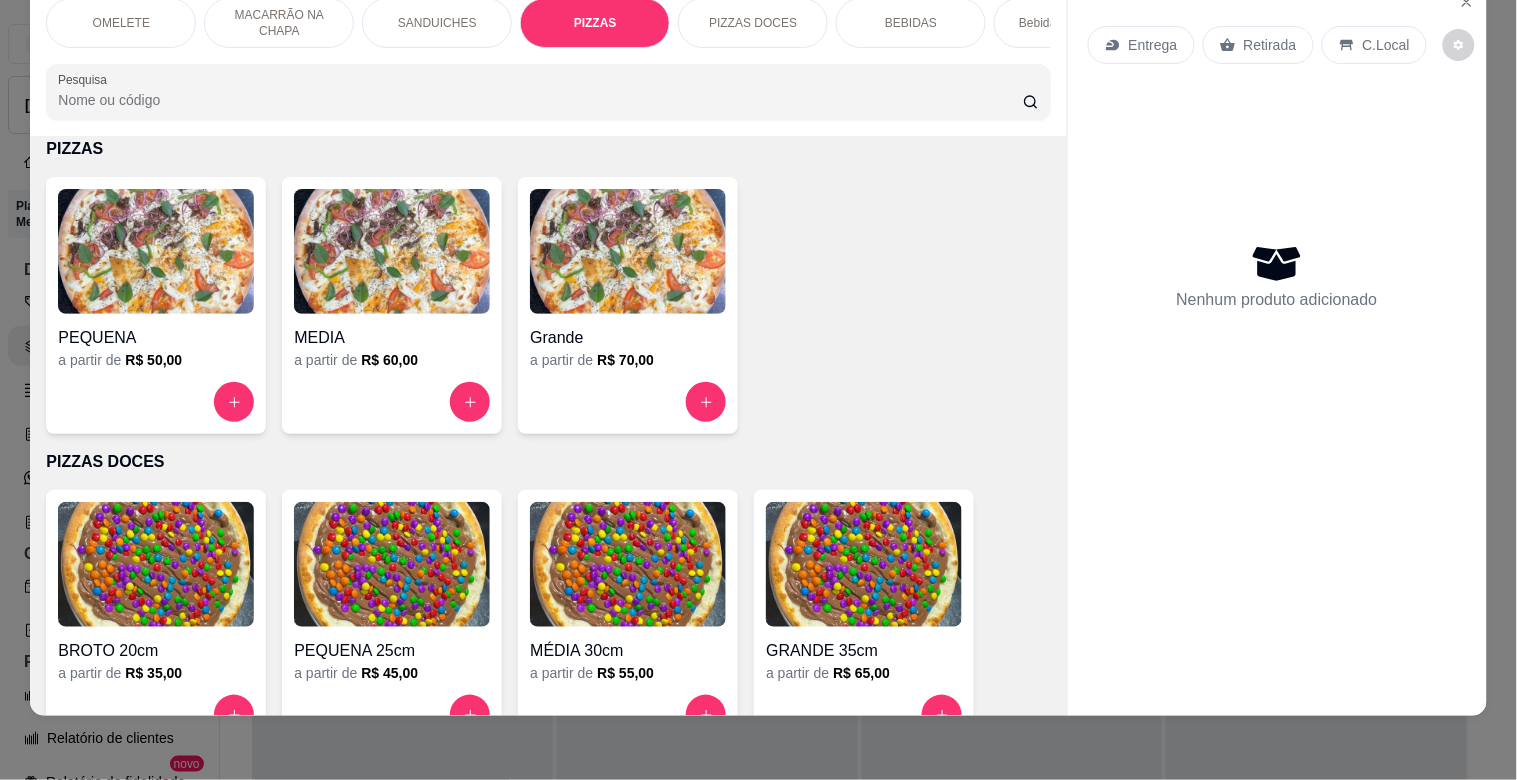 click at bounding box center (628, 251) 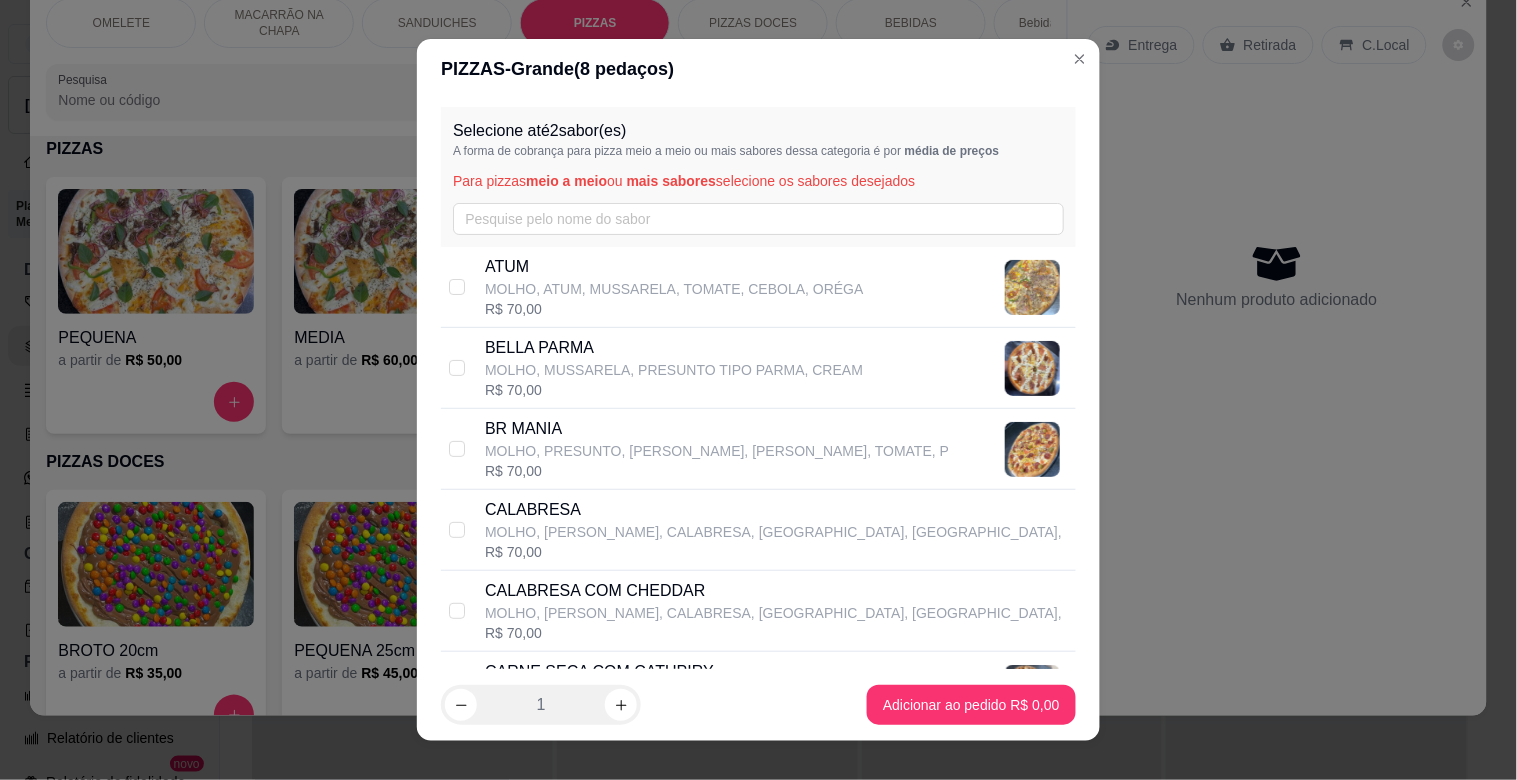 drag, startPoint x: 1055, startPoint y: 263, endPoint x: 1057, endPoint y: 274, distance: 11.18034 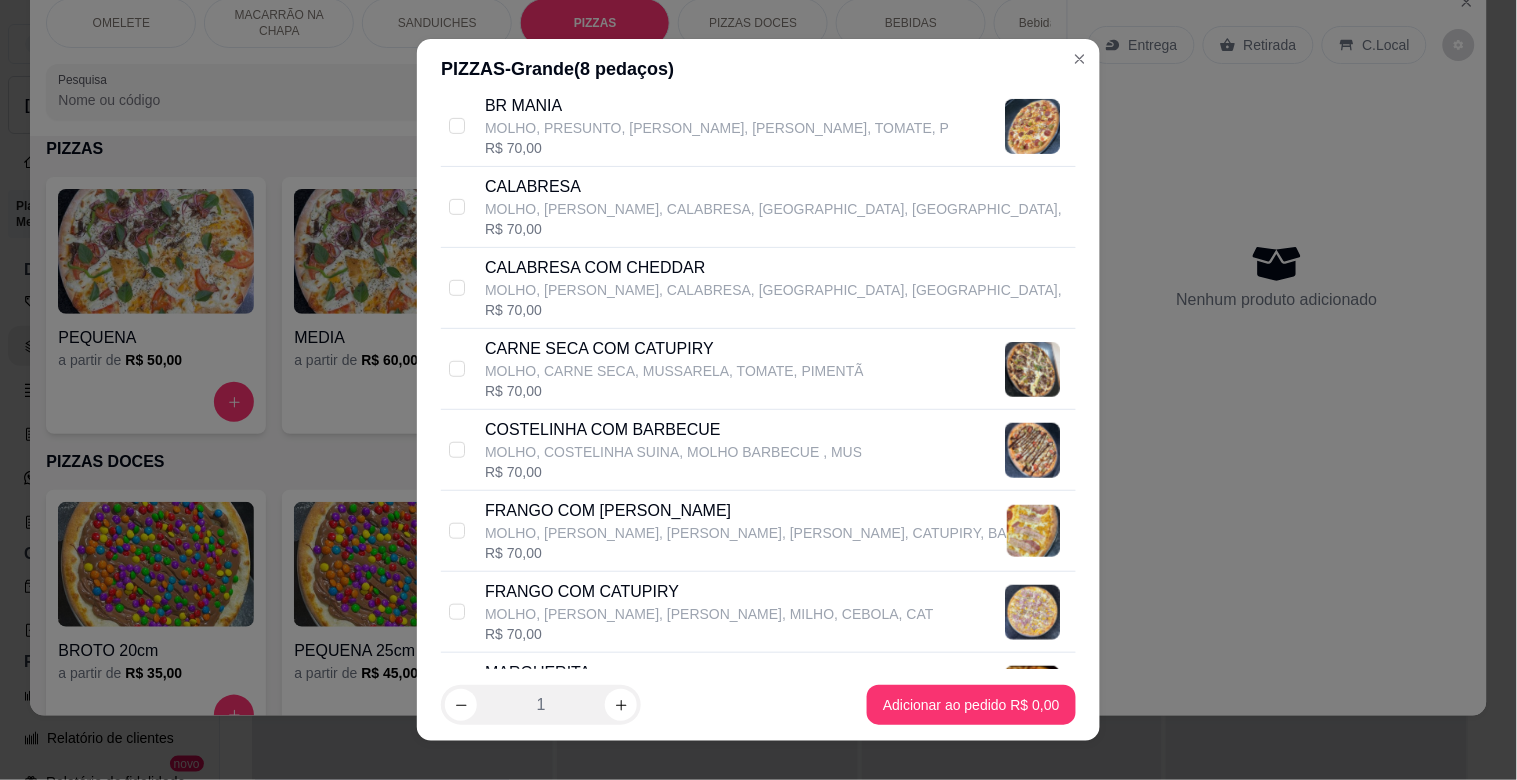 scroll, scrollTop: 430, scrollLeft: 0, axis: vertical 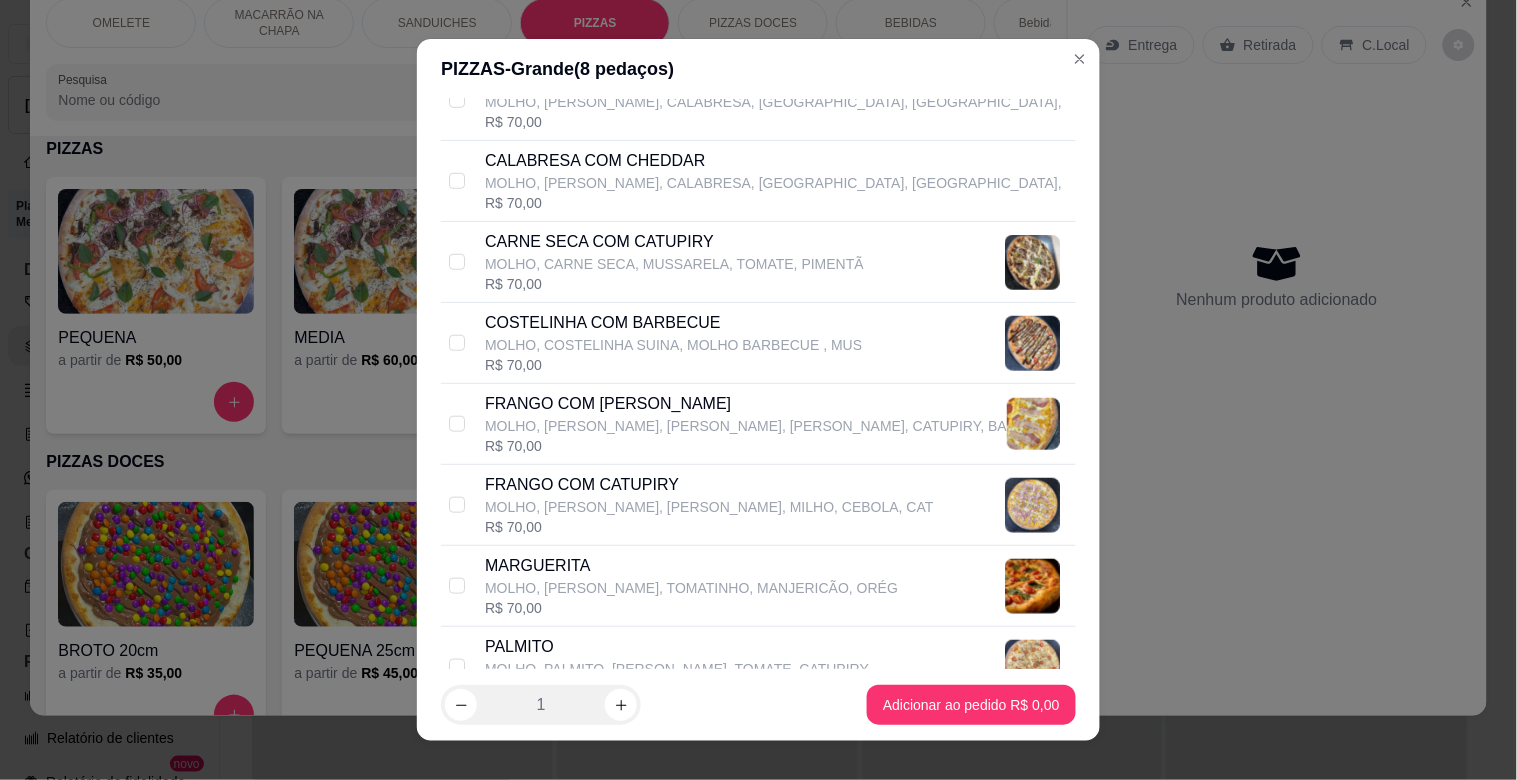 click on "Selecione até  2  sabor(es) A forma de cobrança para pizza meio a meio ou mais sabores dessa categoria é por   média de preços Para pizzas  meio a meio  ou   mais sabores  selecione os sabores desejados ATUM MOLHO, ATUM, MUSSARELA, TOMATE, CEBOLA, ORÉGA R$ 70,00 BELLA PARMA MOLHO, MUSSARELA, PRESUNTO TIPO PARMA, CREAM  R$ 70,00 BR MANIA MOLHO, PRESUNTO, FRANGO, MUSSARELA, TOMATE, P R$ 70,00 CALABRESA  MOLHO, [GEOGRAPHIC_DATA], CALABRESA, [GEOGRAPHIC_DATA], [GEOGRAPHIC_DATA], R$ 70,00 CALABRESA COM CHEDDAR MOLHO, [GEOGRAPHIC_DATA], [GEOGRAPHIC_DATA], [GEOGRAPHIC_DATA], CEBOLA, R$ 70,00 CARNE SECA COM CATUPIRY  MOLHO, CARNE SECA, MUSSARELA, TOMATE, PIMENTÃ R$ 70,00 COSTELINHA COM BARBECUE   MOLHO, COSTELINHA SUINA, MOLHO BARBECUE , MUS R$ 70,00 FRANGO COM BACON MOLHO, MUSSARELA, FRANGO, MILHO, CATUPIRY, BA R$ 70,00 FRANGO COM CATUPIRY MOLHO, FRANGO, MUSSSARELA, MILHO, CEBOLA, CAT R$ 70,00 MARGUERITA MOLHO, MUSSARELA, TOMATINHO, MANJERICÃO, ORÉG R$ 70,00 PALMITO MOLHO, PALMITO, MUSSARELA, TOMATE, CATUPIRY,  R$ 70,00 PEPPERONI R$ 70,00 PORTUGUESA" at bounding box center (758, 384) 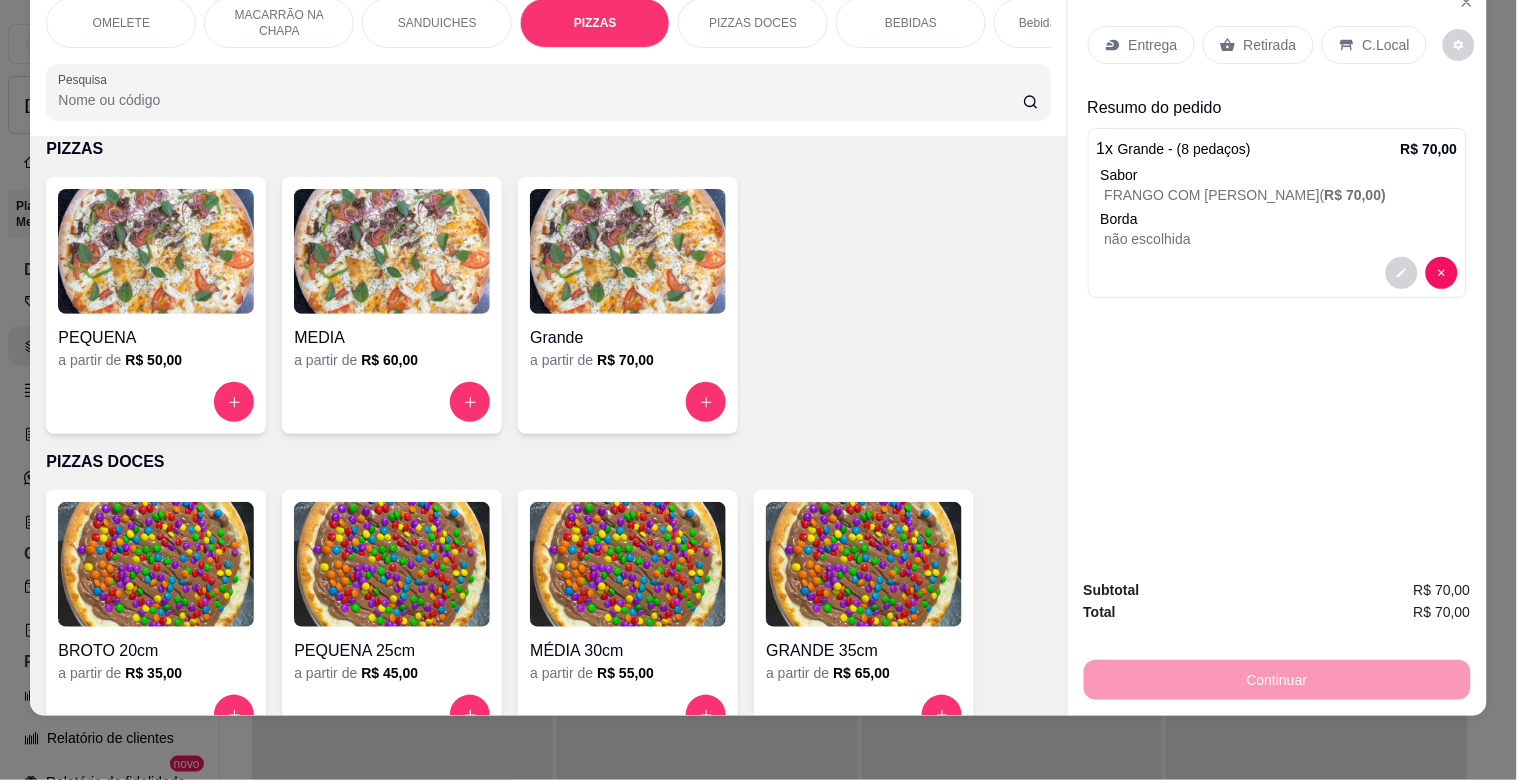 click at bounding box center (628, 251) 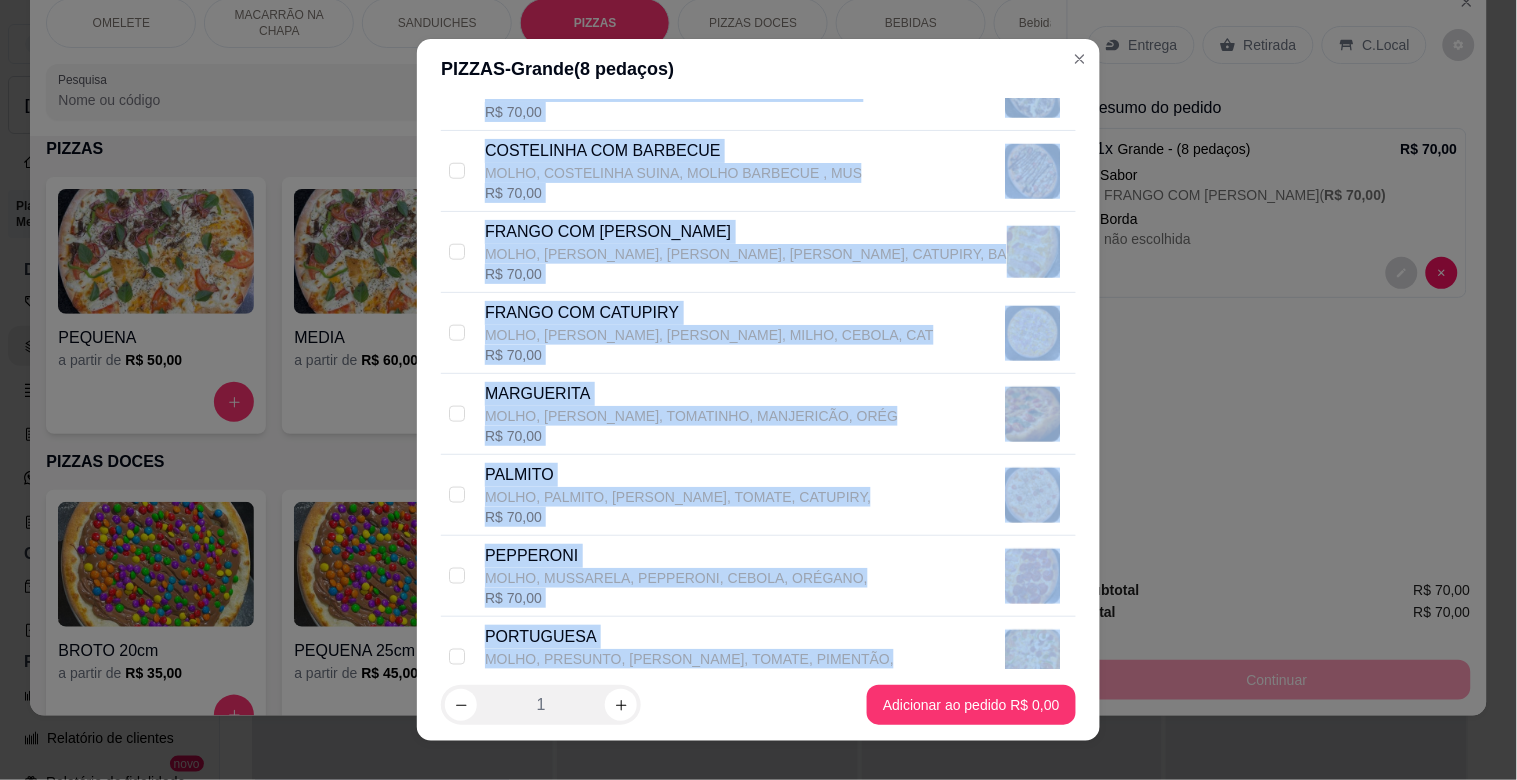 scroll, scrollTop: 382, scrollLeft: 0, axis: vertical 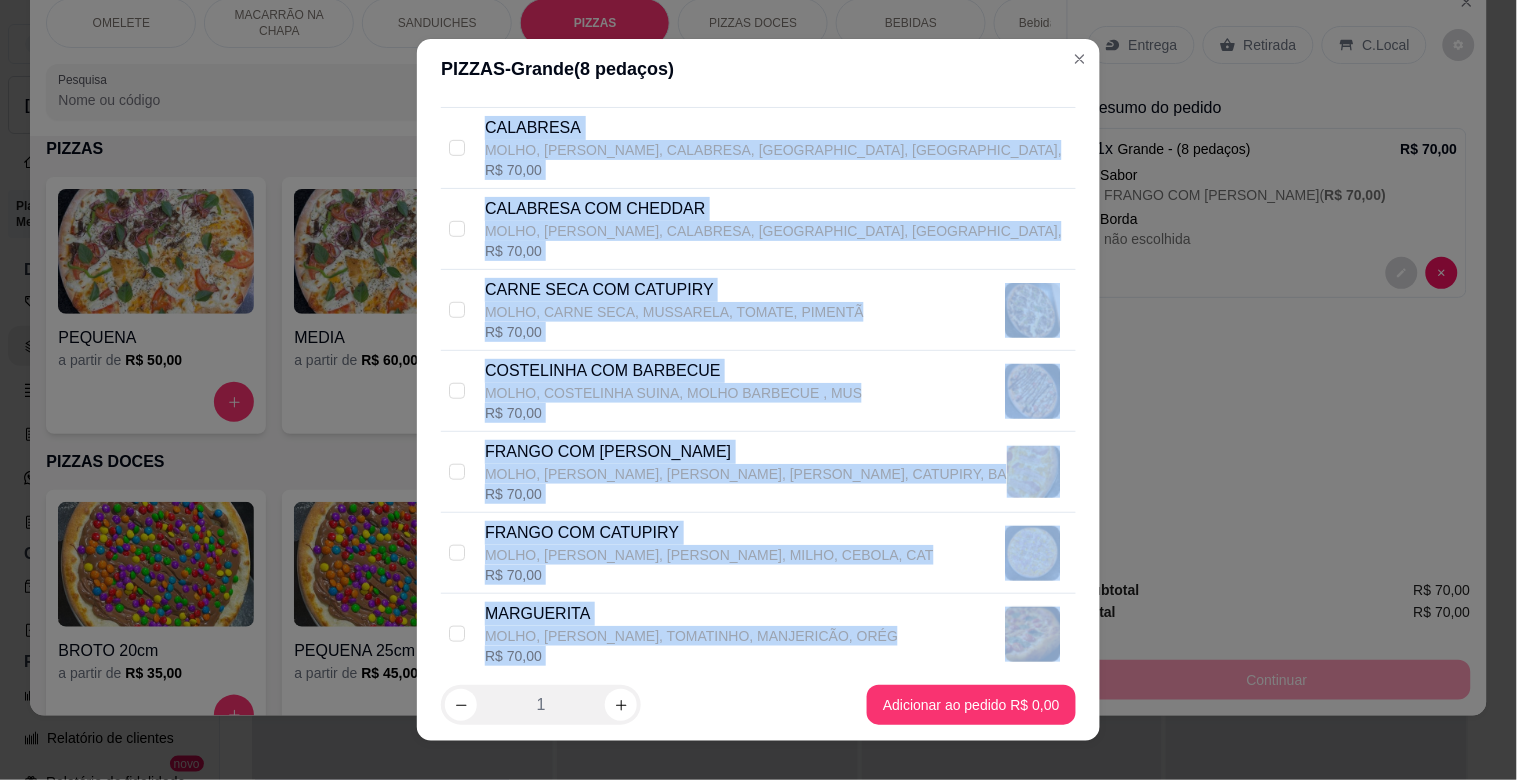 drag, startPoint x: 1007, startPoint y: 590, endPoint x: 1006, endPoint y: -4, distance: 594.00085 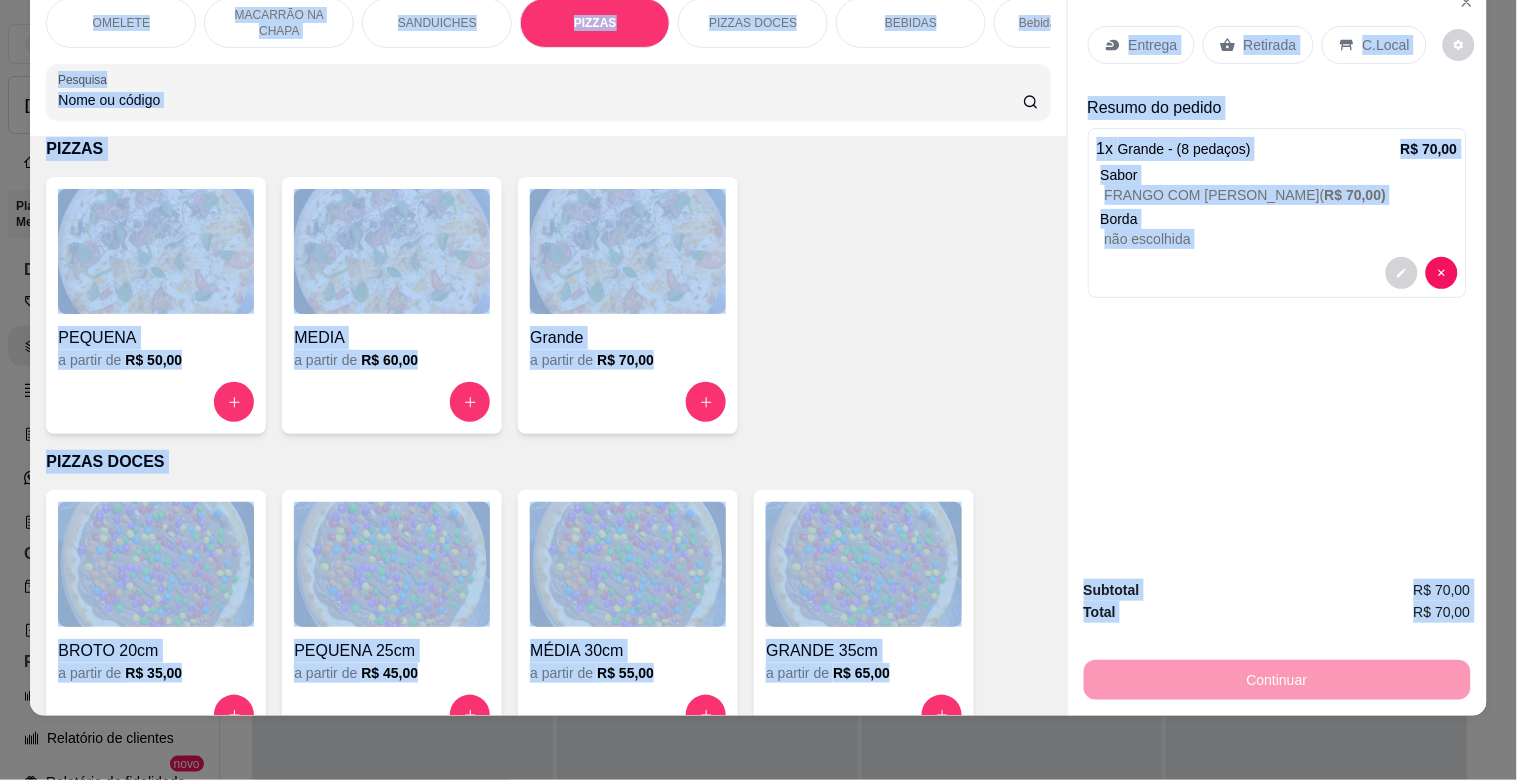 drag, startPoint x: 1204, startPoint y: 395, endPoint x: 1172, endPoint y: 416, distance: 38.27532 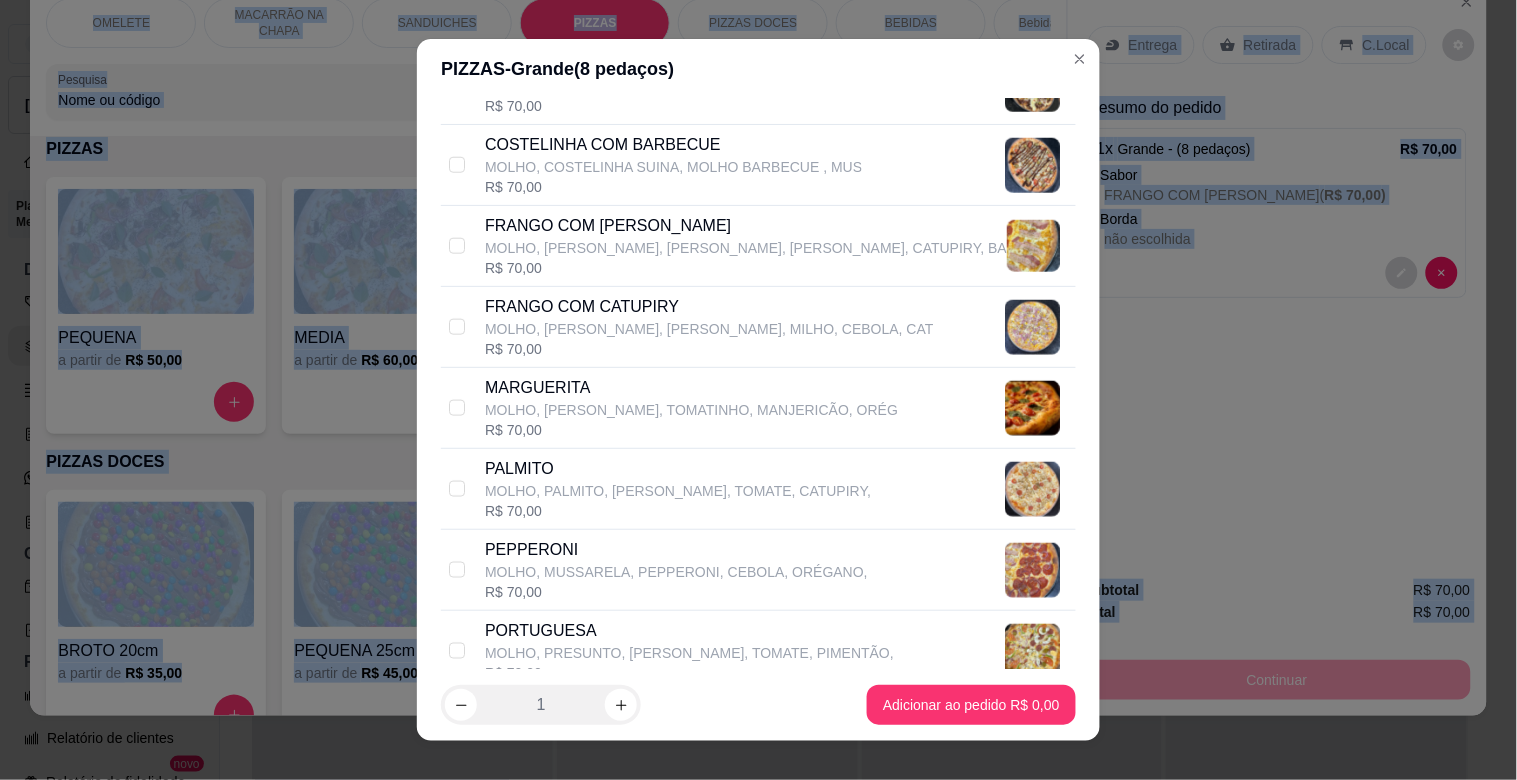 scroll, scrollTop: 612, scrollLeft: 0, axis: vertical 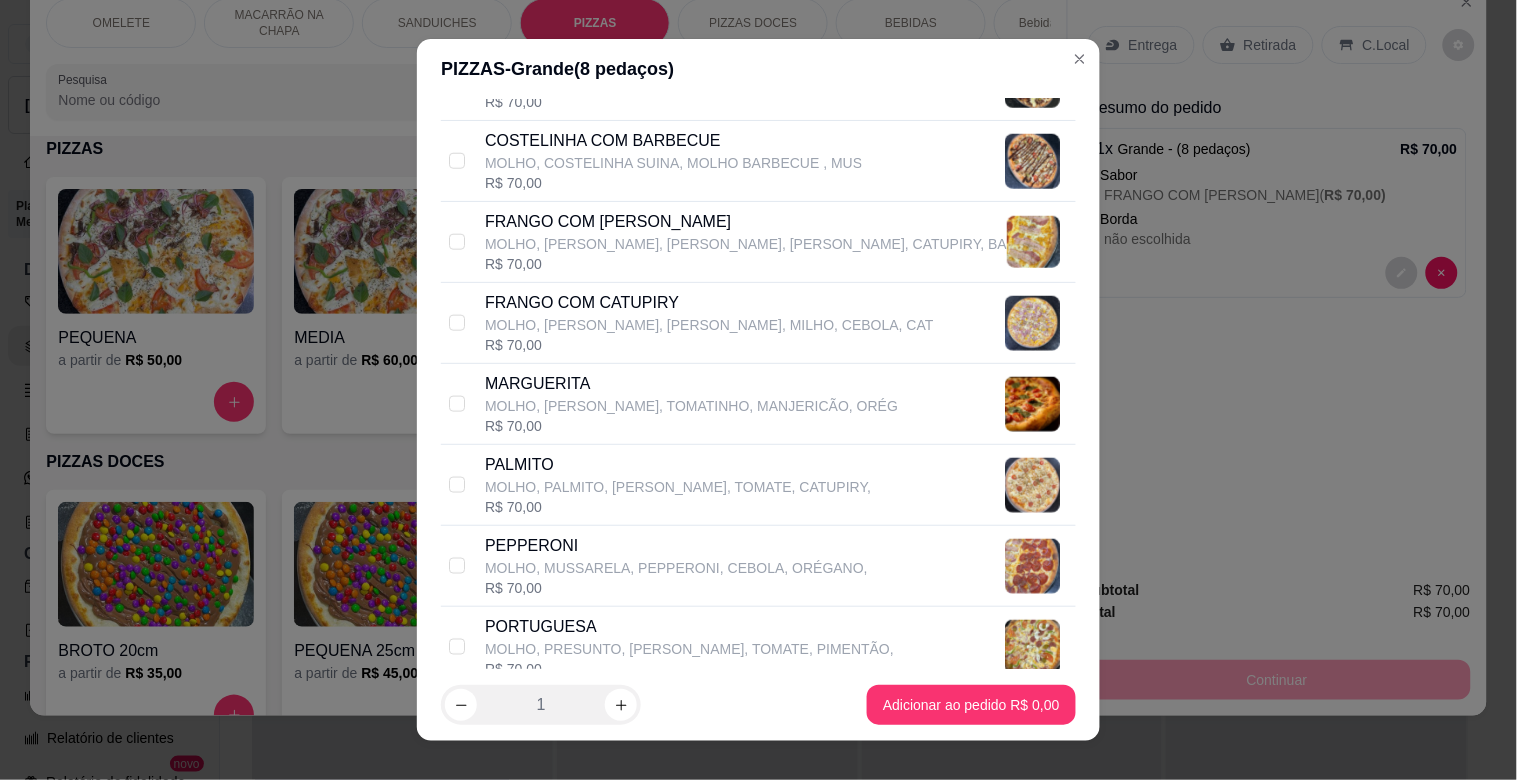 drag, startPoint x: 647, startPoint y: 327, endPoint x: 668, endPoint y: 326, distance: 21.023796 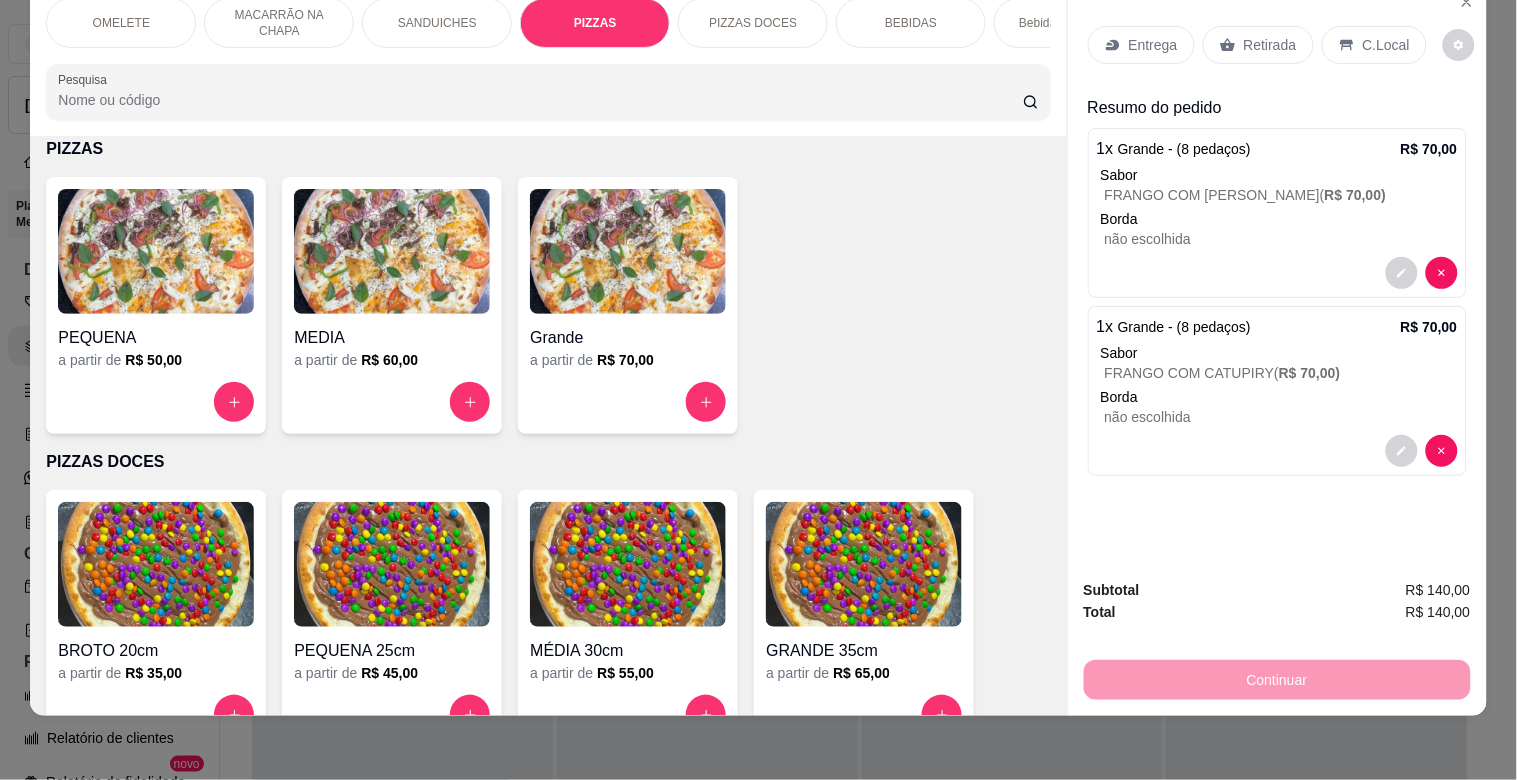scroll, scrollTop: 0, scrollLeft: 0, axis: both 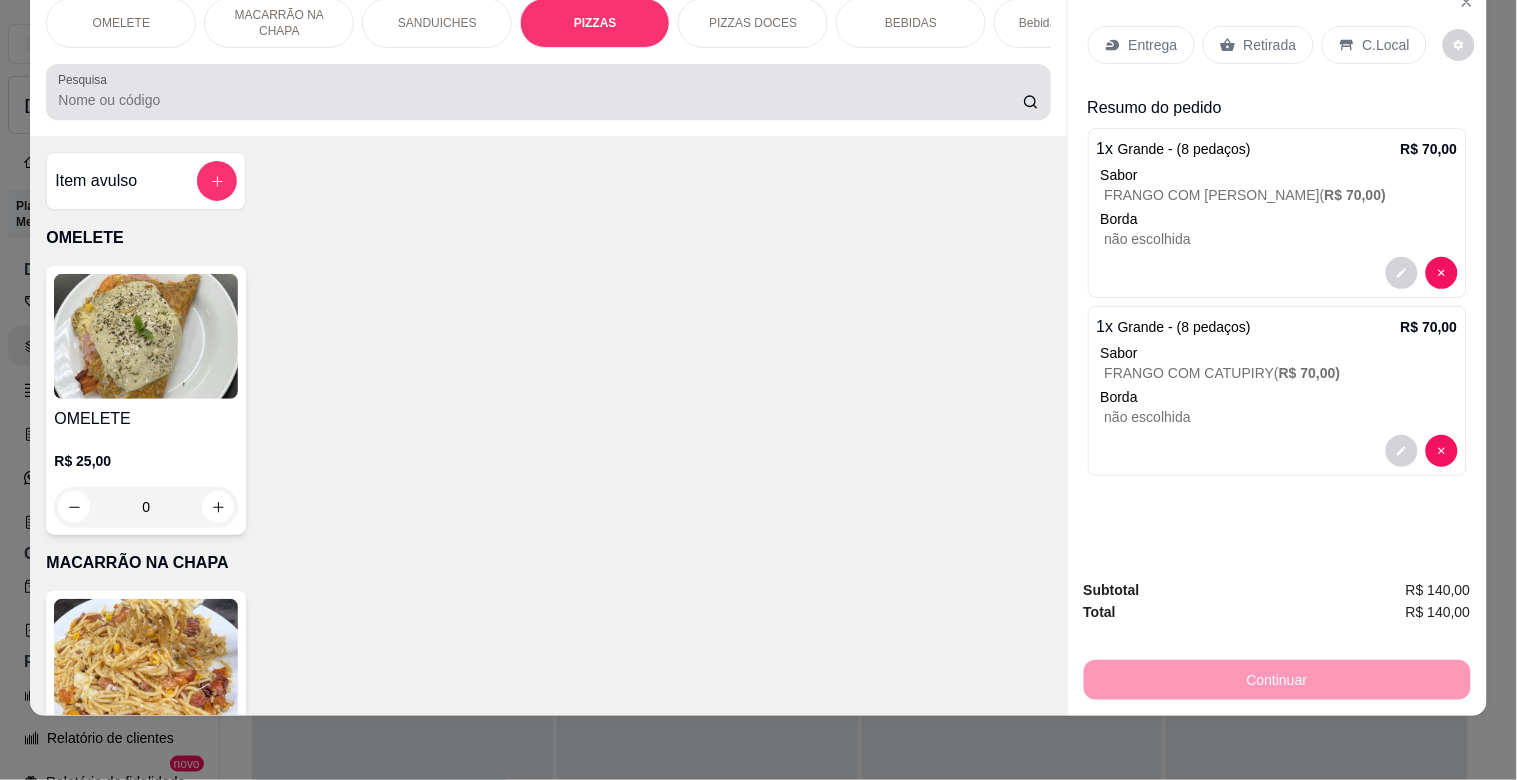 click at bounding box center (548, 92) 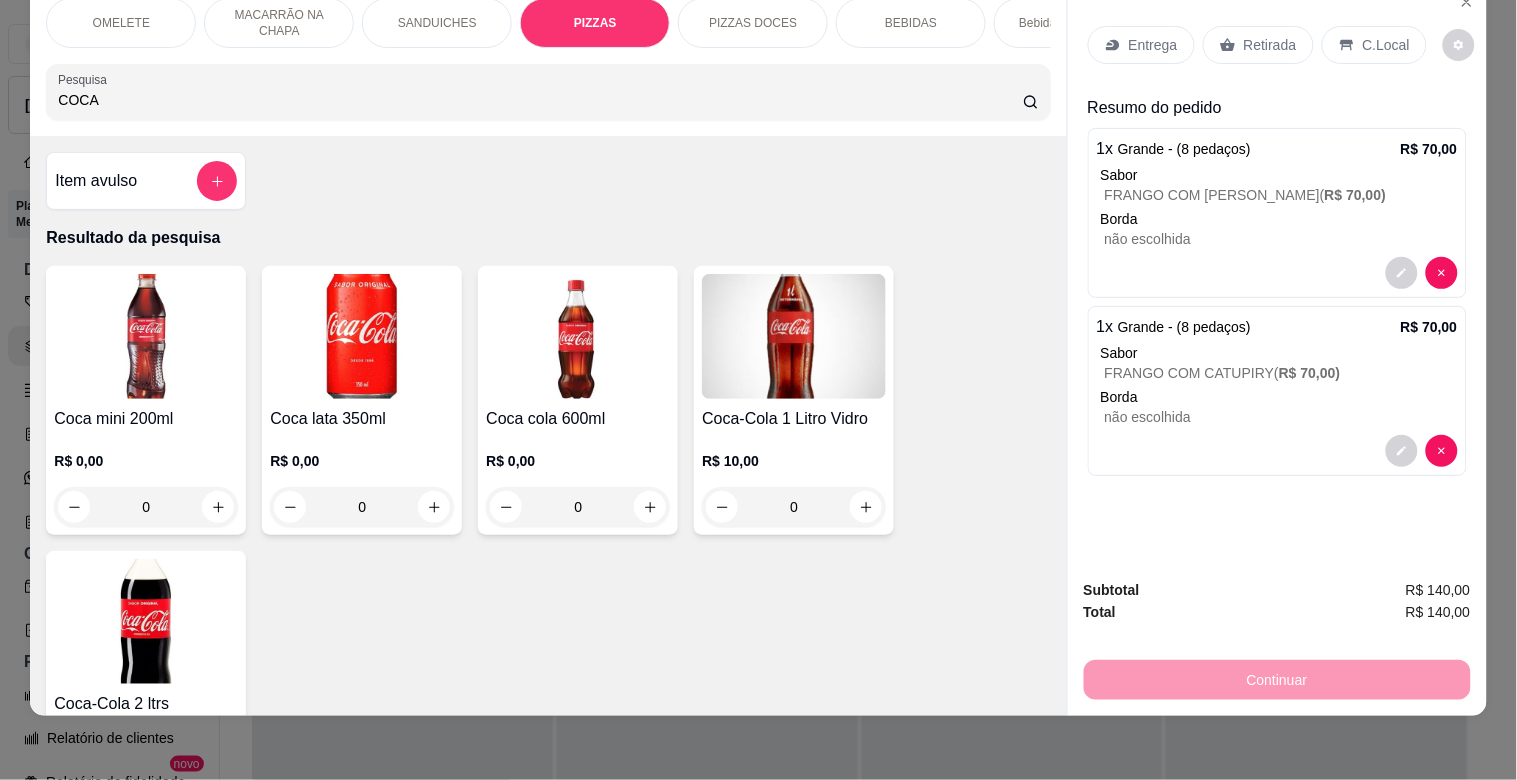 type on "COCA" 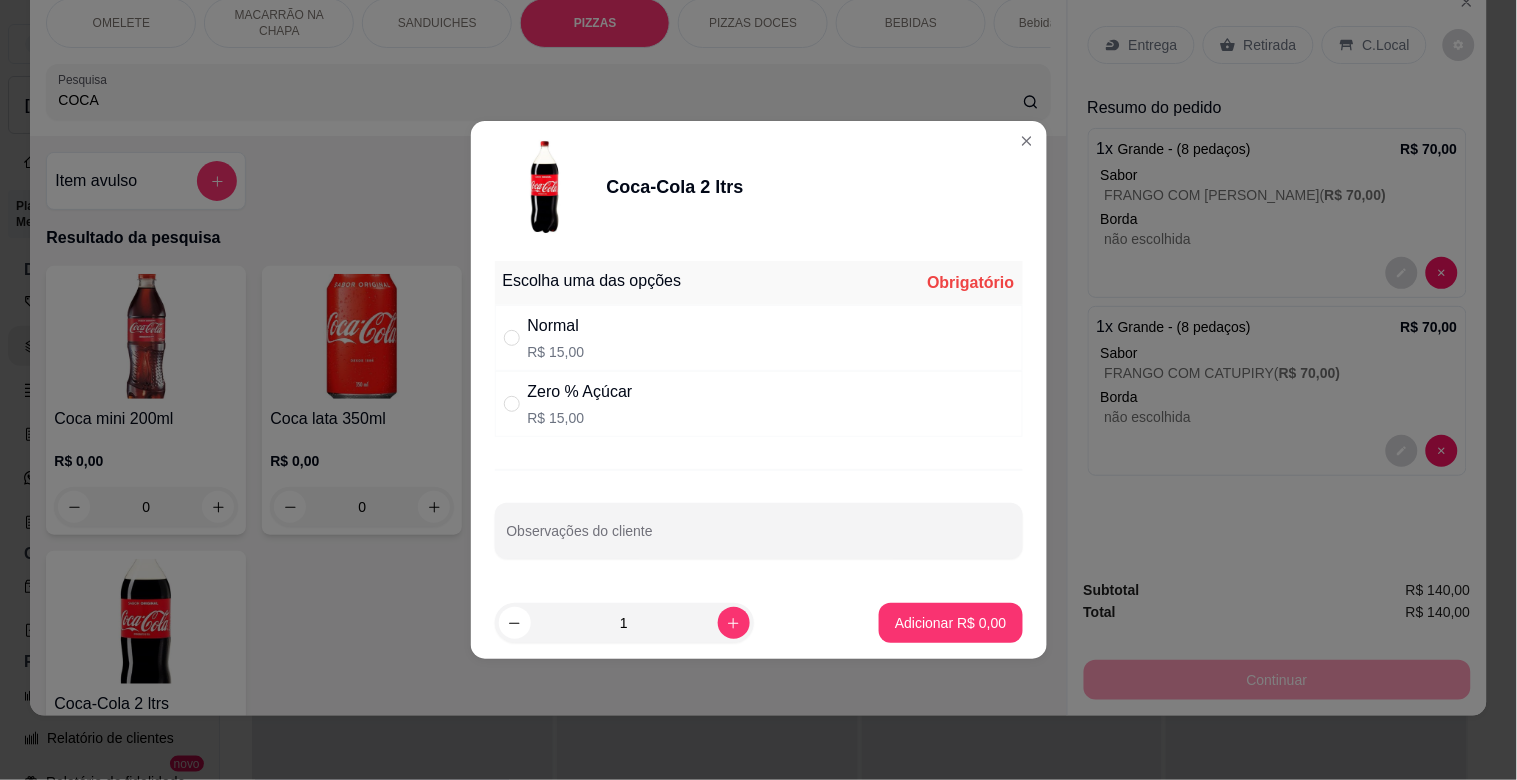 click on "Normal  R$ 15,00" at bounding box center [759, 338] 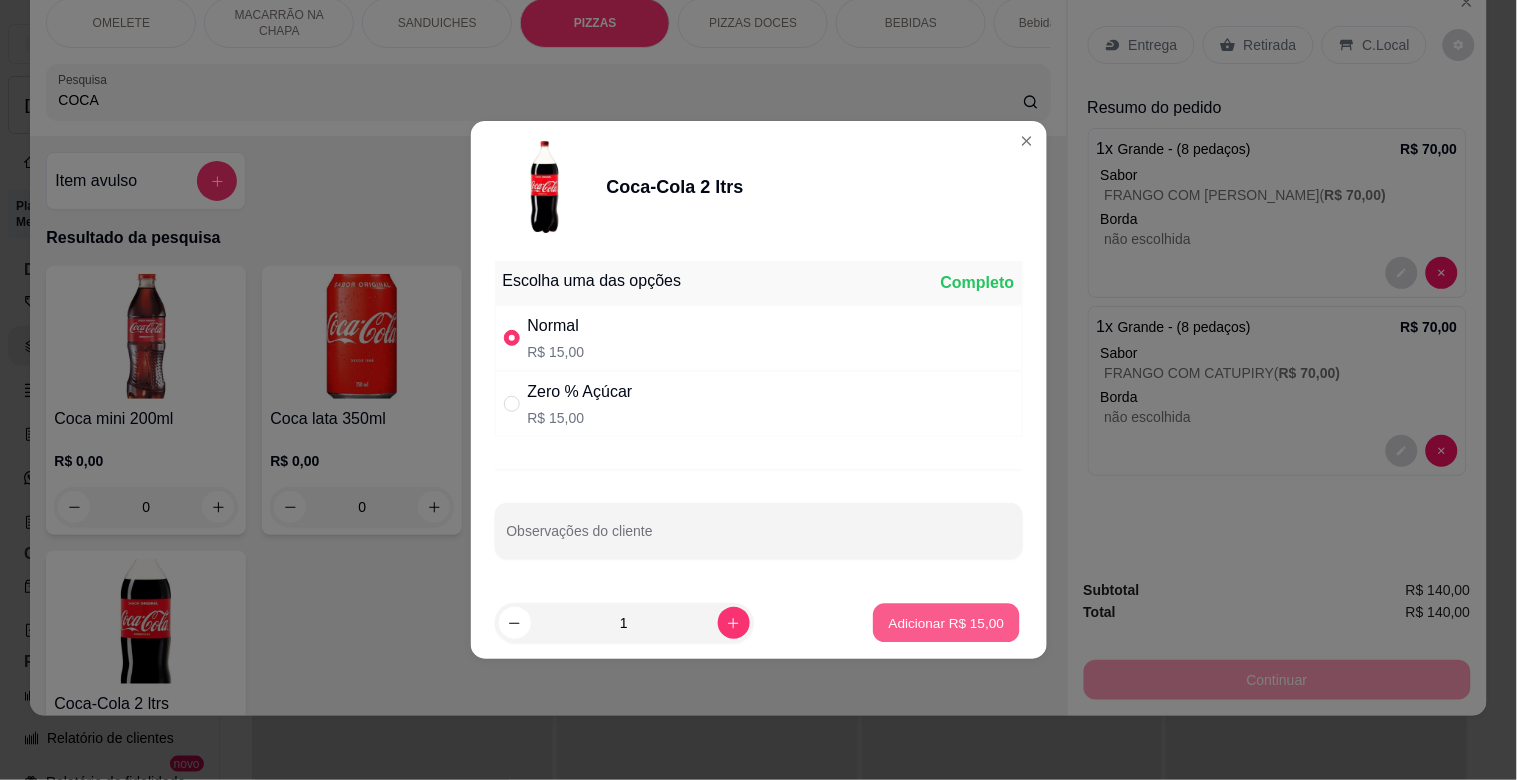 click on "Adicionar   R$ 15,00" at bounding box center (947, 622) 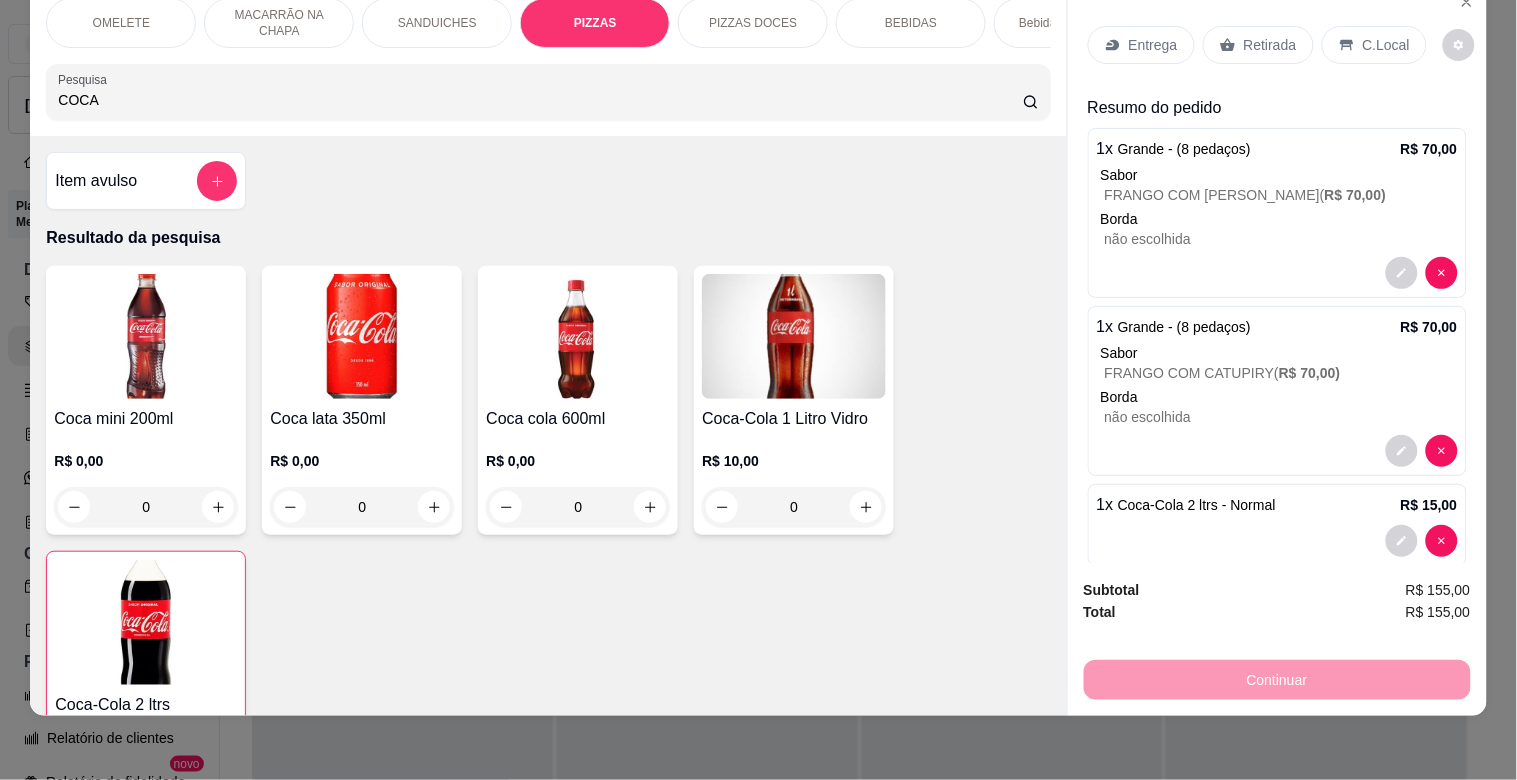 click on "Entrega" at bounding box center (1153, 45) 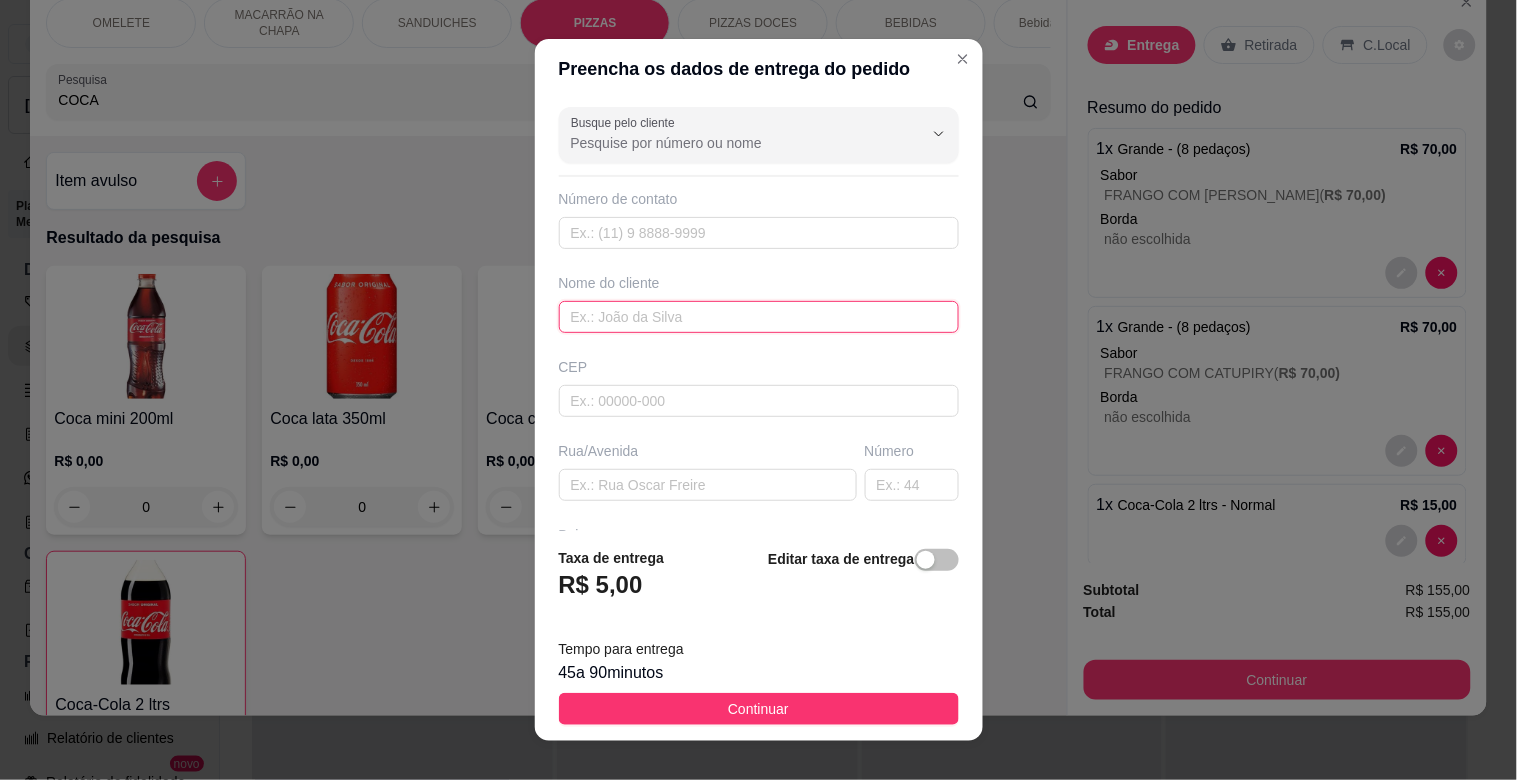 click at bounding box center (759, 317) 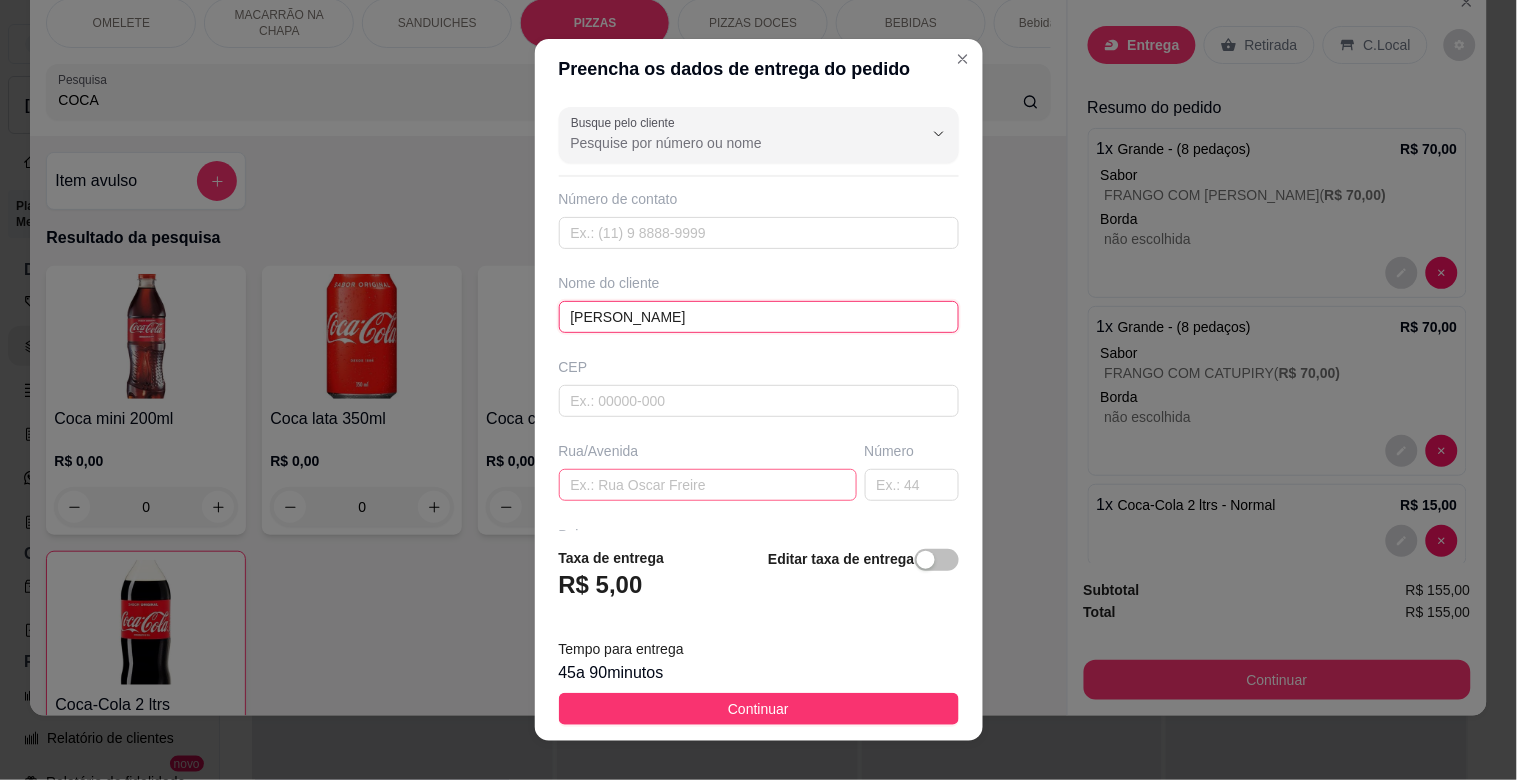 type on "[PERSON_NAME]" 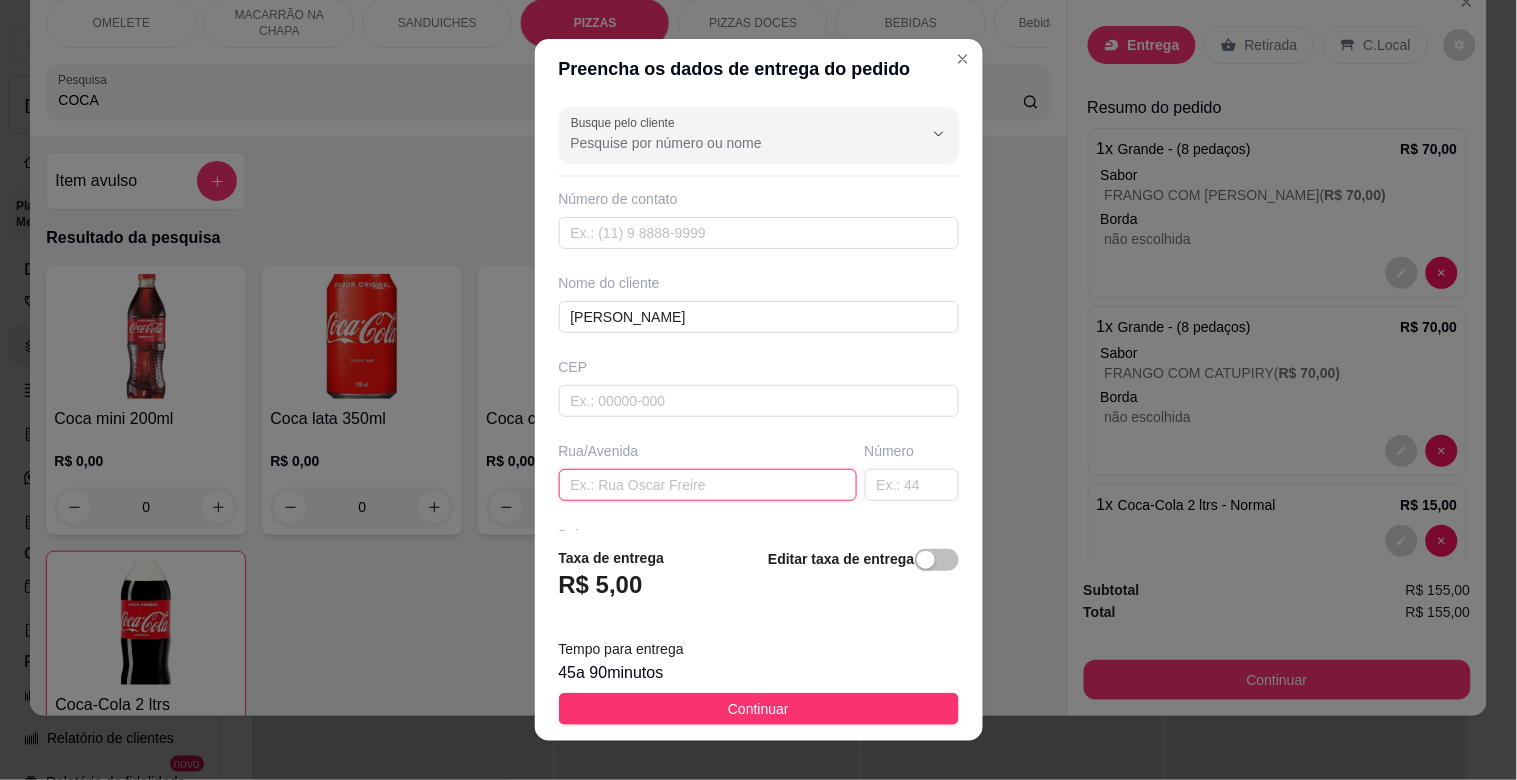 click at bounding box center [708, 485] 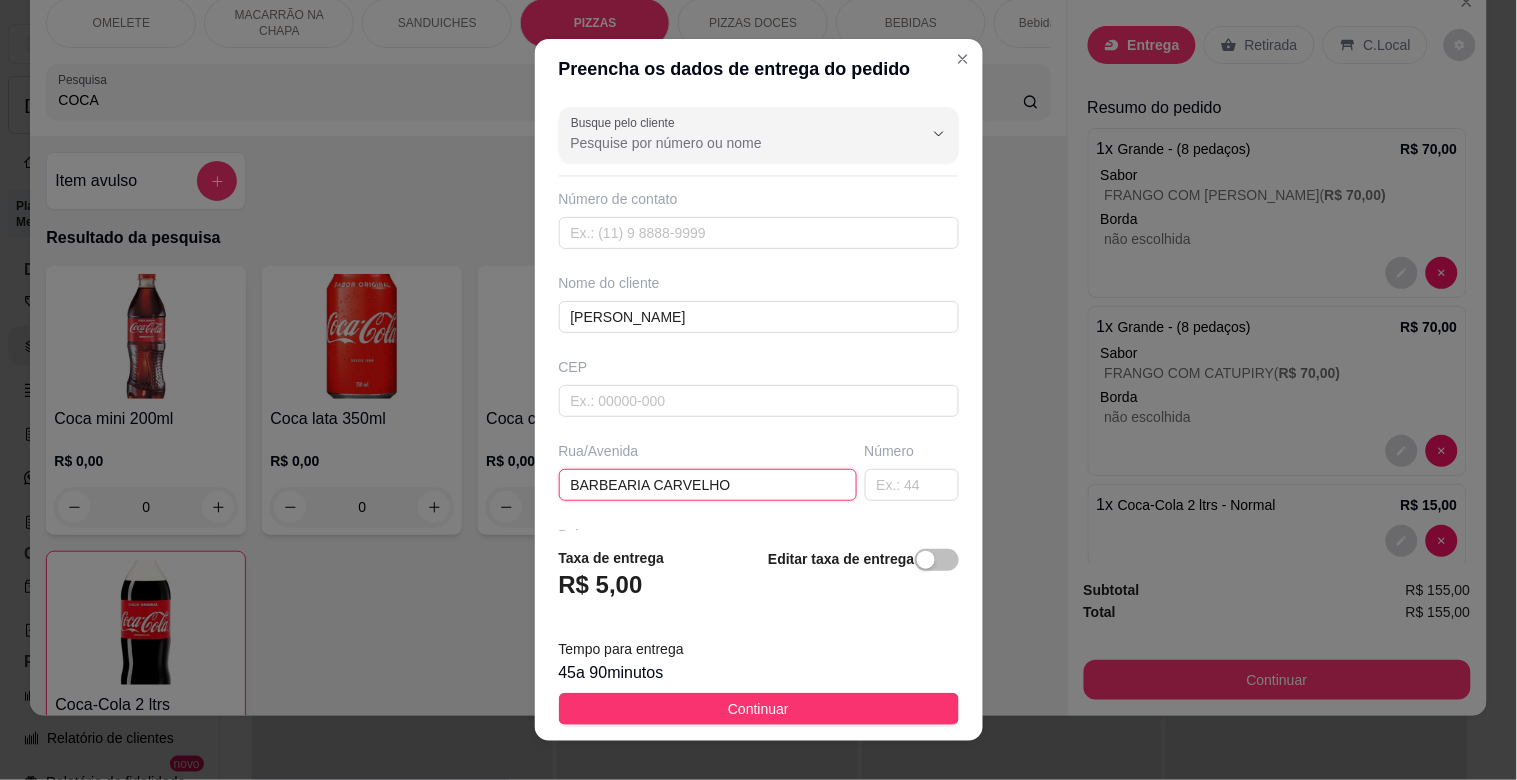 click on "BARBEARIA CARVELHO" at bounding box center (708, 485) 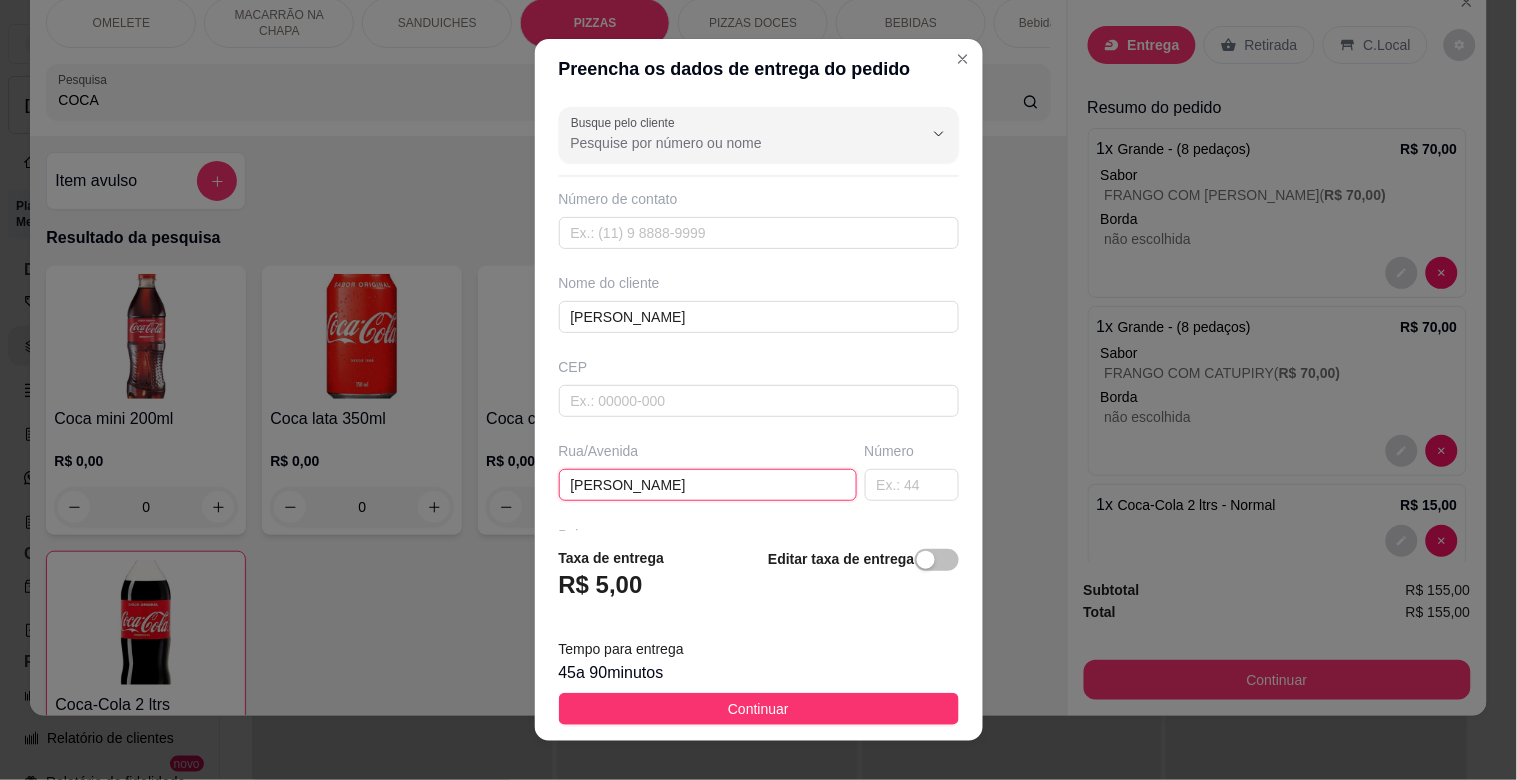 type on "[PERSON_NAME]" 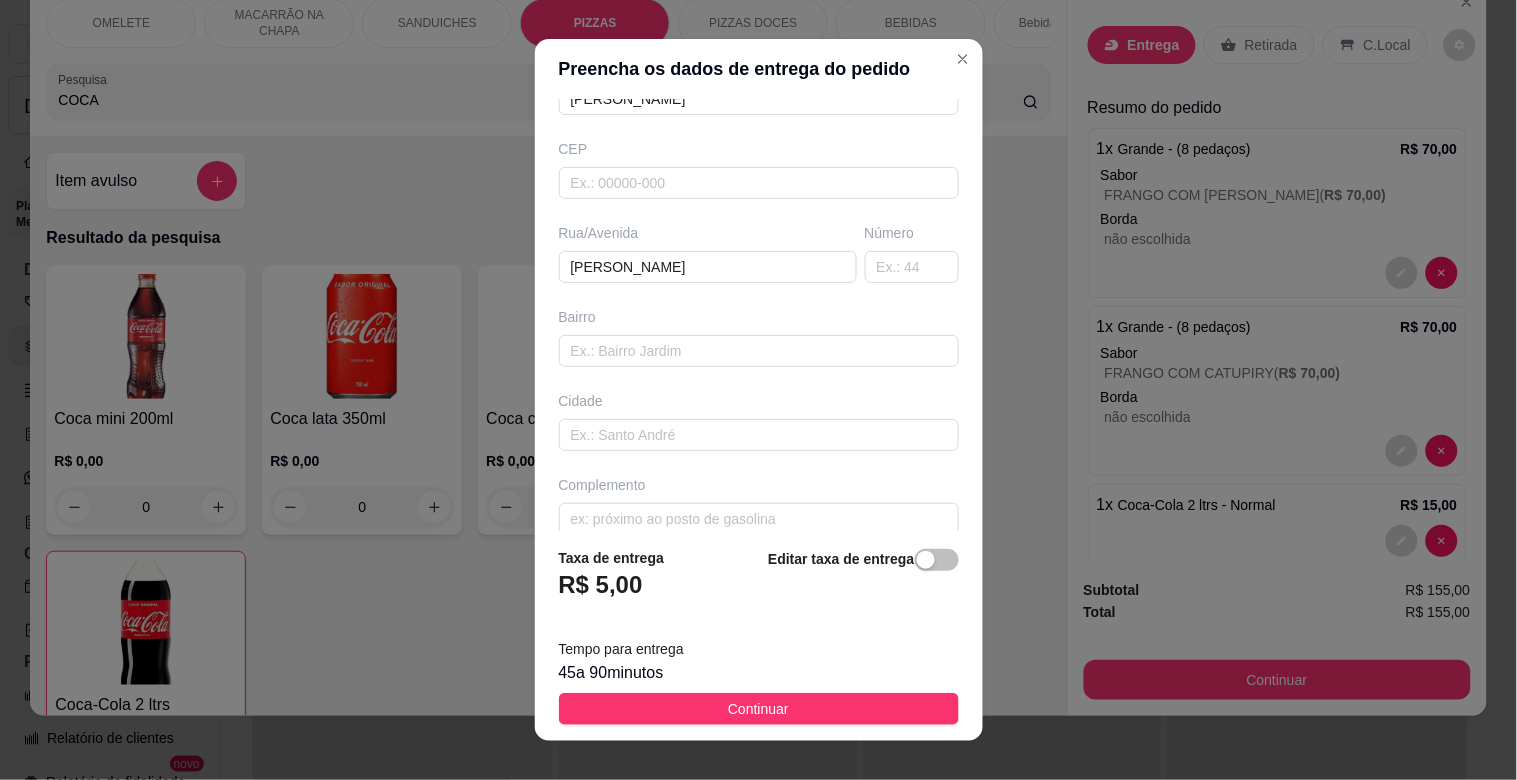 scroll, scrollTop: 243, scrollLeft: 0, axis: vertical 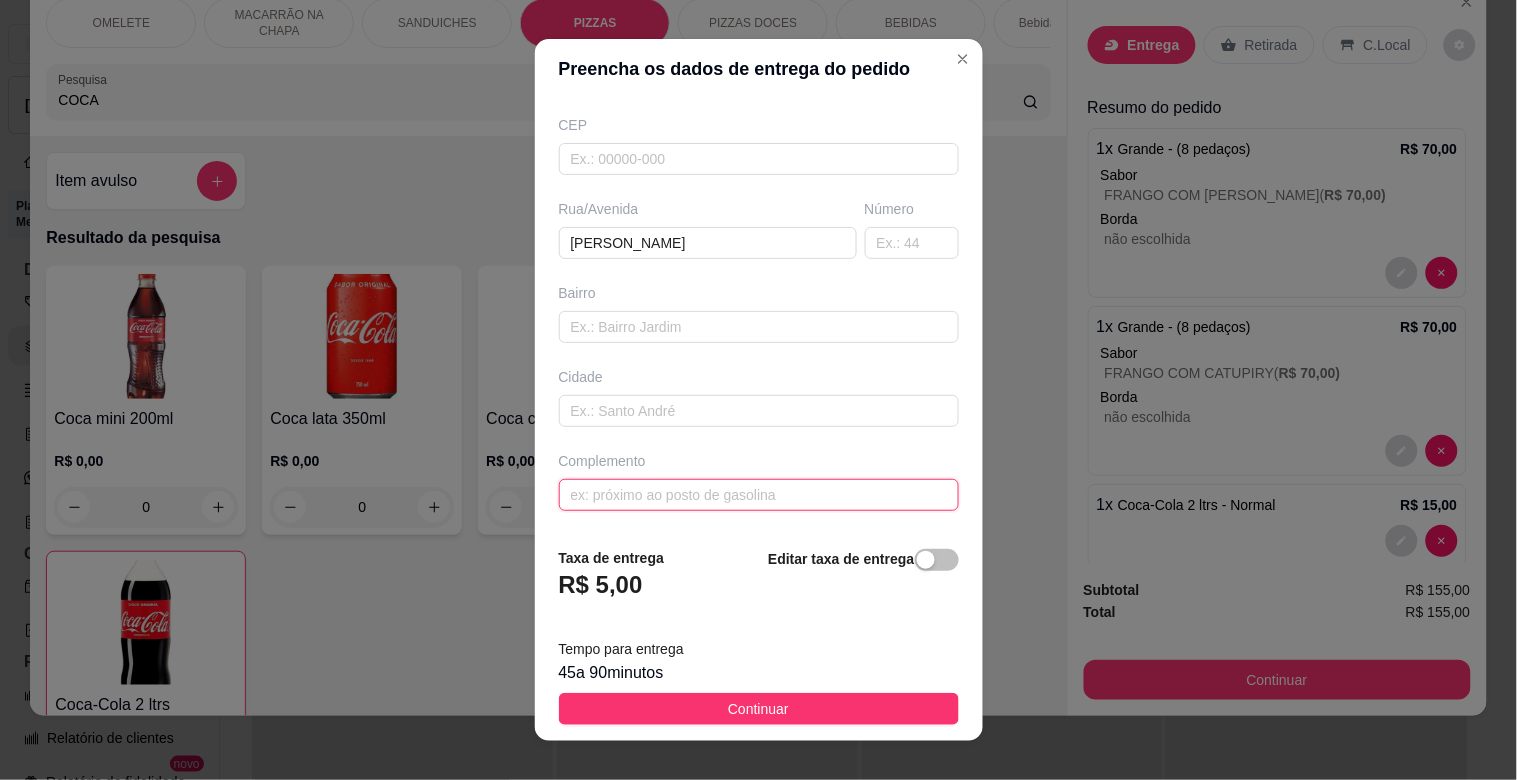 click at bounding box center [759, 495] 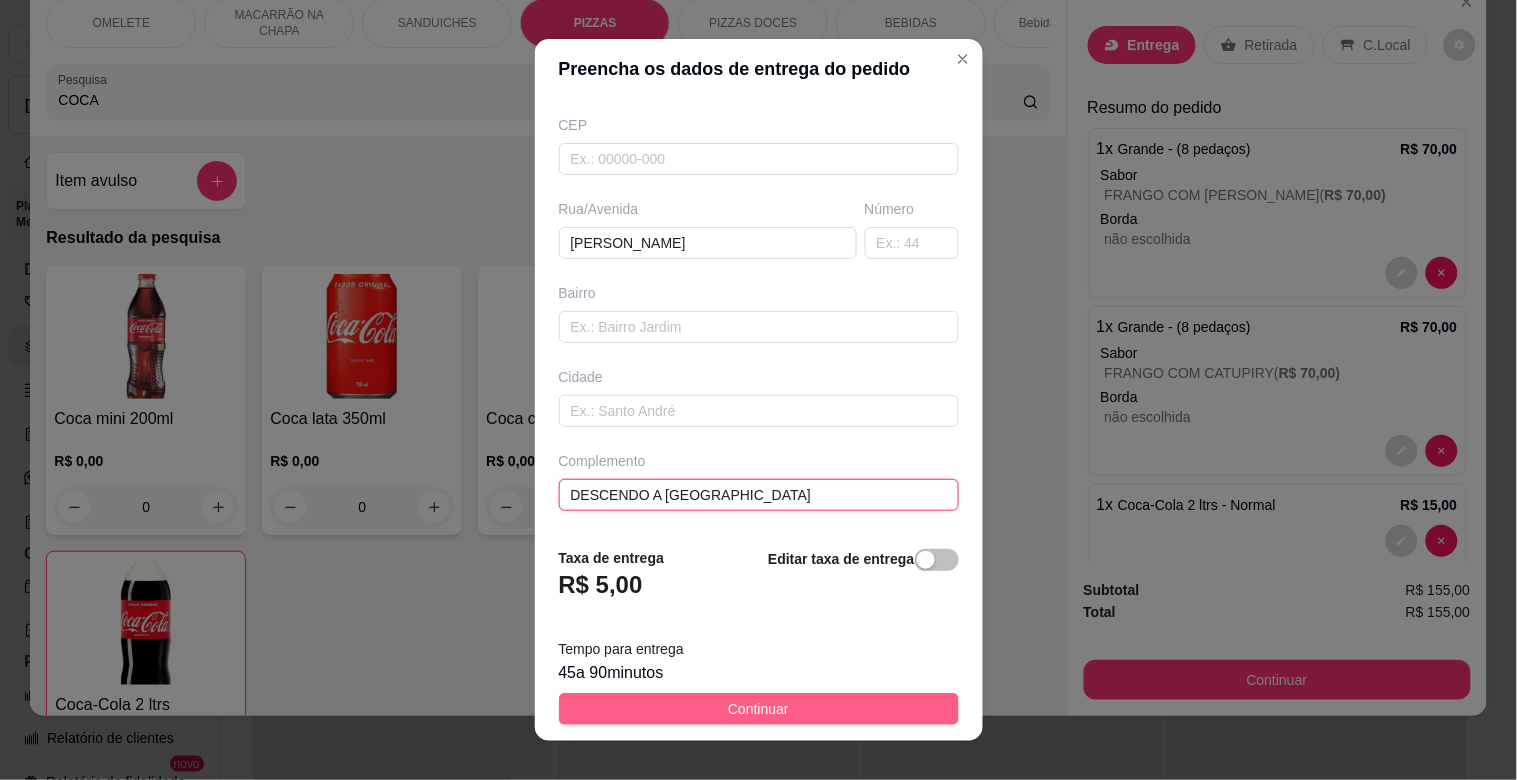 type on "DESCENDO A [GEOGRAPHIC_DATA]" 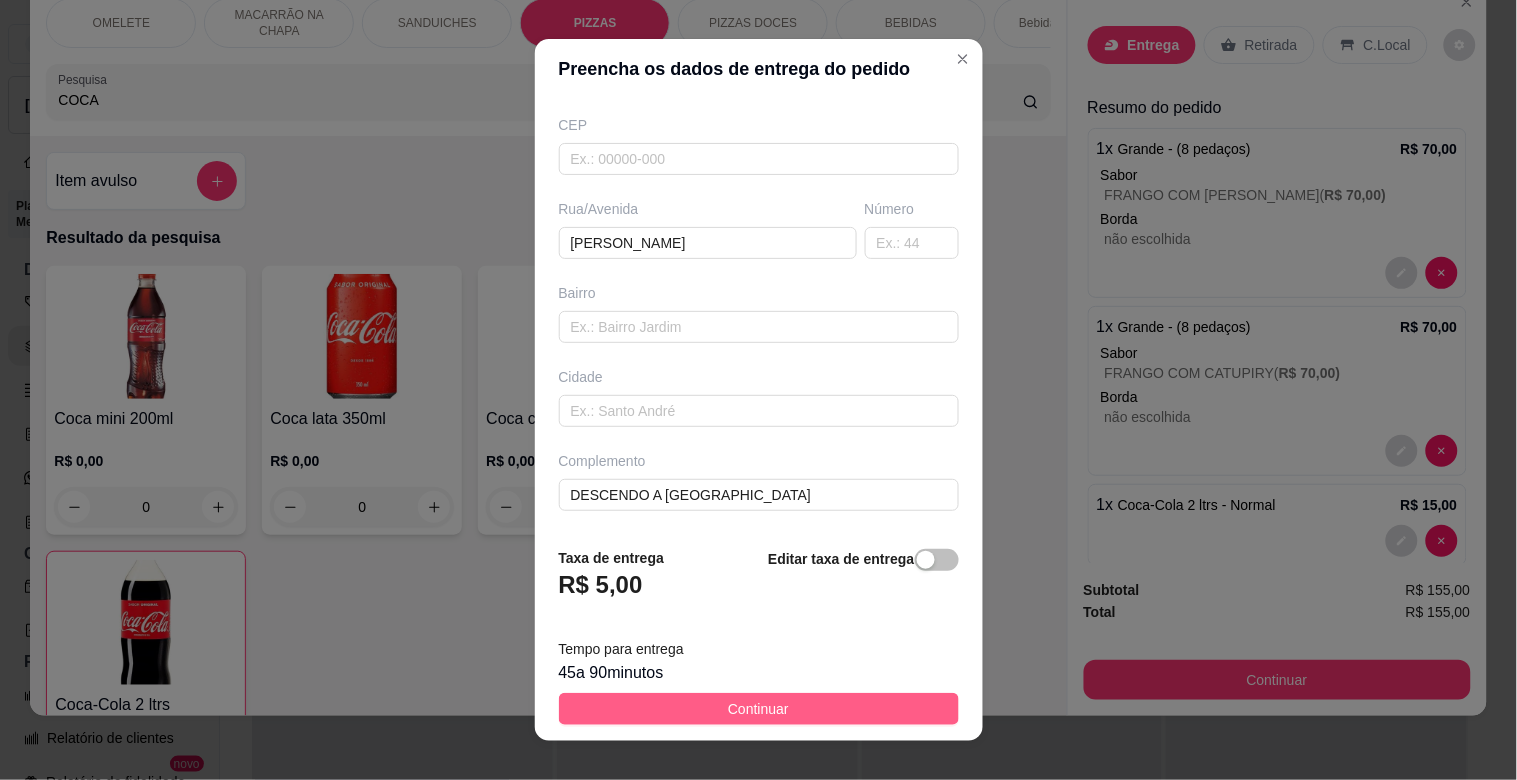 click on "Continuar" at bounding box center [759, 709] 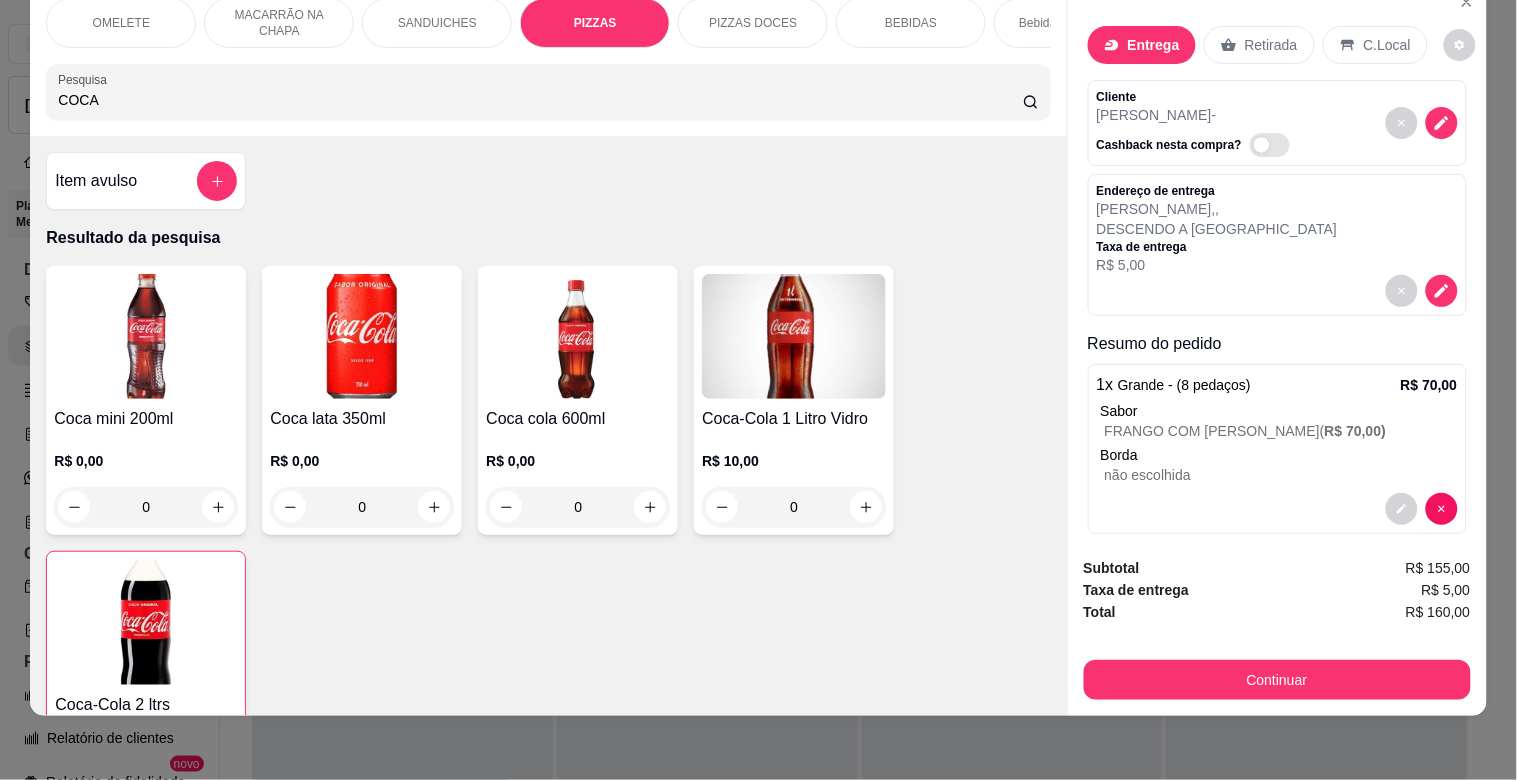 click on "R$ 70,00 )" at bounding box center [1356, 431] 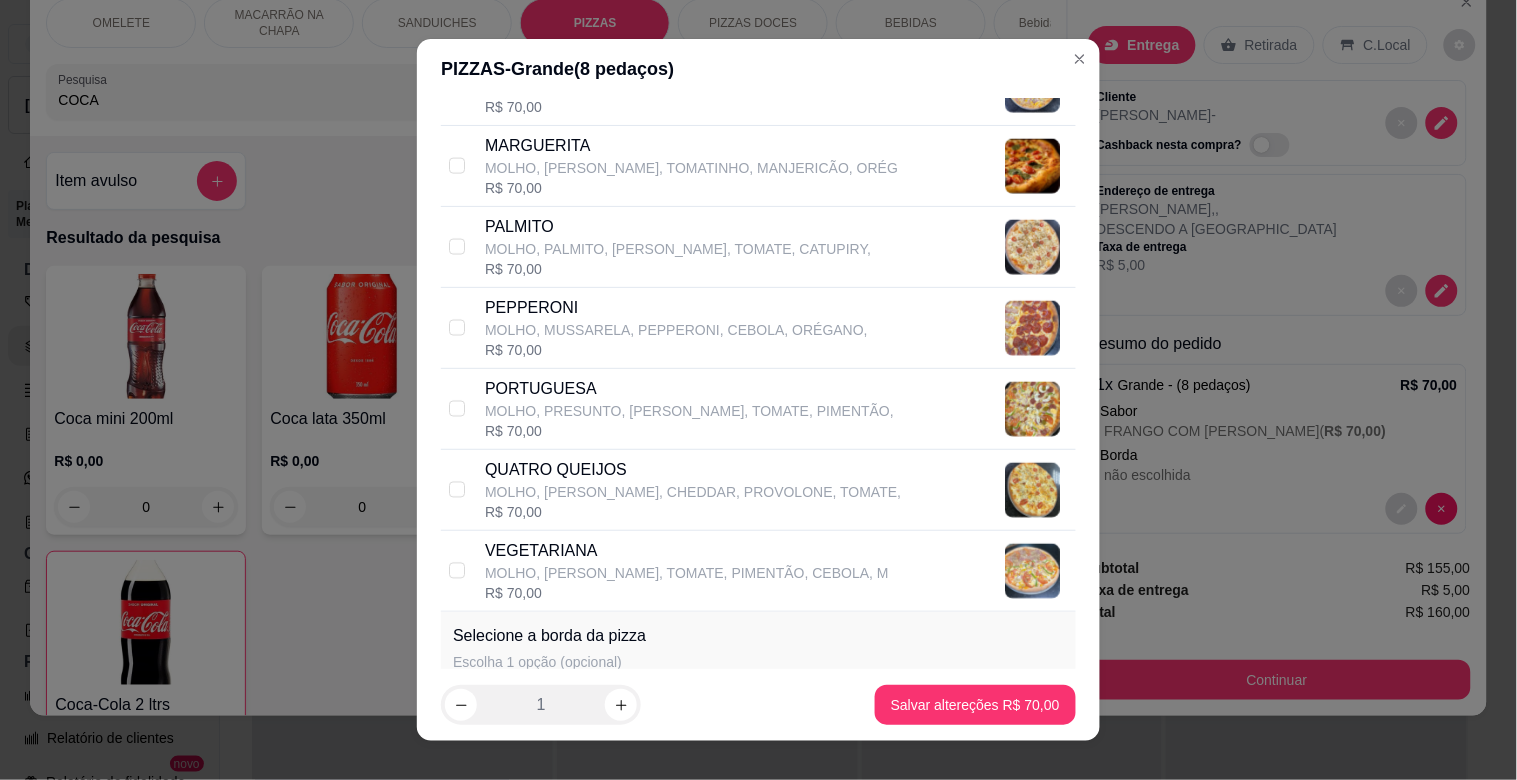 scroll, scrollTop: 1198, scrollLeft: 0, axis: vertical 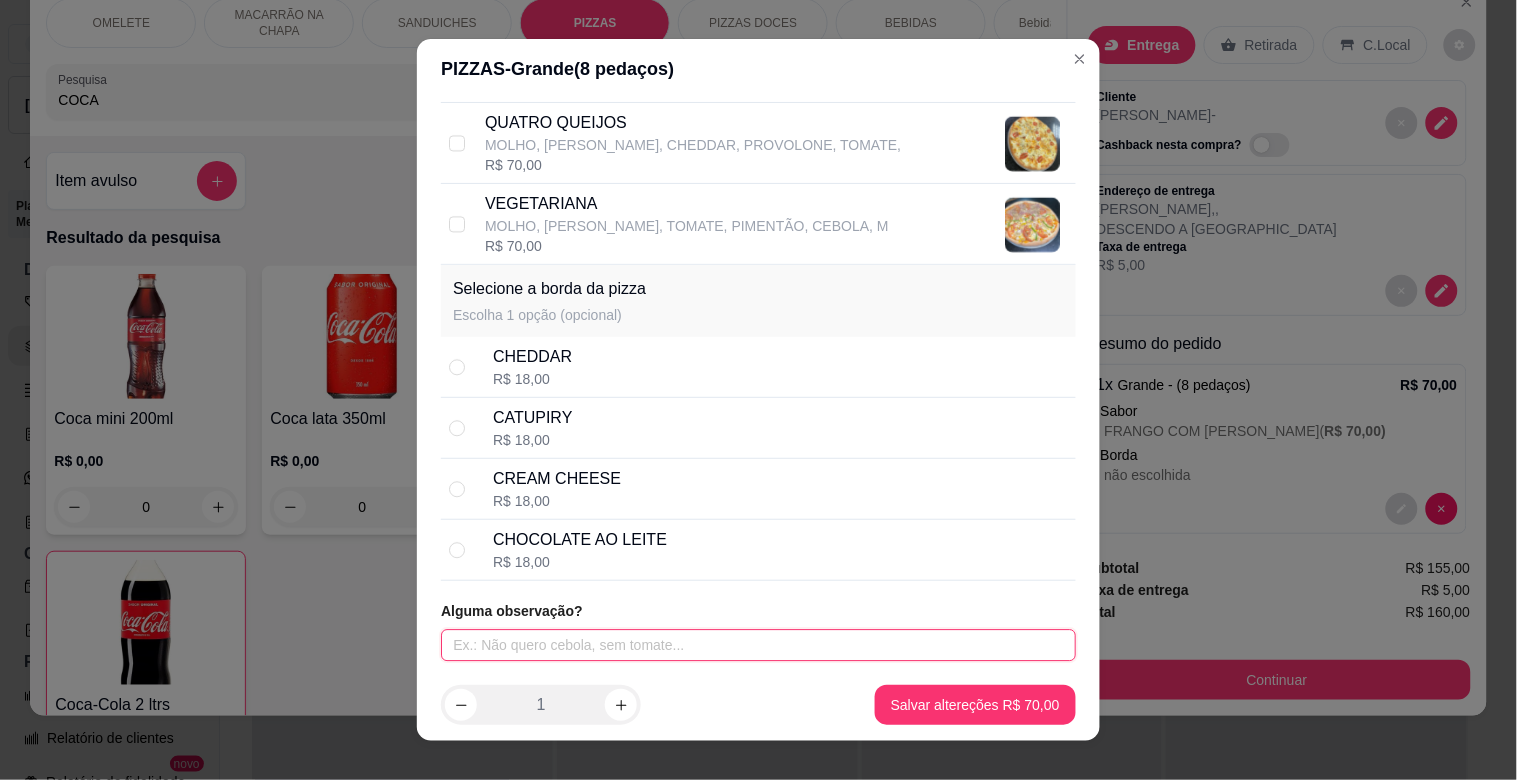 click at bounding box center (758, 645) 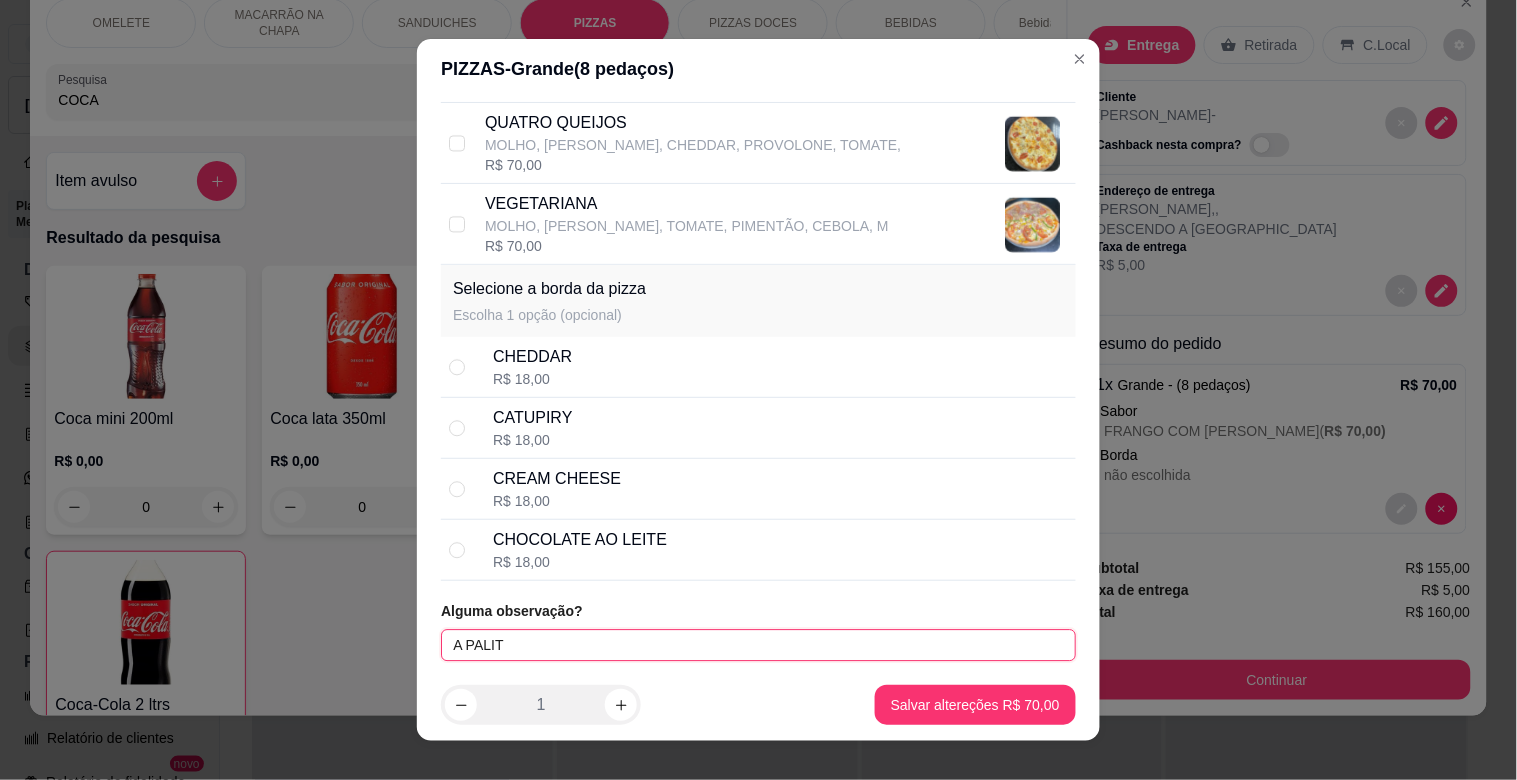 type on "A PALITO" 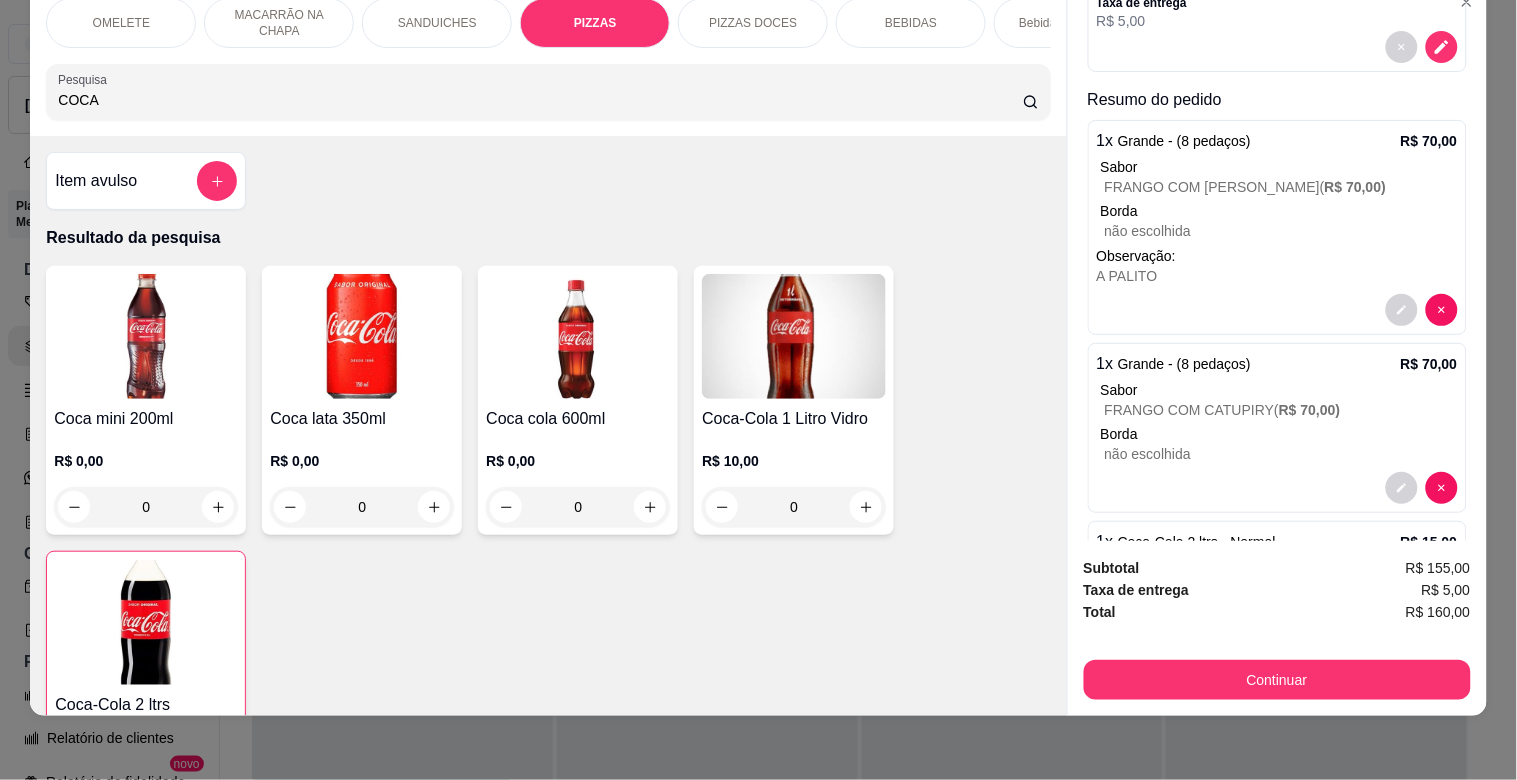 scroll, scrollTop: 307, scrollLeft: 0, axis: vertical 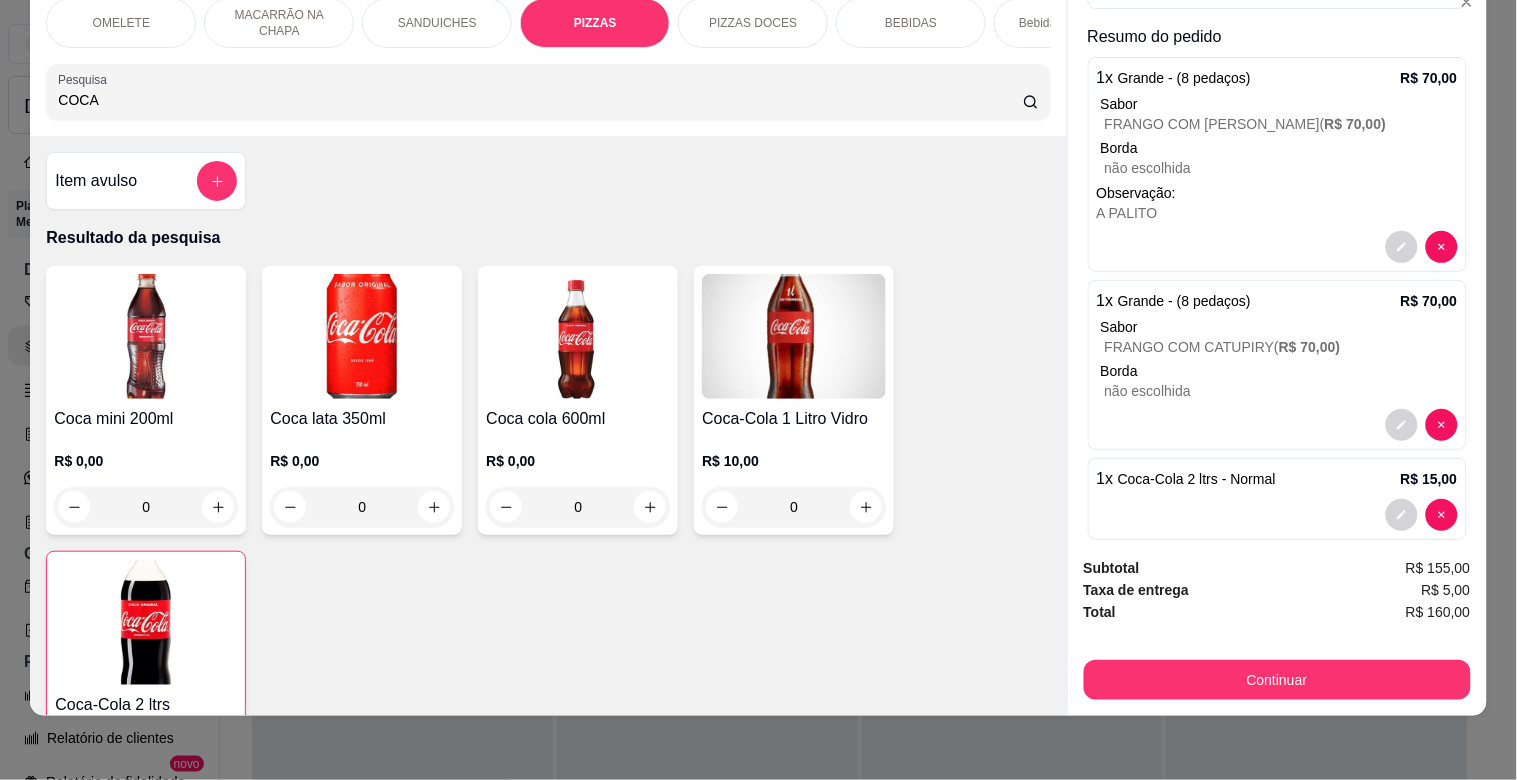 click on "não escolhida" at bounding box center [1281, 391] 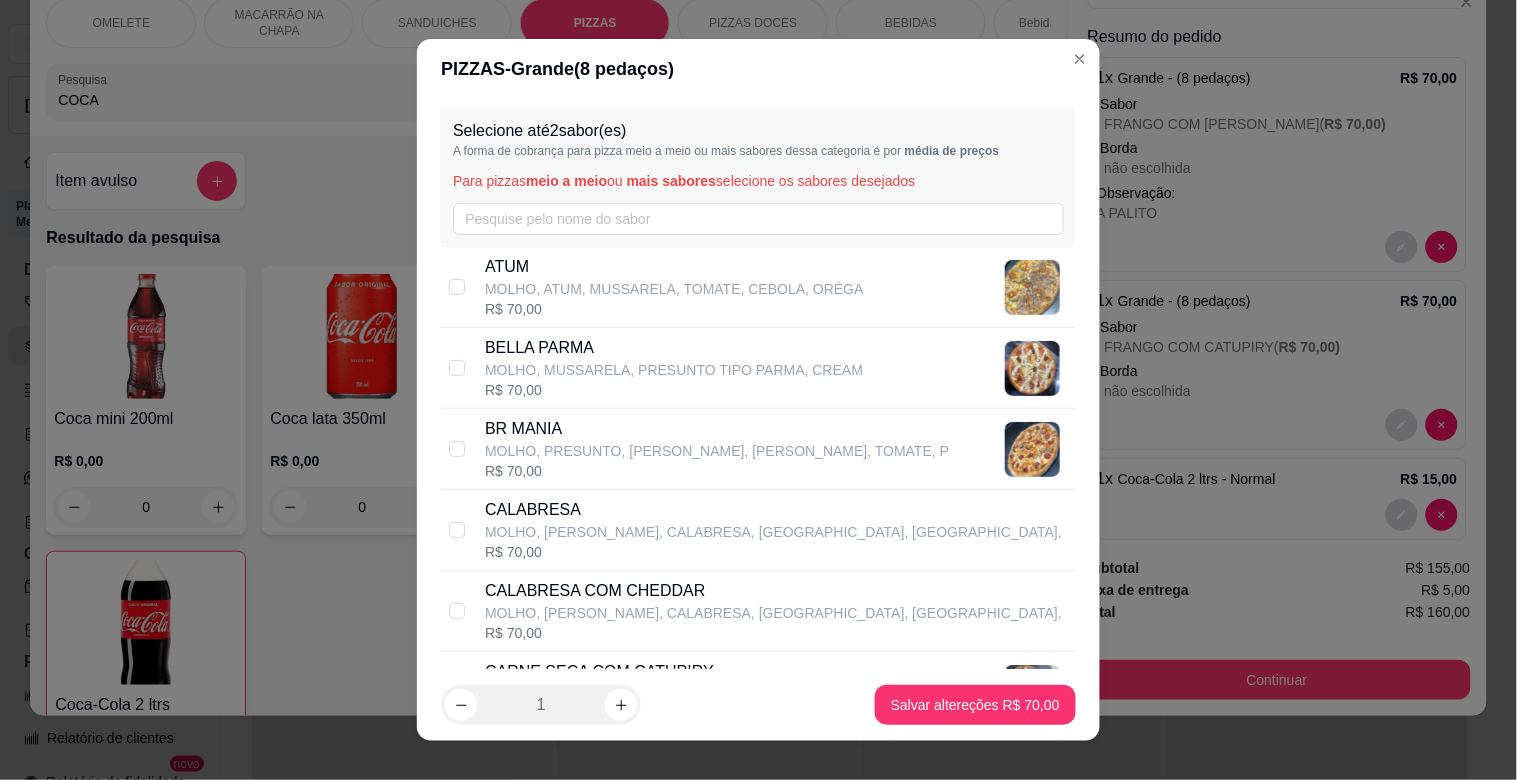 scroll, scrollTop: 616, scrollLeft: 0, axis: vertical 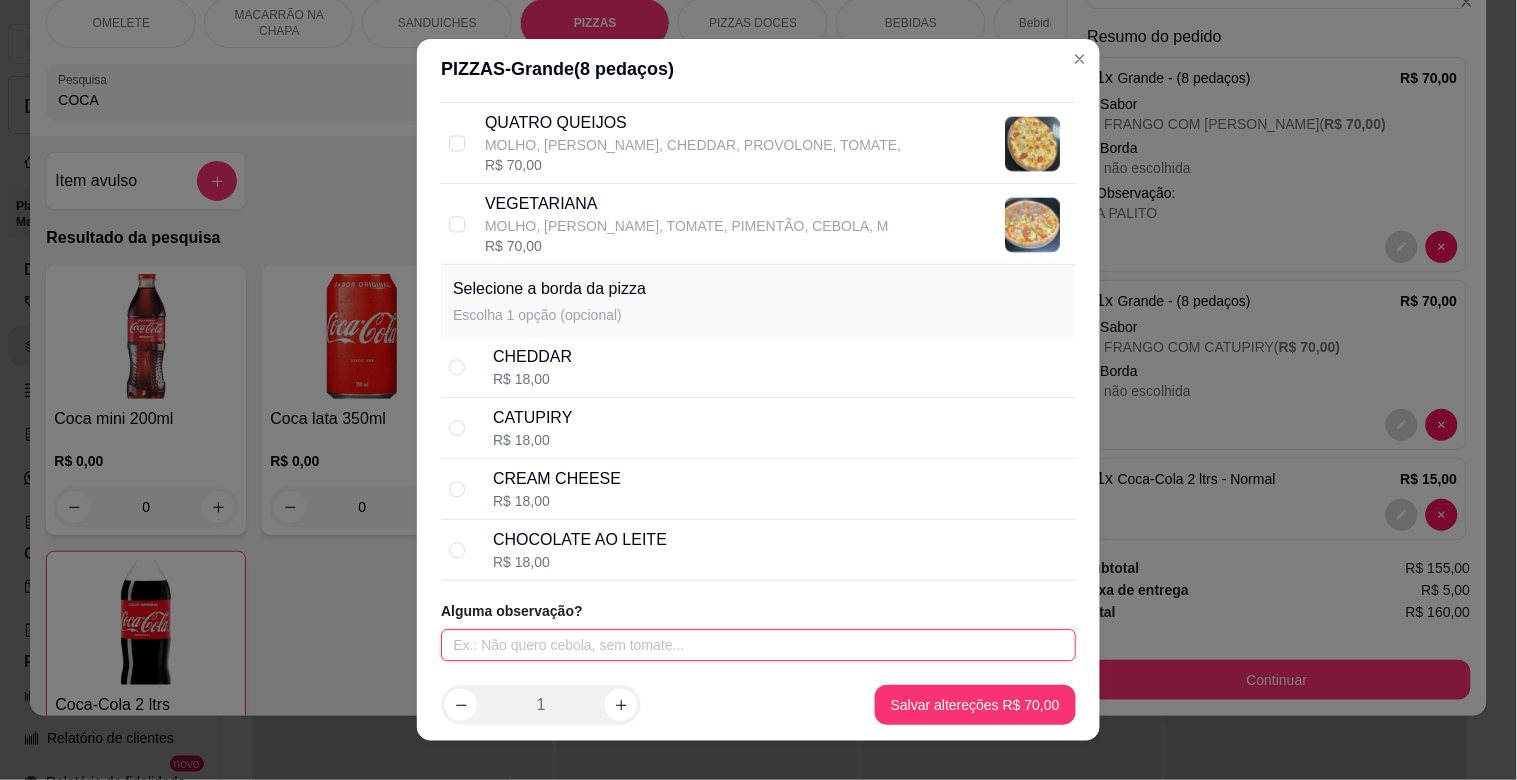 click at bounding box center [758, 645] 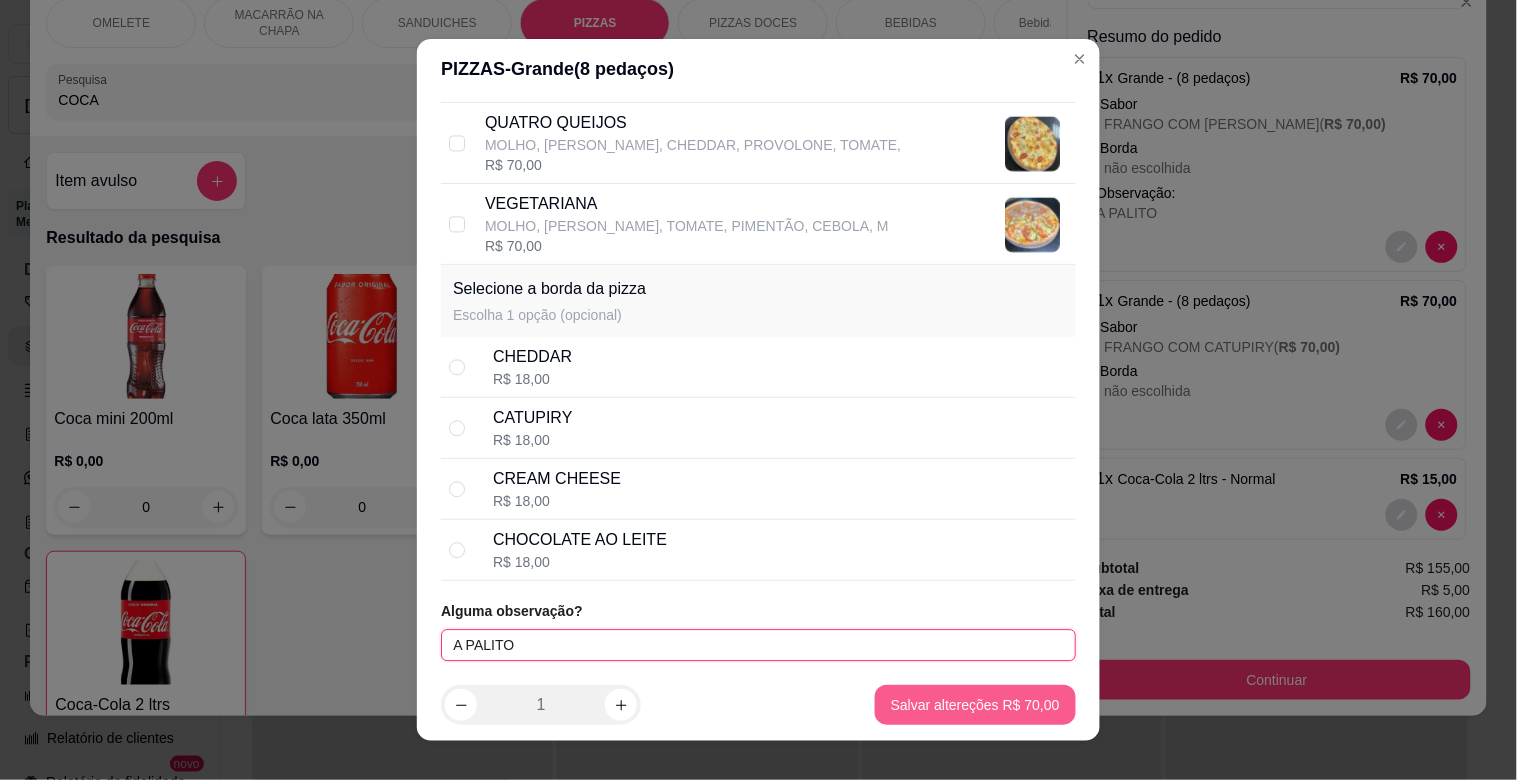 type on "A PALITO" 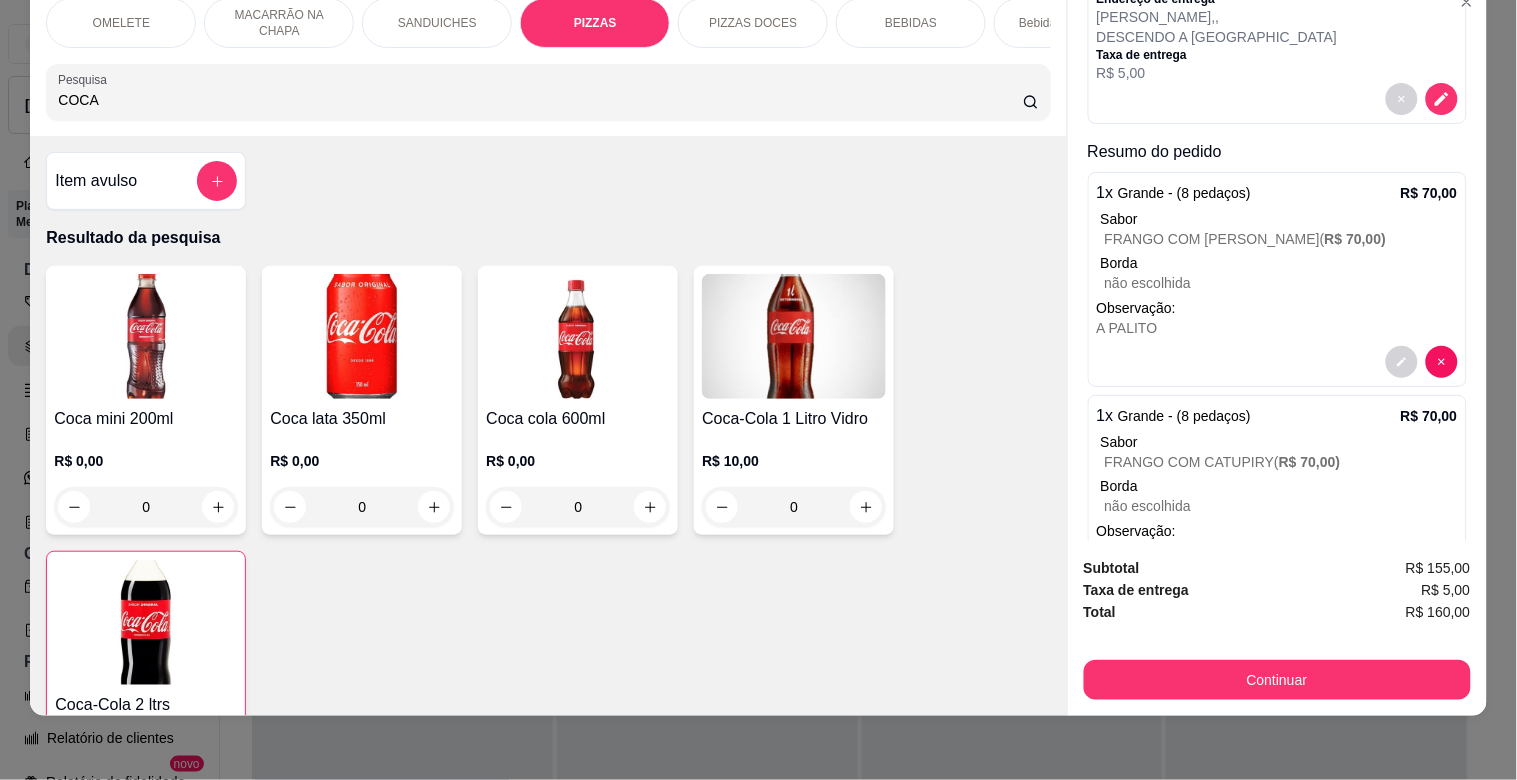 scroll, scrollTop: 0, scrollLeft: 0, axis: both 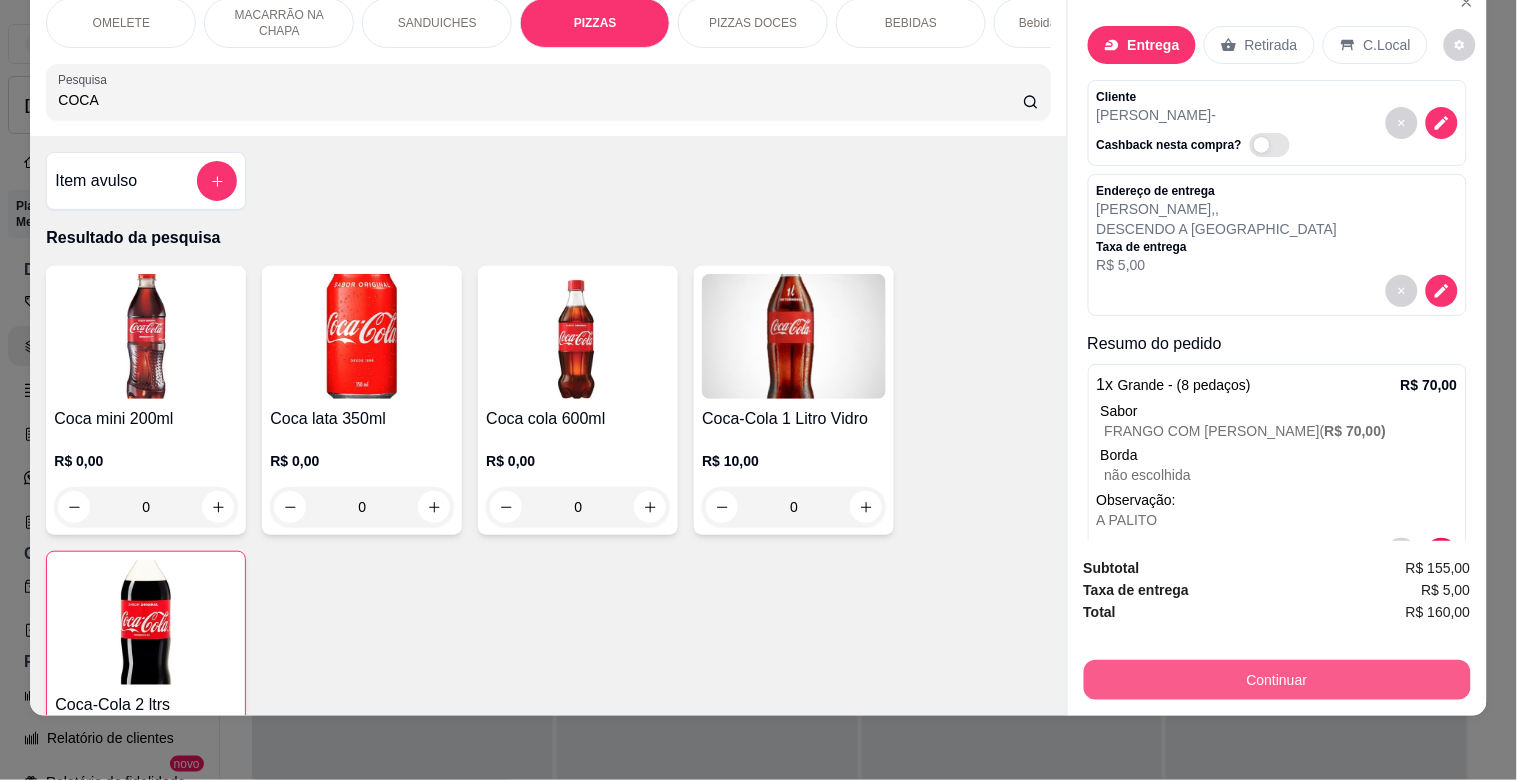 click on "Continuar" at bounding box center [1277, 680] 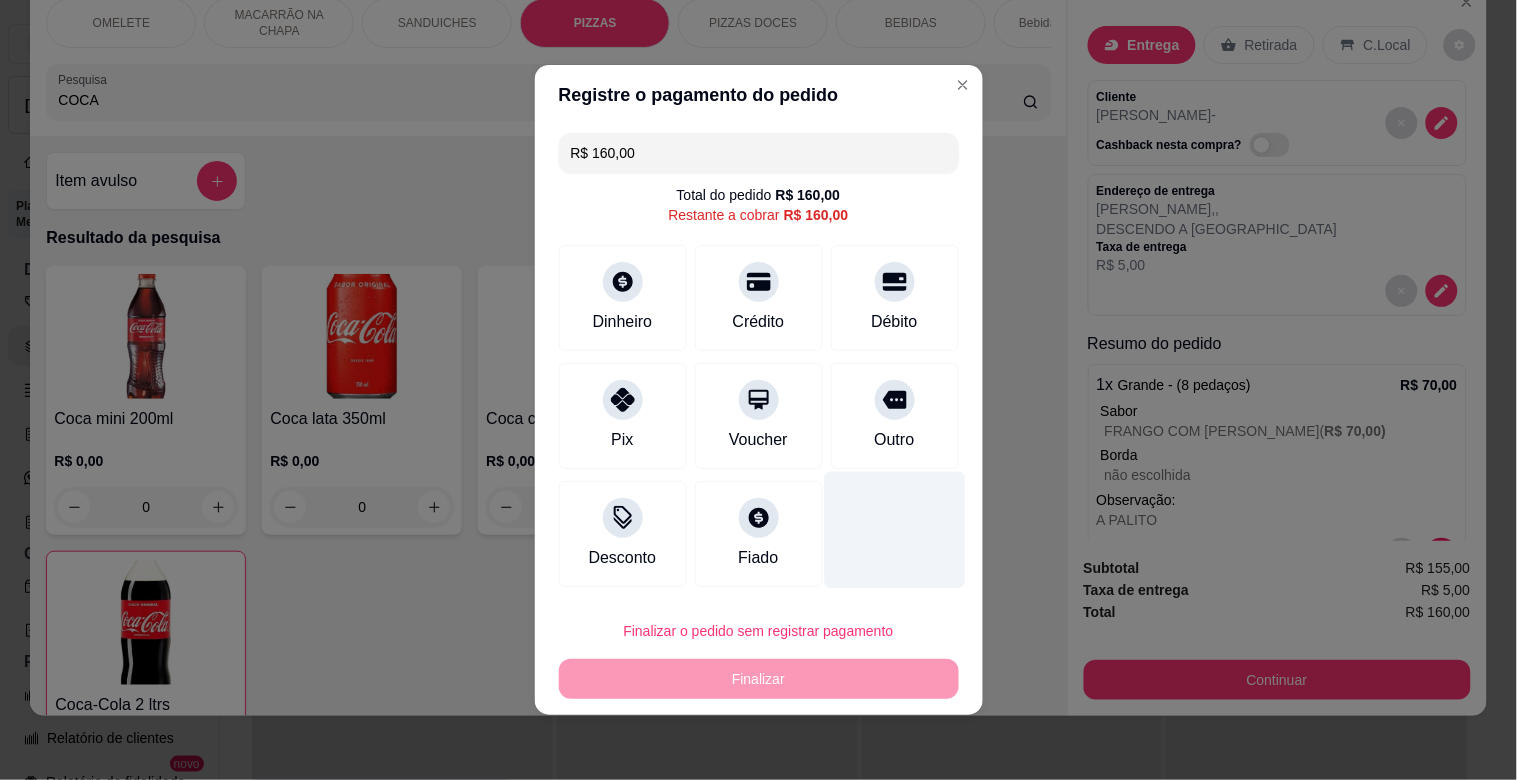 drag, startPoint x: 650, startPoint y: 411, endPoint x: 846, endPoint y: 536, distance: 232.46721 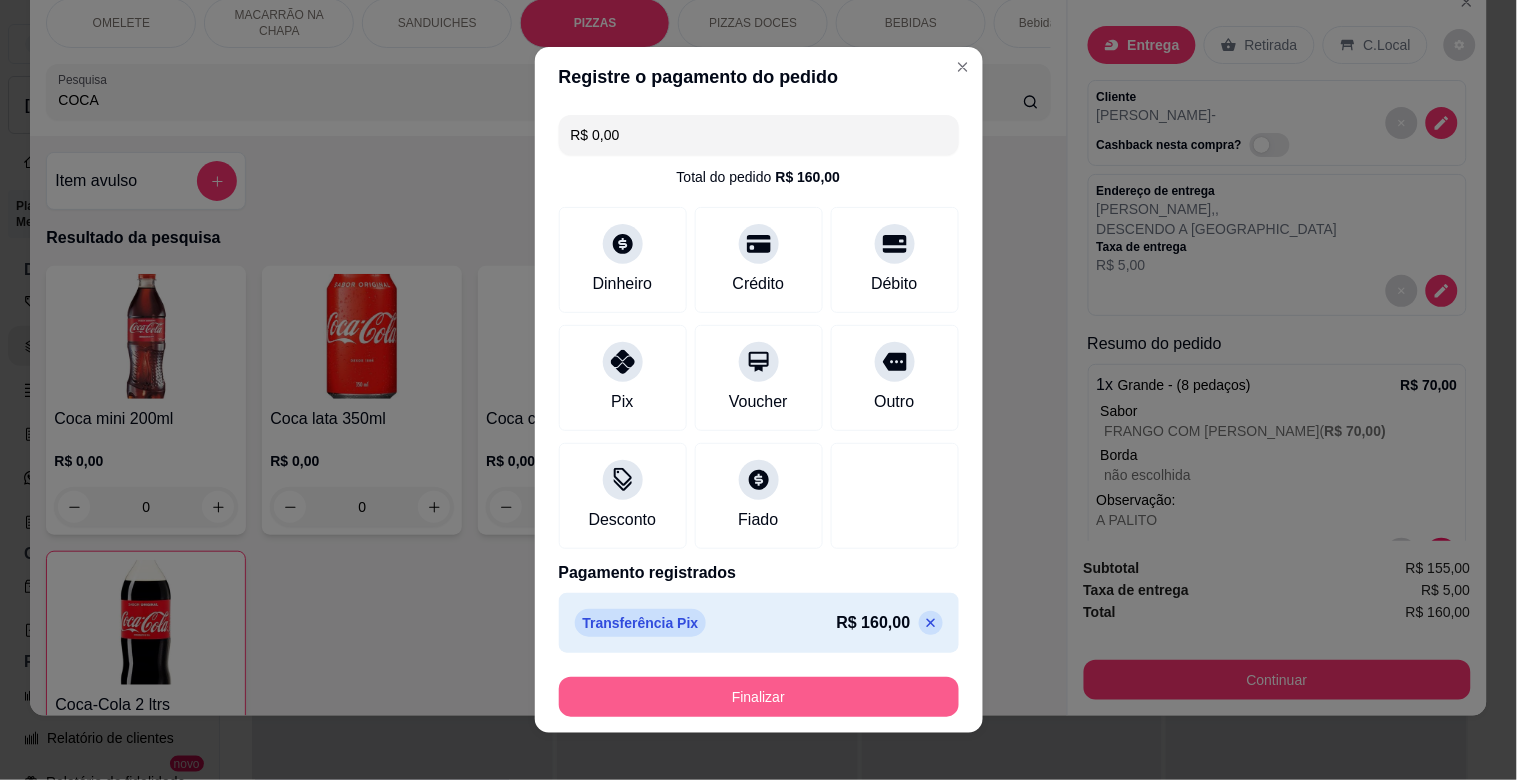 click on "Finalizar" at bounding box center (759, 697) 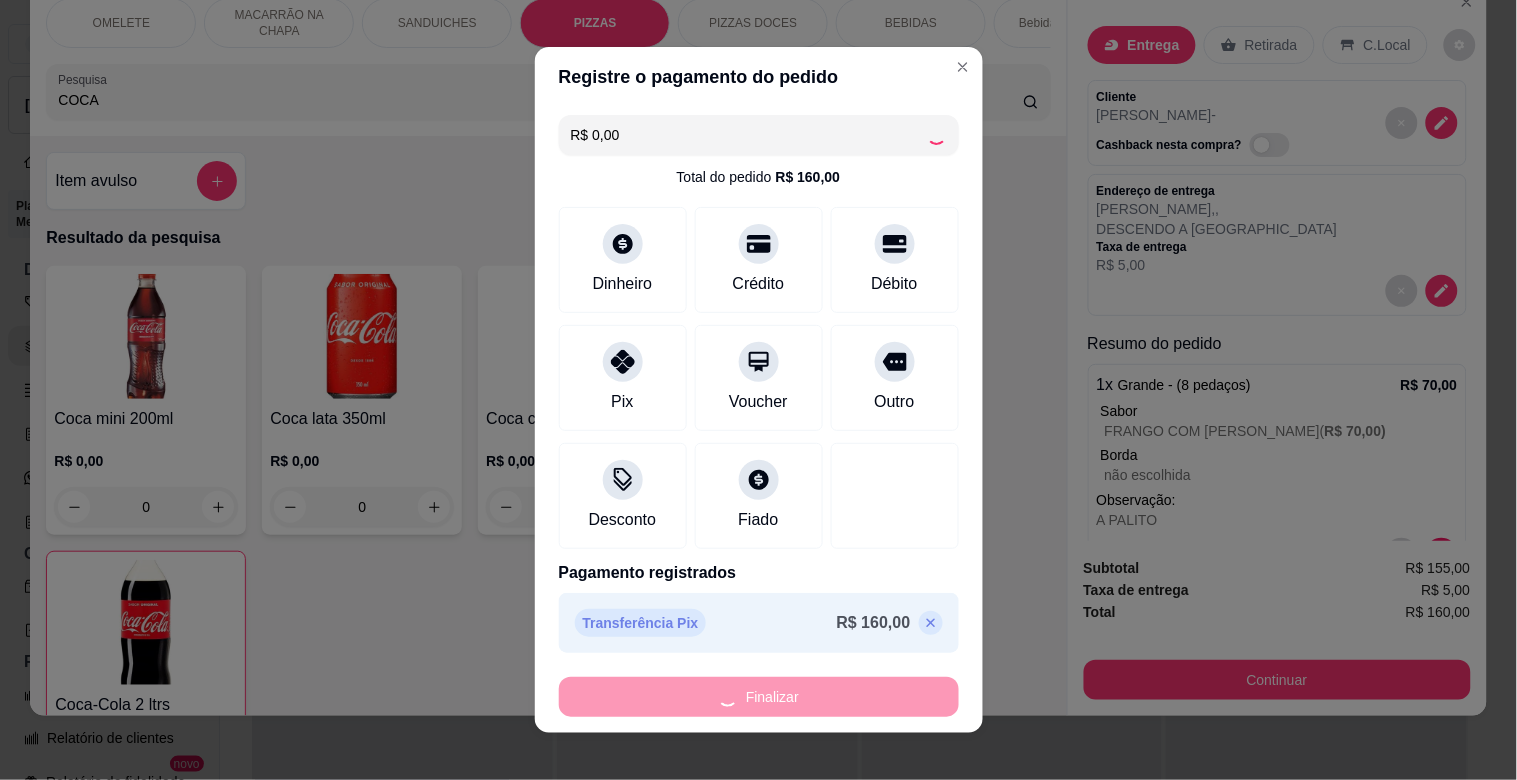 type on "0" 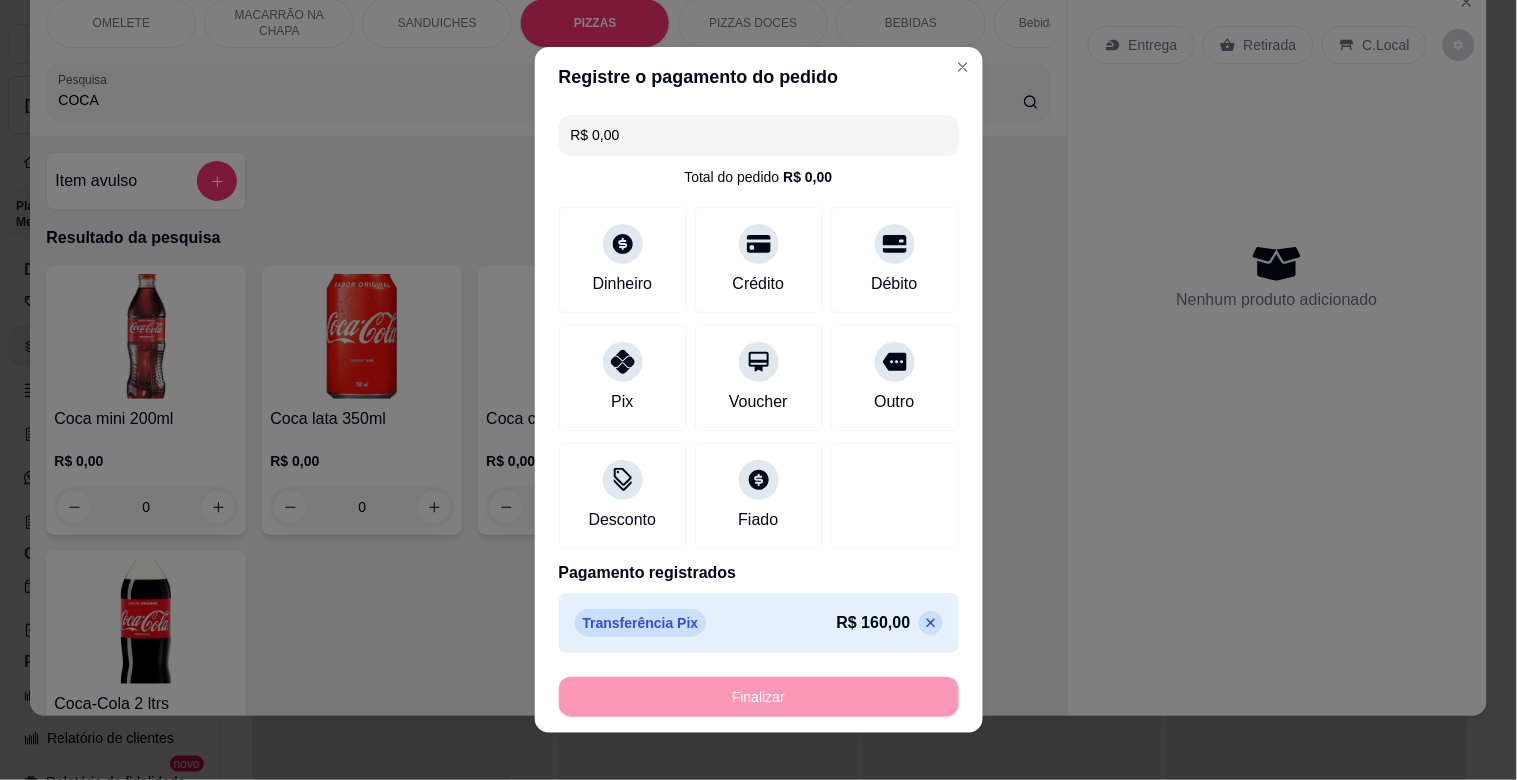 type on "-R$ 160,00" 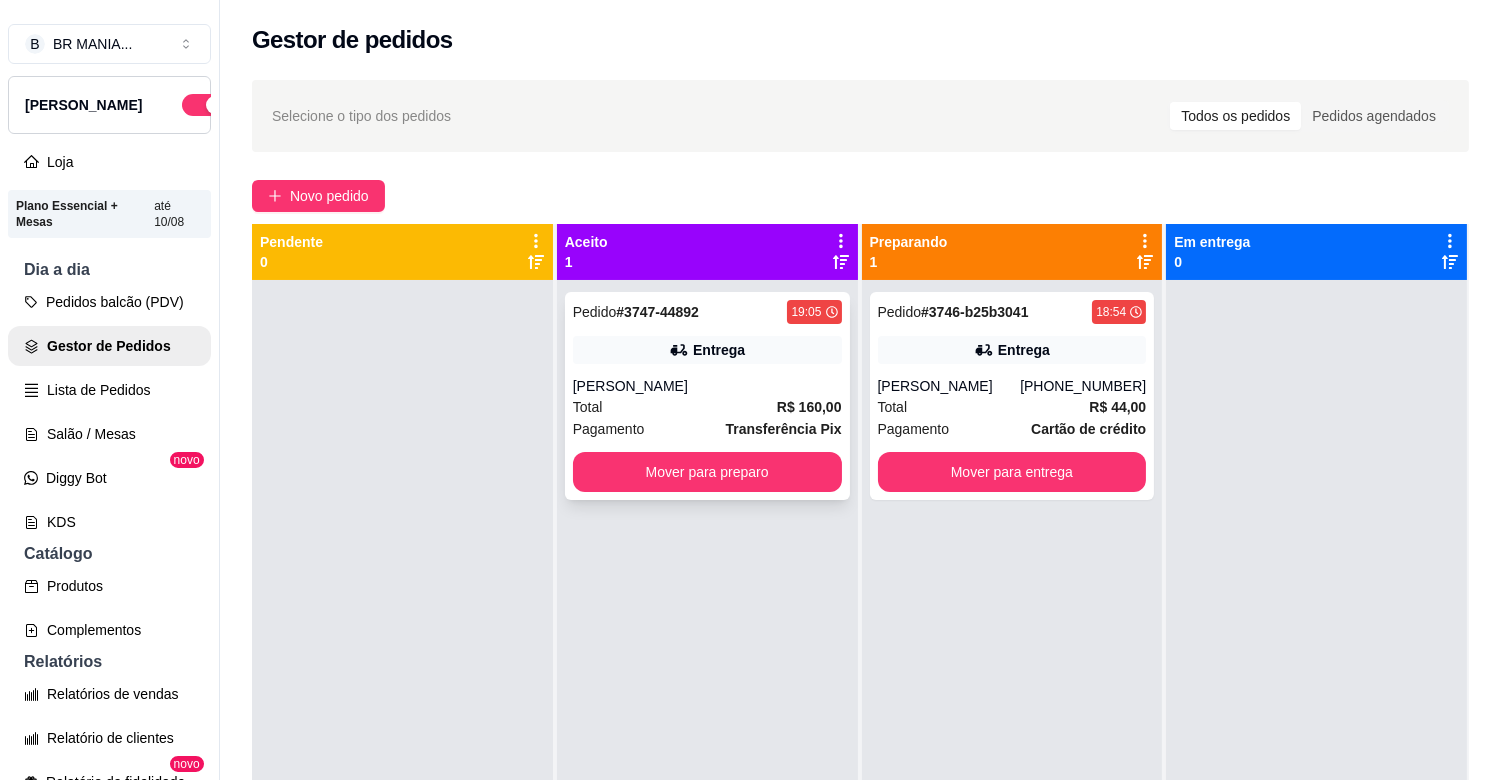 click on "Total R$ 160,00" at bounding box center [707, 407] 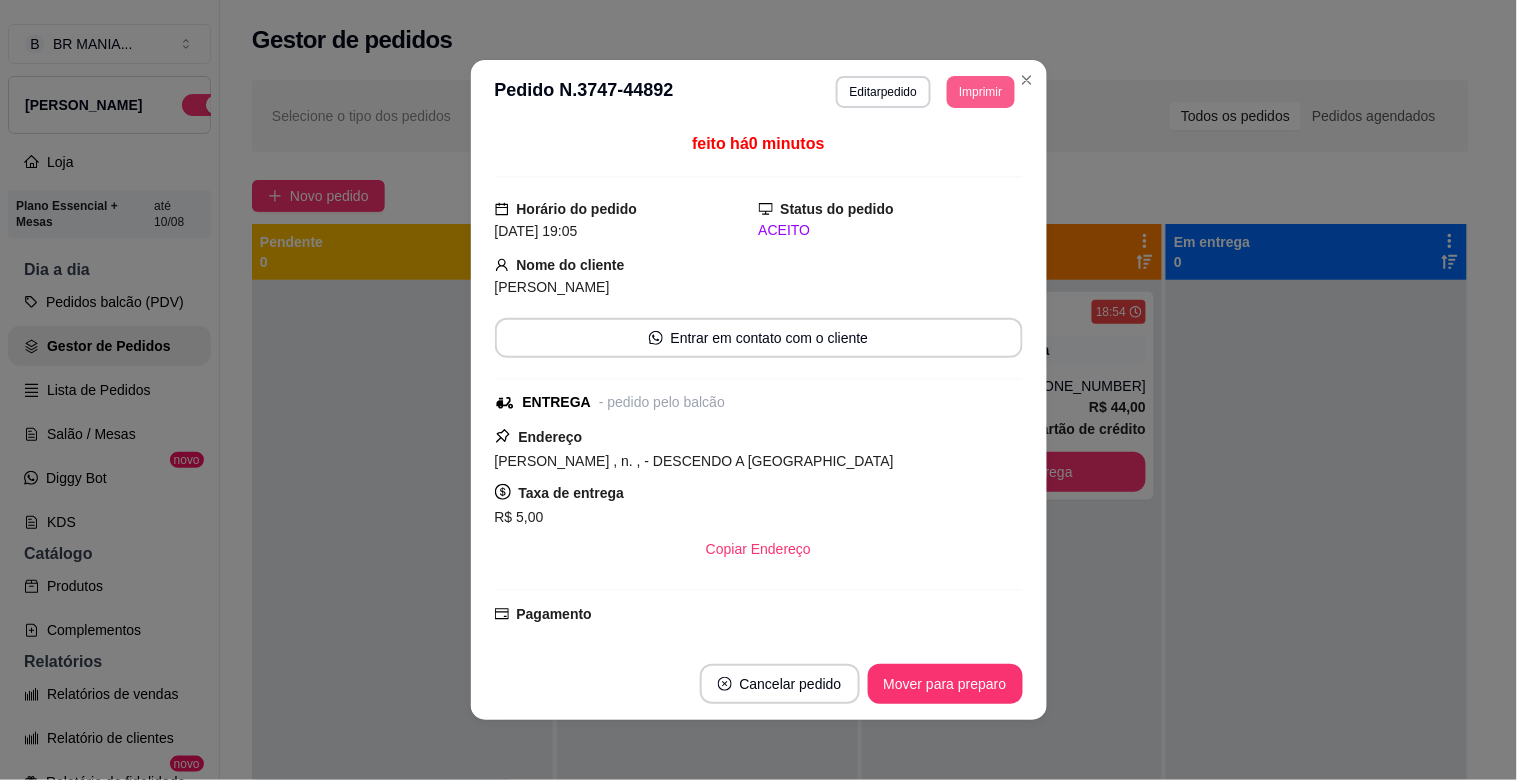 click on "Imprimir" at bounding box center [980, 92] 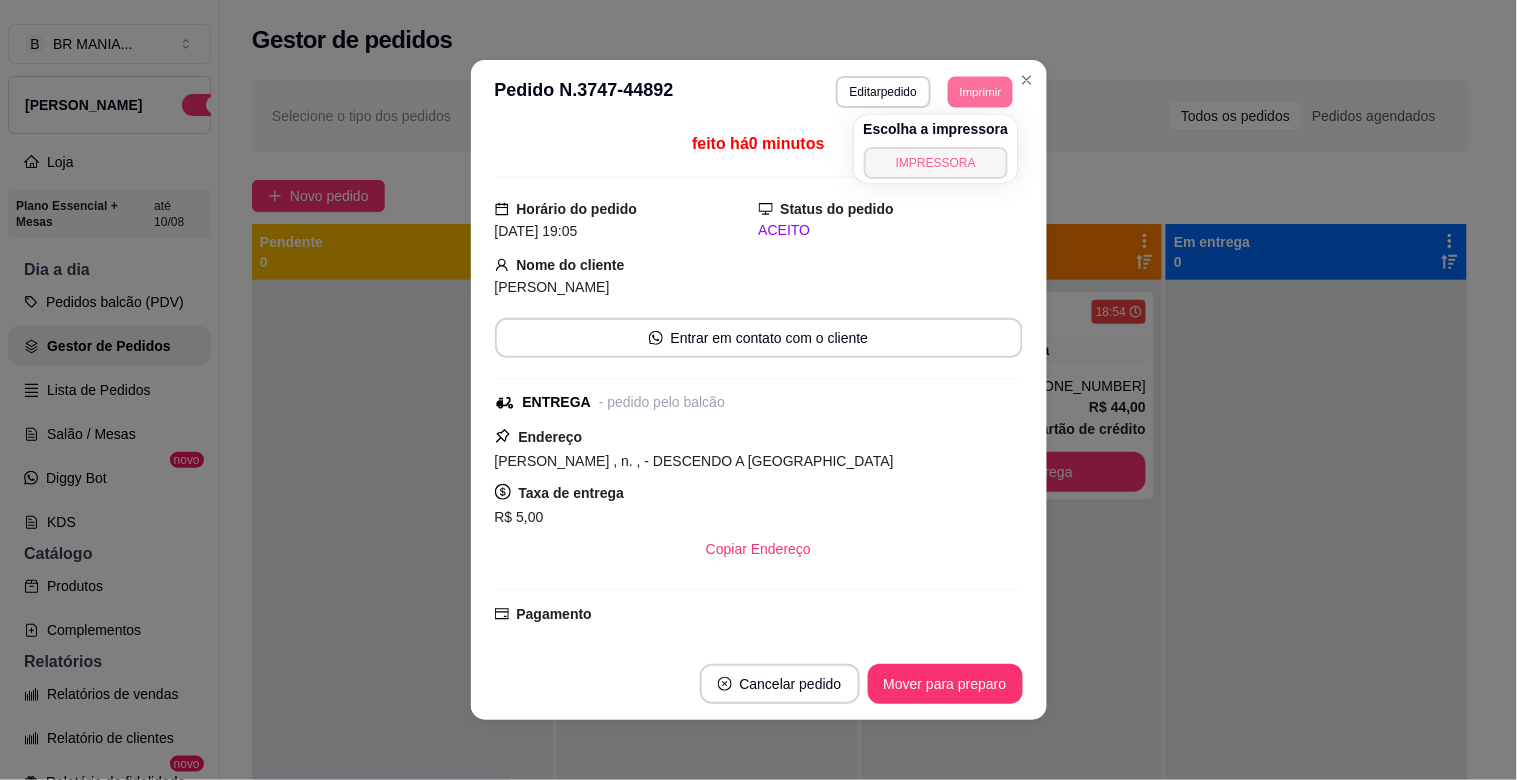 click on "IMPRESSORA" at bounding box center [936, 163] 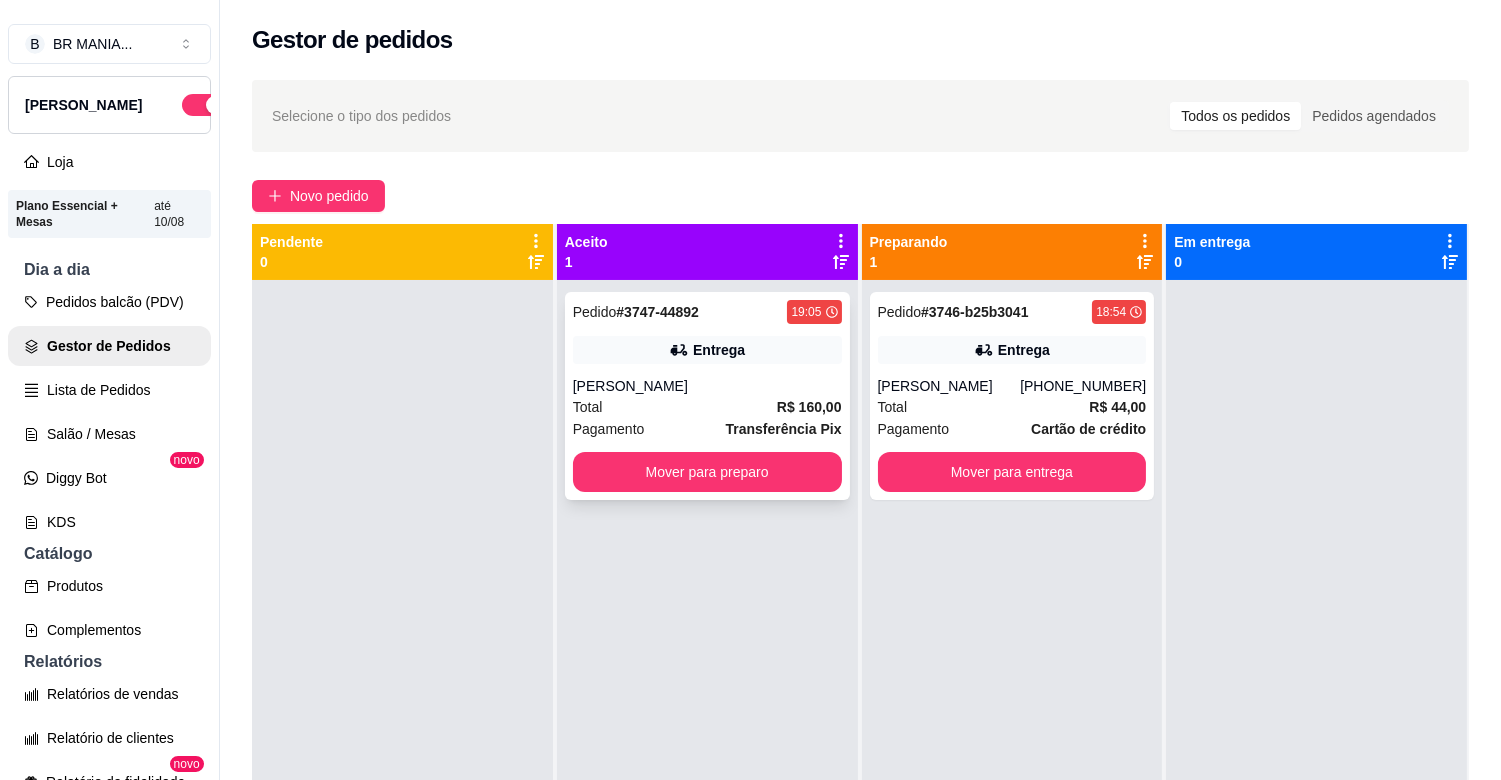 click on "Mover para preparo" at bounding box center (707, 472) 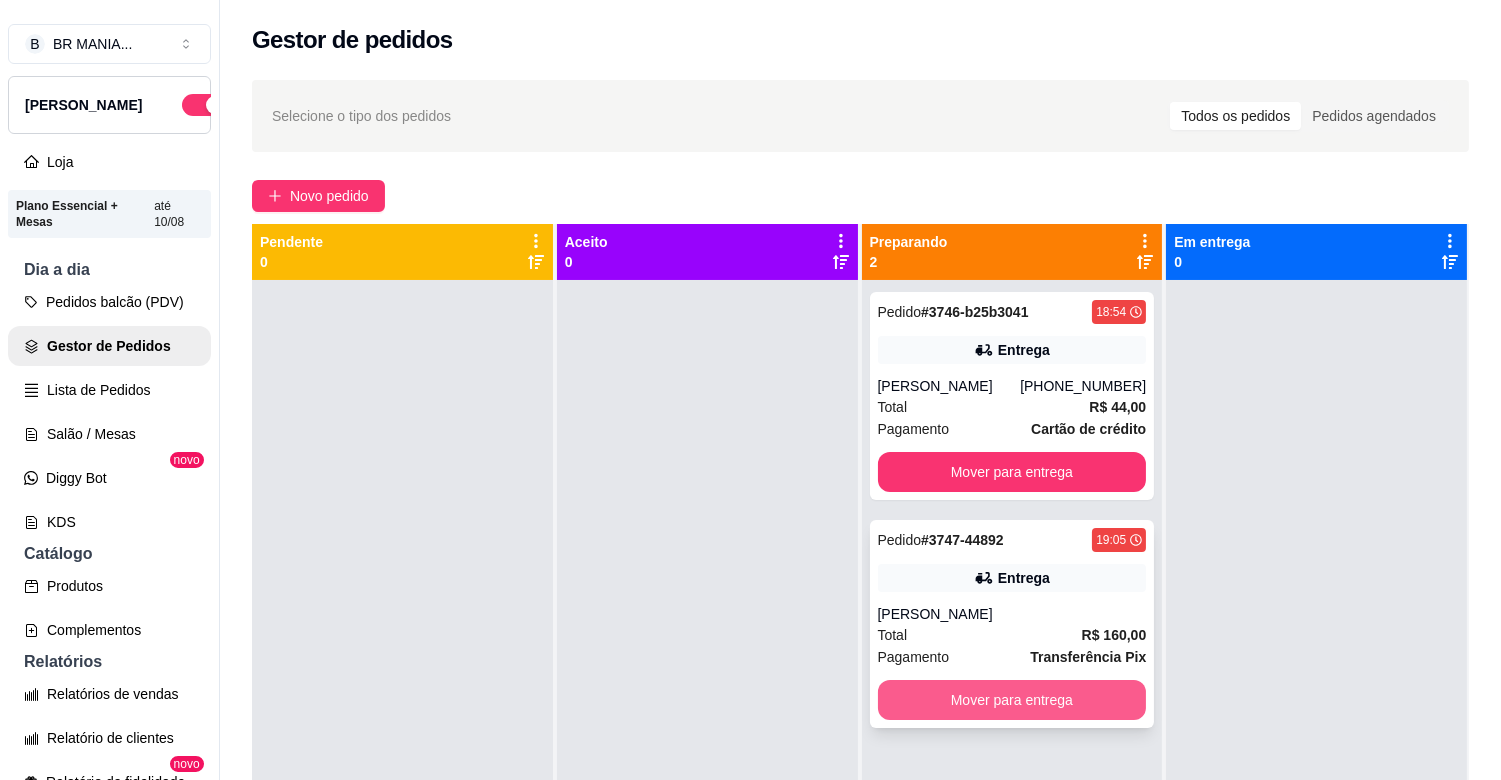 click on "Mover para entrega" at bounding box center [1012, 700] 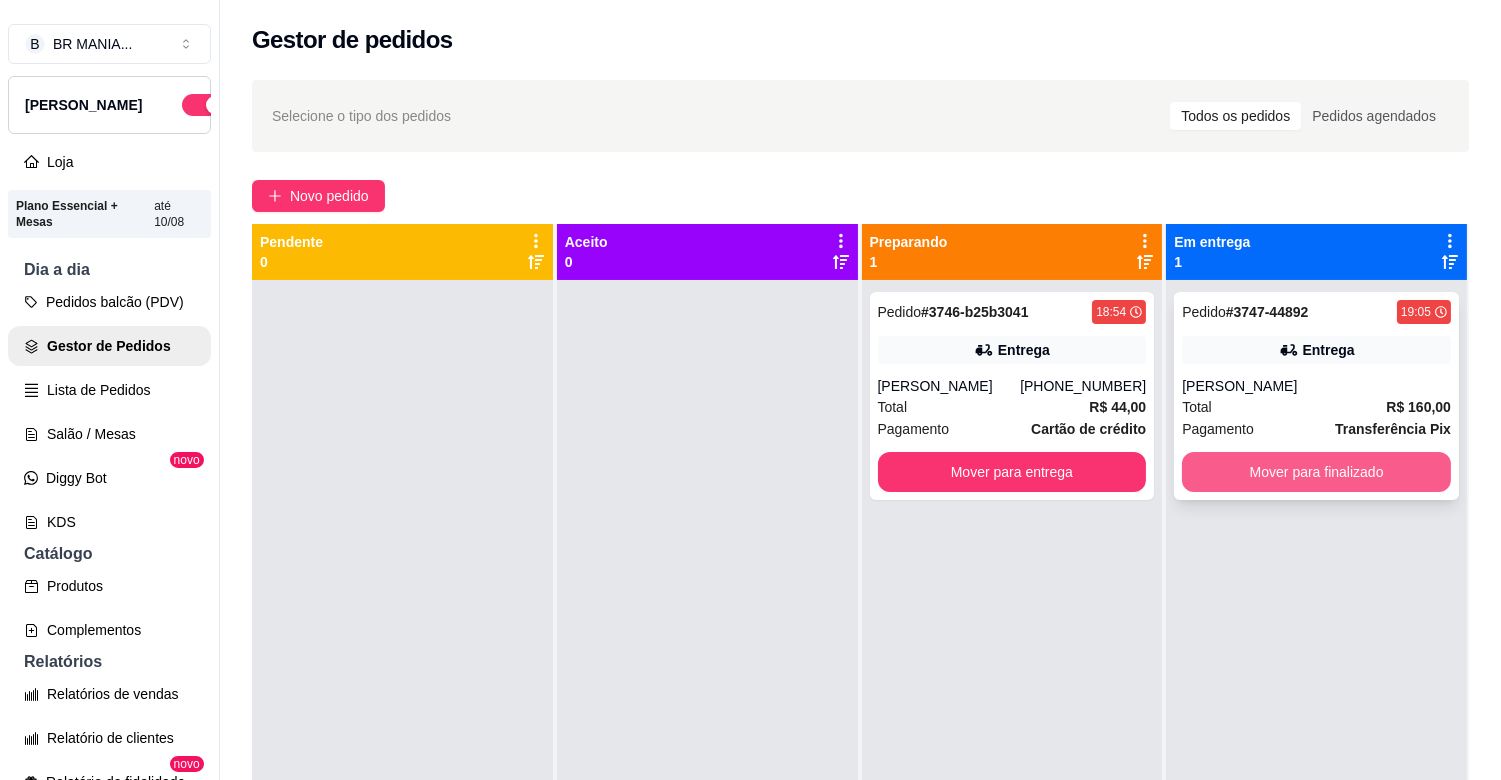 click on "Mover para finalizado" at bounding box center [1316, 472] 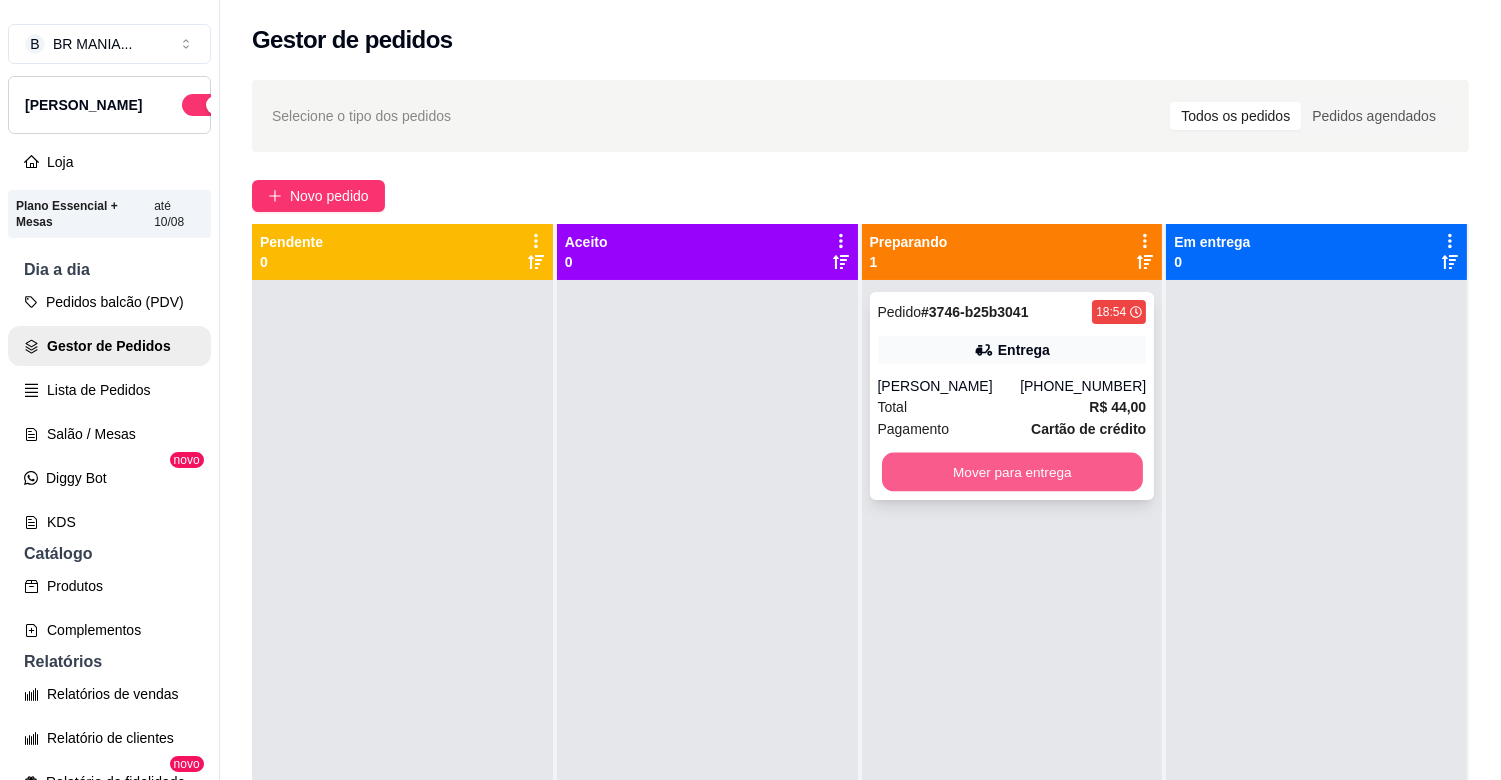 click on "Mover para entrega" at bounding box center (1012, 472) 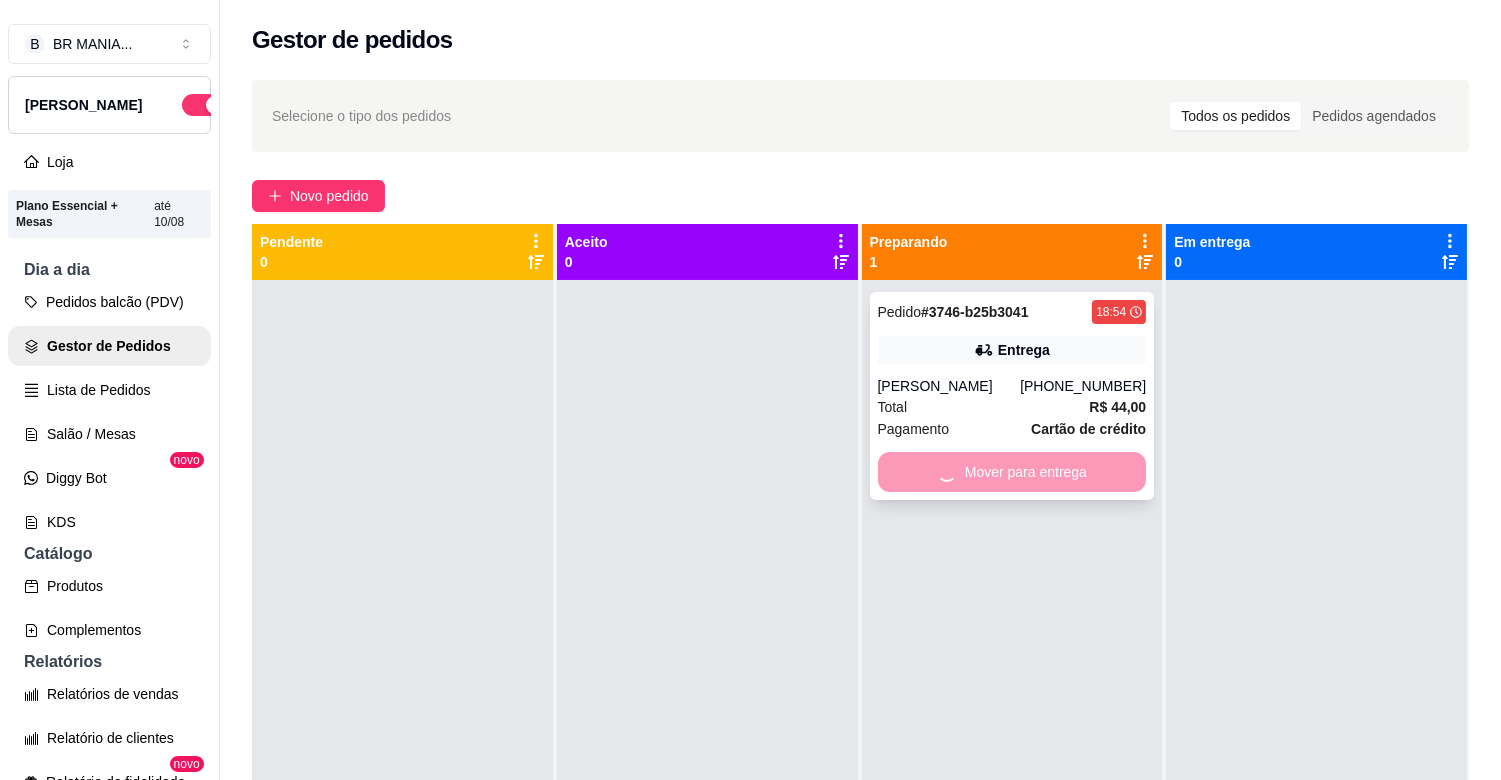click on "Mover para entrega" at bounding box center (1012, 472) 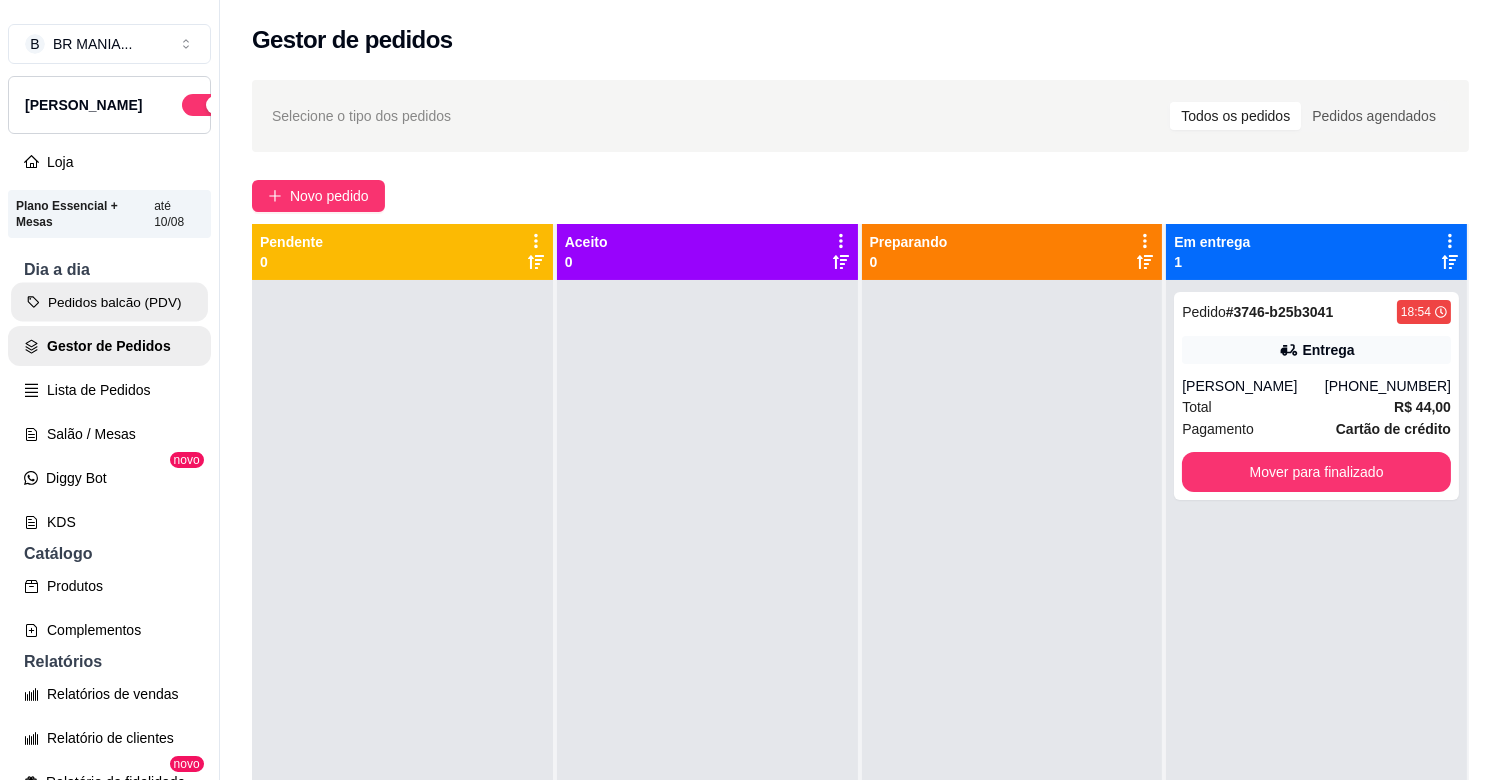 click on "Pedidos balcão (PDV)" at bounding box center (109, 302) 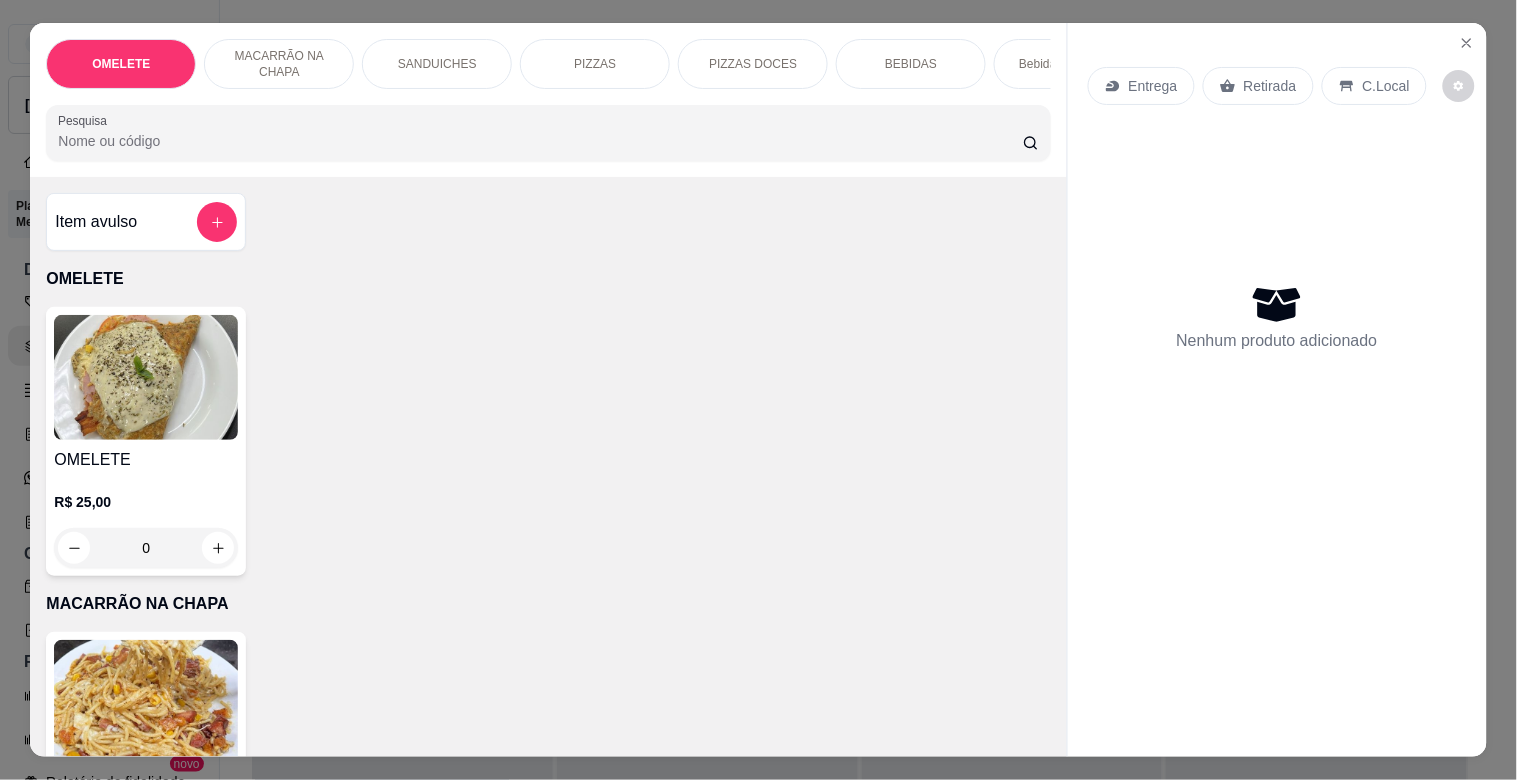 drag, startPoint x: 574, startPoint y: 41, endPoint x: 580, endPoint y: 60, distance: 19.924858 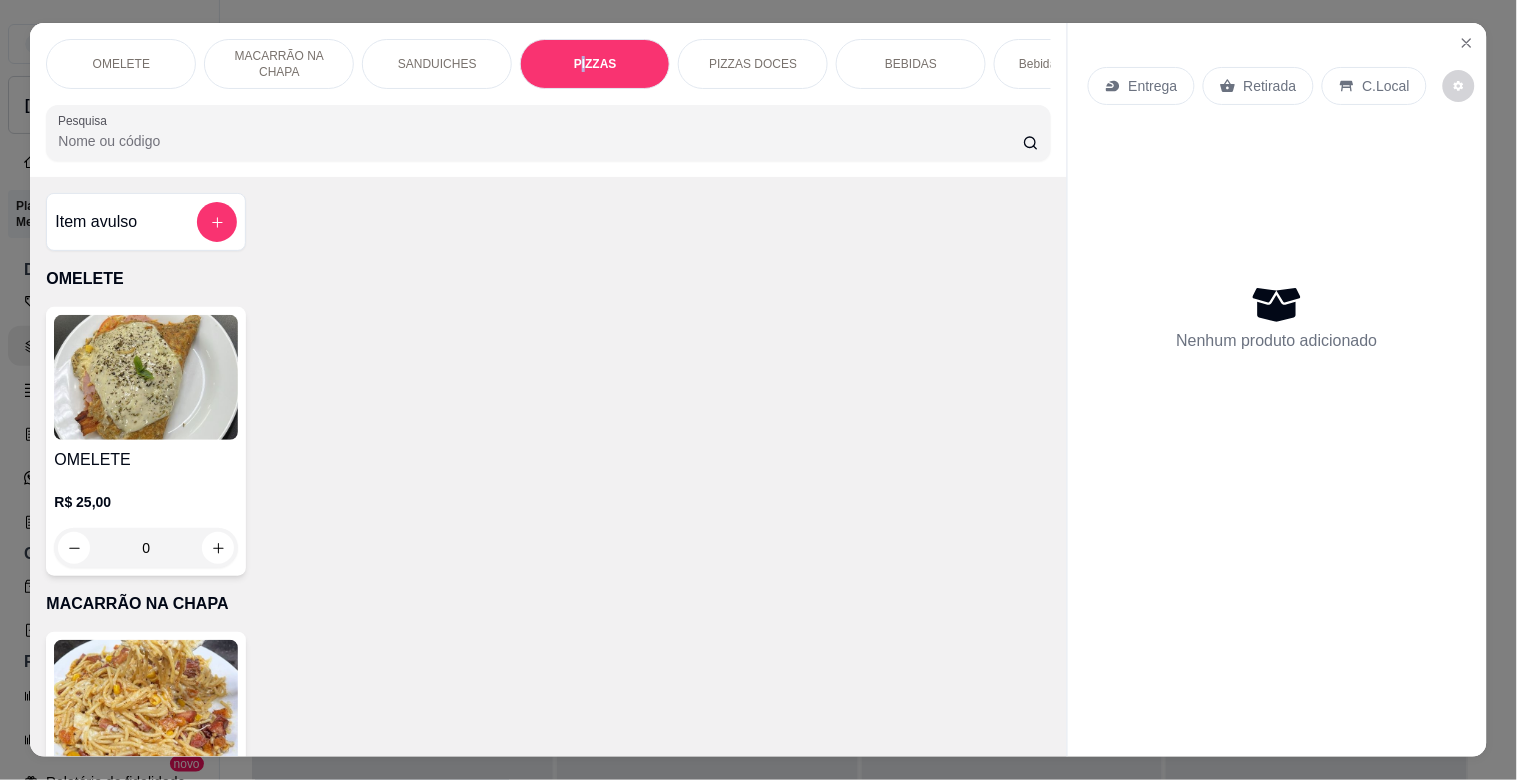 scroll, scrollTop: 1634, scrollLeft: 0, axis: vertical 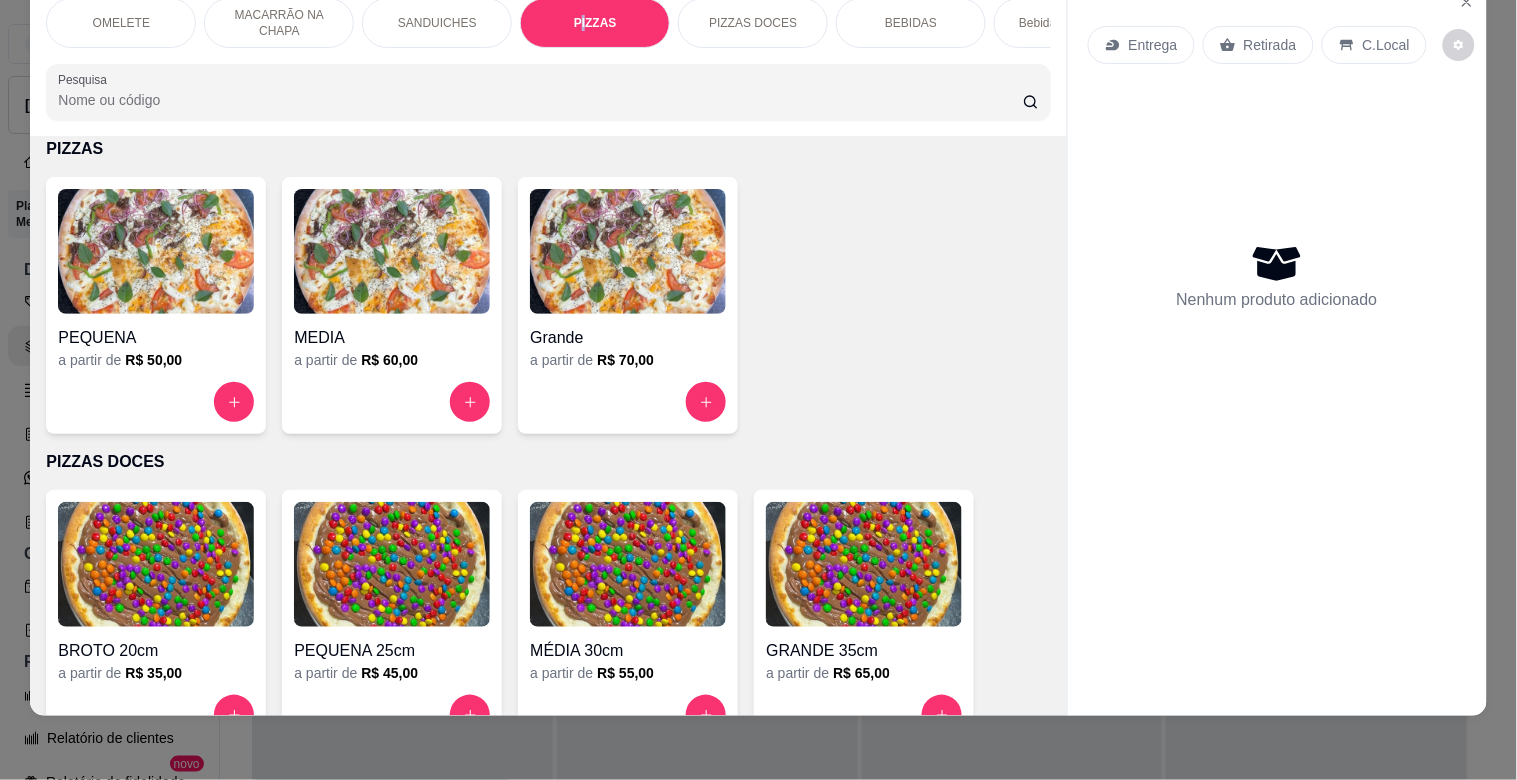 click at bounding box center [156, 251] 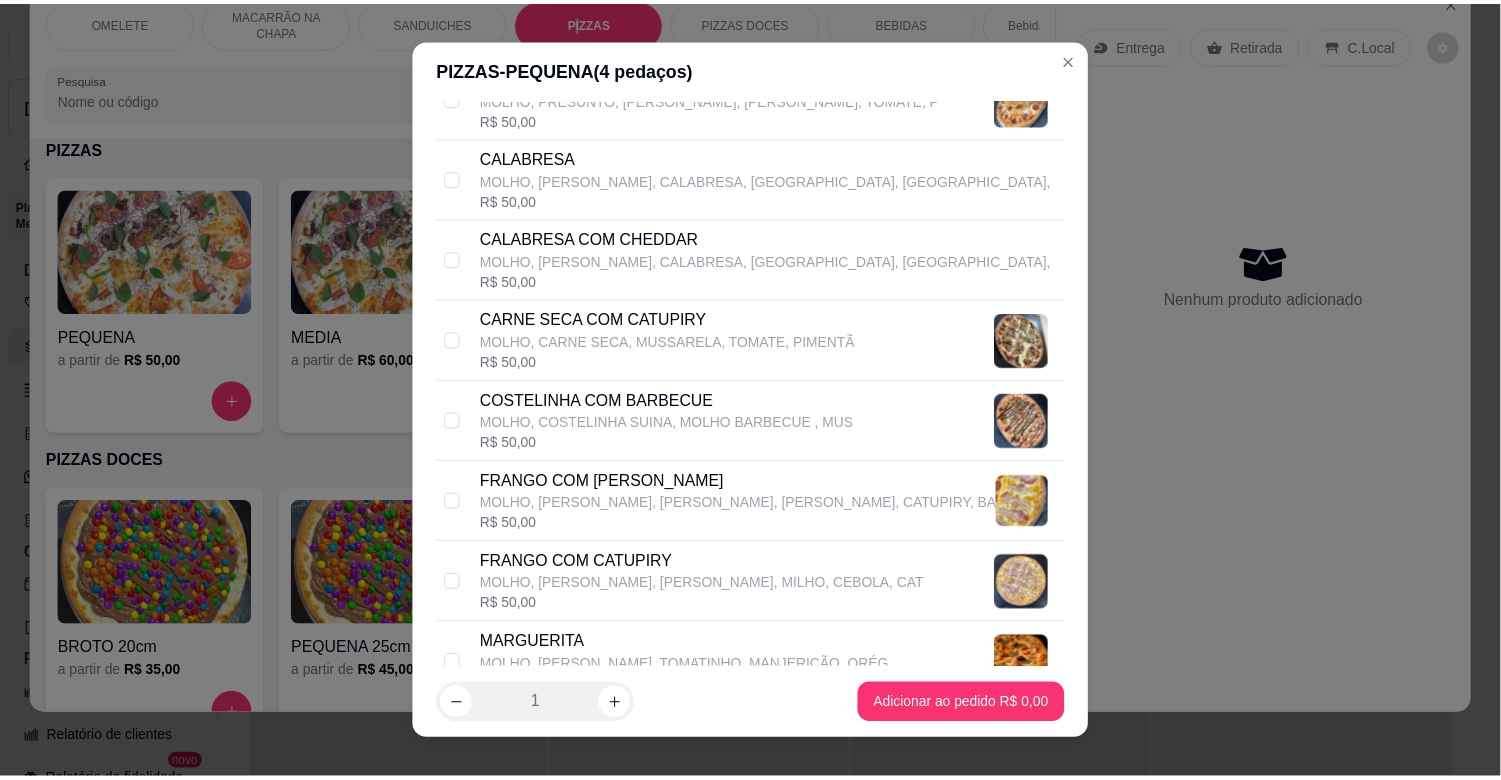 scroll, scrollTop: 464, scrollLeft: 0, axis: vertical 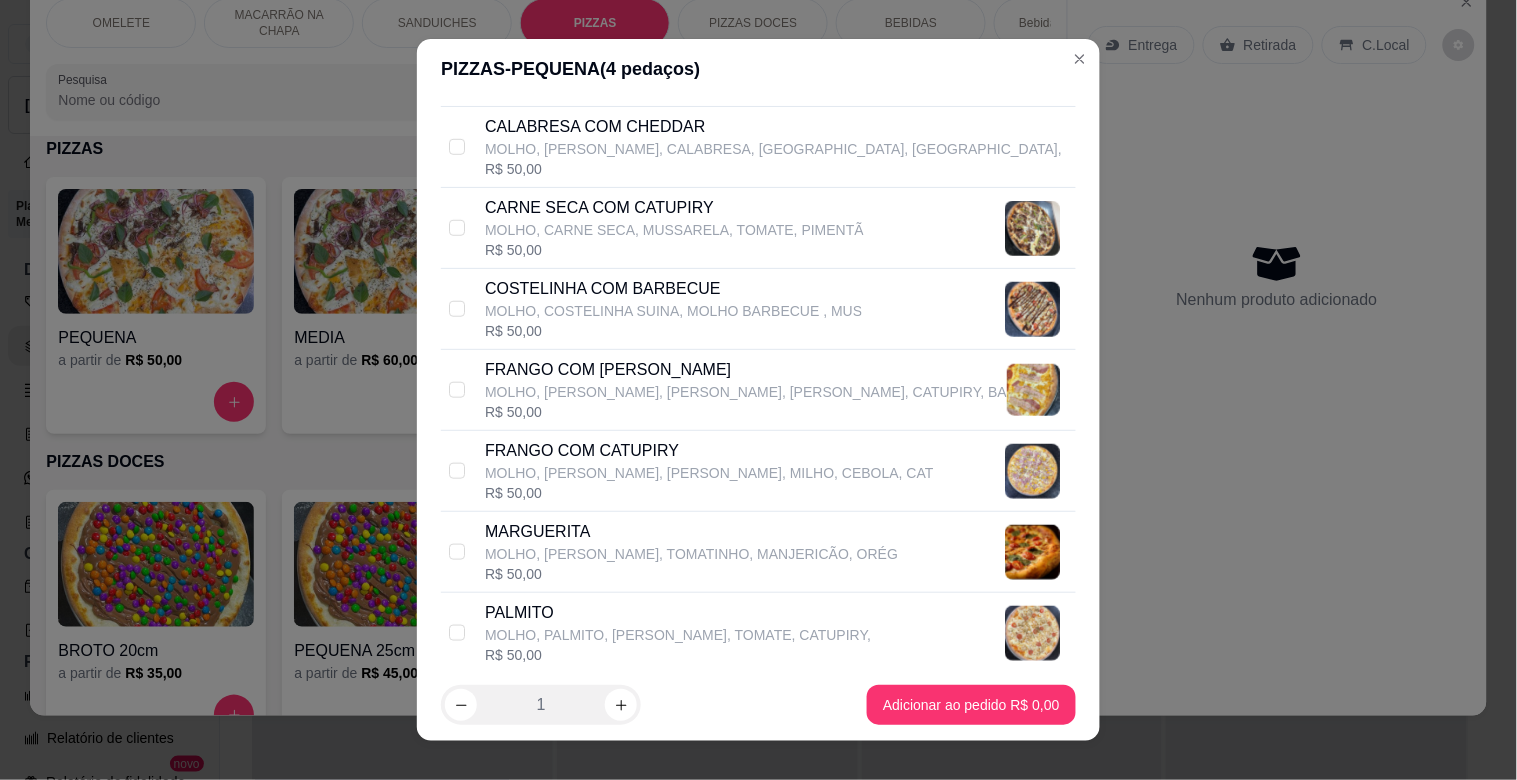 click on "CARNE SECA COM CATUPIRY" at bounding box center [674, 208] 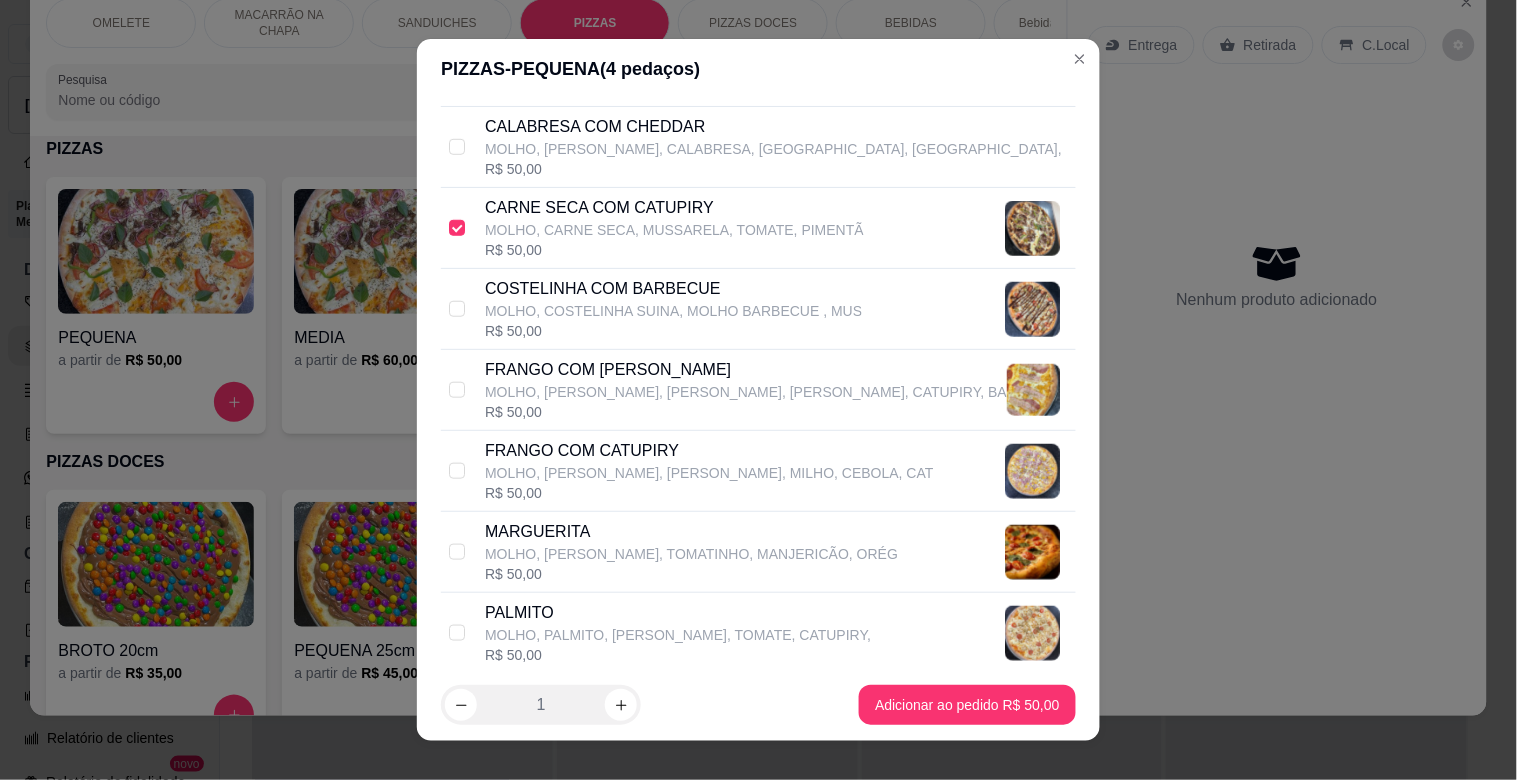 click on "FRANGO COM [PERSON_NAME]" at bounding box center [746, 370] 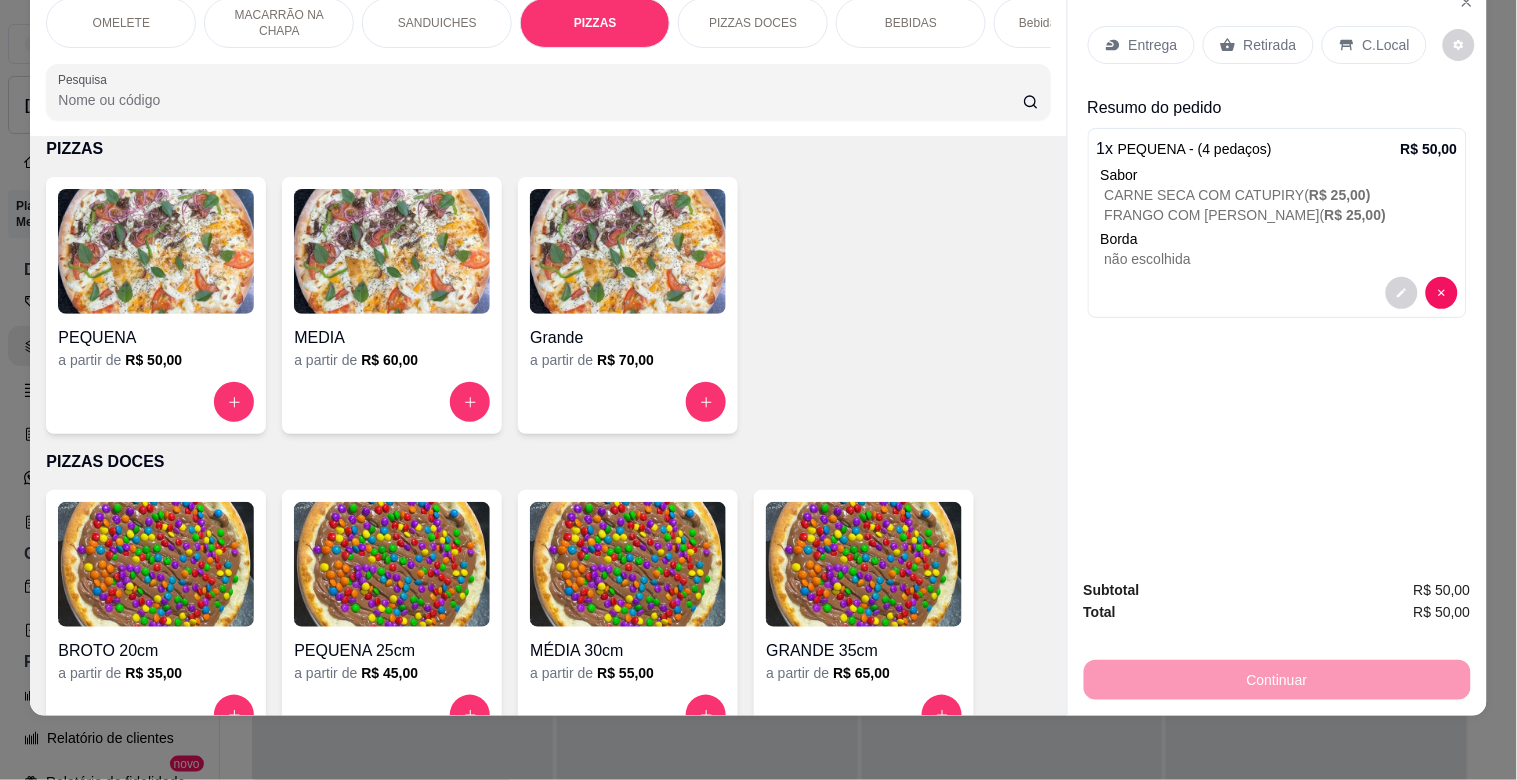 click on "PEQUENA" at bounding box center [156, 332] 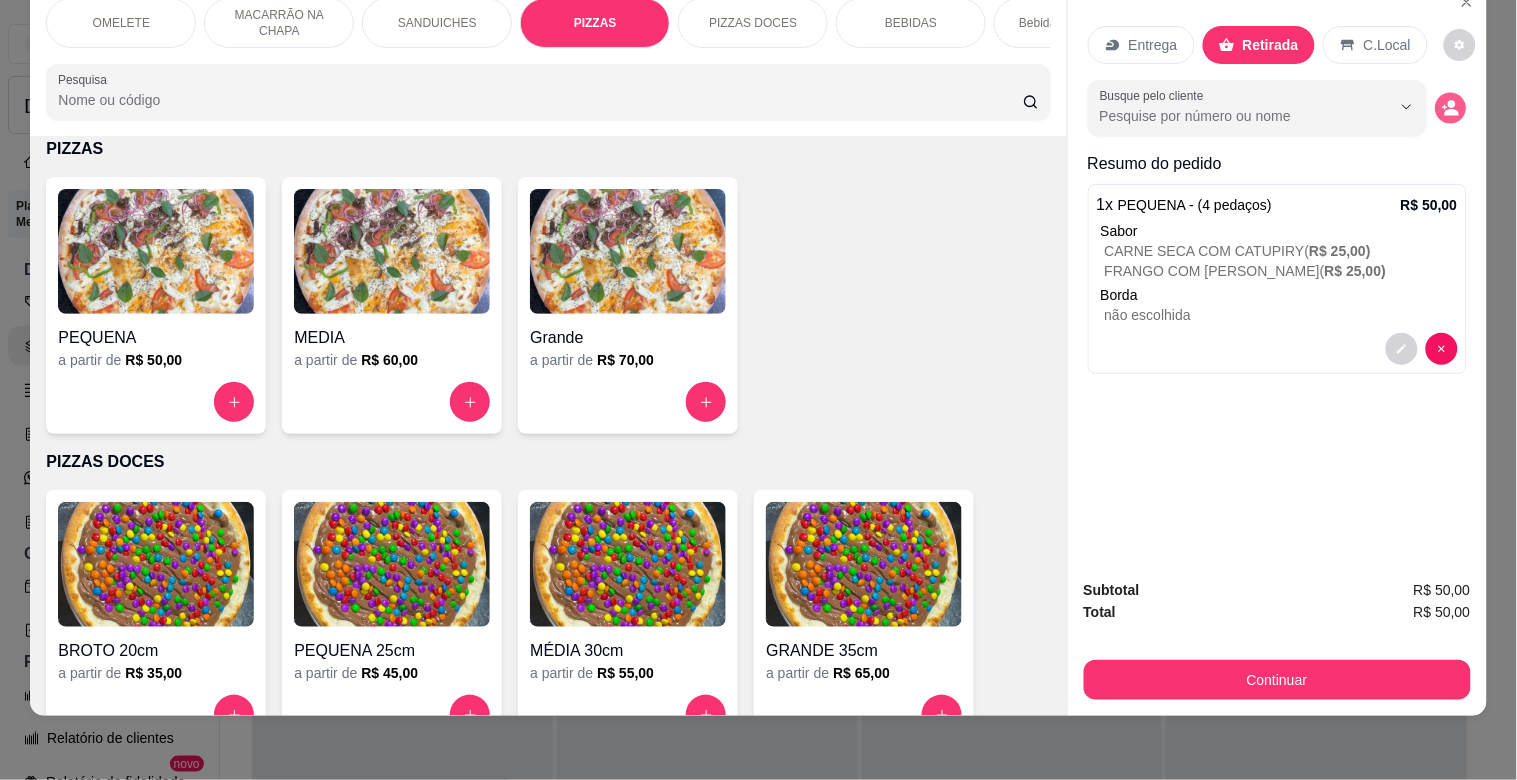 click at bounding box center [1450, 108] 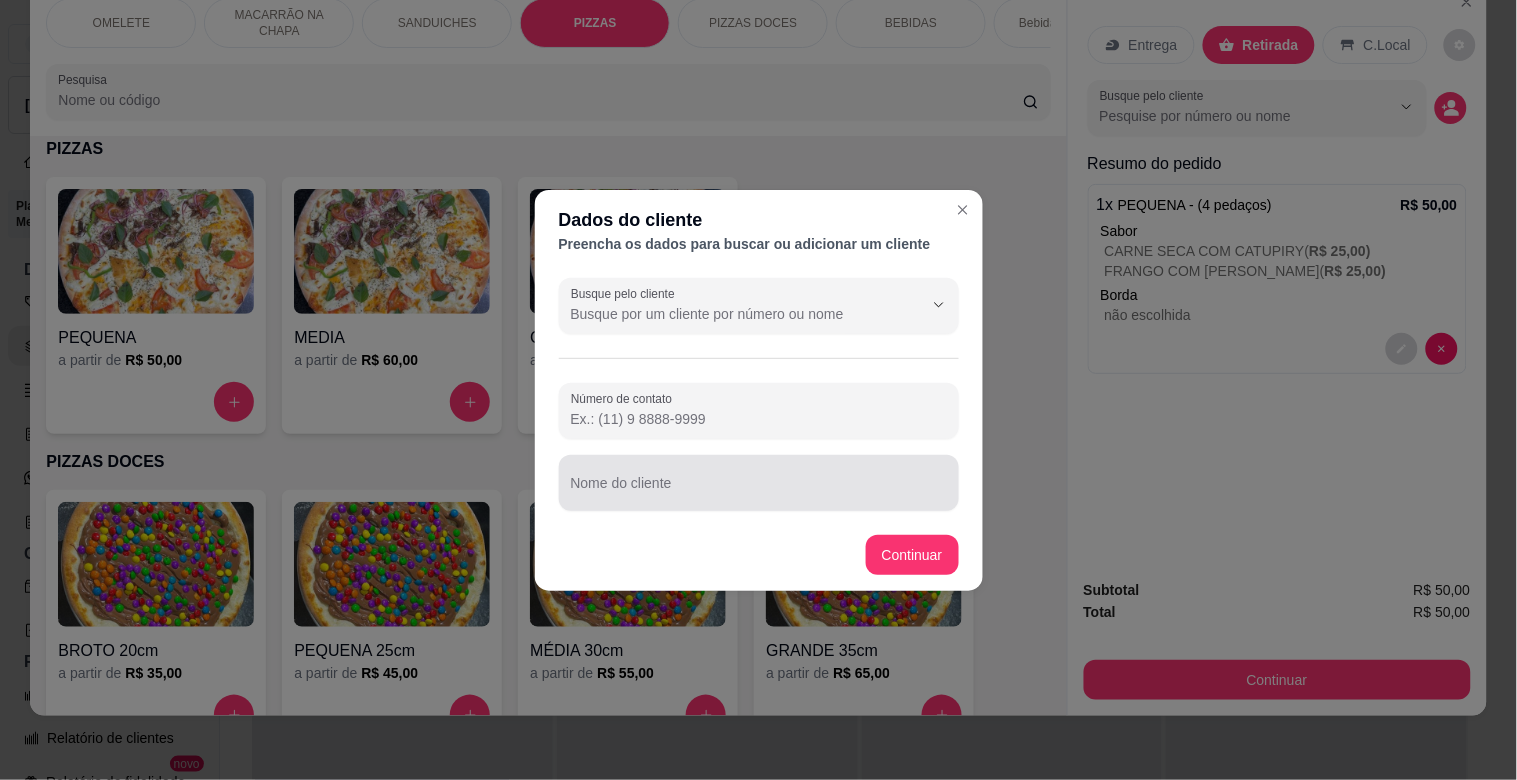 click at bounding box center [759, 483] 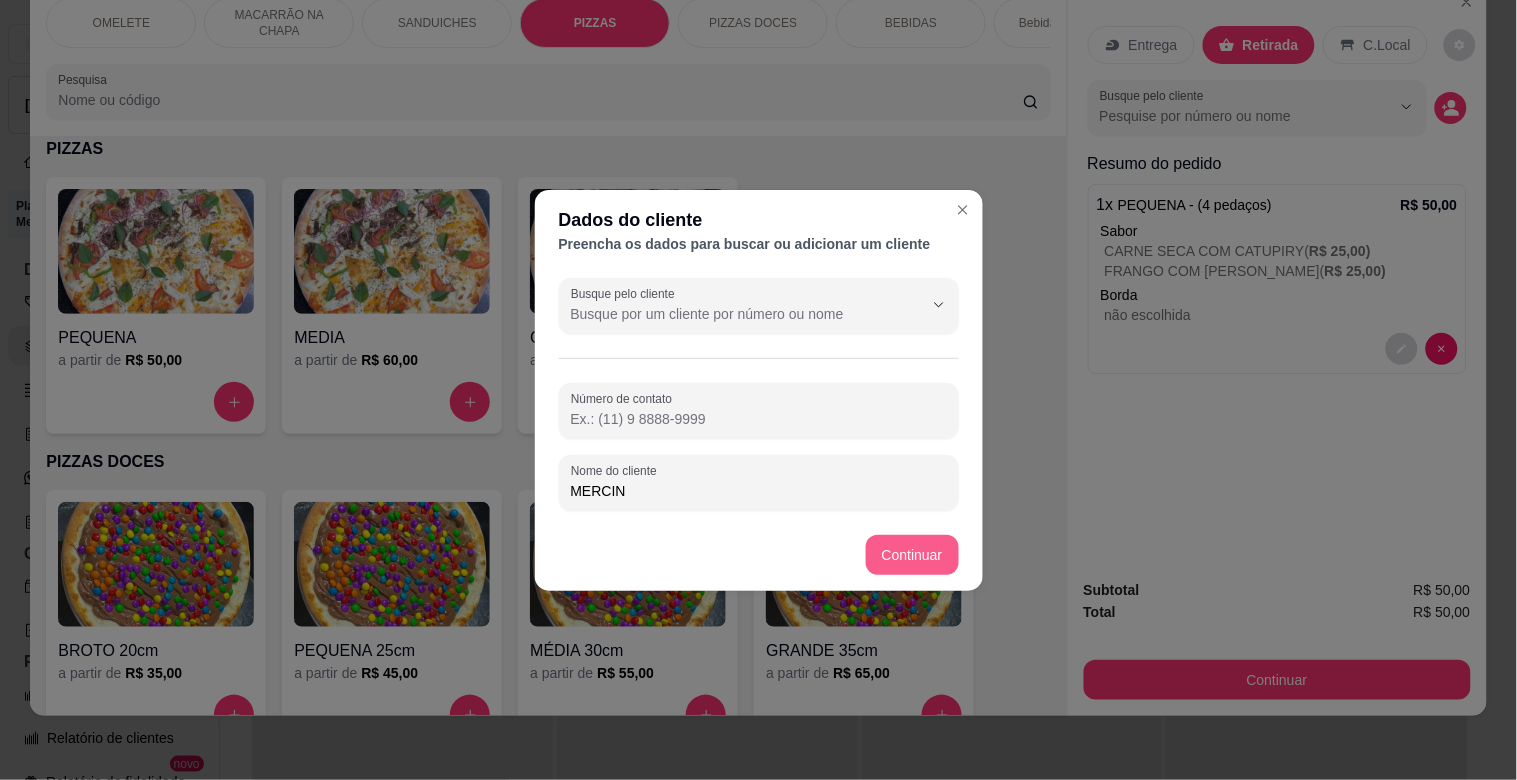 type on "MERCIN" 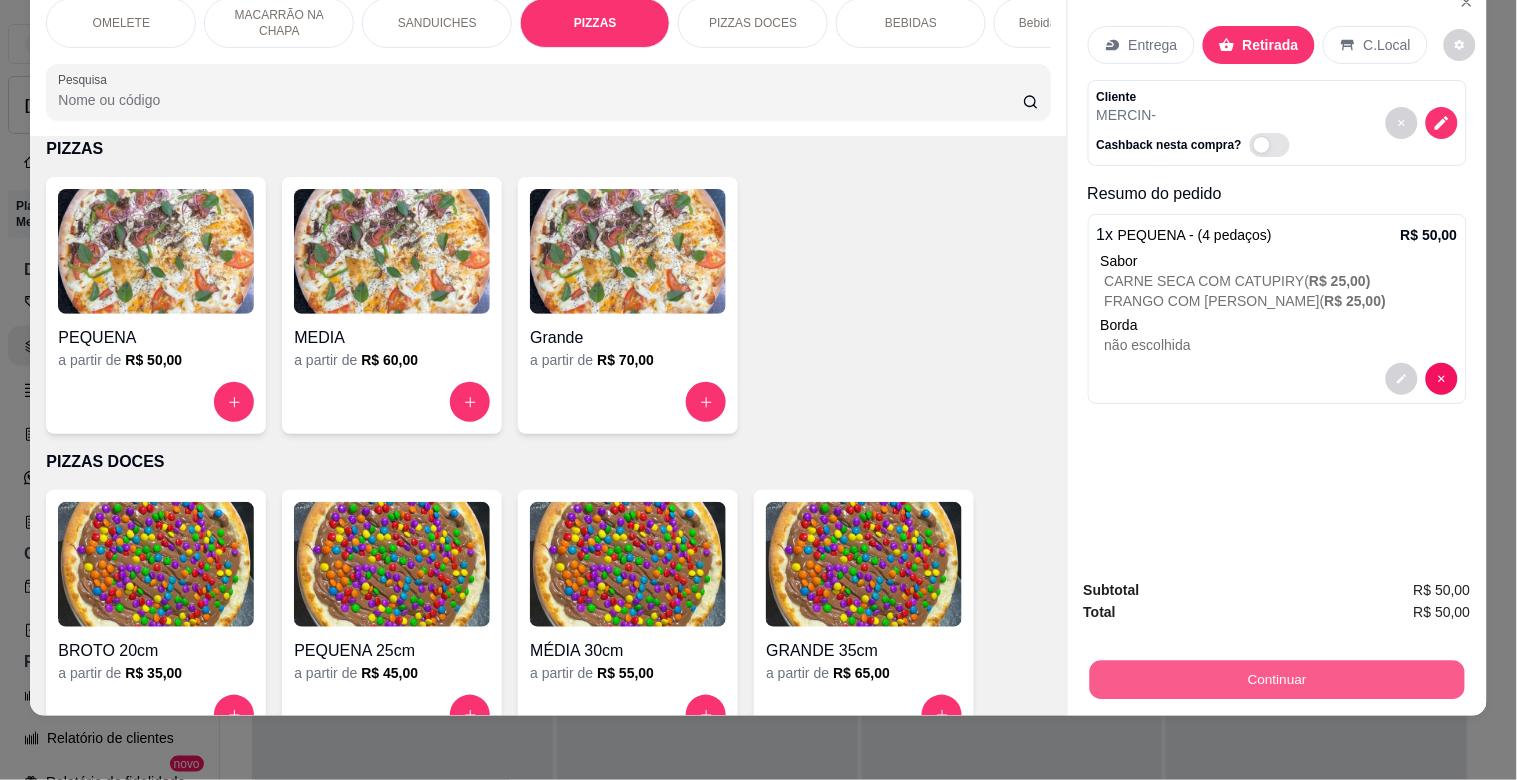 click on "Continuar" at bounding box center [1276, 679] 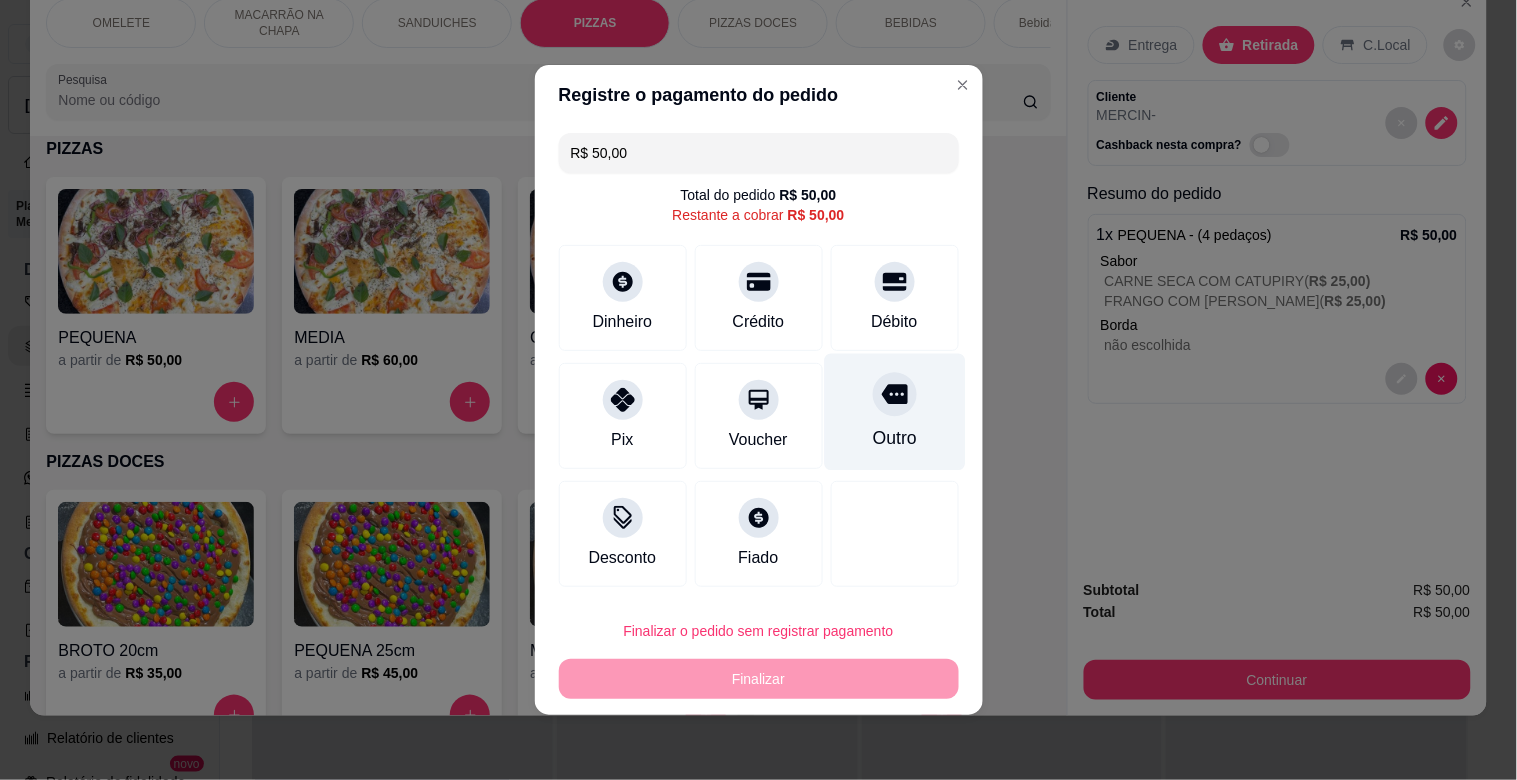 drag, startPoint x: 862, startPoint y: 404, endPoint x: 868, endPoint y: 415, distance: 12.529964 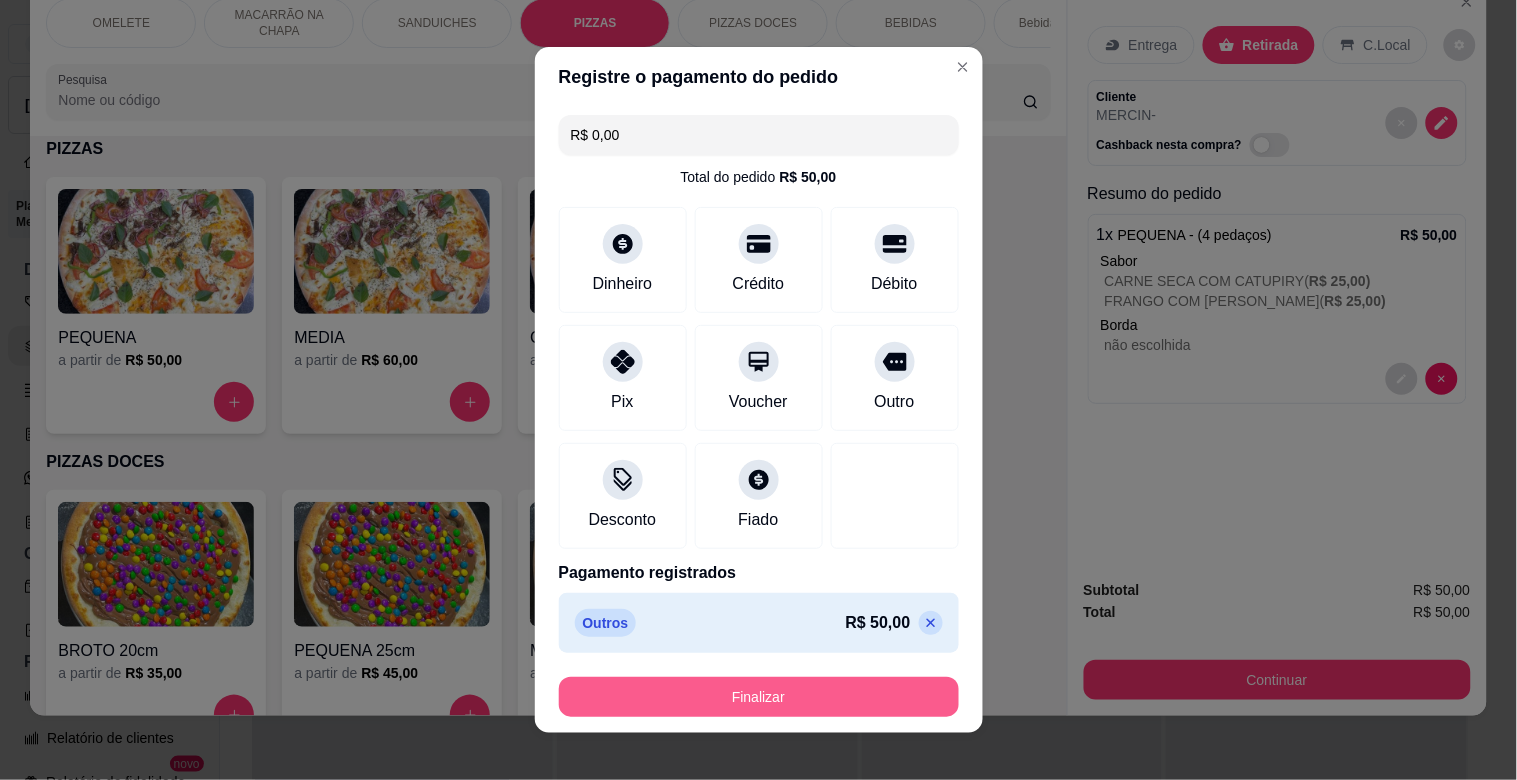 click on "Finalizar" at bounding box center [759, 697] 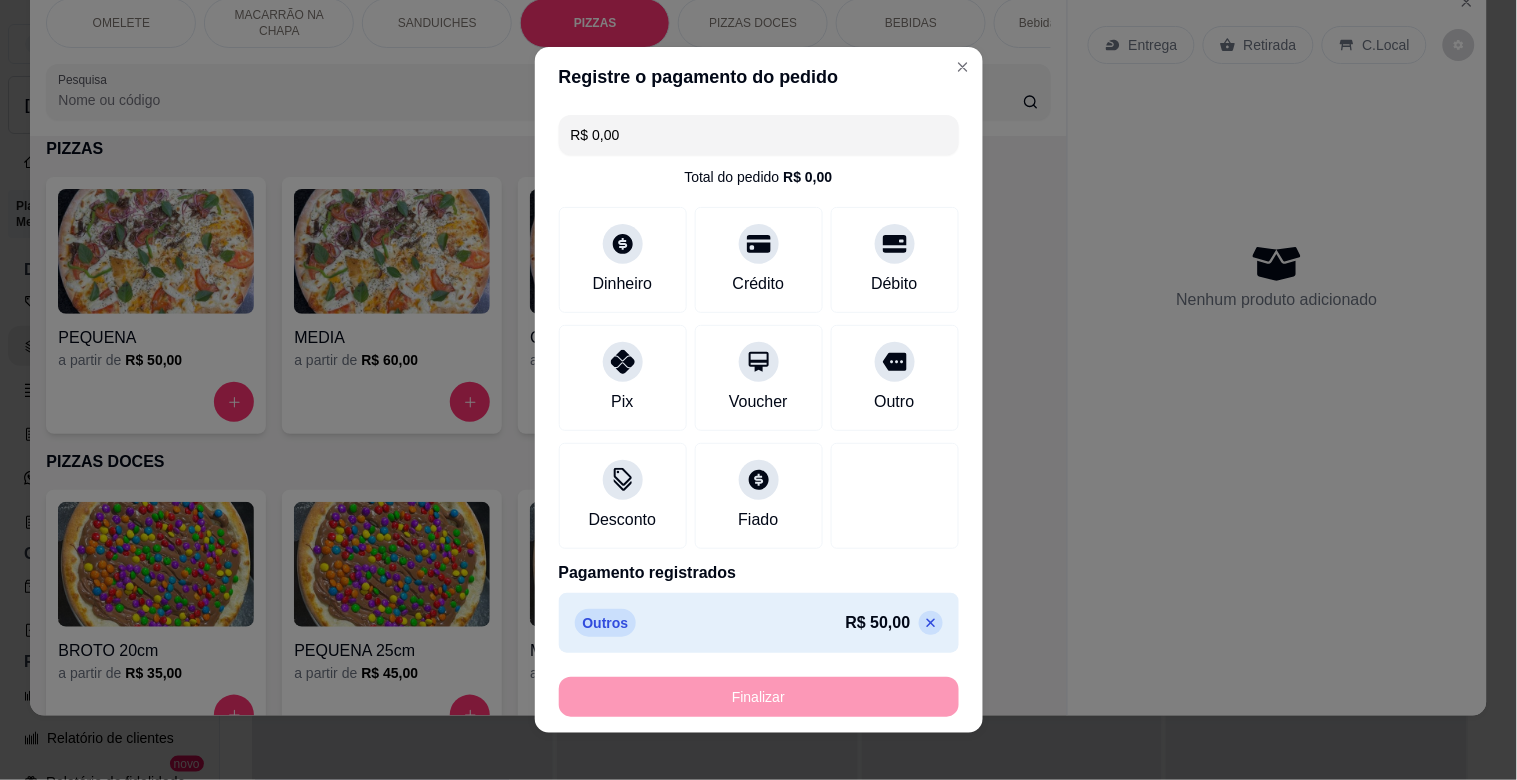 type on "-R$ 50,00" 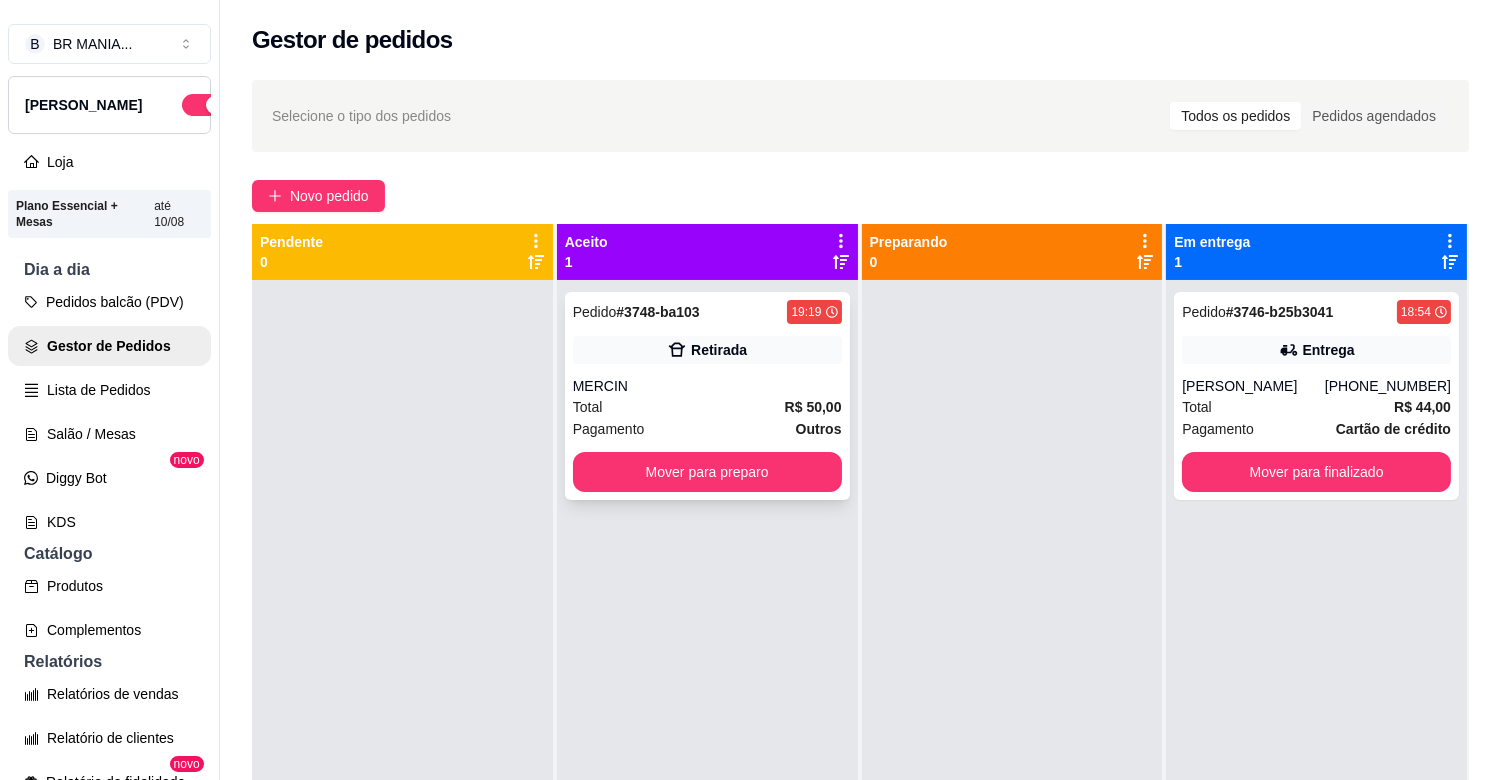 click on "MERCIN" at bounding box center (707, 386) 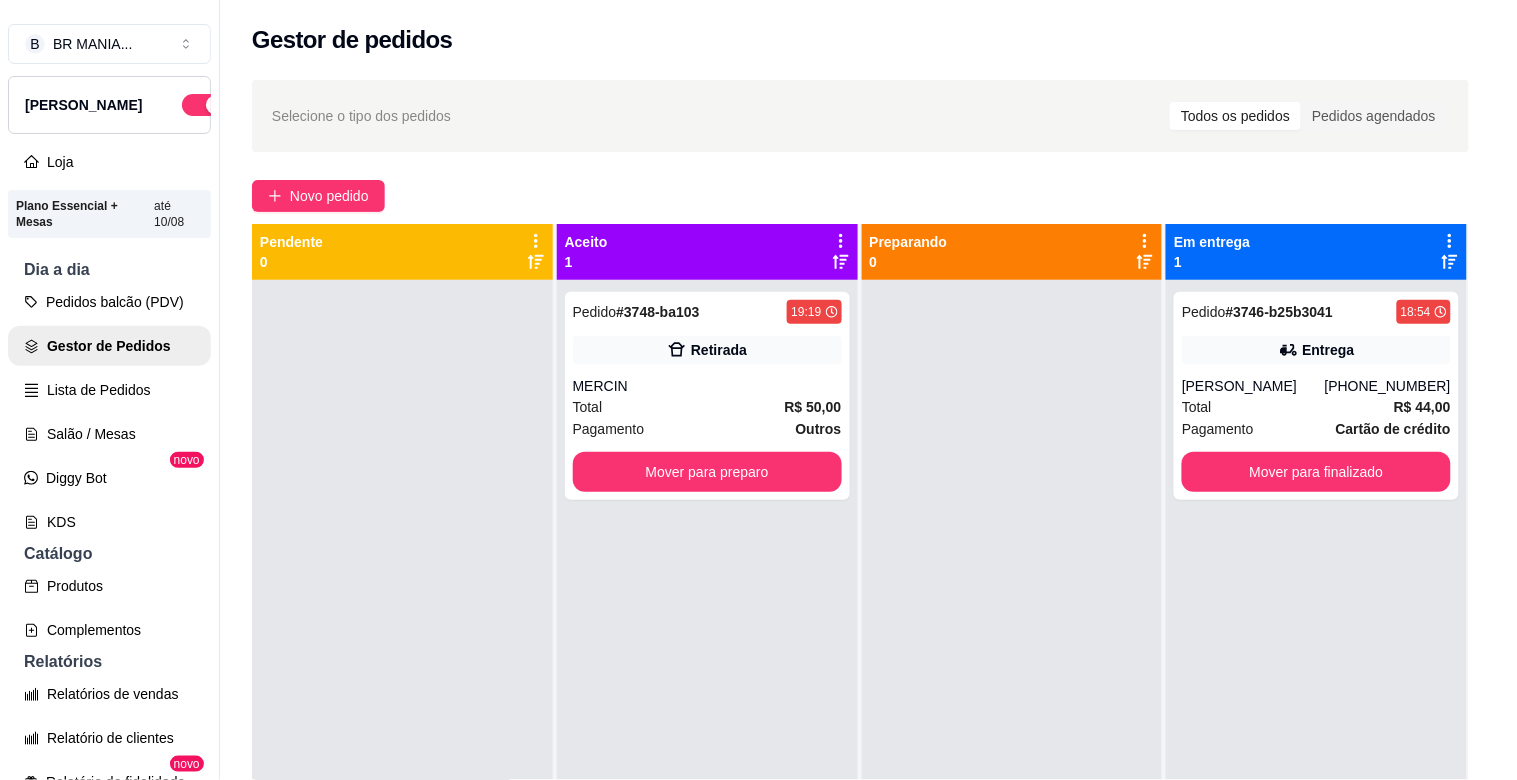 click on "Imprimir" at bounding box center (980, 92) 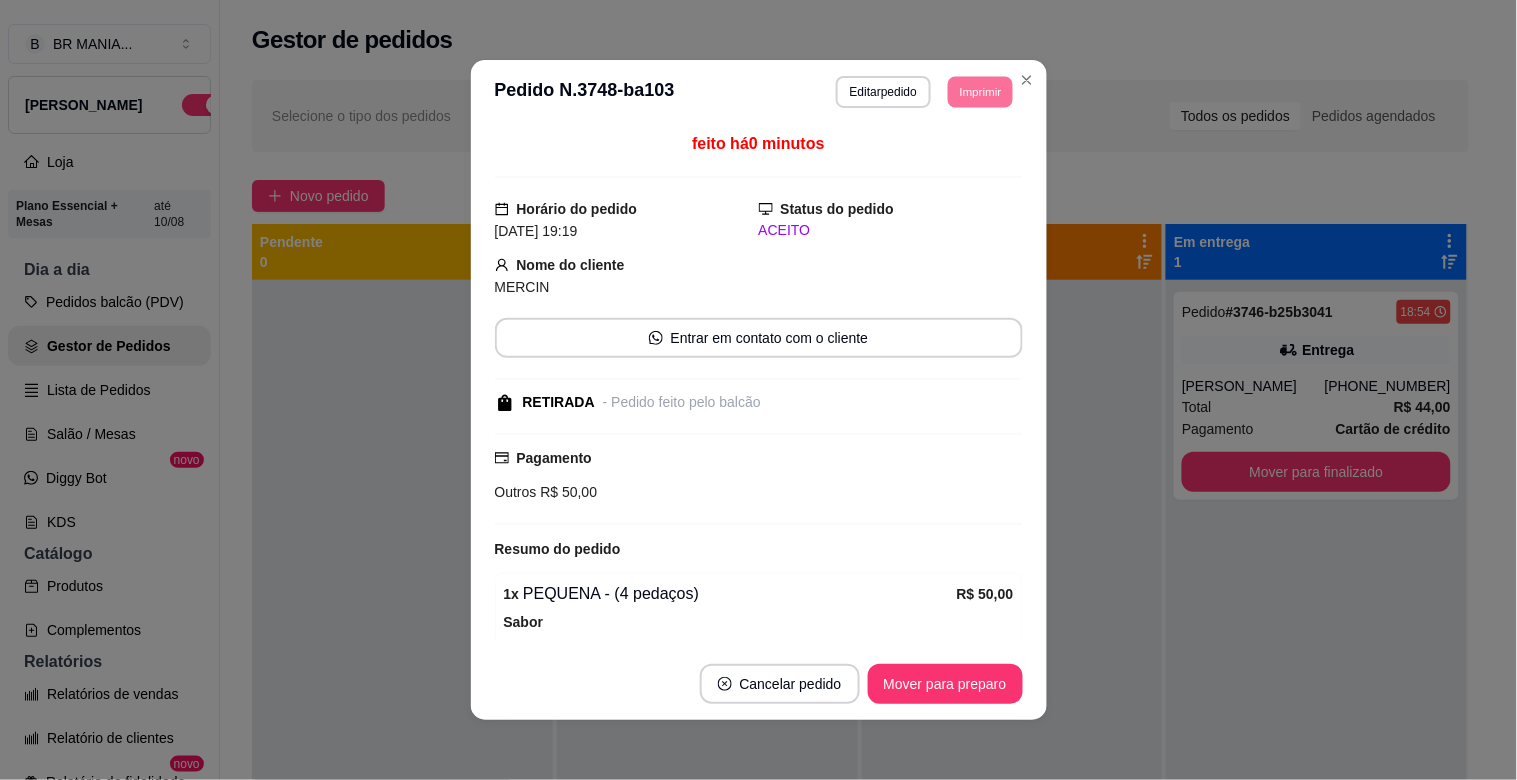 click on "IMPRESSORA" at bounding box center (953, 154) 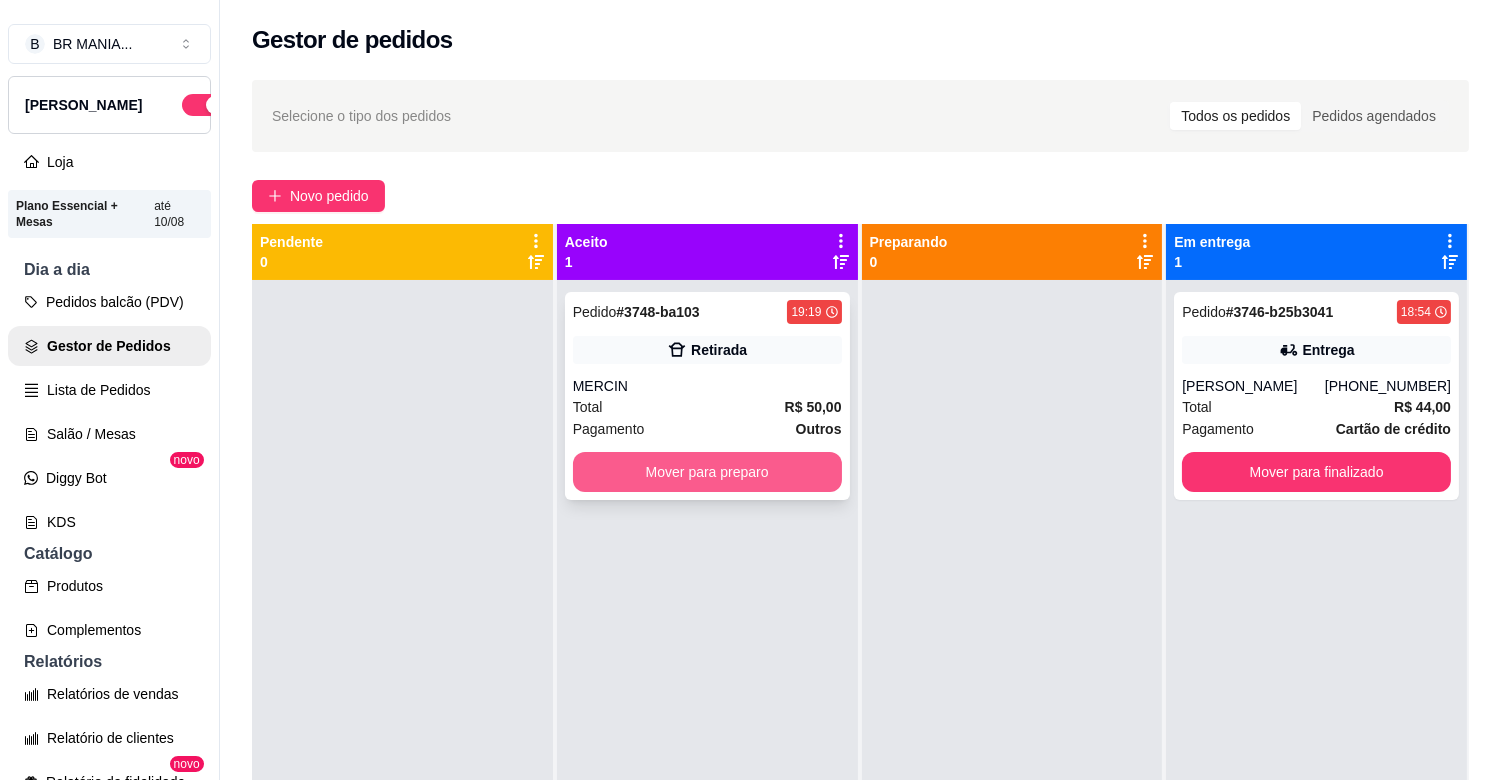 click on "Mover para preparo" at bounding box center (707, 472) 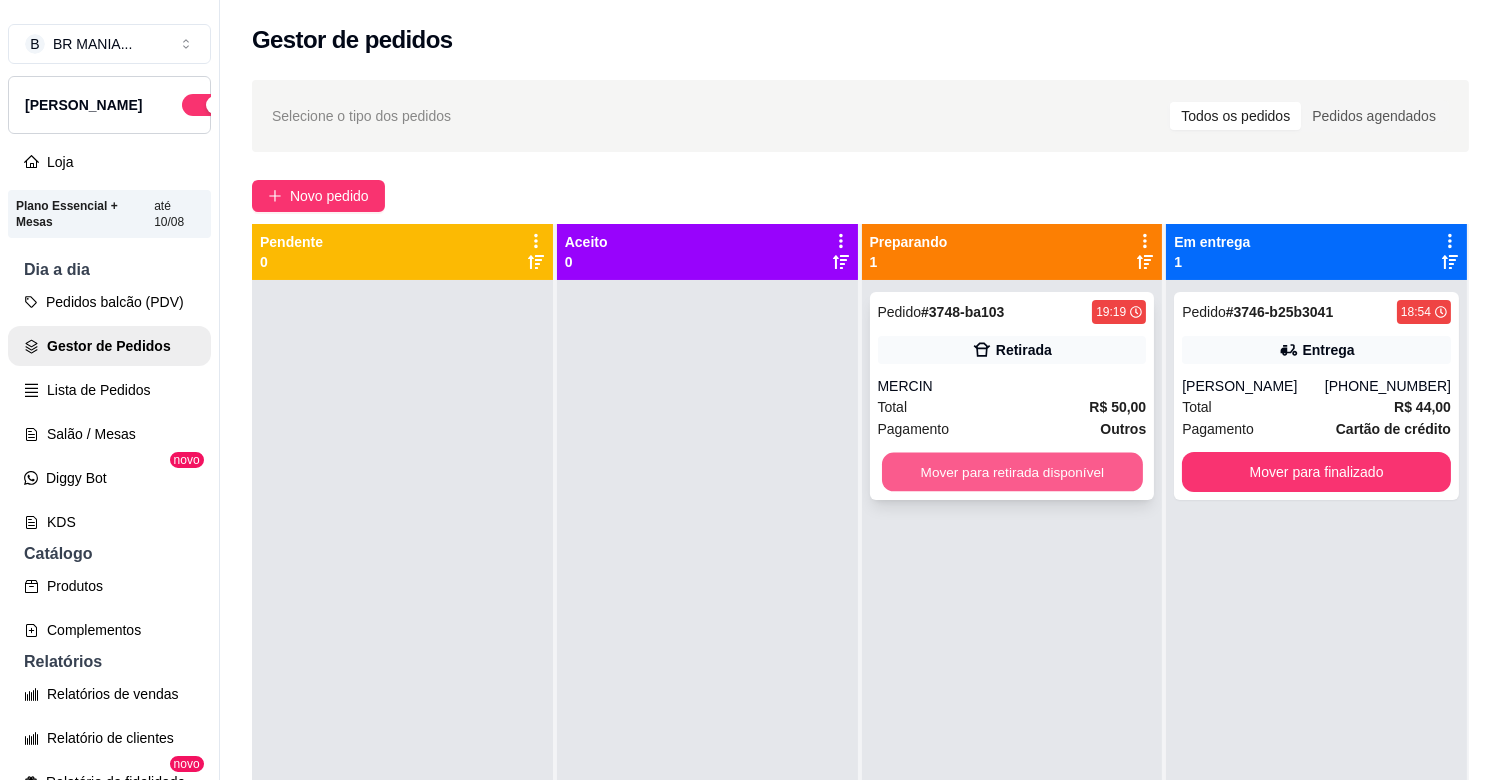 click on "Mover para retirada disponível" at bounding box center (1012, 472) 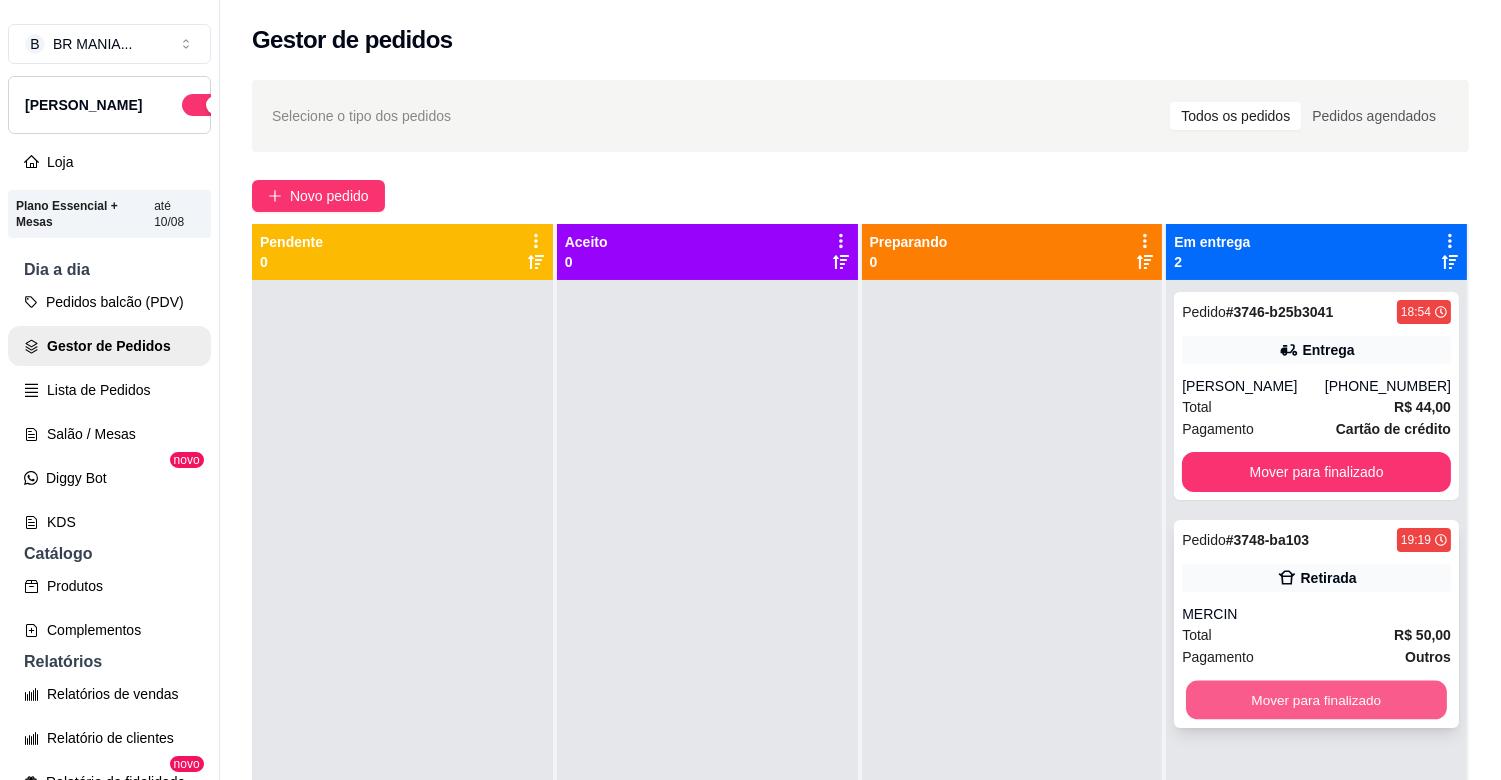 click on "Mover para finalizado" at bounding box center (1316, 700) 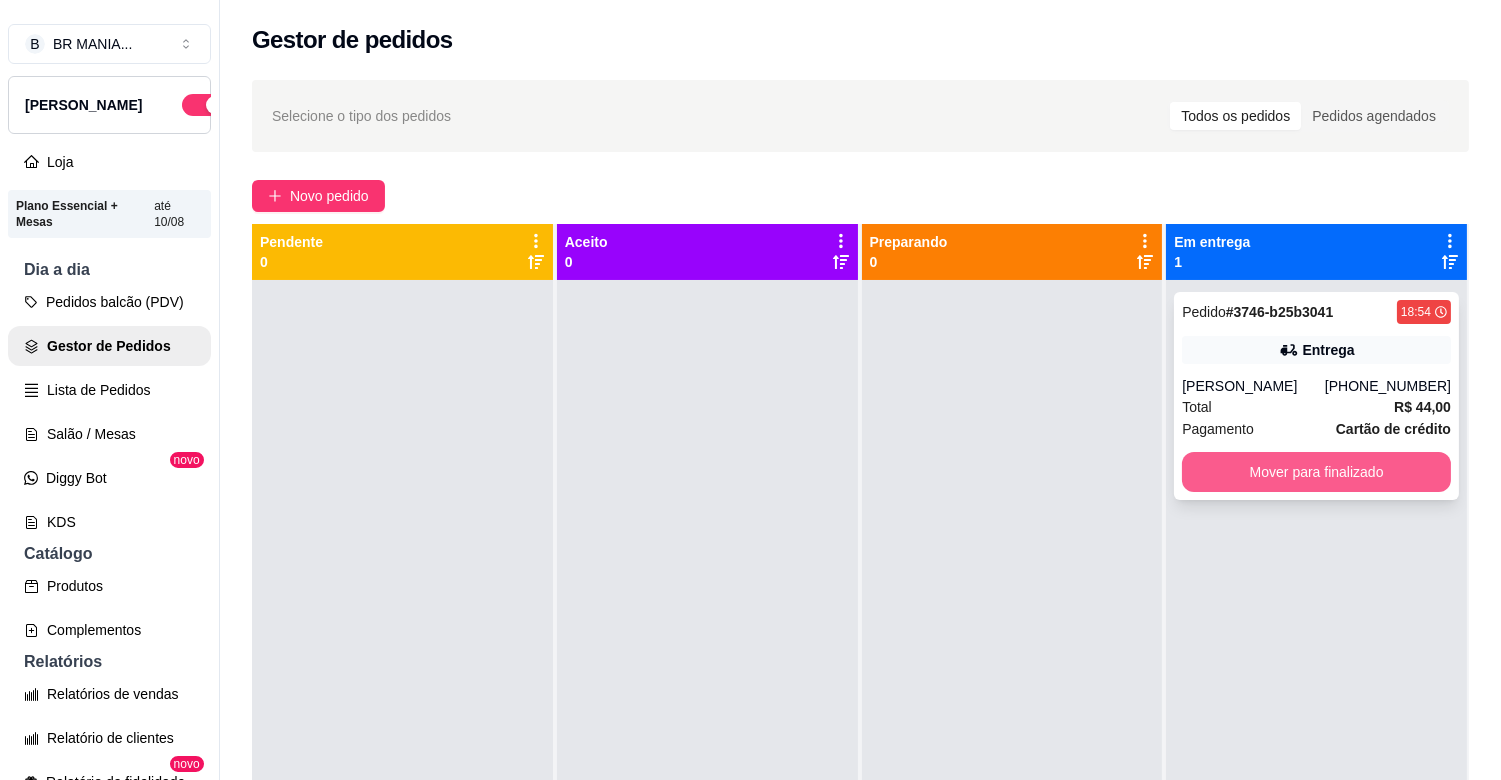click on "Mover para finalizado" at bounding box center (1316, 472) 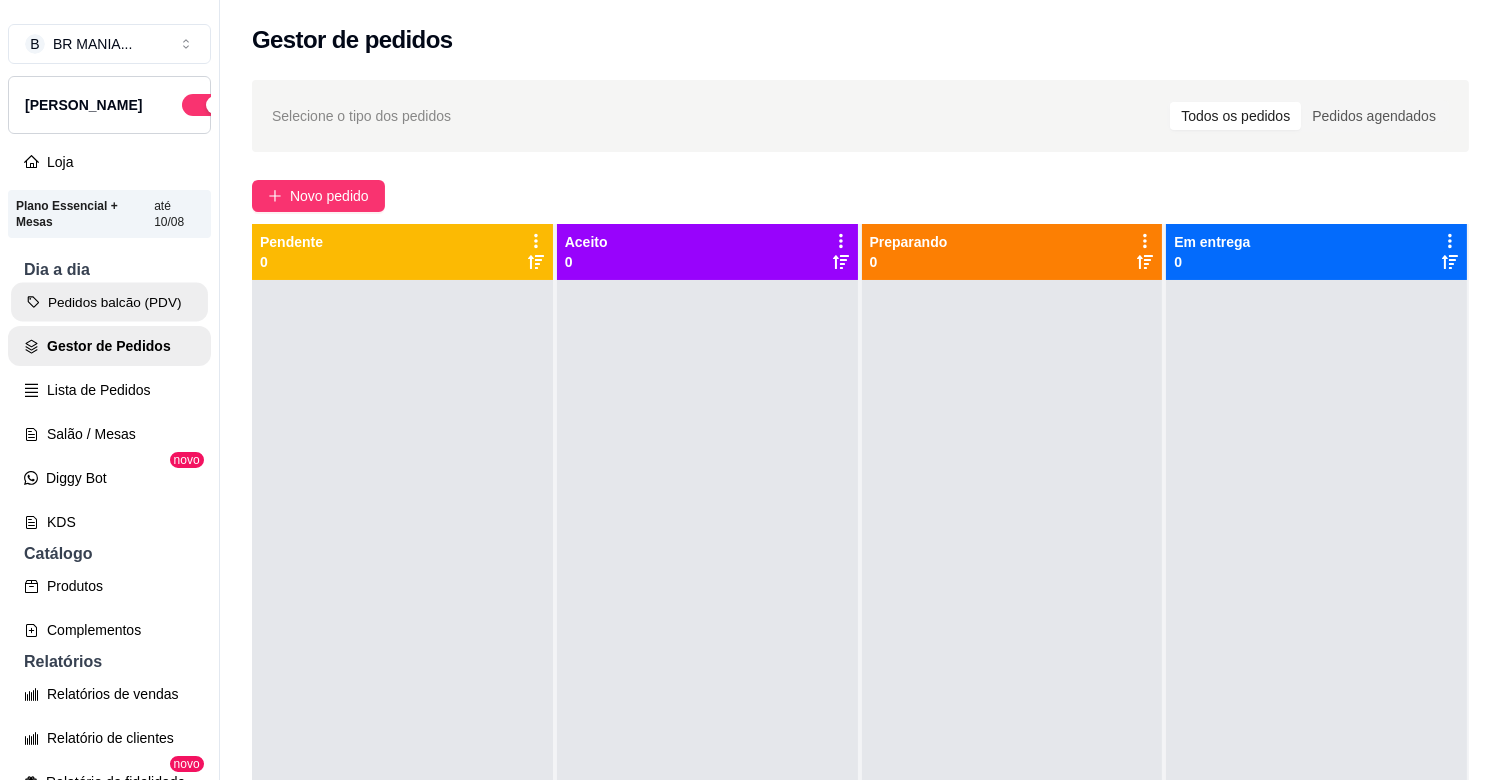 click on "B BR MANIA ... Loja Aberta Loja Plano Essencial + Mesas até 10/08   Dia a dia Pedidos balcão (PDV) Gestor de Pedidos Lista de Pedidos Salão / Mesas Diggy Bot novo KDS Catálogo Produtos Complementos Relatórios Relatórios de vendas Relatório de clientes Relatório de fidelidade novo Gerenciar Entregadores novo Nota Fiscal (NFC-e) Controle de caixa Controle de fiado Cupons Clientes Estoque Configurações Diggy Planos Precisa de ajuda? Sair" at bounding box center (109, 406) 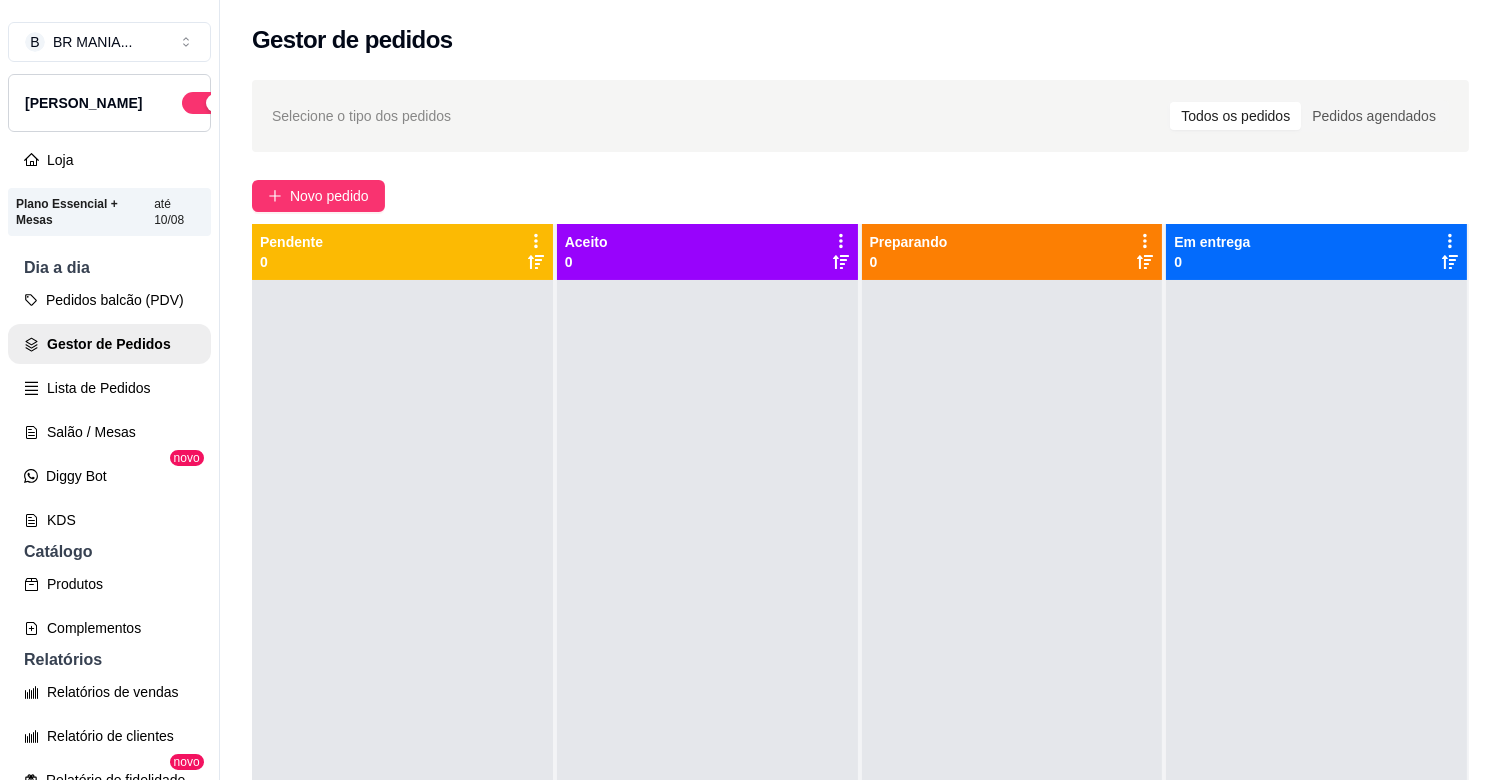 scroll, scrollTop: 147, scrollLeft: 0, axis: vertical 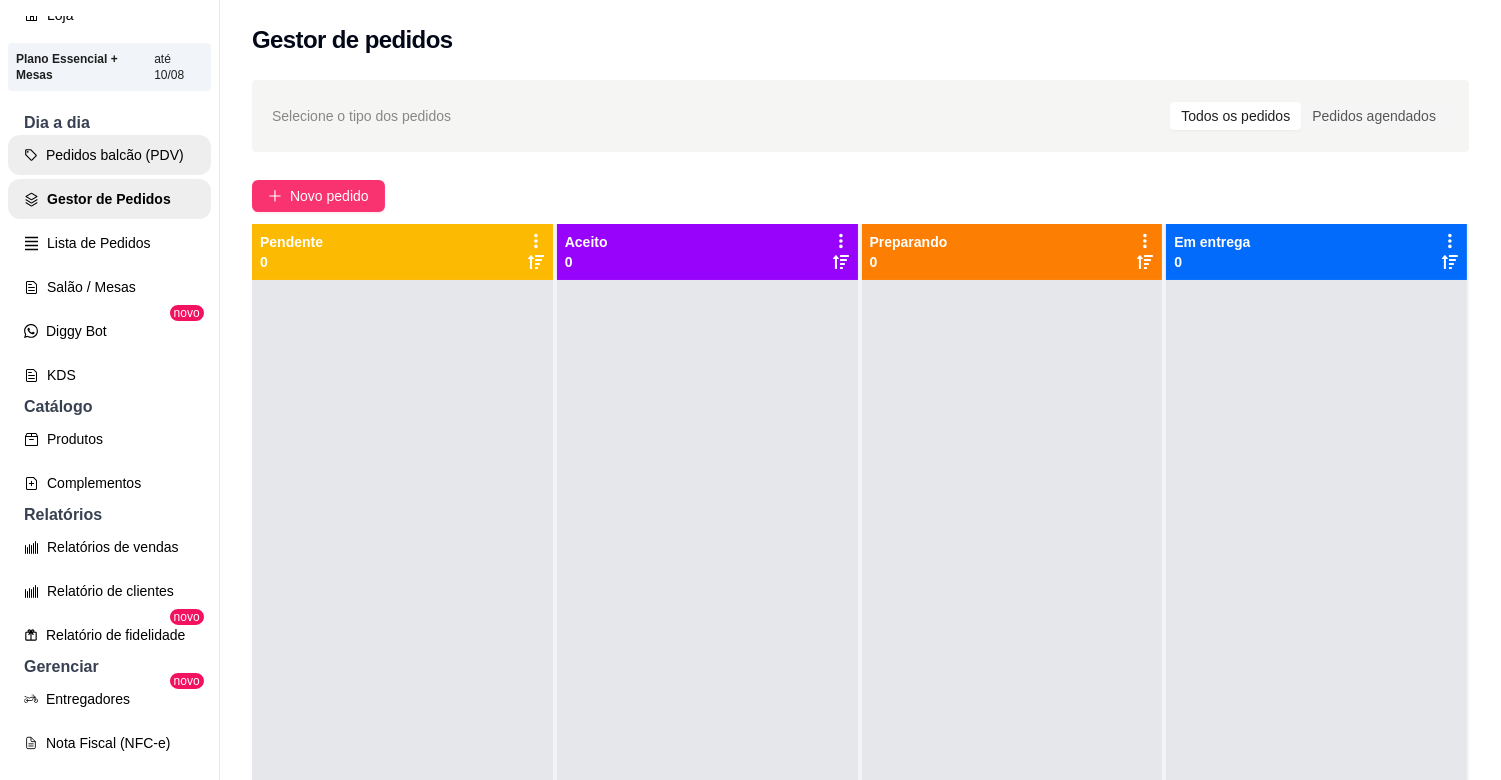 click on "Pedidos balcão (PDV)" at bounding box center (109, 155) 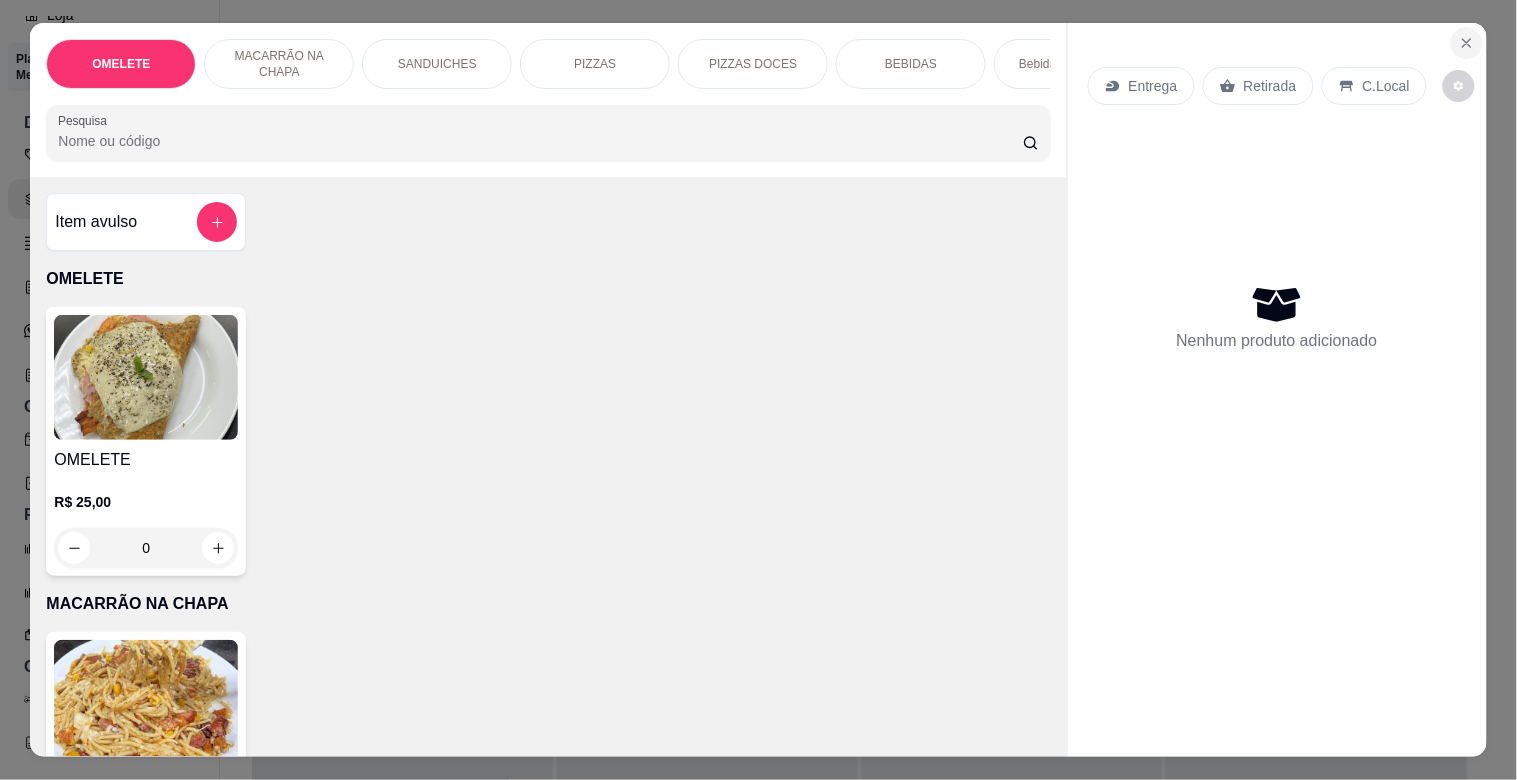 click 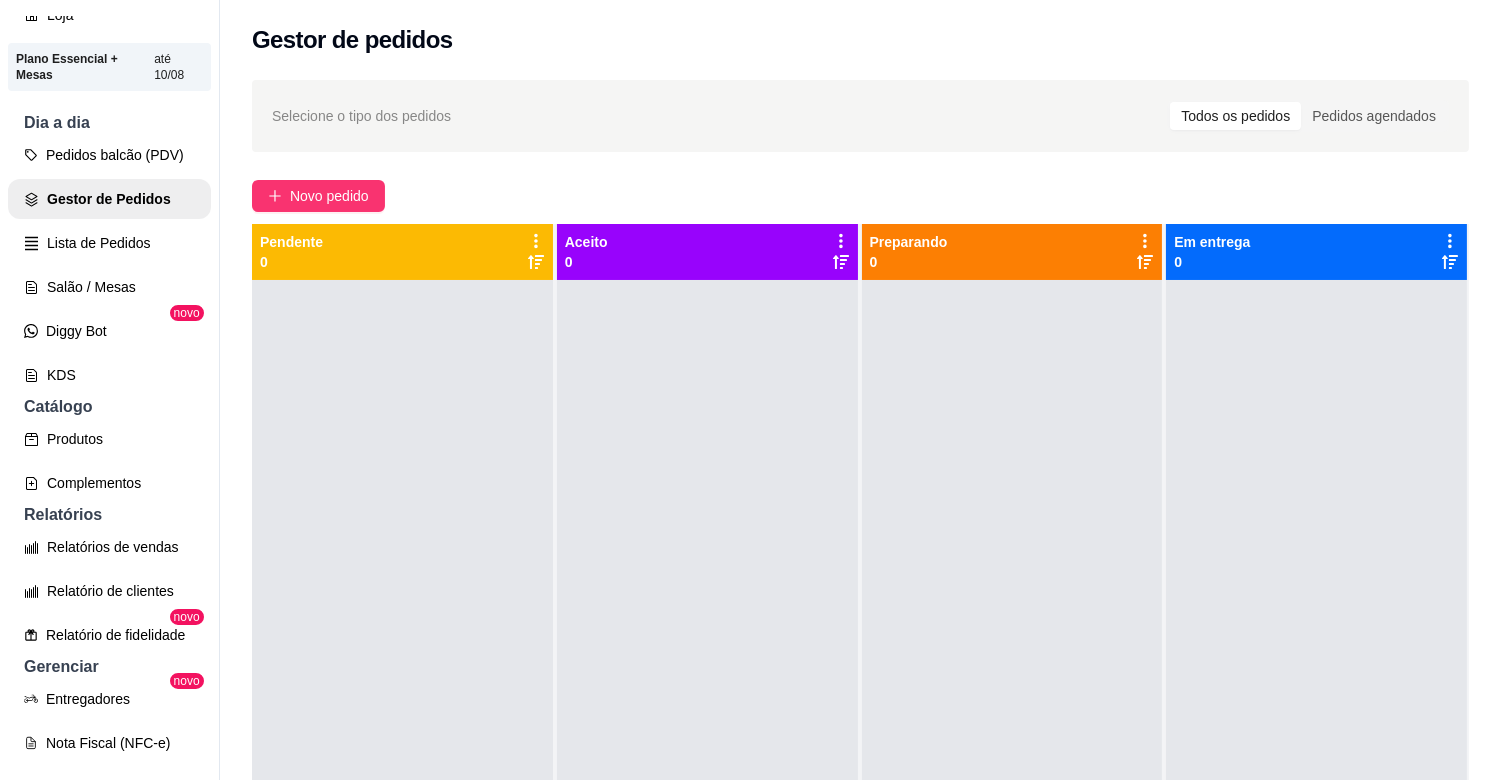 scroll, scrollTop: 0, scrollLeft: 0, axis: both 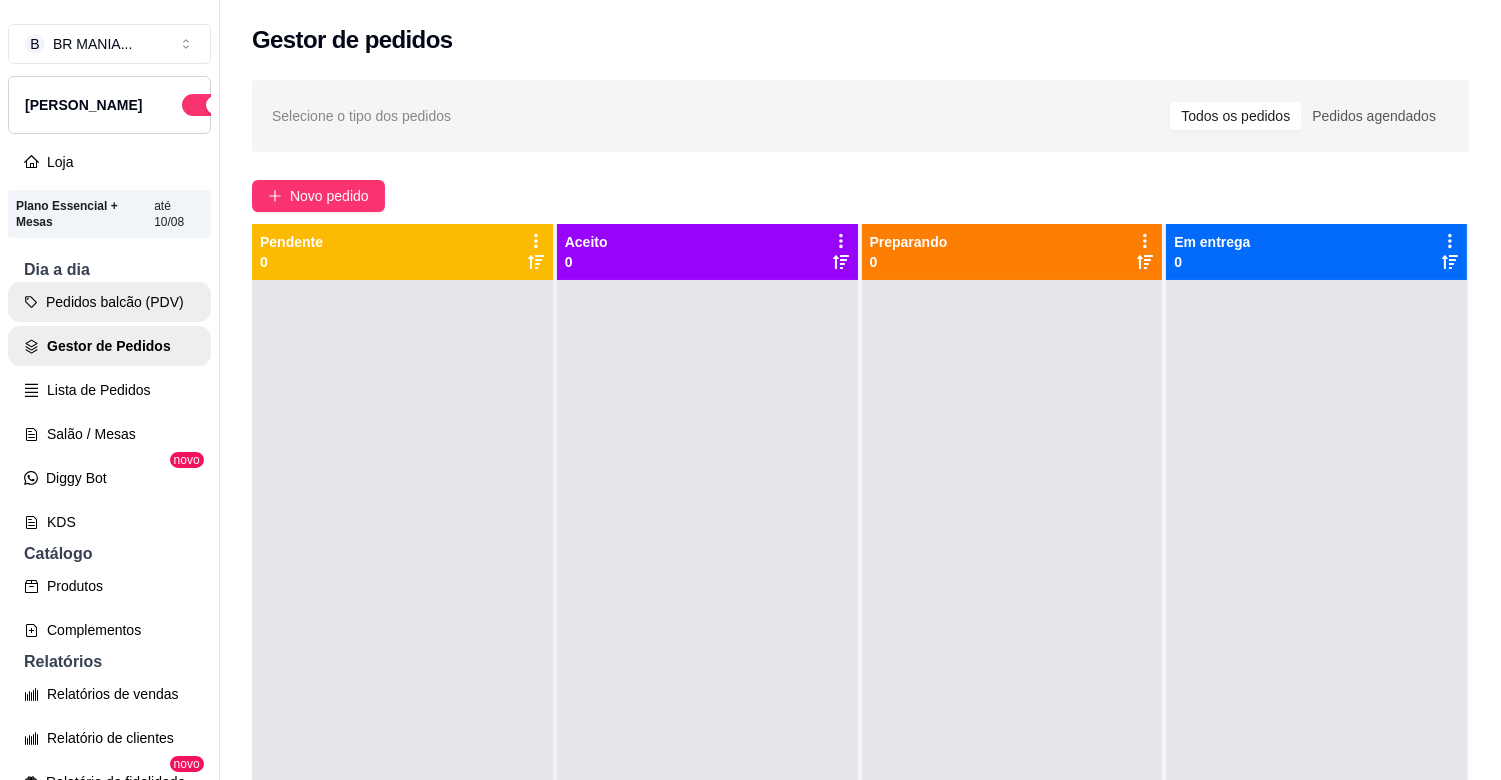 click on "Pedidos balcão (PDV)" at bounding box center (109, 302) 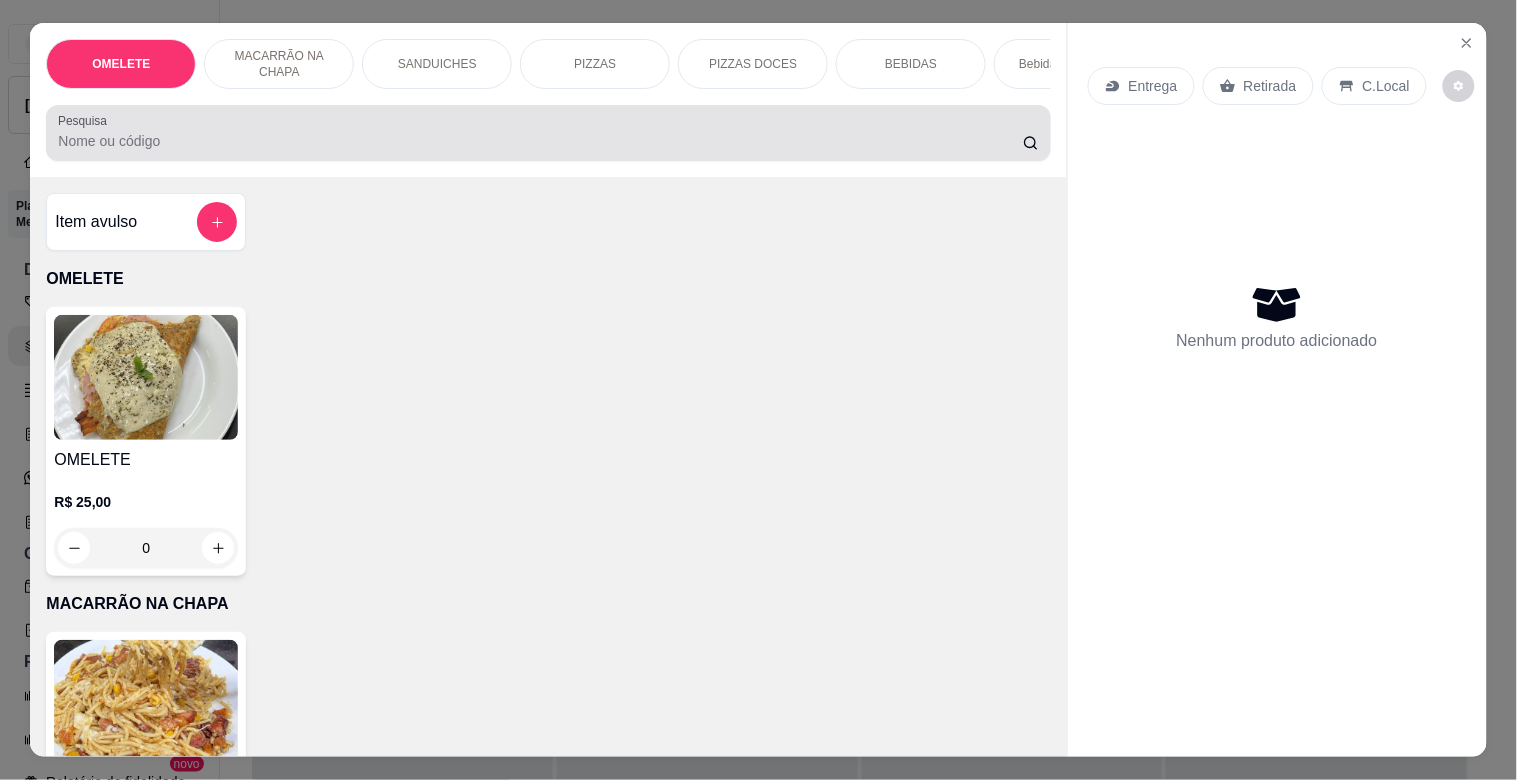 click at bounding box center [548, 133] 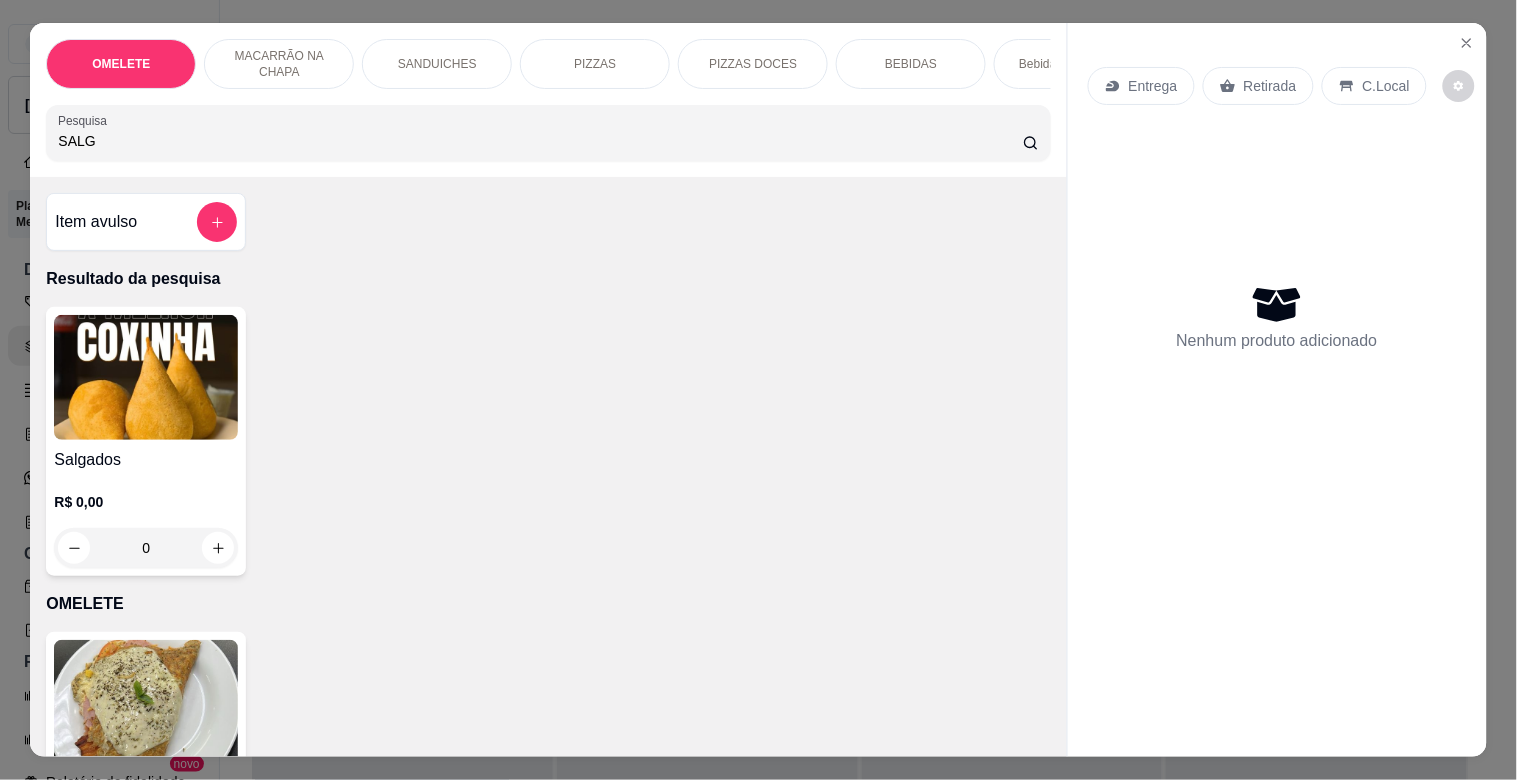type on "SALG" 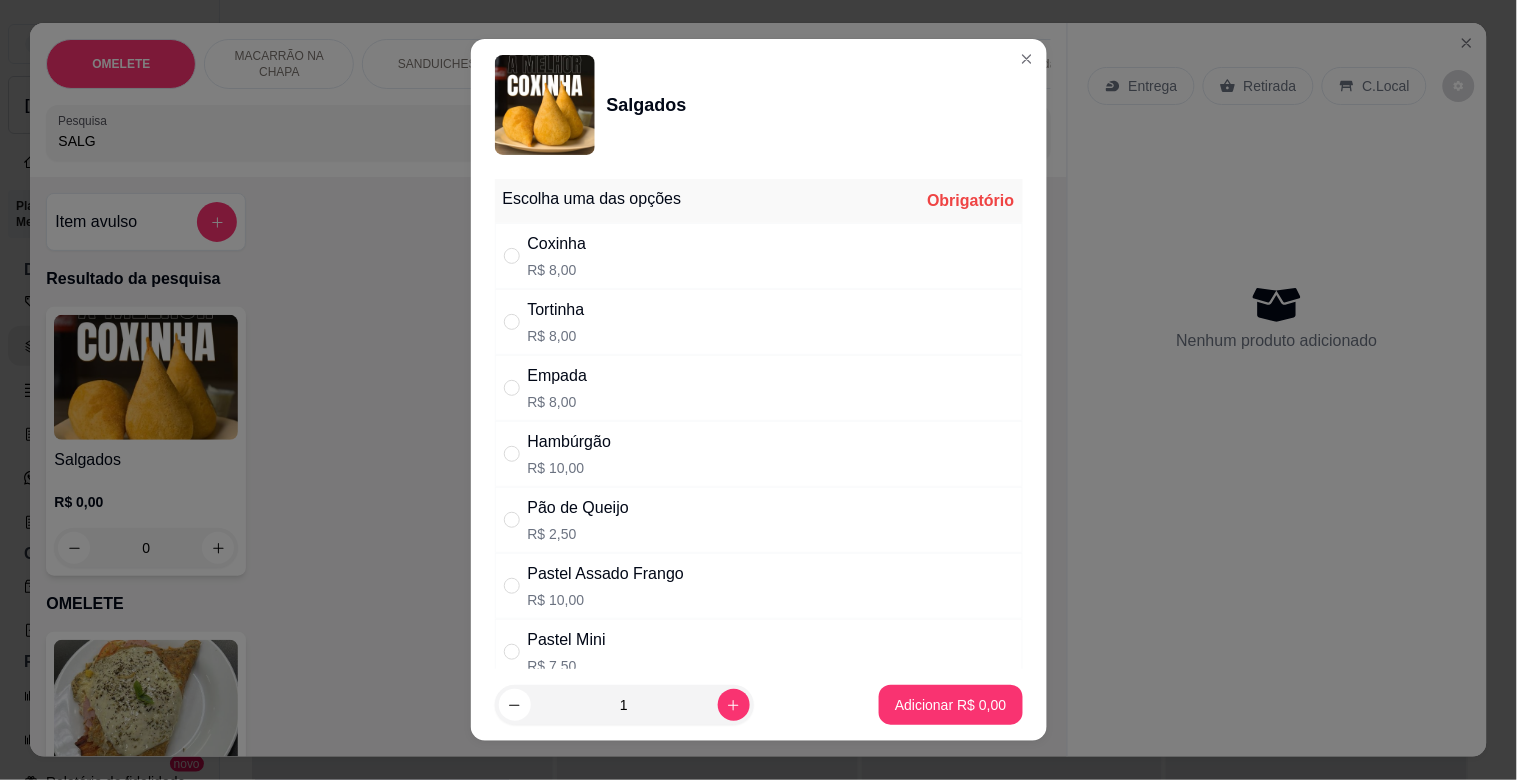 click on "Tortinha  R$ 8,00" at bounding box center [759, 322] 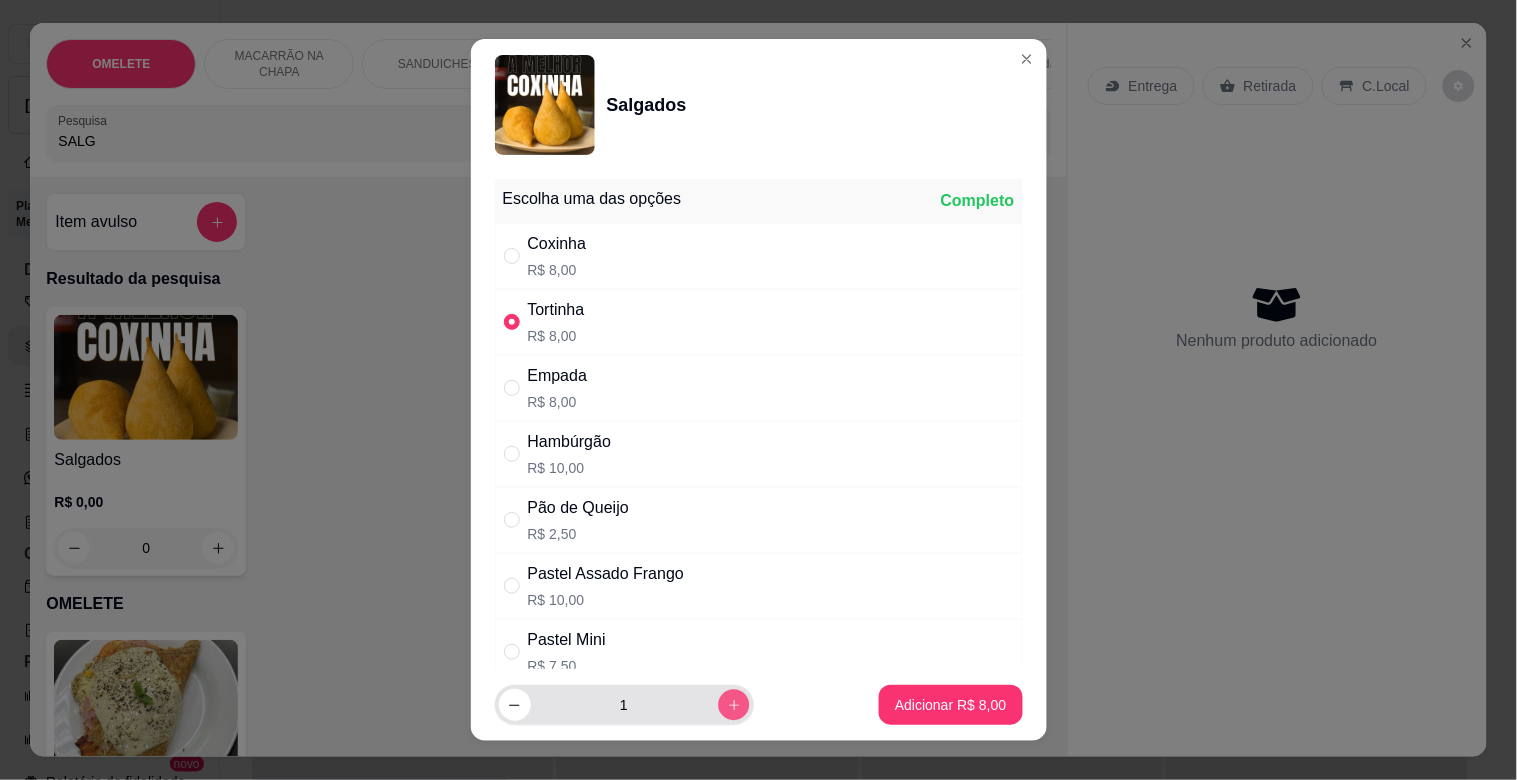 click 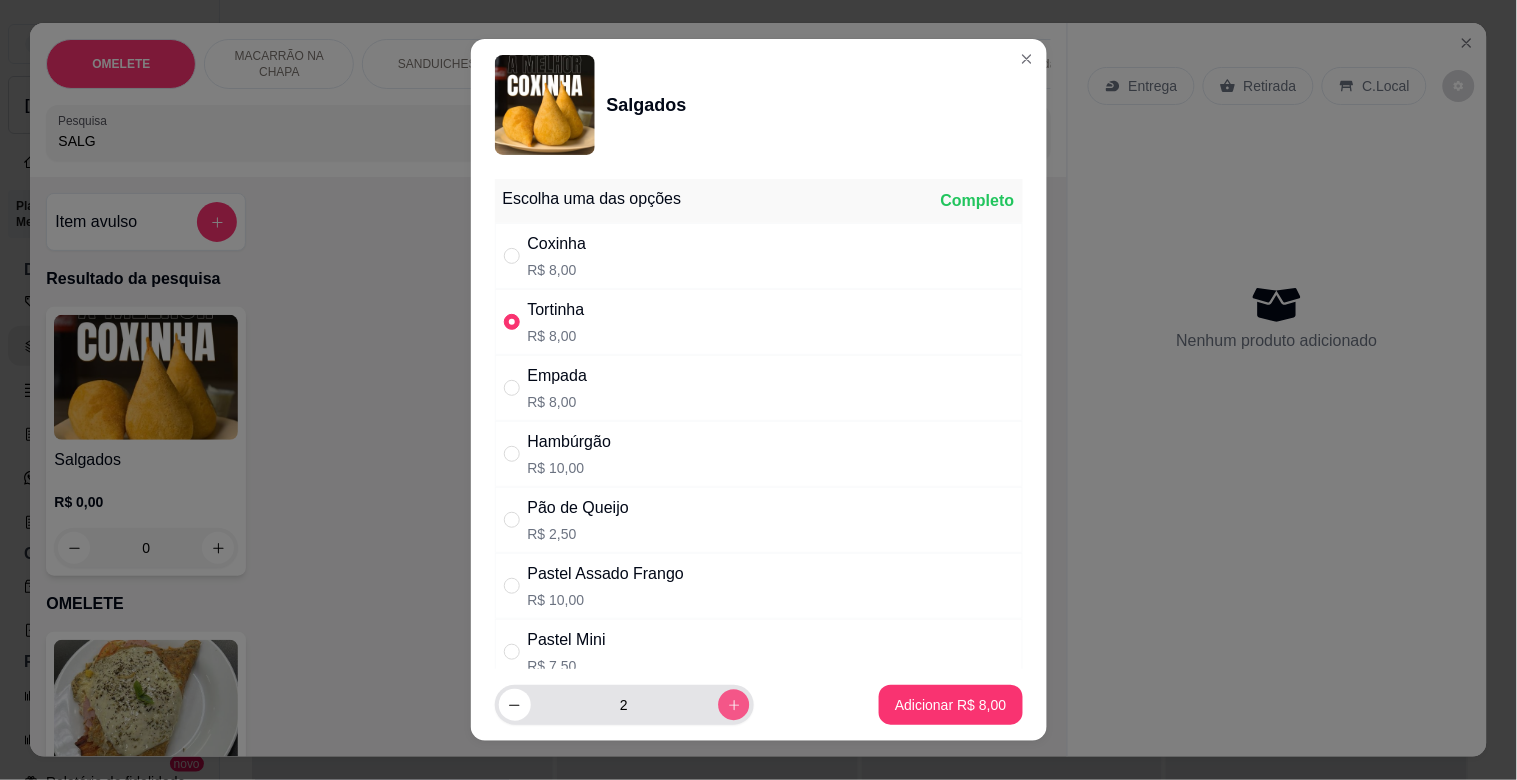 click 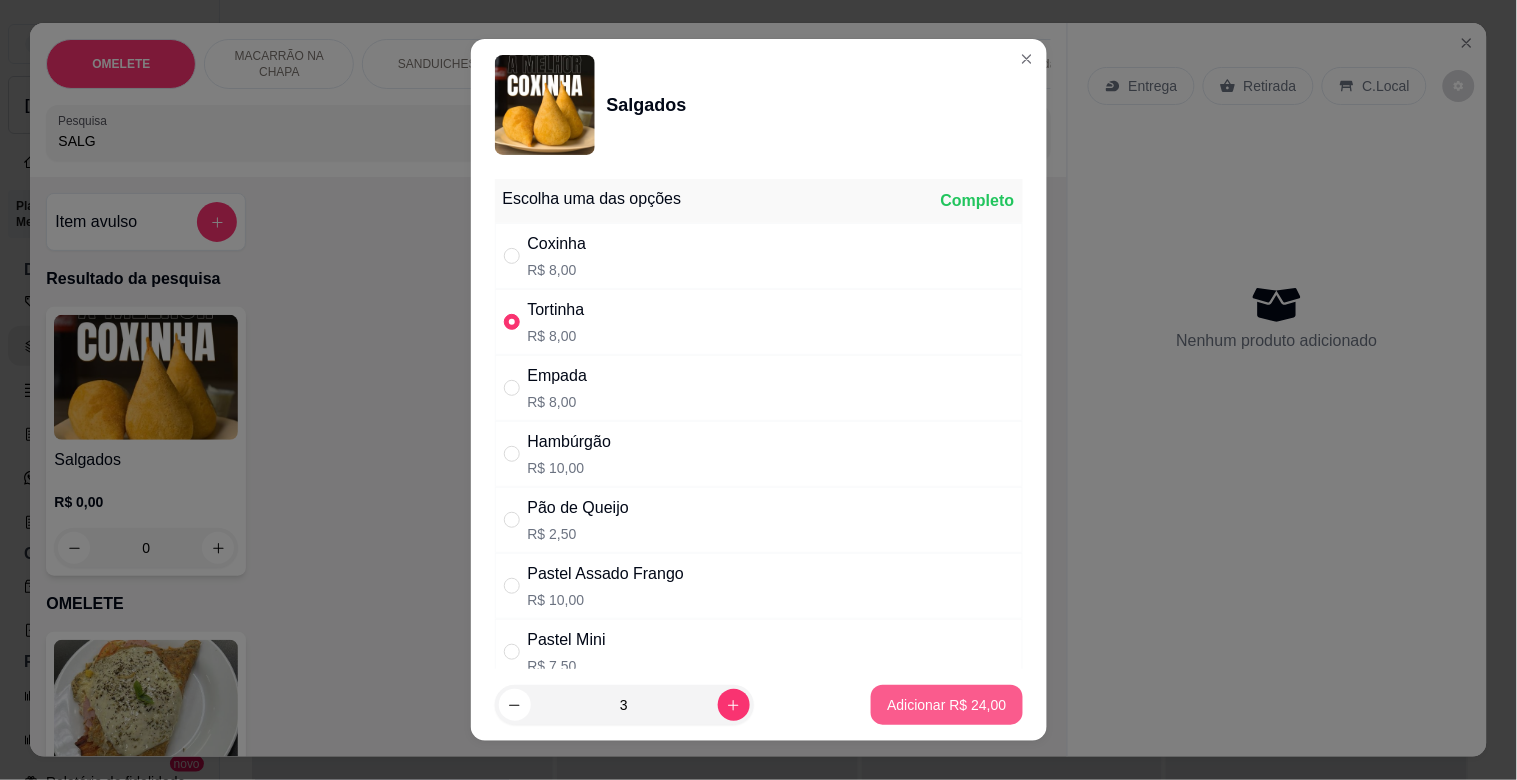 click on "Adicionar   R$ 24,00" at bounding box center (946, 705) 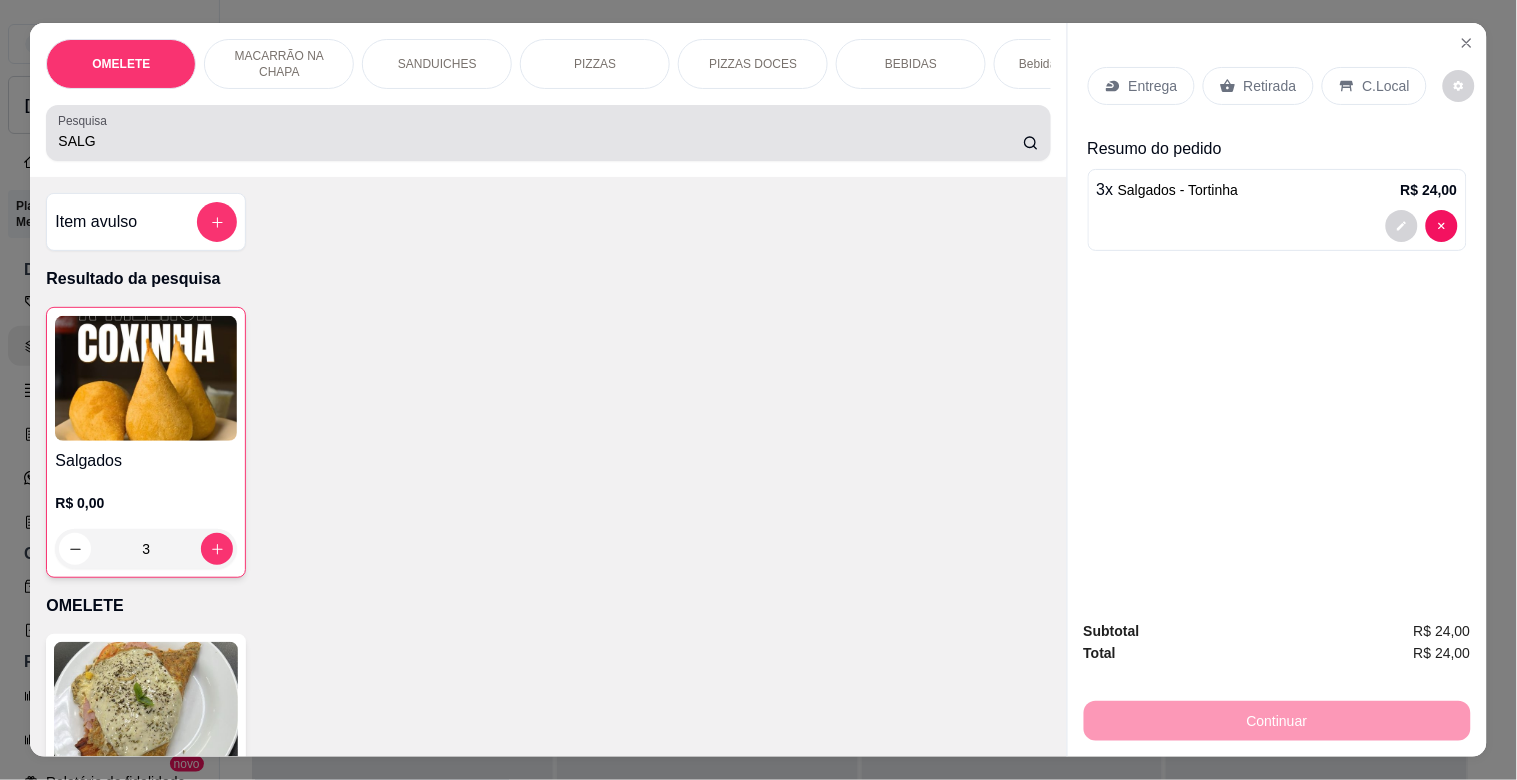 click on "SALG" at bounding box center (540, 141) 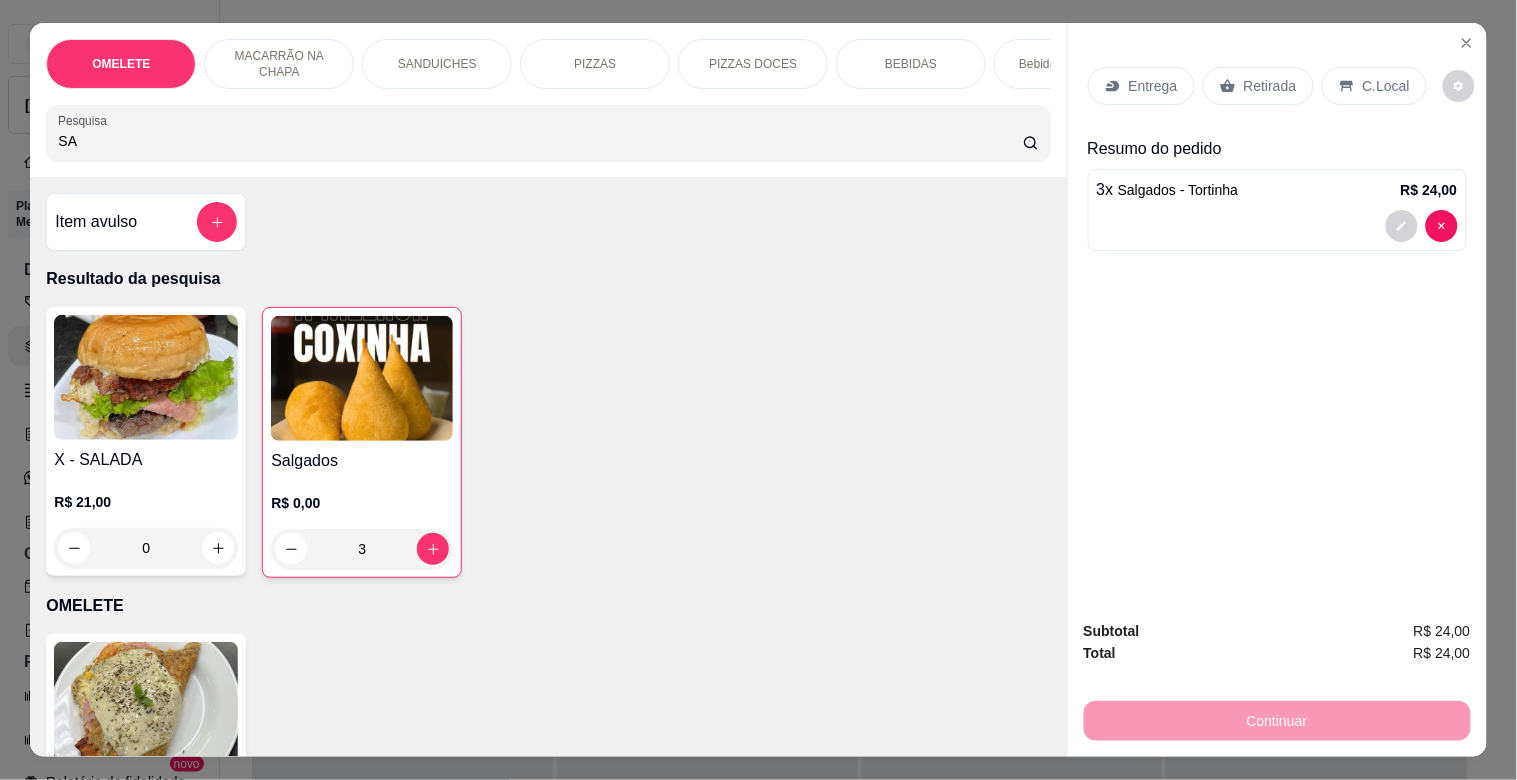 type on "S" 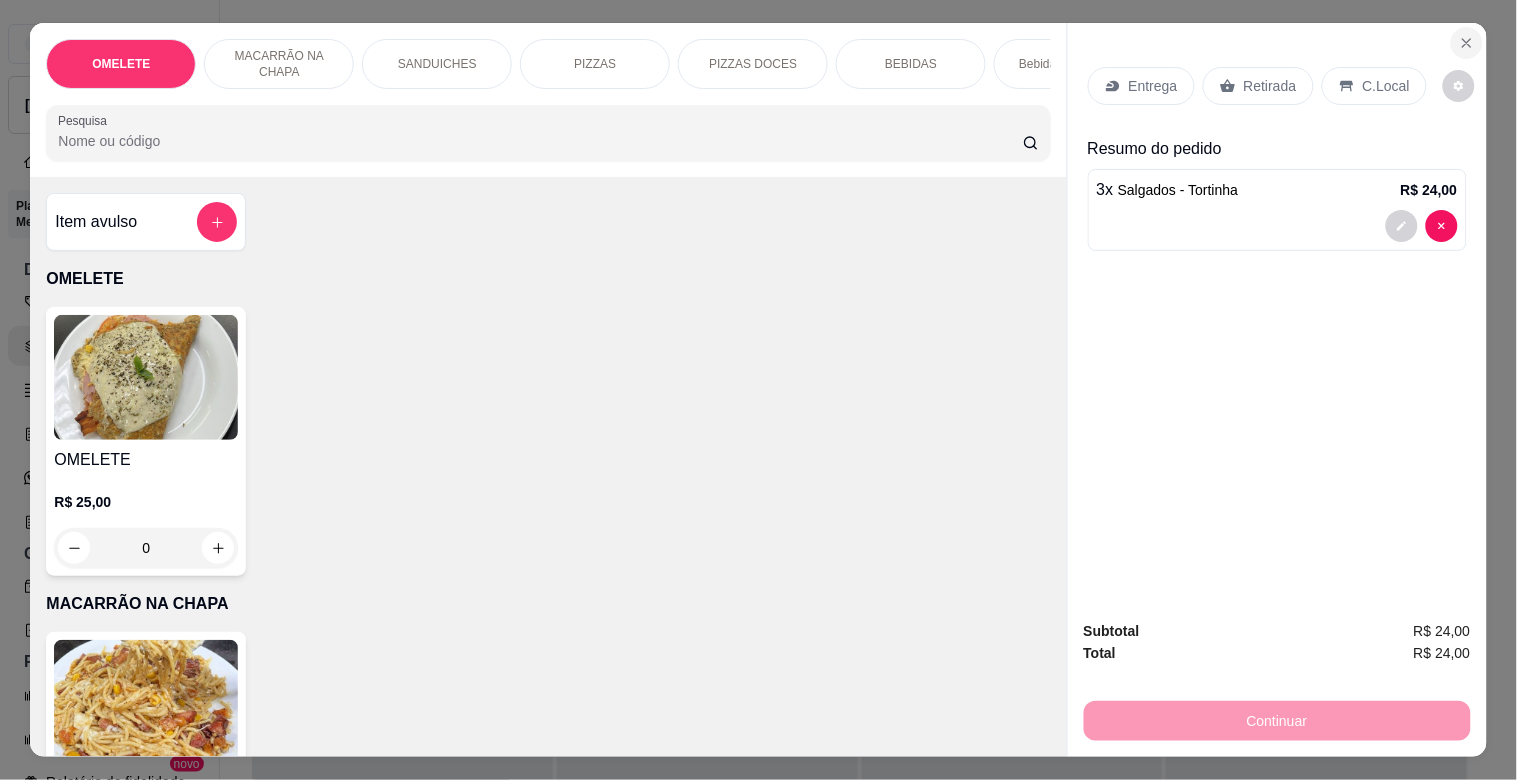 type 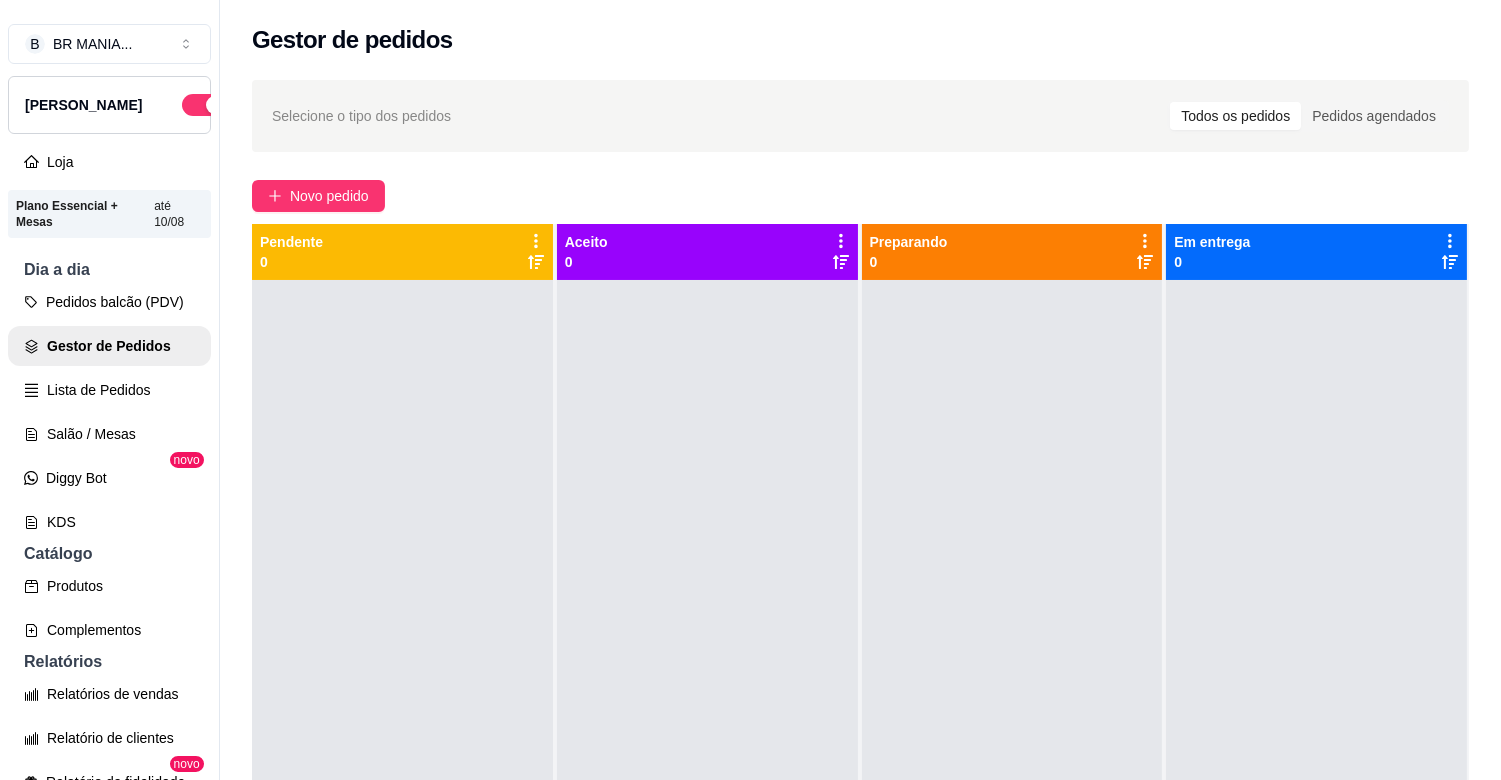 type 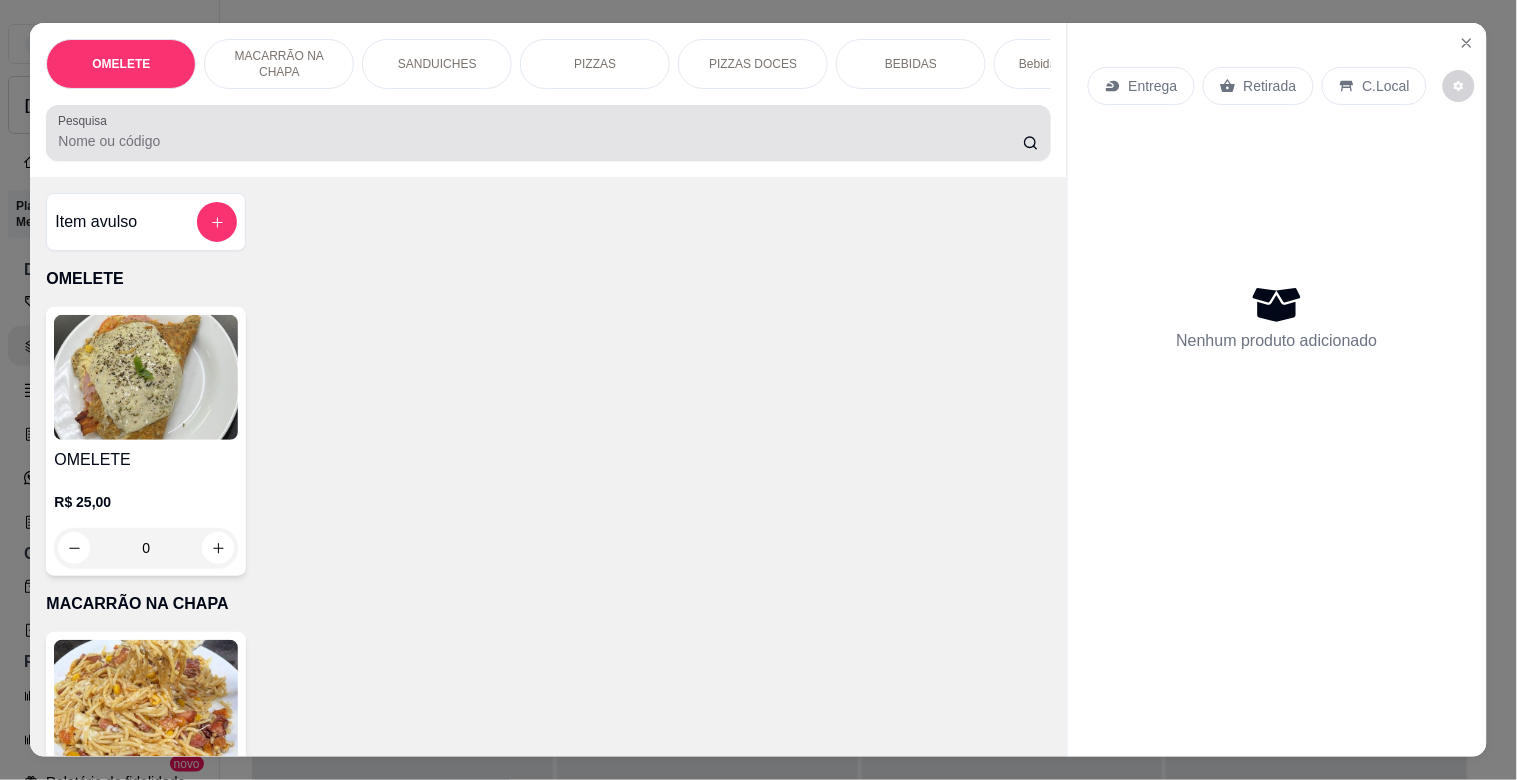 click on "Pesquisa" at bounding box center (540, 141) 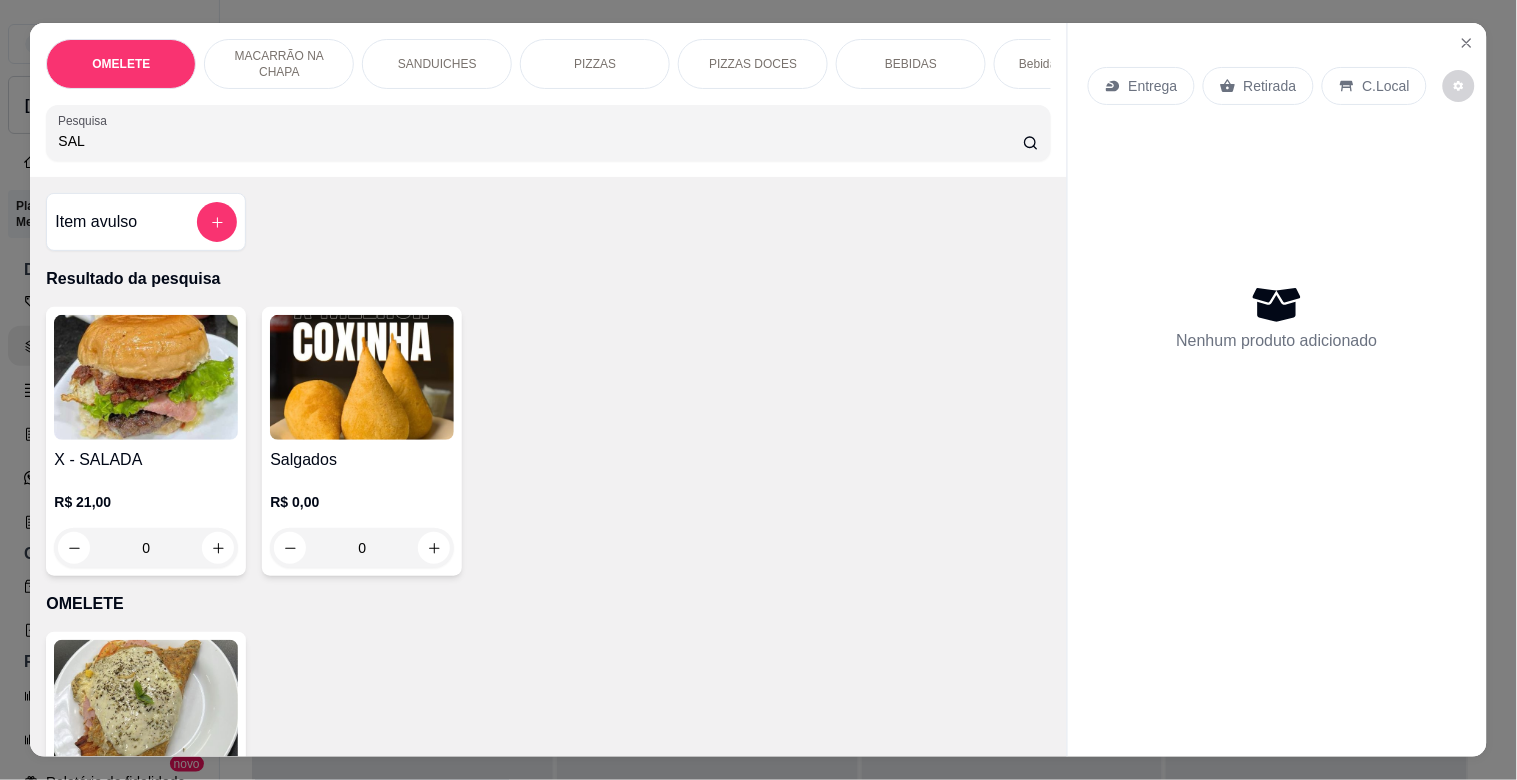 type on "SAL" 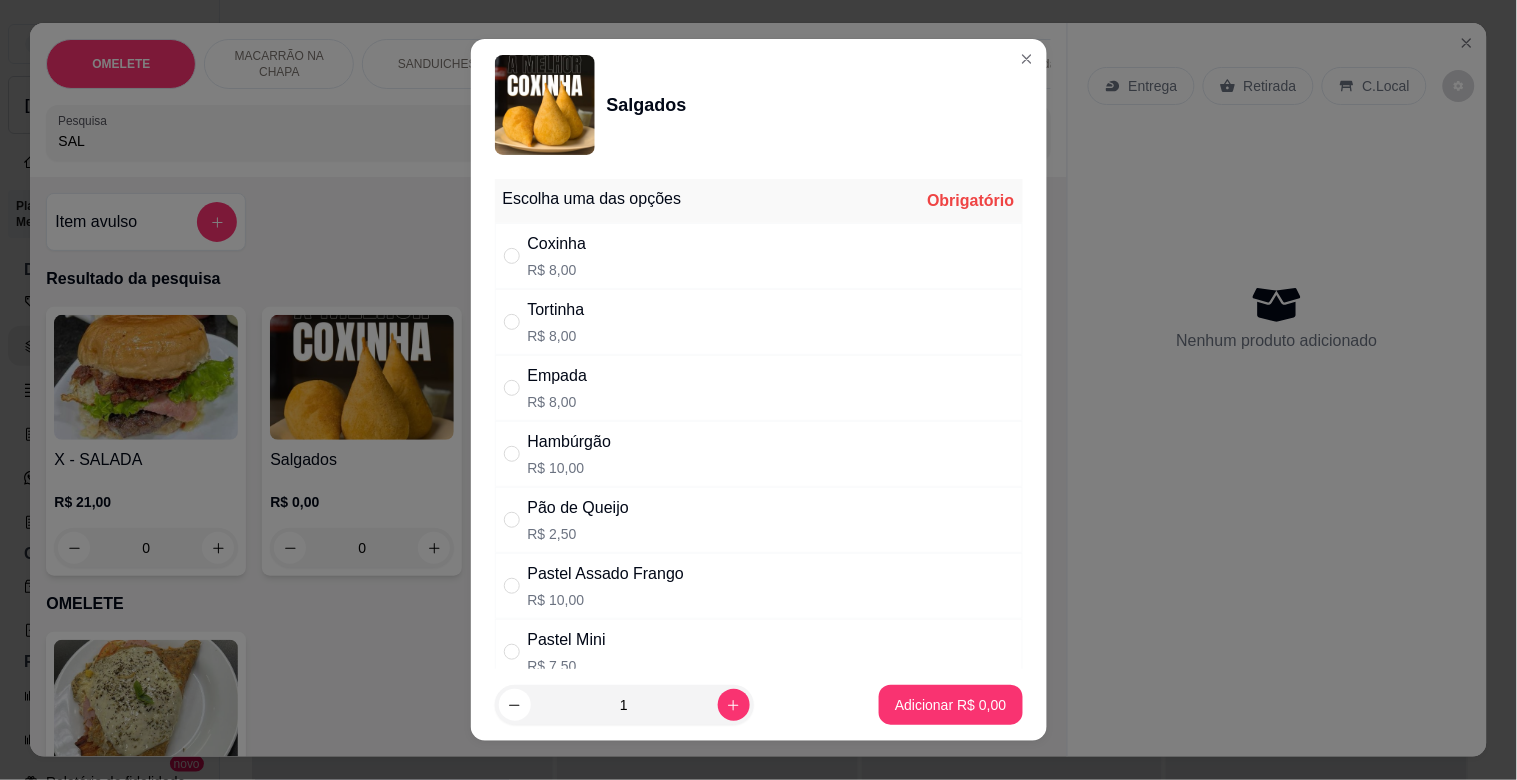 click on "Tortinha  R$ 8,00" at bounding box center (759, 322) 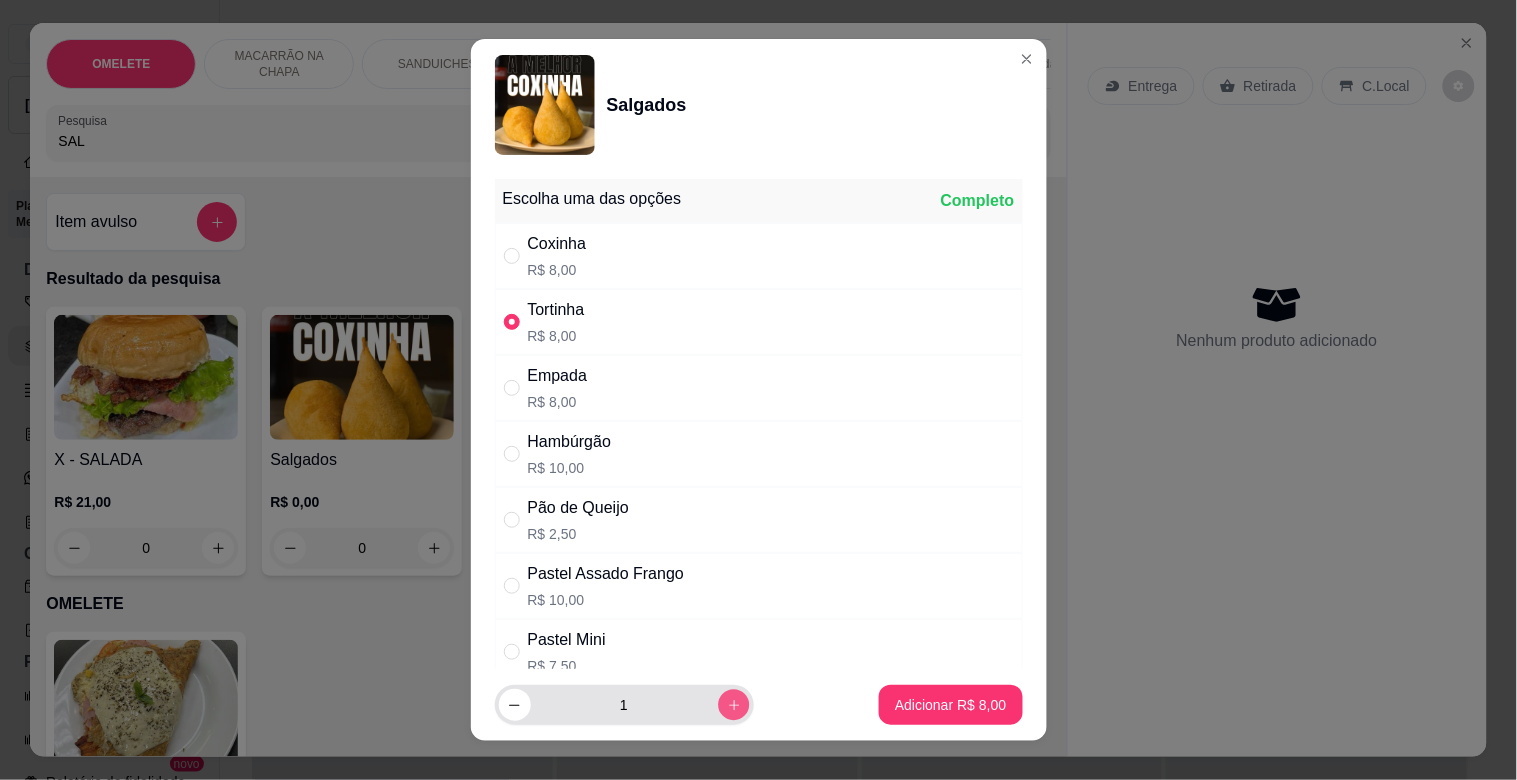 click 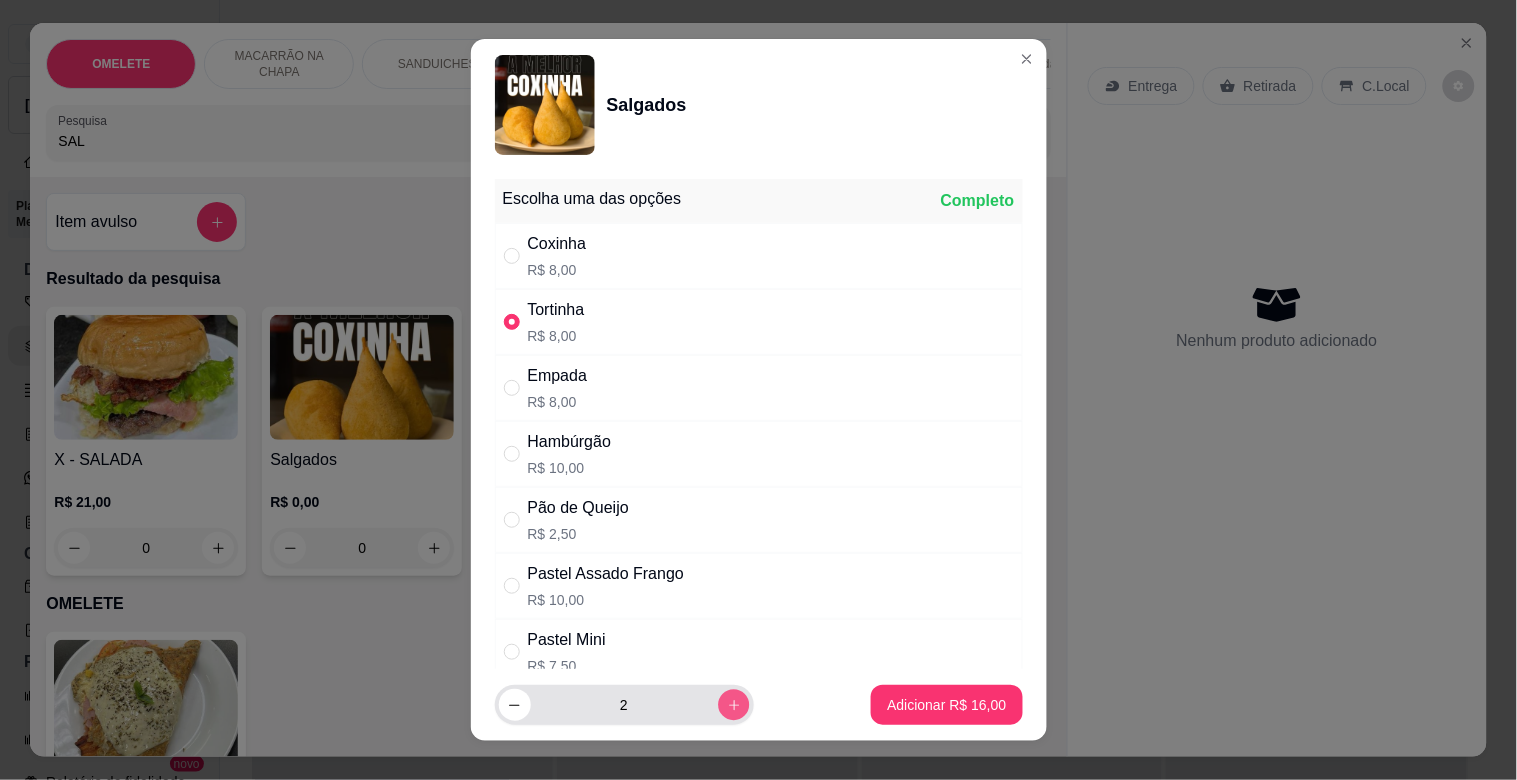 click 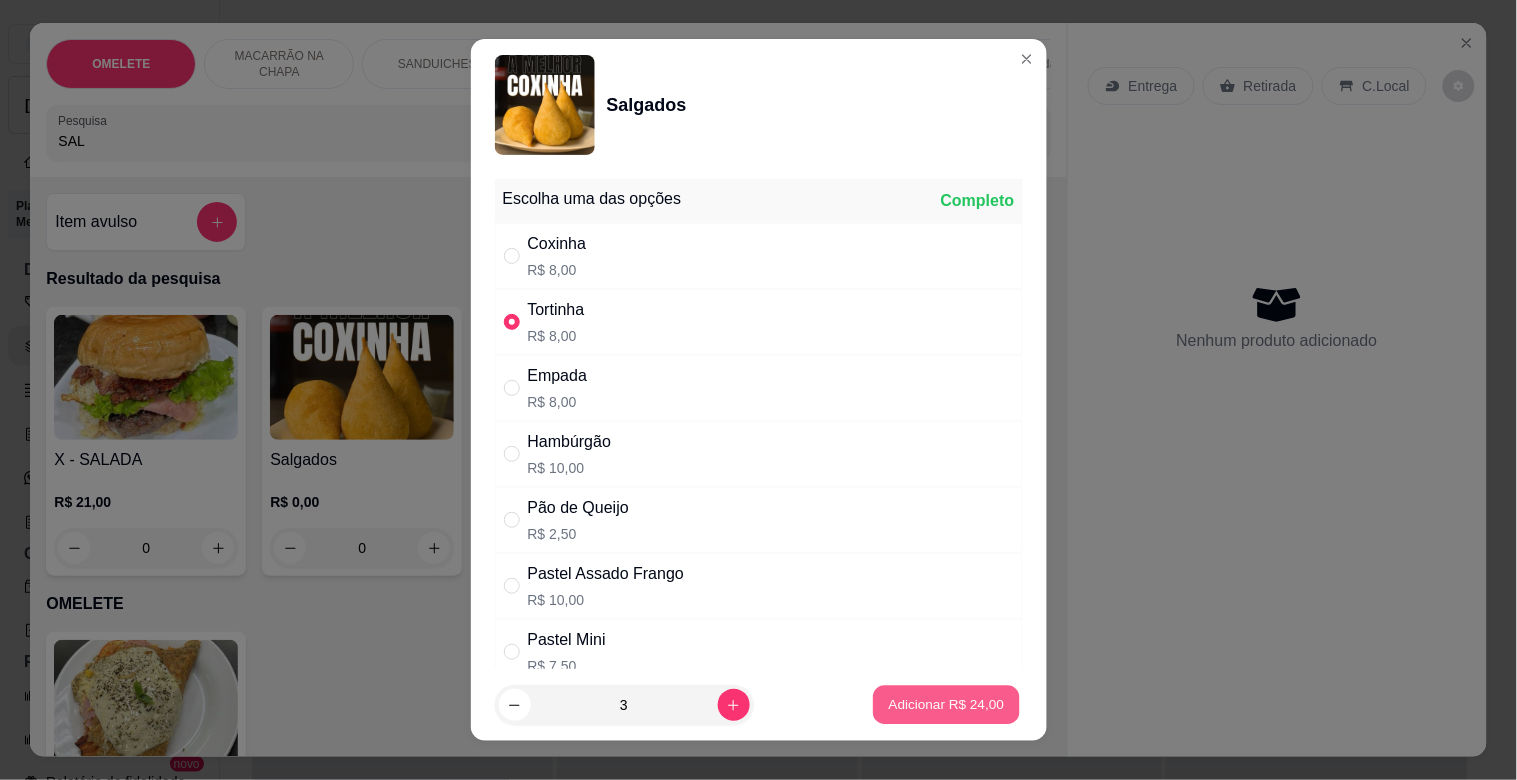 click on "Adicionar   R$ 24,00" at bounding box center [947, 705] 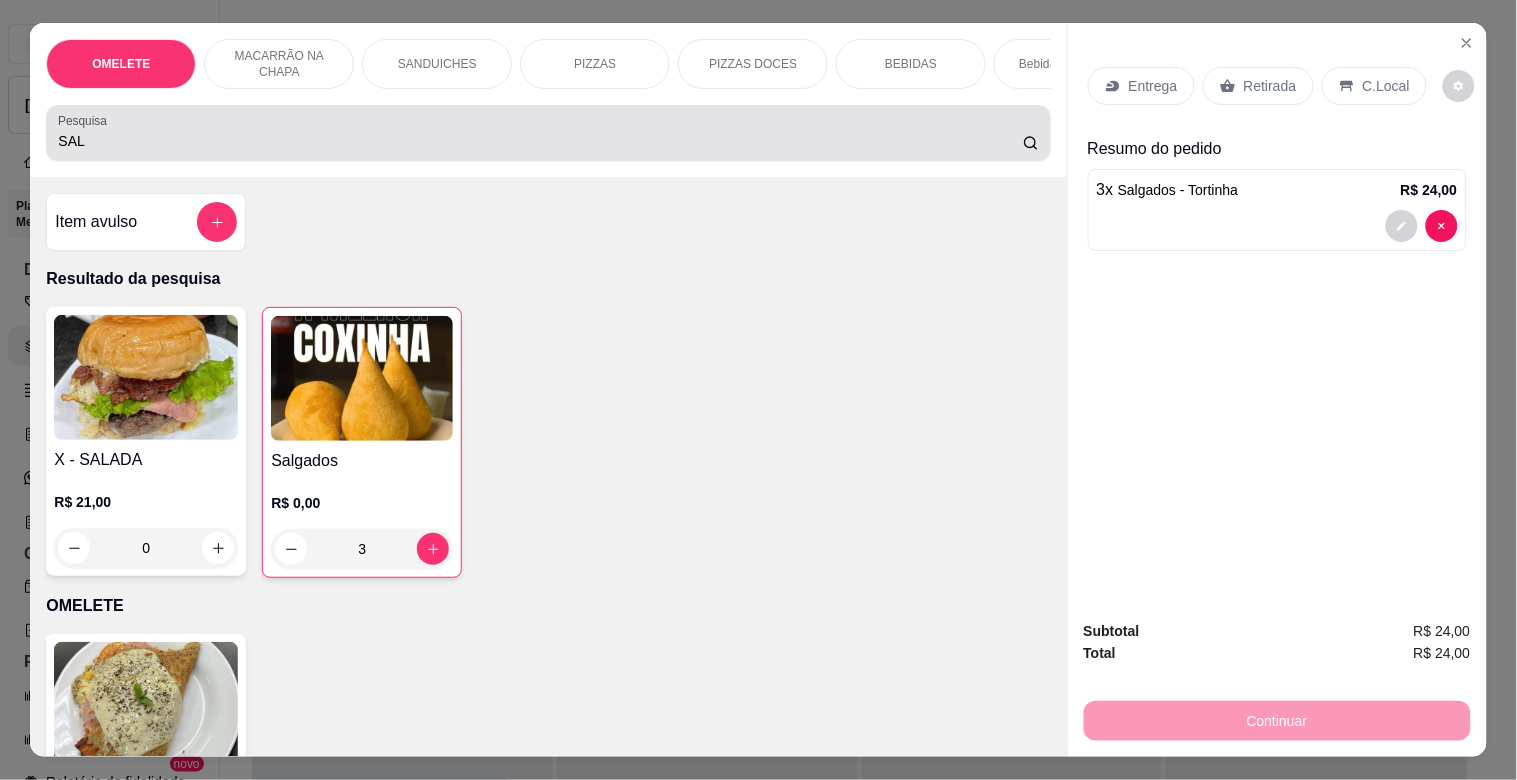 click on "SAL" at bounding box center (540, 141) 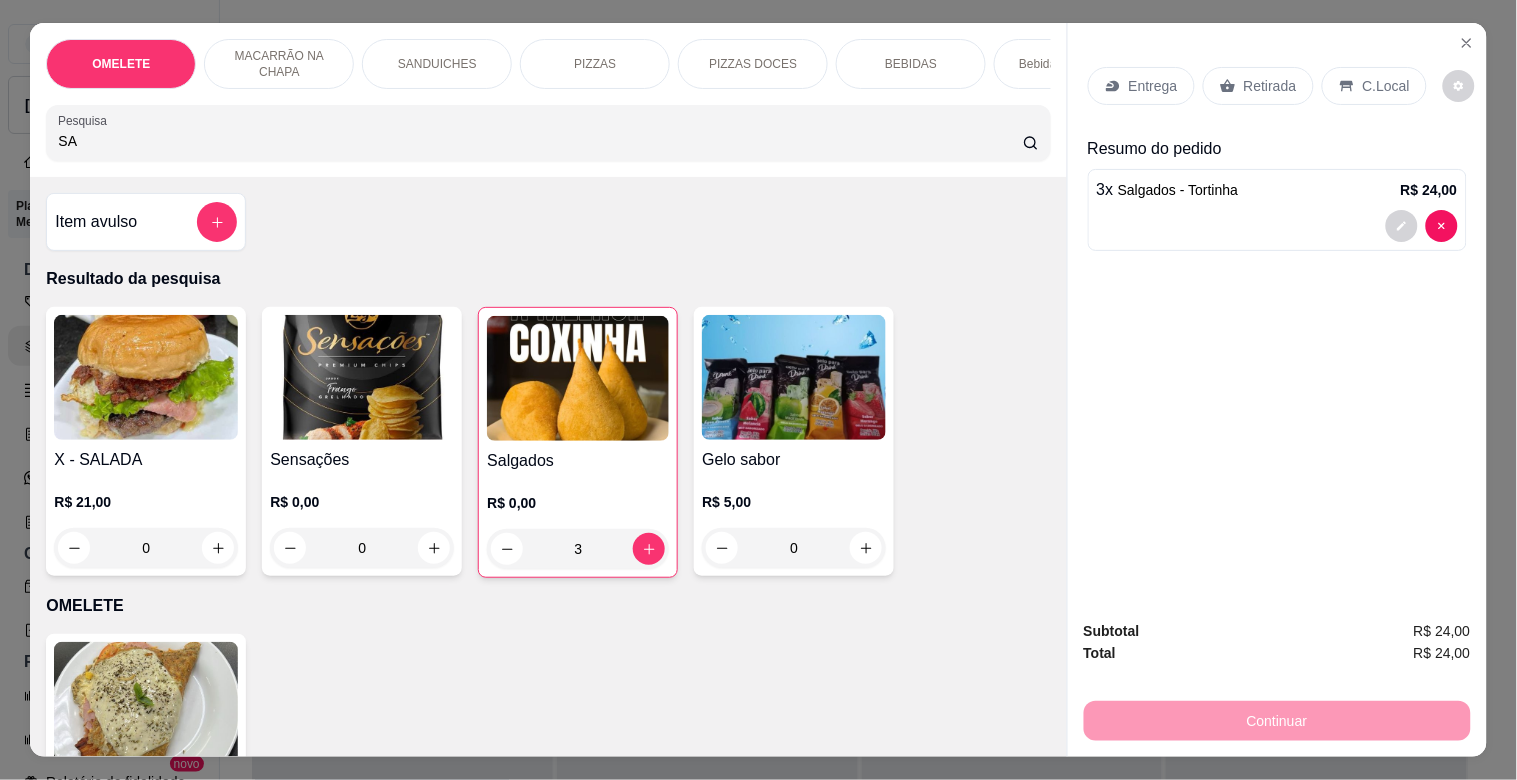 type on "S" 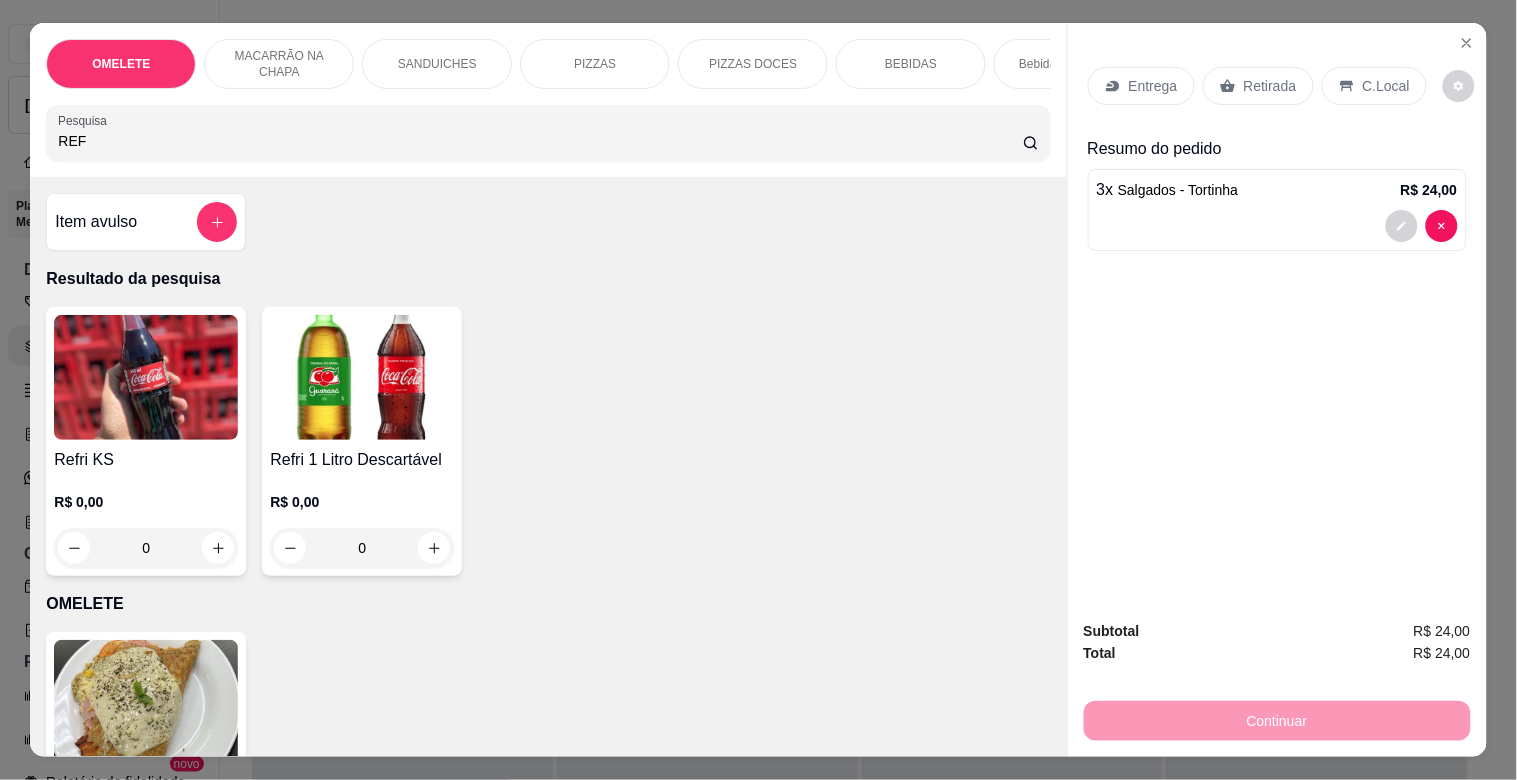 type on "REF" 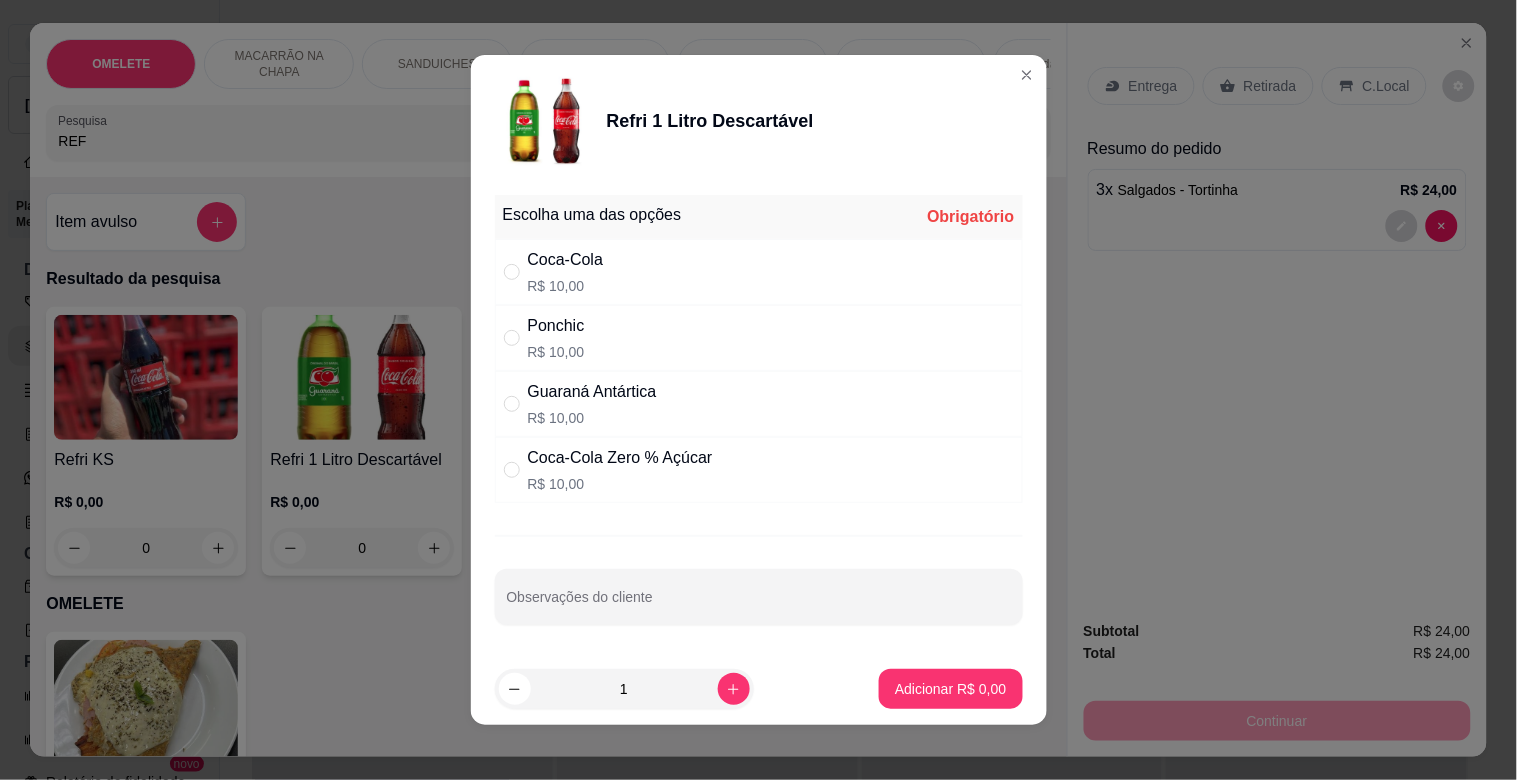 drag, startPoint x: 647, startPoint y: 420, endPoint x: 696, endPoint y: 464, distance: 65.8559 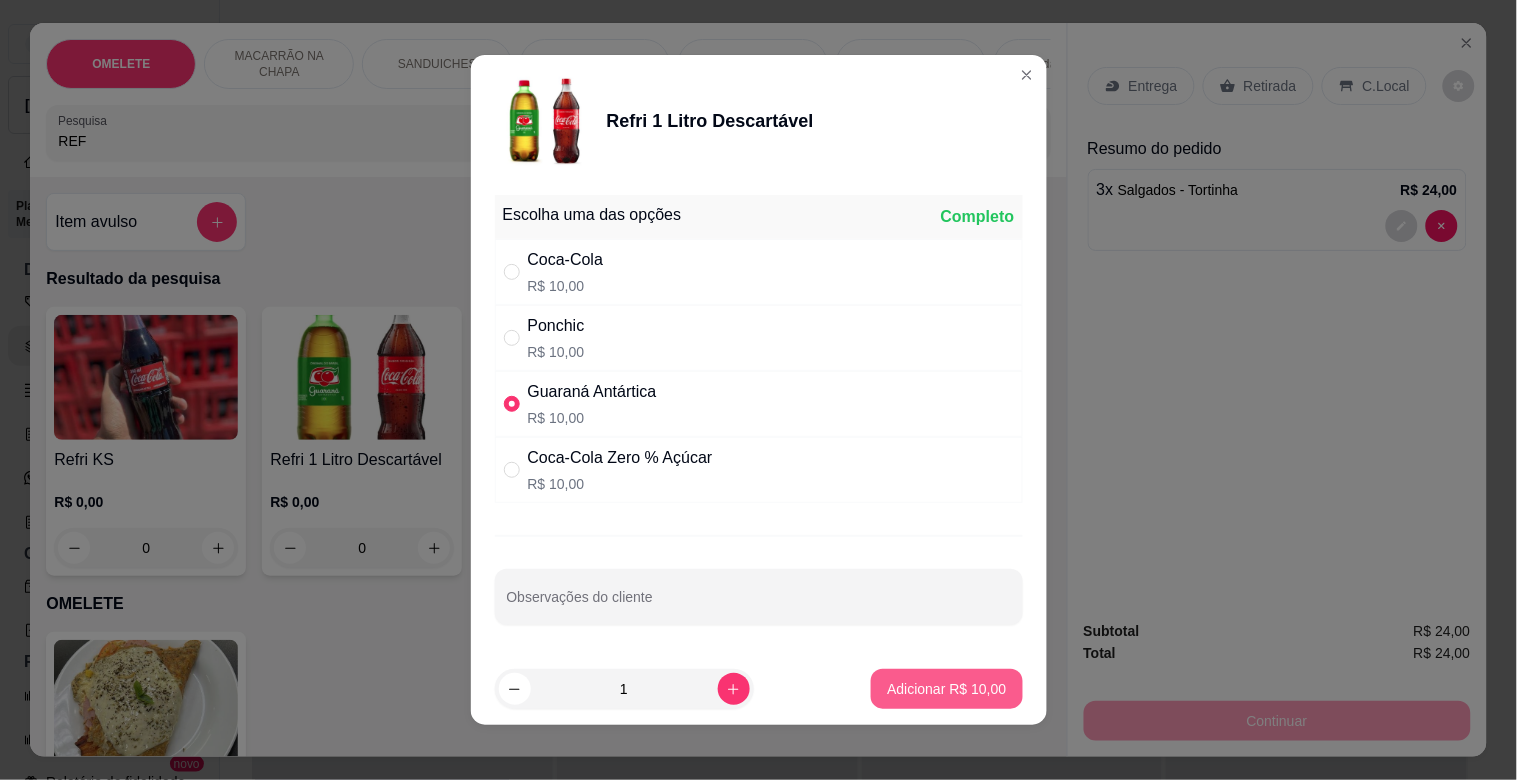 click on "Adicionar   R$ 10,00" at bounding box center (946, 689) 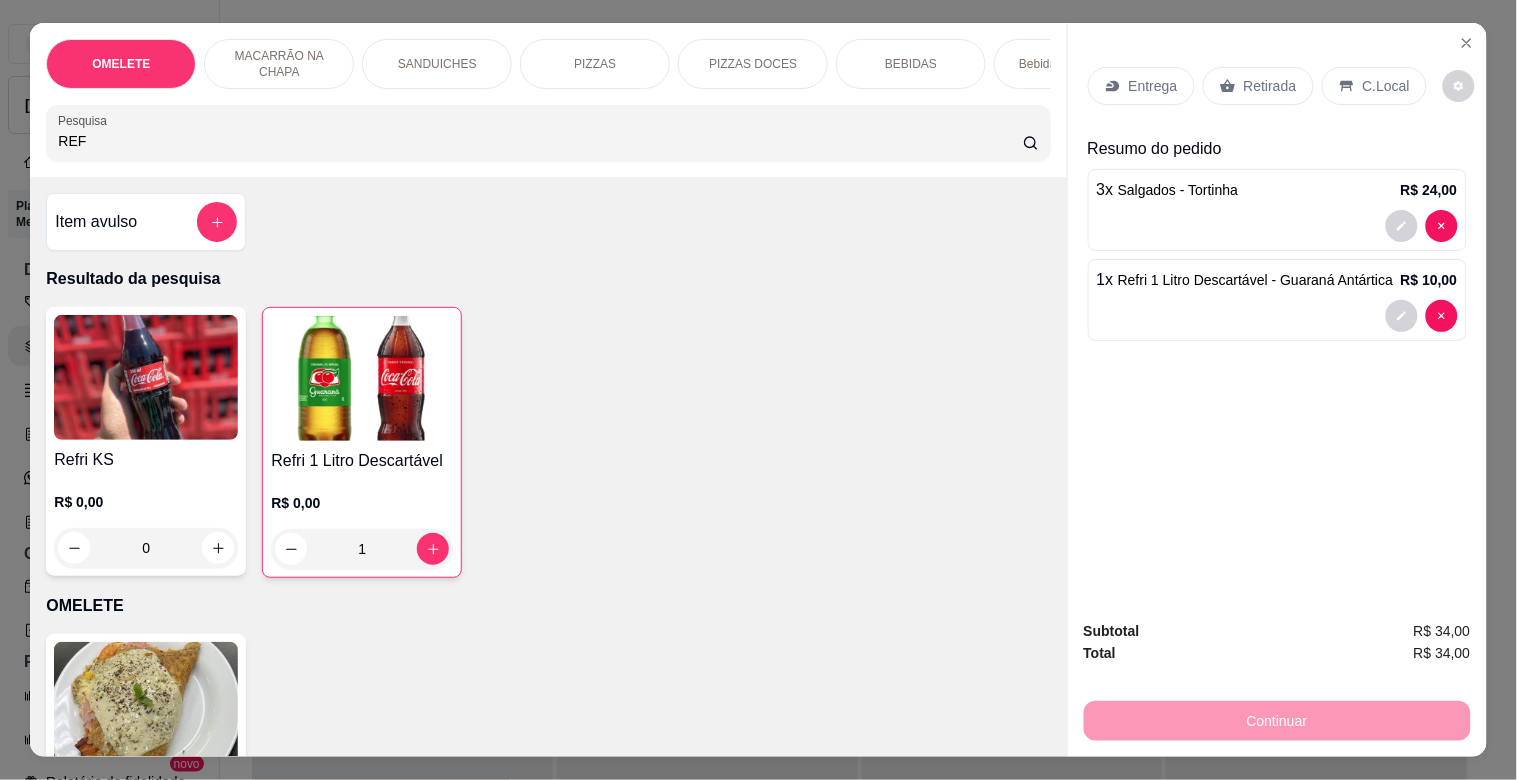 click on "C.Local" at bounding box center (1386, 86) 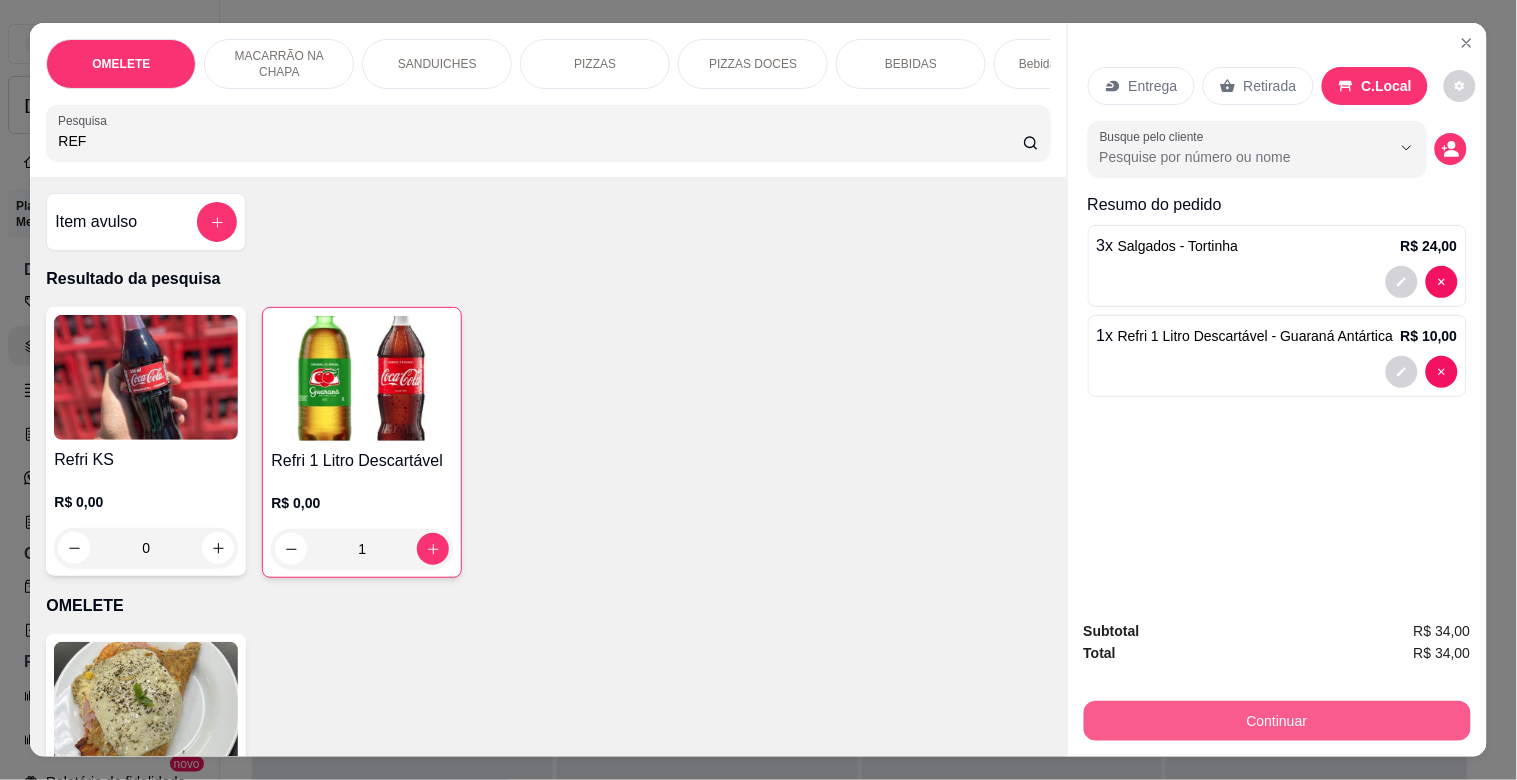 click on "Continuar" at bounding box center (1277, 721) 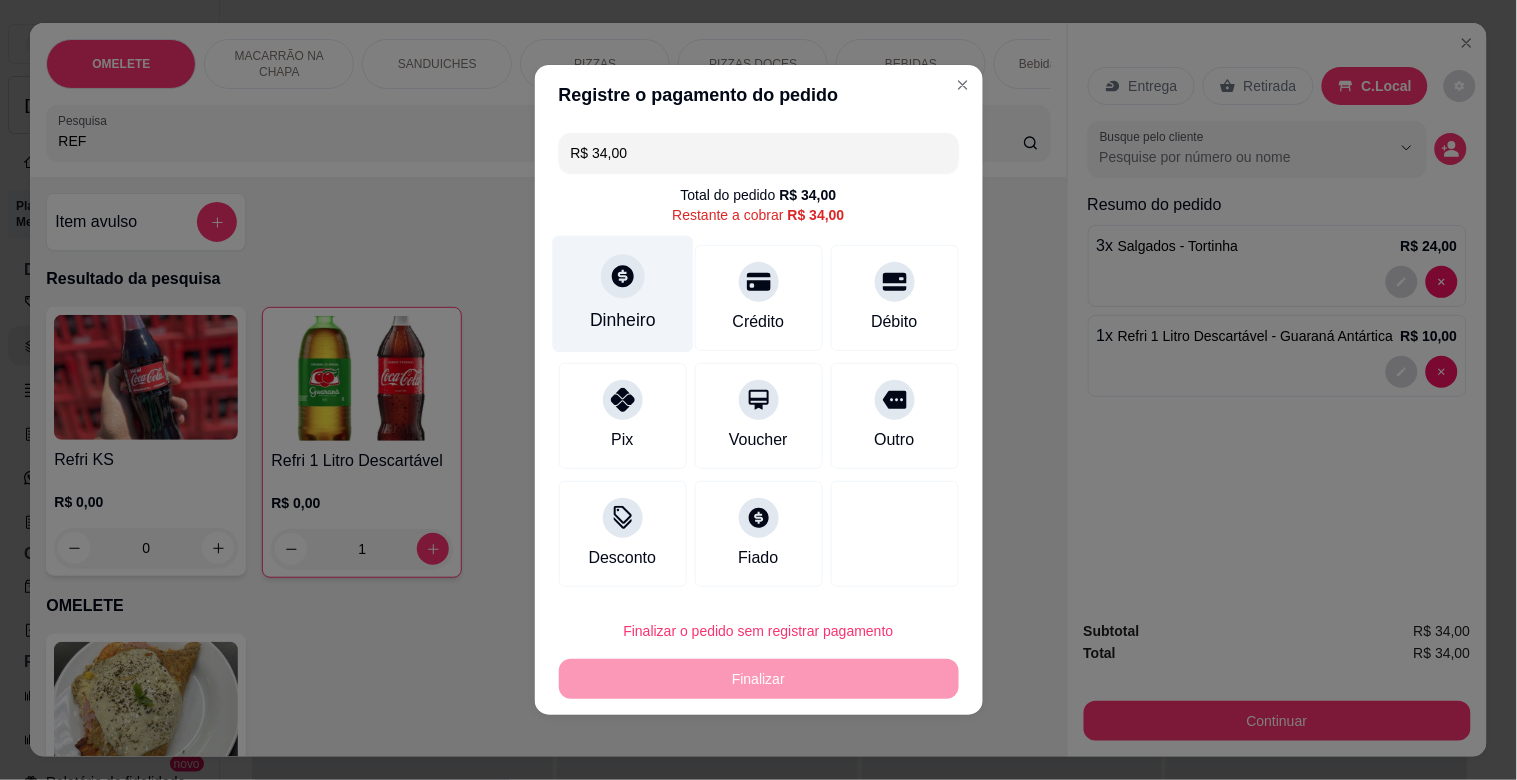 click on "Dinheiro" at bounding box center [622, 294] 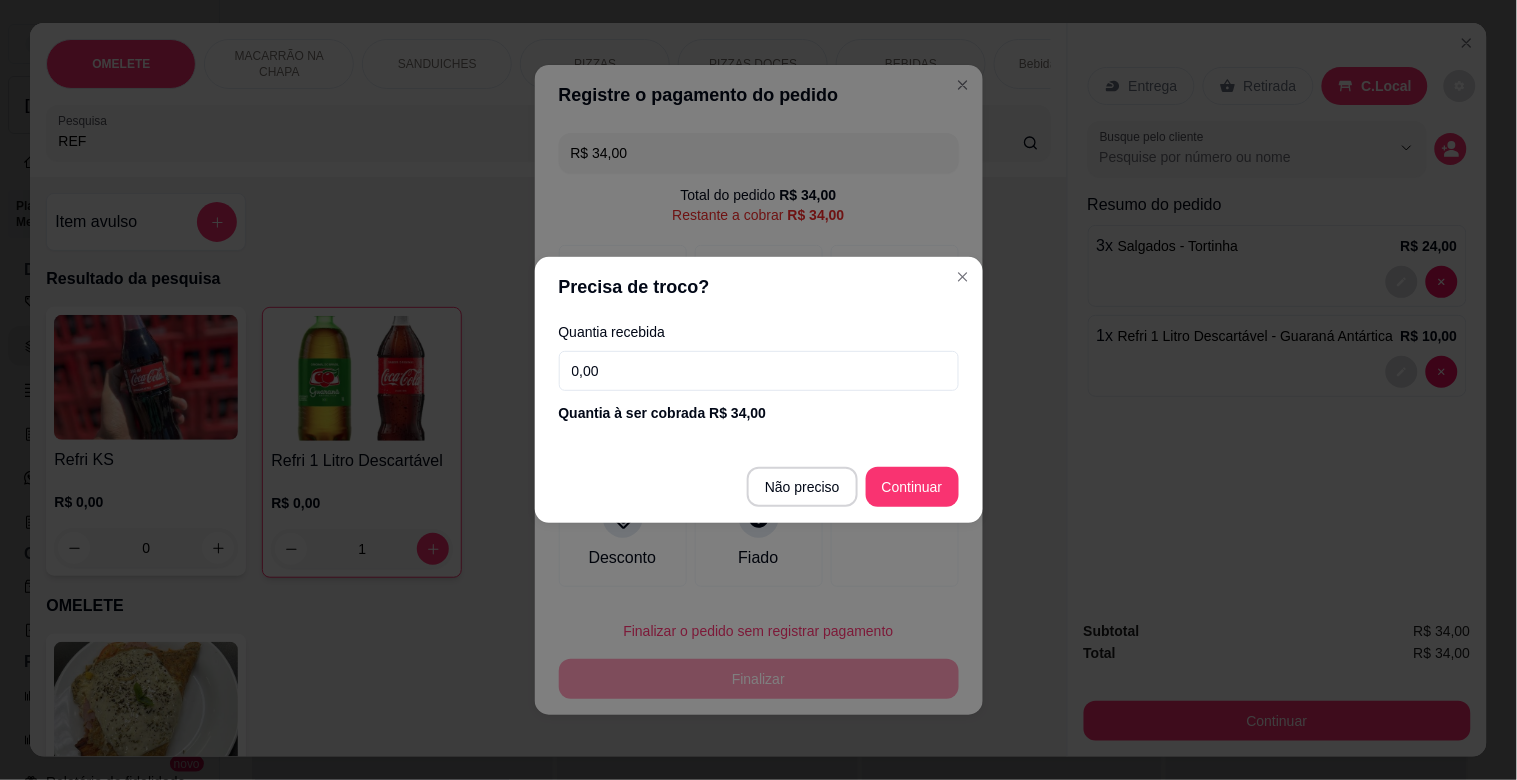 click on "0,00" at bounding box center [759, 371] 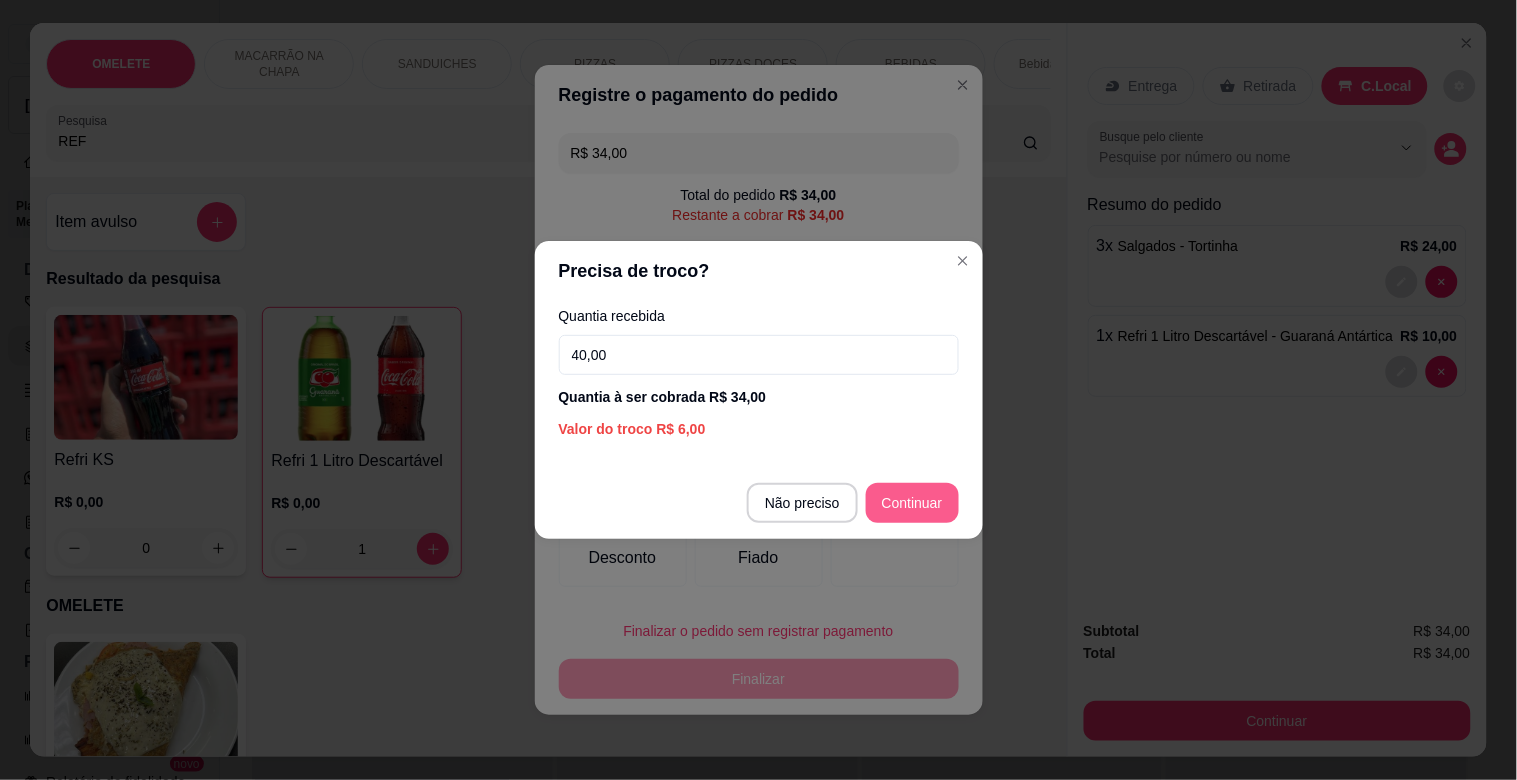 type on "40,00" 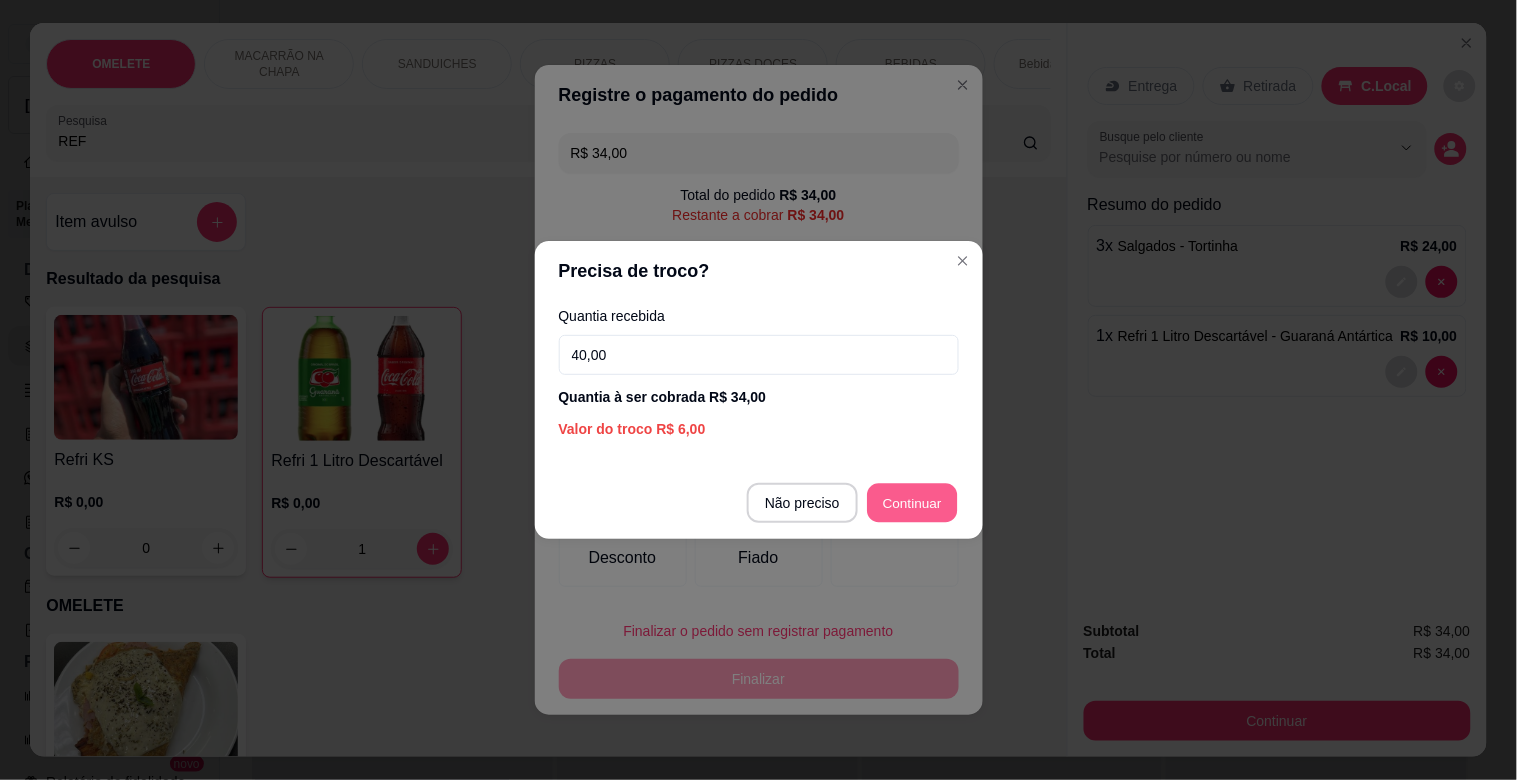 type on "R$ 0,00" 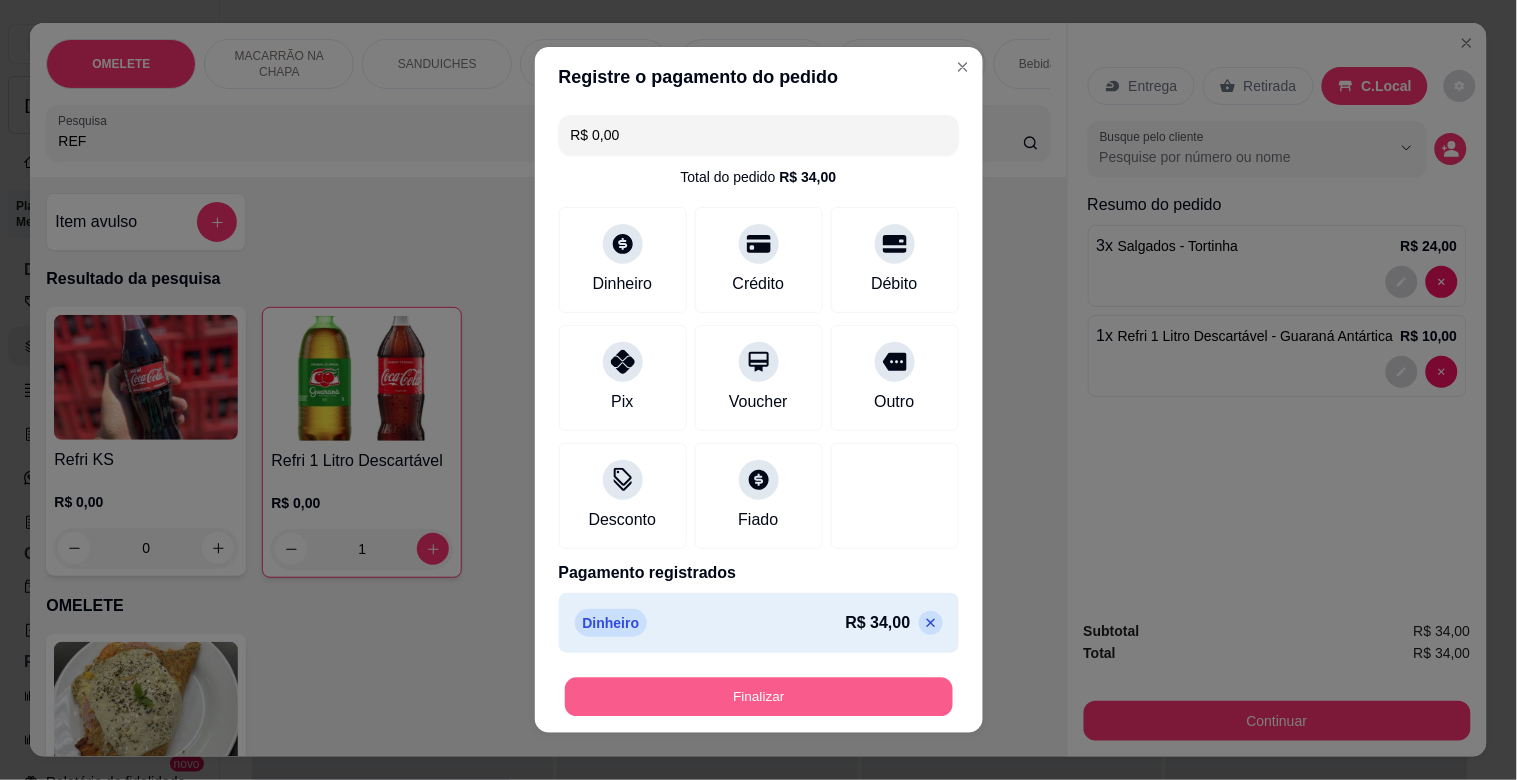 click on "Finalizar" at bounding box center (759, 697) 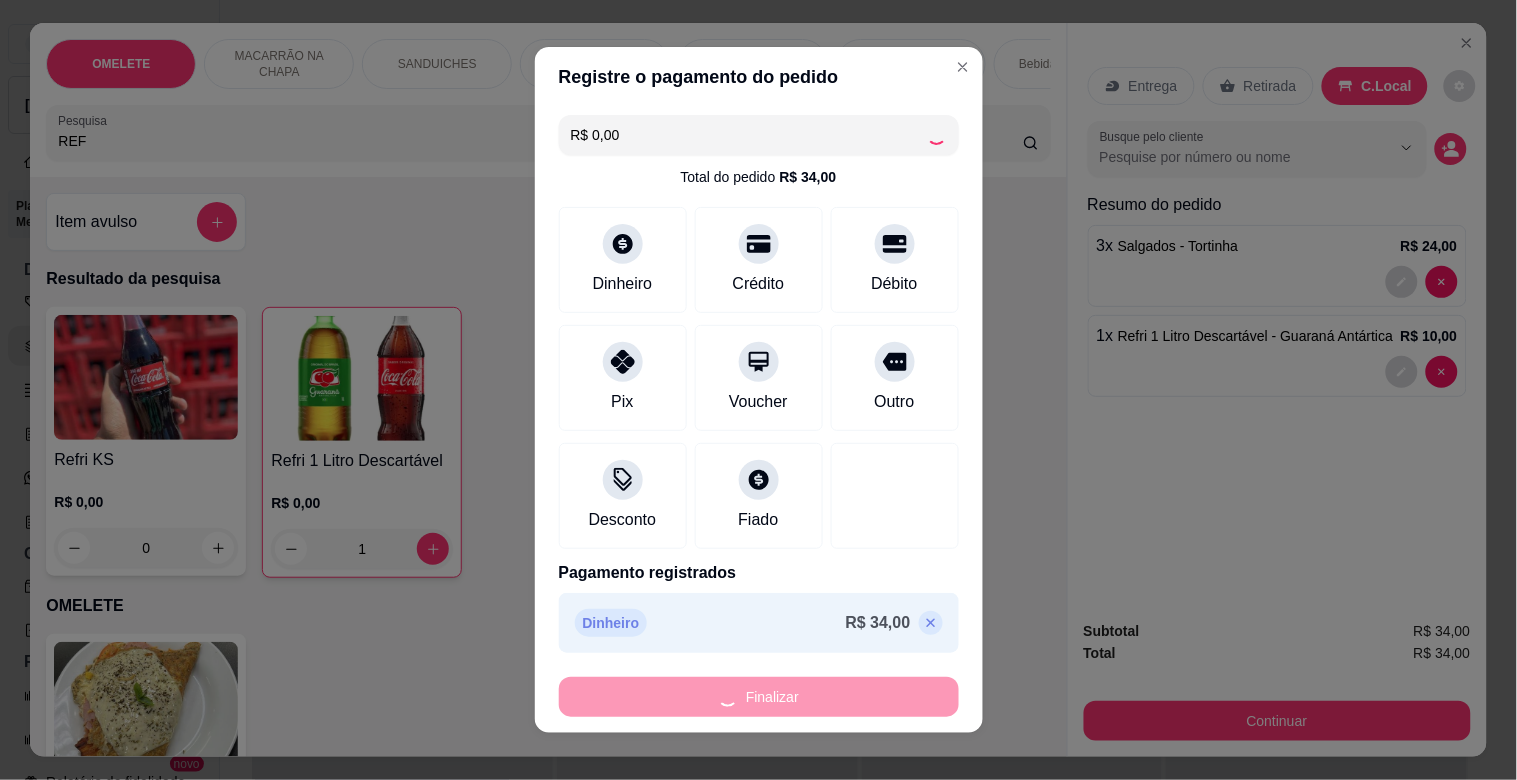 type on "0" 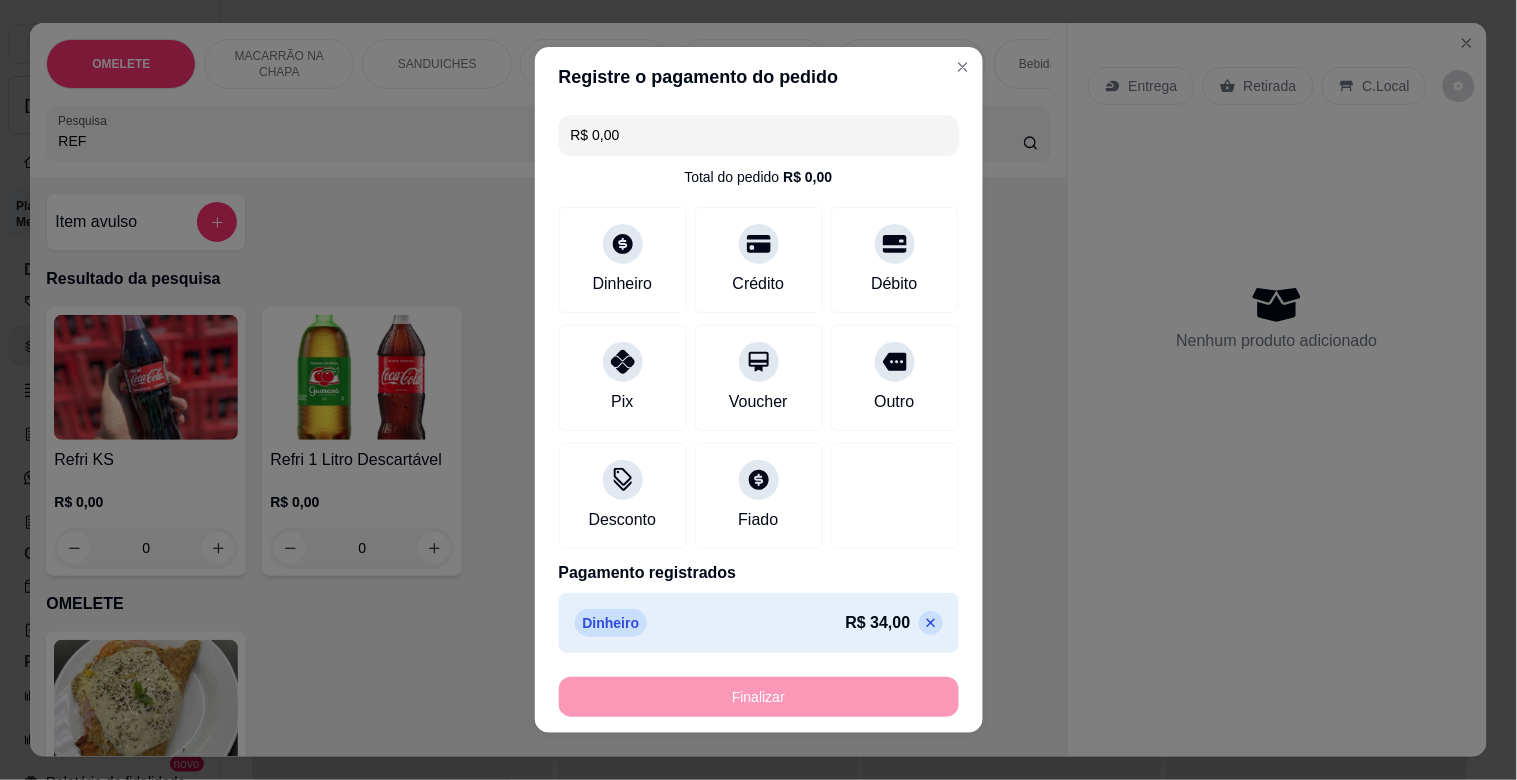 type on "-R$ 34,00" 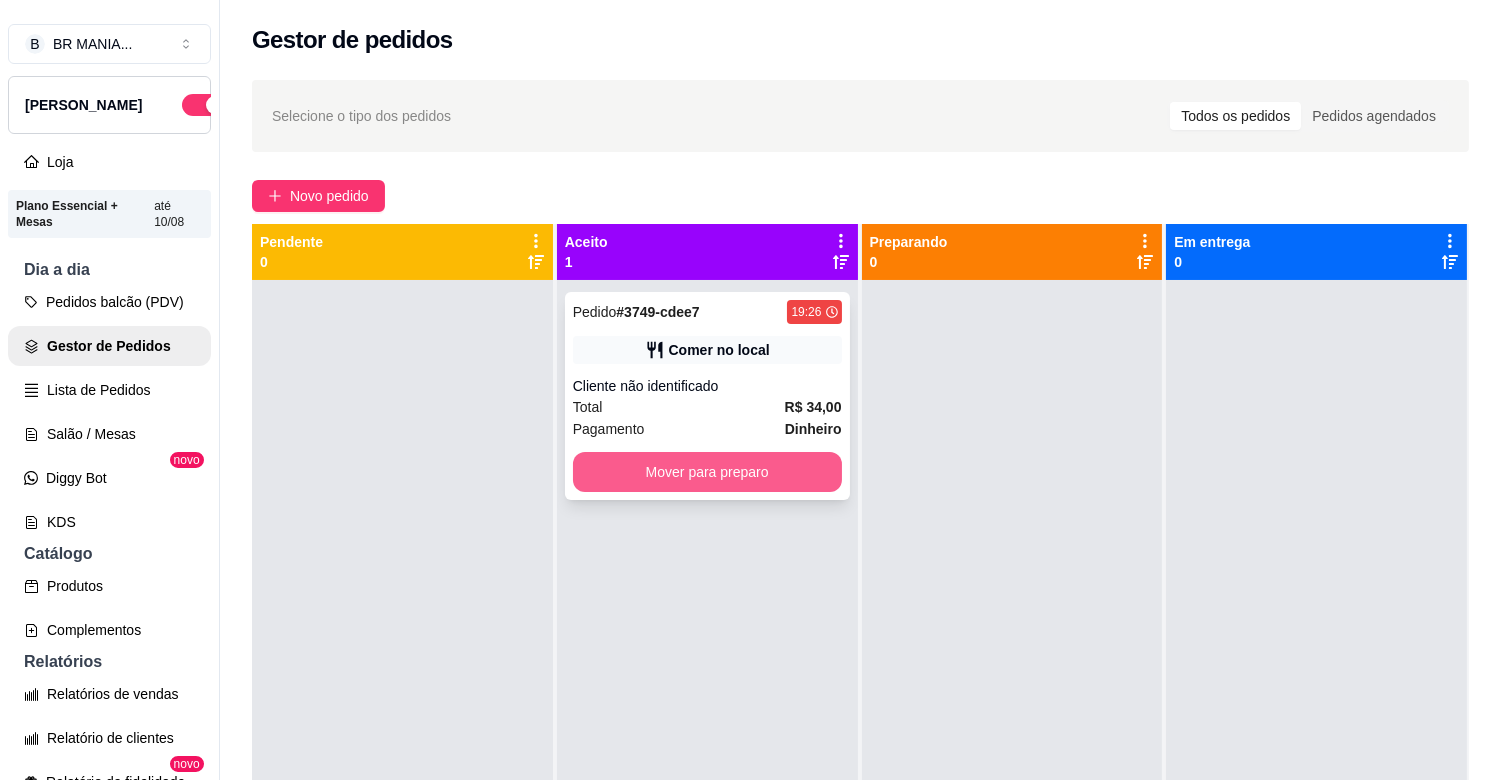 click on "Mover para preparo" at bounding box center [707, 472] 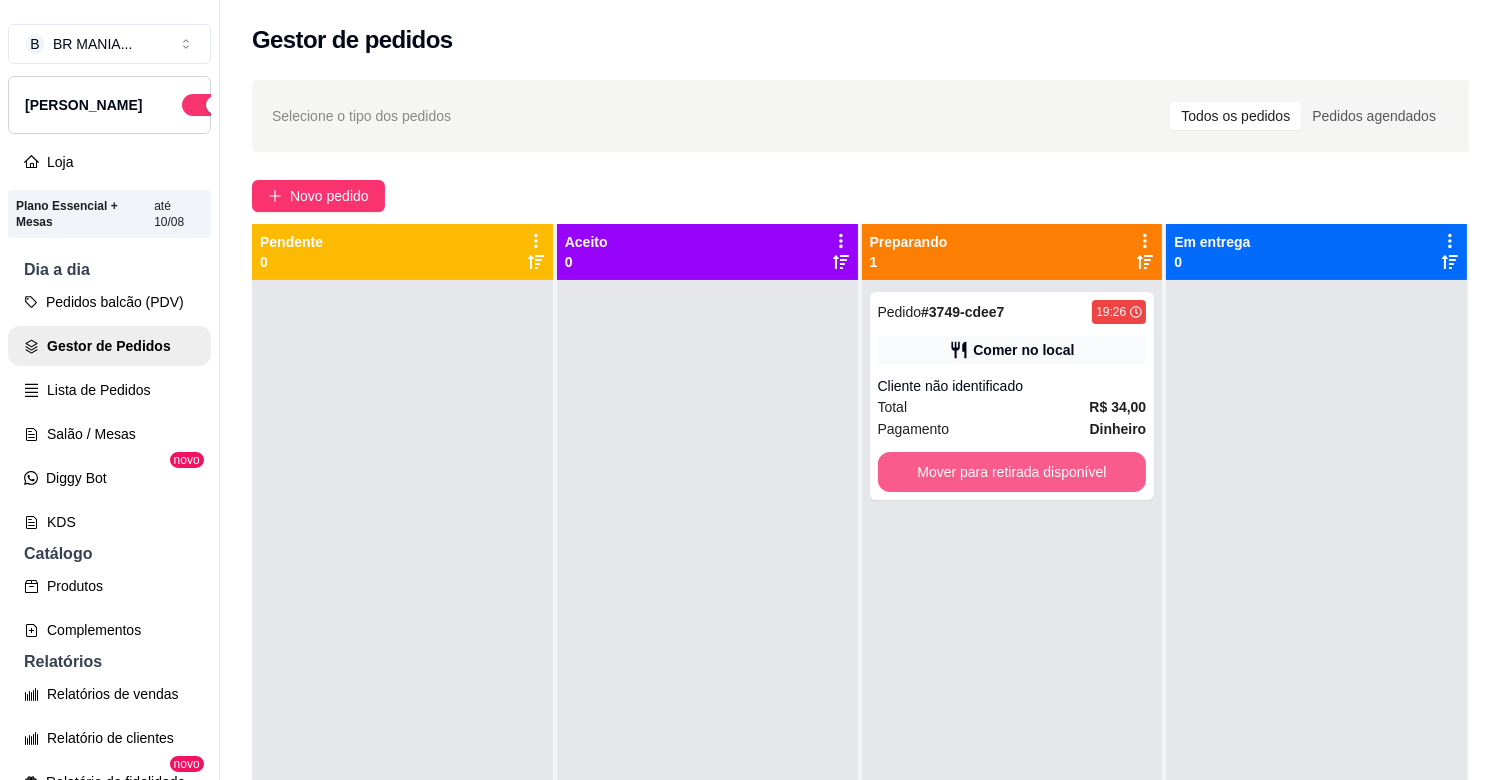 click on "Mover para retirada disponível" at bounding box center [1012, 472] 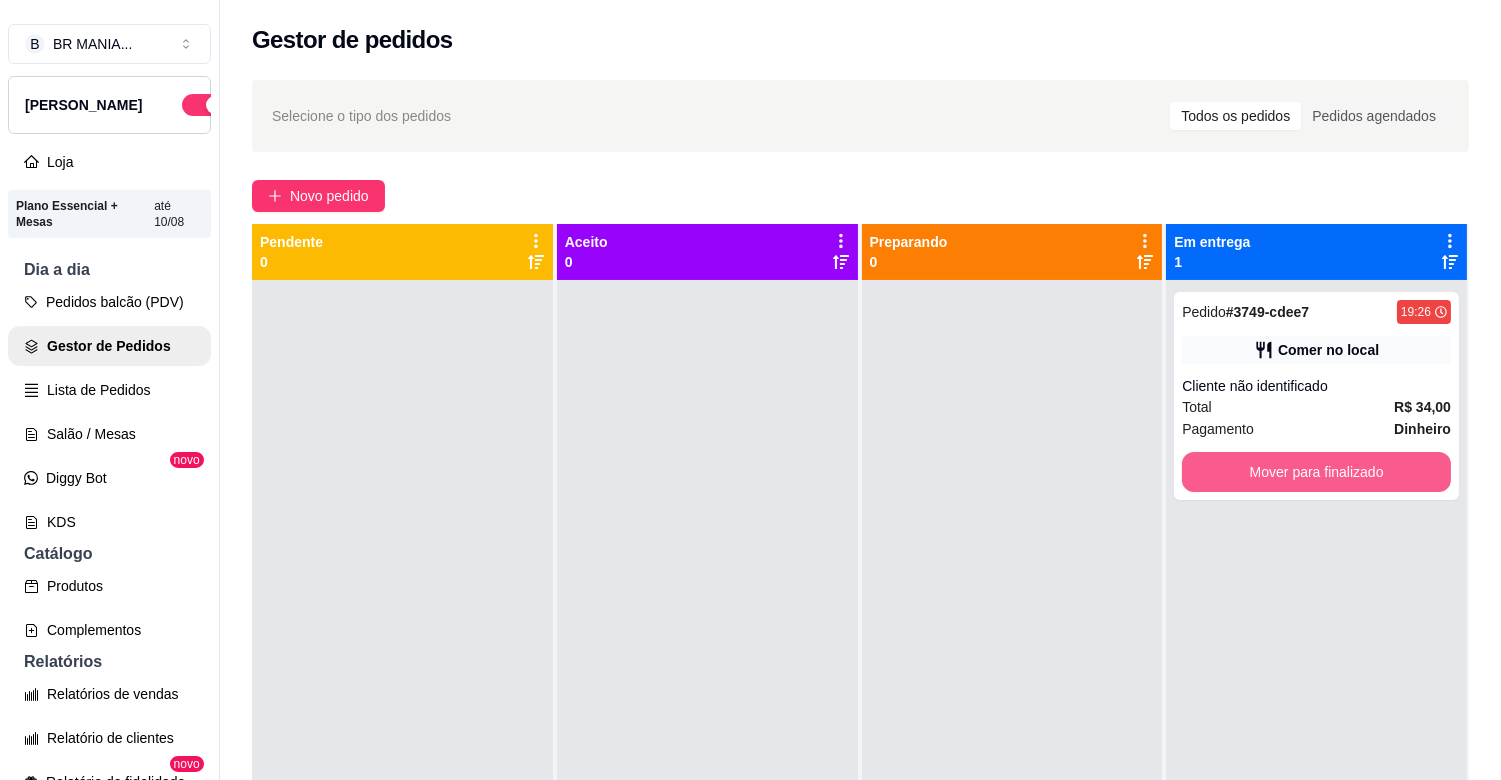 click on "Mover para finalizado" at bounding box center (1316, 472) 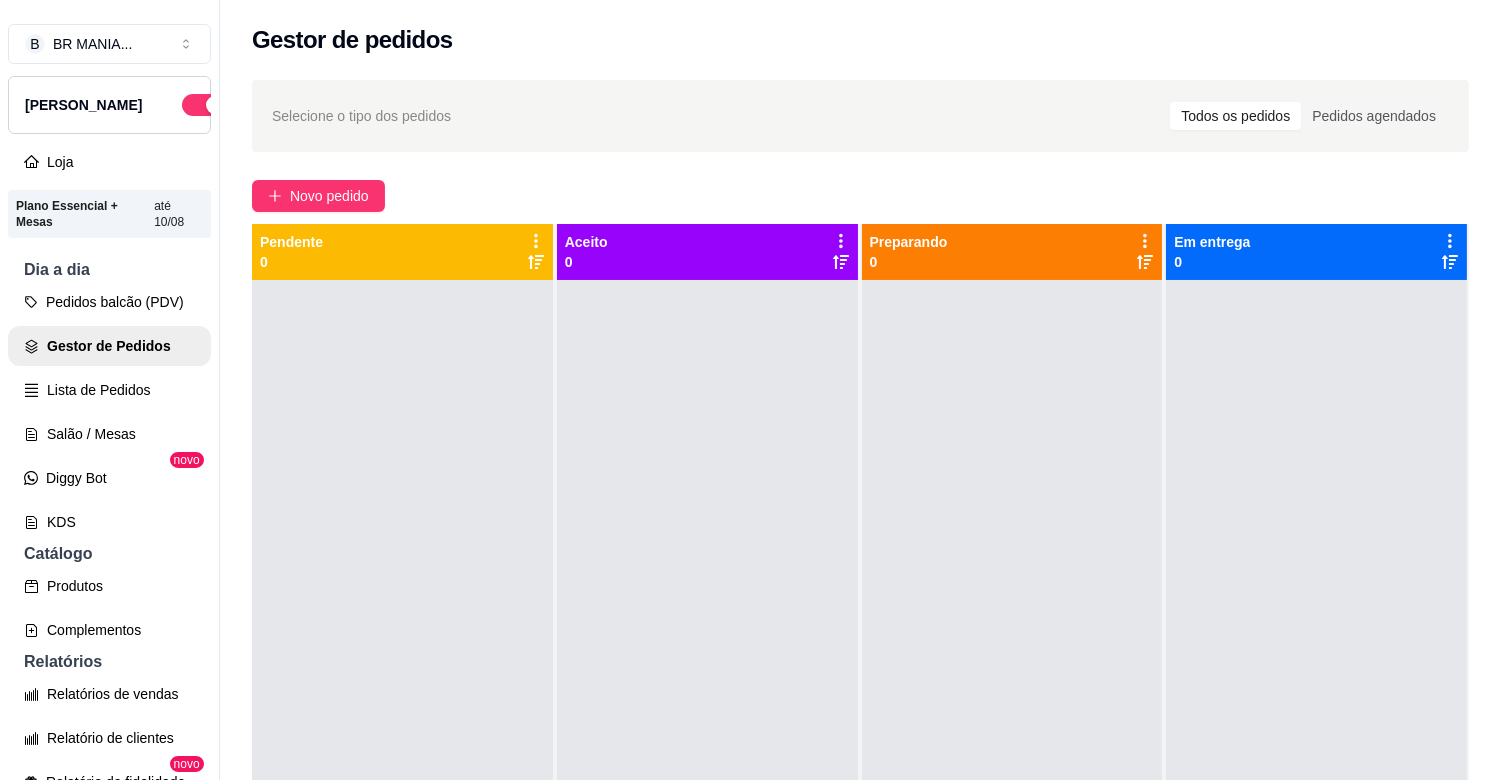 click at bounding box center [1012, 670] 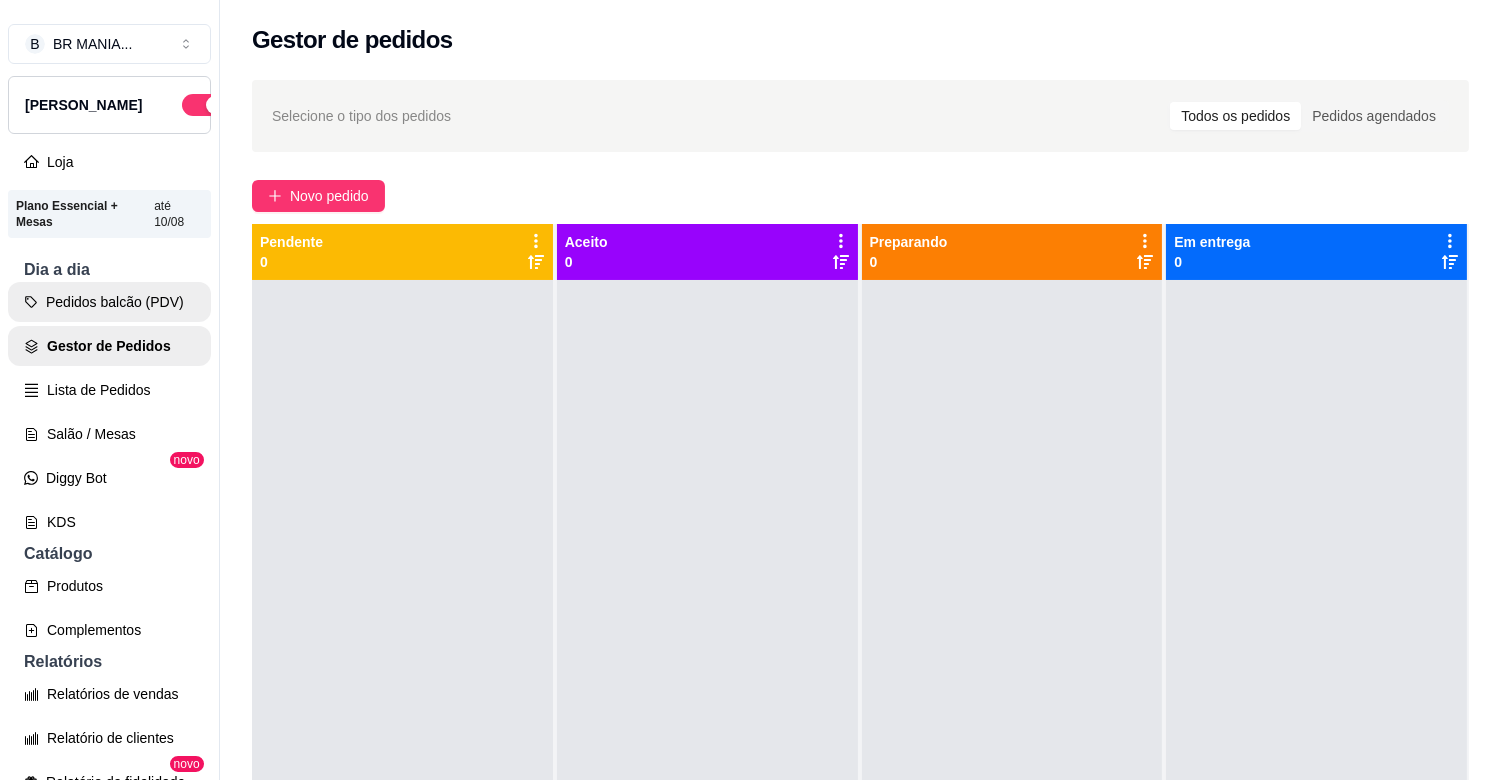 click on "Pedidos balcão (PDV)" at bounding box center (109, 302) 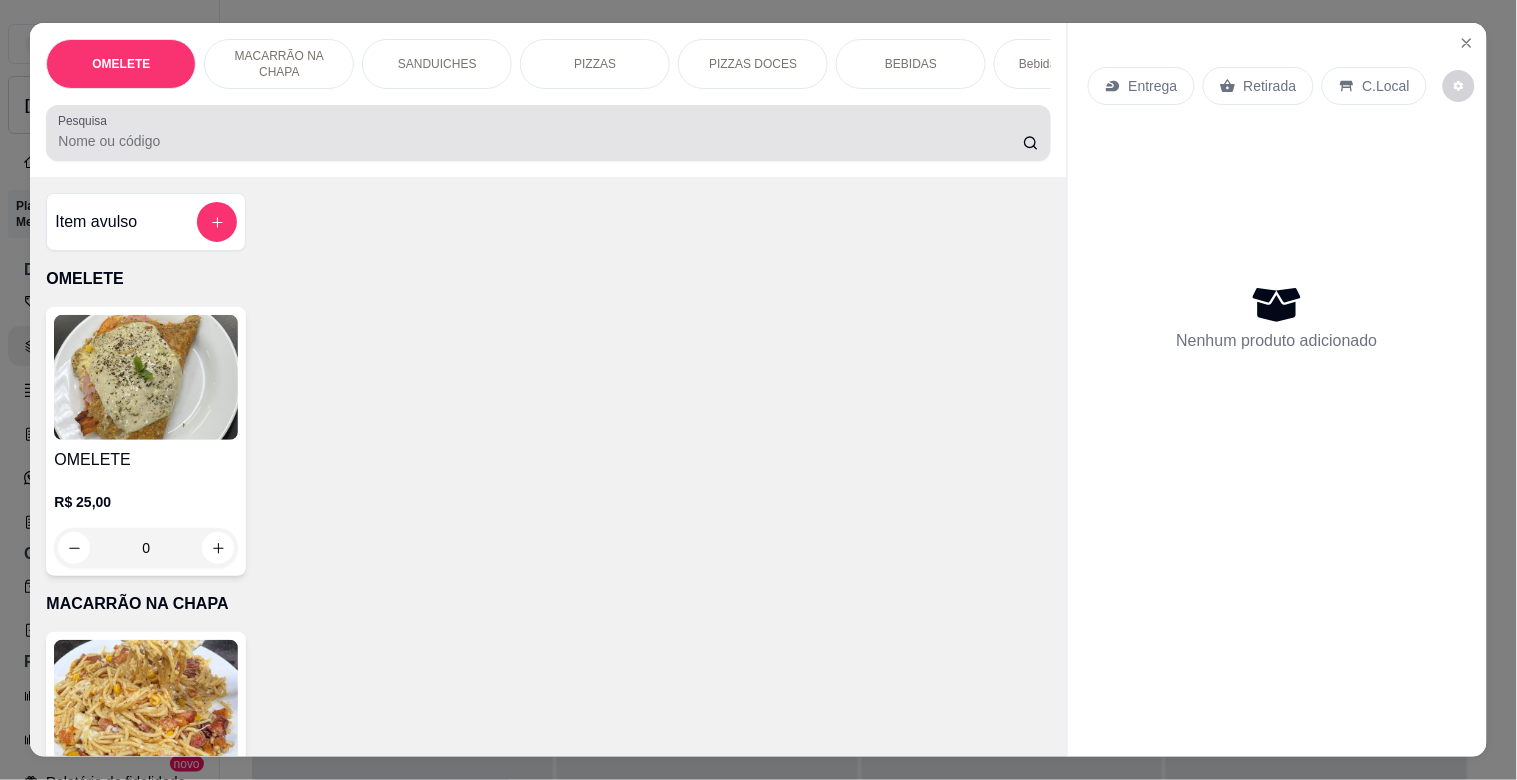 click on "Pesquisa" at bounding box center (540, 141) 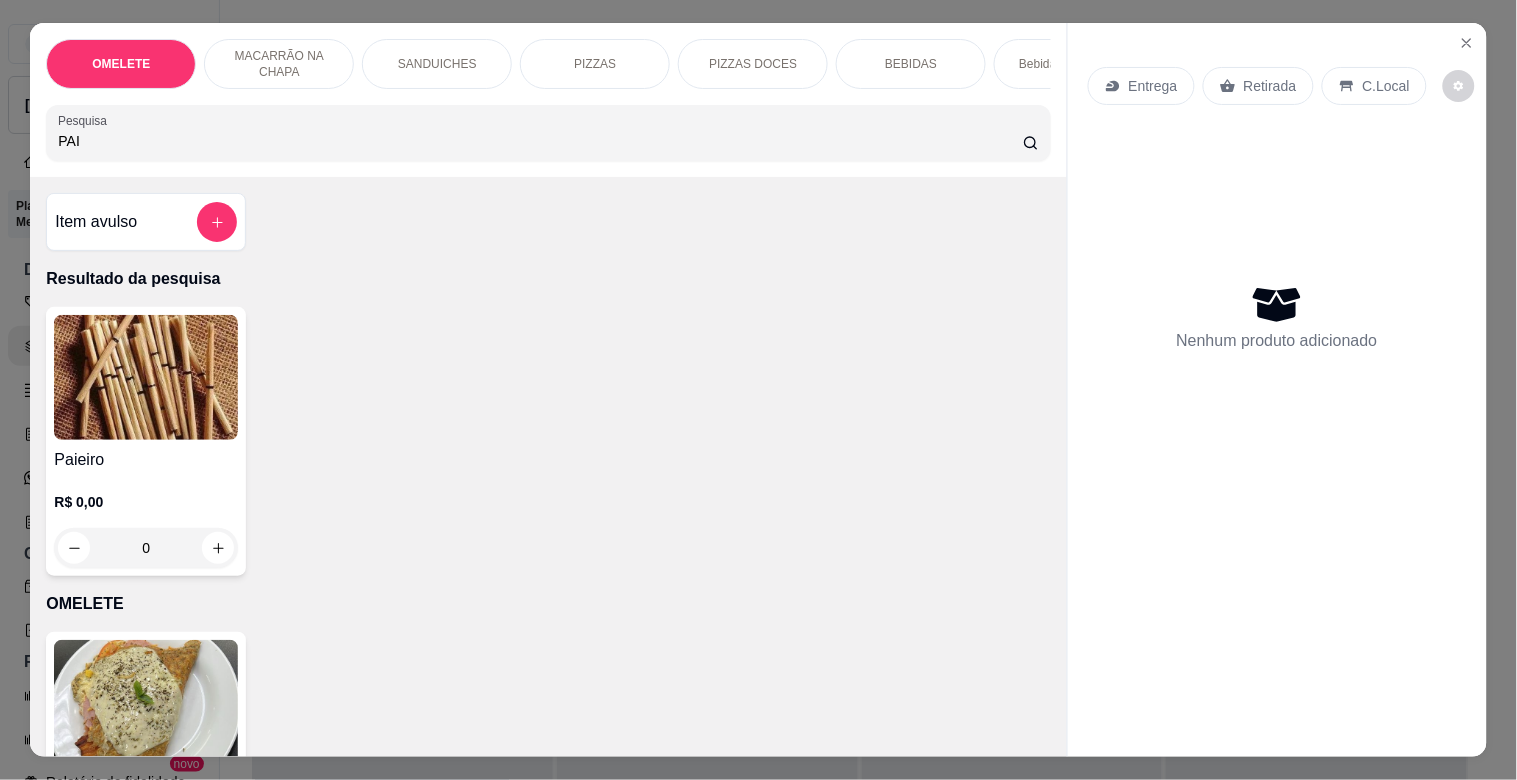 type on "PAI" 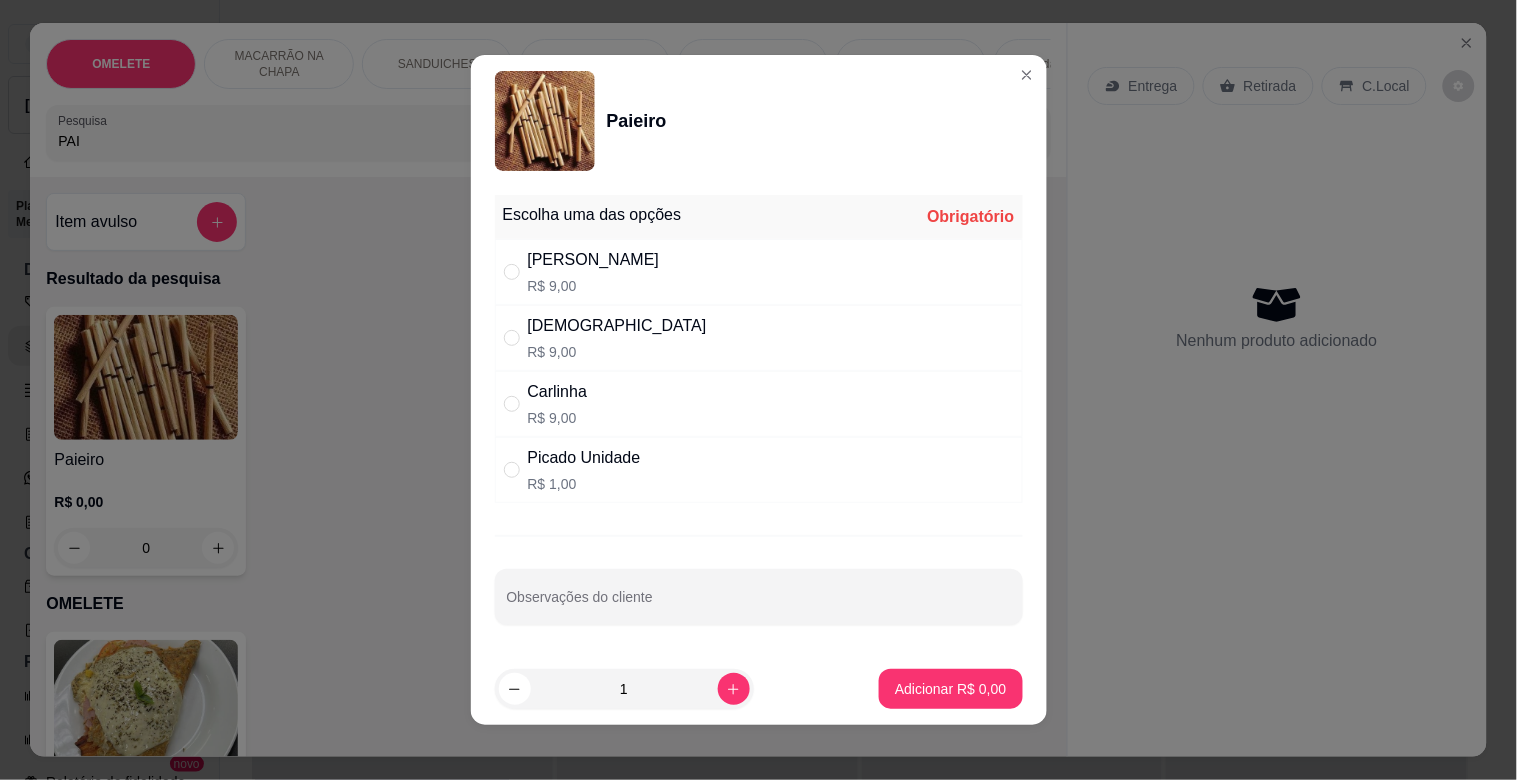 drag, startPoint x: 564, startPoint y: 476, endPoint x: 712, endPoint y: 521, distance: 154.69002 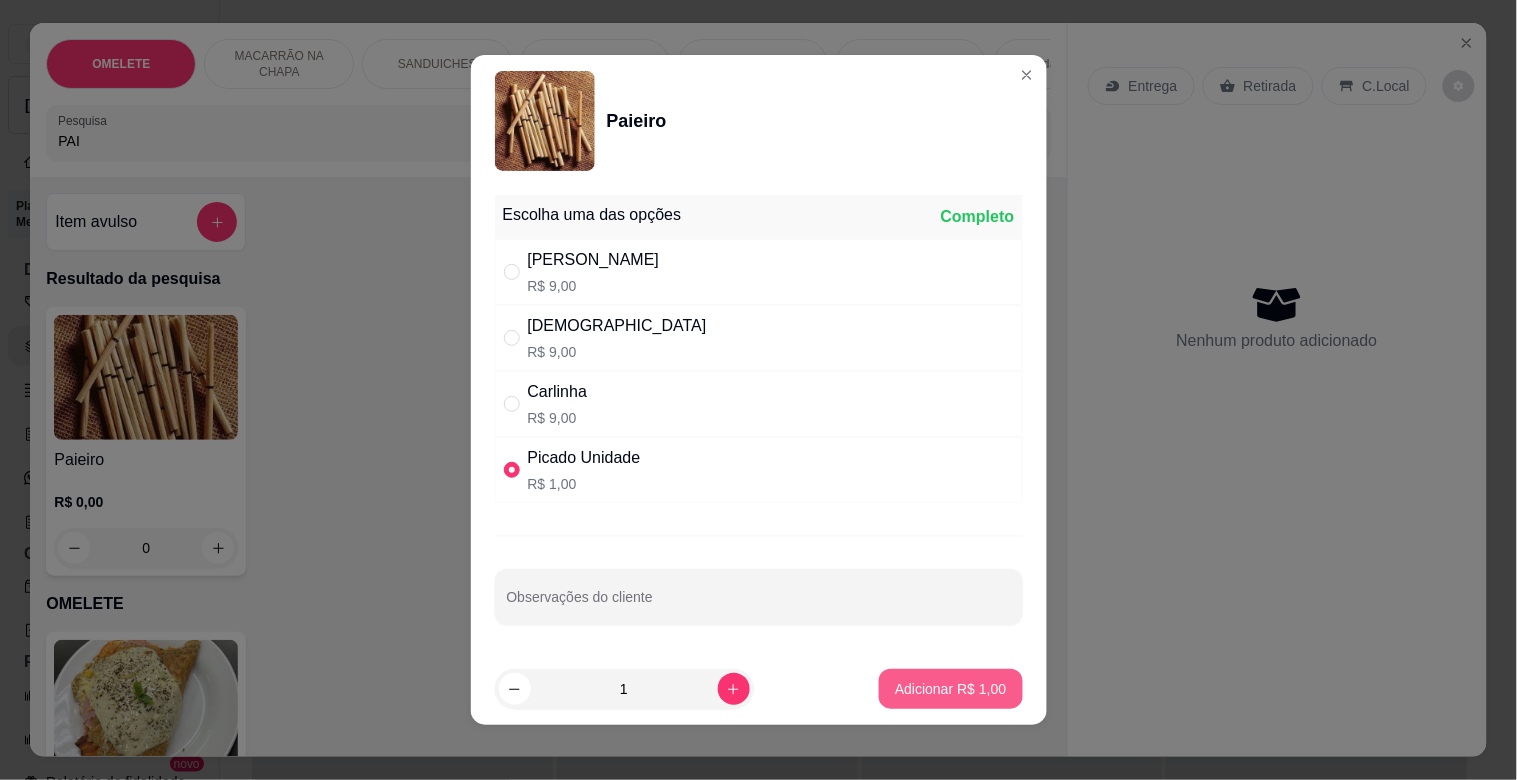 click on "Adicionar   R$ 1,00" at bounding box center [950, 689] 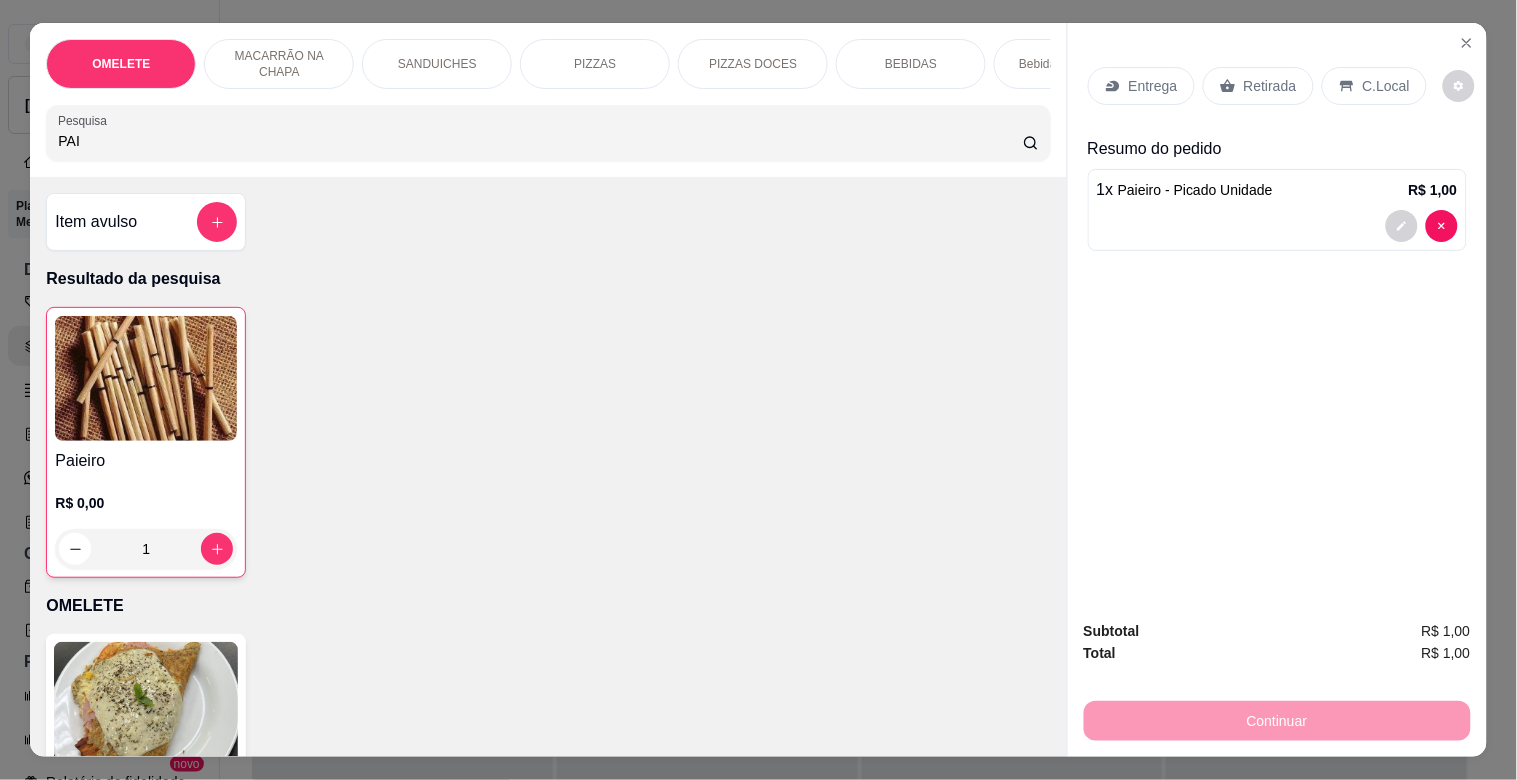 click on "Retirada" at bounding box center (1258, 86) 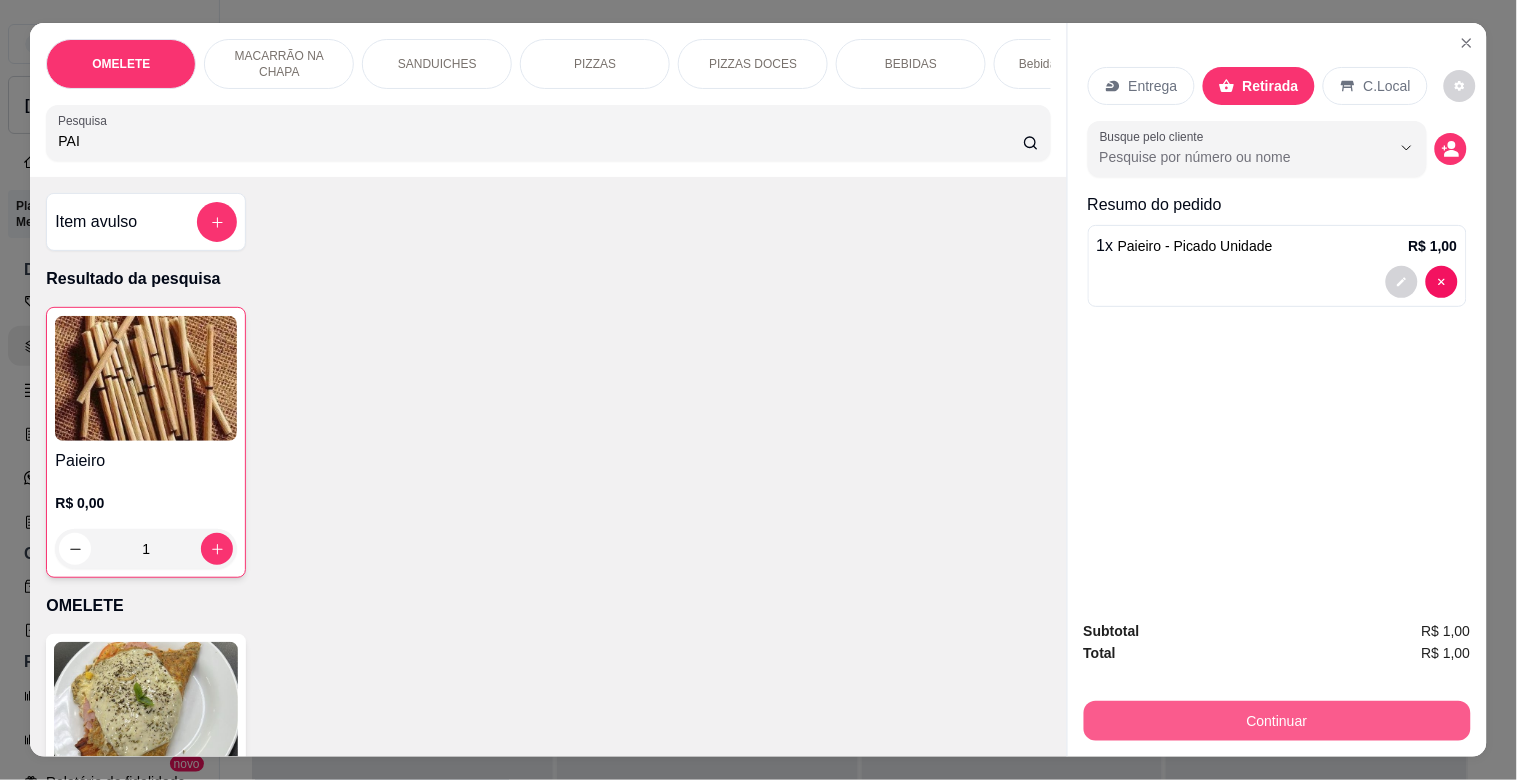 click on "Continuar" at bounding box center (1277, 721) 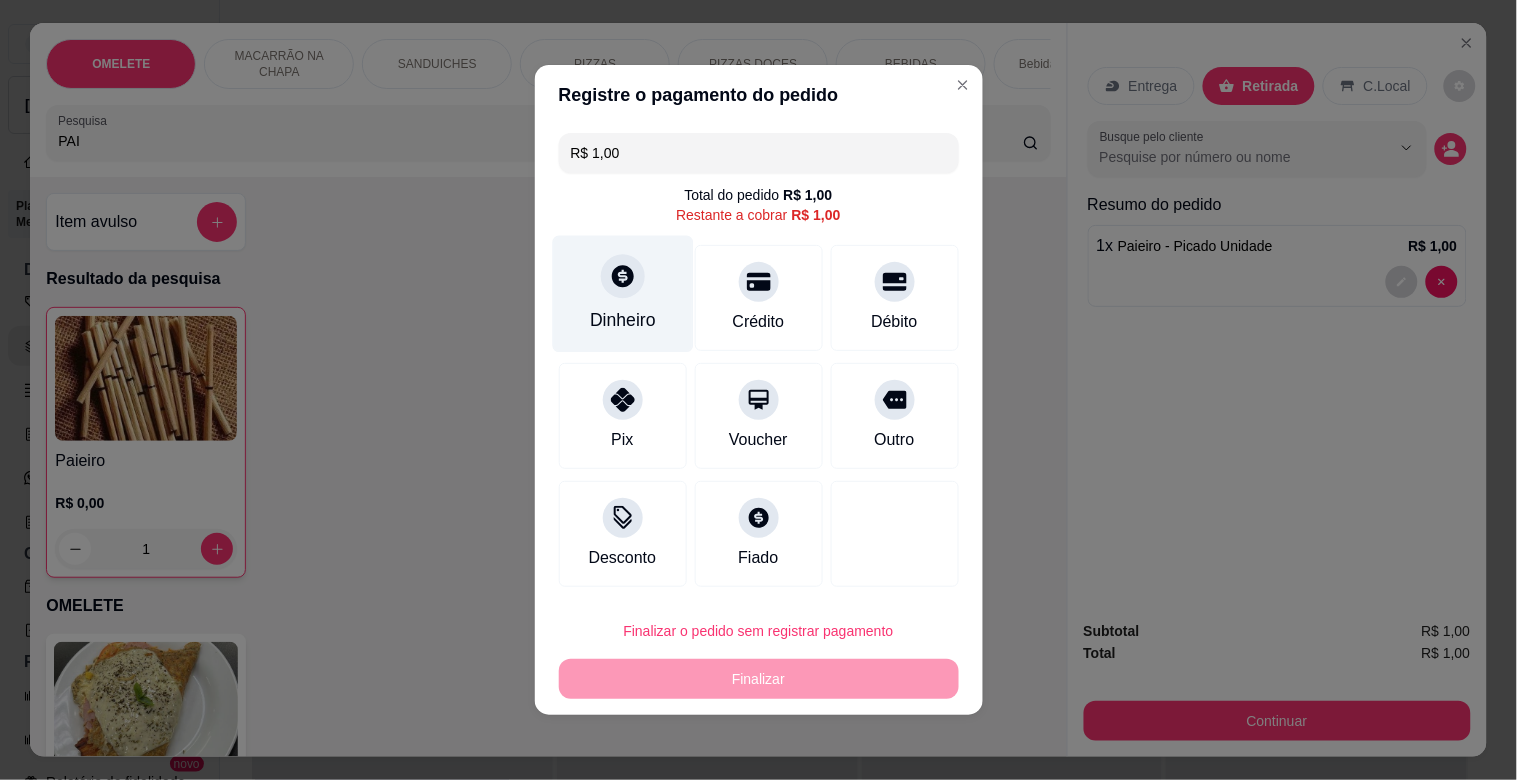 click on "Dinheiro" at bounding box center [622, 294] 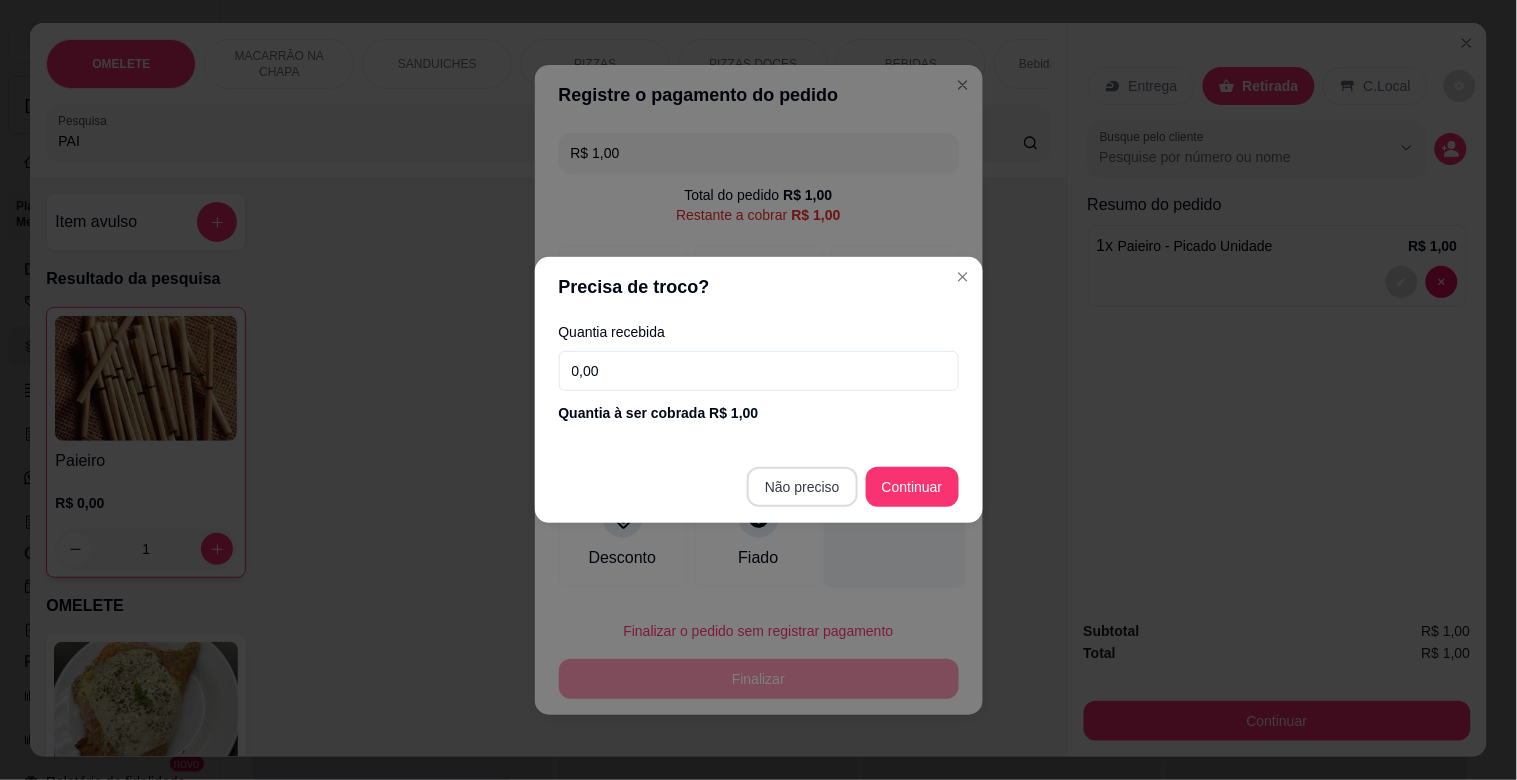 type on "R$ 0,00" 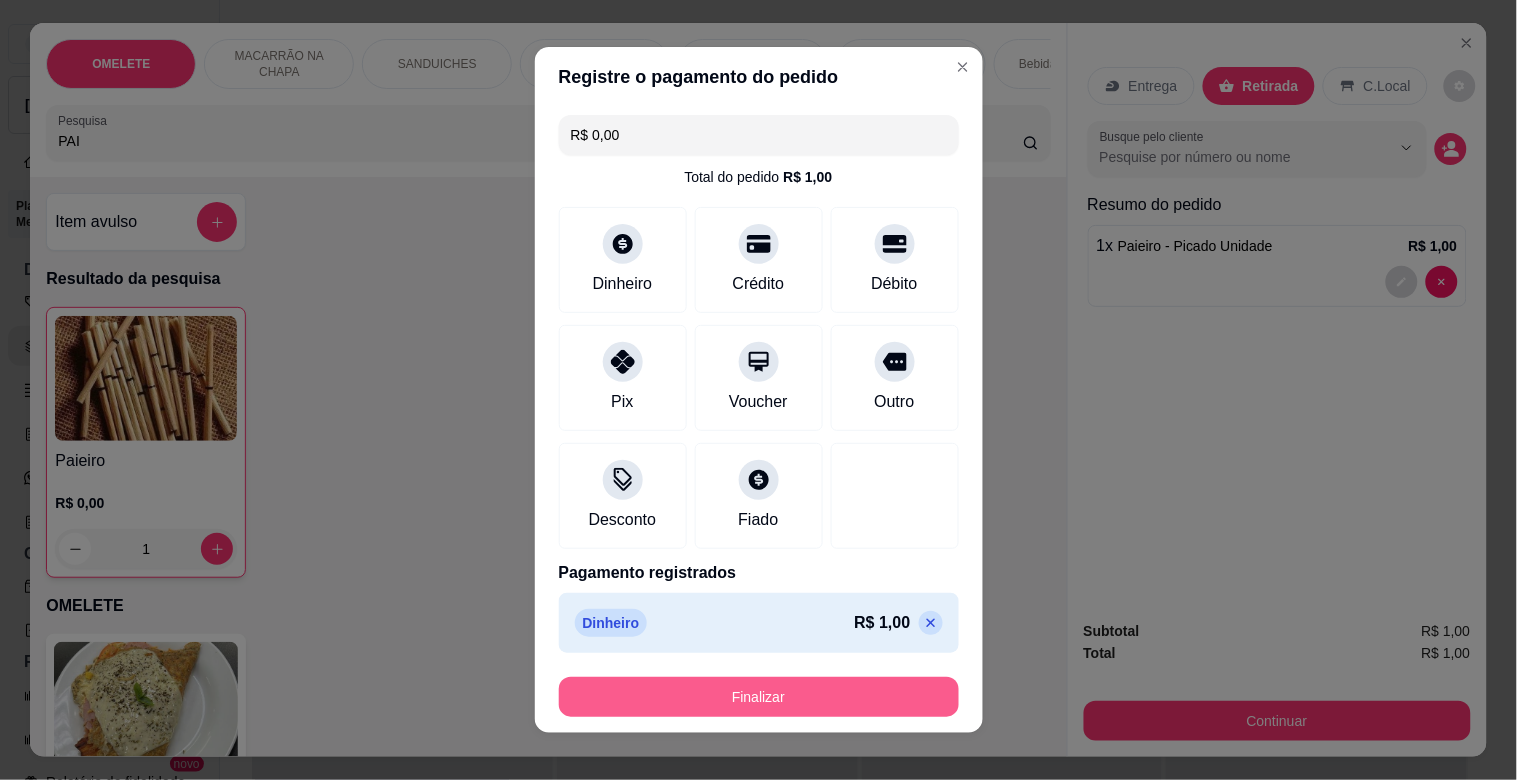 click on "Finalizar" at bounding box center [759, 697] 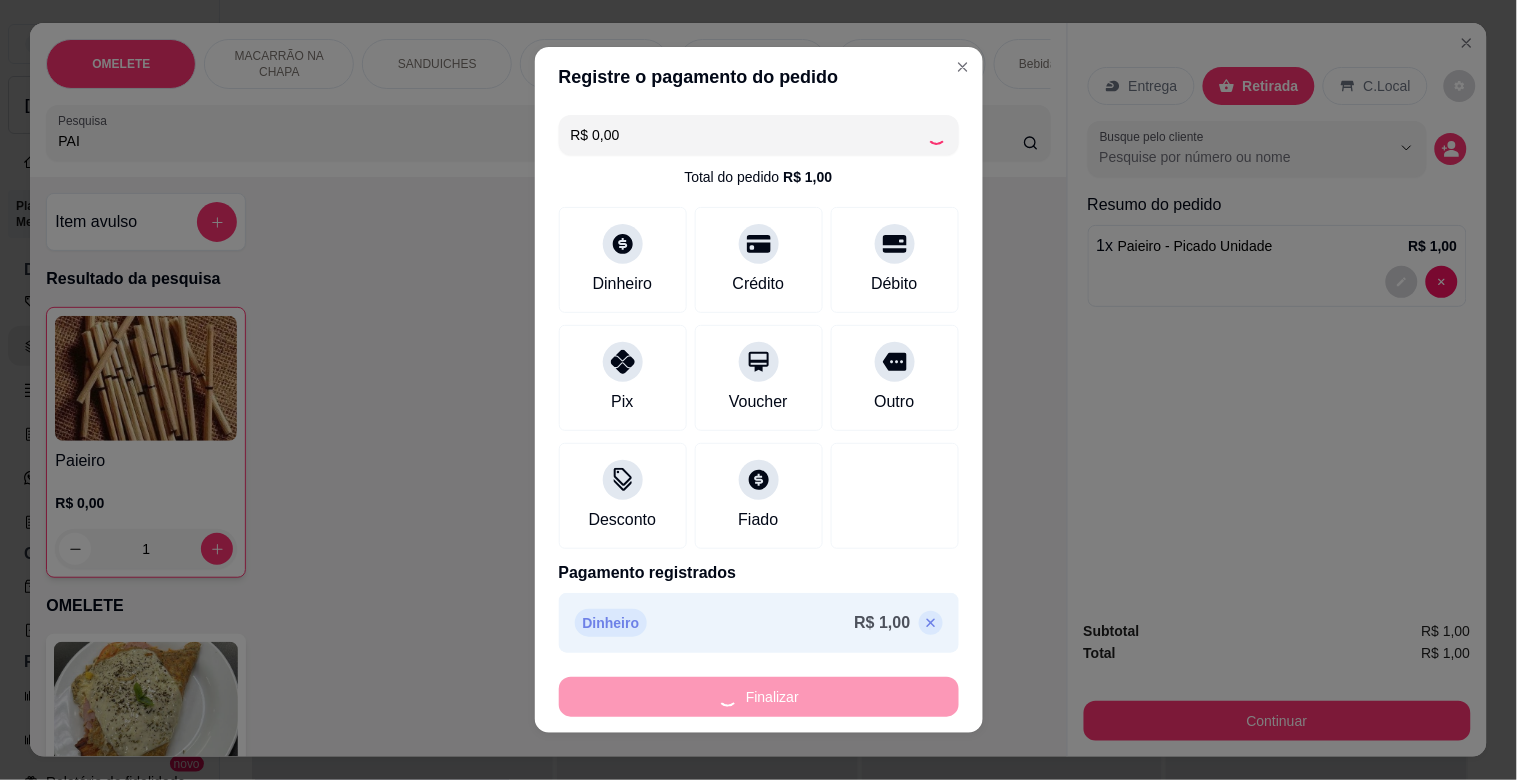 type on "0" 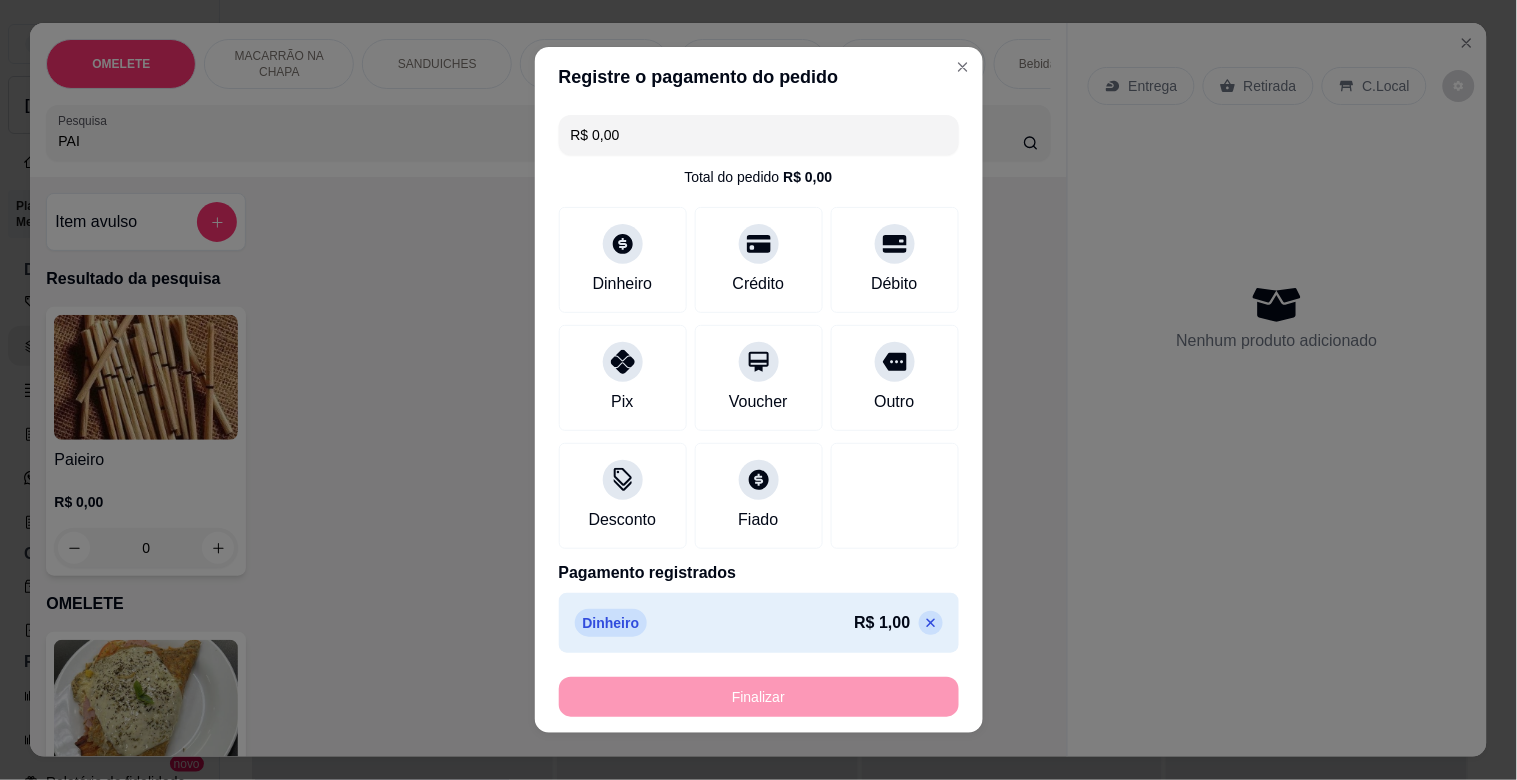 type on "-R$ 1,00" 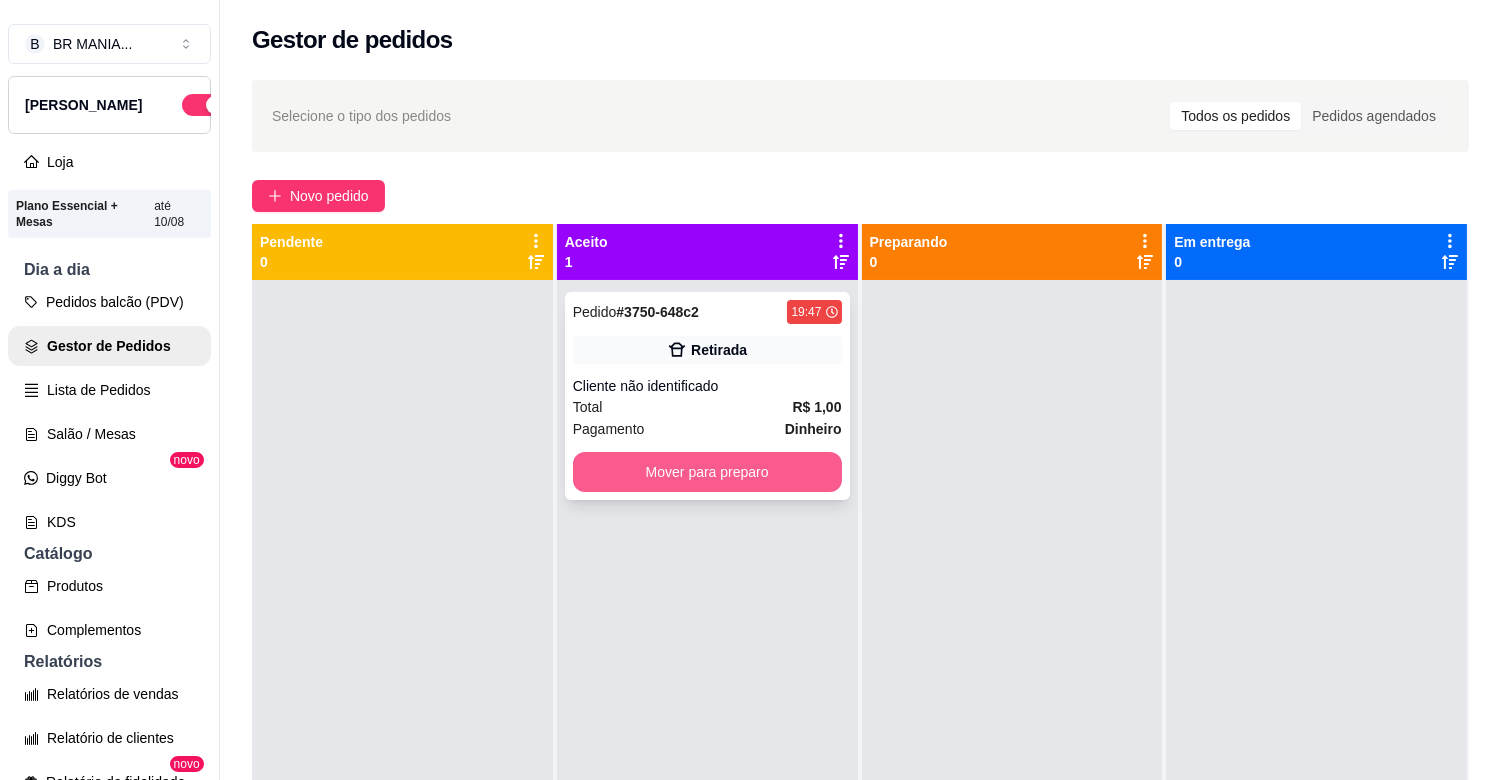 click on "Mover para preparo" at bounding box center [707, 472] 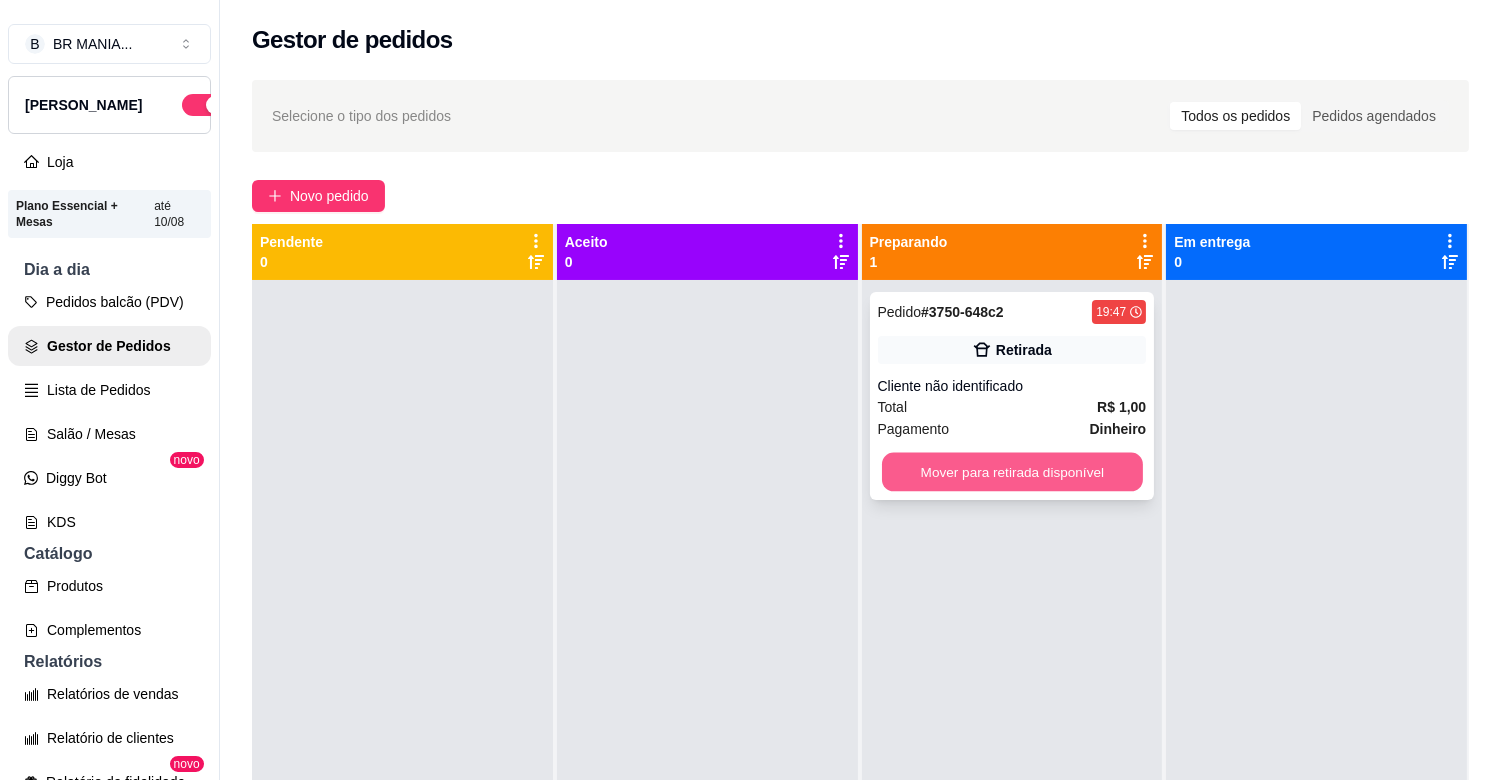 click on "Mover para retirada disponível" at bounding box center [1012, 472] 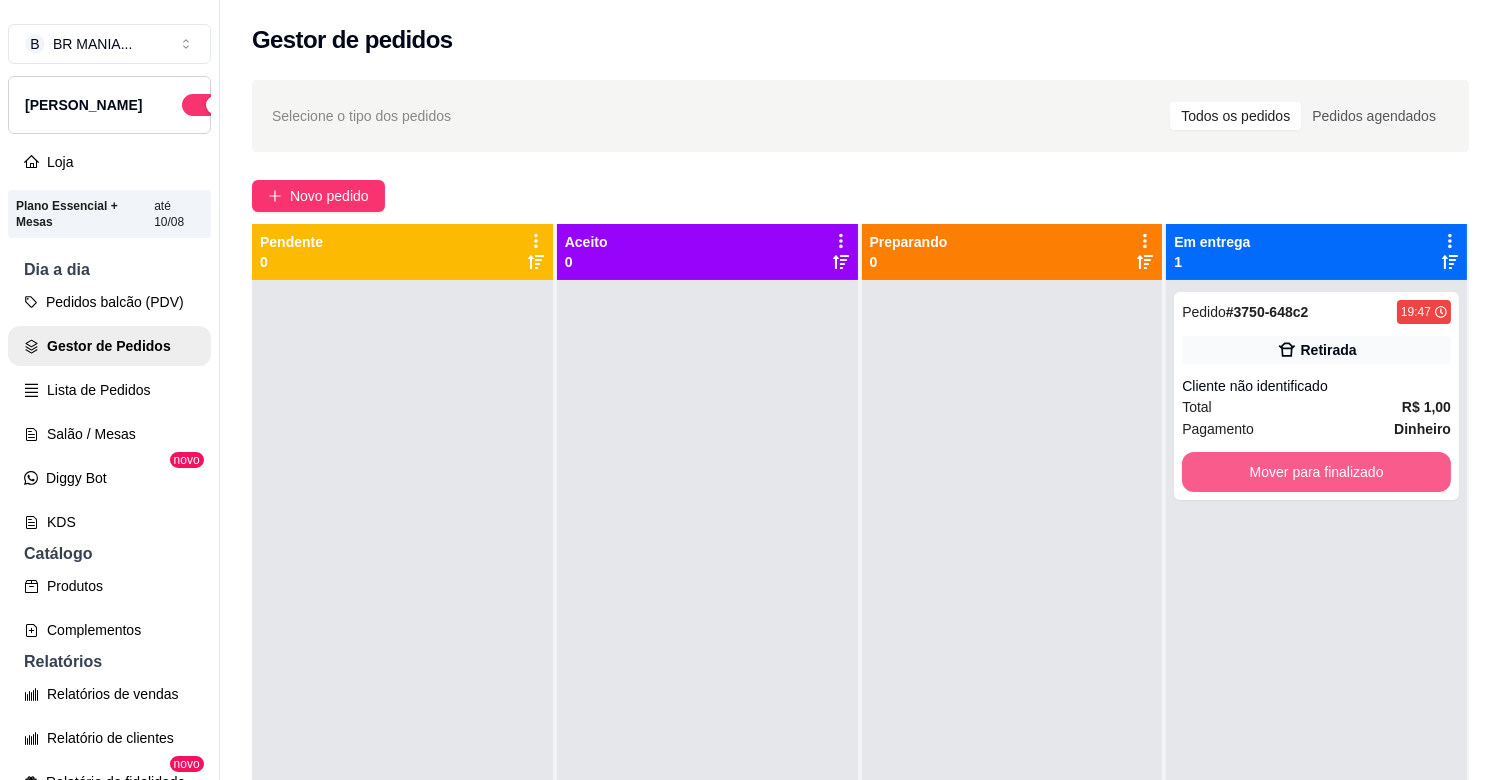 click on "Mover para finalizado" at bounding box center [1316, 472] 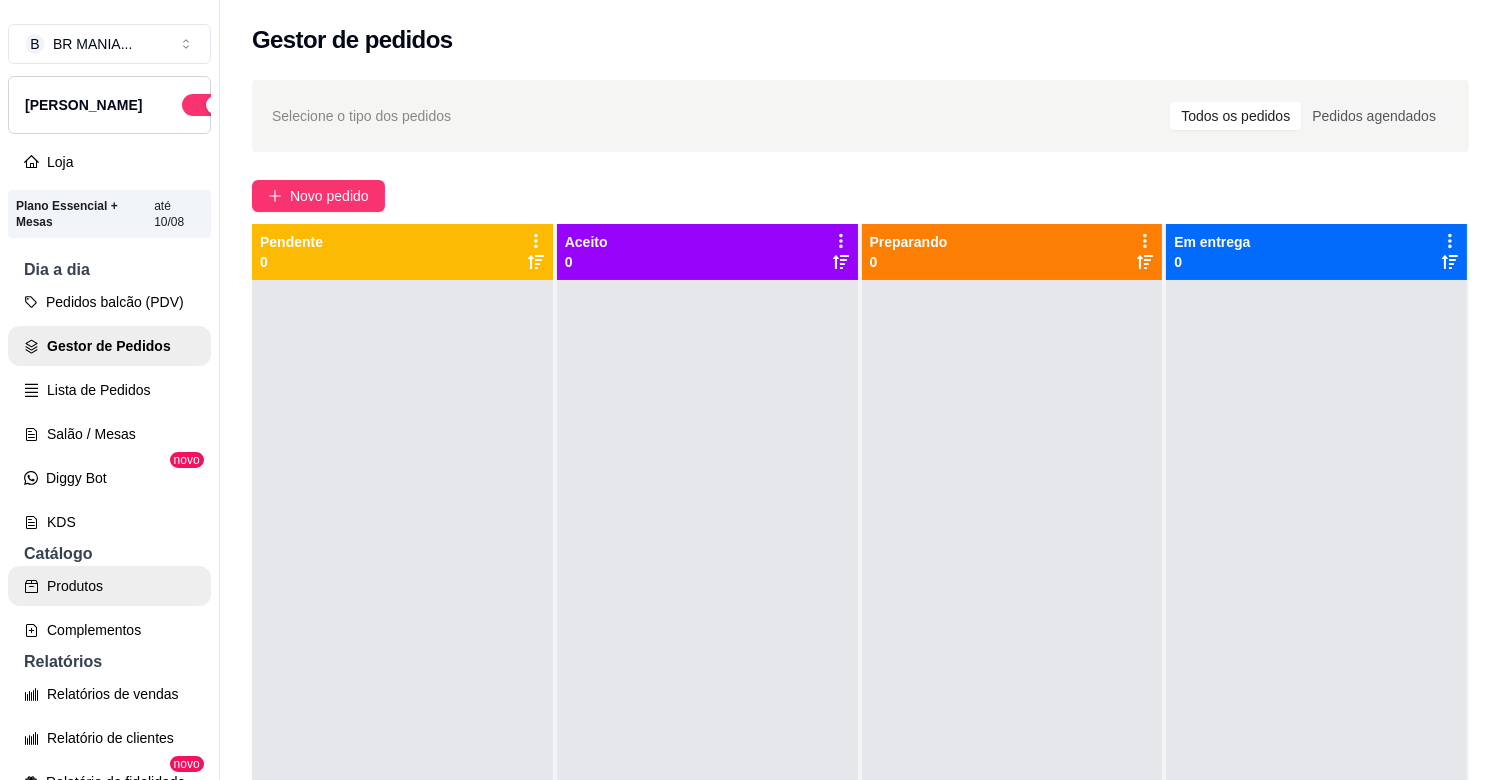 click on "Produtos" at bounding box center (109, 586) 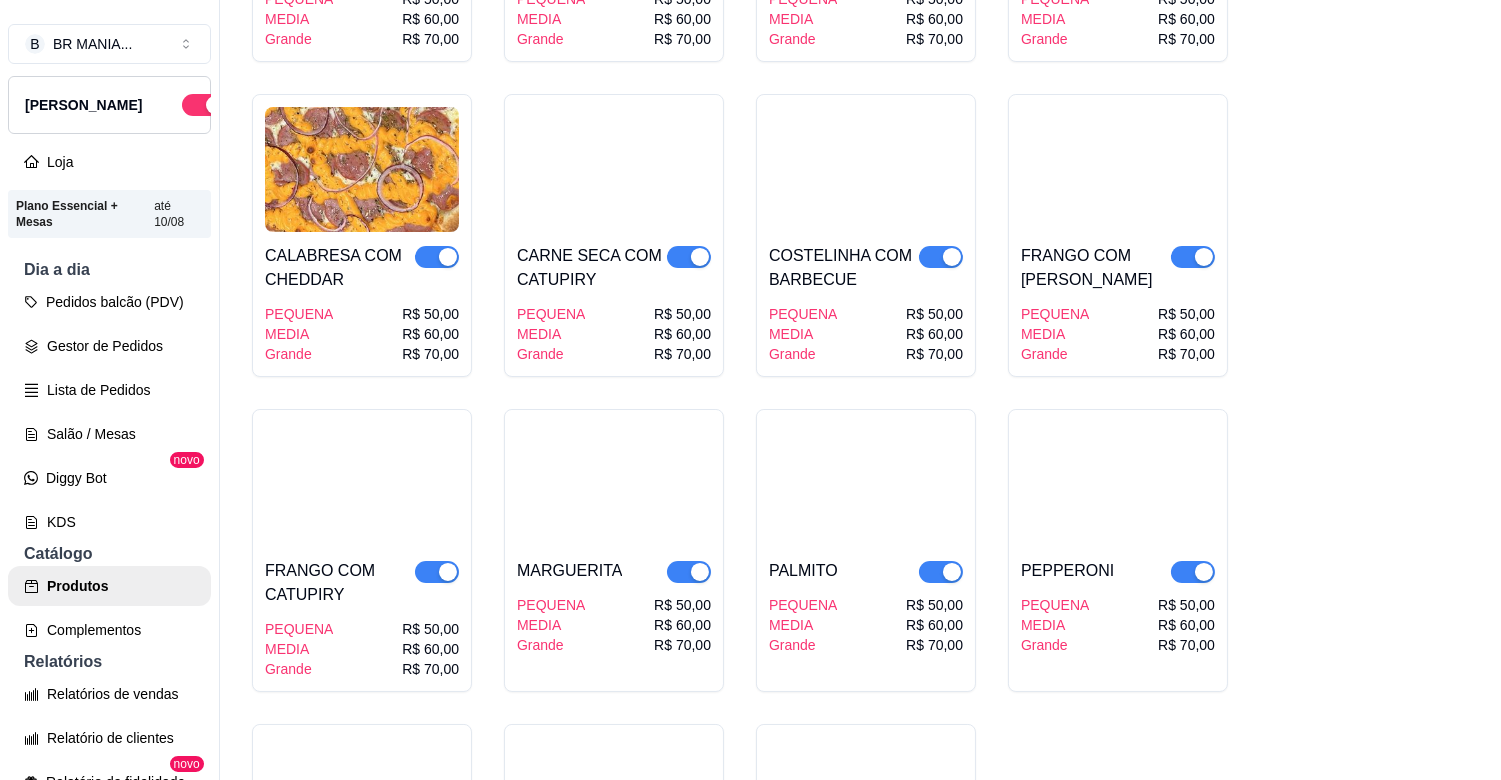 scroll, scrollTop: 3931, scrollLeft: 0, axis: vertical 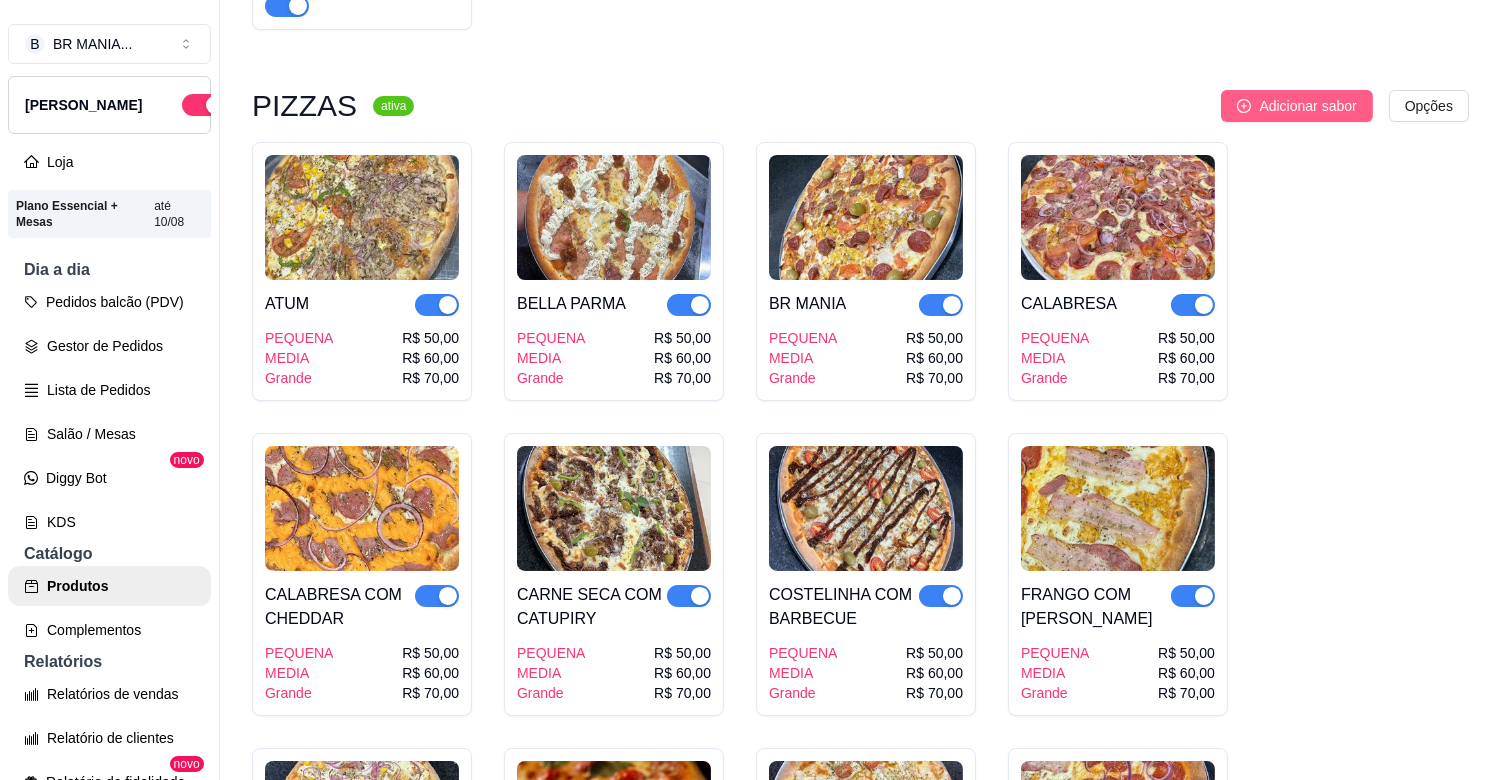 click on "Adicionar sabor" at bounding box center (1307, 106) 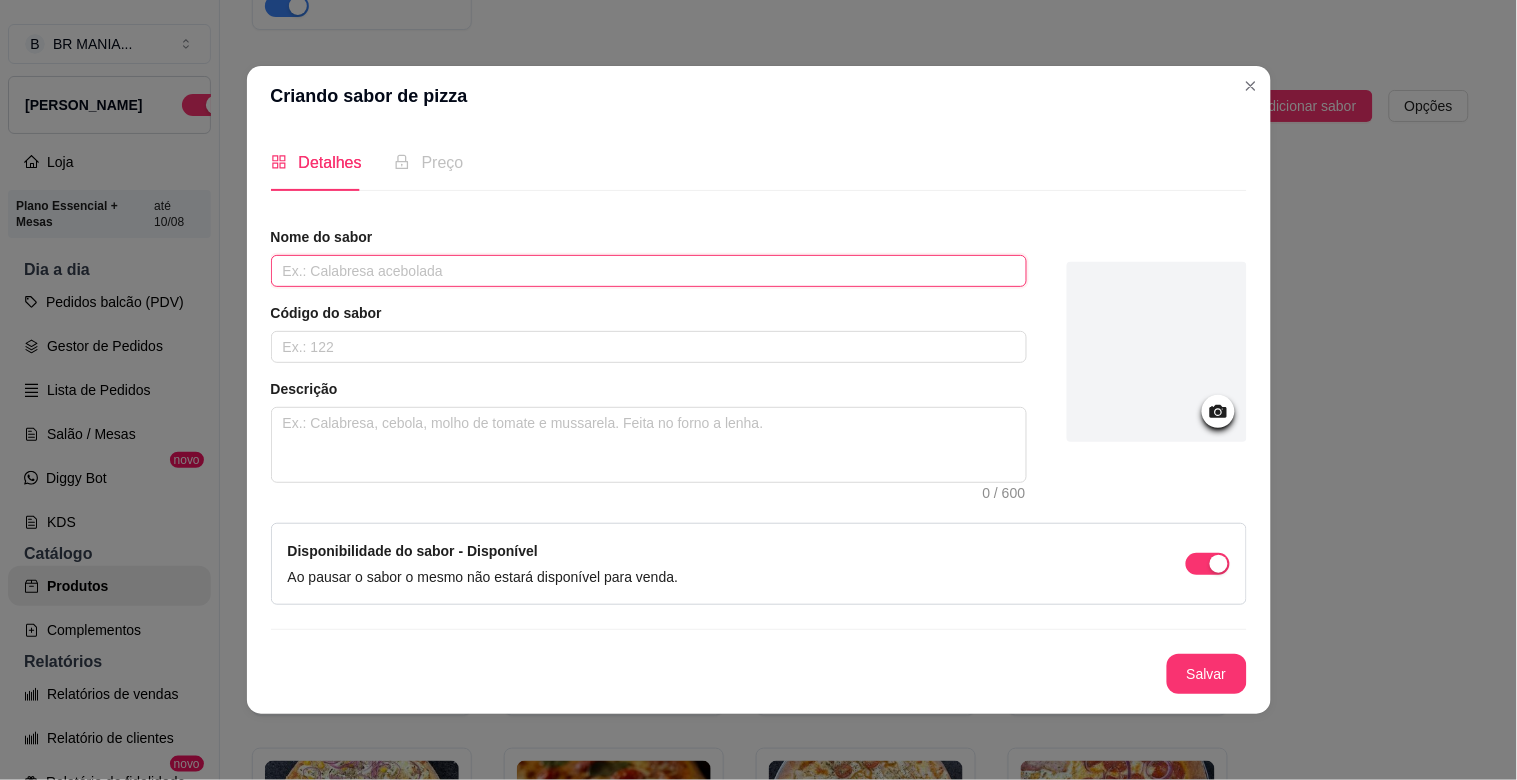 click at bounding box center (649, 271) 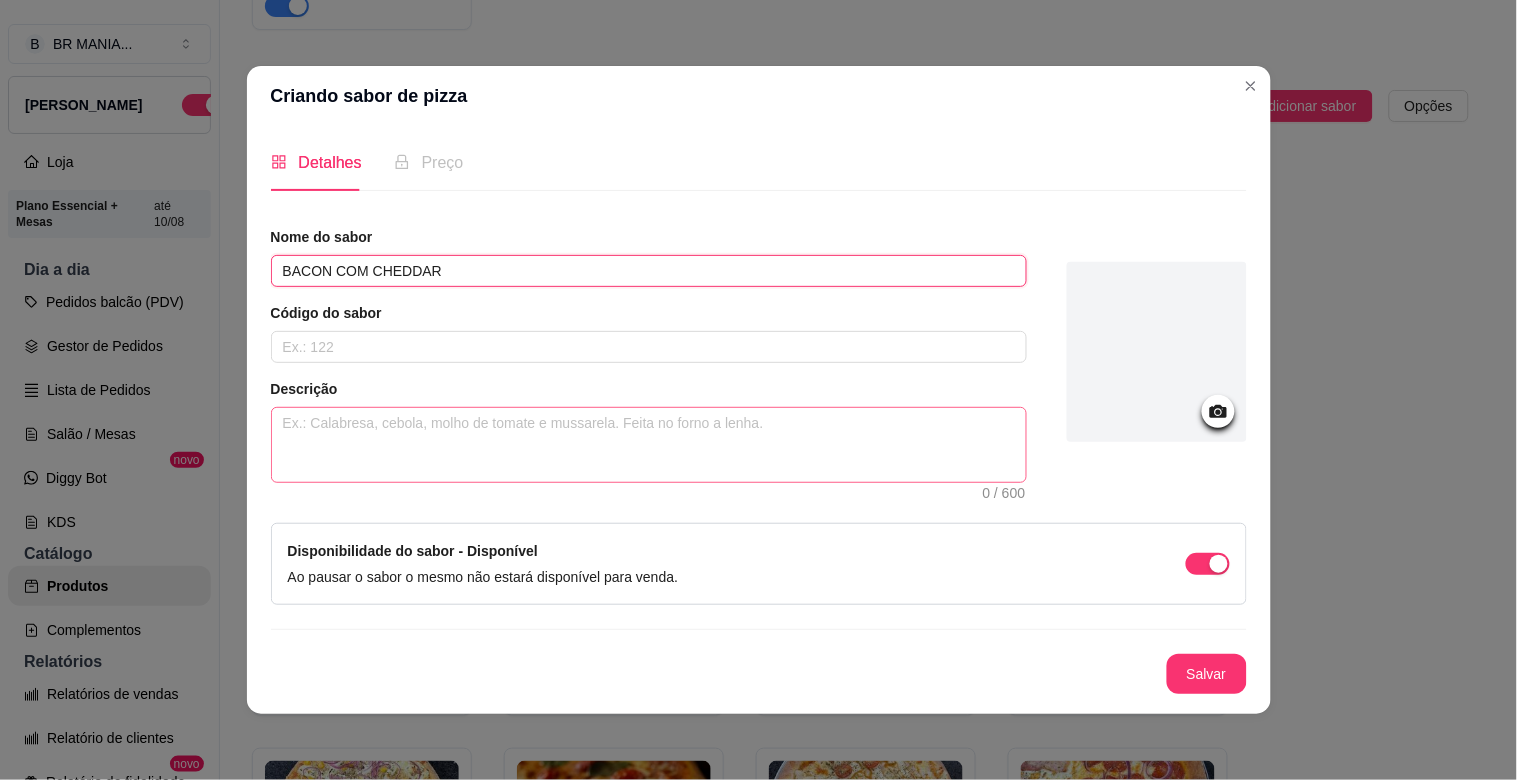 type on "BACON COM CHEDDAR" 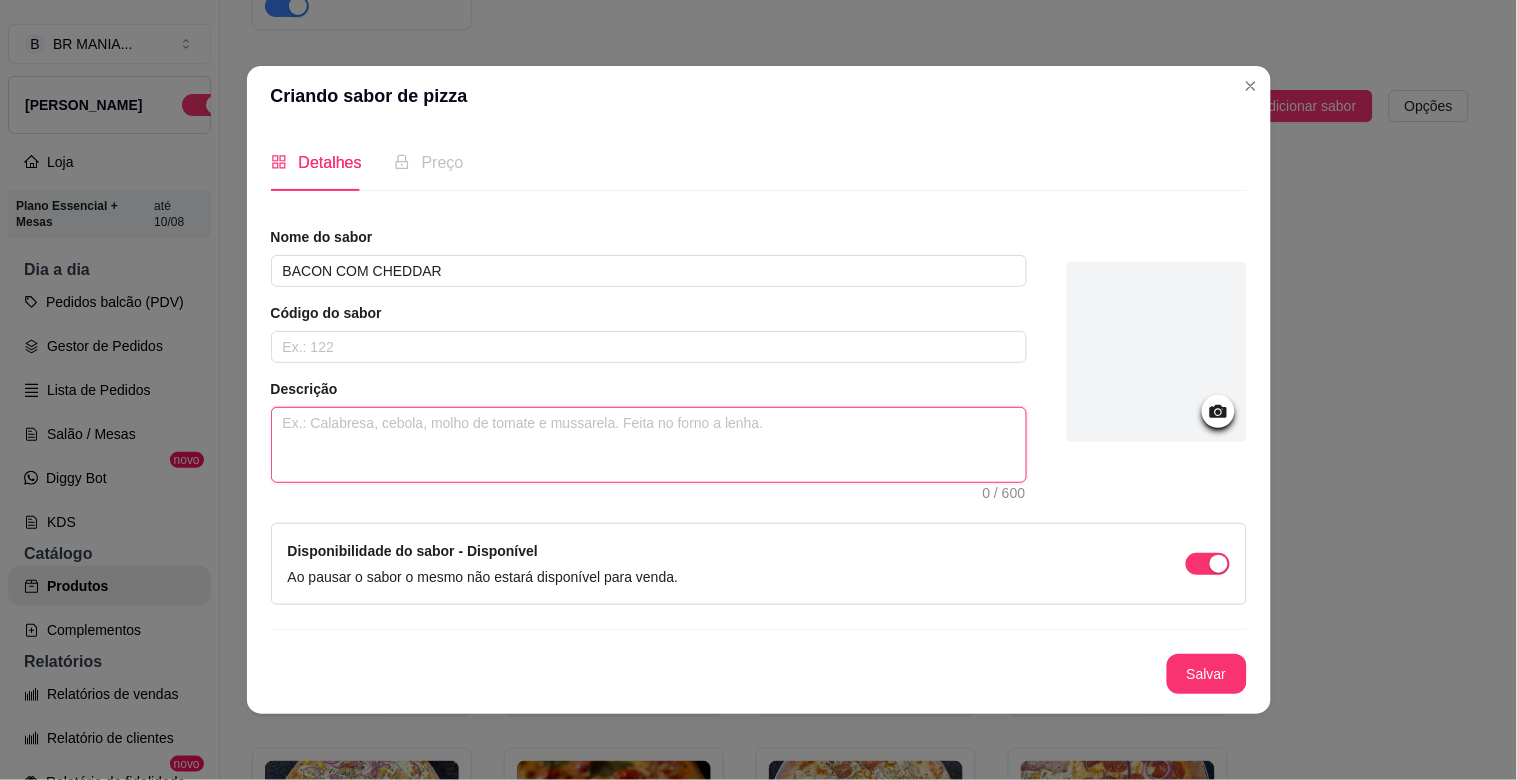 click at bounding box center [649, 445] 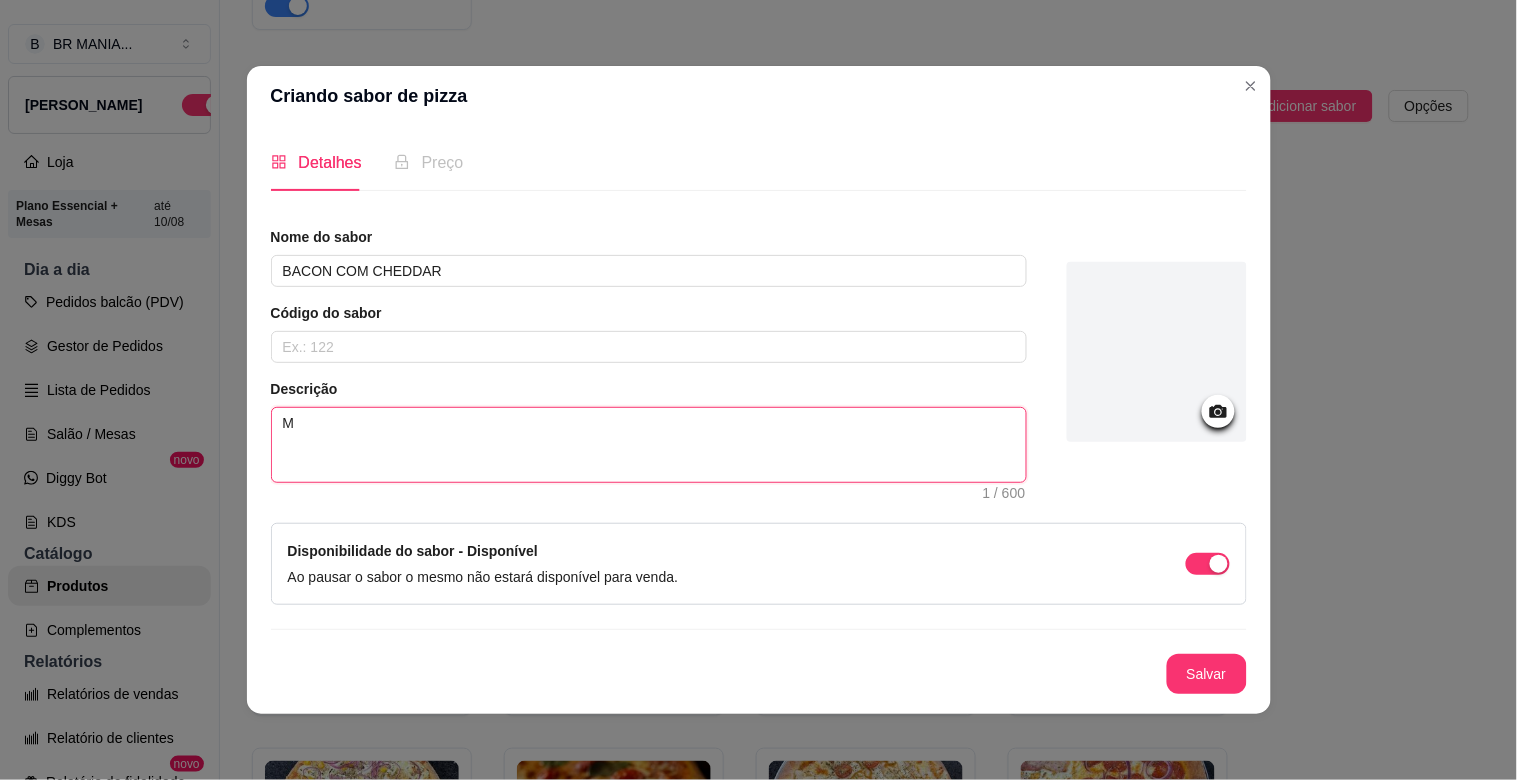 type on "MO" 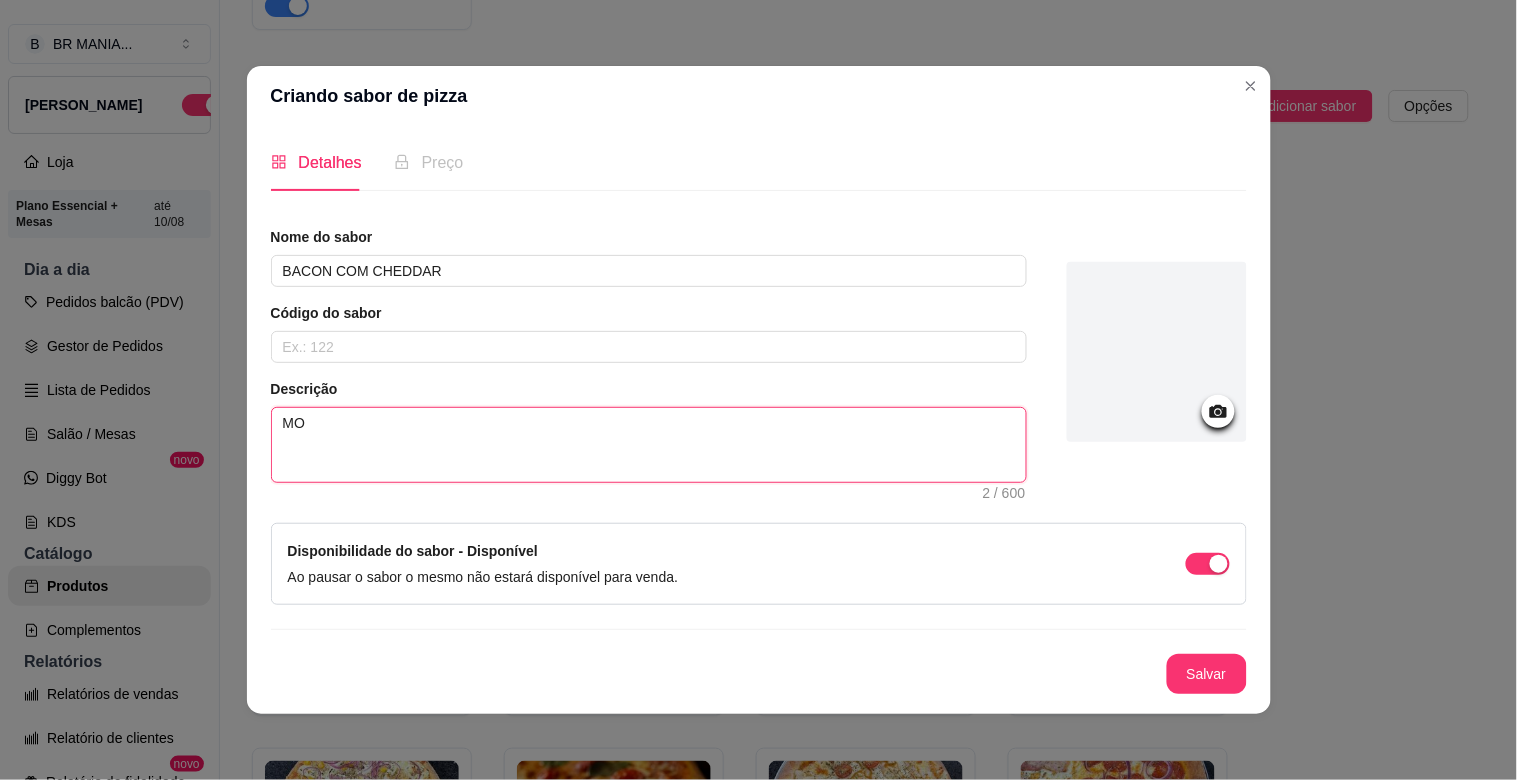 type 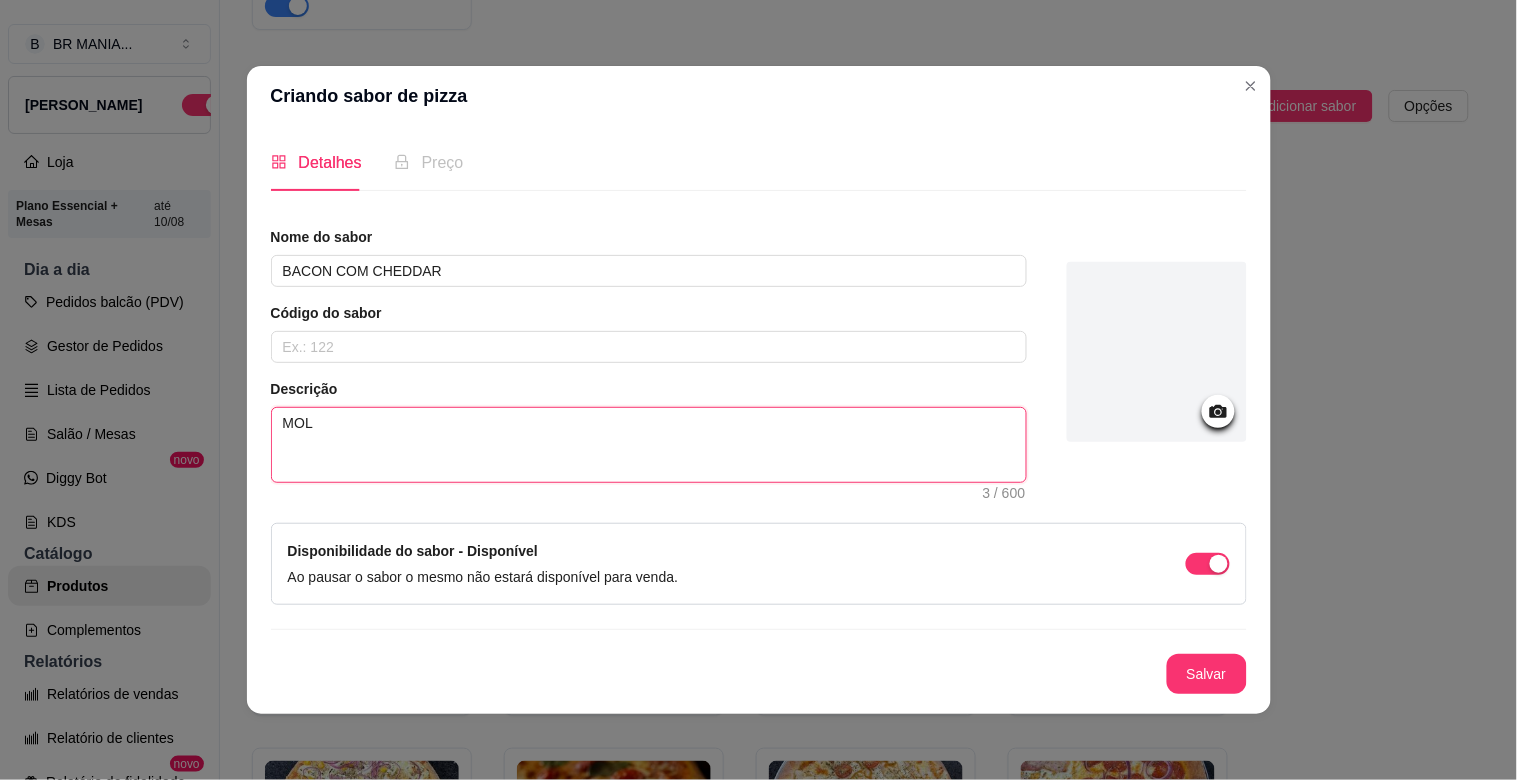 type 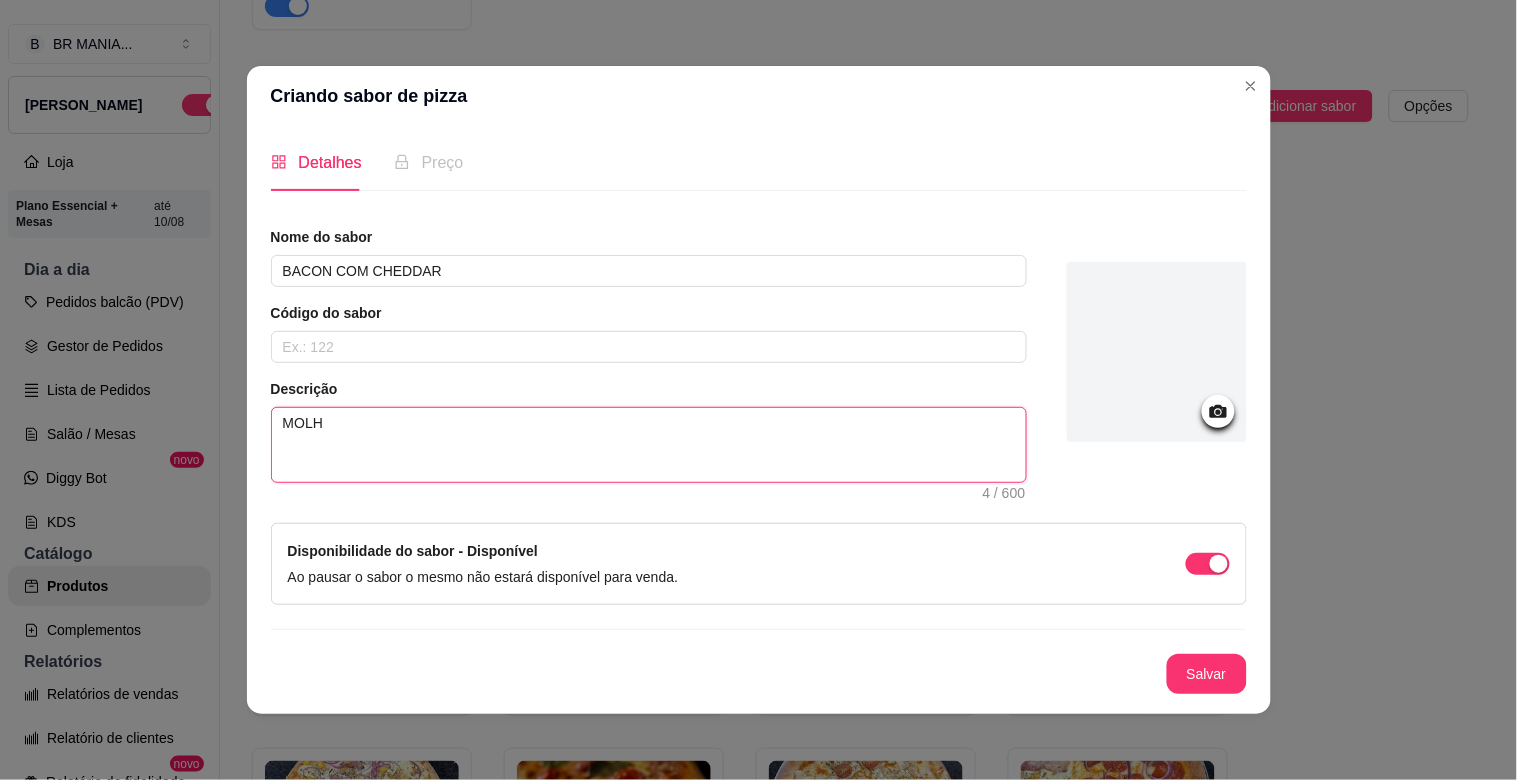 type 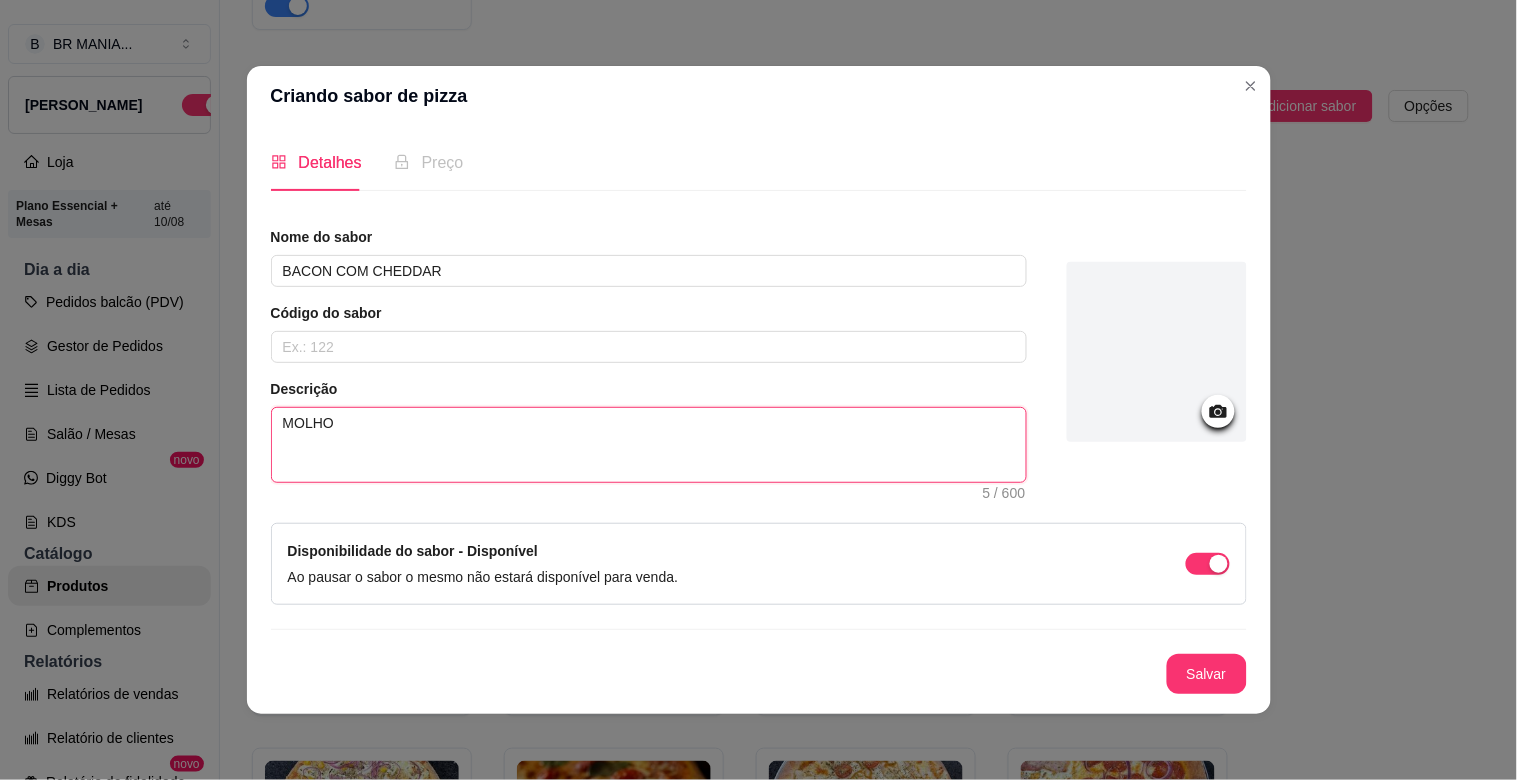 type 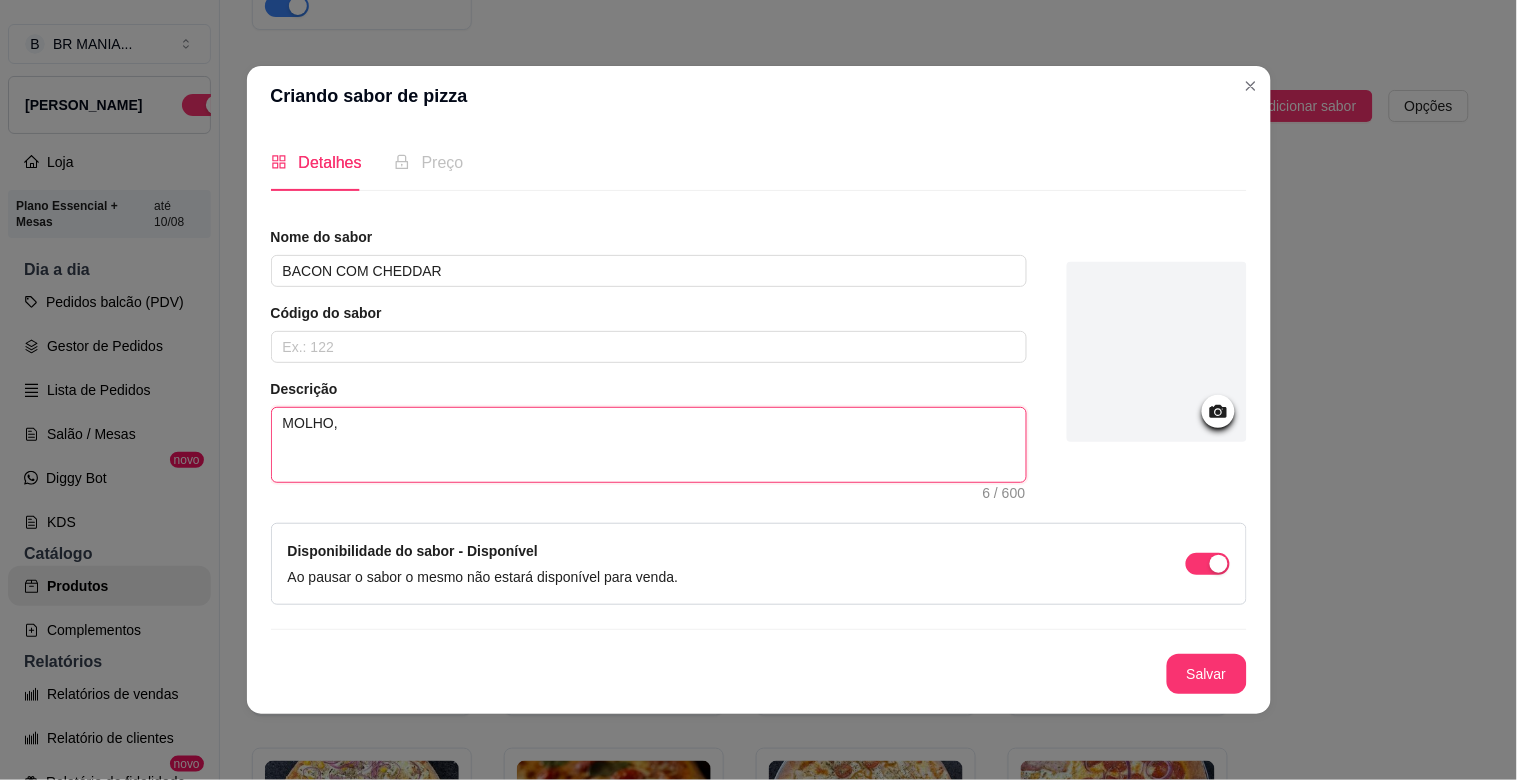 type on "MOLHO," 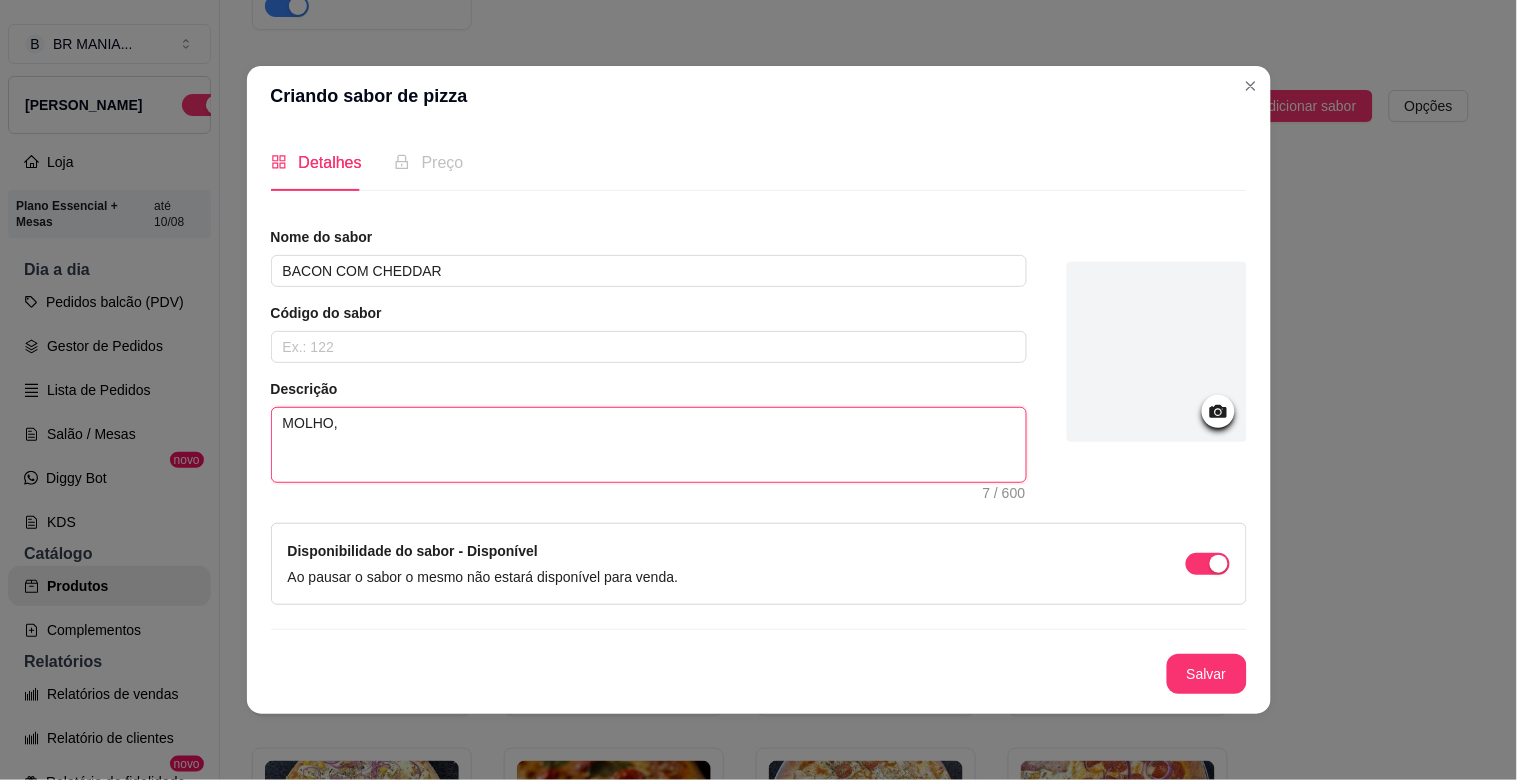 type 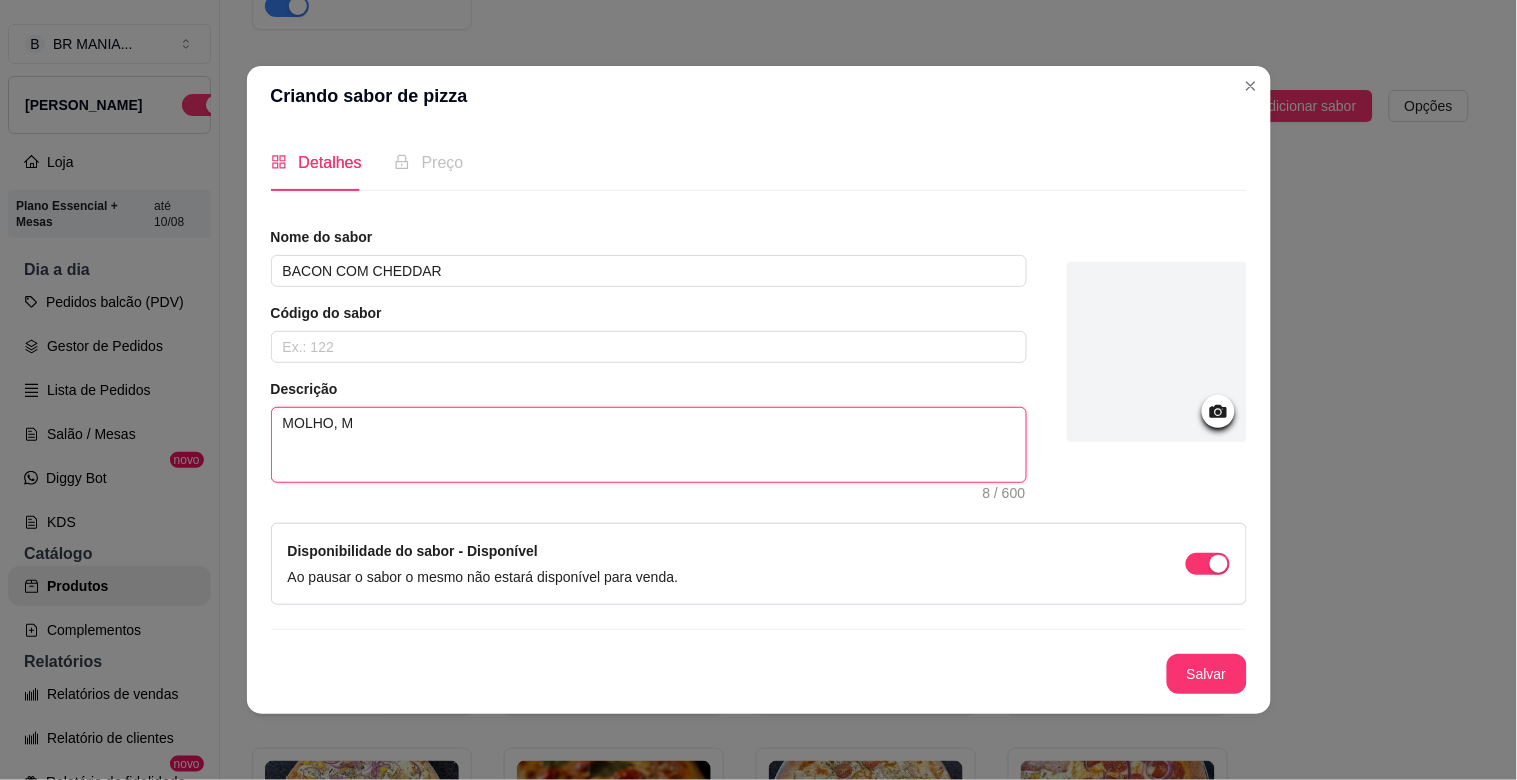 type 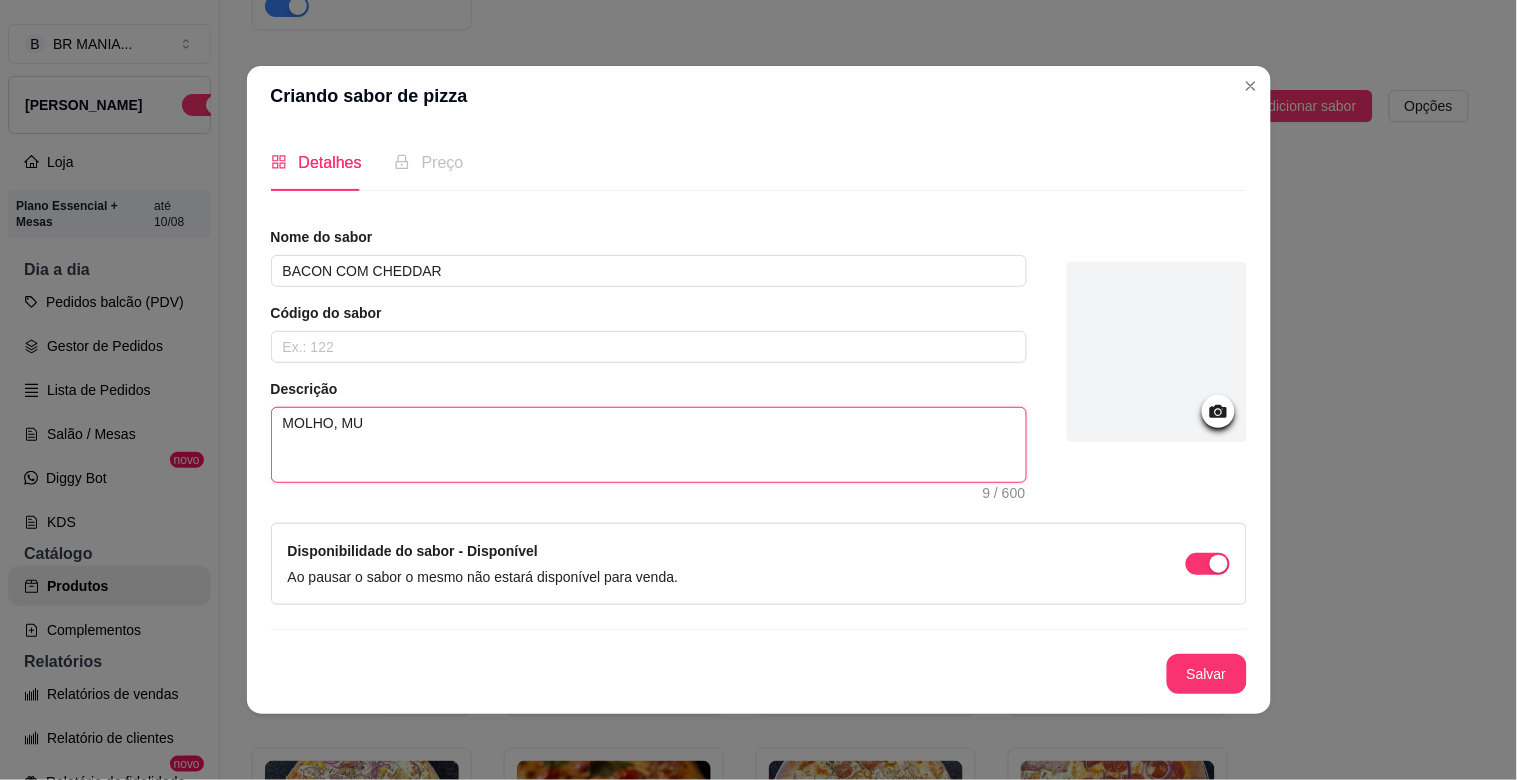 type 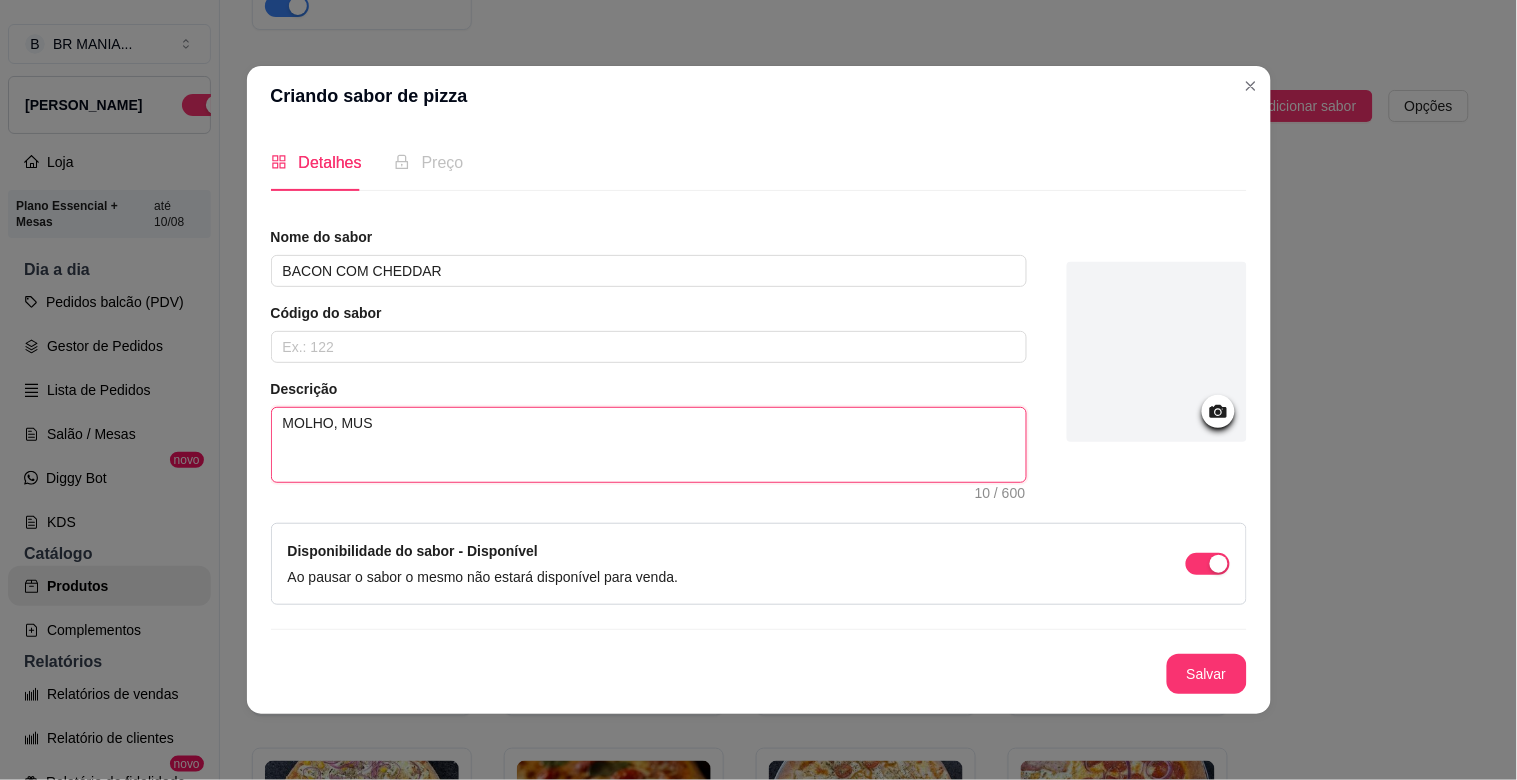 type 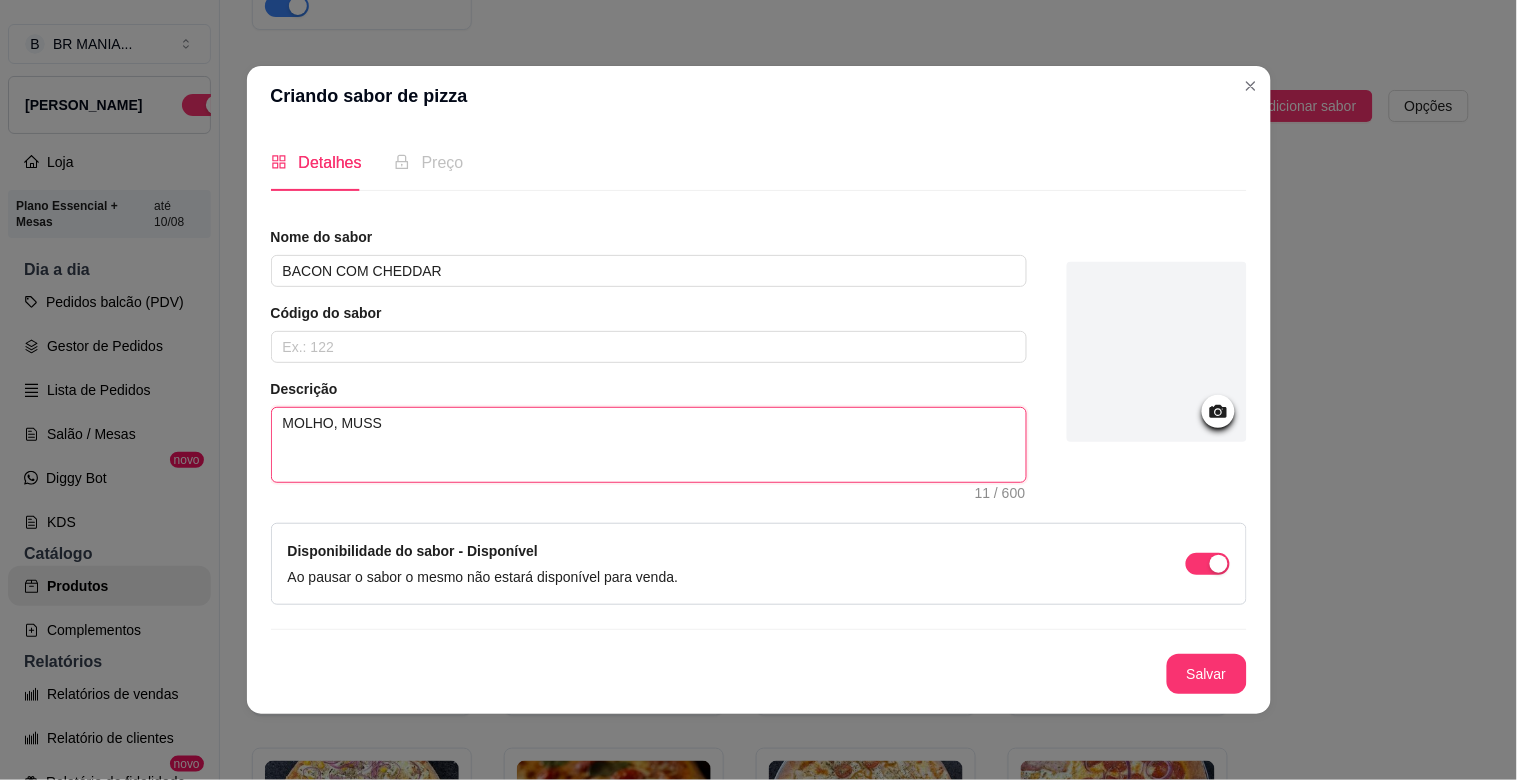 type 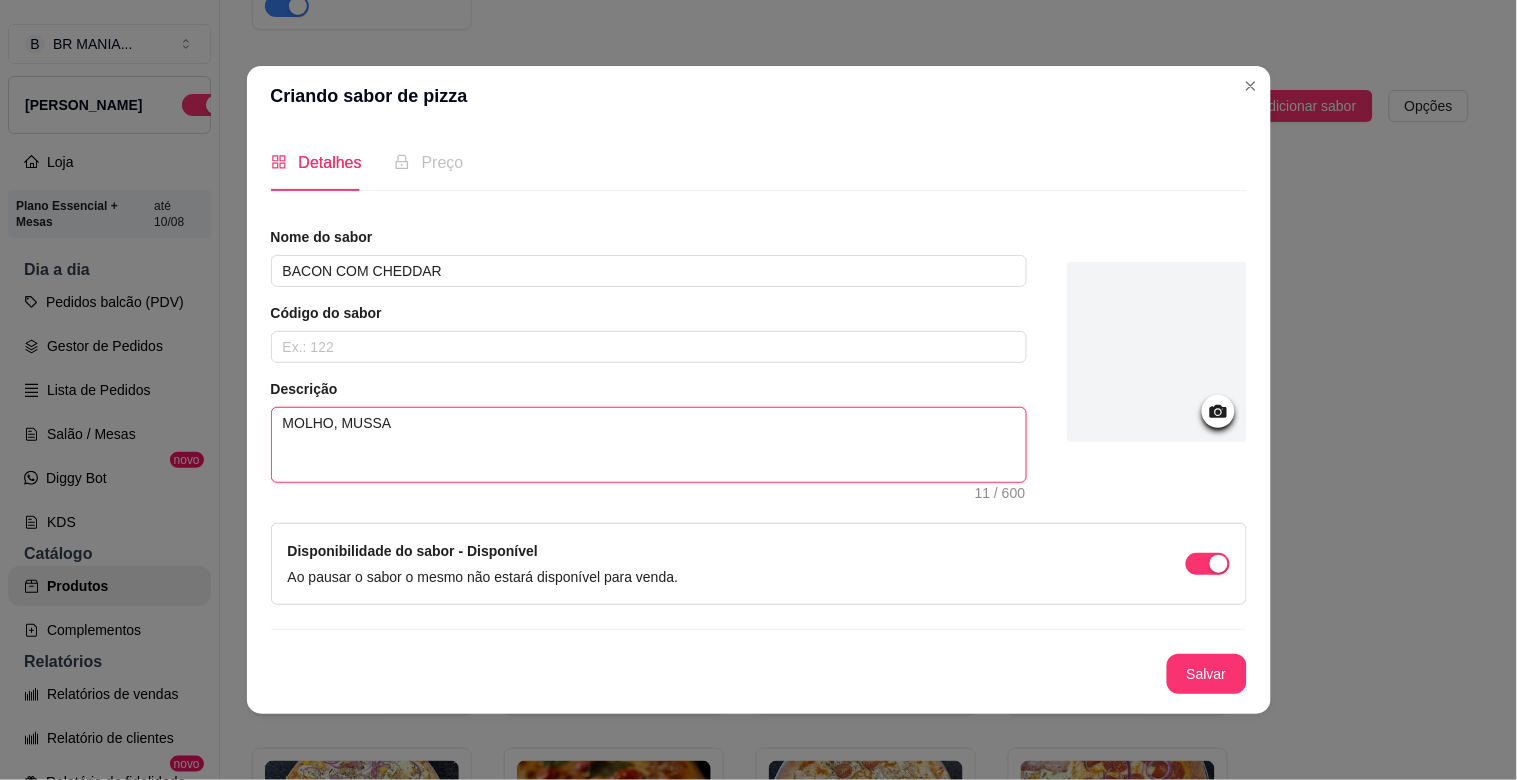 type 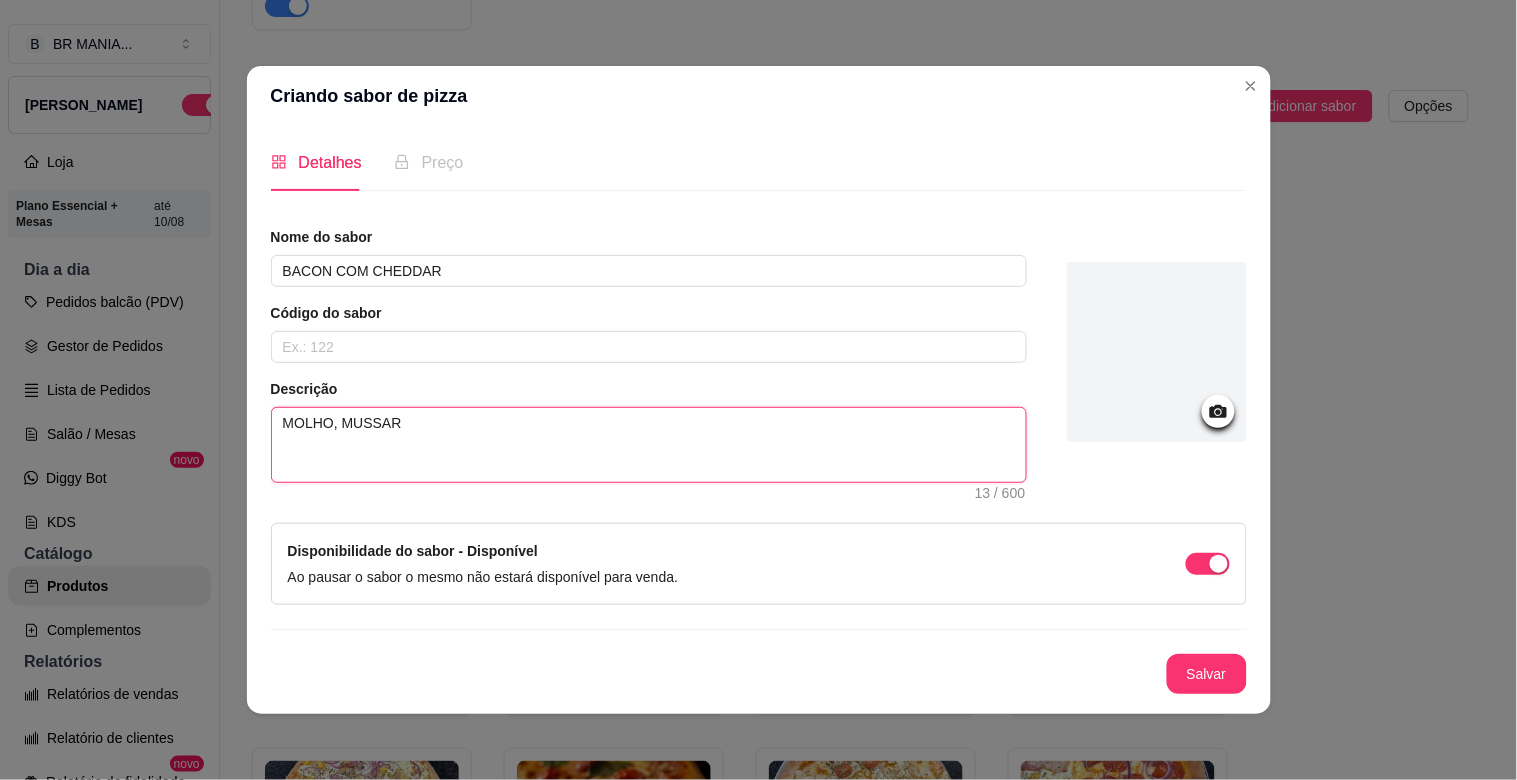 type 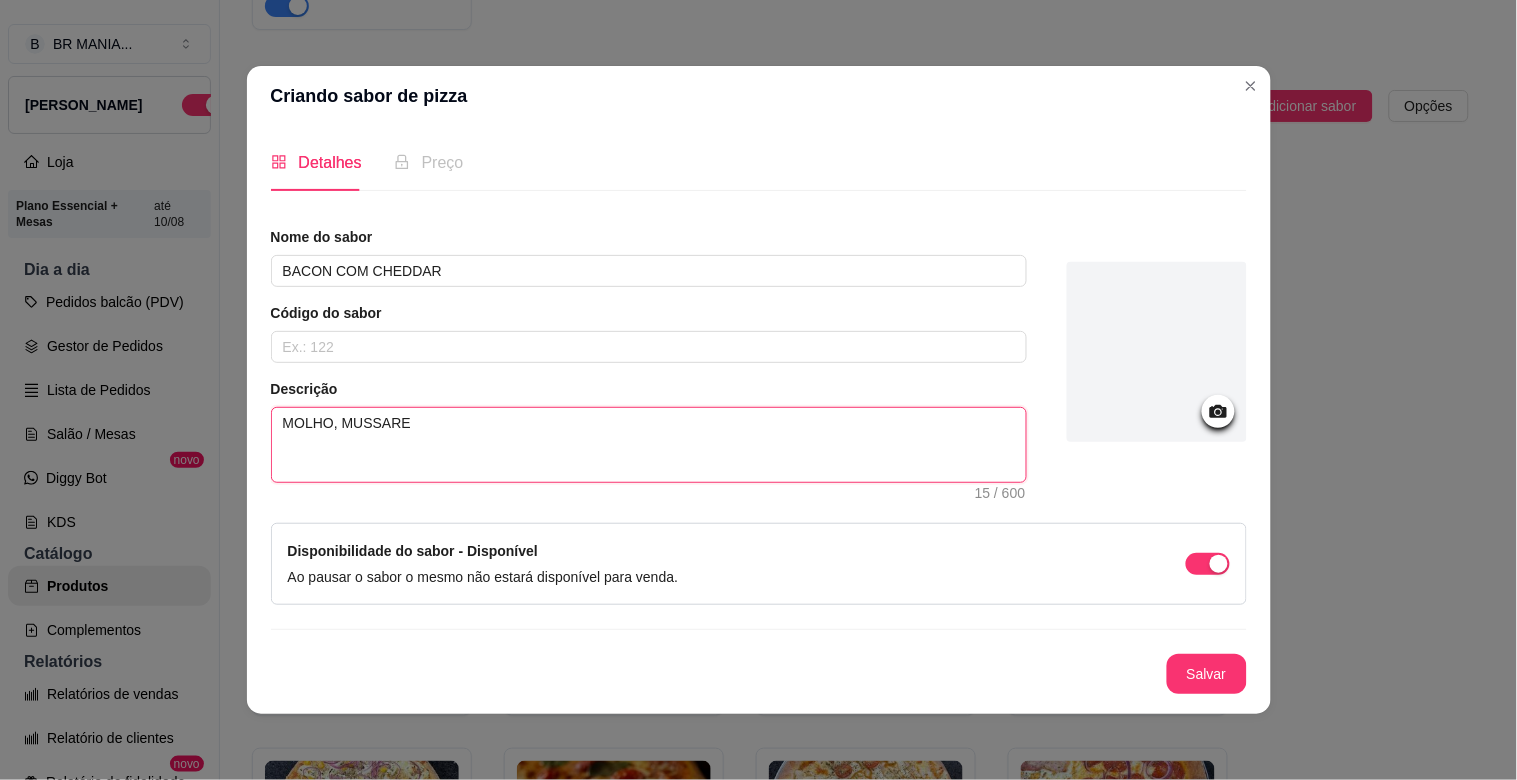 type 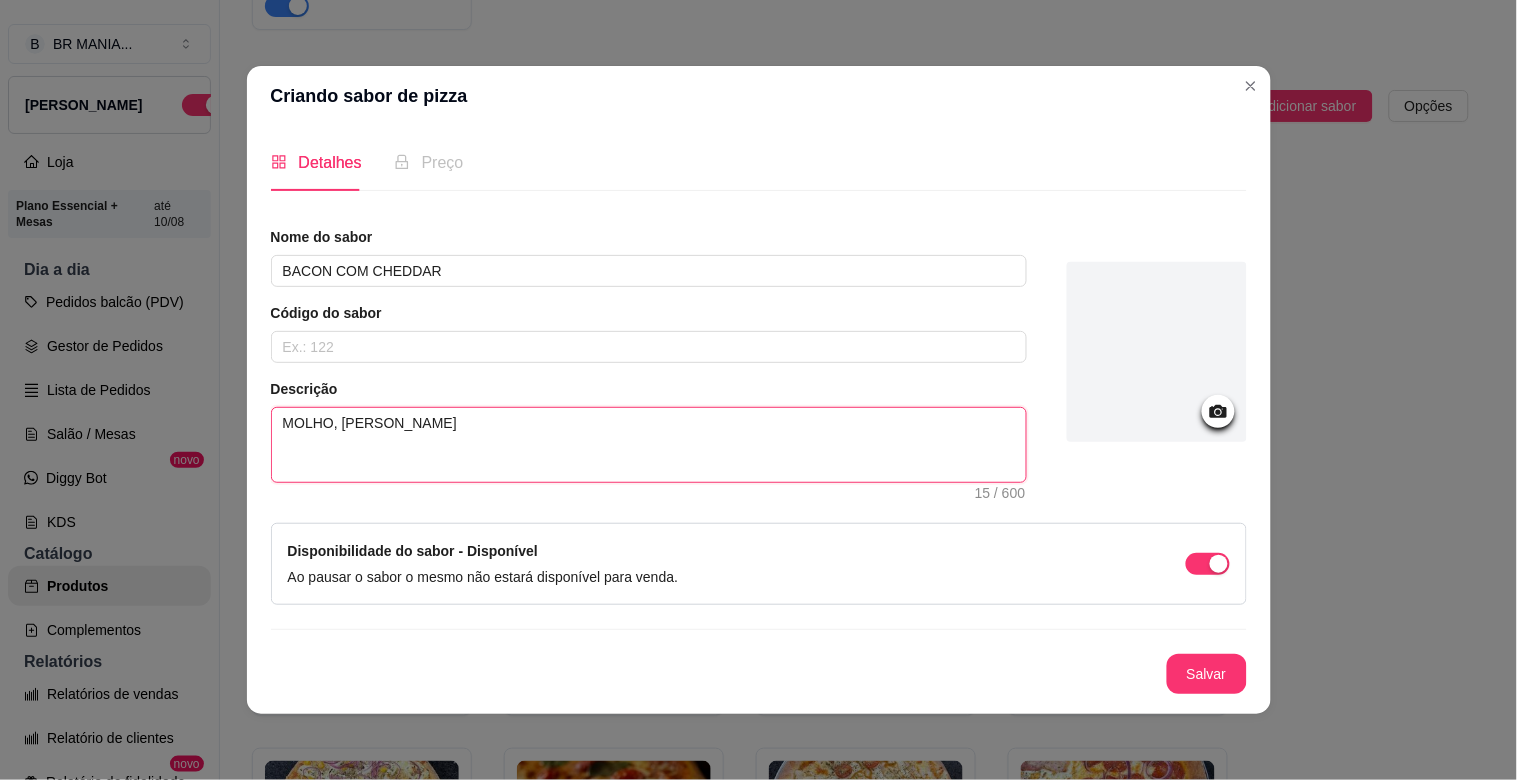 type 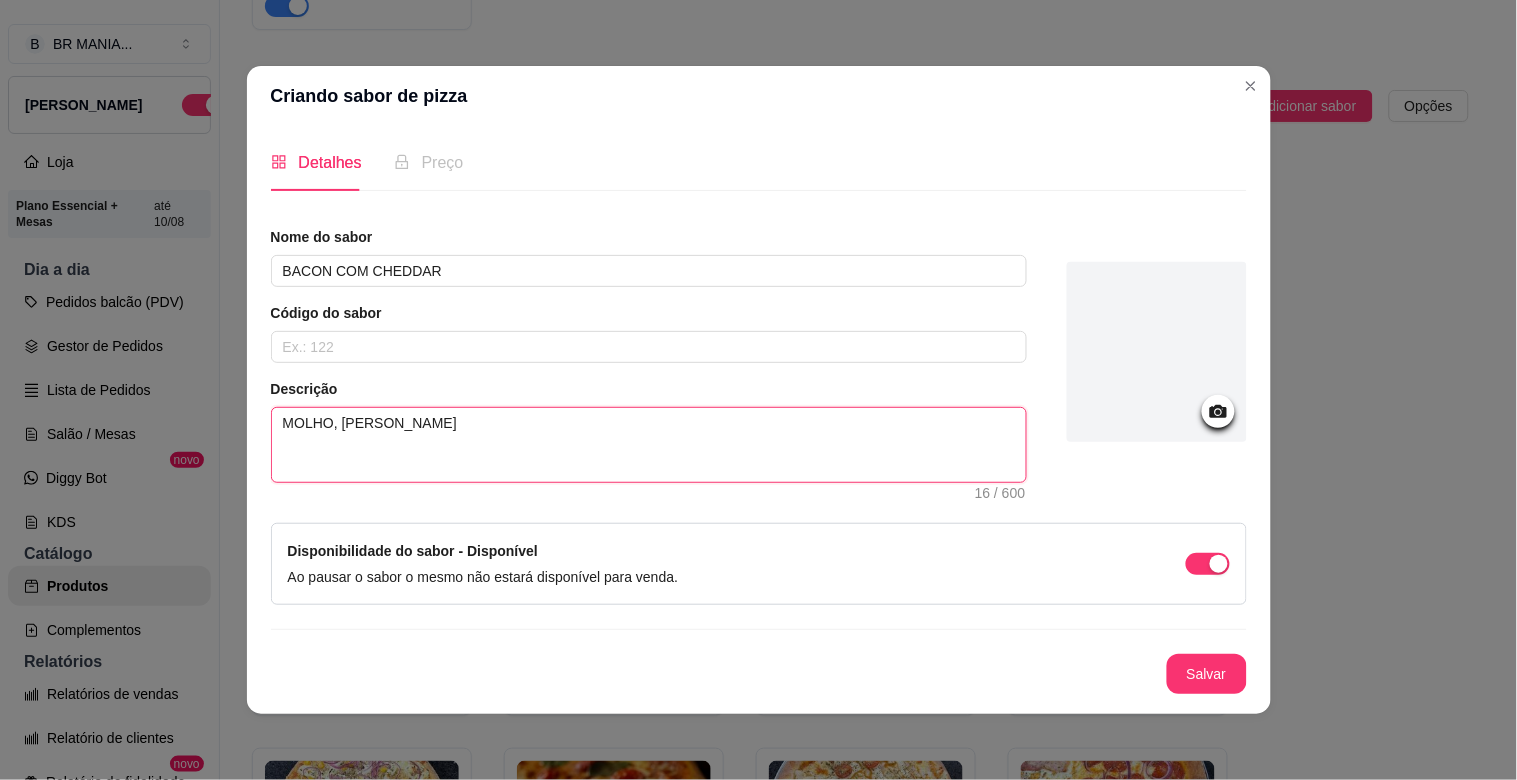type 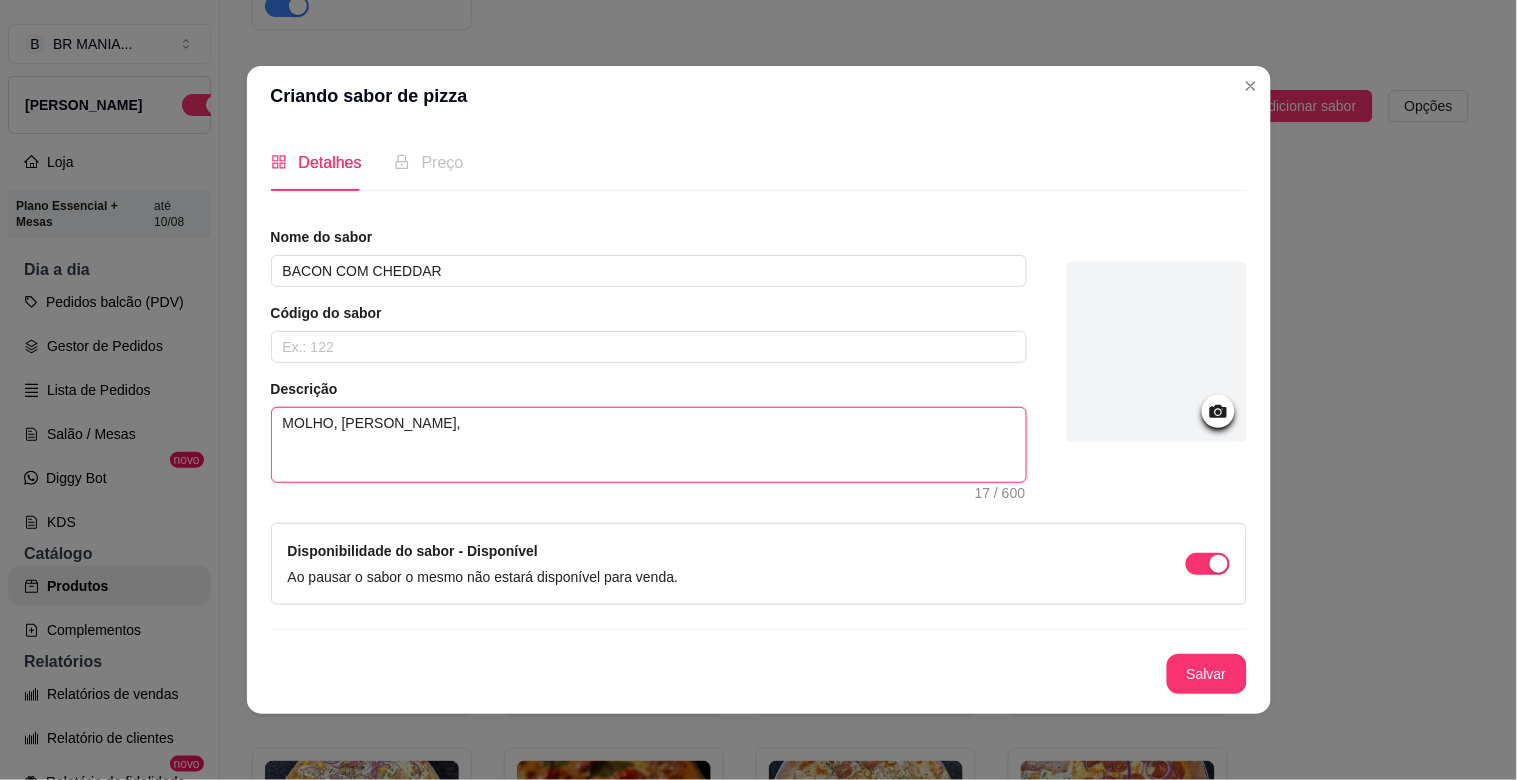 type 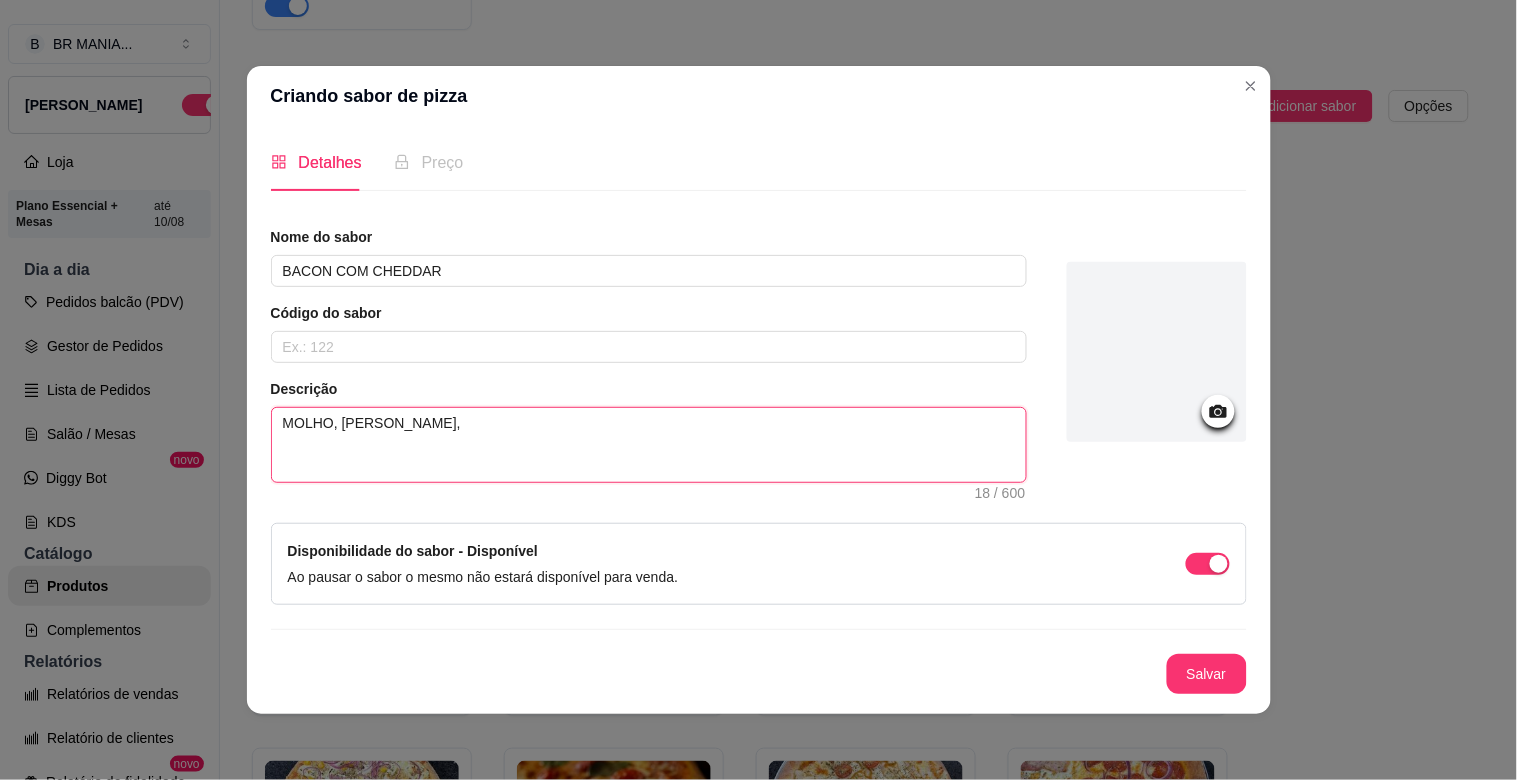 type 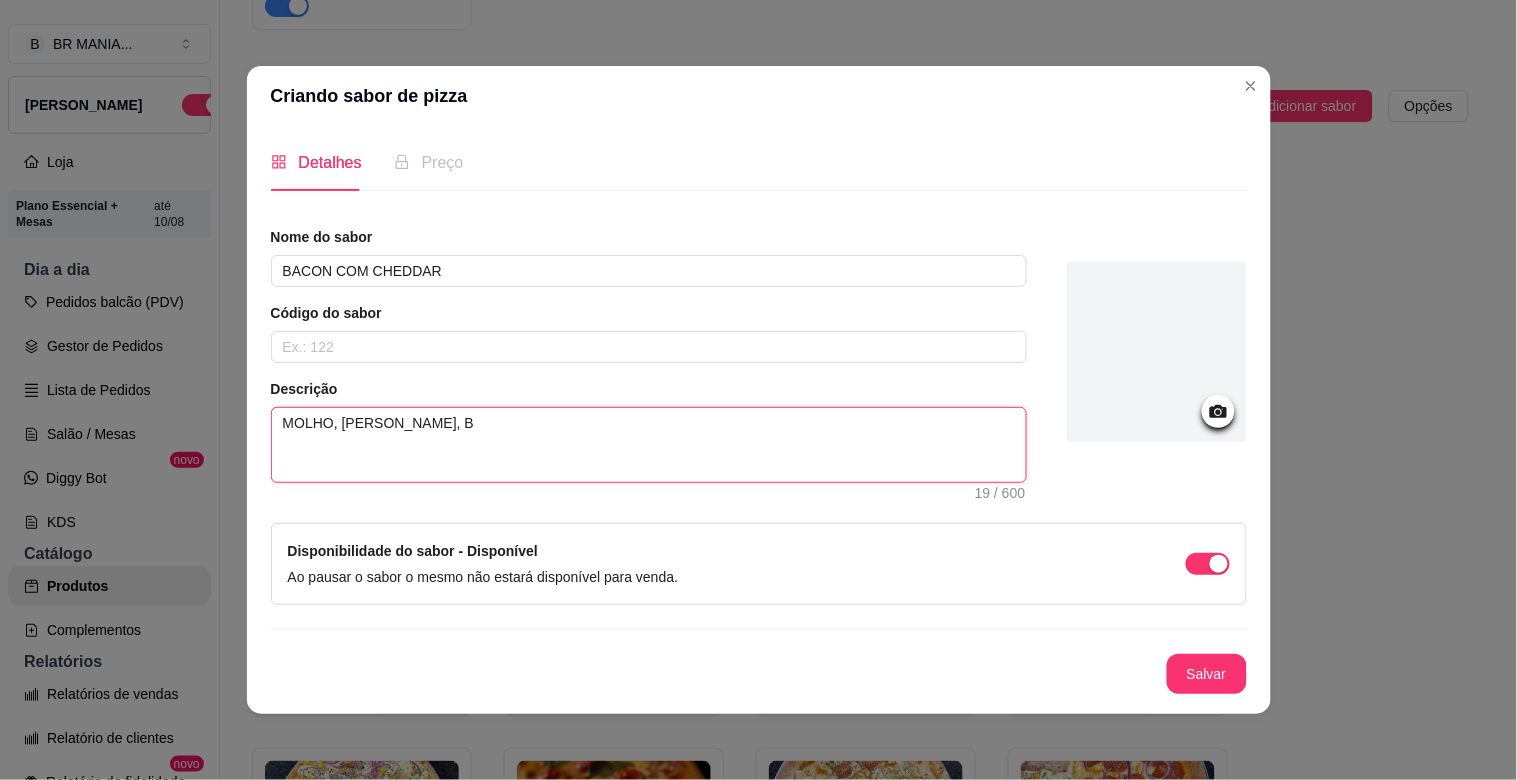 type on "MOLHO, [PERSON_NAME], BA" 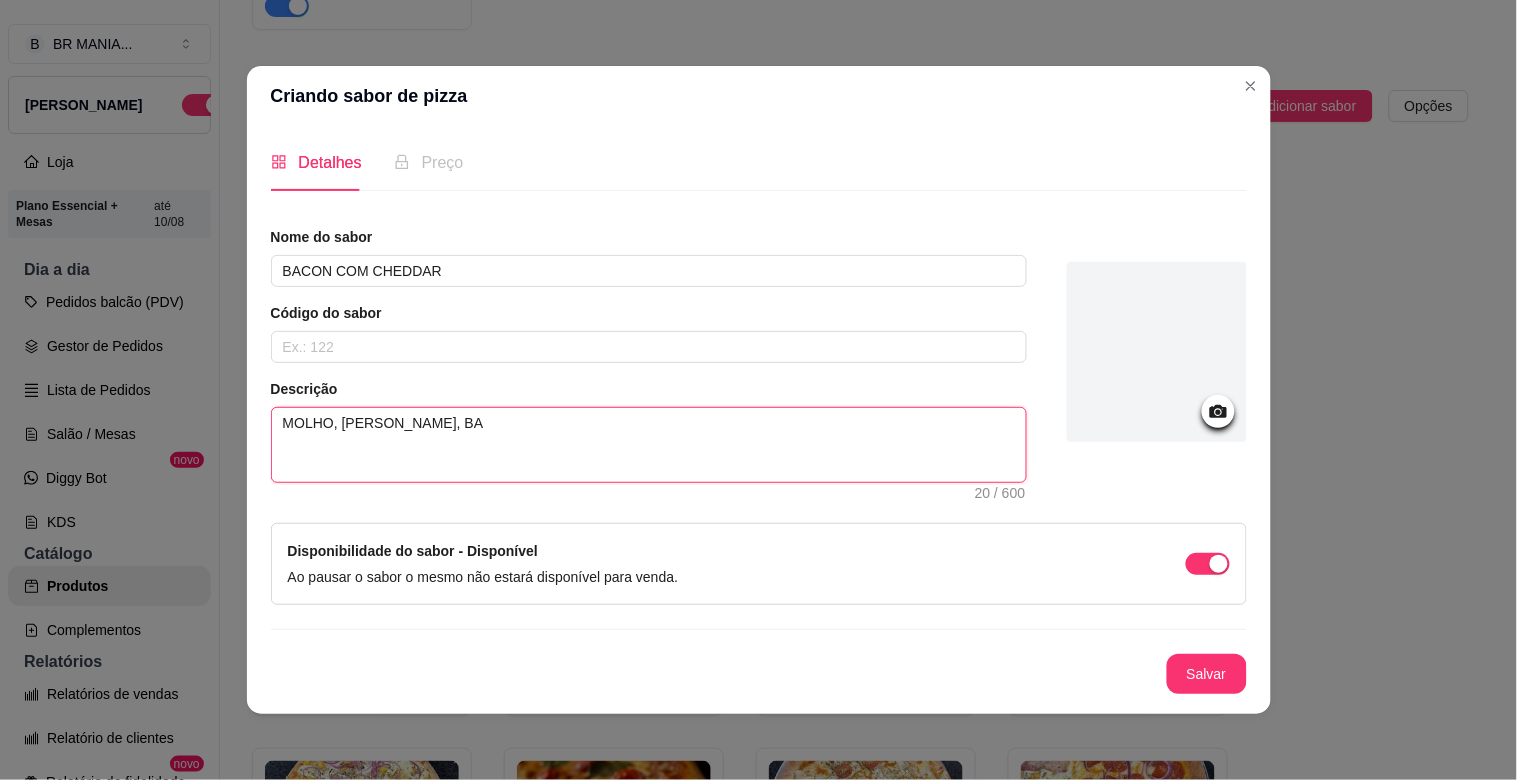 type 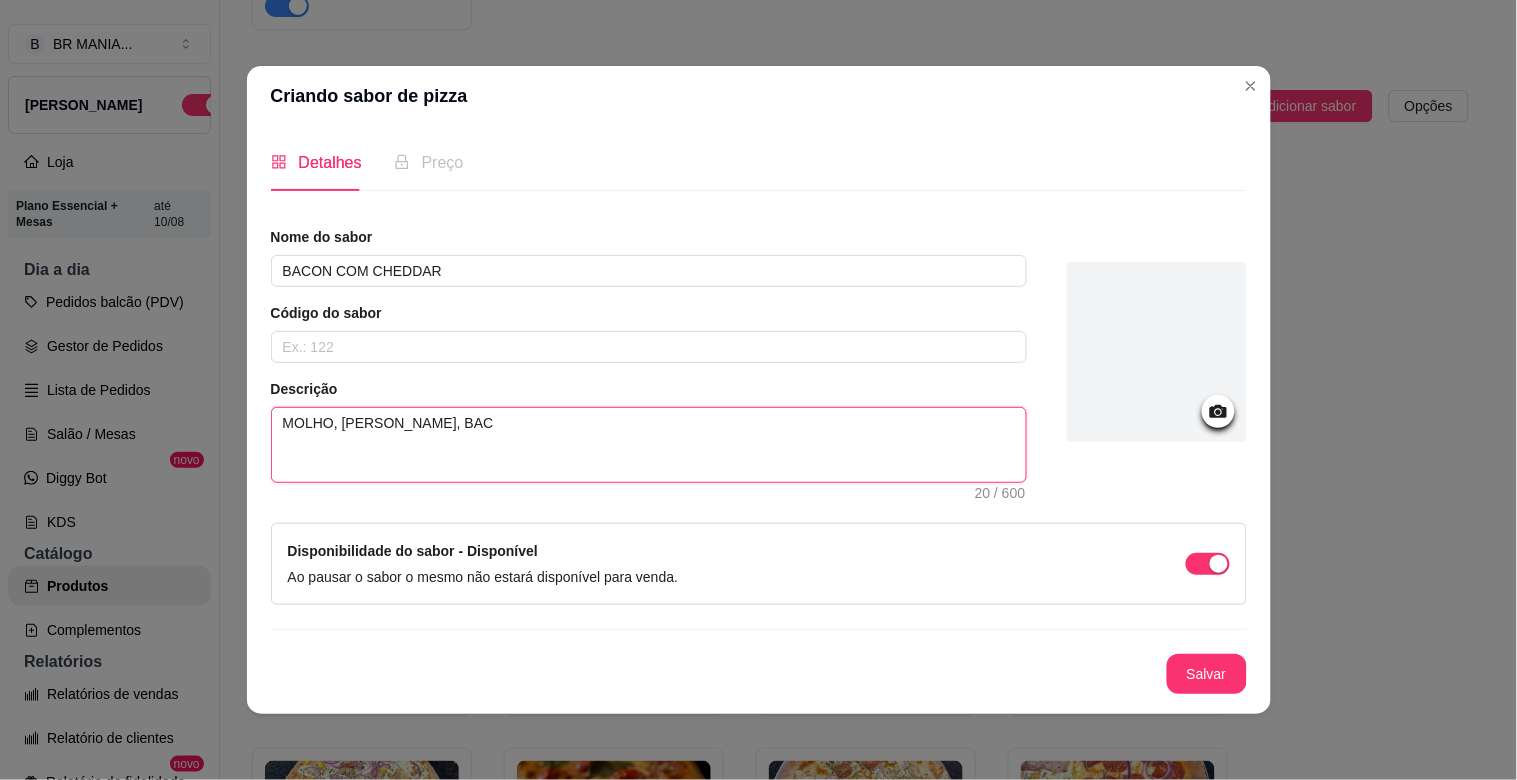 type 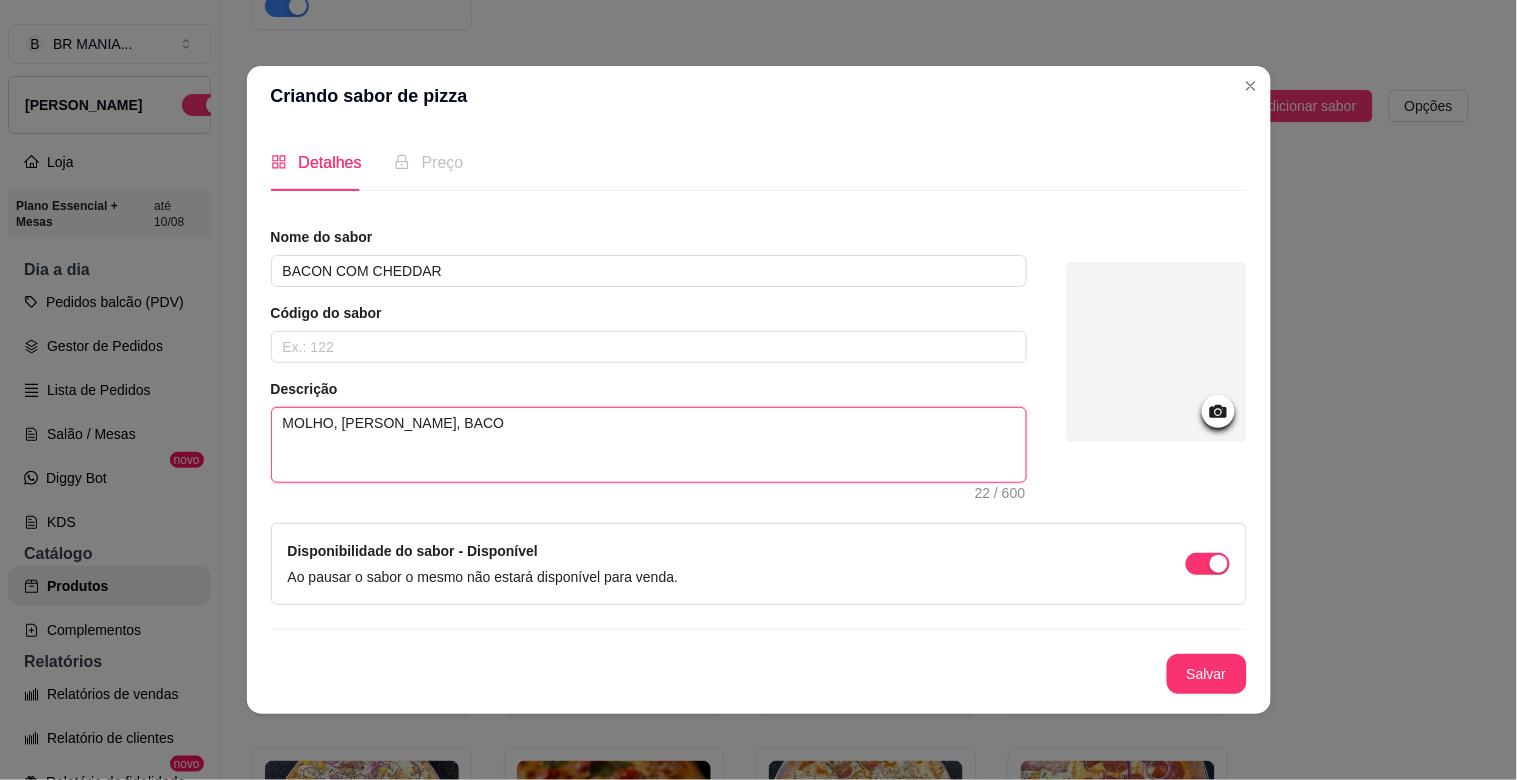 type on "MOLHO, [PERSON_NAME], BACON" 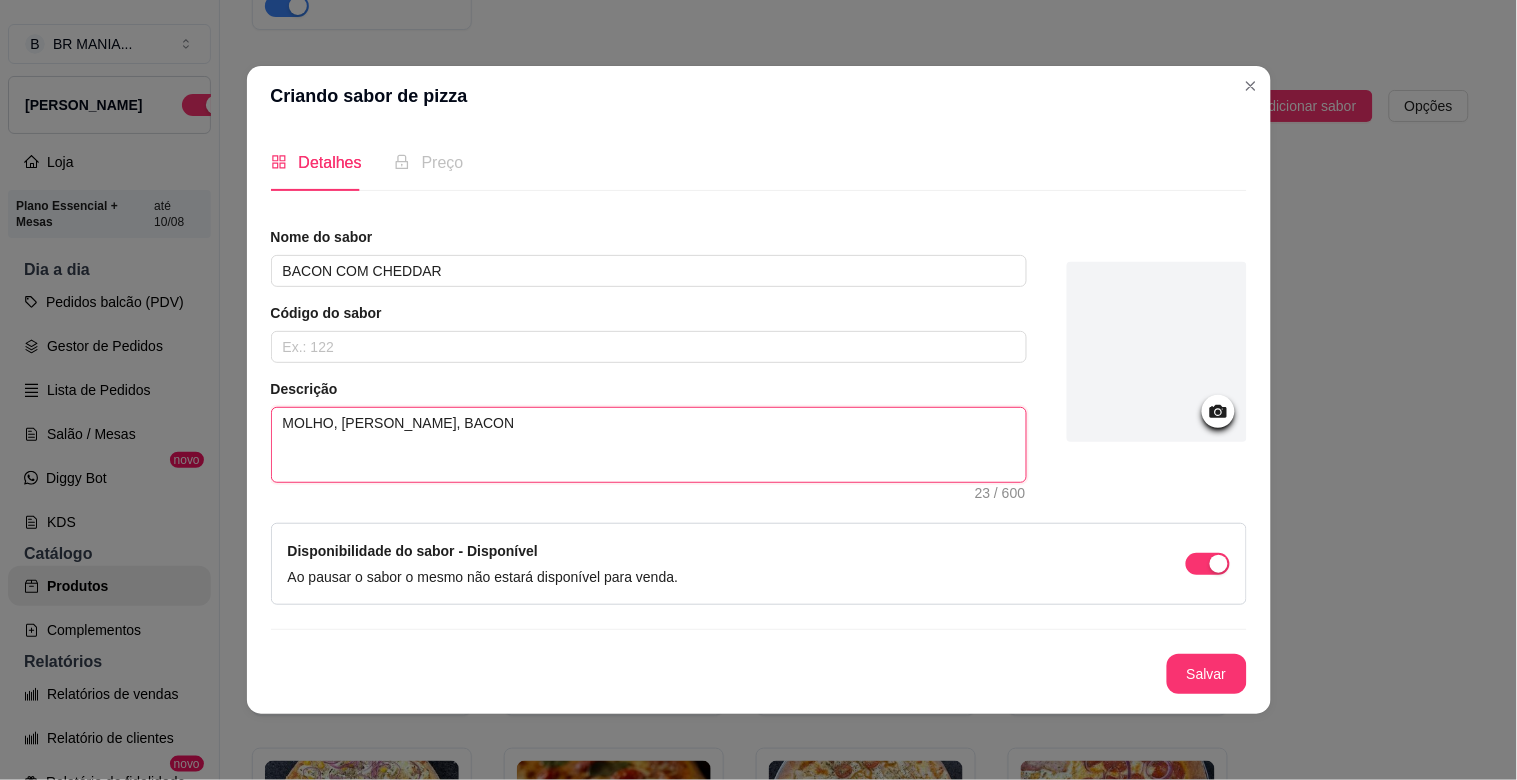 type 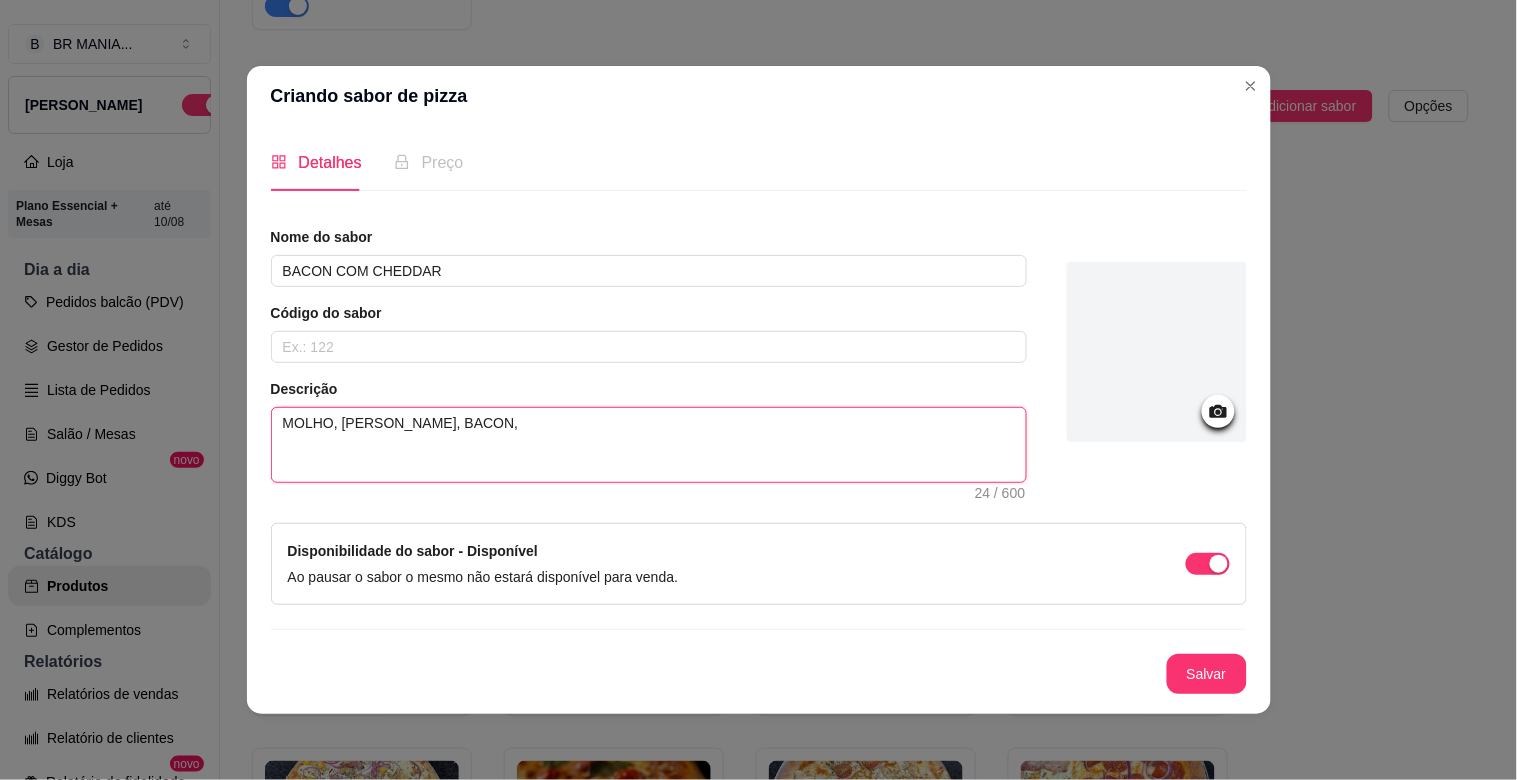 type 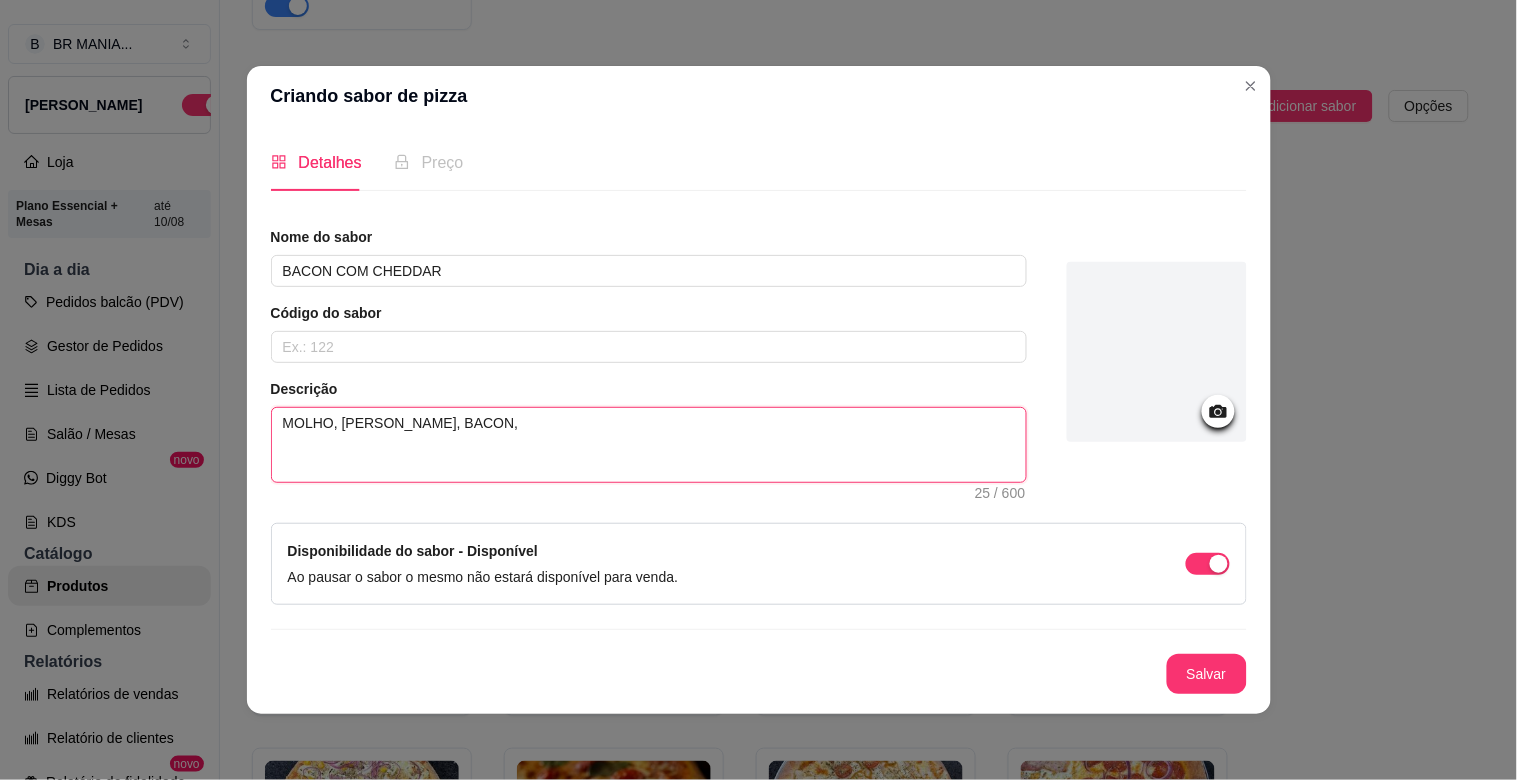 type 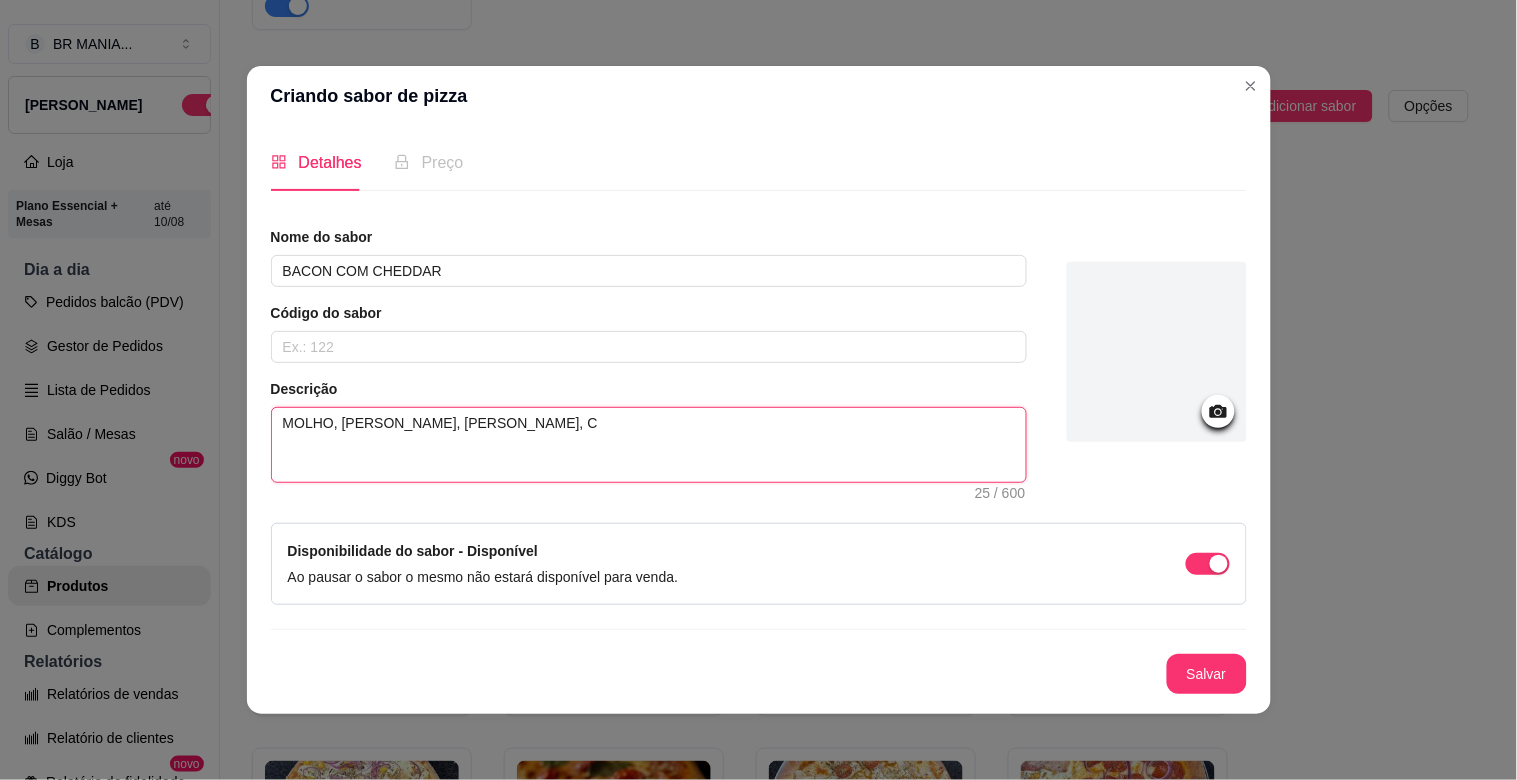 type 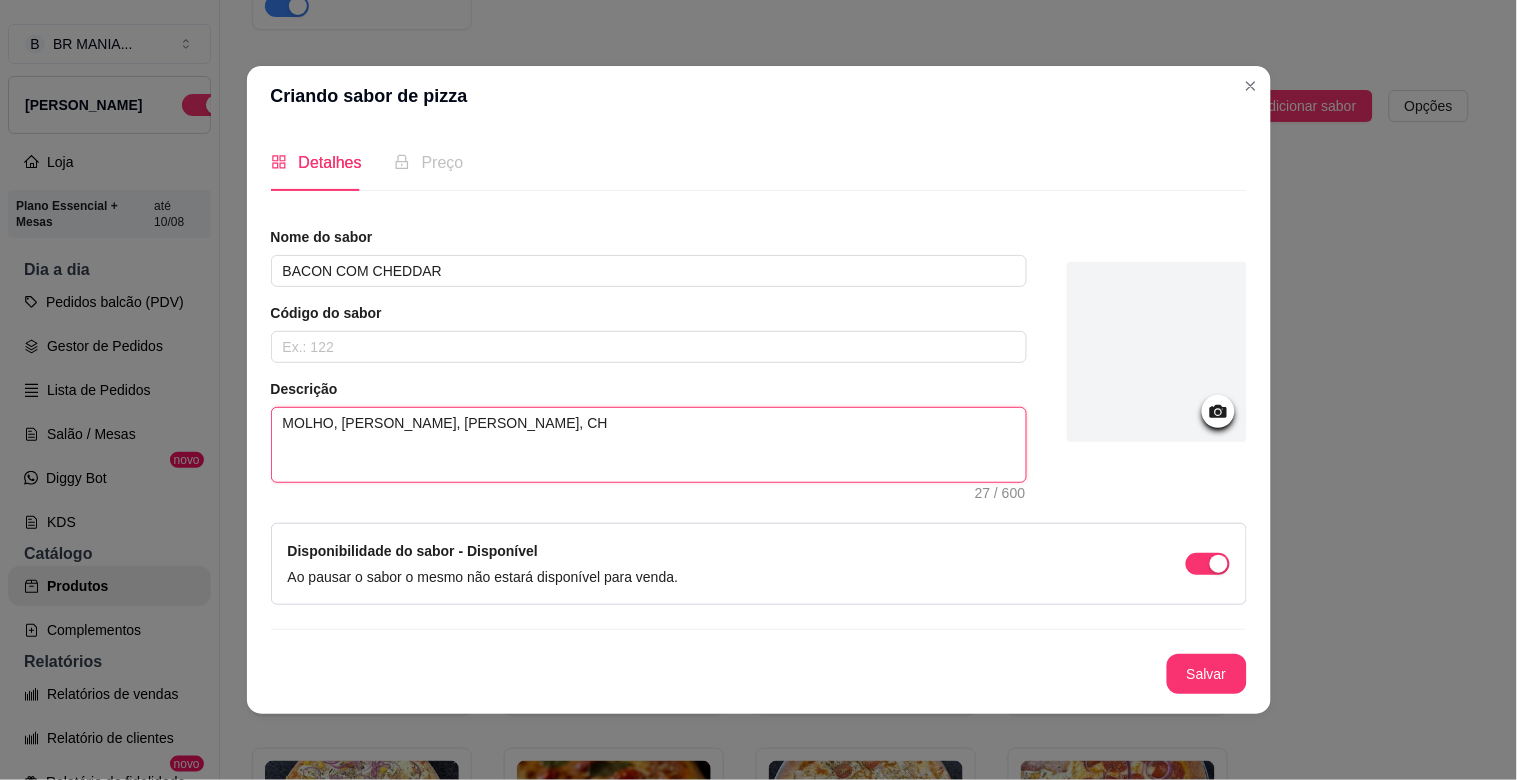 type on "MOLHO, [PERSON_NAME], [PERSON_NAME], CHE" 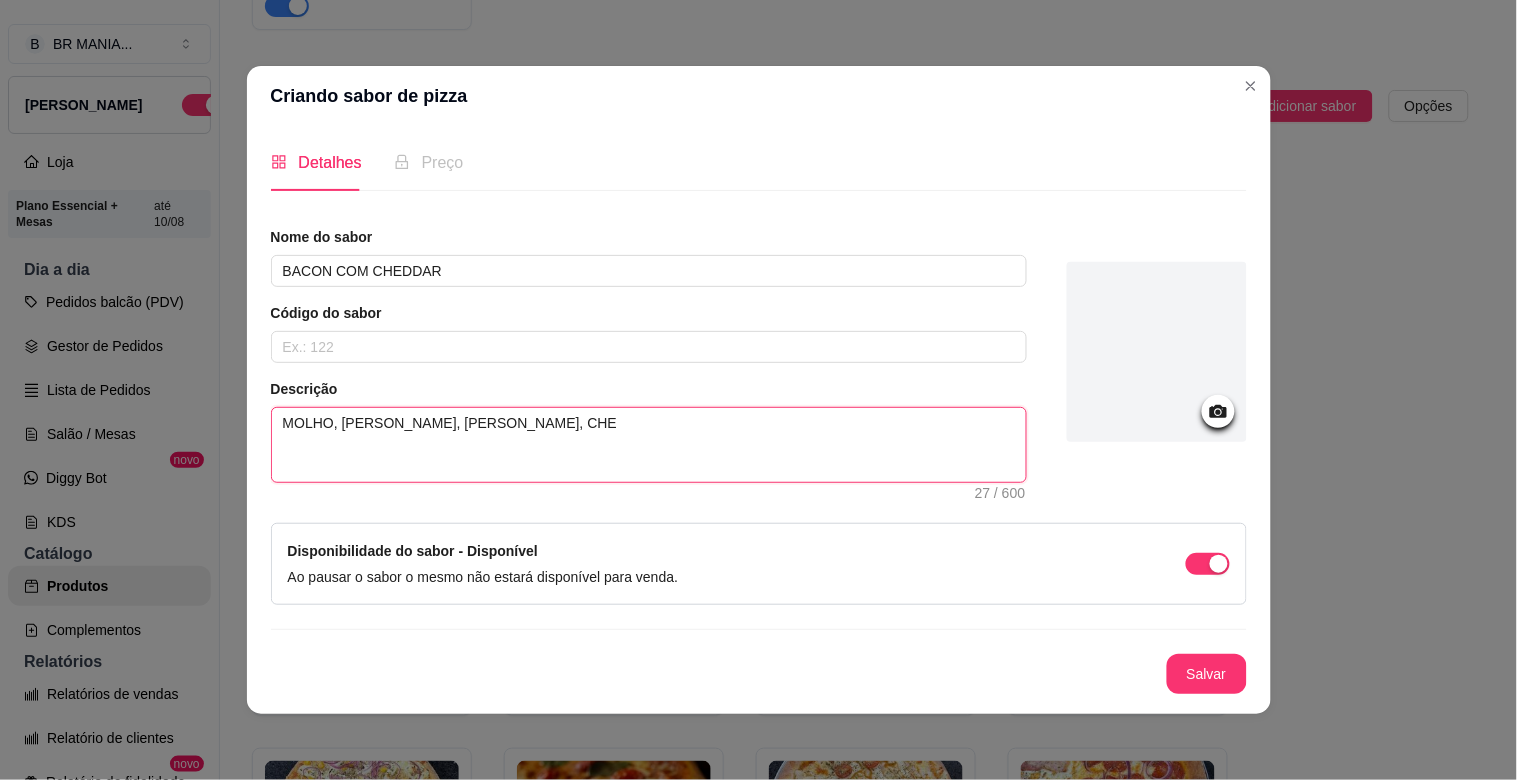 type 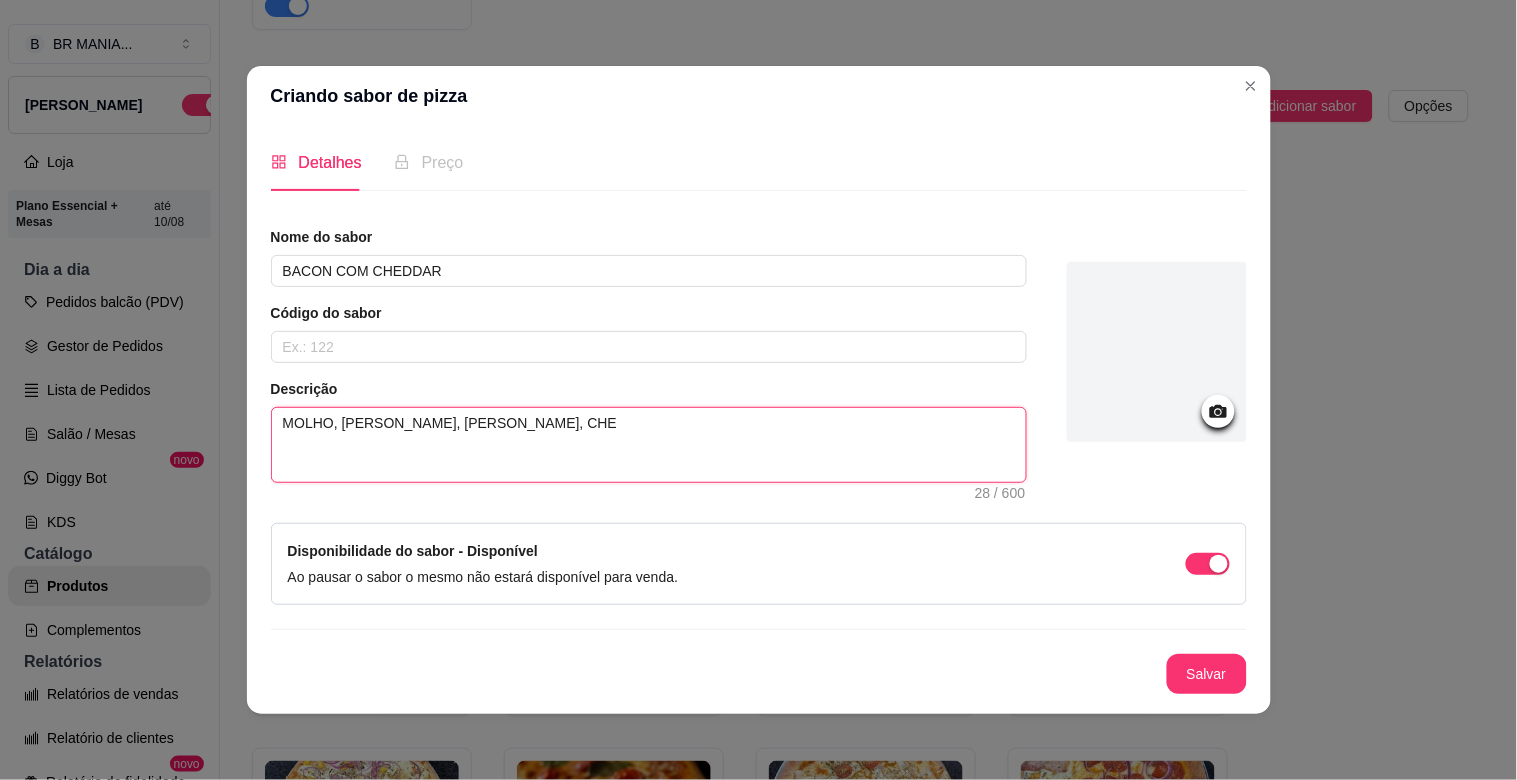 type on "MOLHO, [PERSON_NAME], [PERSON_NAME], CHED" 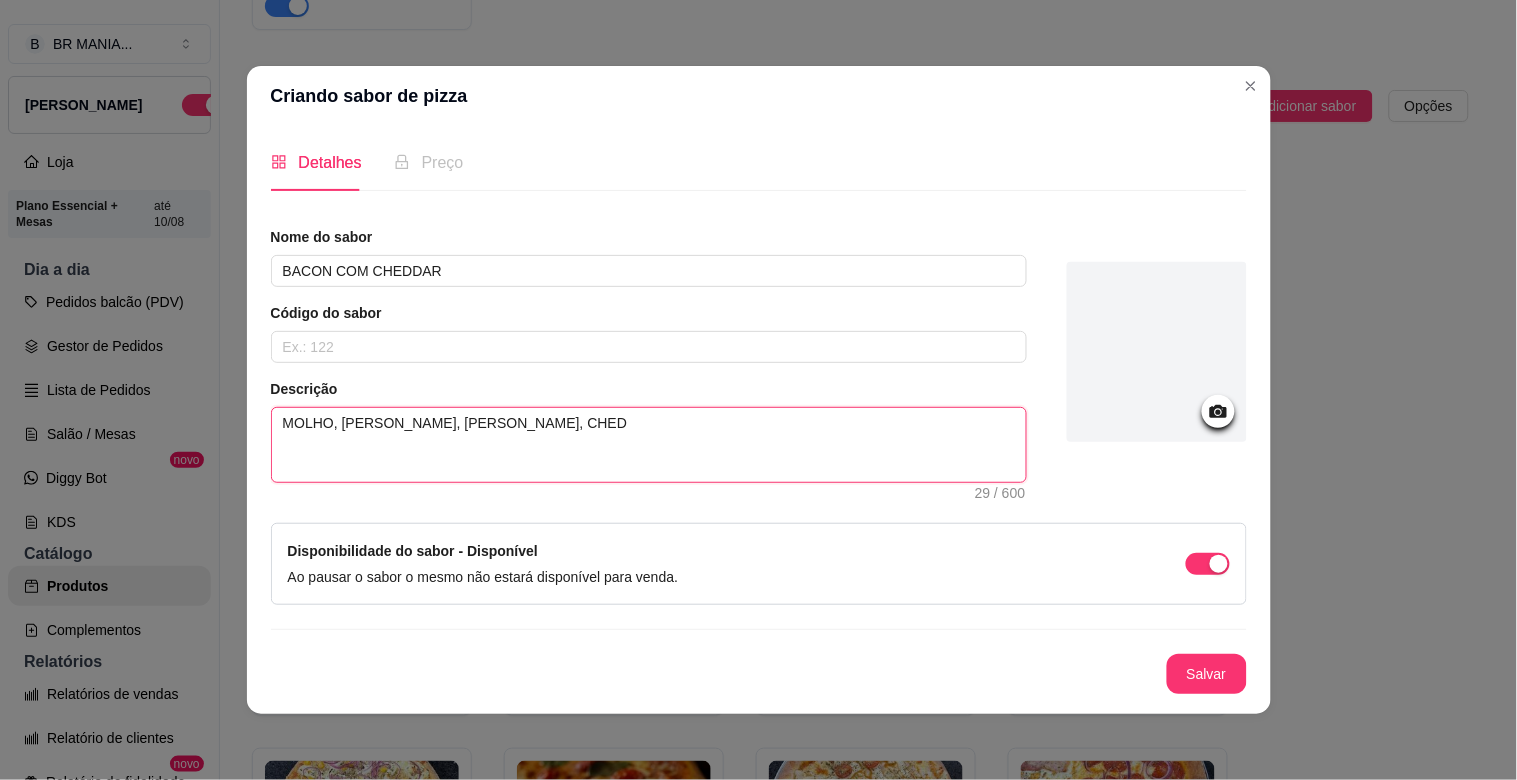 type 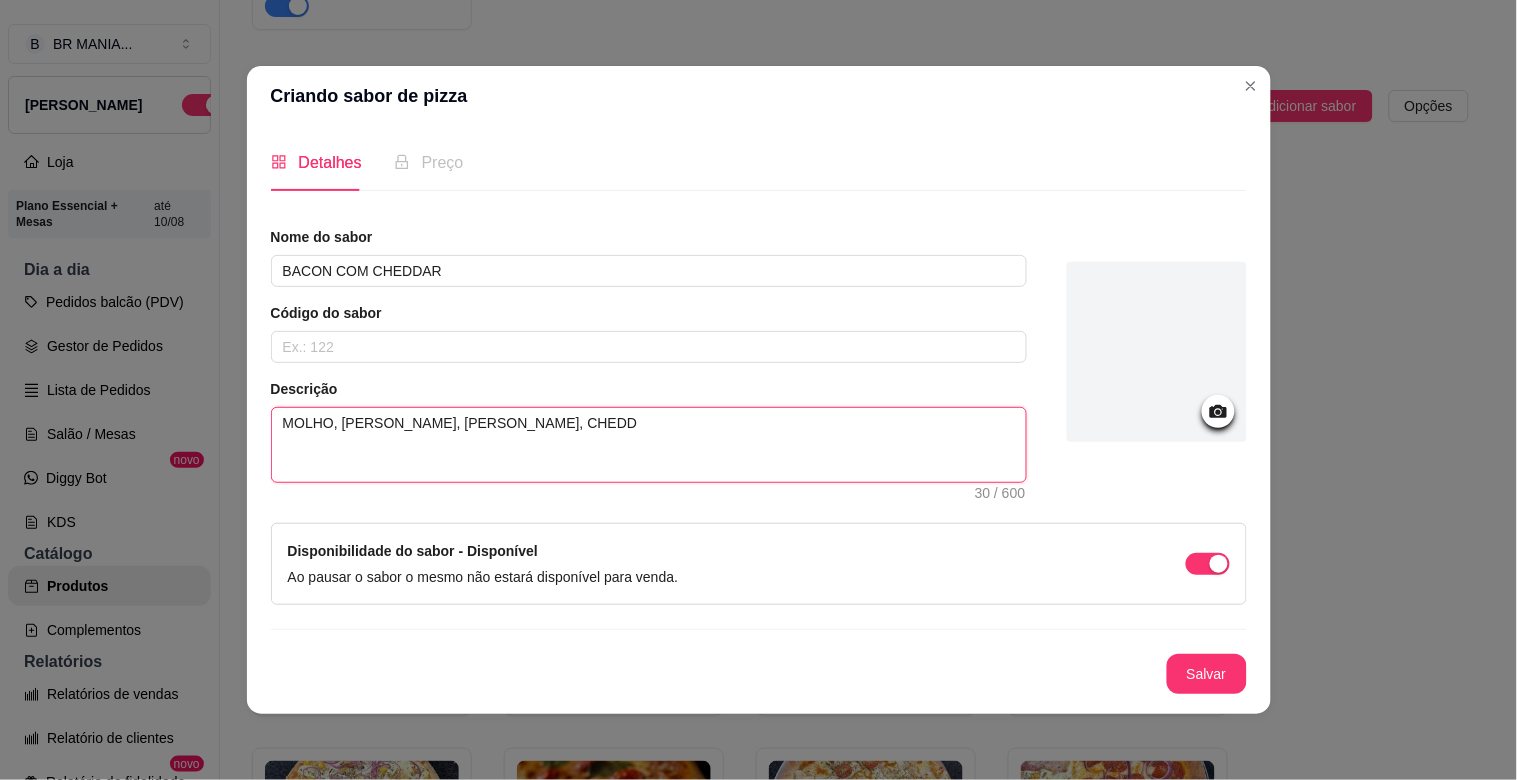 type 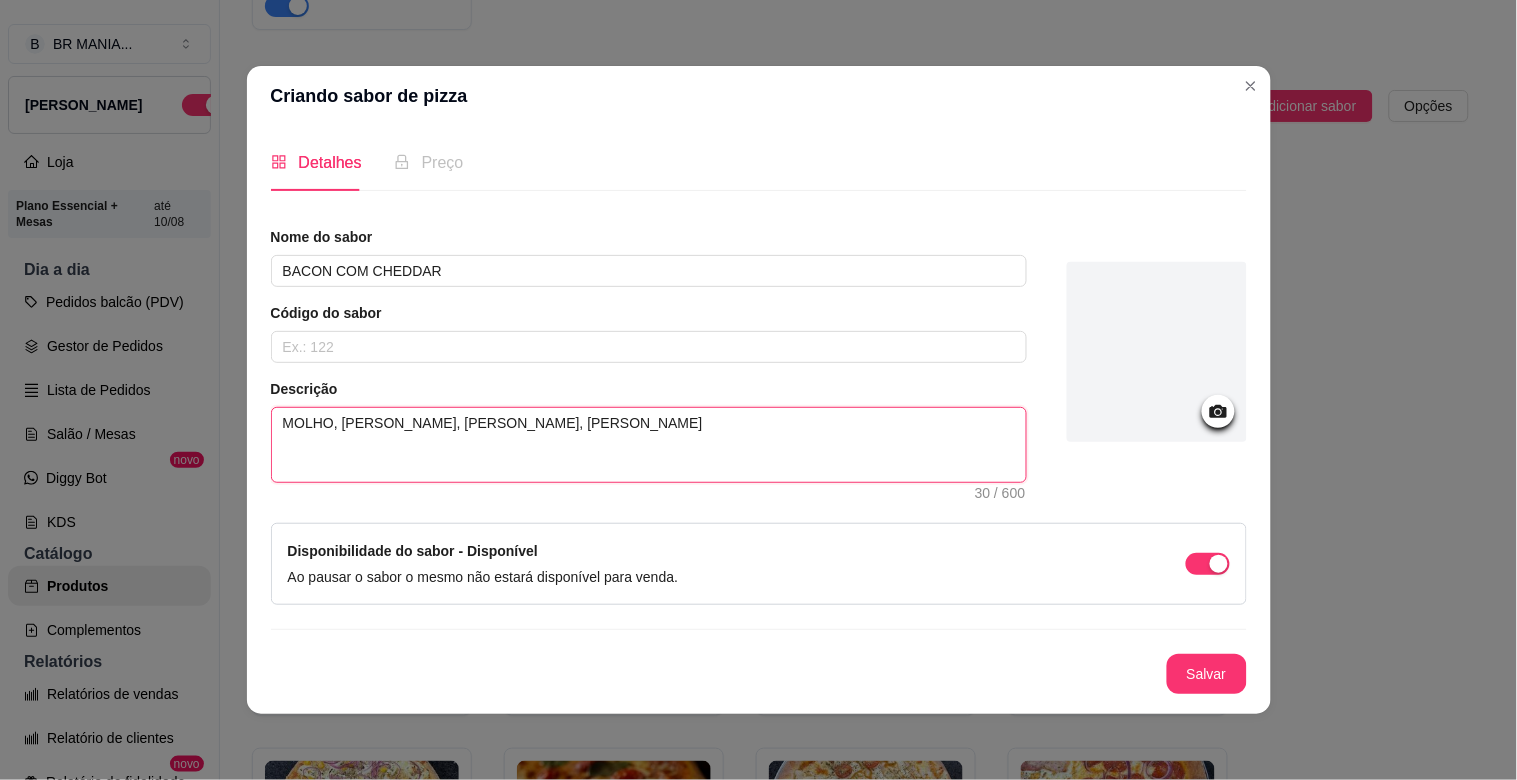 type on "MOLHO, [PERSON_NAME], [PERSON_NAME], CHEDDAR" 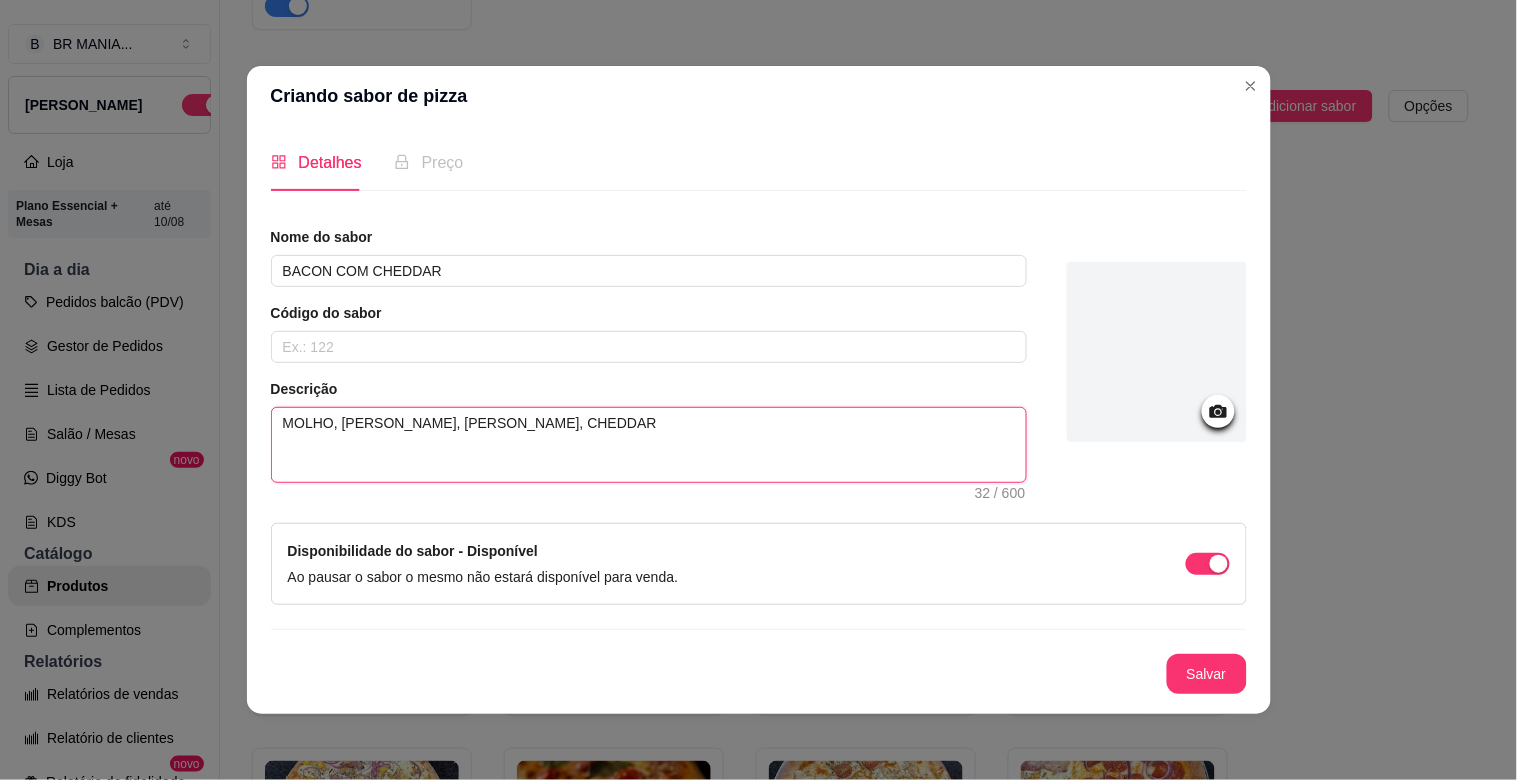 type 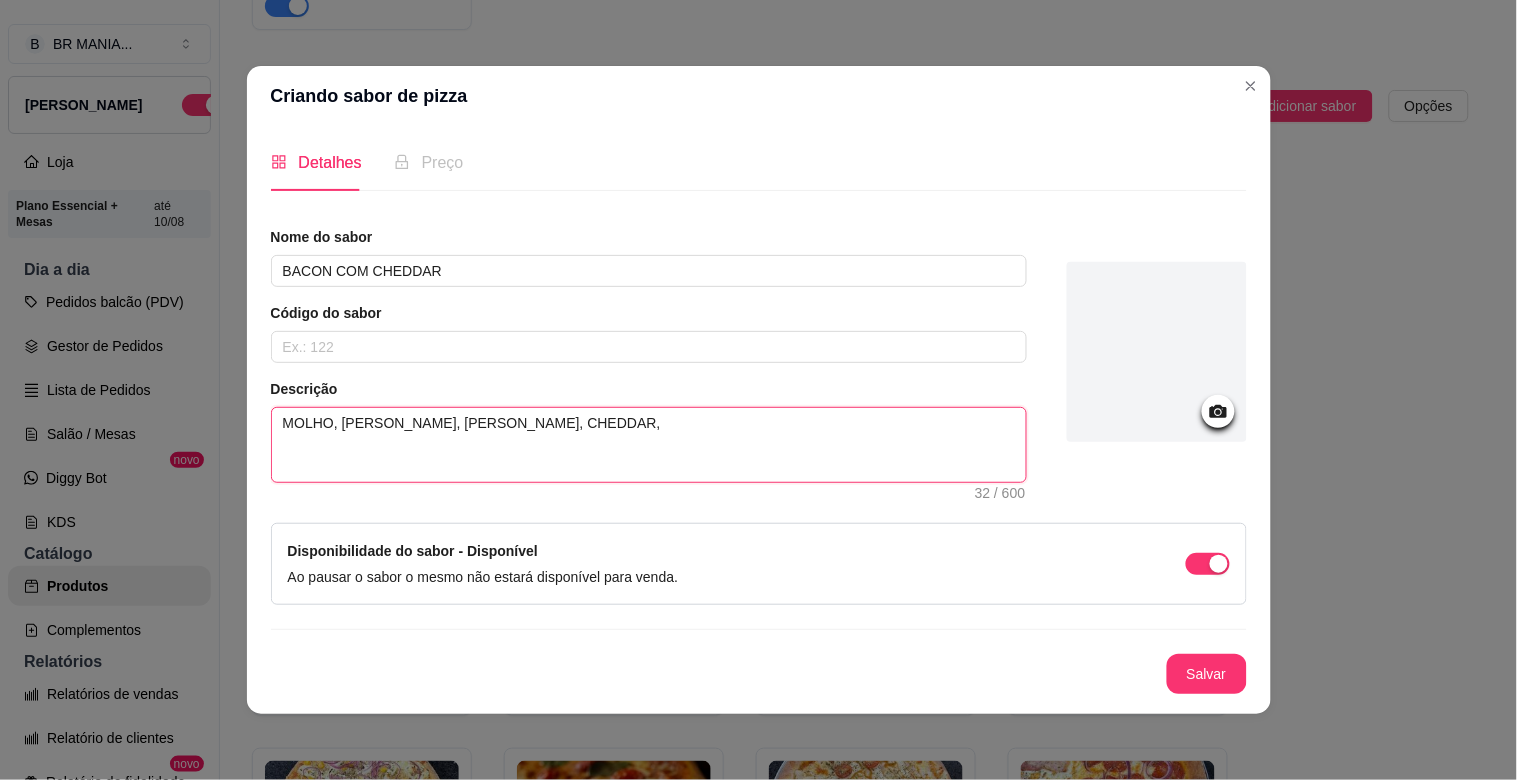 type on "MOLHO, [PERSON_NAME], [PERSON_NAME], CHEDDAR," 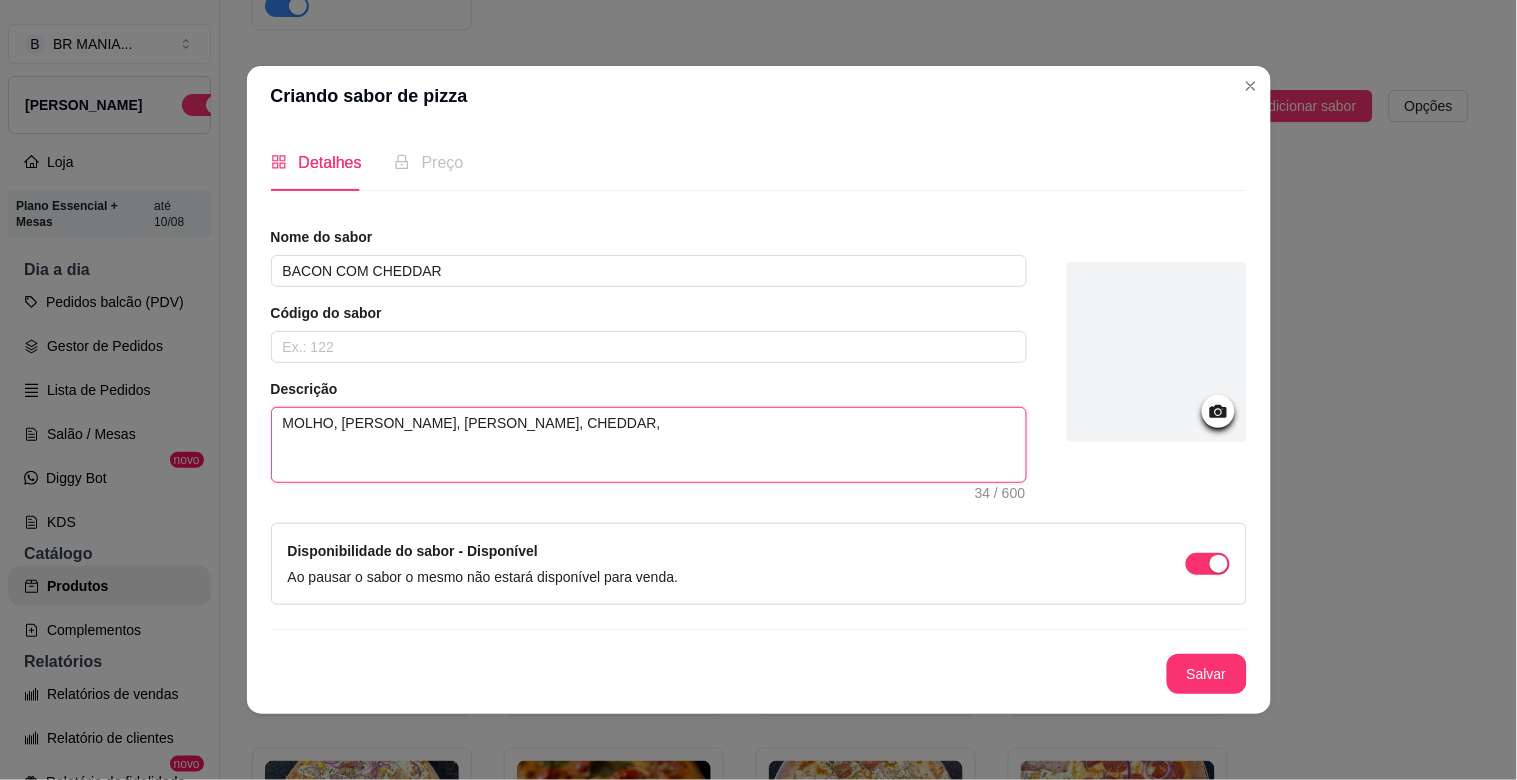 type 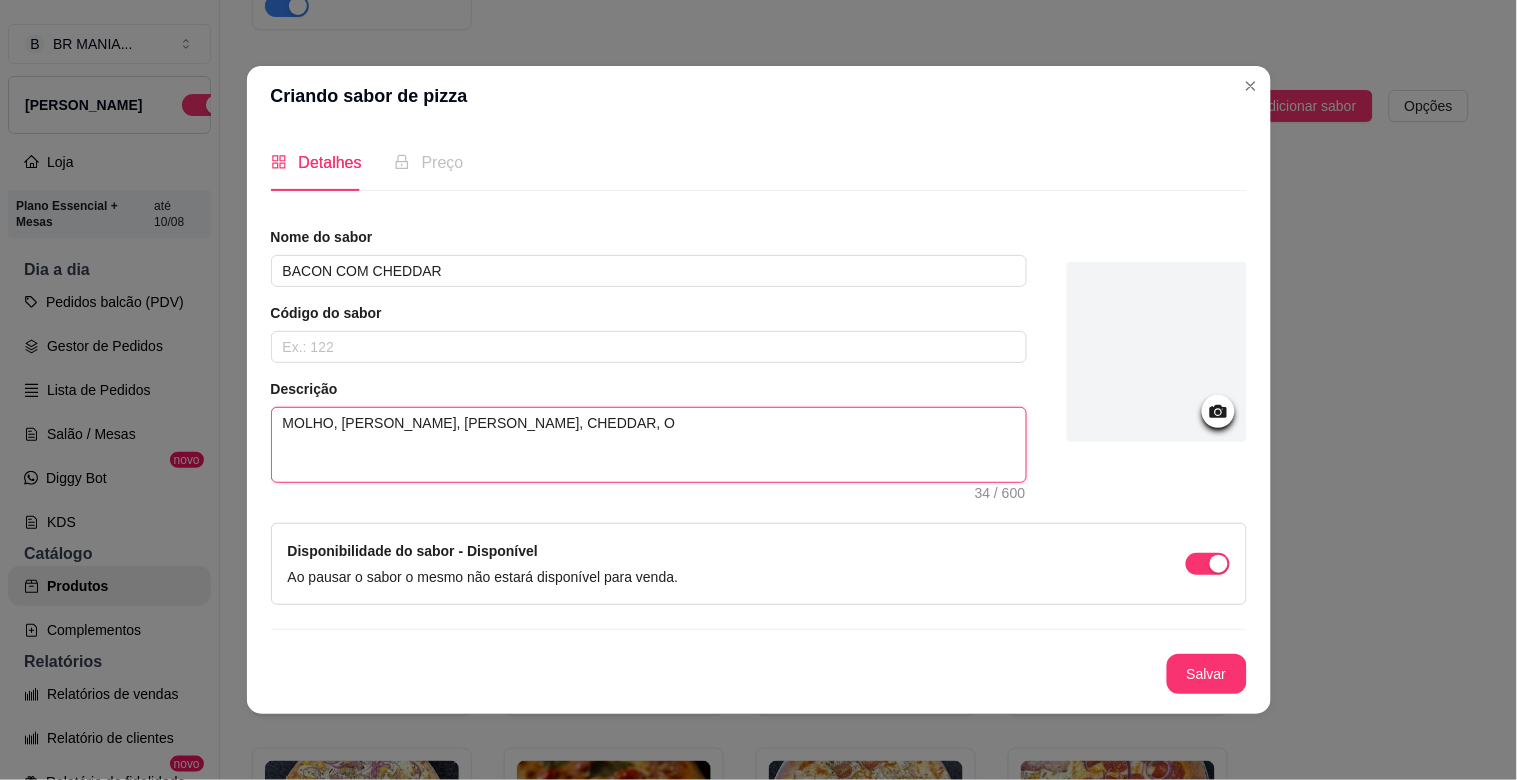 type 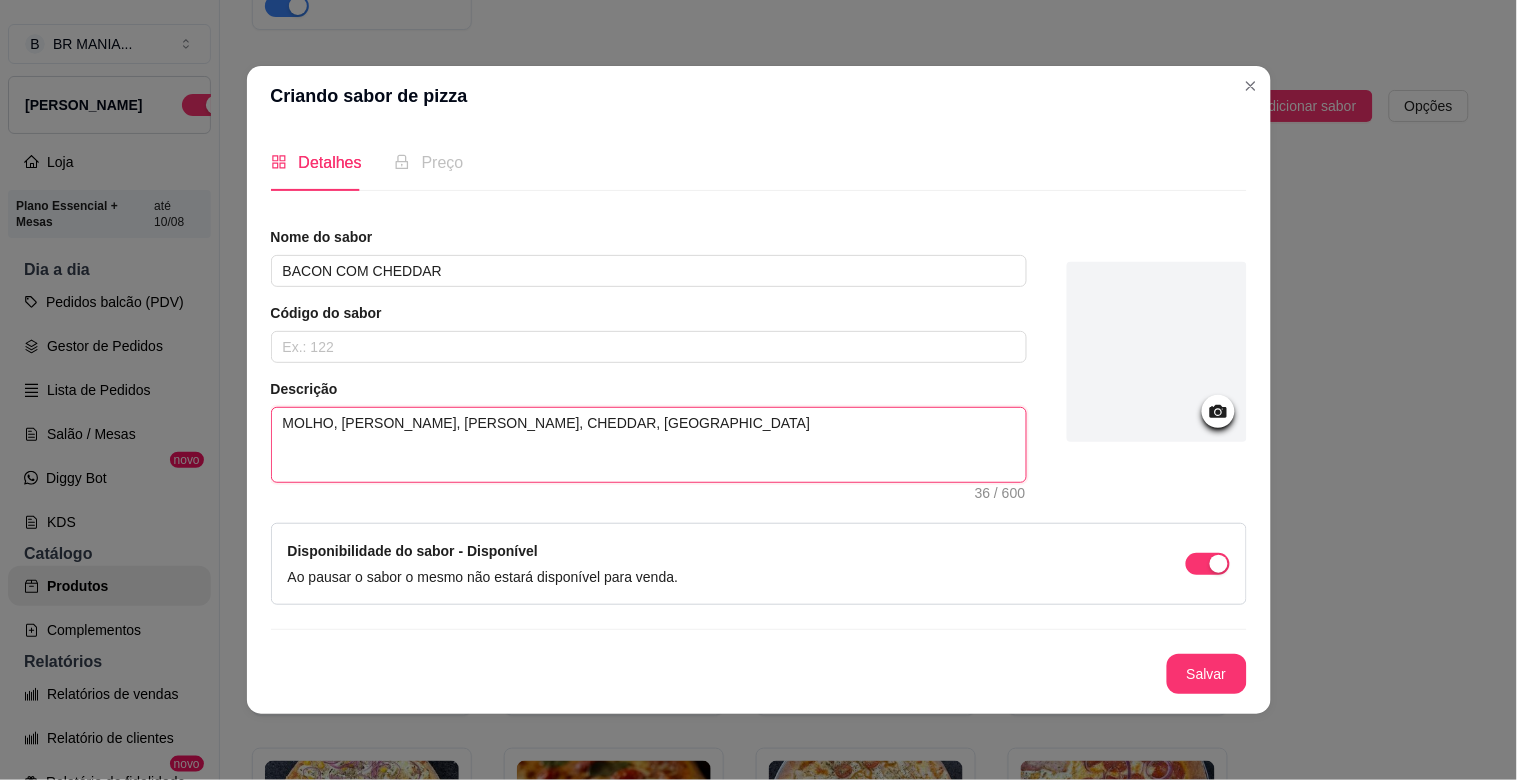 type on "MOLHO, [PERSON_NAME], [PERSON_NAME], CHEDDAR, ORE" 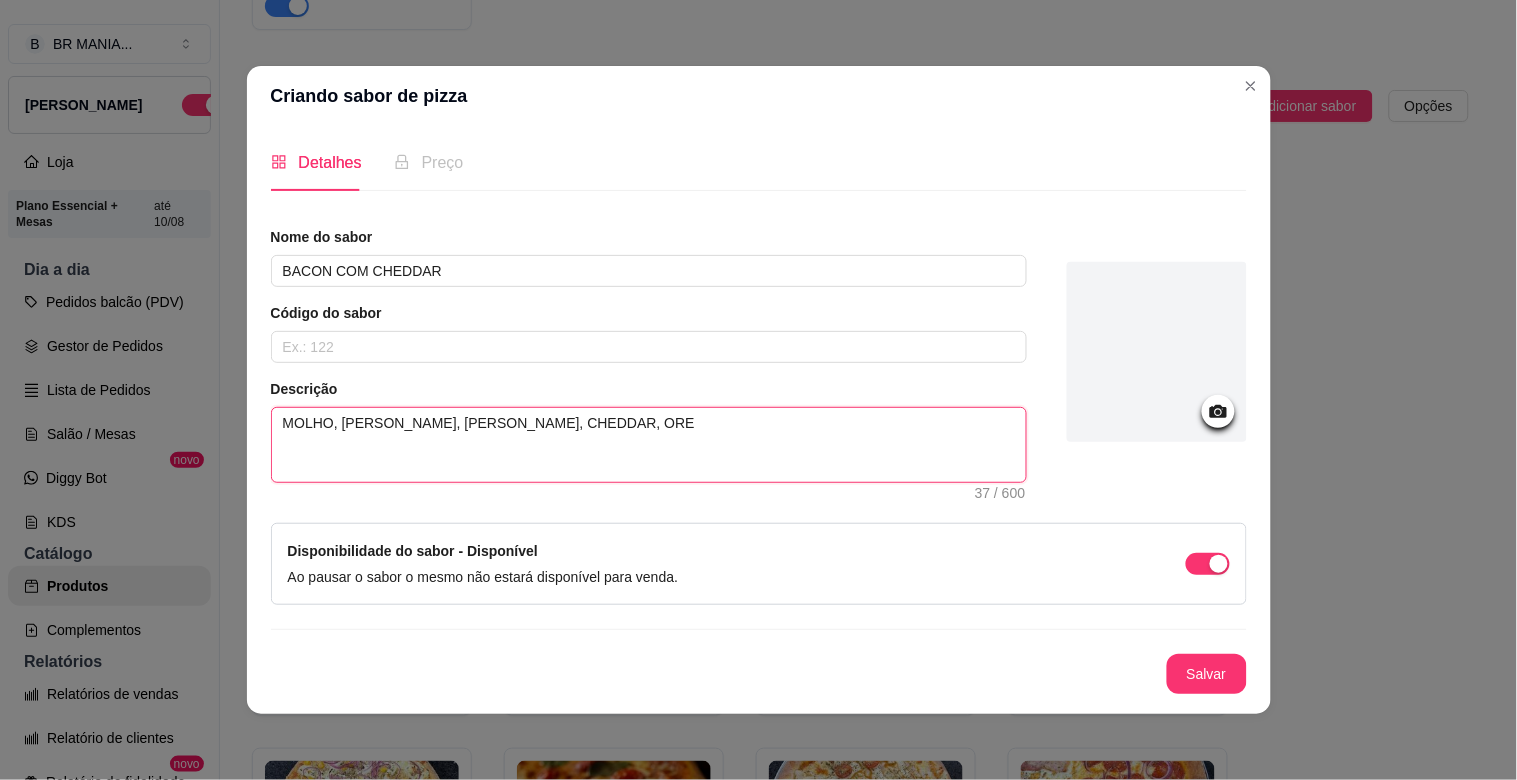 type 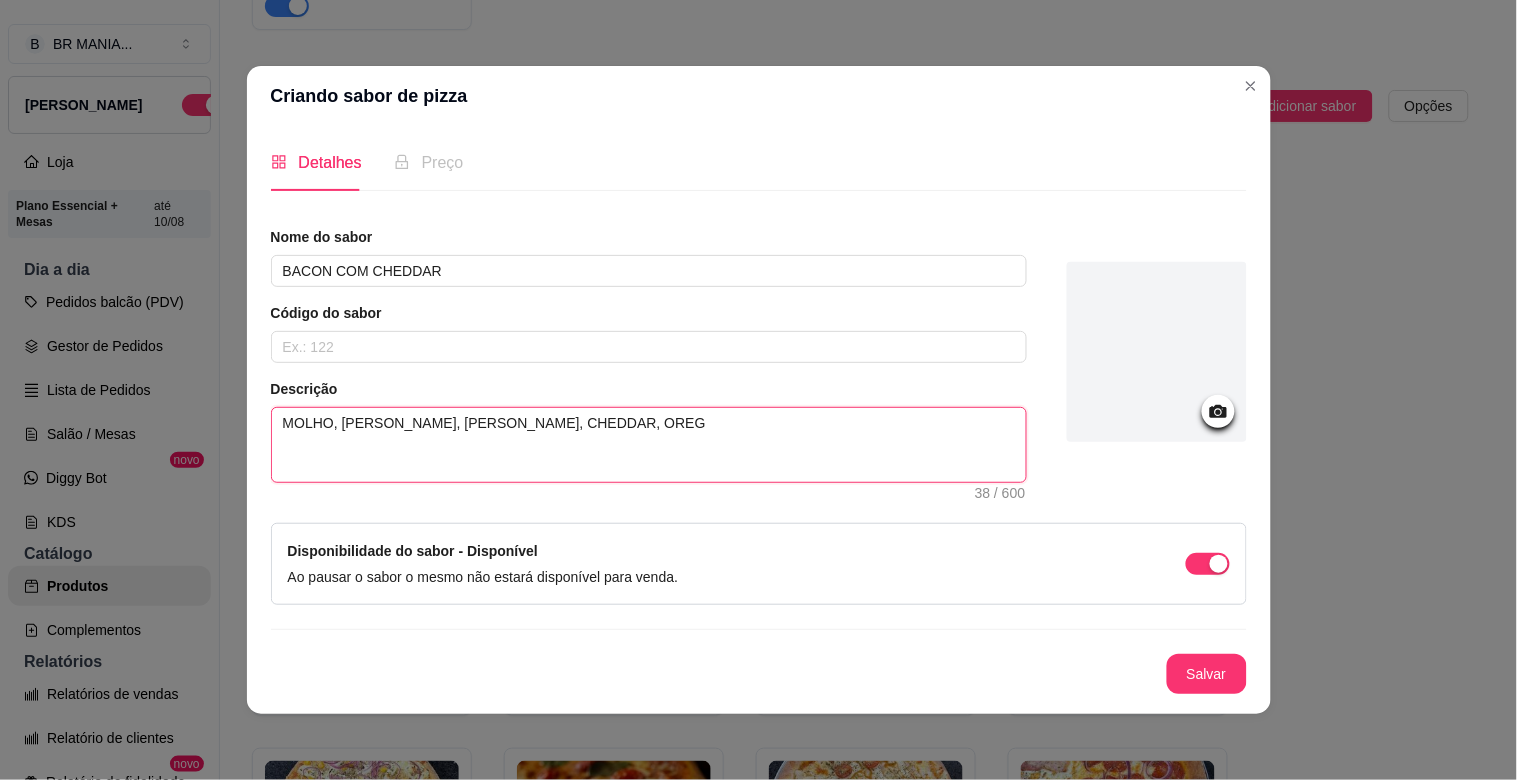 type 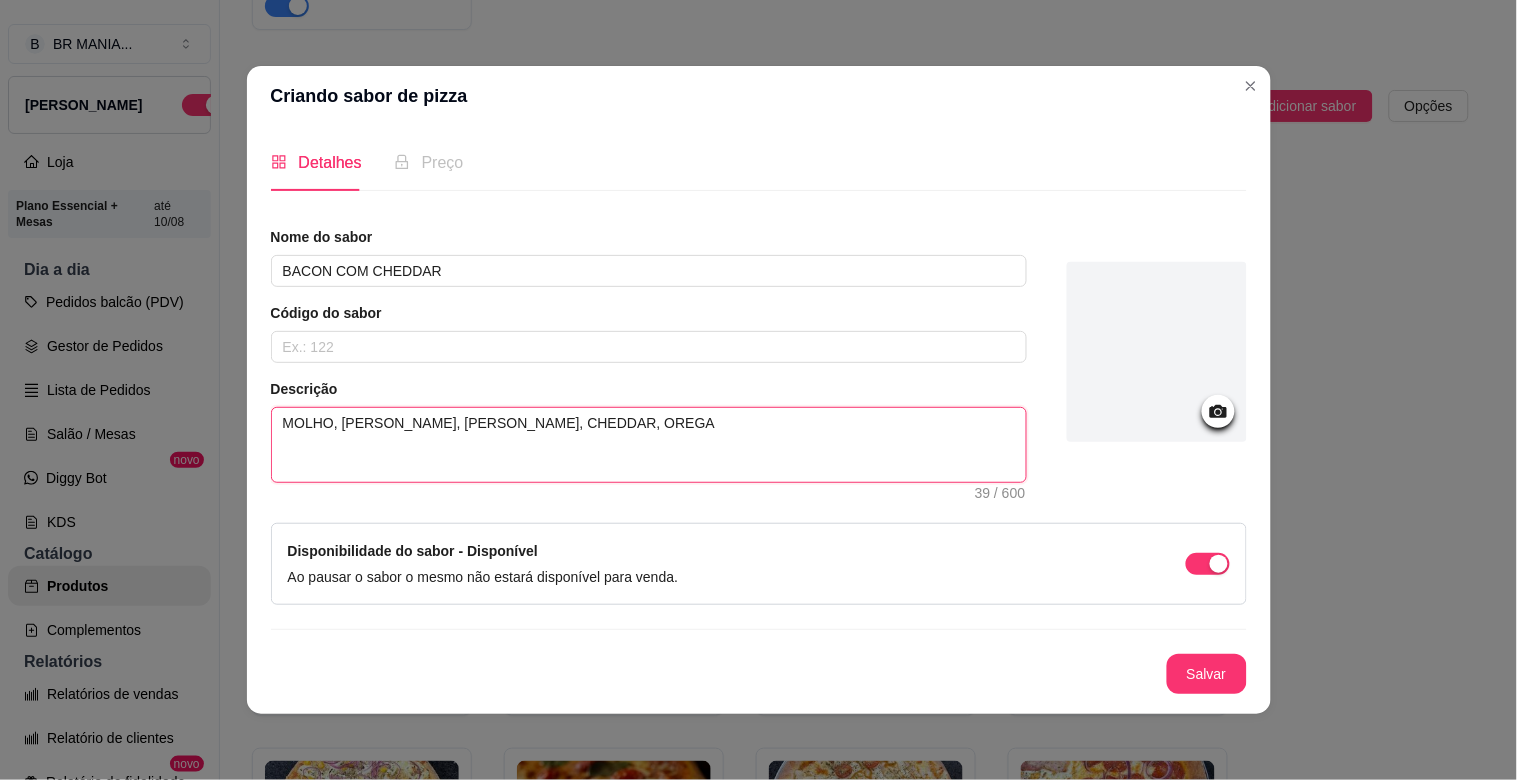 type 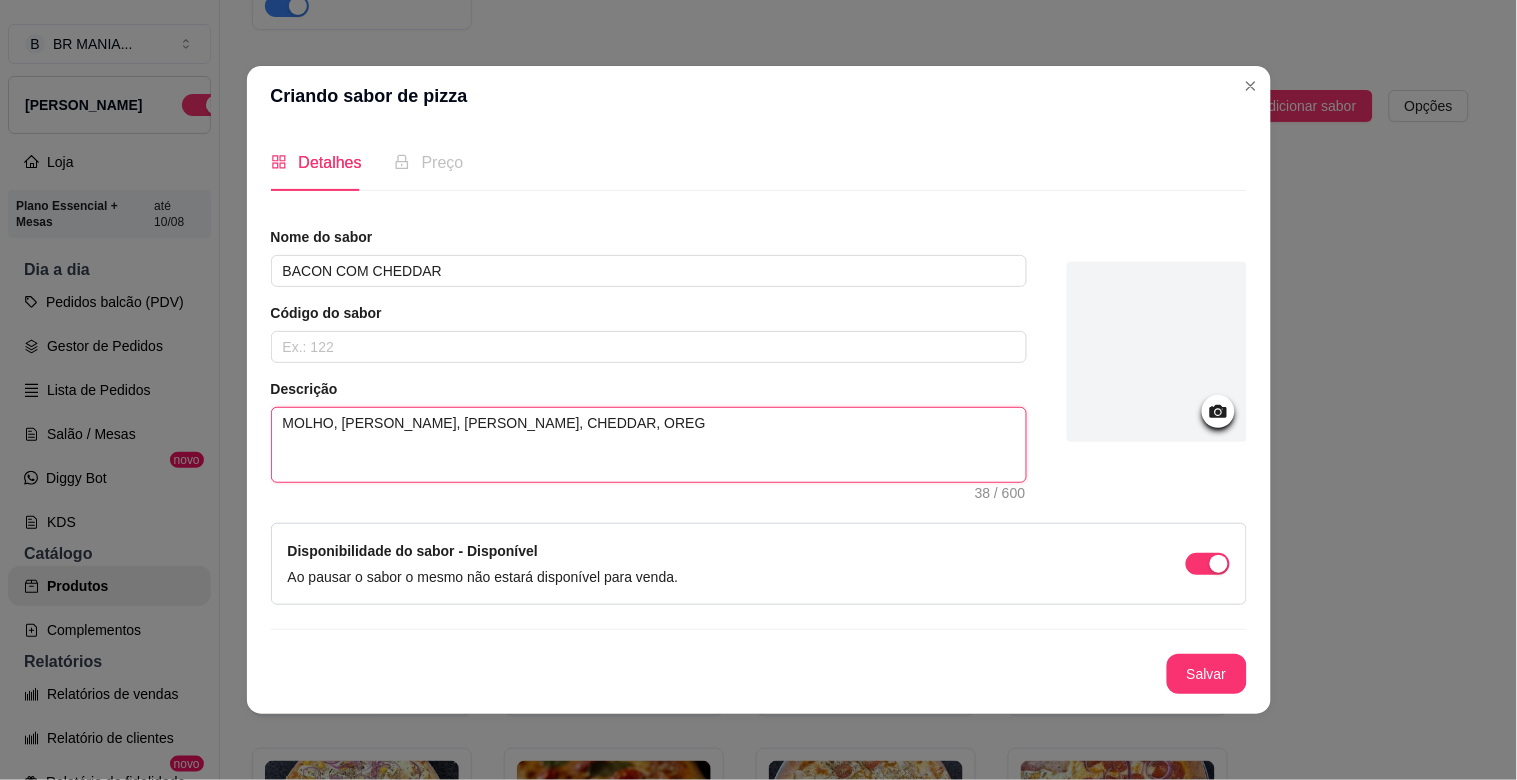 type 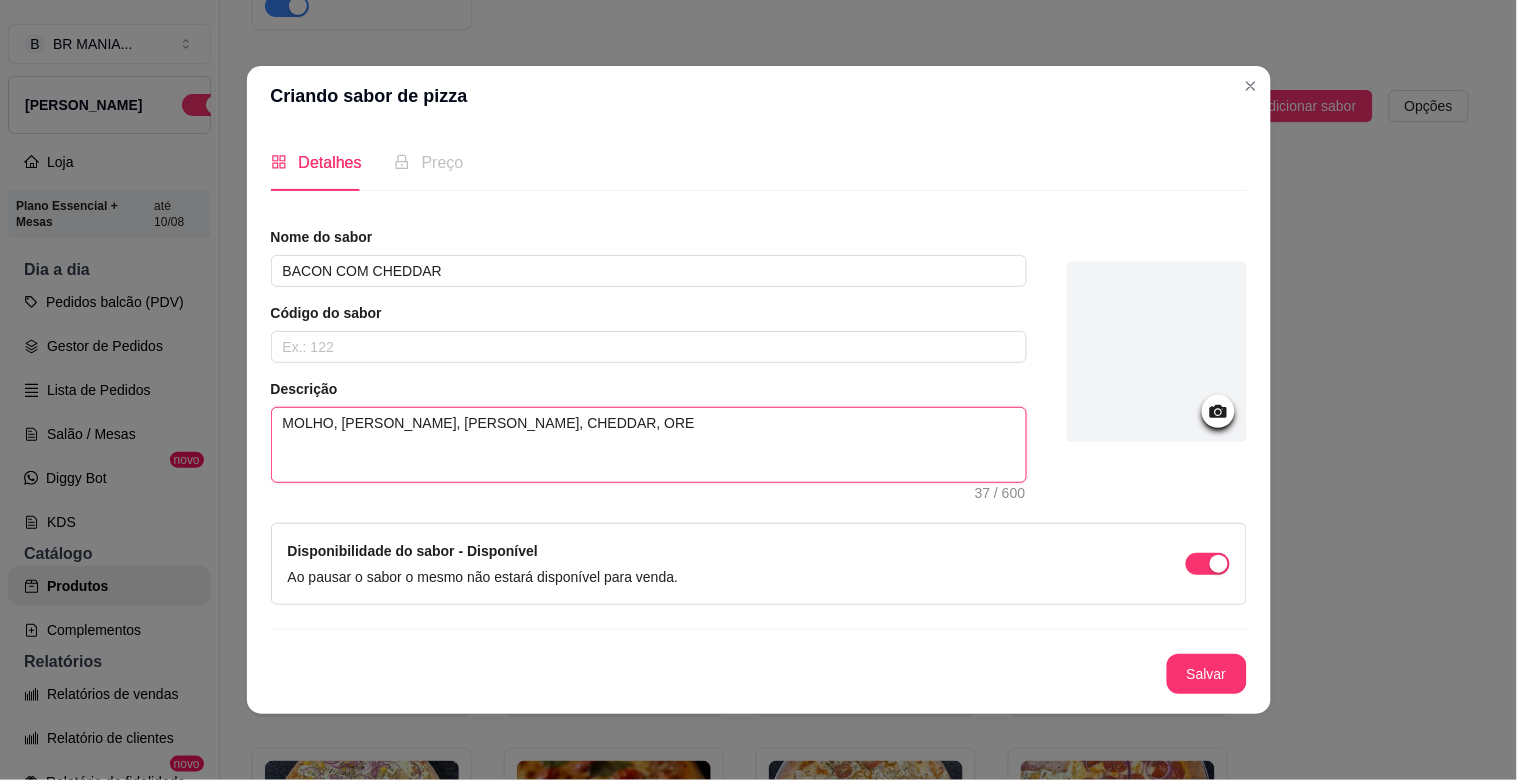 type 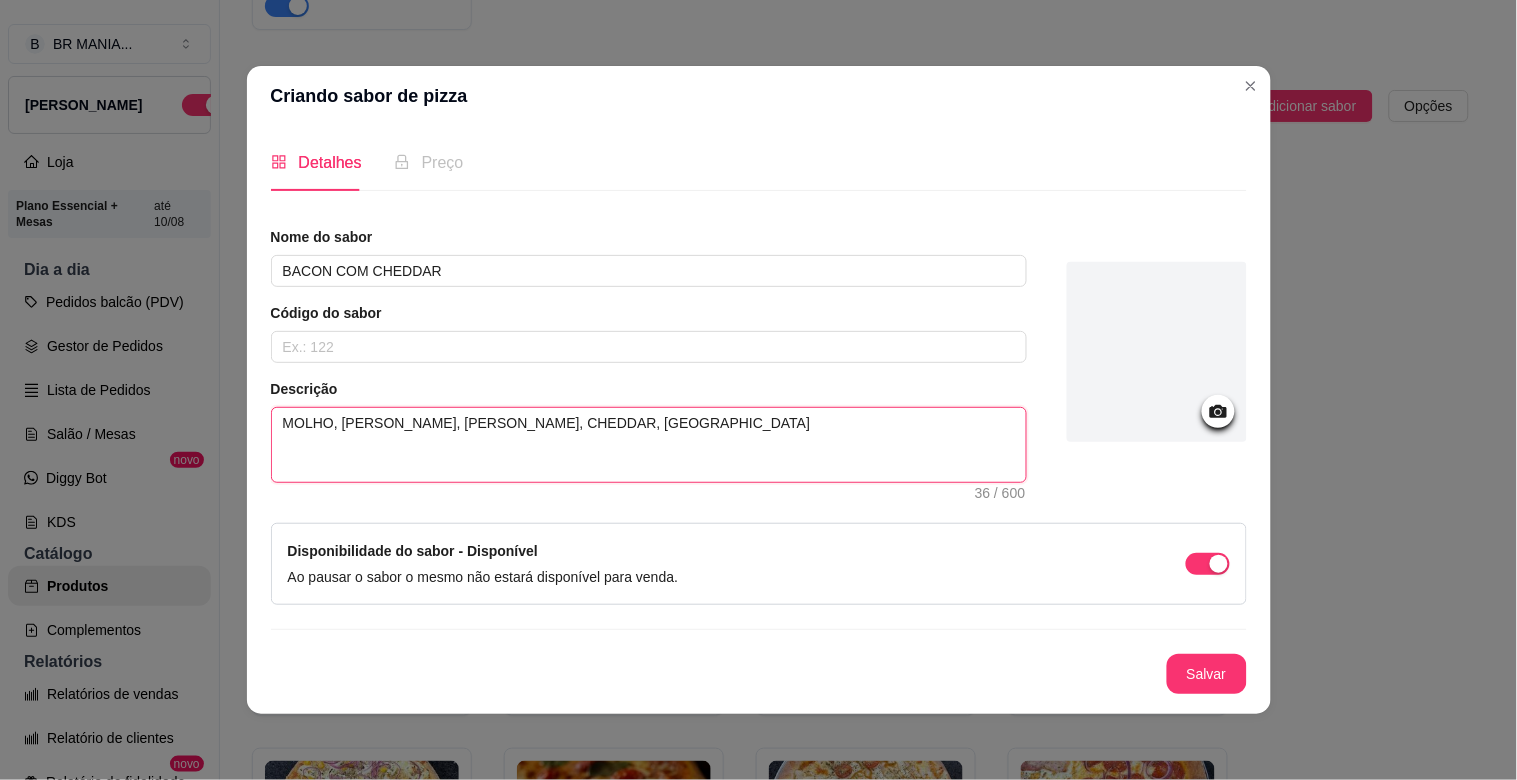 type 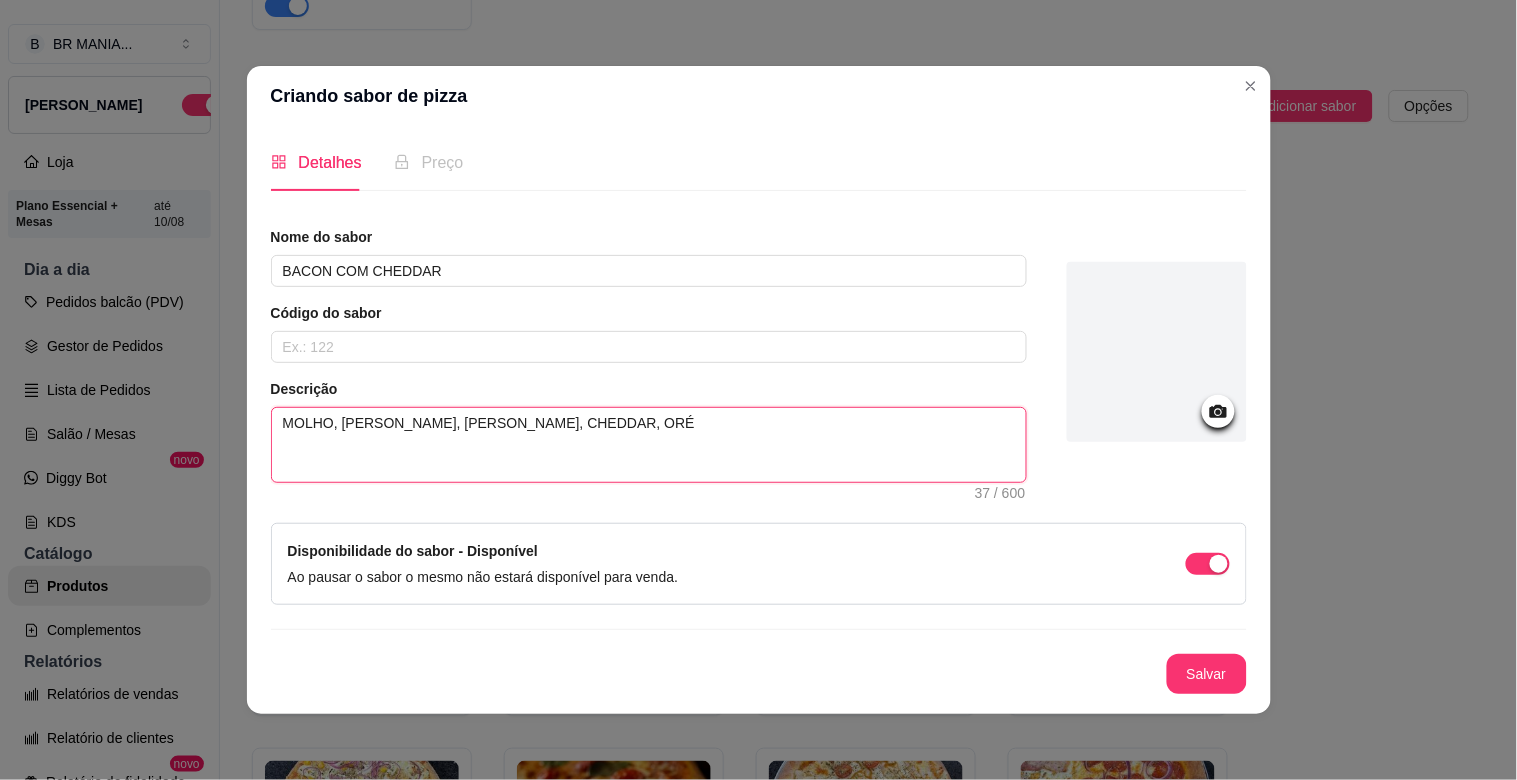 type 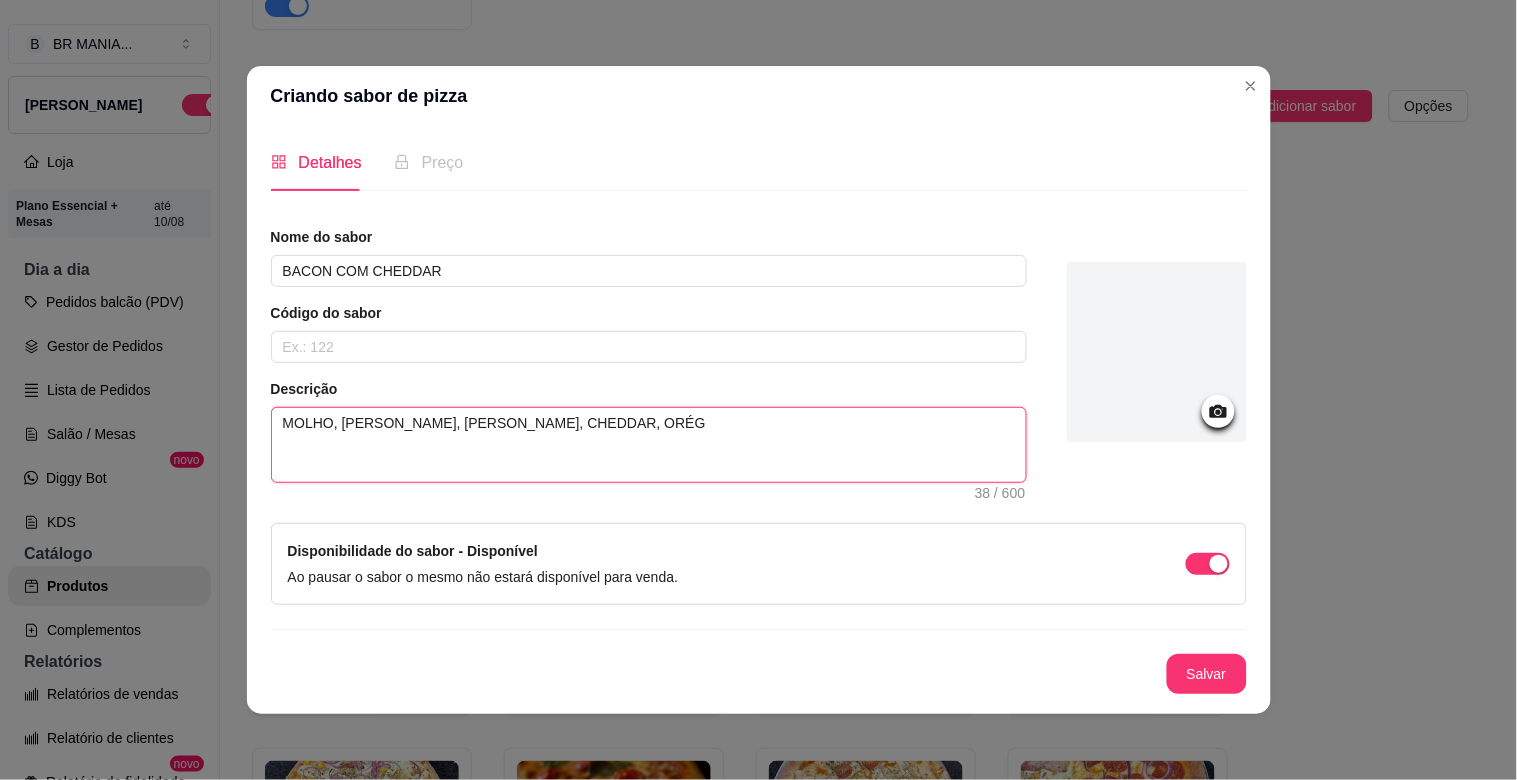type 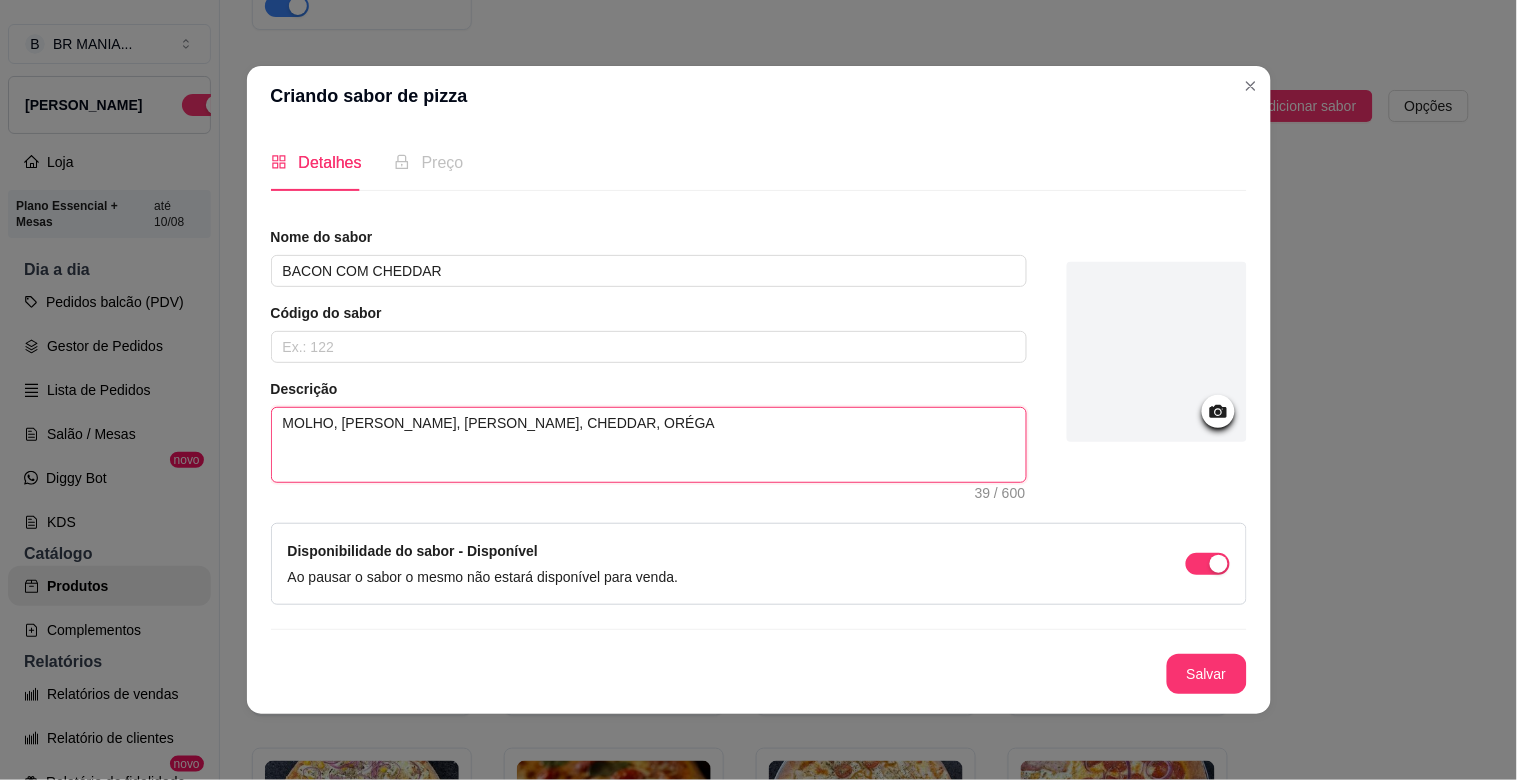 type 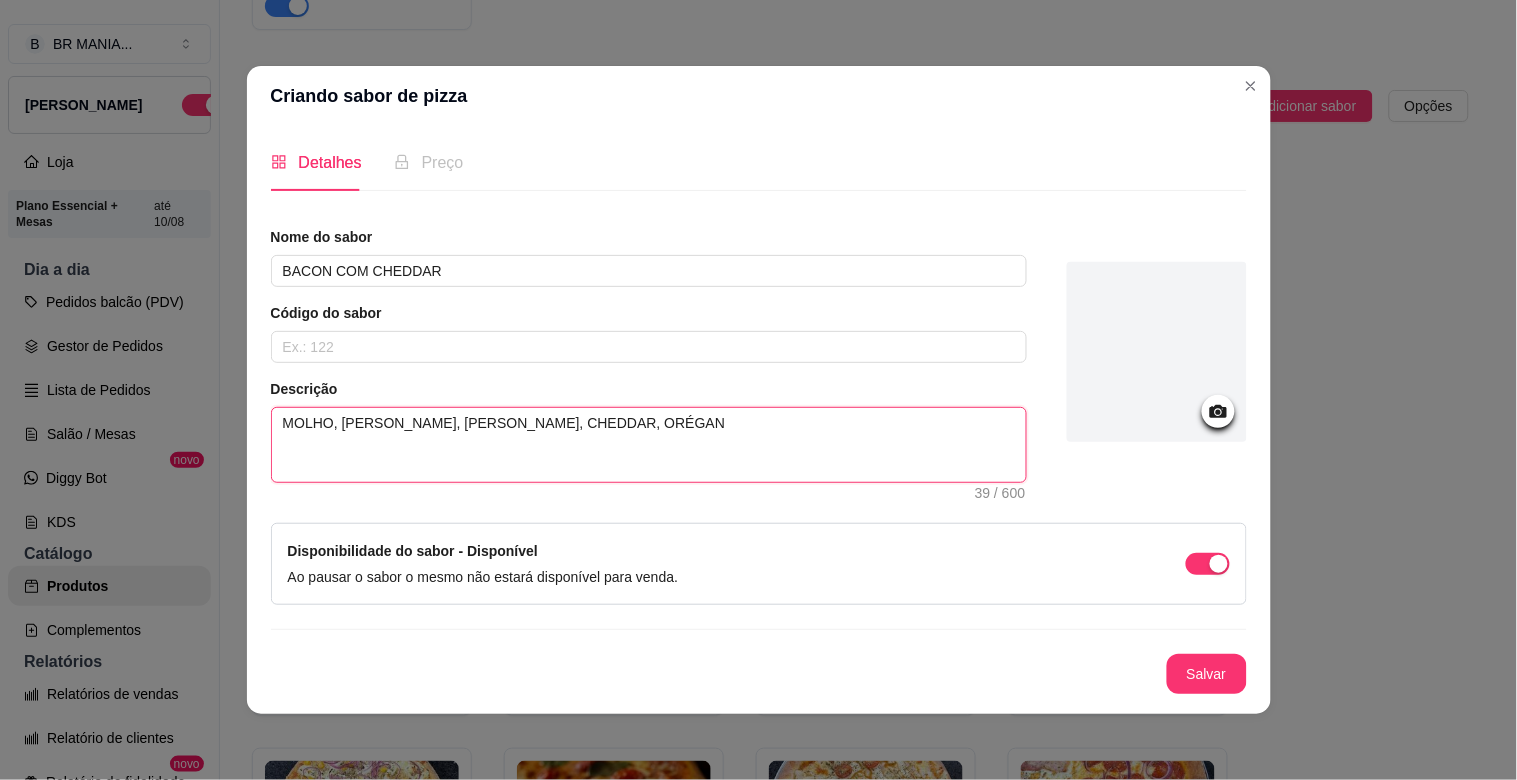 type on "MOLHO, [PERSON_NAME], [PERSON_NAME], CHEDDAR, ORÉGANO" 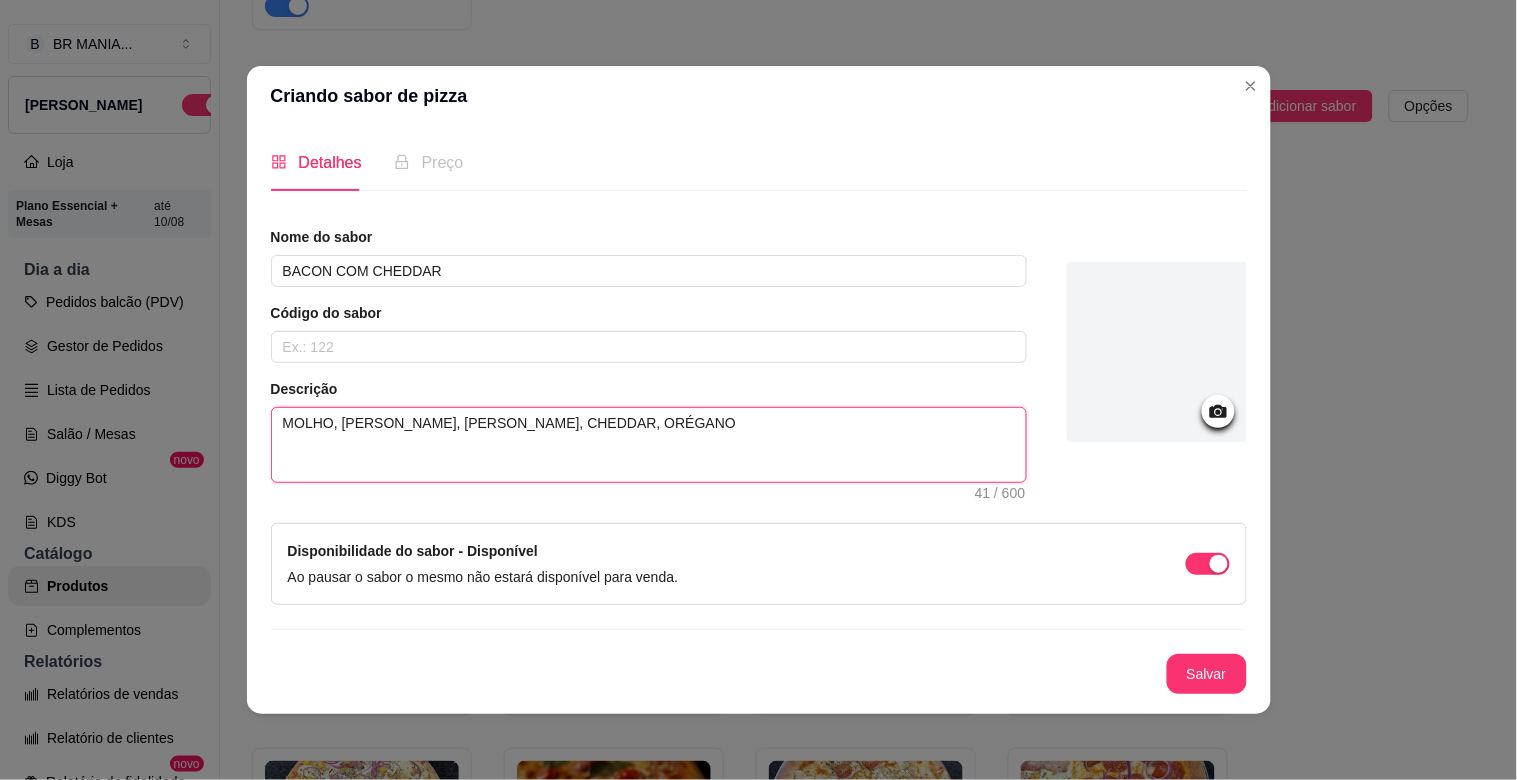 type 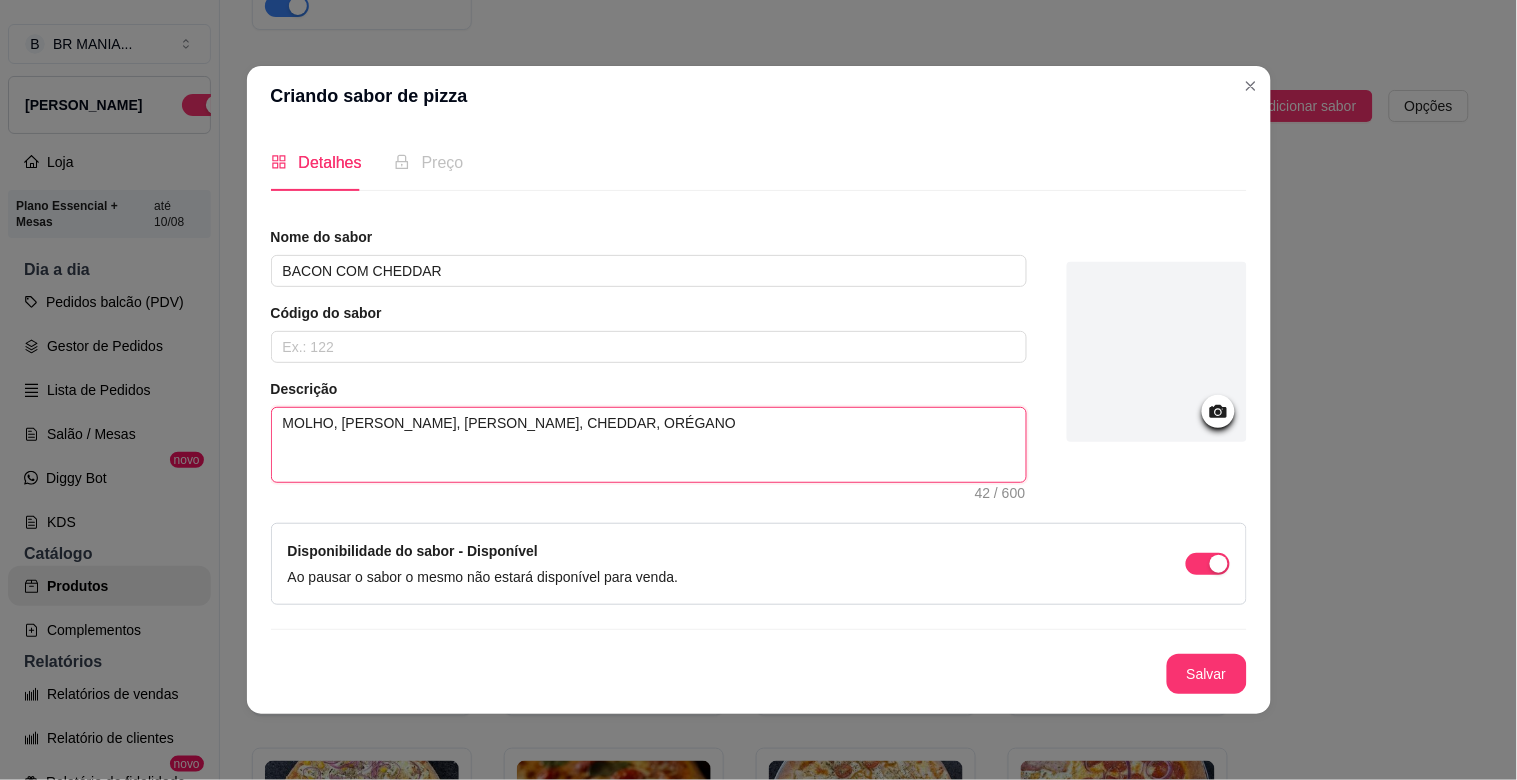 type 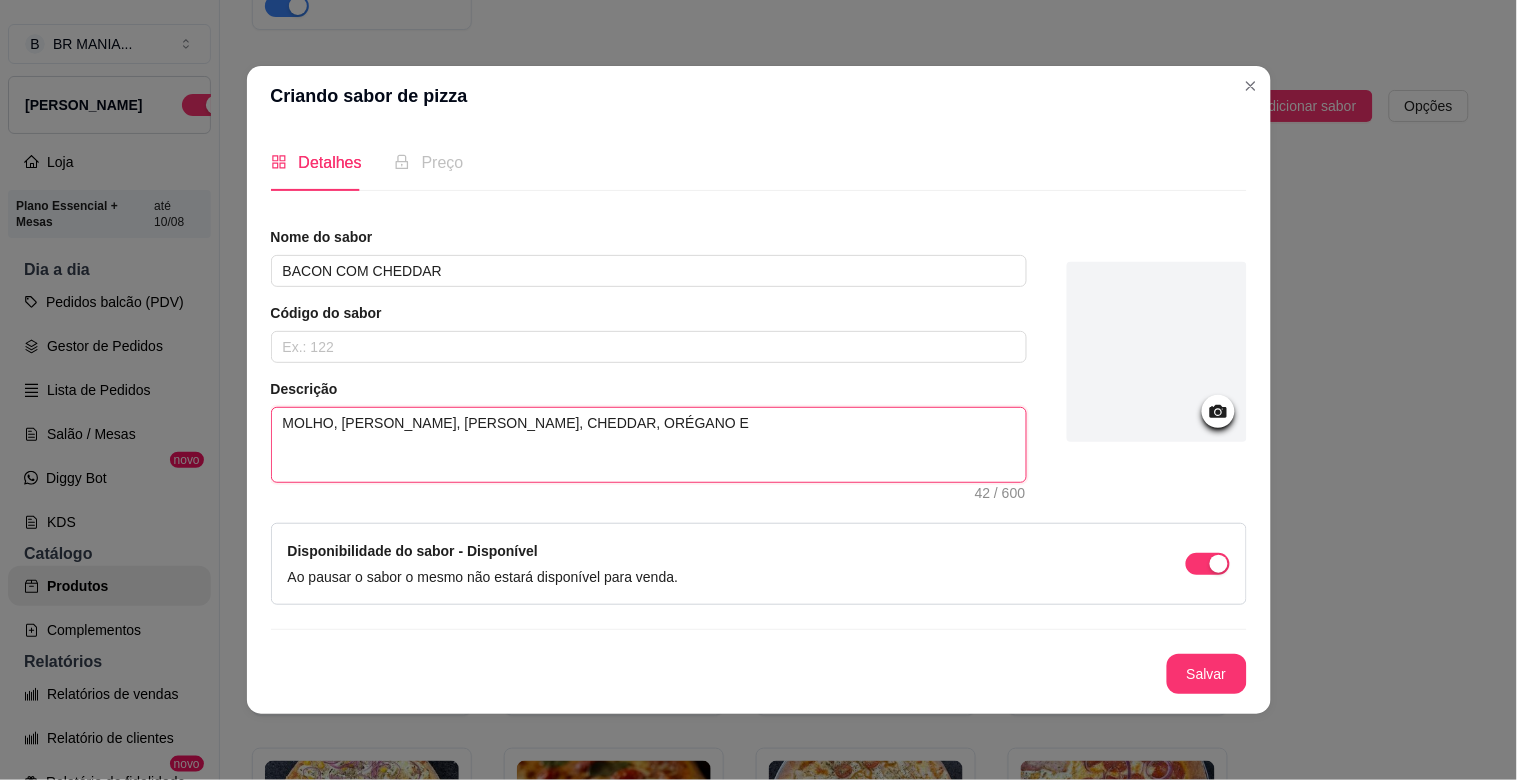 type 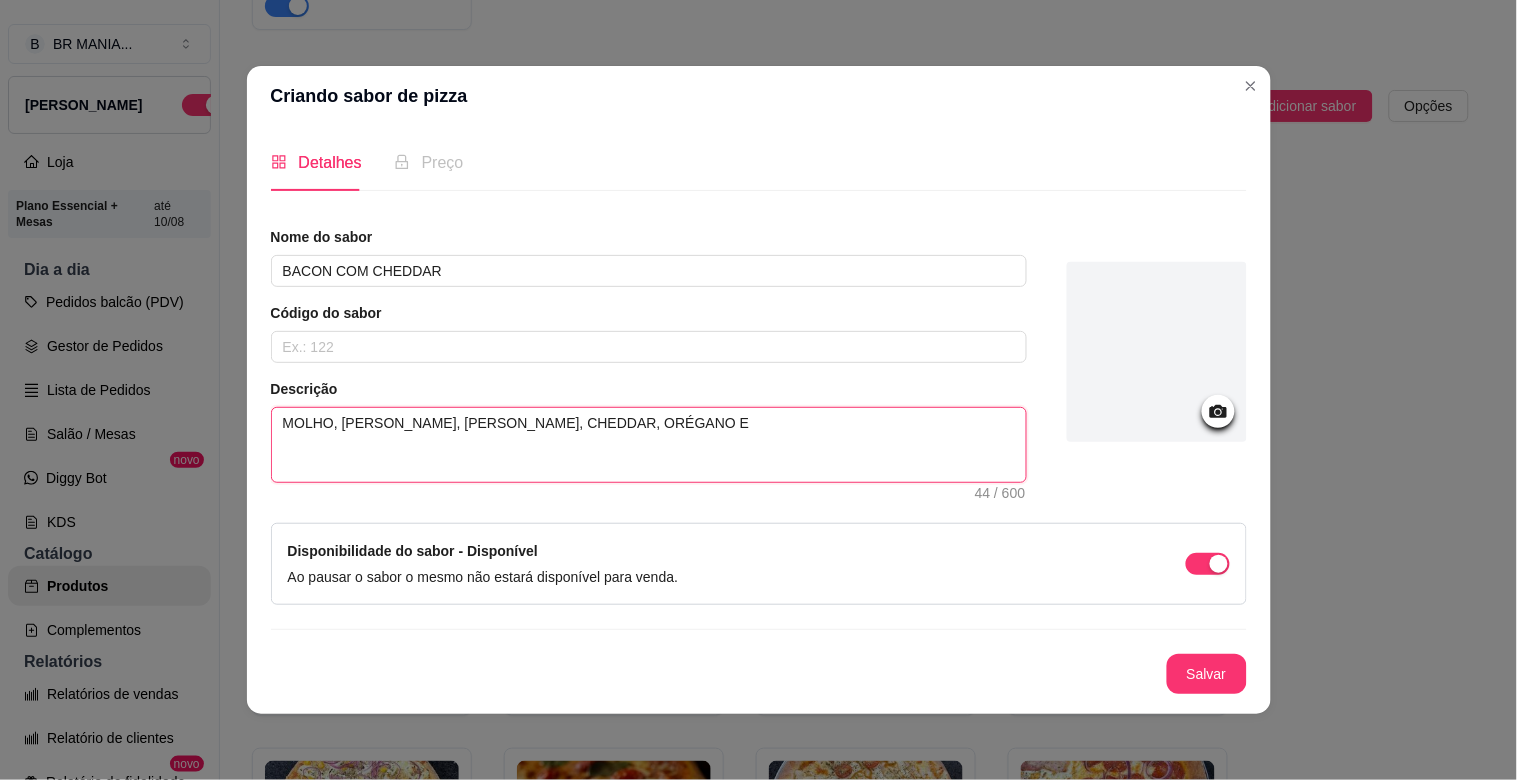 type 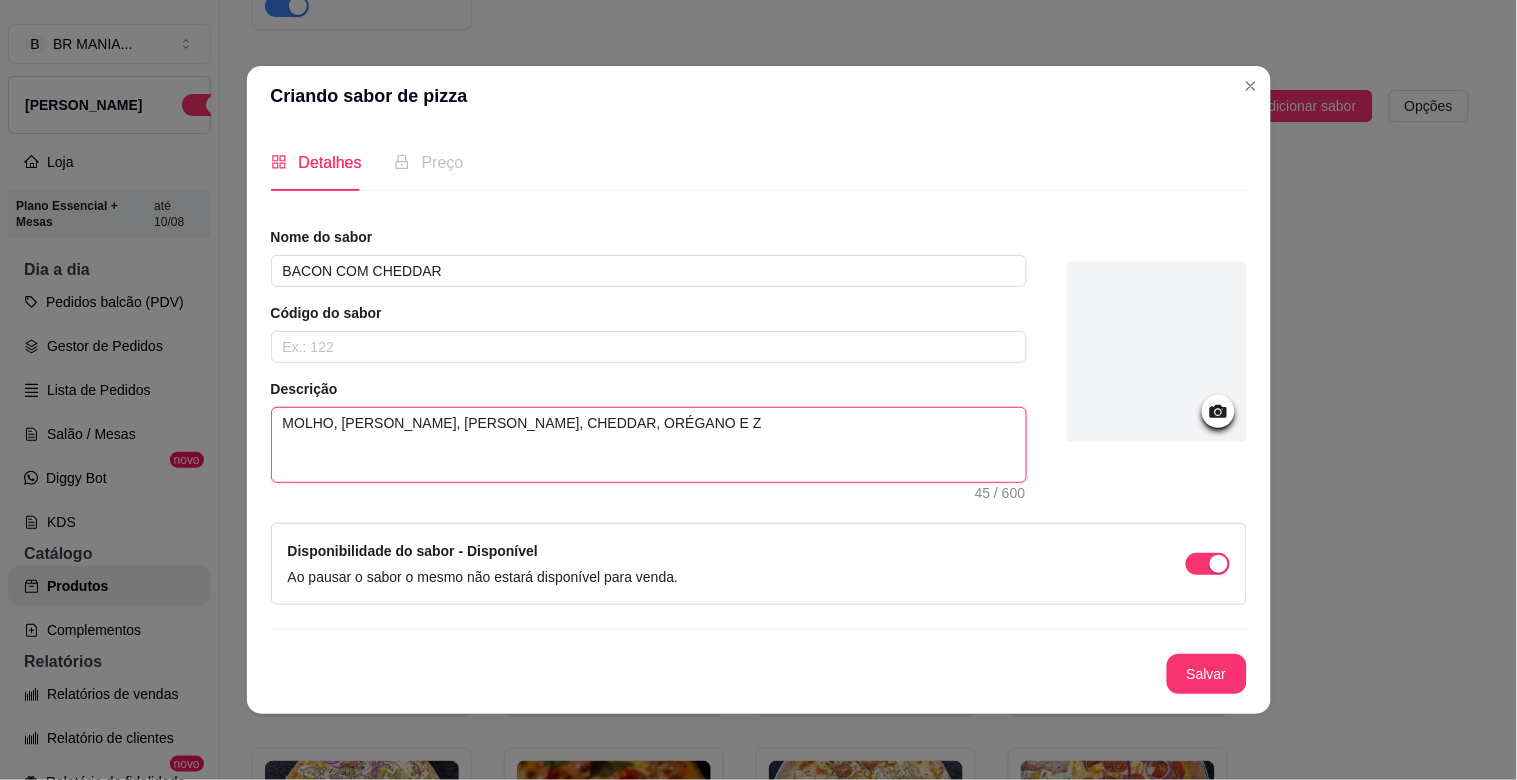 type 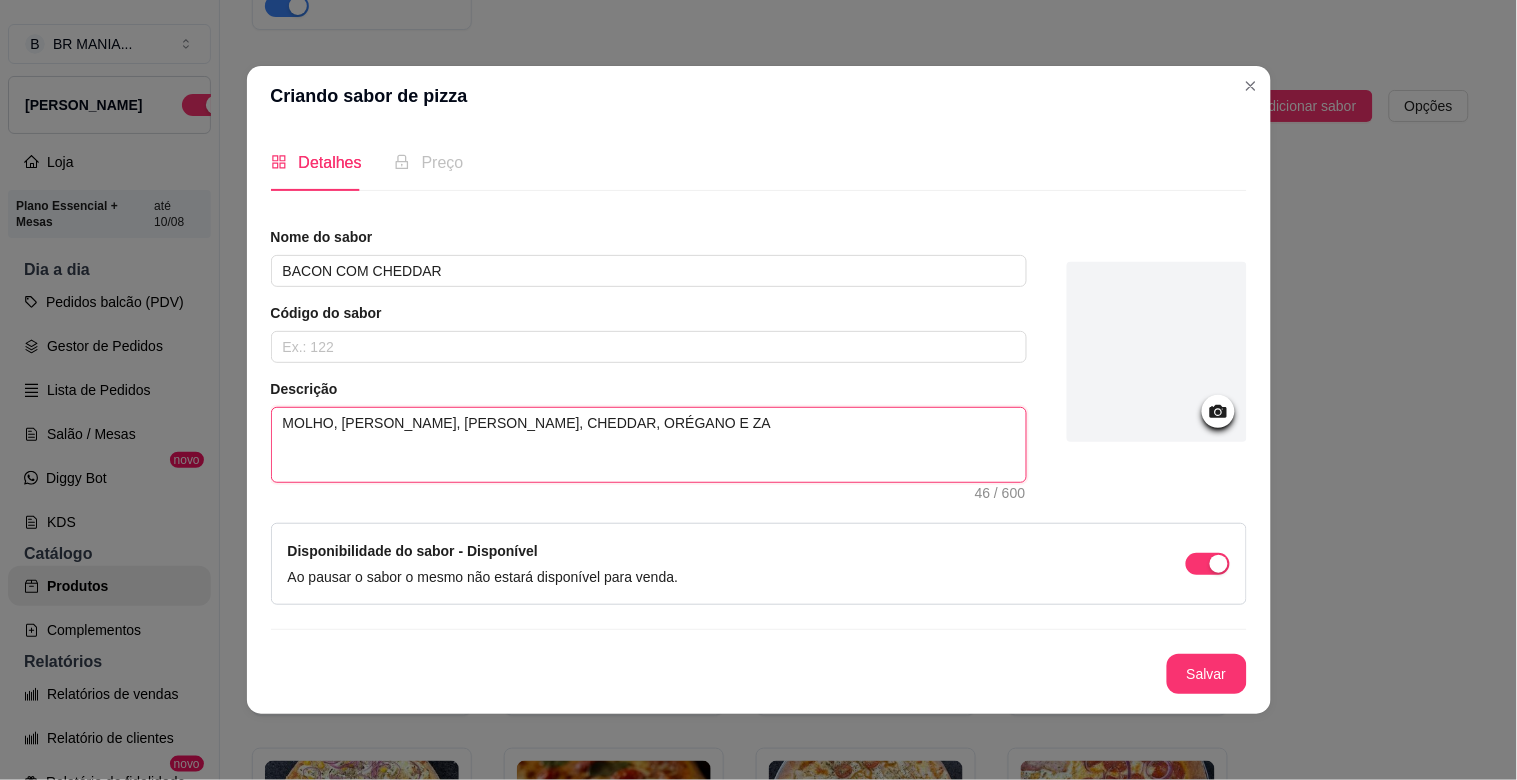 type 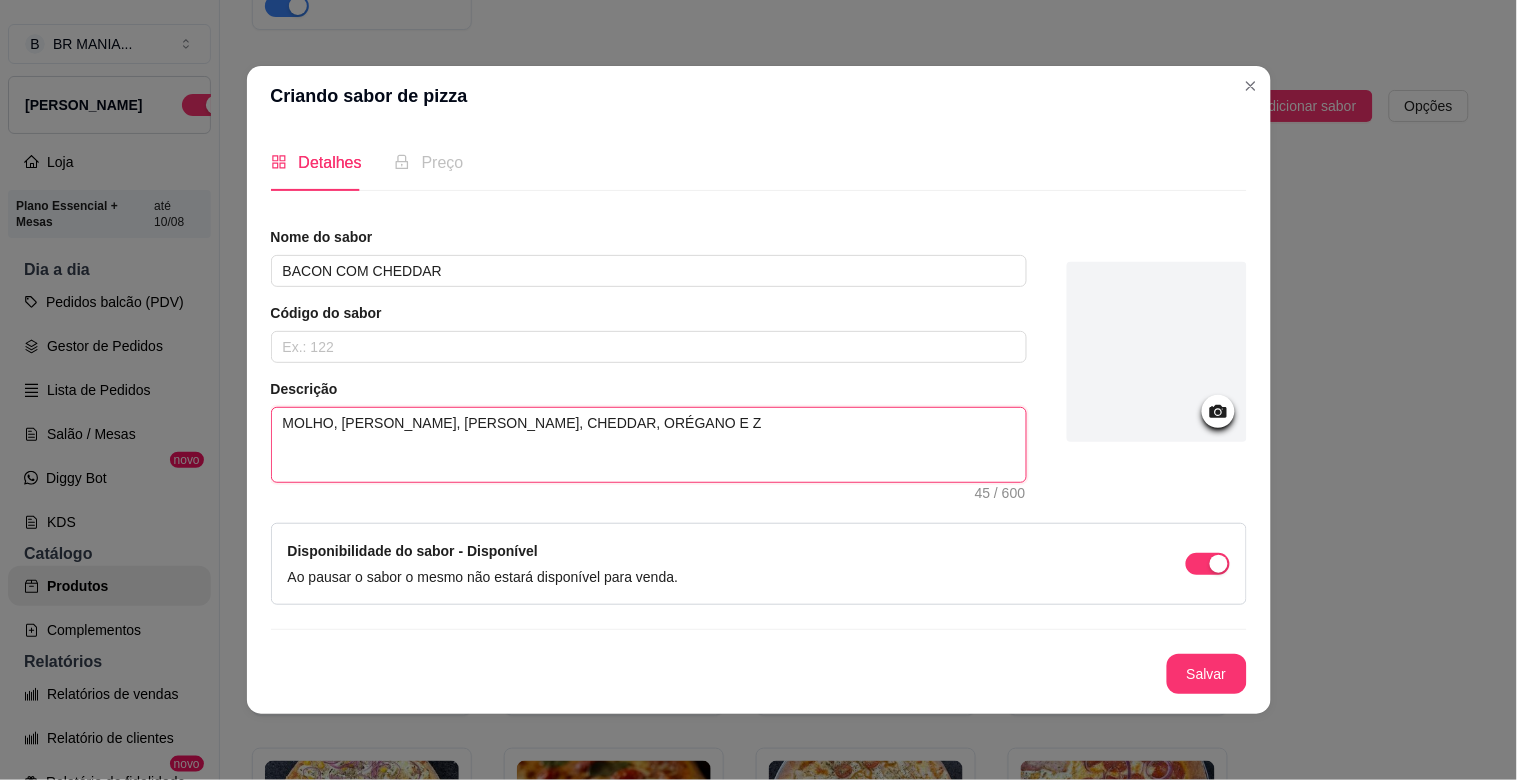type 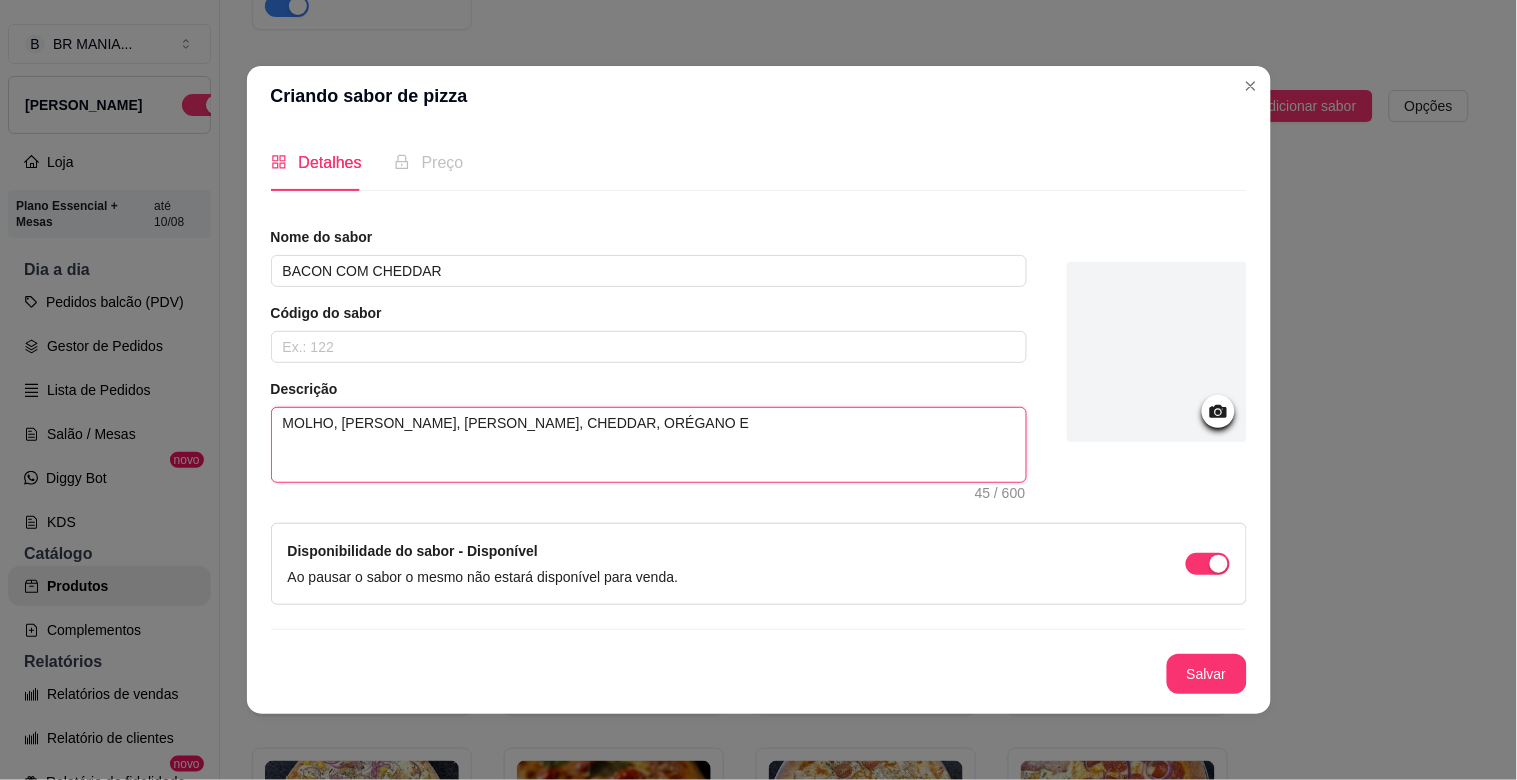type 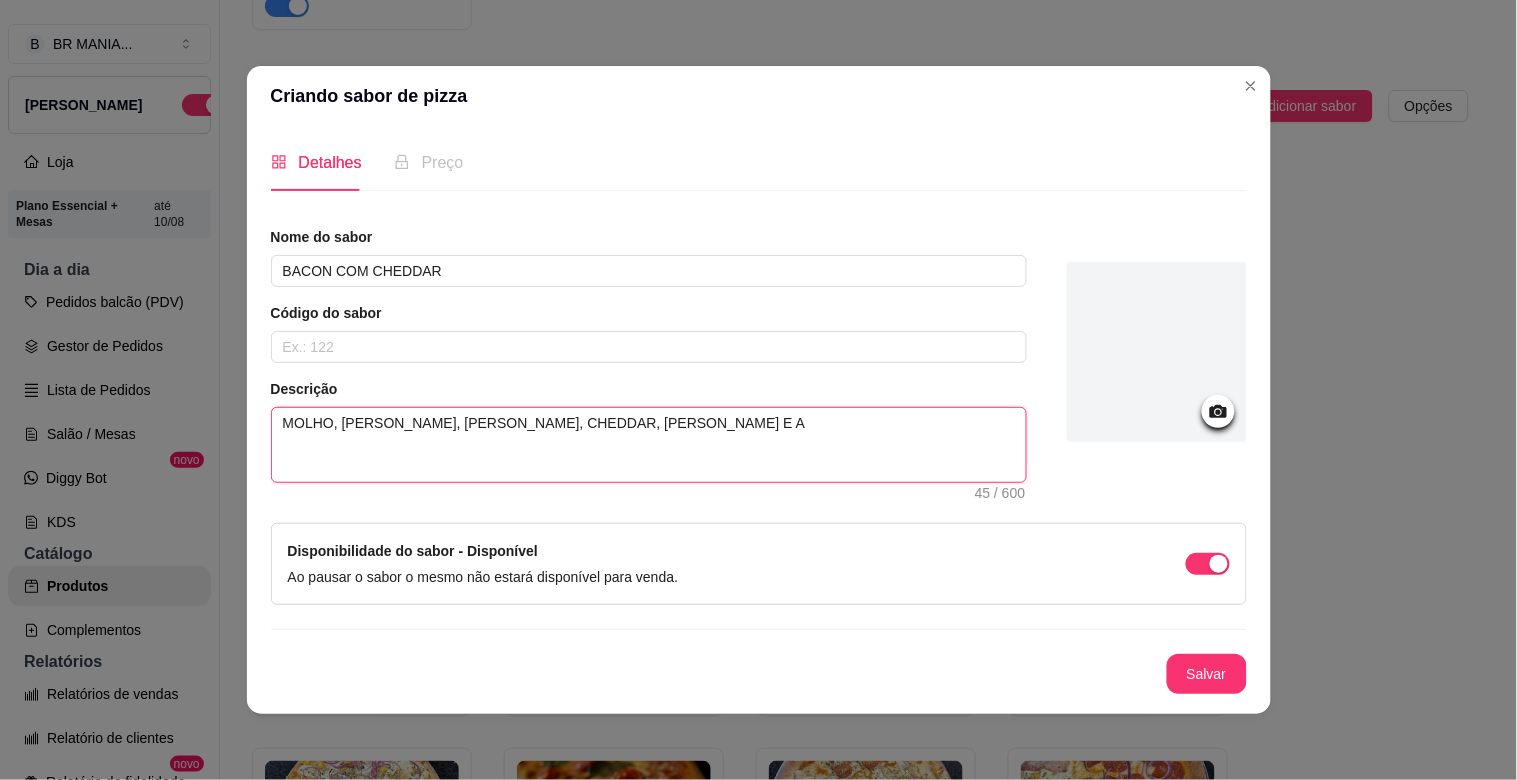 type 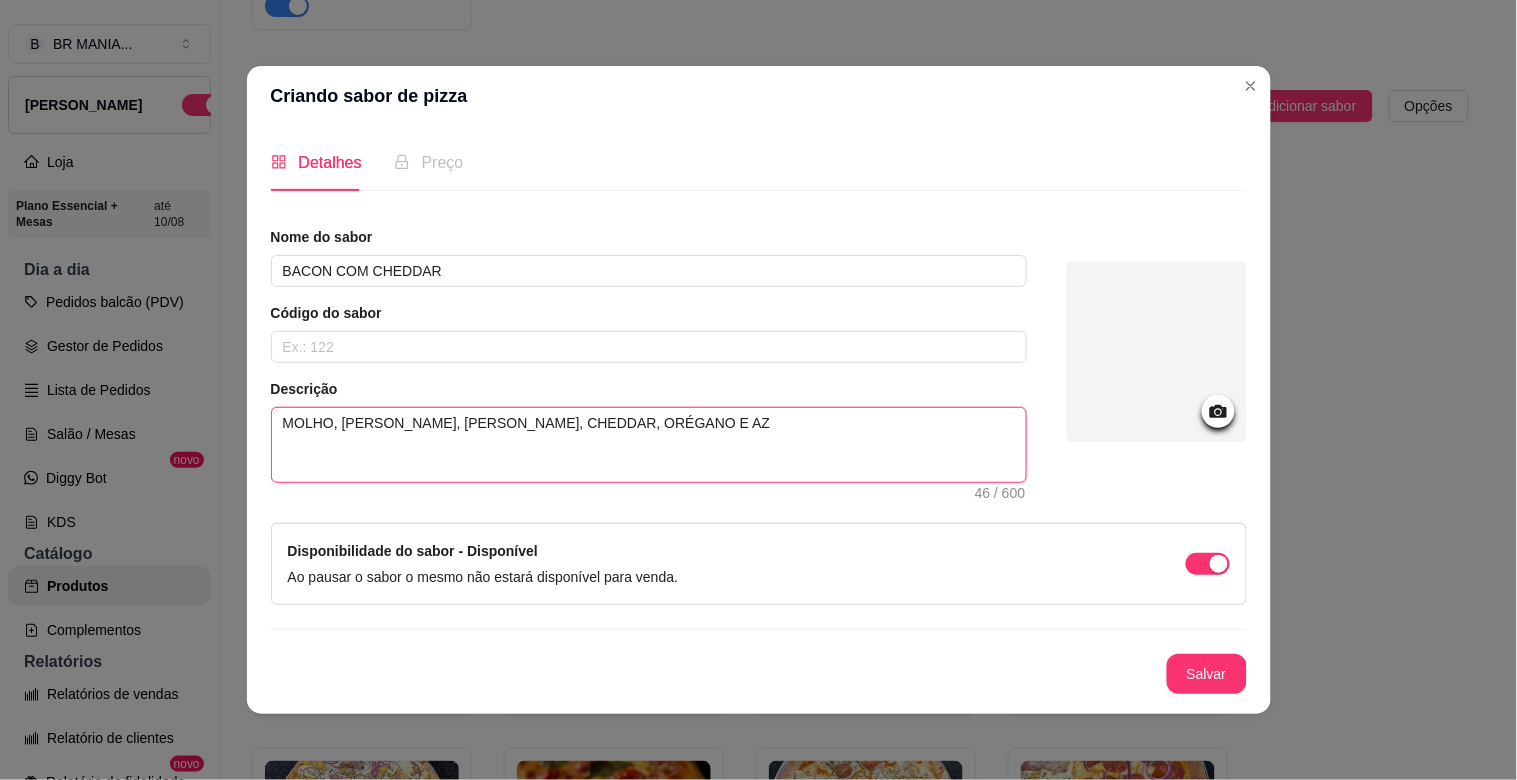 type 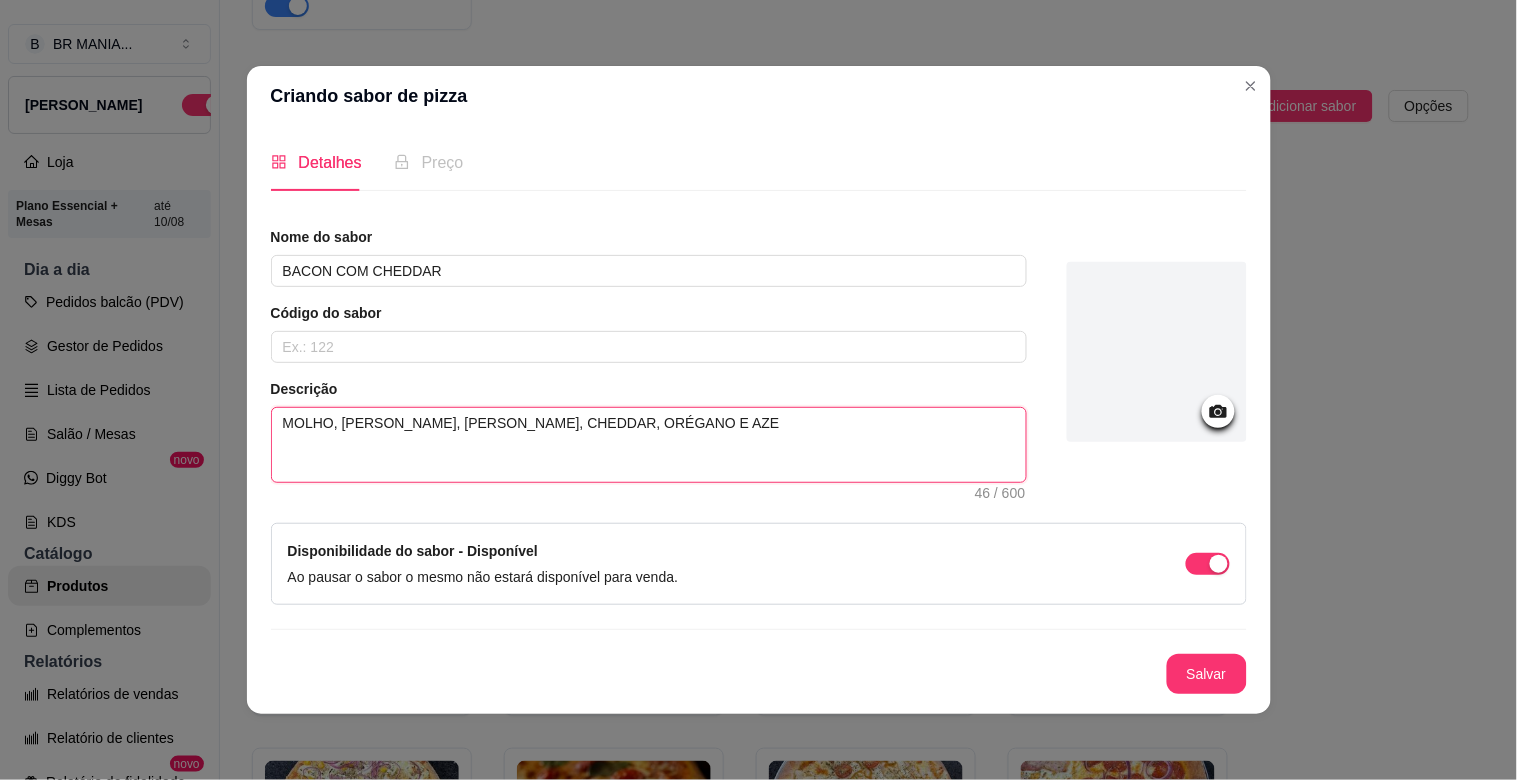 type 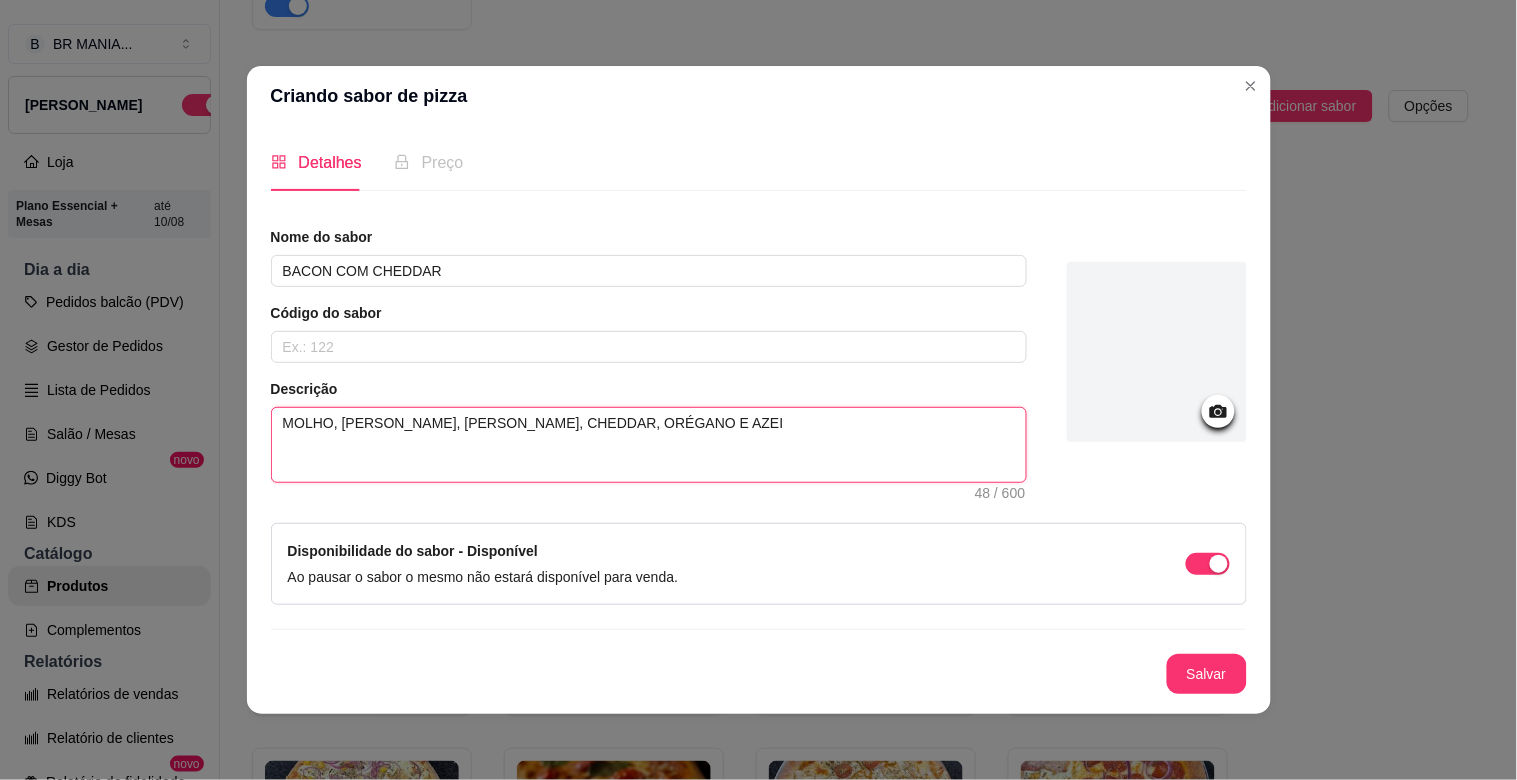 type 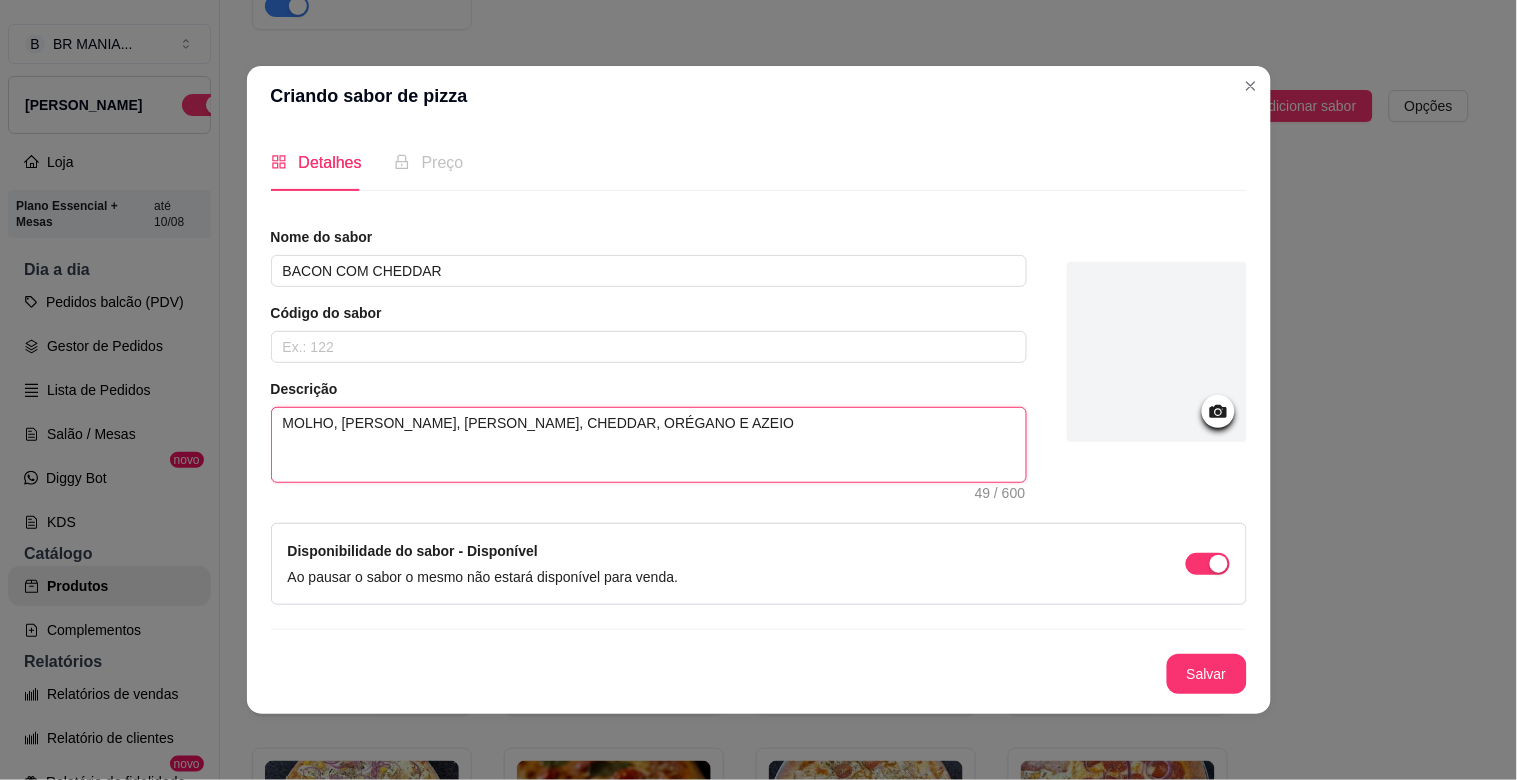 type 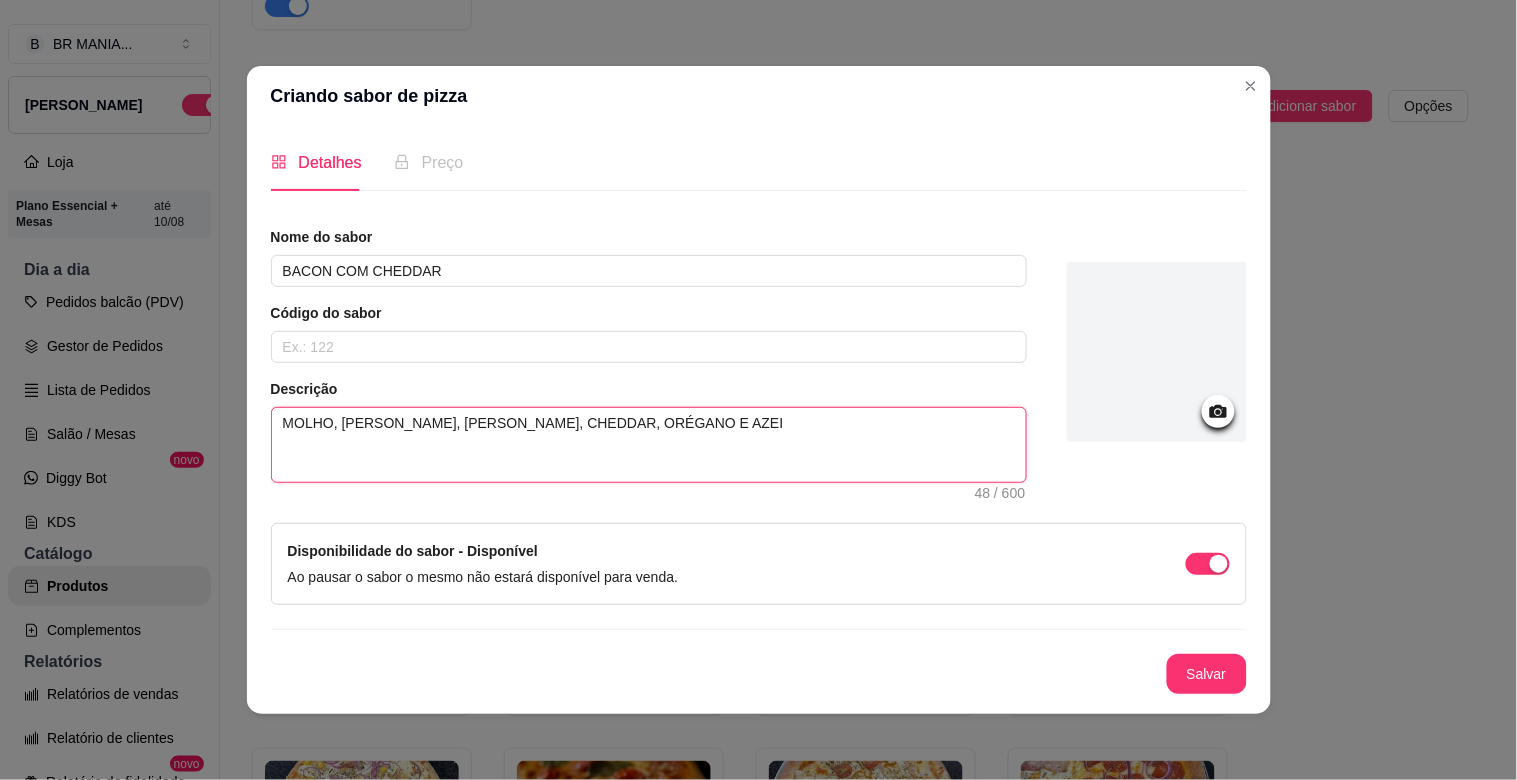 type 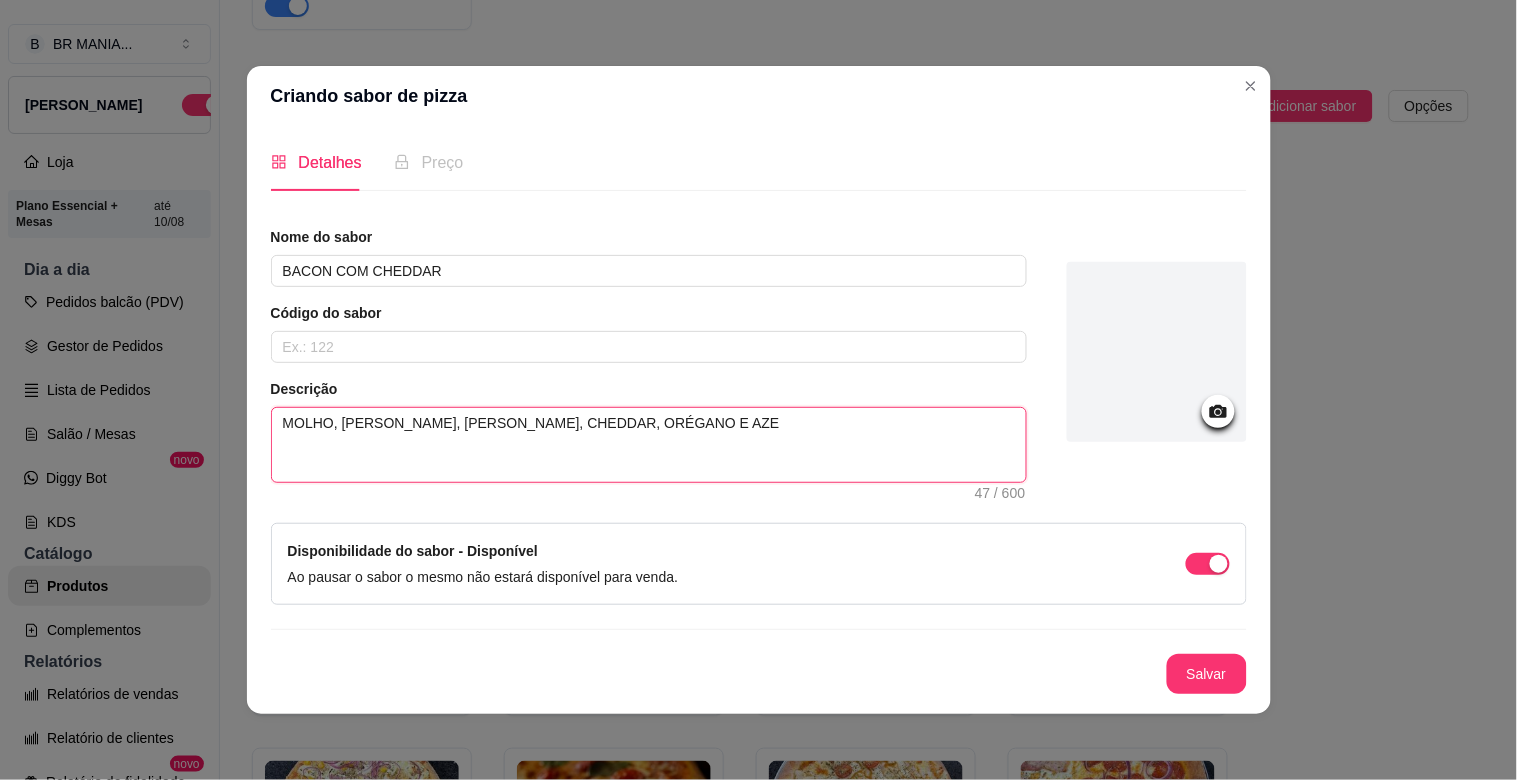 type 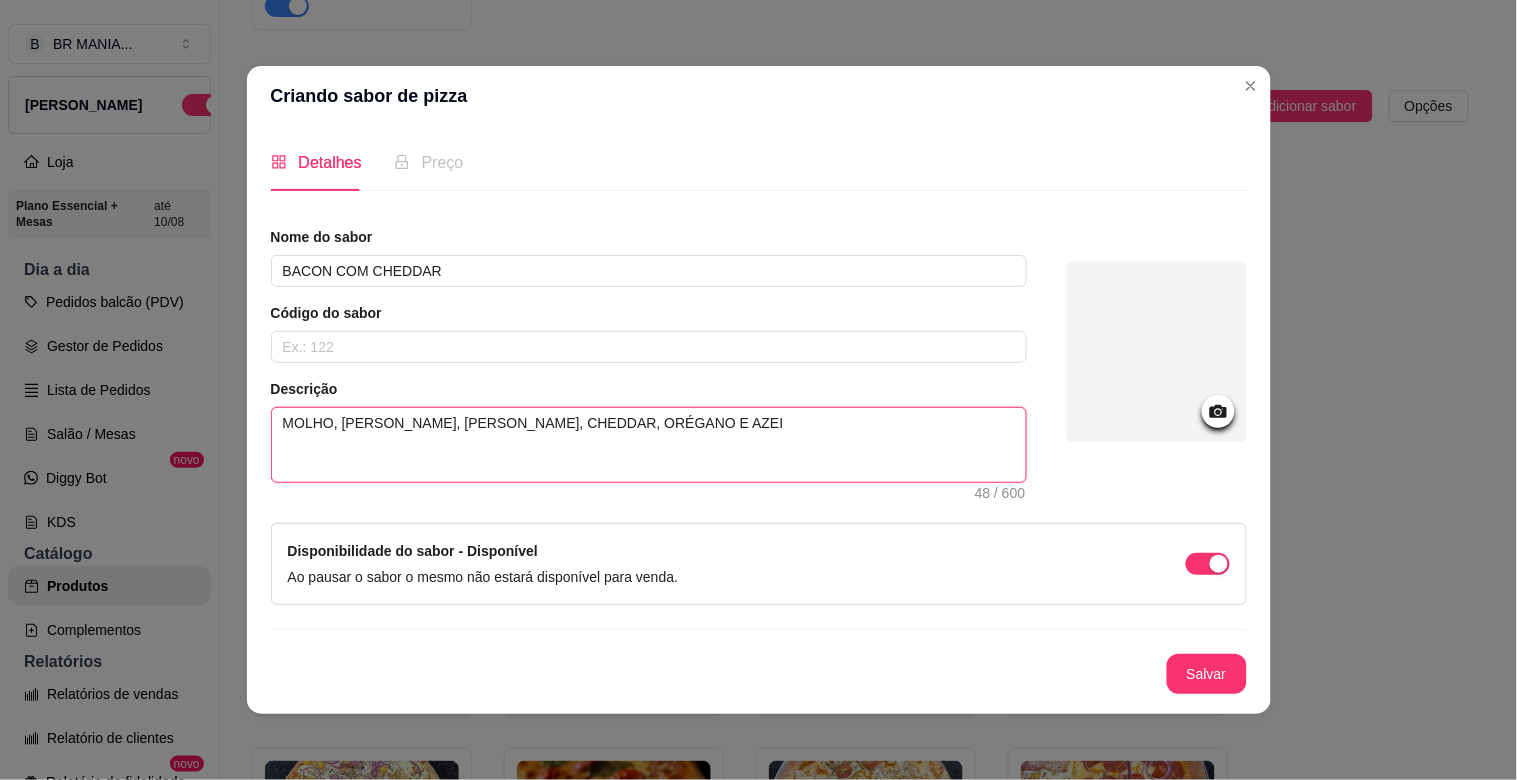 type 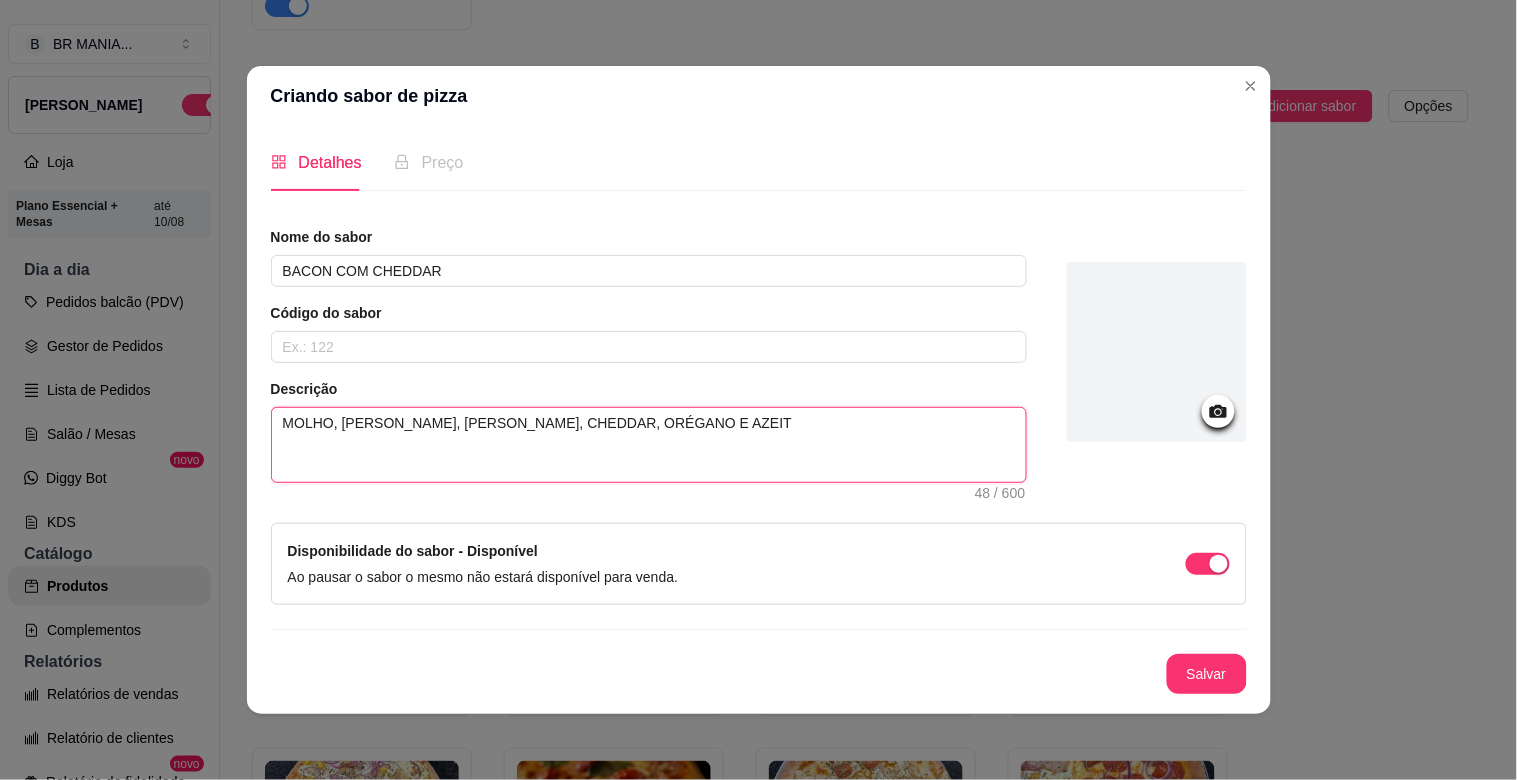 type 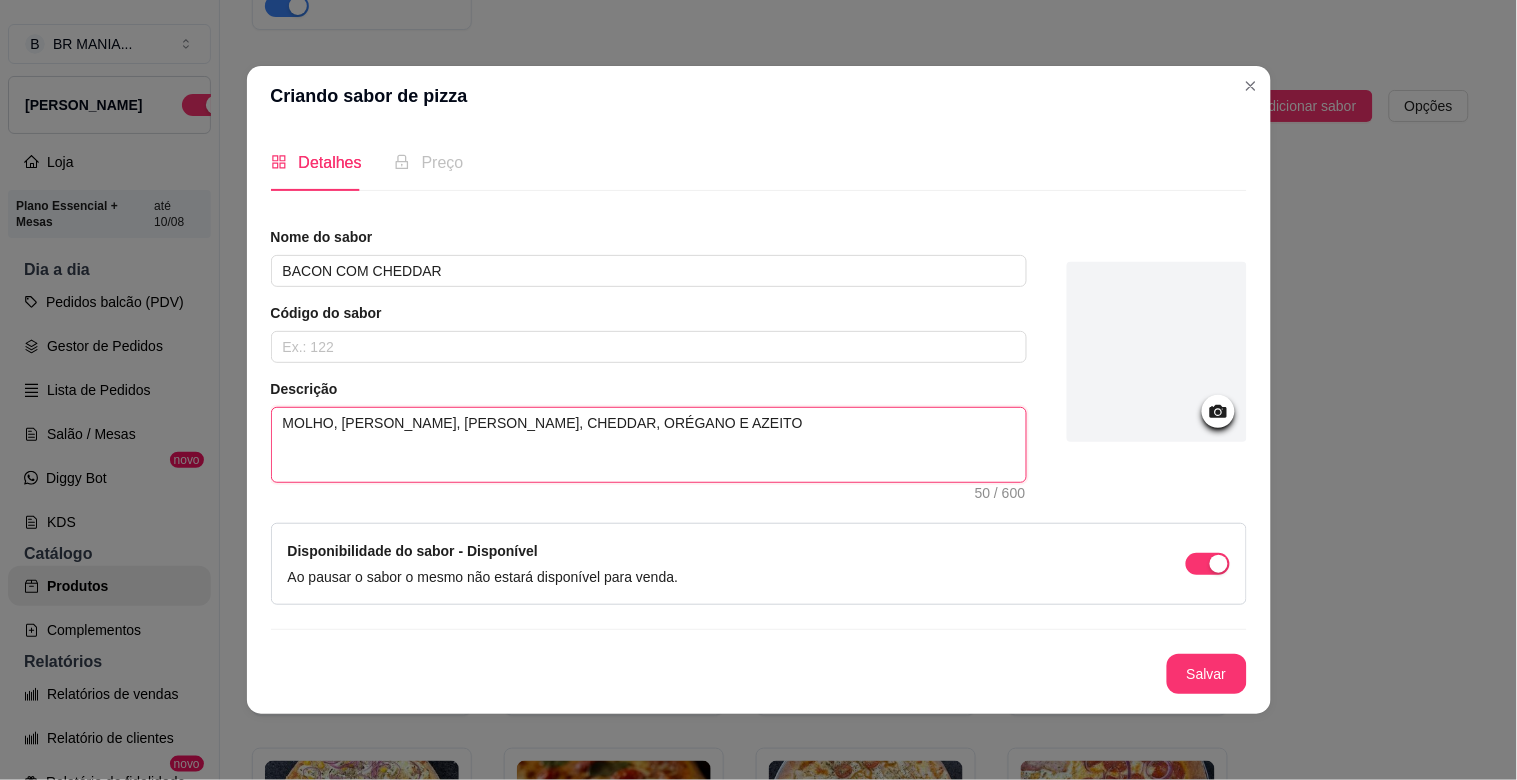 type 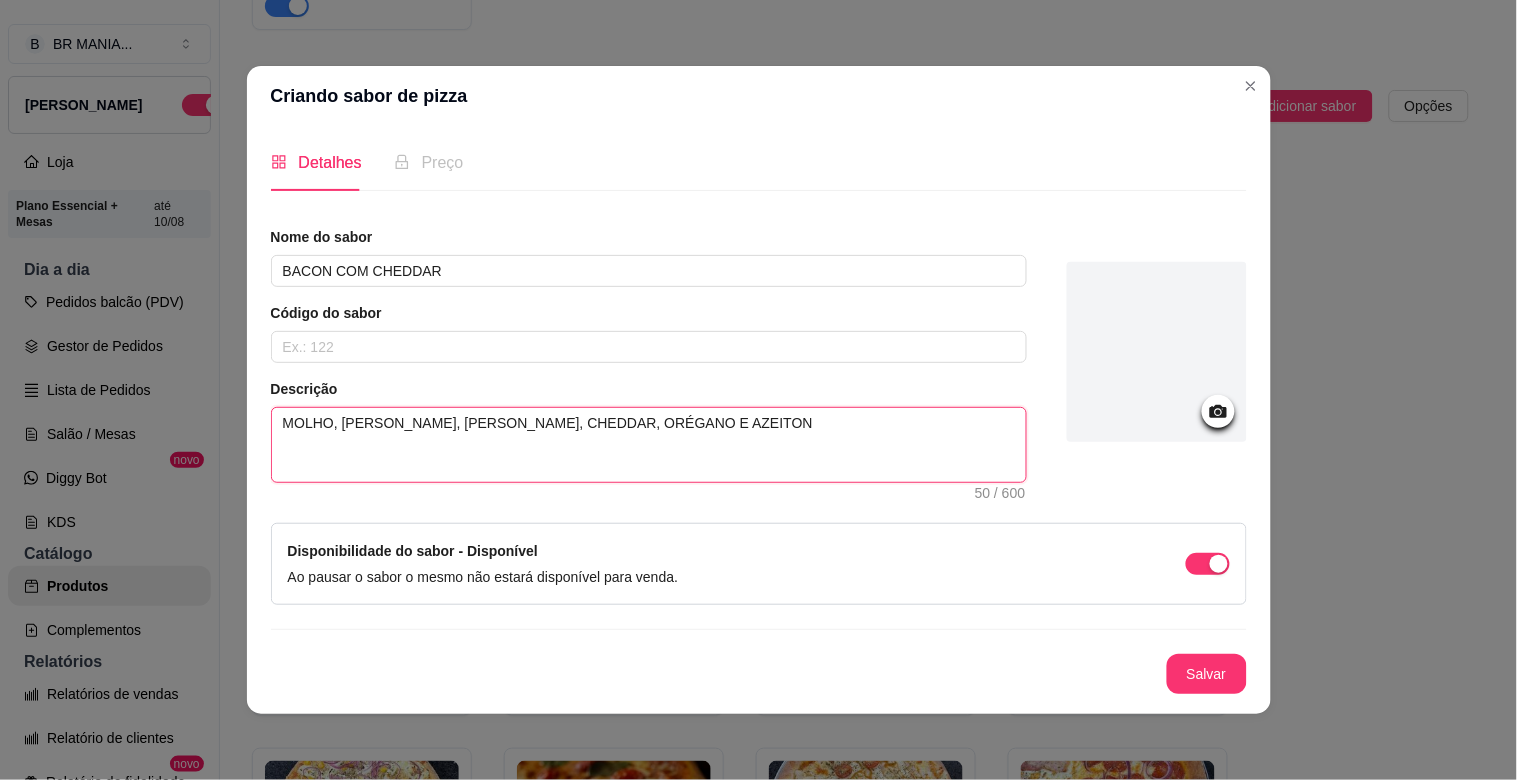 type 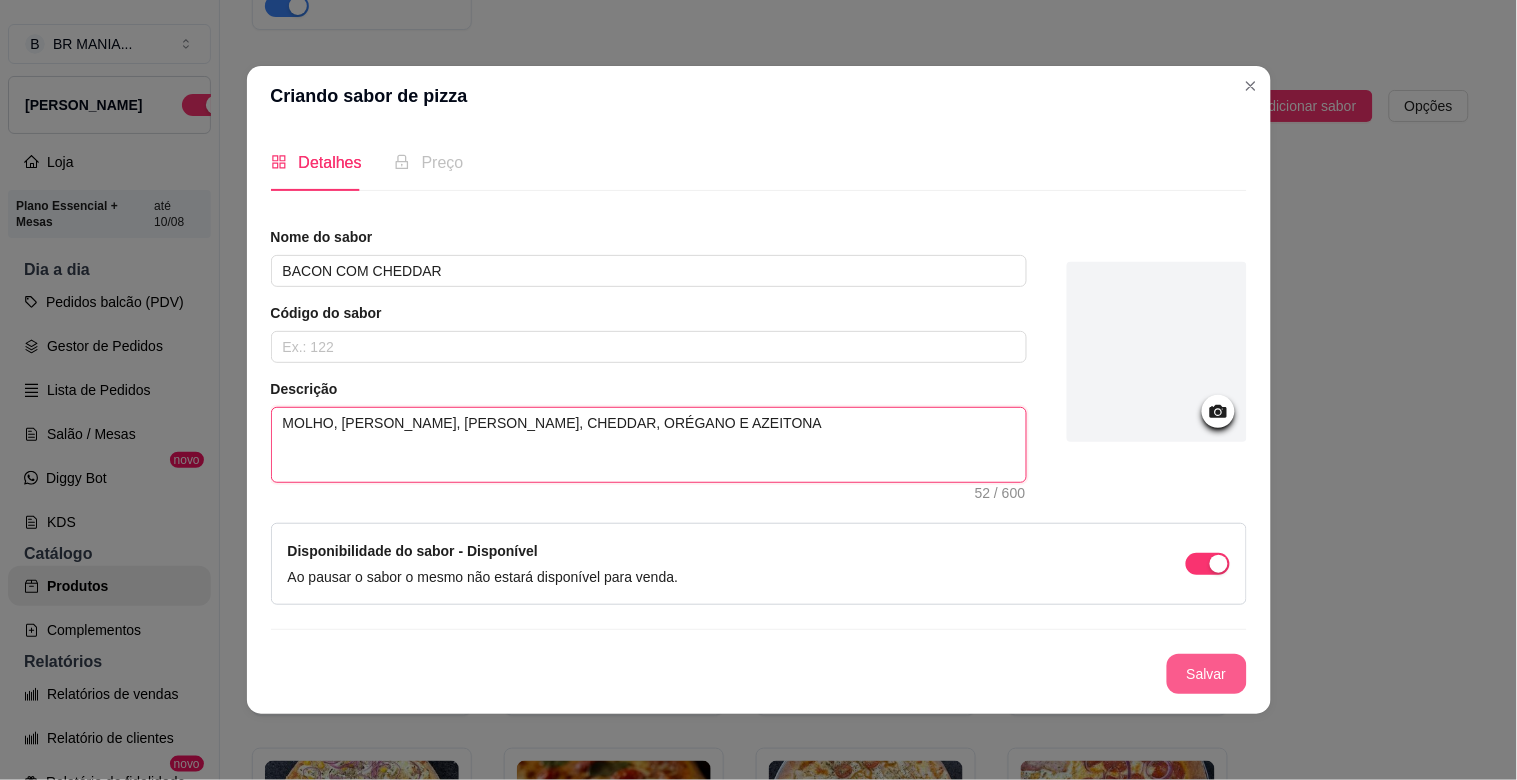 type on "MOLHO, [PERSON_NAME], [PERSON_NAME], CHEDDAR, ORÉGANO E AZEITONA" 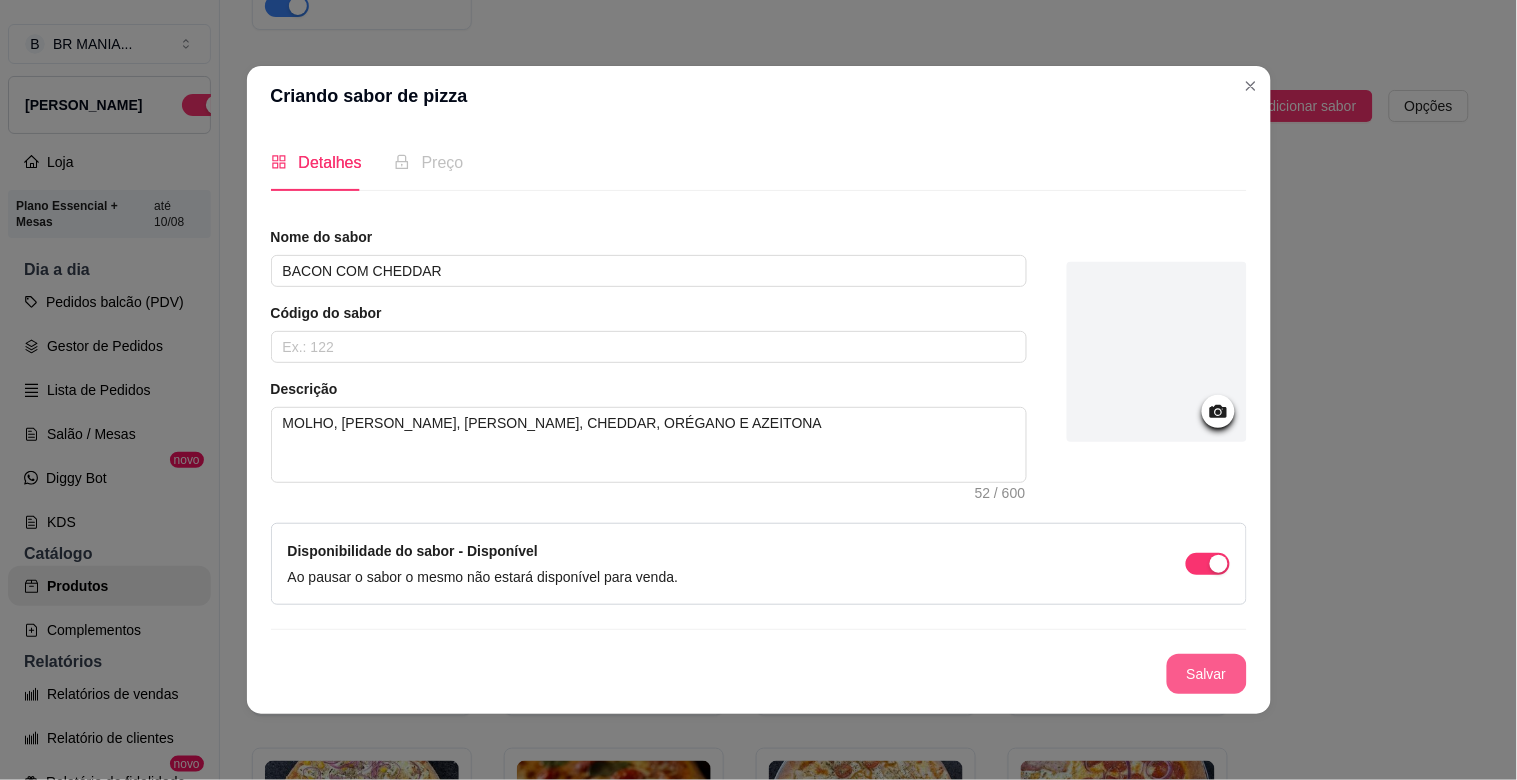 click on "Salvar" at bounding box center (1207, 674) 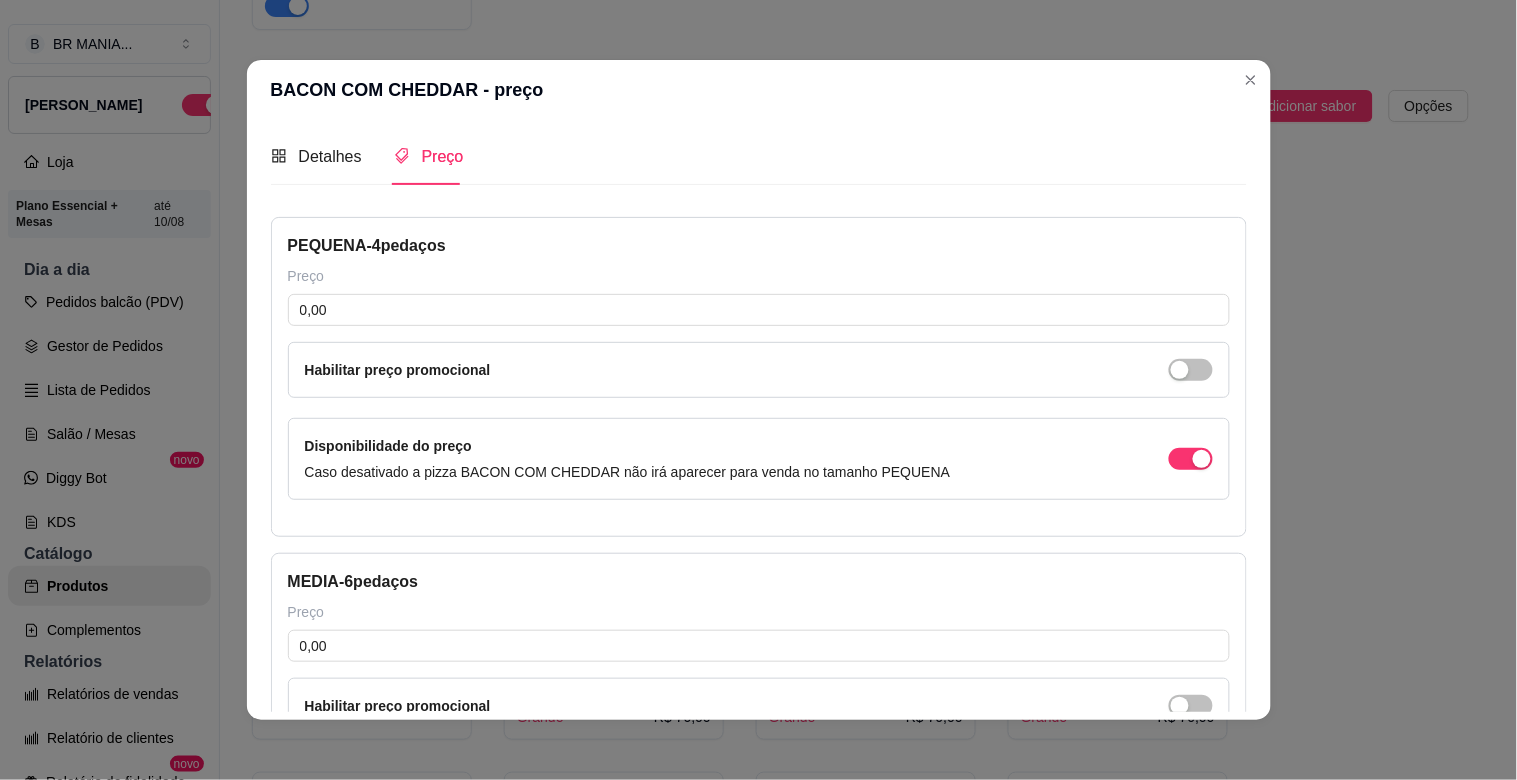 type 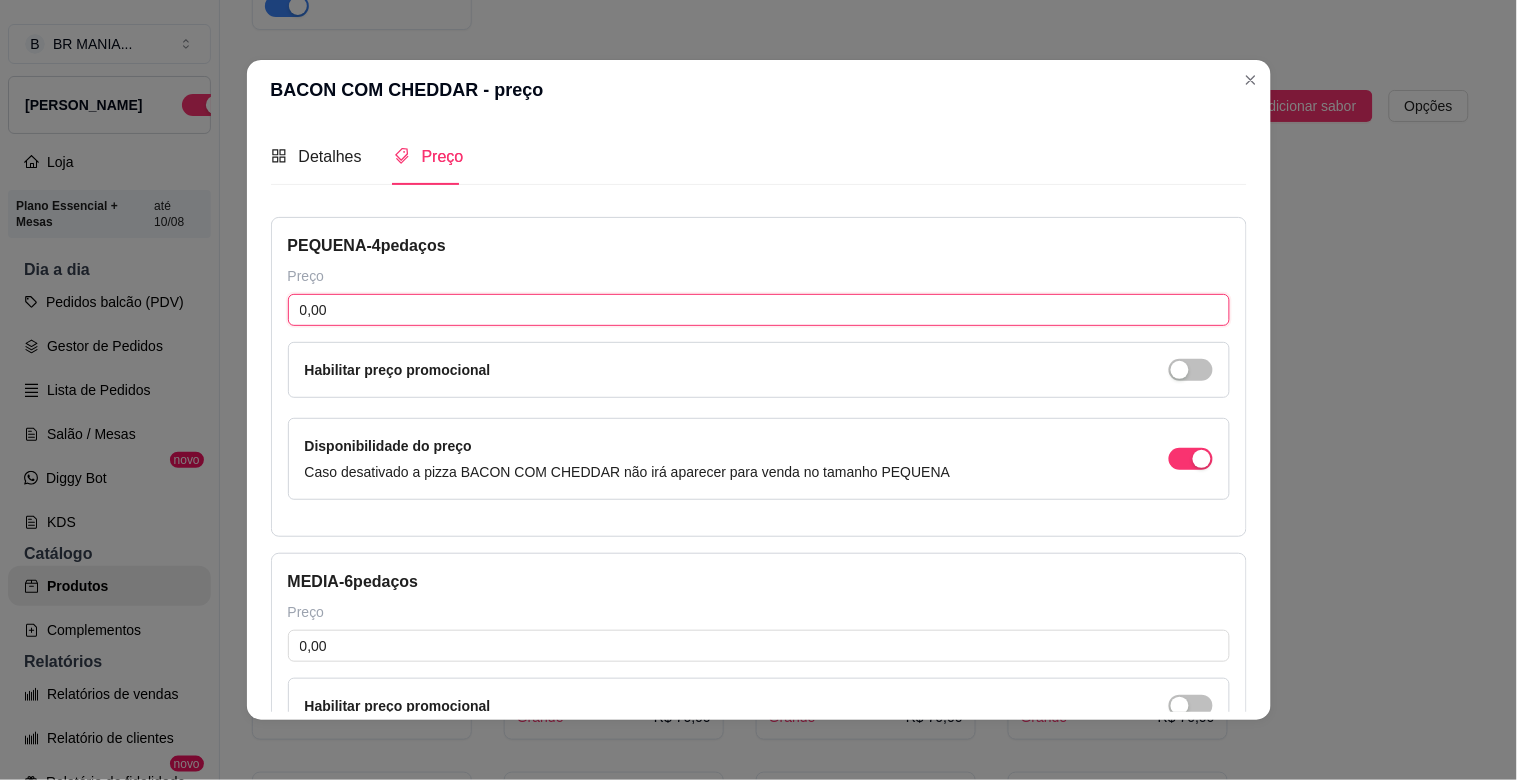 click on "0,00" at bounding box center (759, 310) 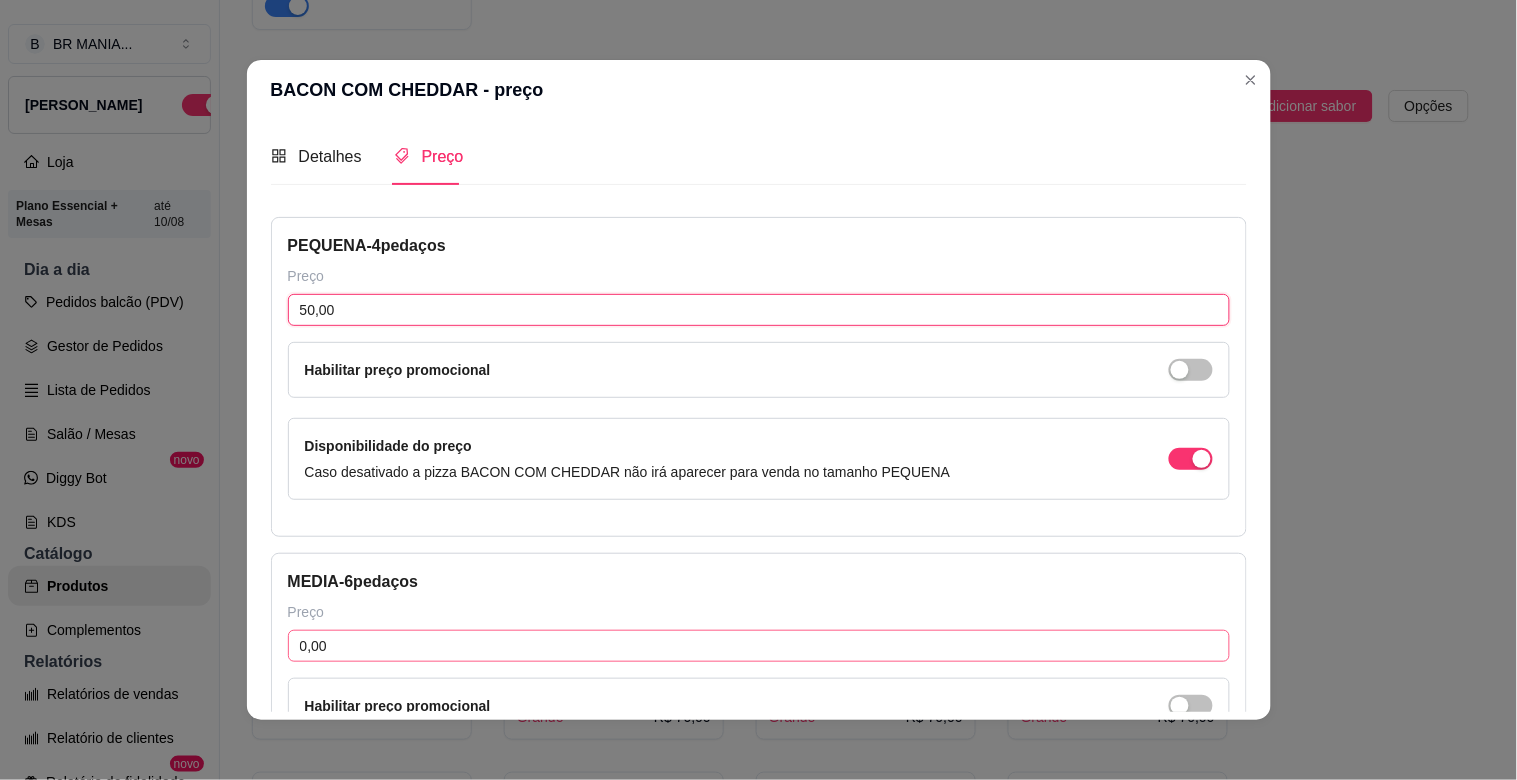 type on "50,00" 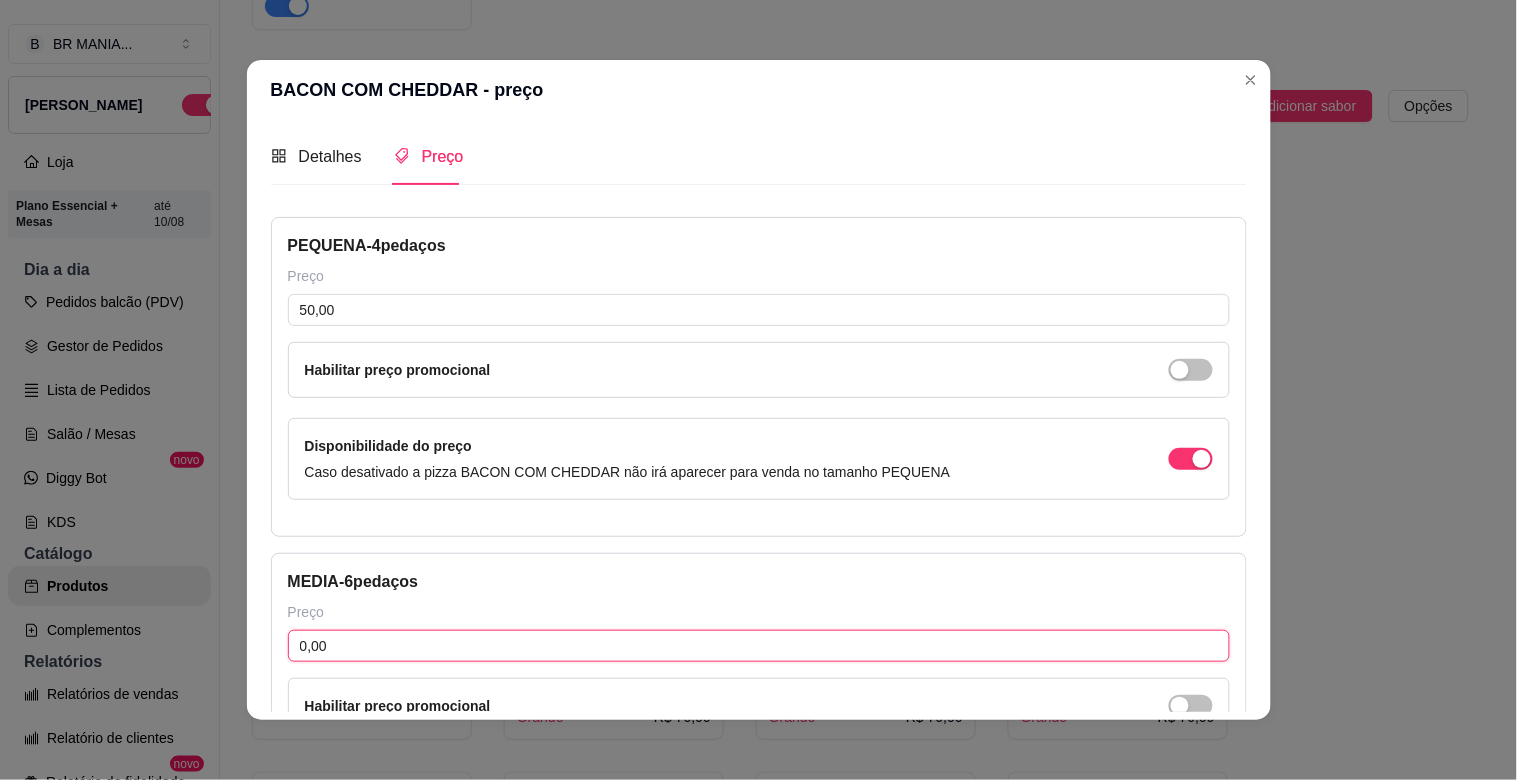 drag, startPoint x: 733, startPoint y: 651, endPoint x: 698, endPoint y: 655, distance: 35.22783 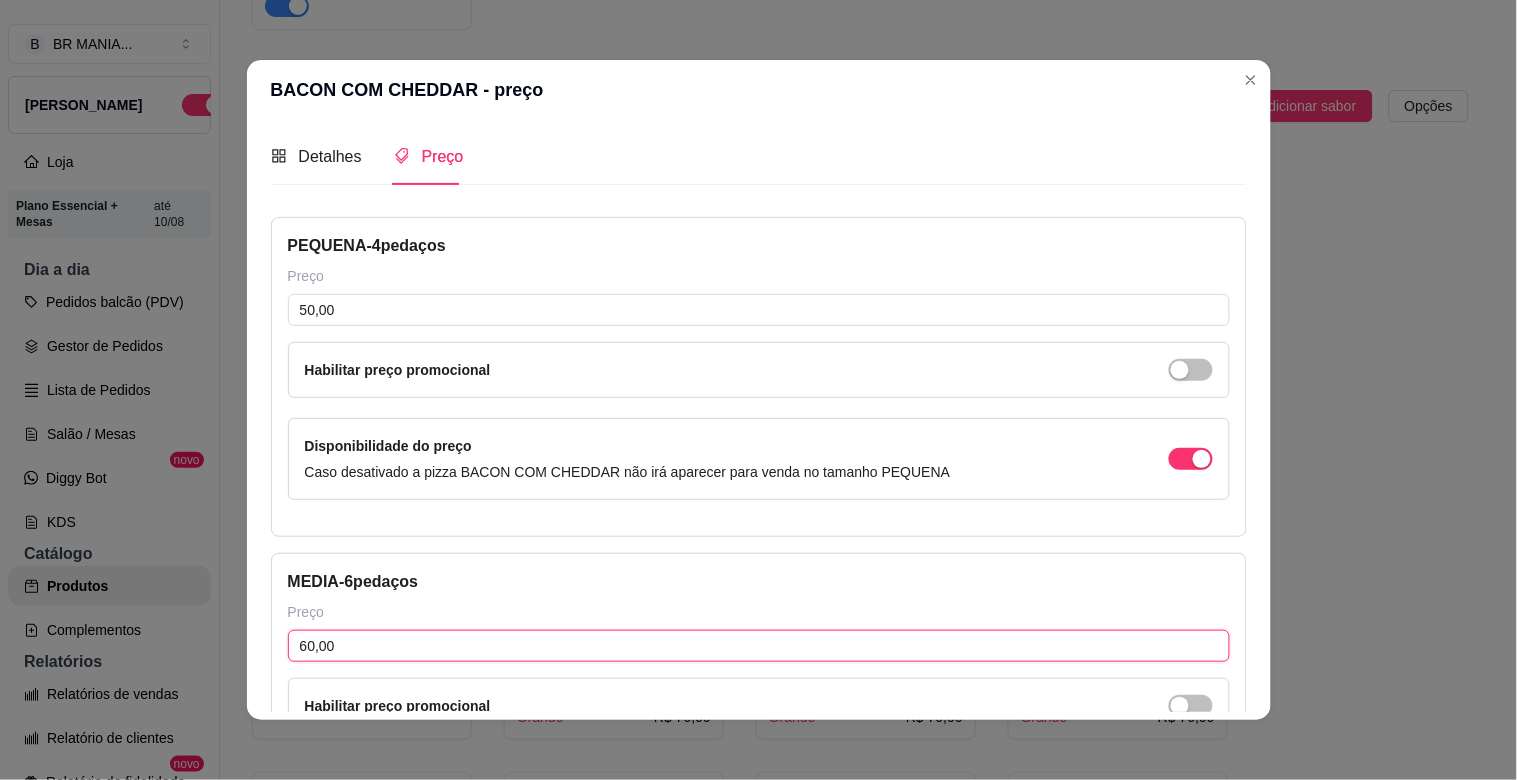 type on "60,00" 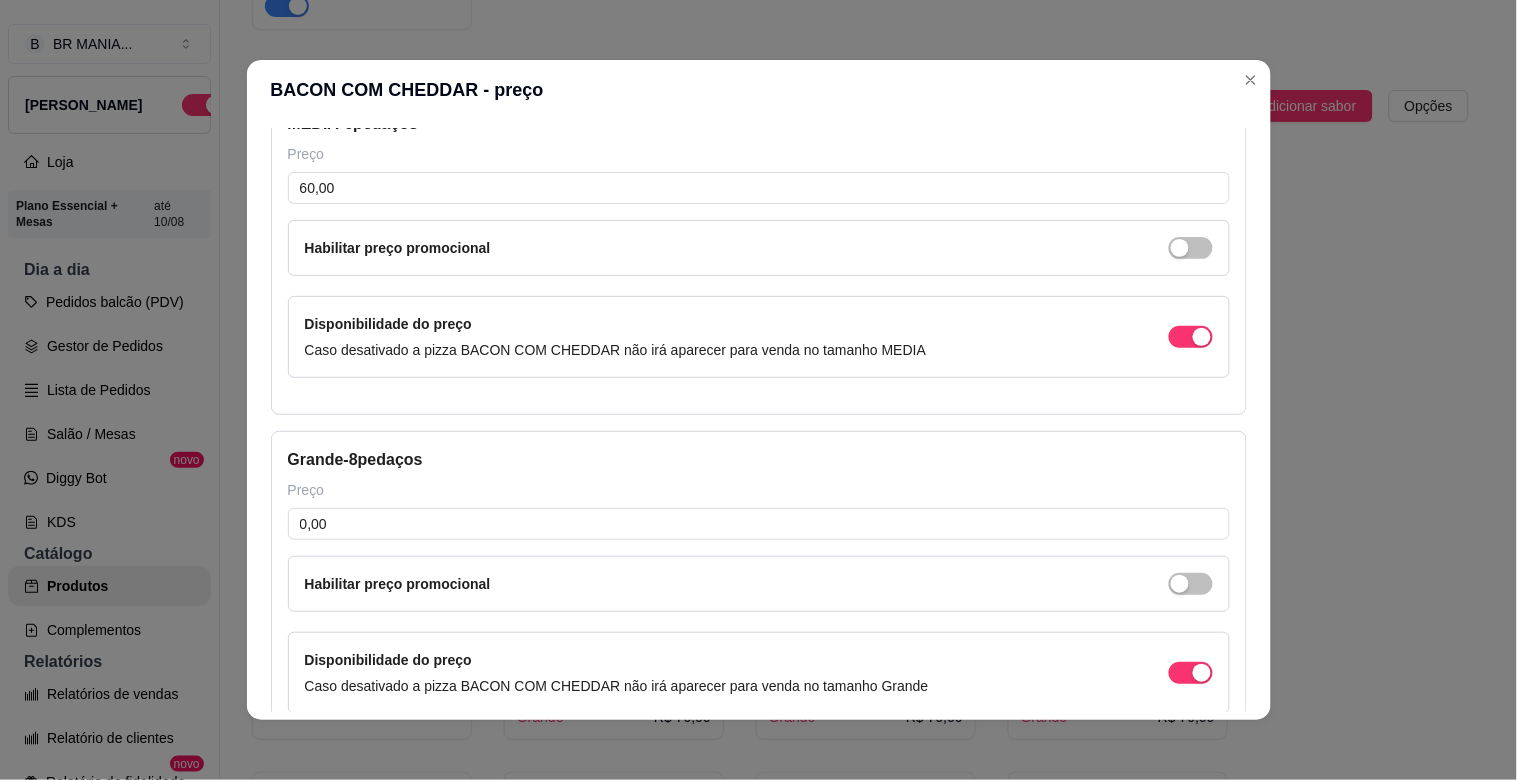 scroll, scrollTop: 468, scrollLeft: 0, axis: vertical 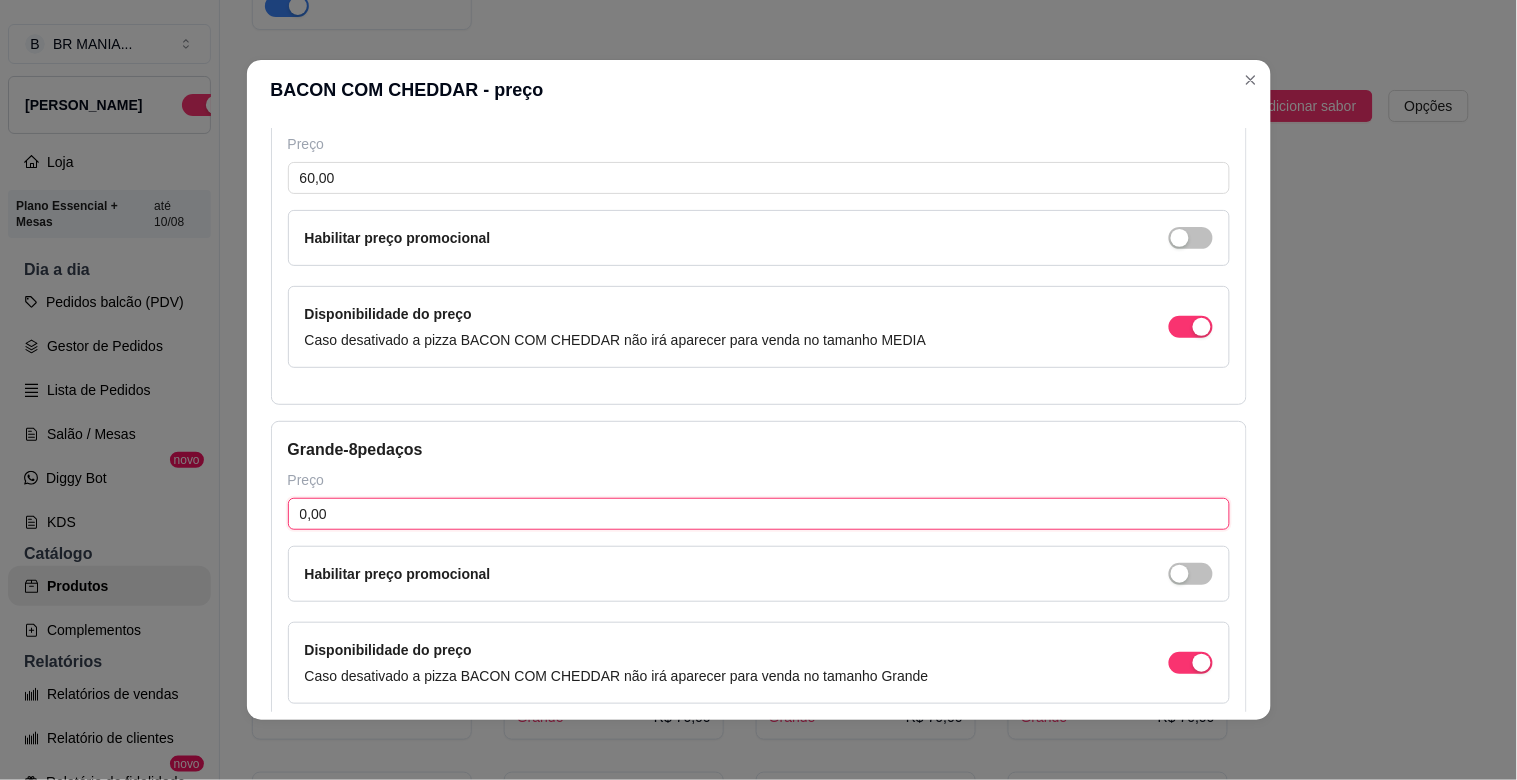 click on "0,00" at bounding box center [759, 514] 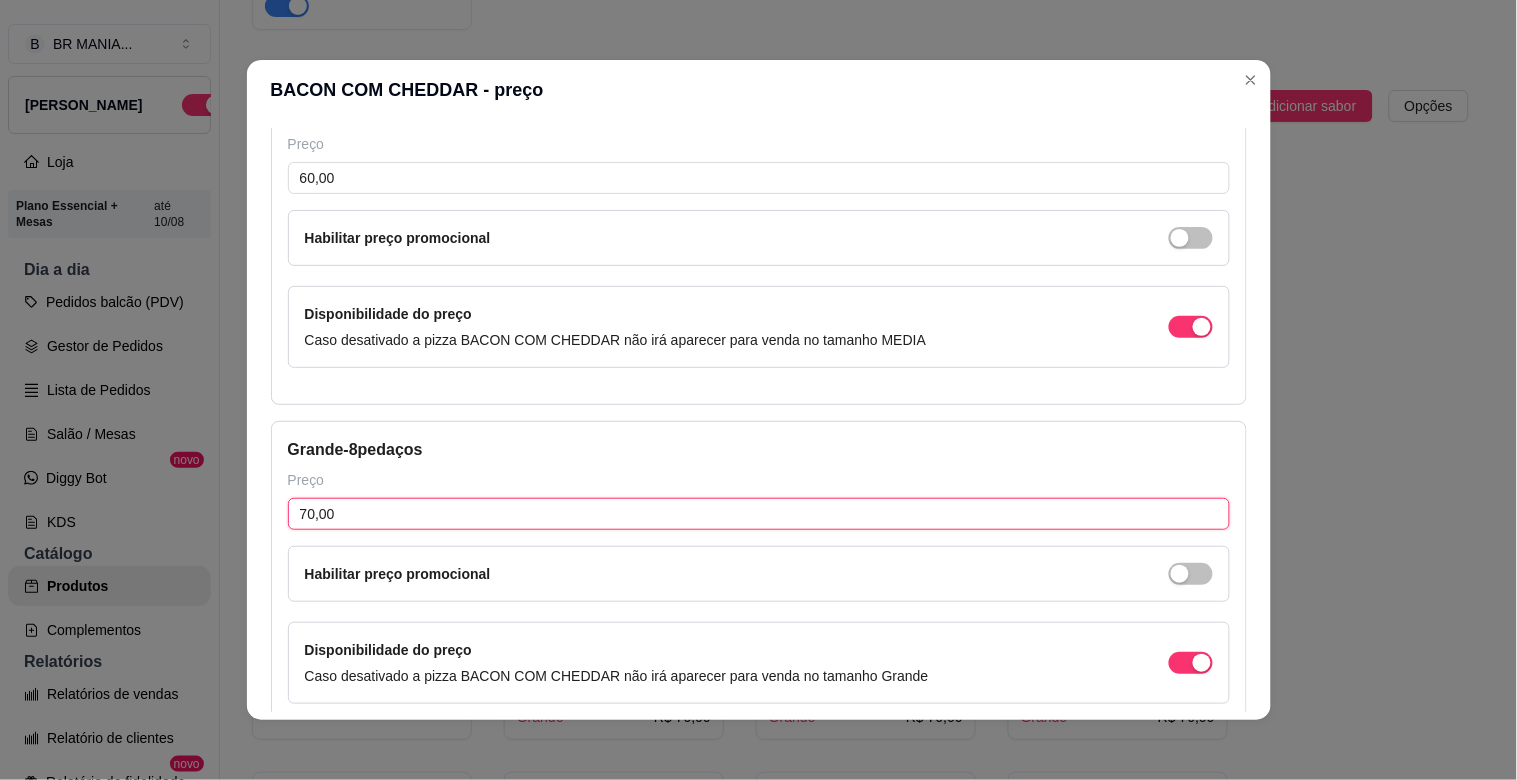 type on "70,00" 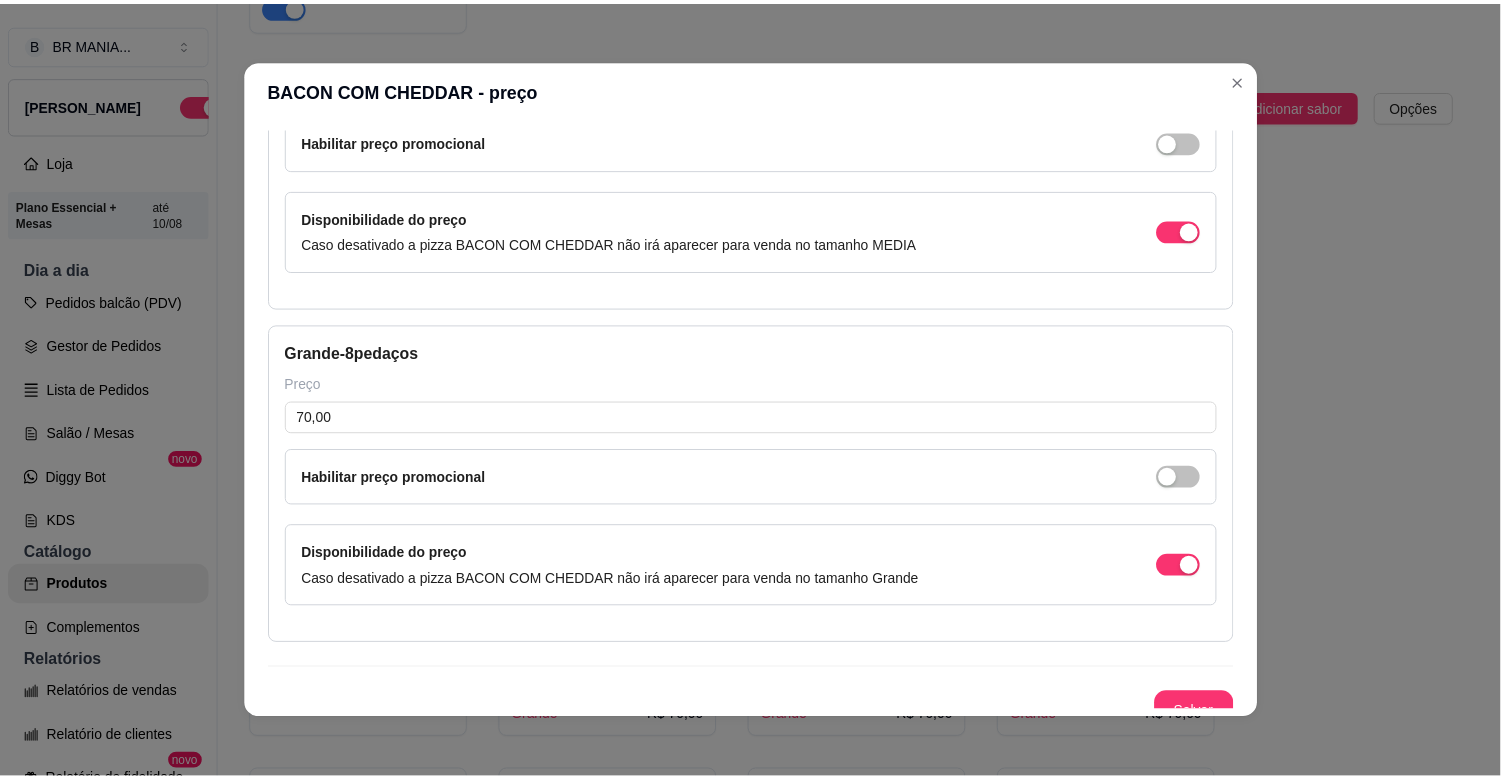 scroll, scrollTop: 587, scrollLeft: 0, axis: vertical 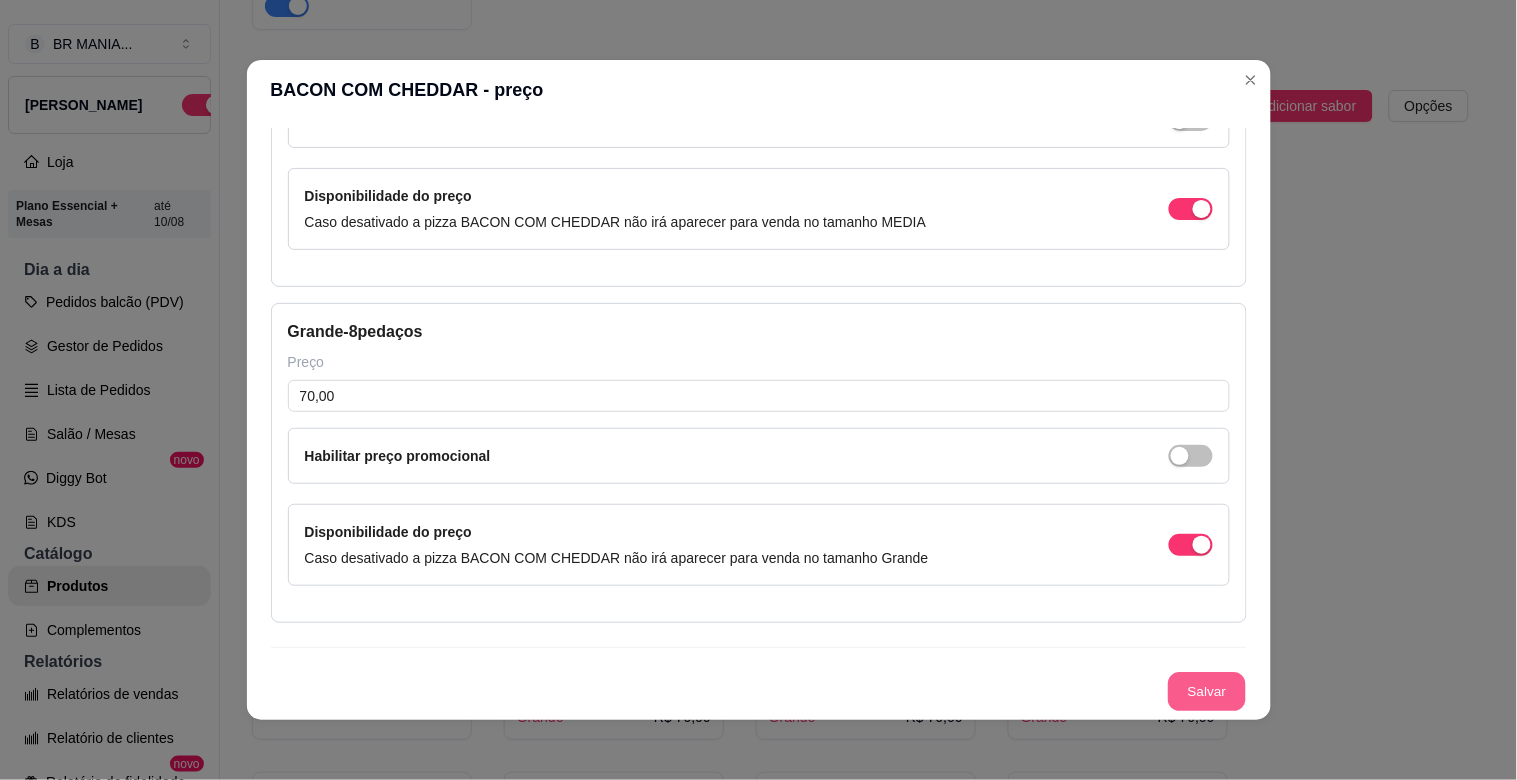 click on "Salvar" at bounding box center [1207, 692] 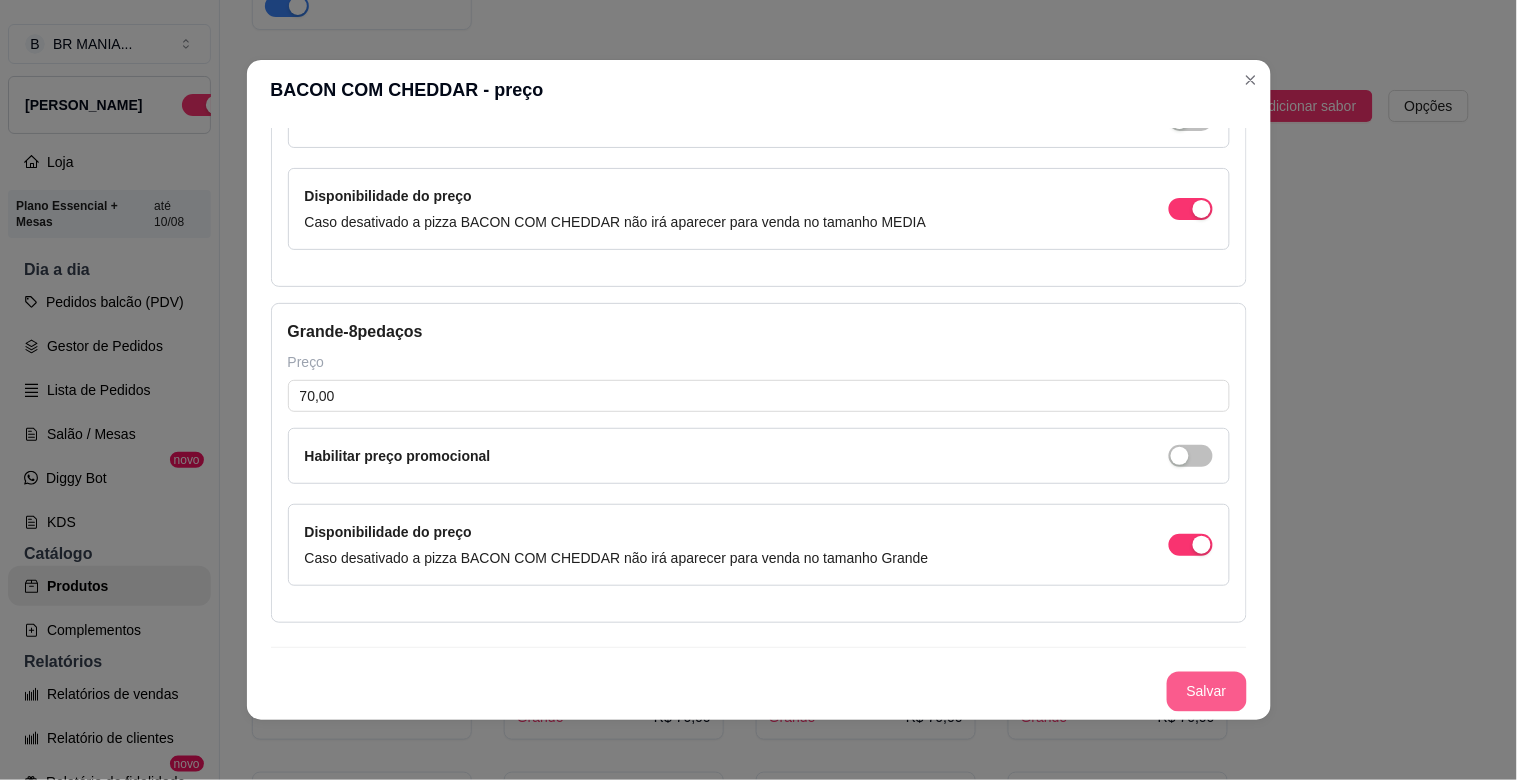 click on "Salvar" at bounding box center [1207, 692] 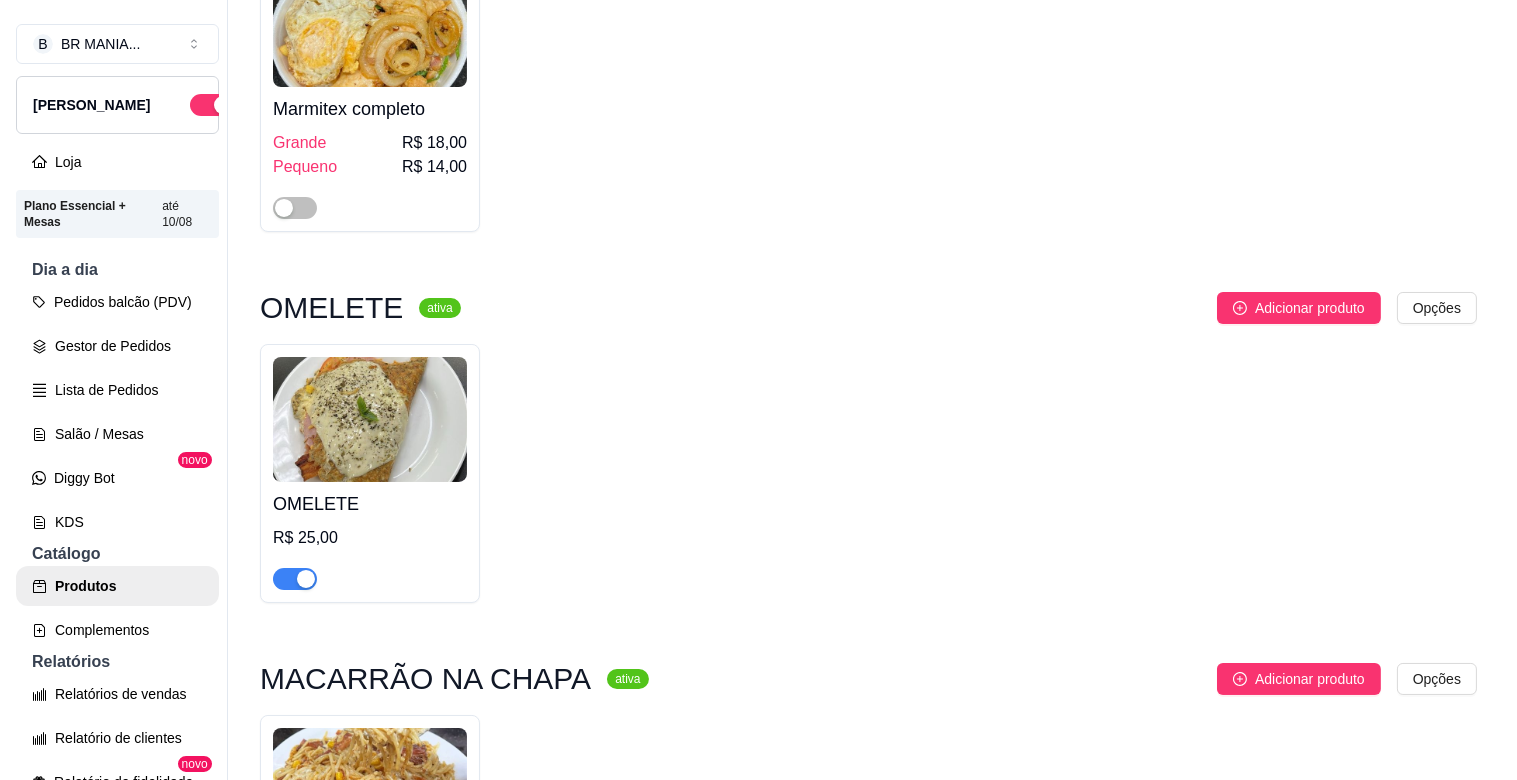scroll, scrollTop: 0, scrollLeft: 0, axis: both 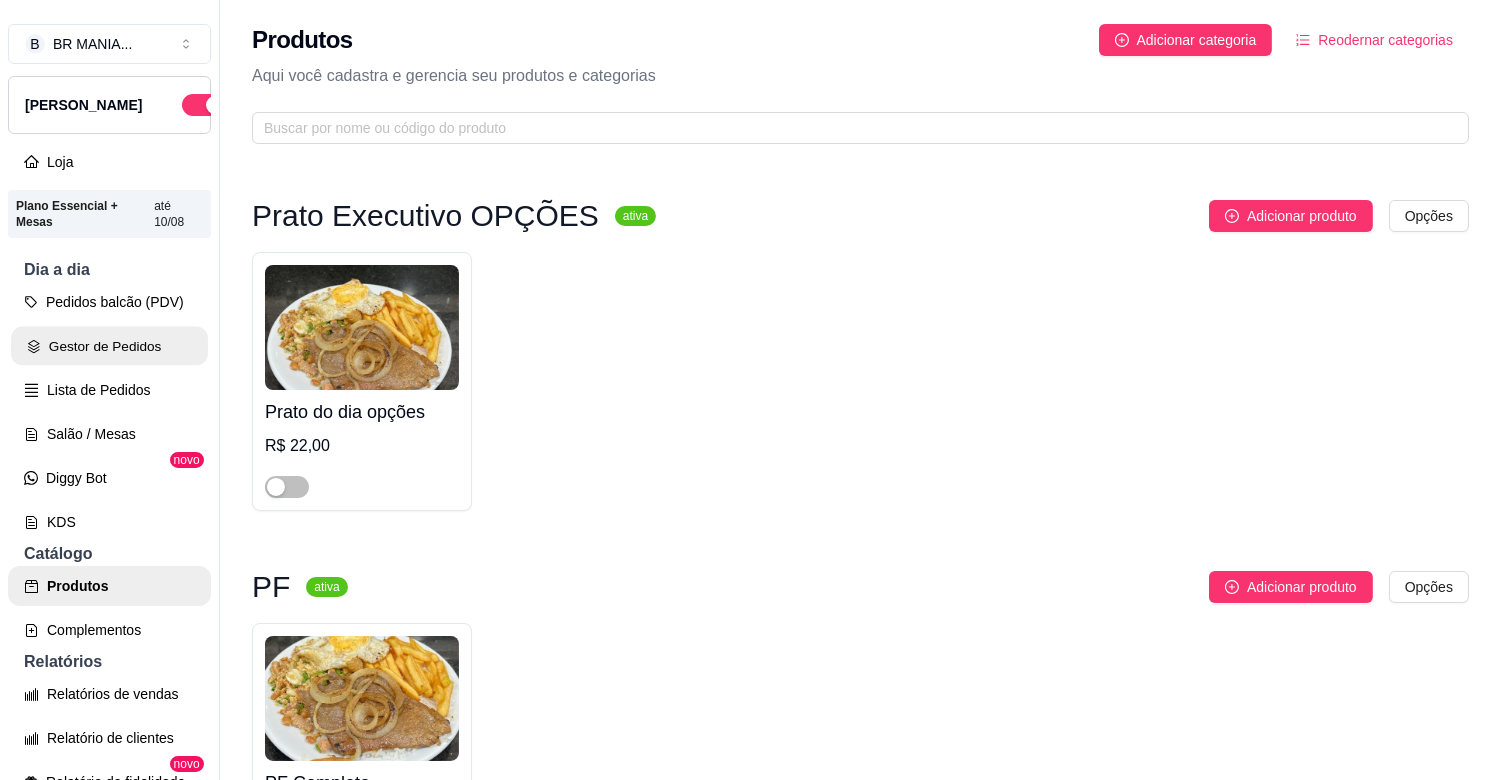 click on "Gestor de Pedidos" at bounding box center [109, 346] 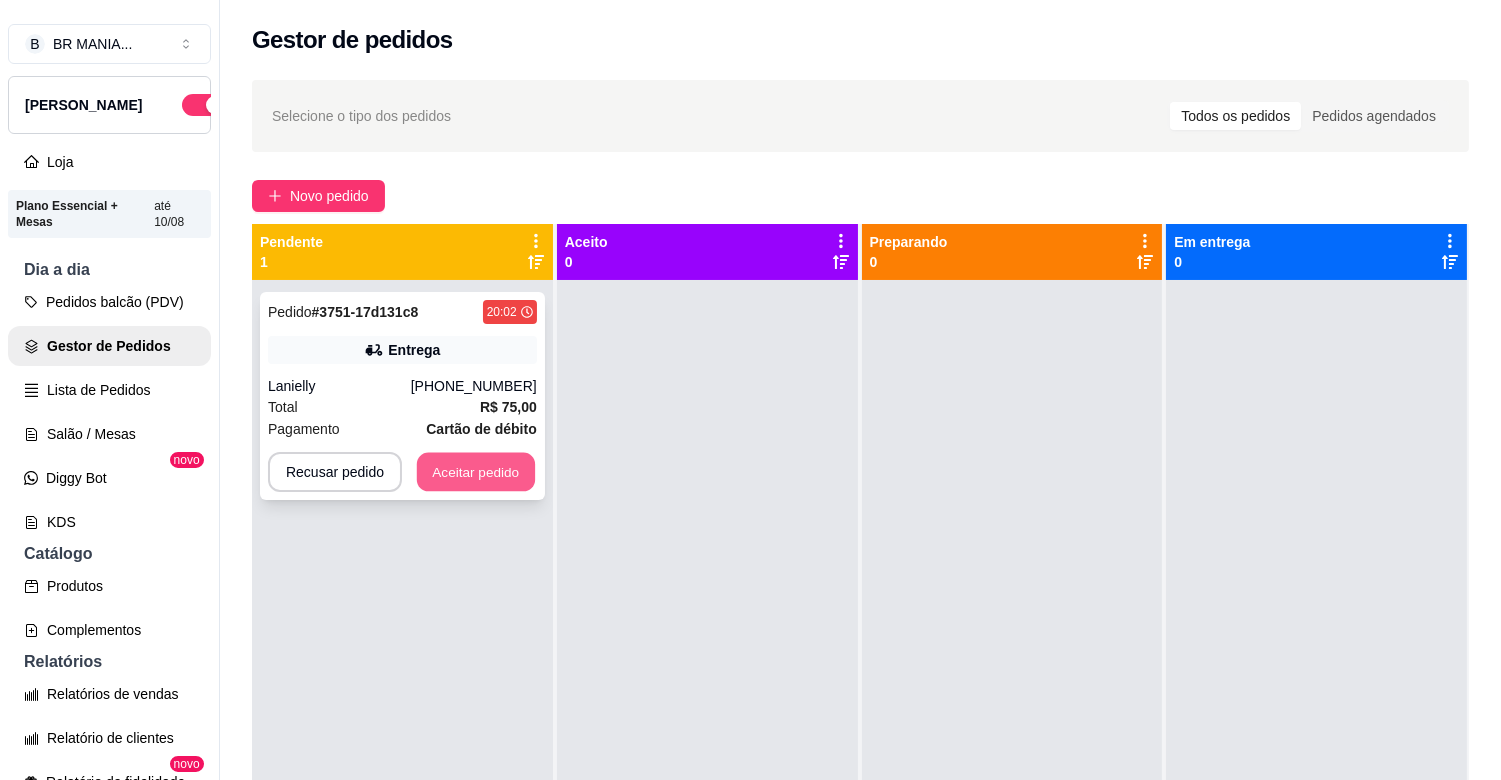click on "Aceitar pedido" at bounding box center [476, 472] 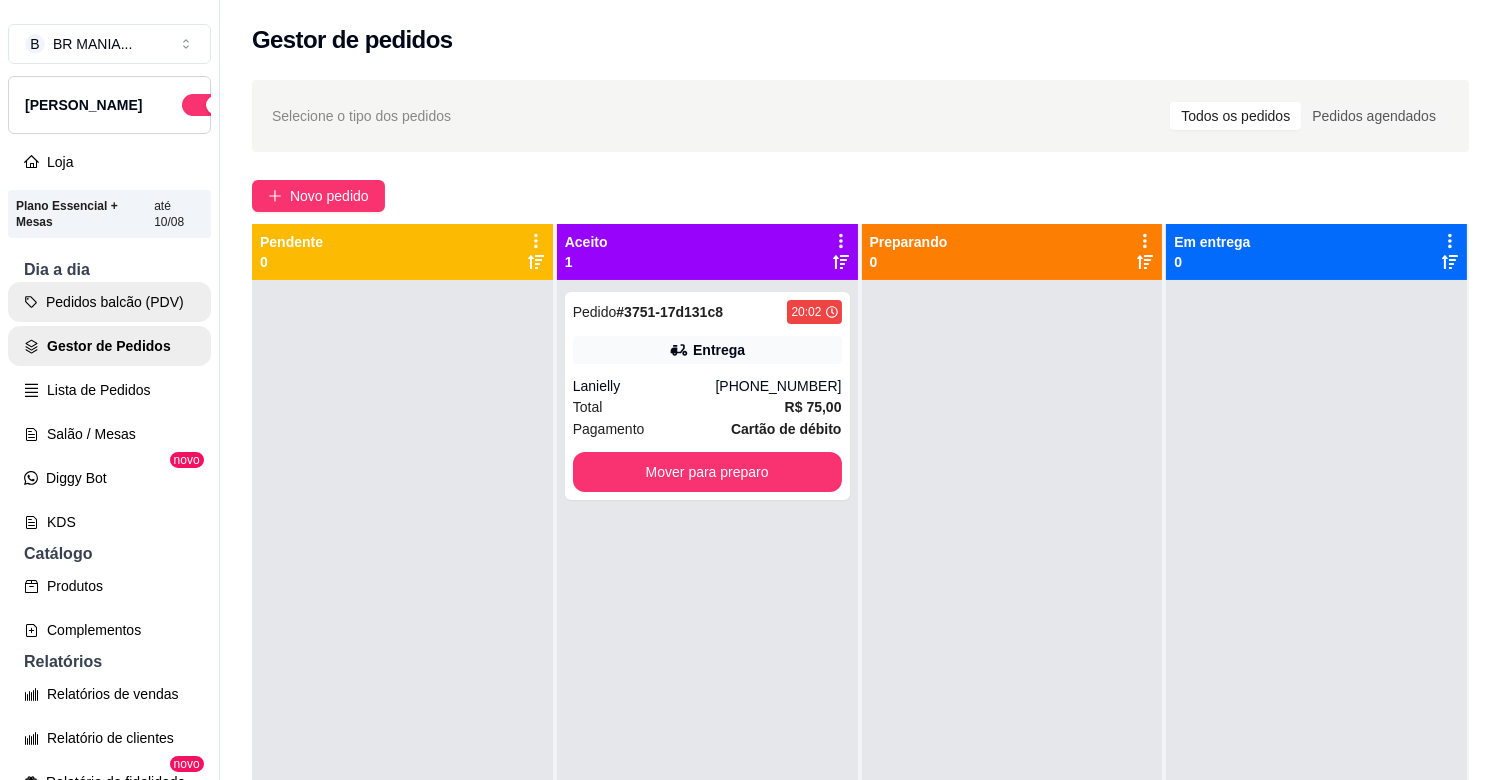 click on "Pedidos balcão (PDV)" at bounding box center (109, 302) 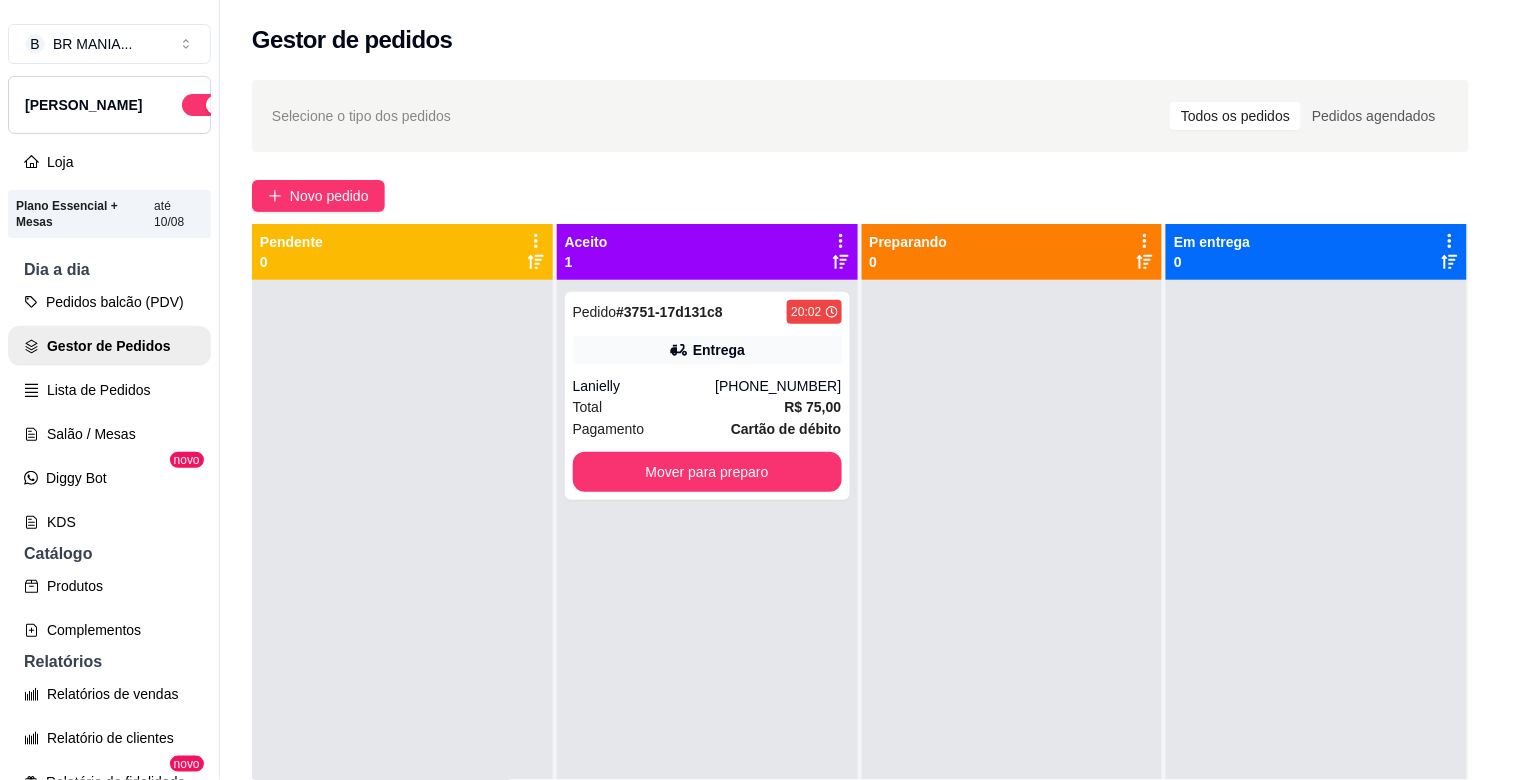 click on "Pesquisa" at bounding box center (540, 141) 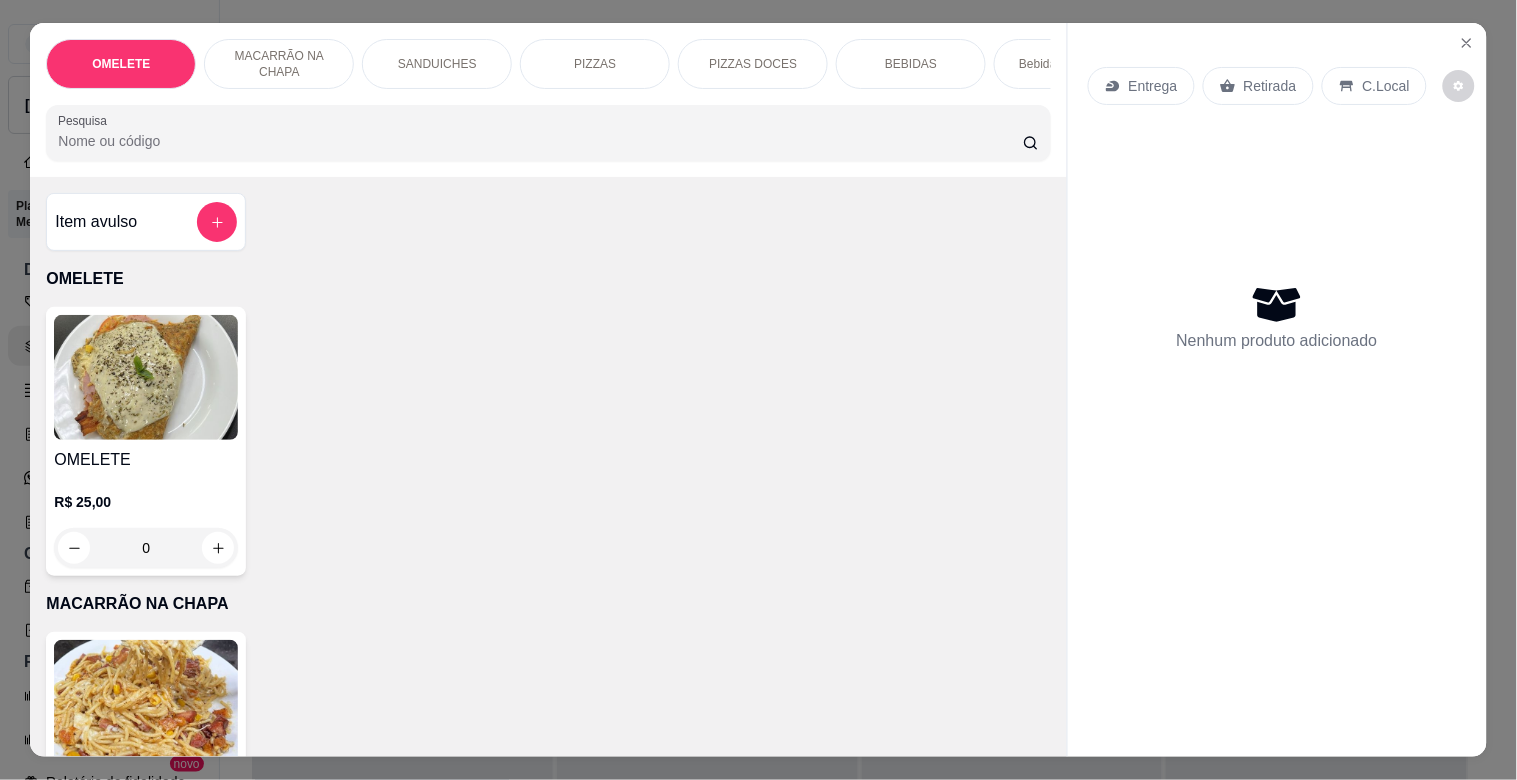 click at bounding box center (146, 702) 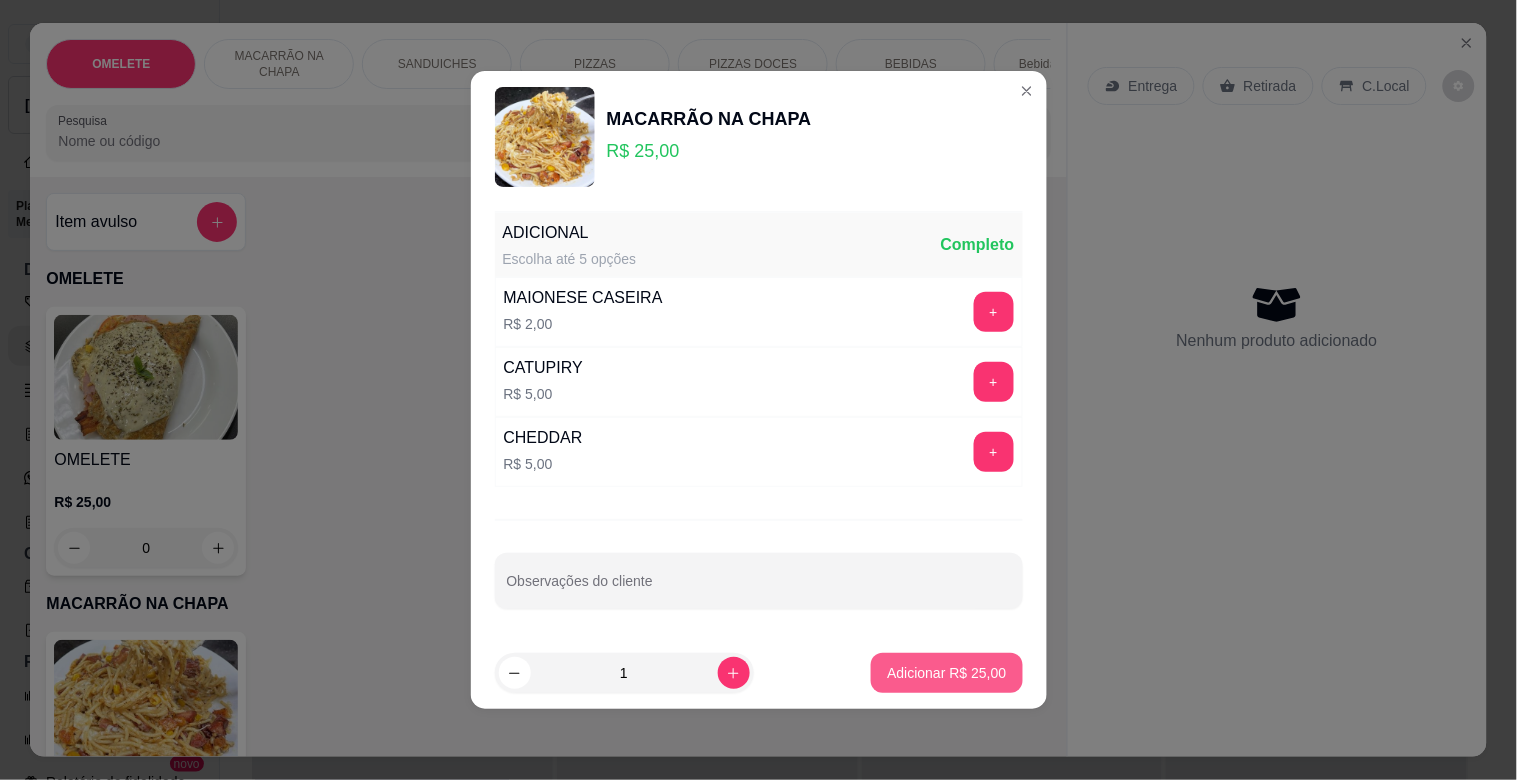 click on "Adicionar   R$ 25,00" at bounding box center [946, 673] 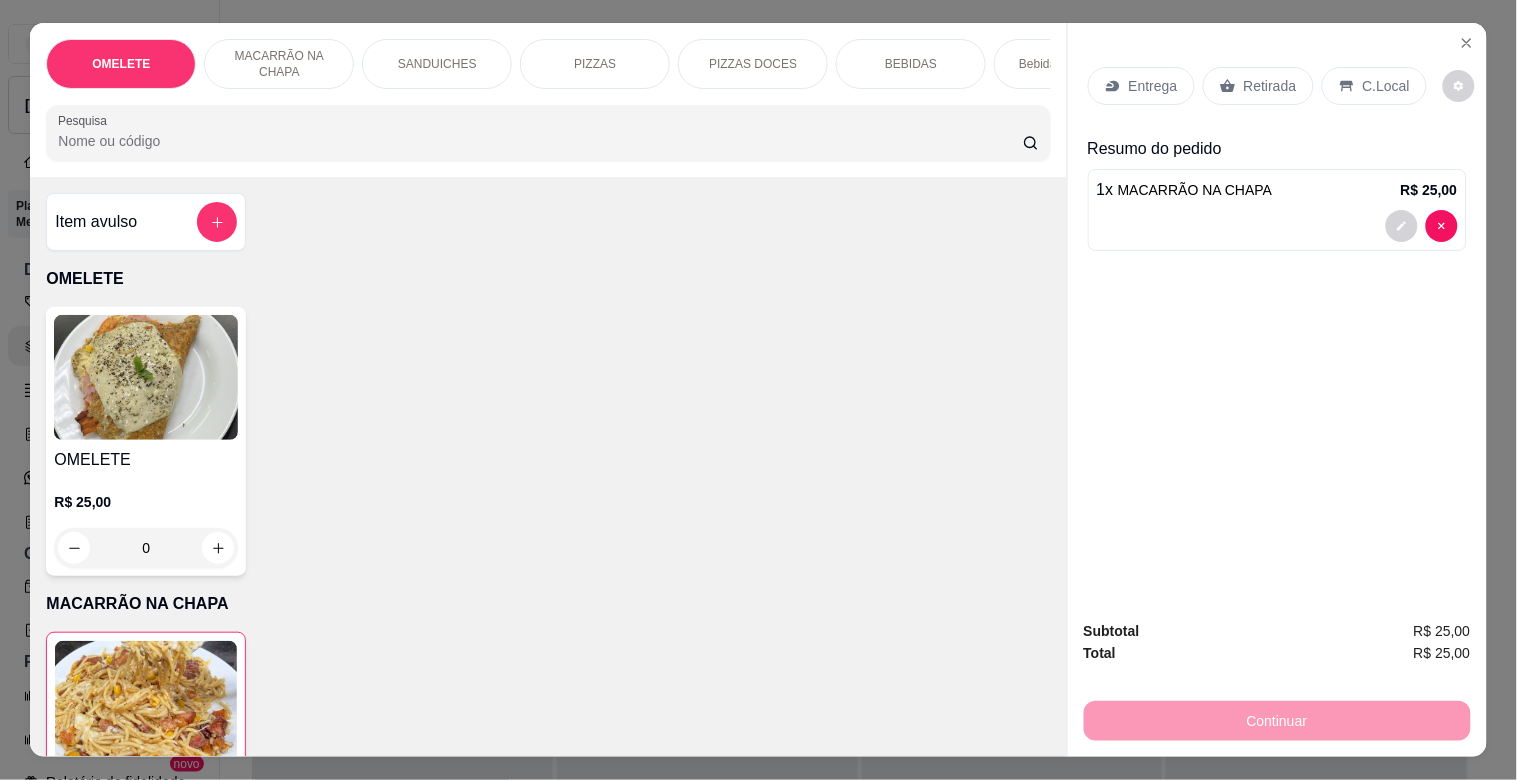 click on "Pesquisa" at bounding box center (540, 141) 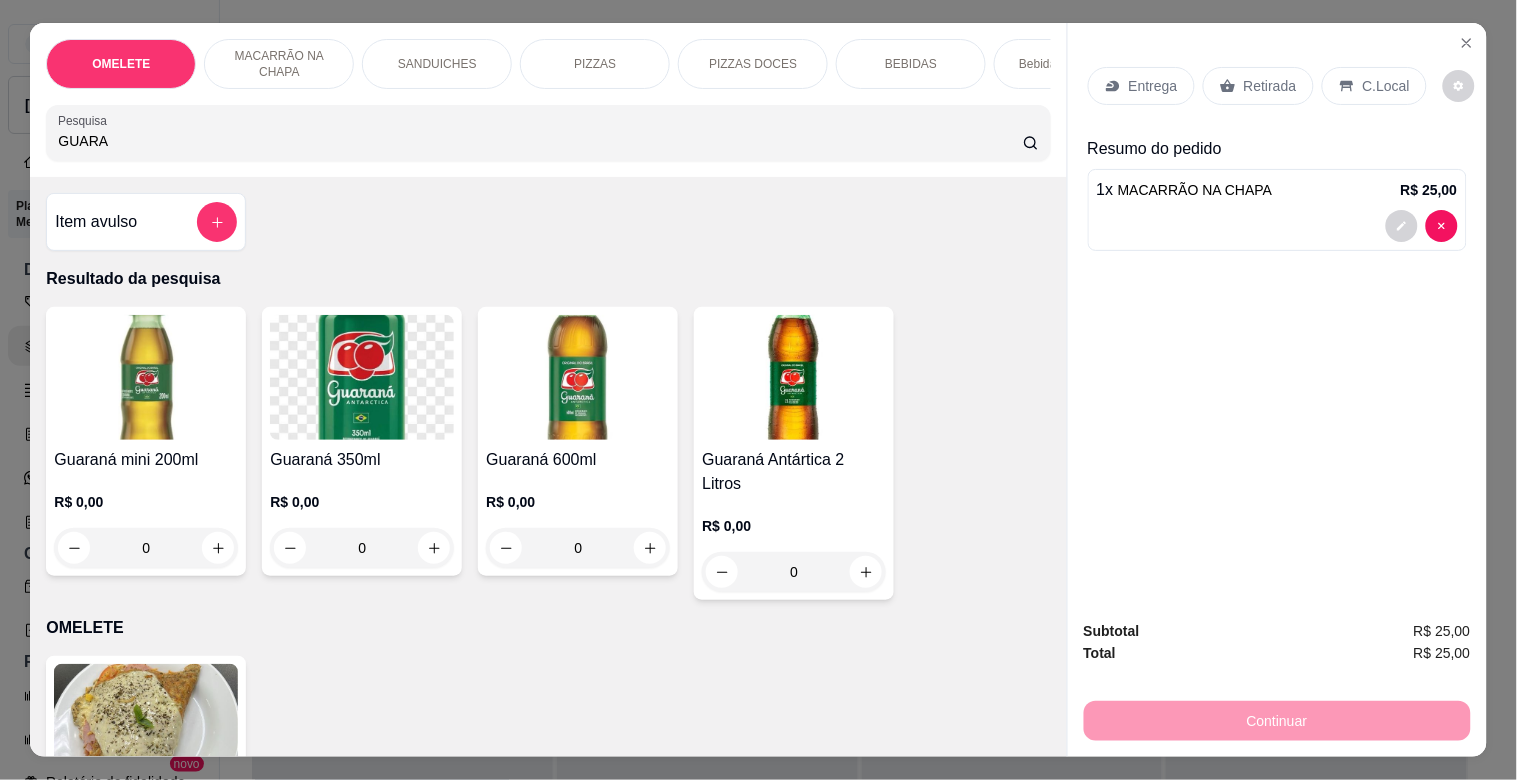 type on "GUARA" 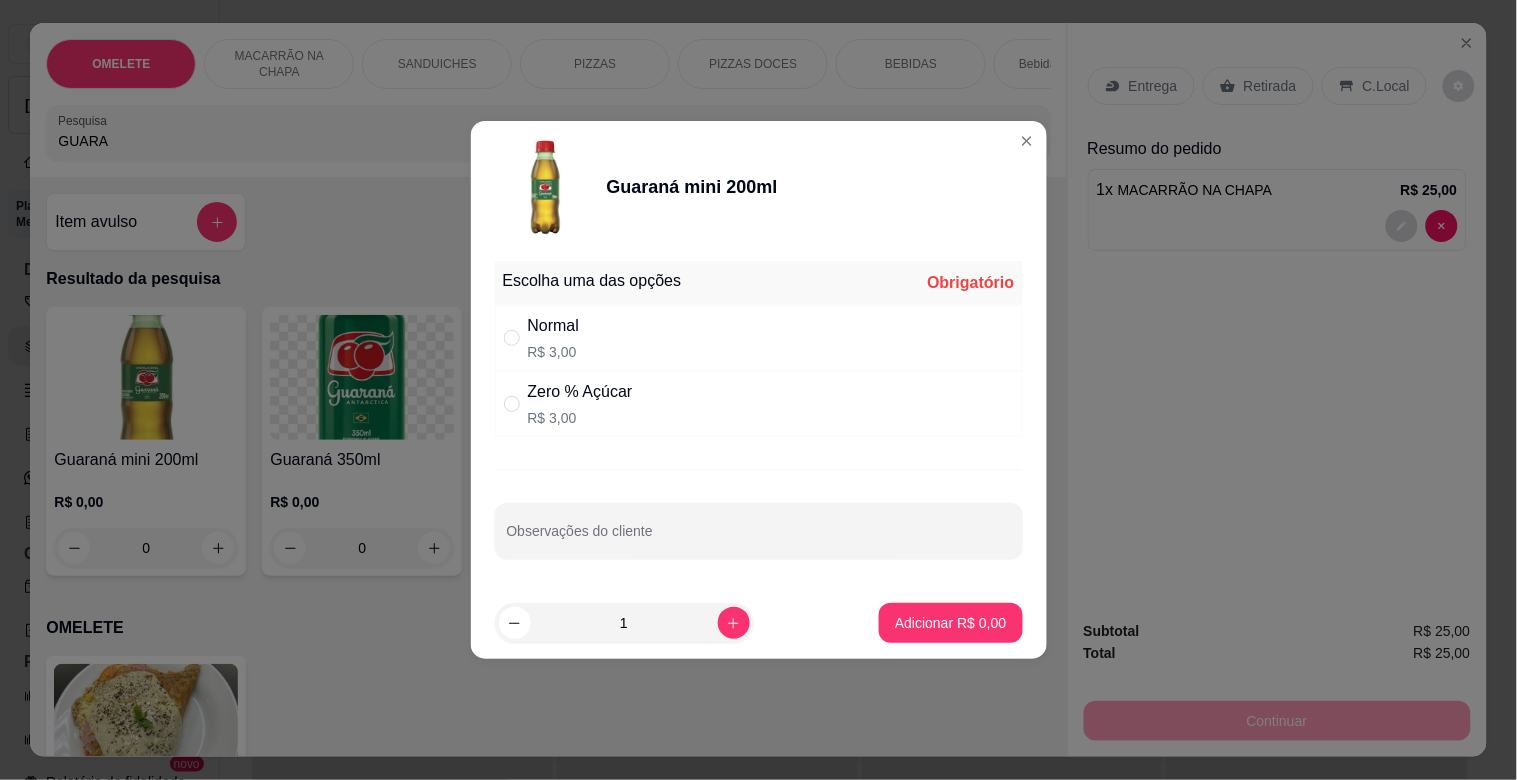 click on "Normal  R$ 3,00" at bounding box center (759, 338) 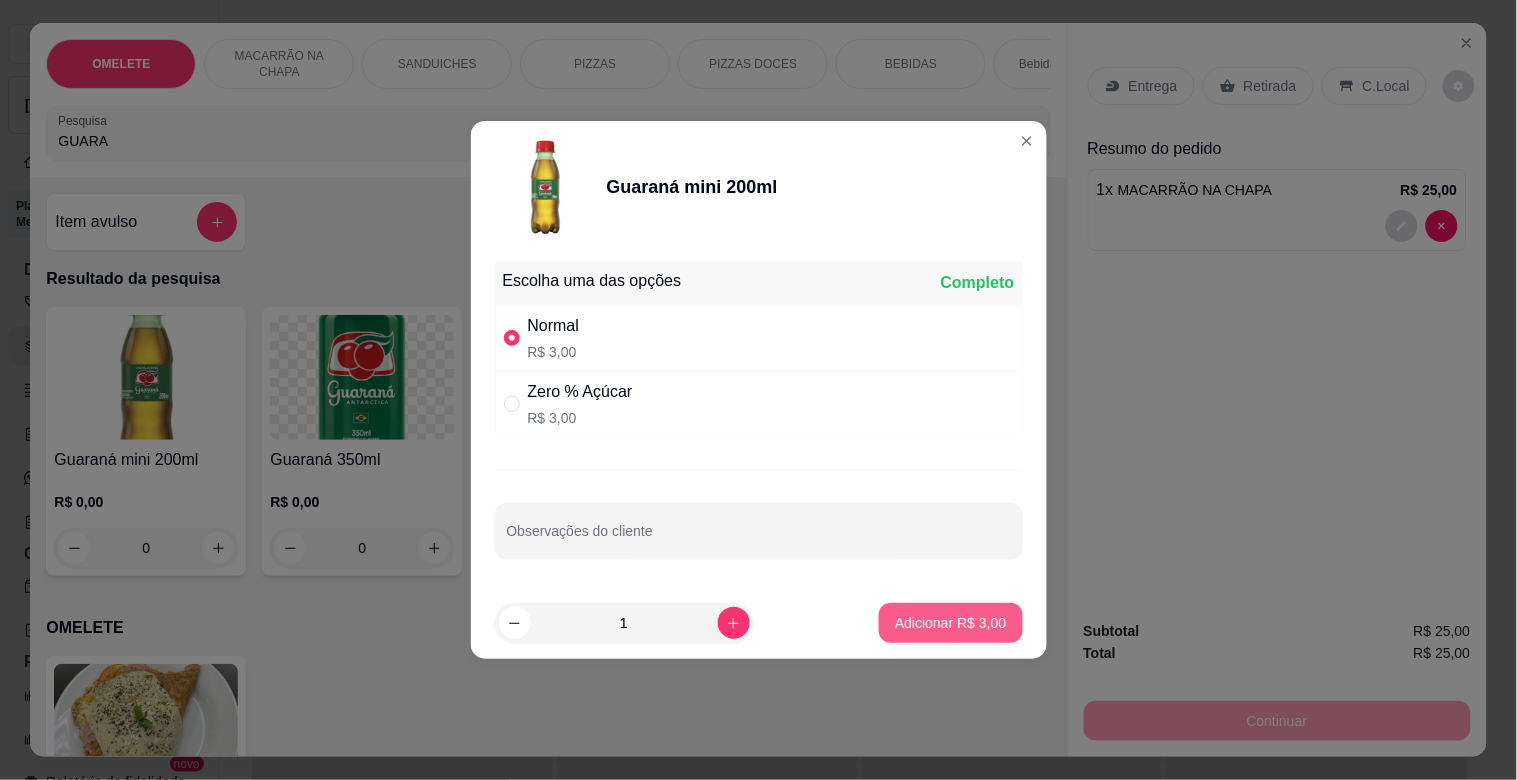 click on "Adicionar   R$ 3,00" at bounding box center (950, 623) 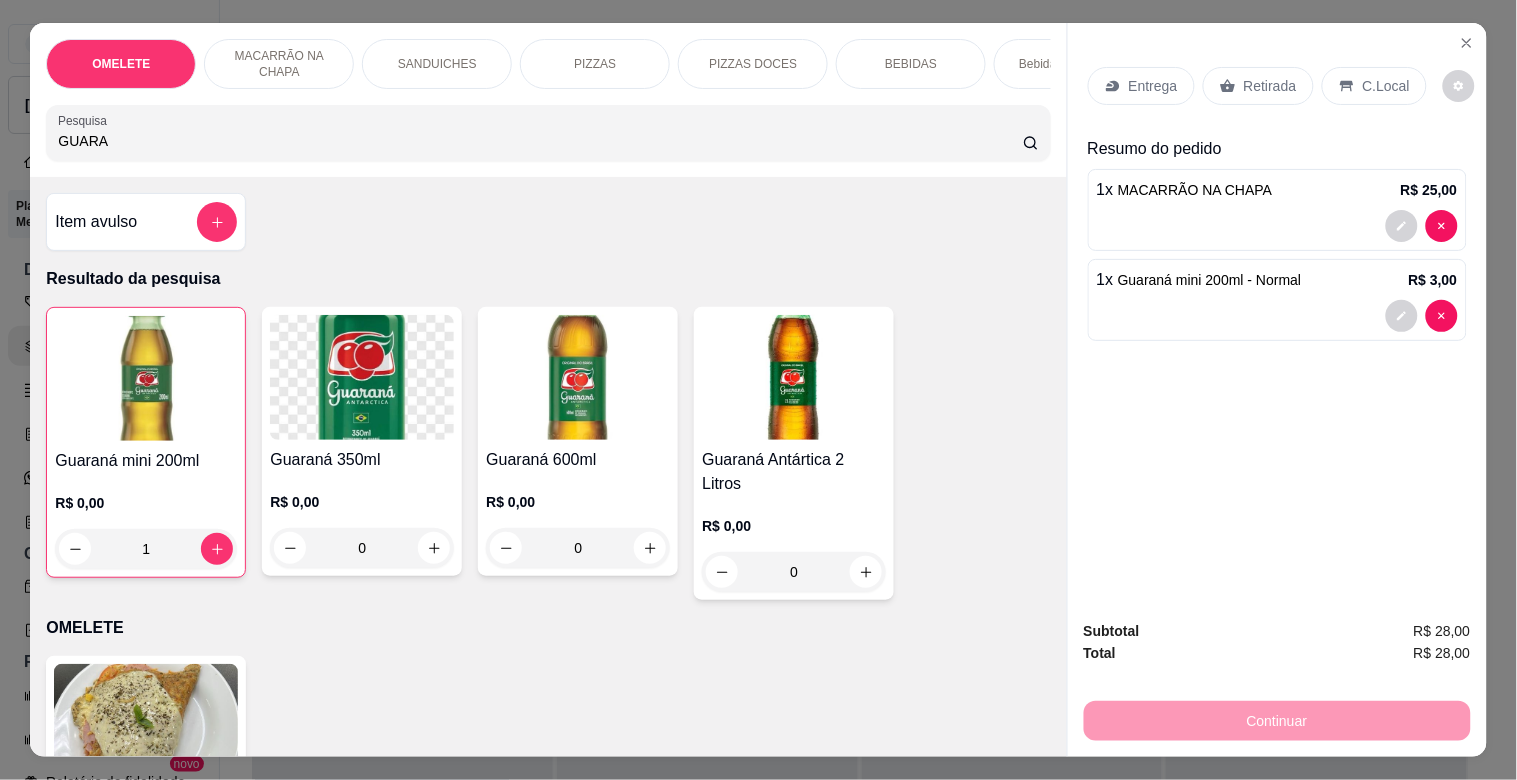 click on "Retirada" at bounding box center [1270, 86] 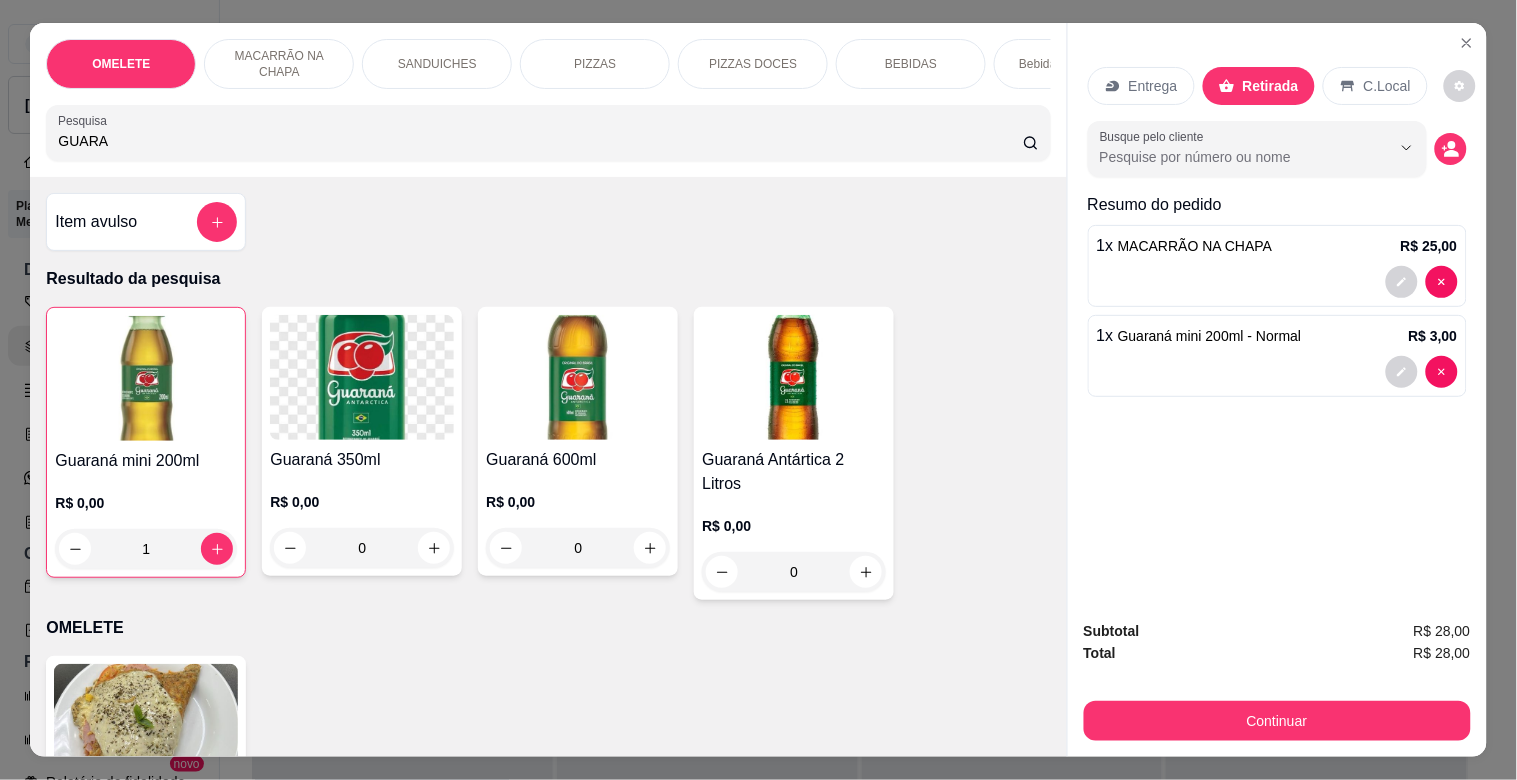 click on "C.Local" at bounding box center (1375, 86) 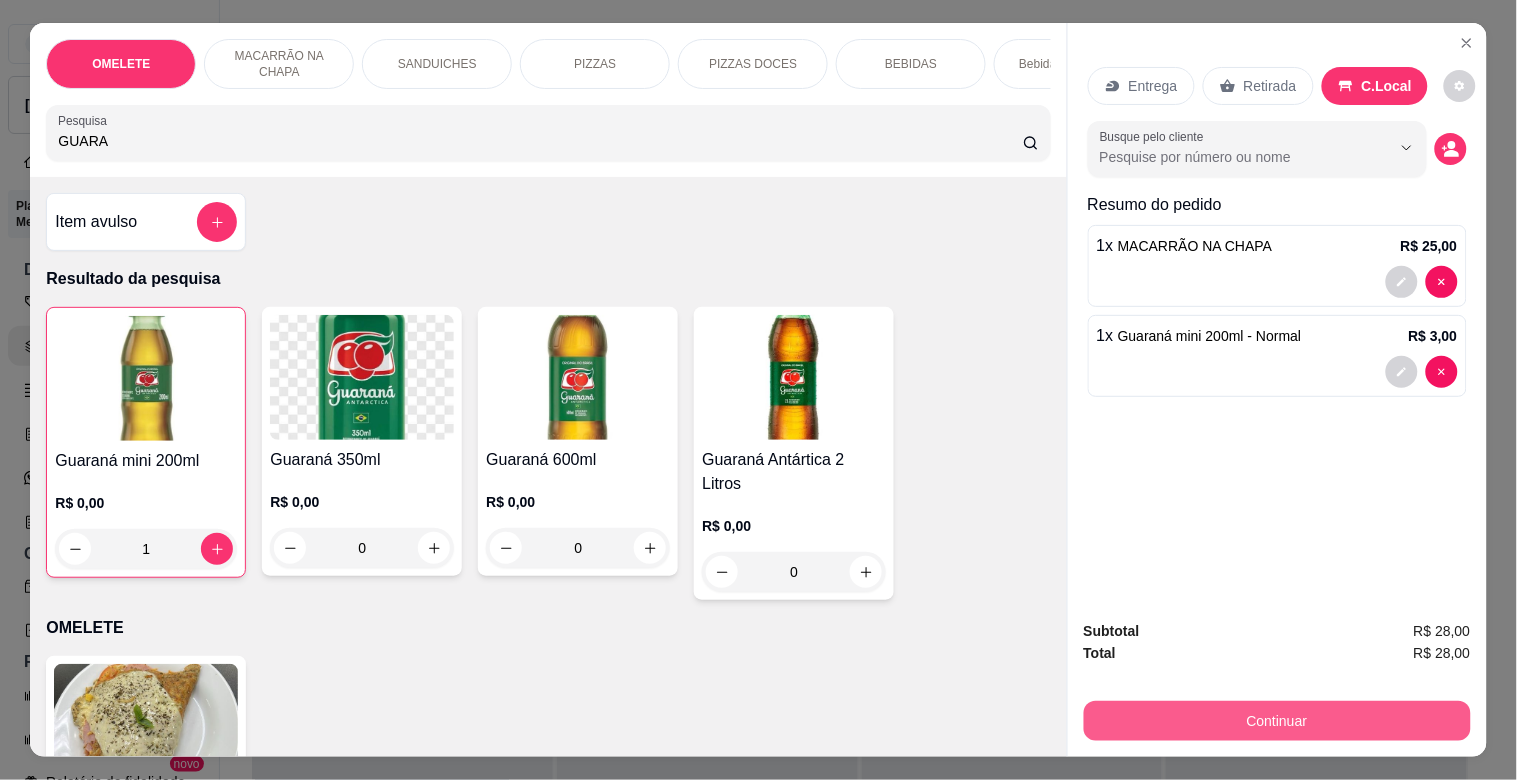 click on "Continuar" at bounding box center [1277, 721] 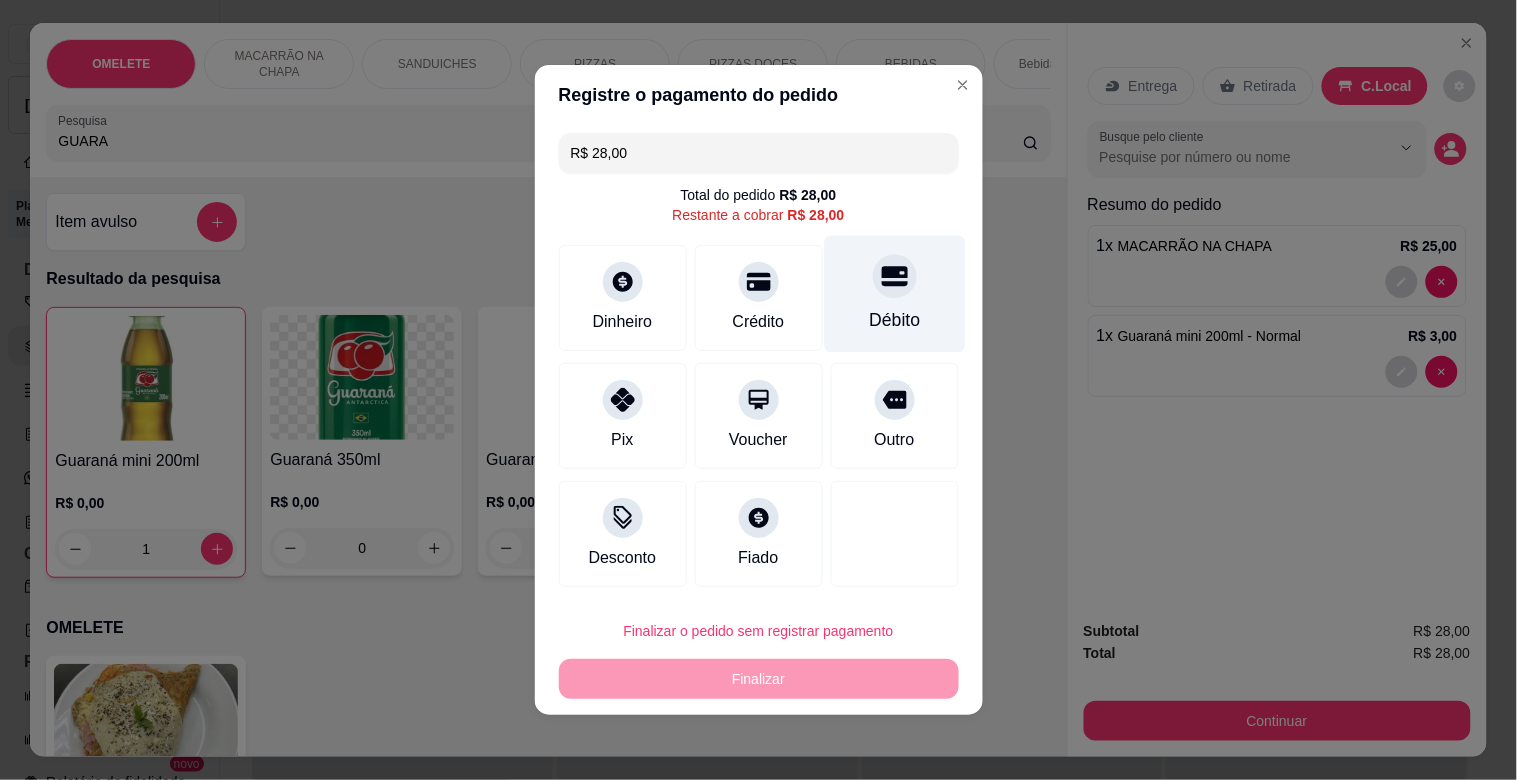 click at bounding box center (895, 276) 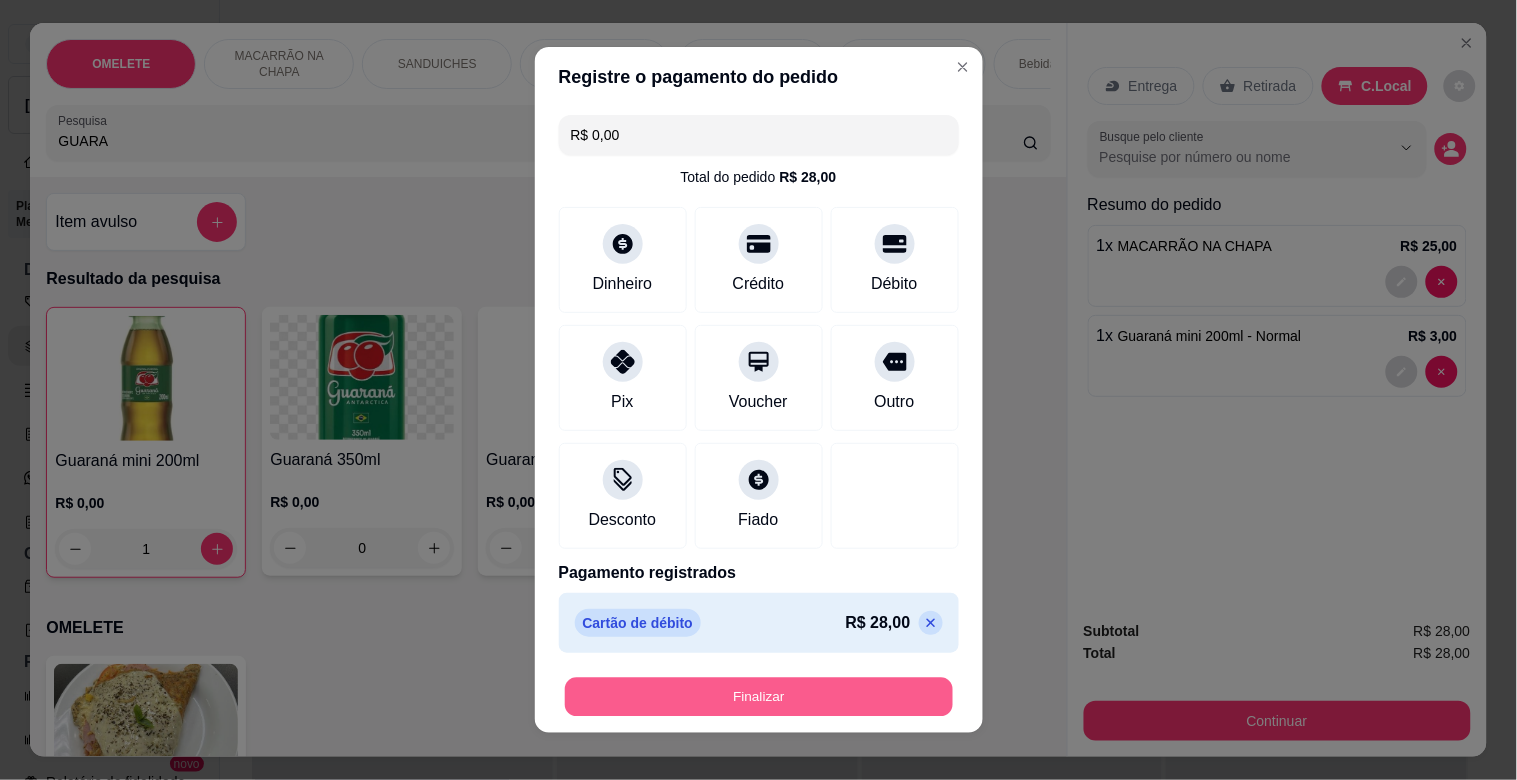 click on "Finalizar" at bounding box center [759, 697] 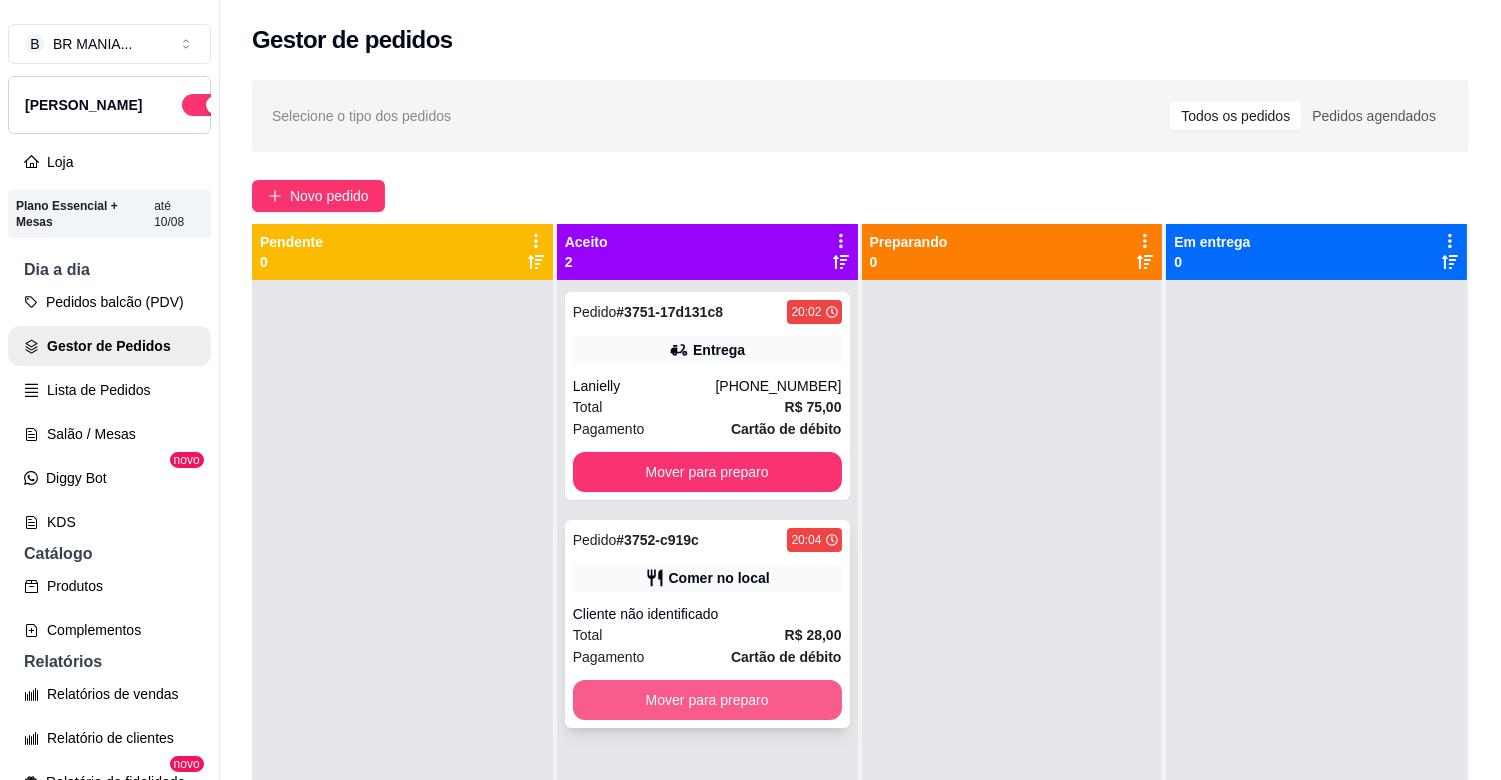 click on "Mover para preparo" at bounding box center [707, 700] 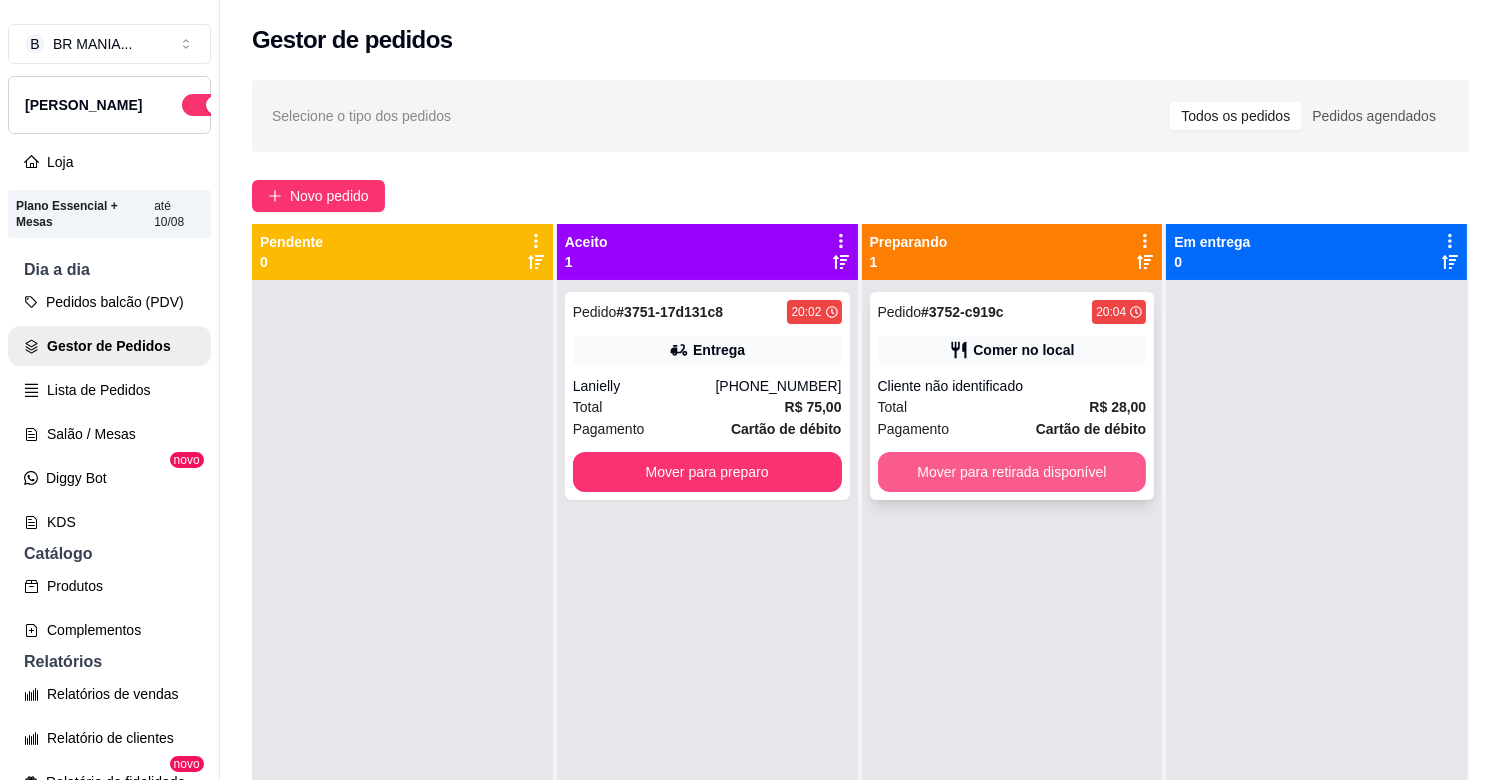 click on "Mover para retirada disponível" at bounding box center [1012, 472] 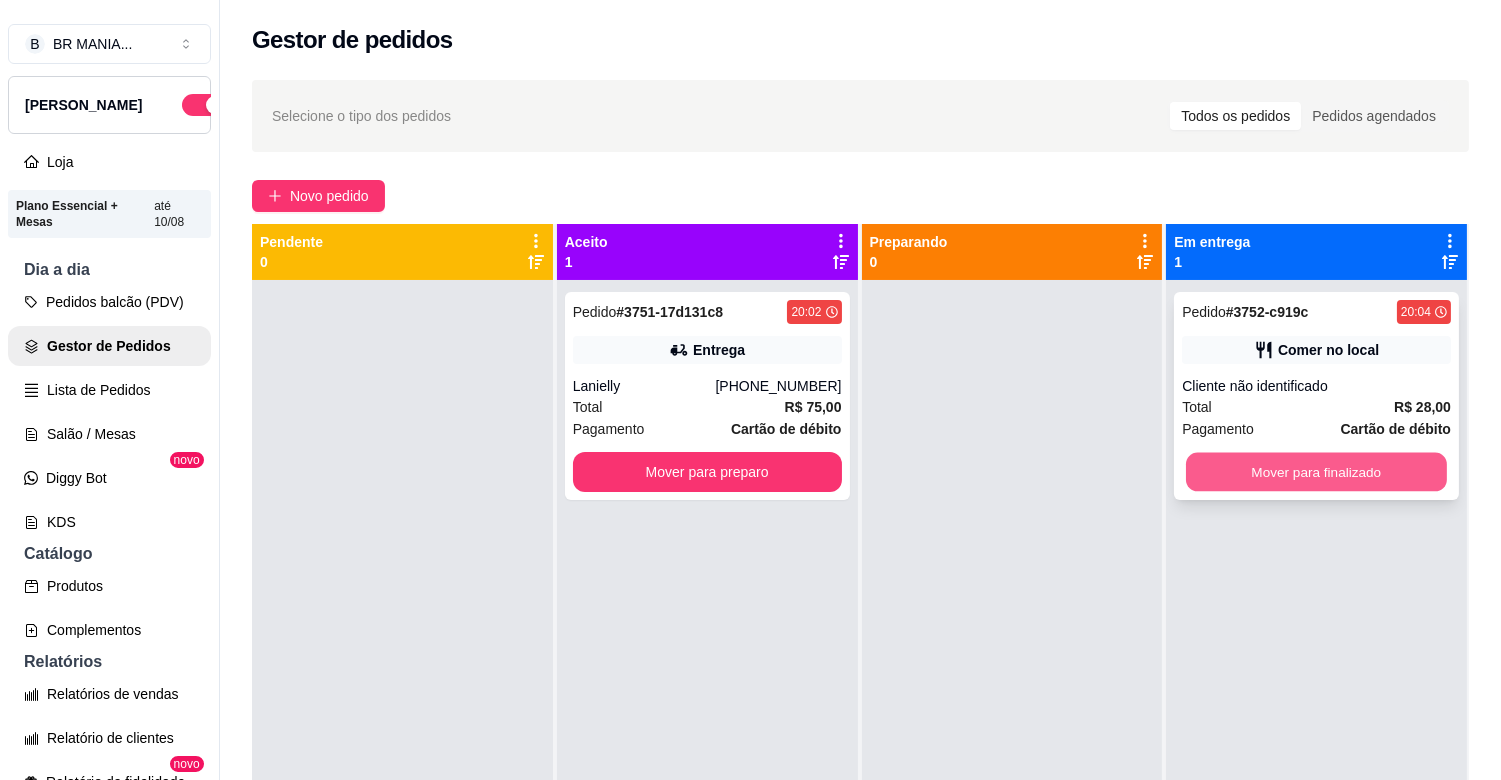 click on "Mover para finalizado" at bounding box center [1316, 472] 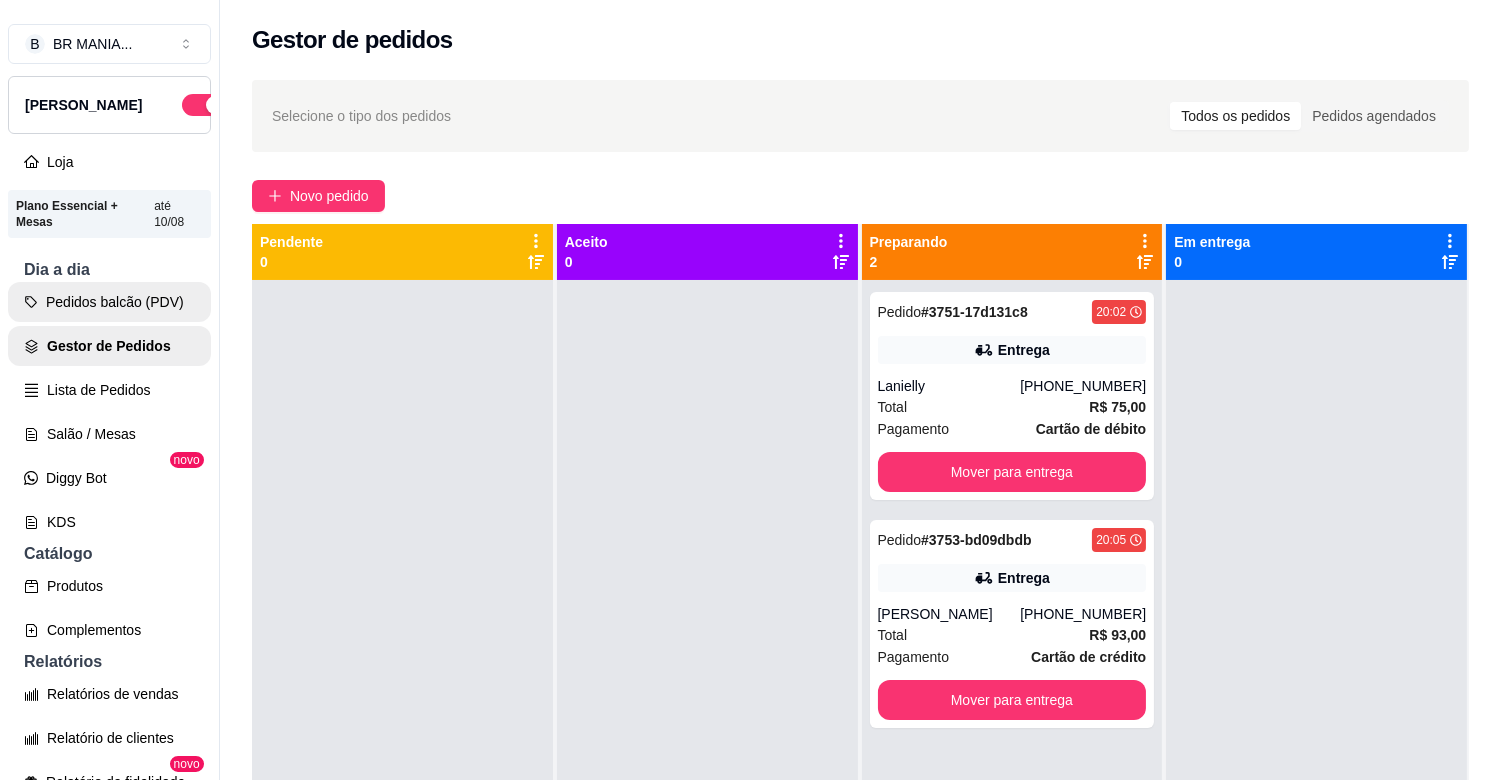 click on "Pedidos balcão (PDV)" at bounding box center [109, 302] 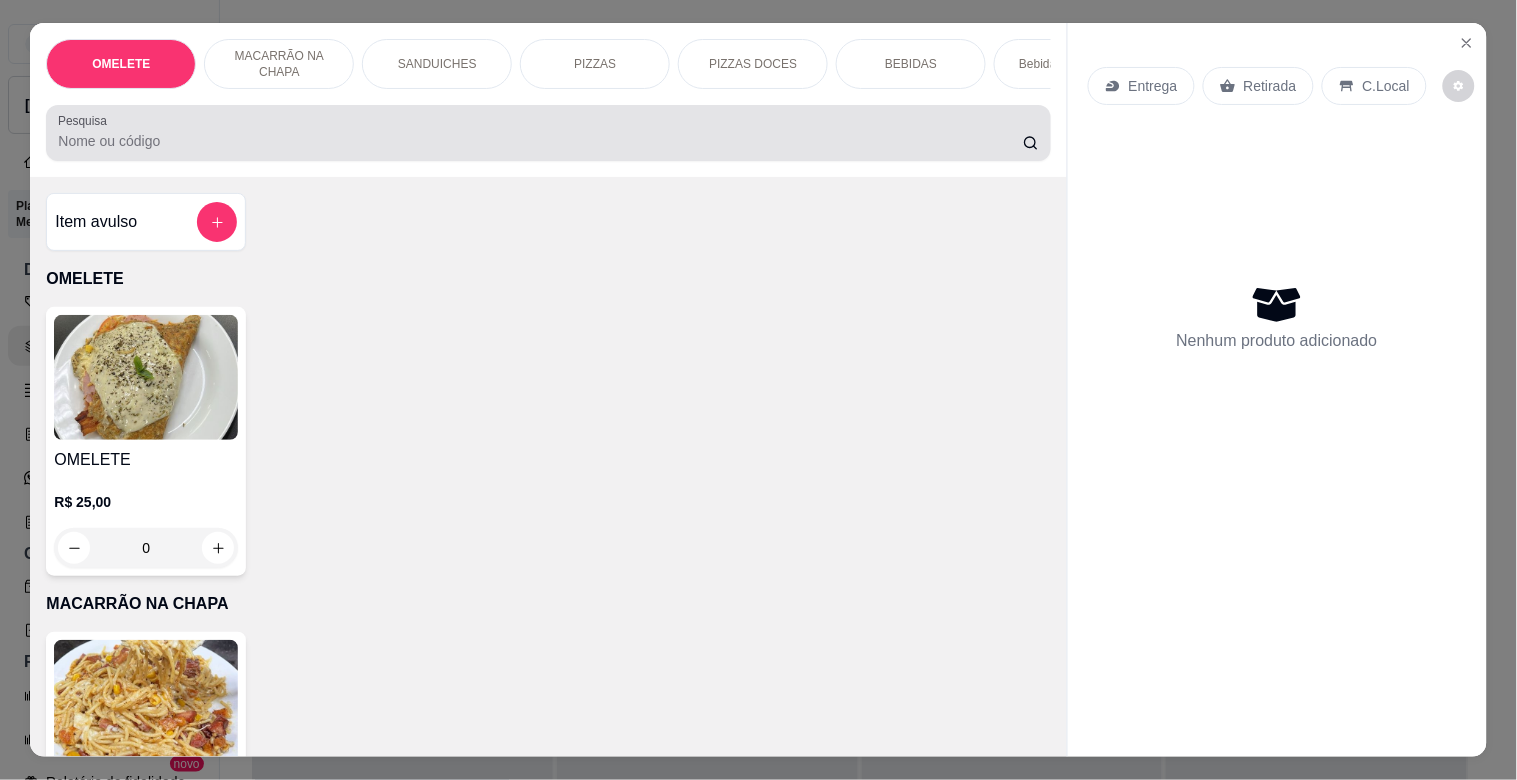 click at bounding box center (548, 133) 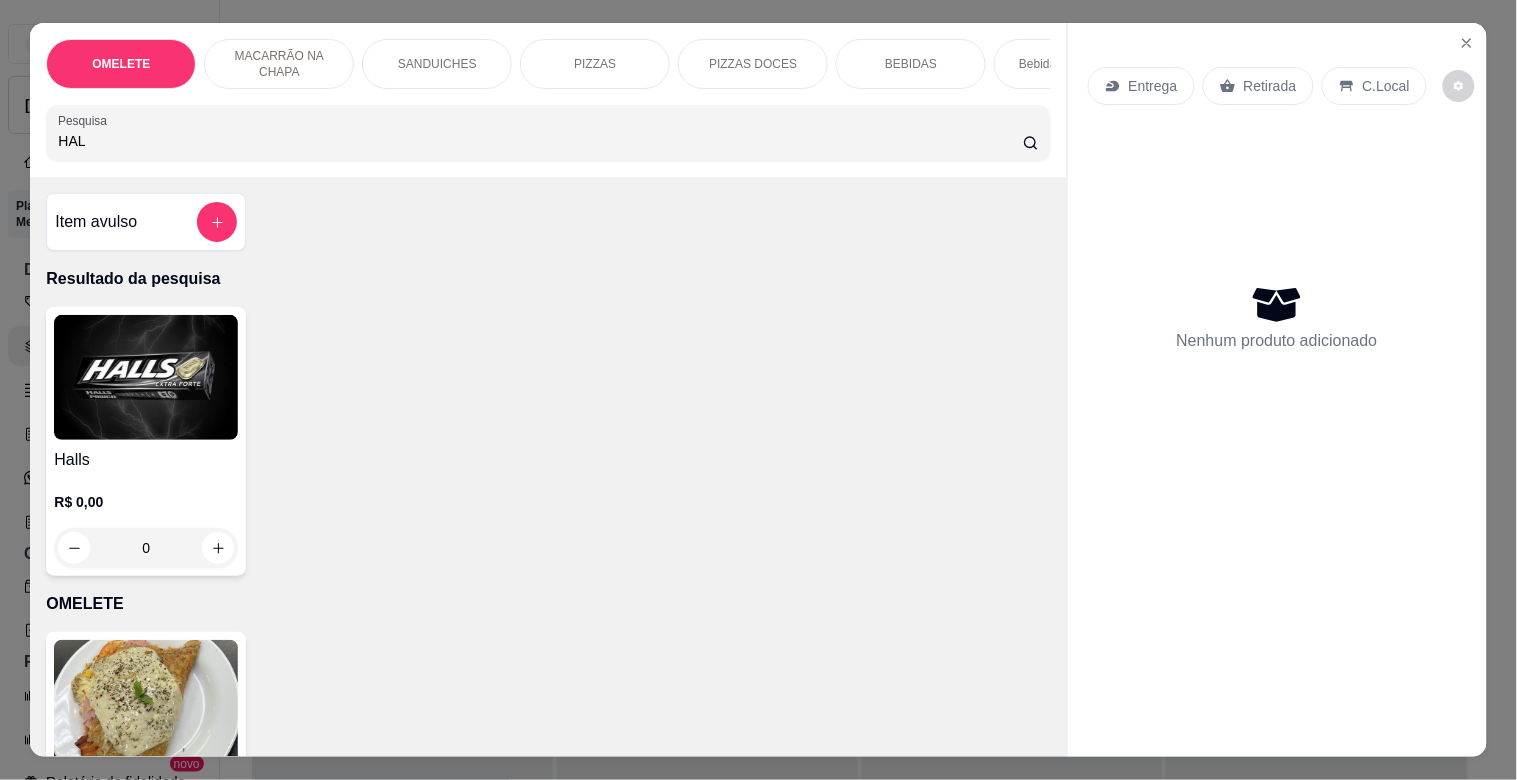 click at bounding box center (146, 377) 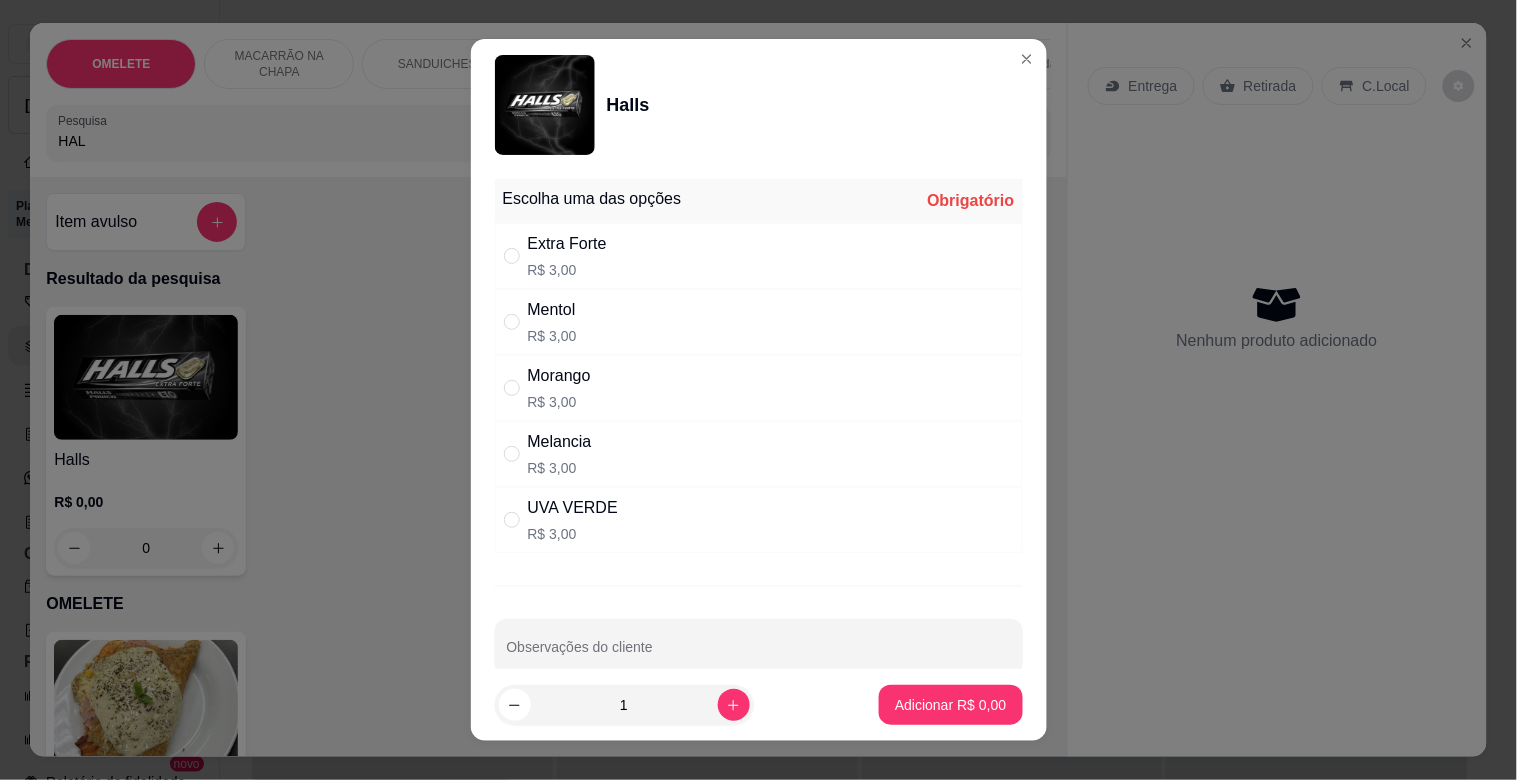 click on "Morango" at bounding box center [559, 376] 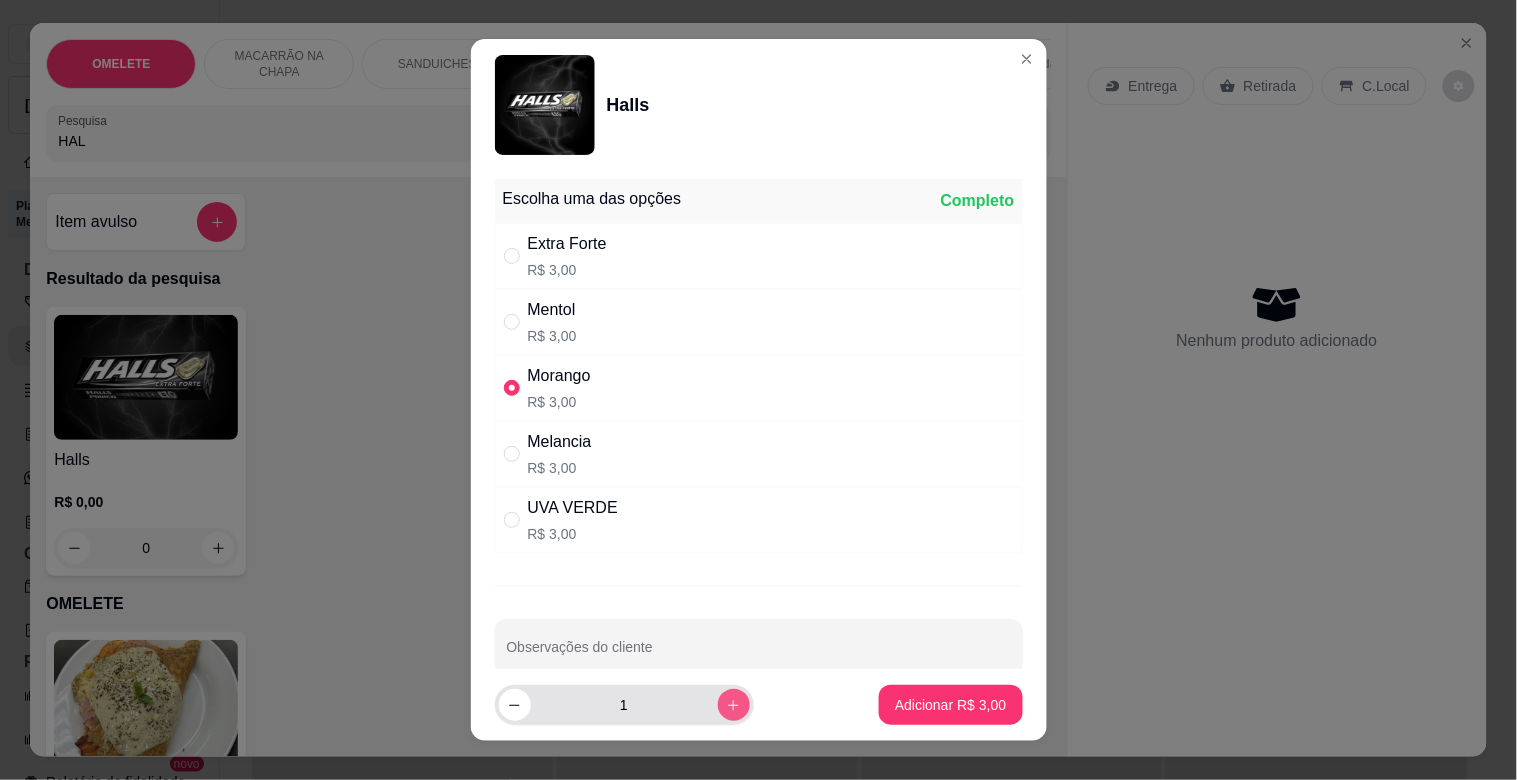 click 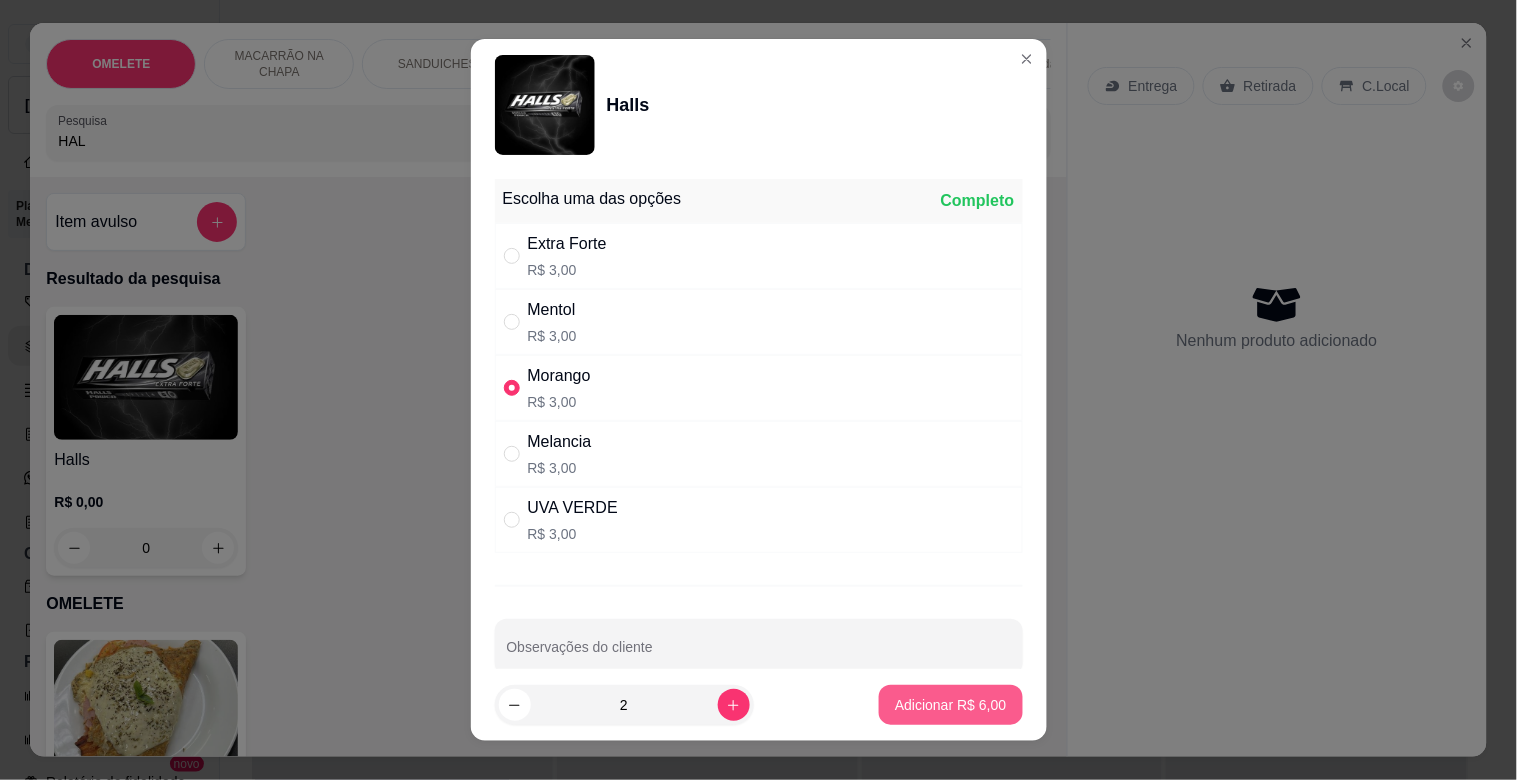 click on "Adicionar   R$ 6,00" at bounding box center [950, 705] 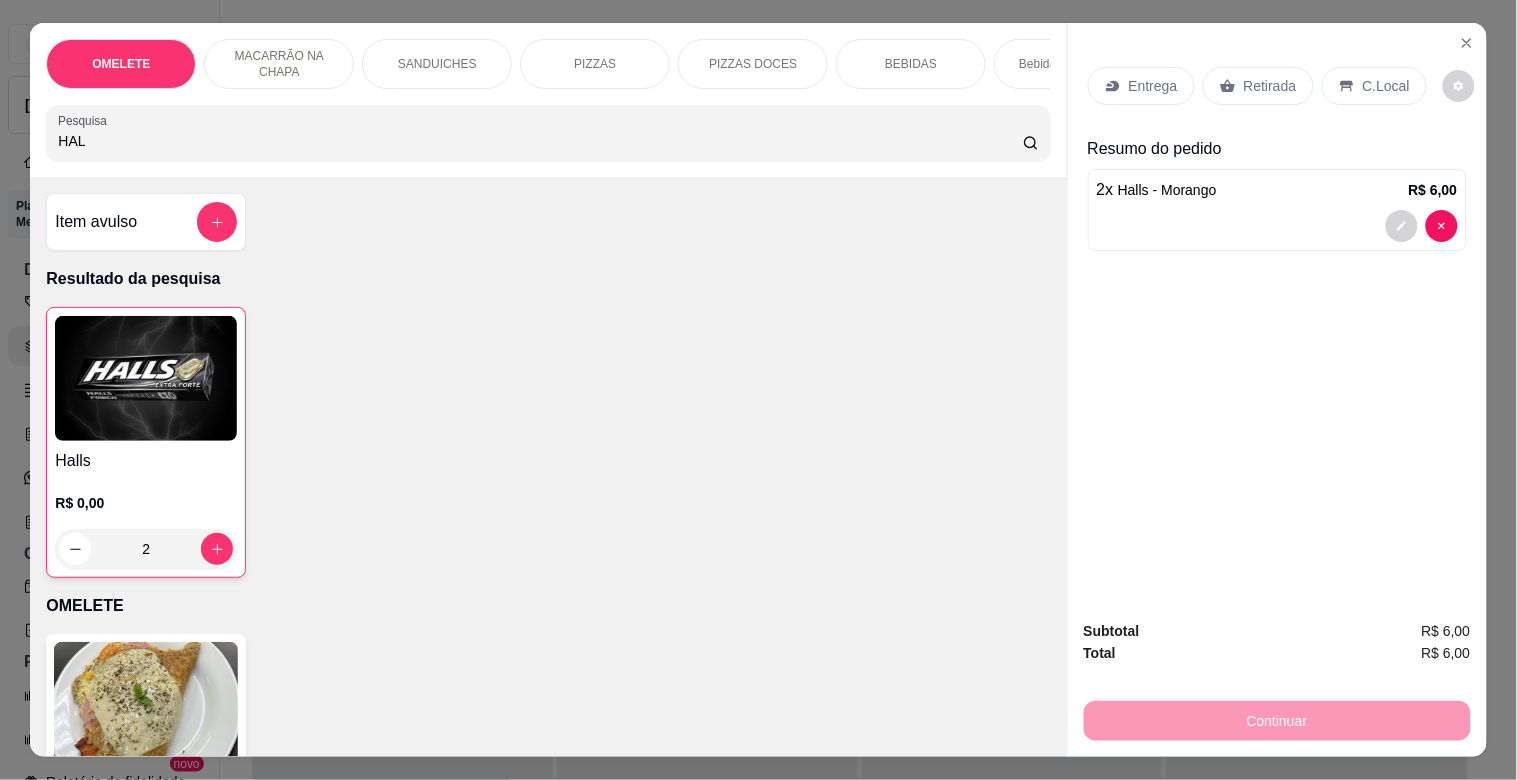click on "Retirada" at bounding box center [1270, 86] 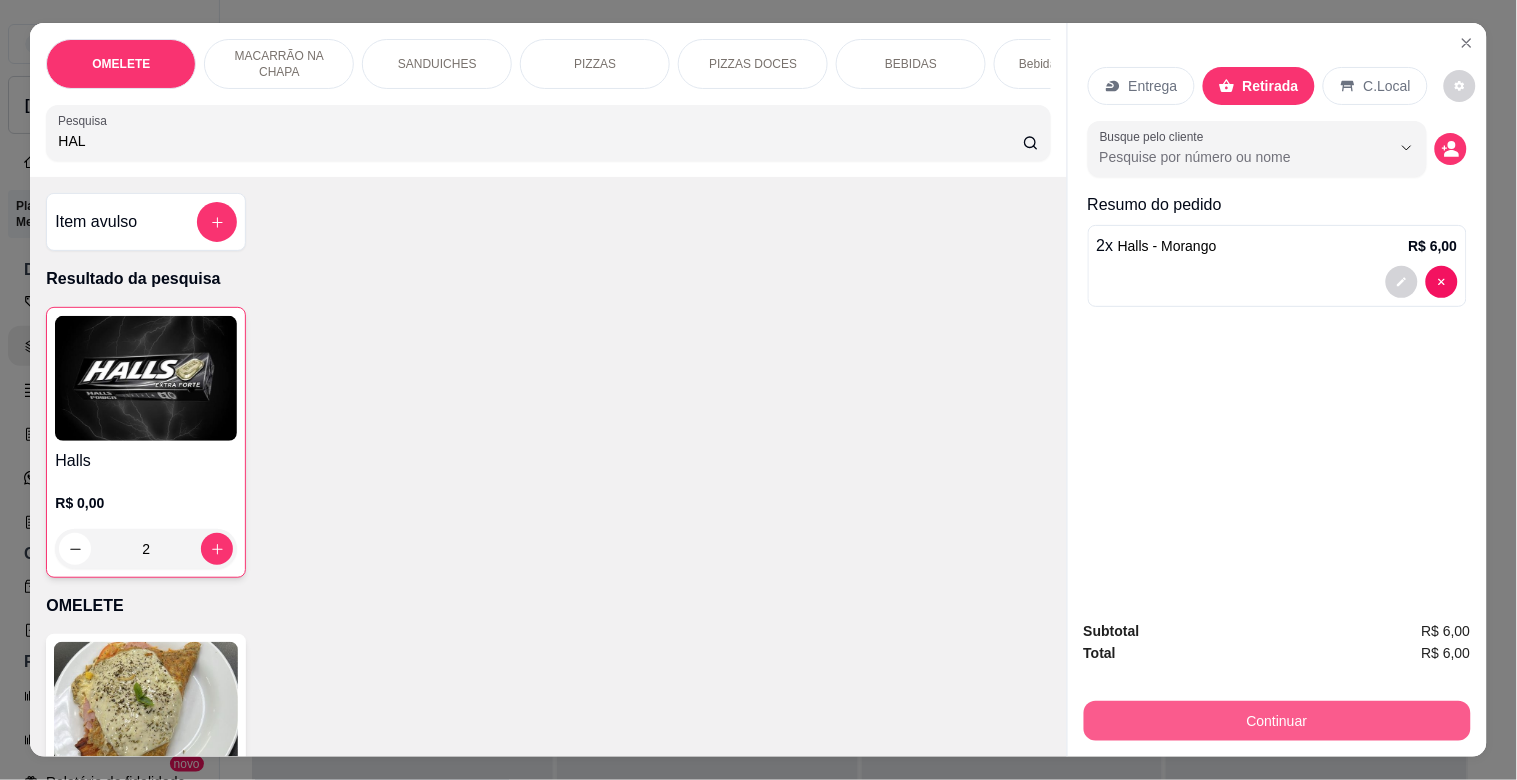 click on "Continuar" at bounding box center (1277, 721) 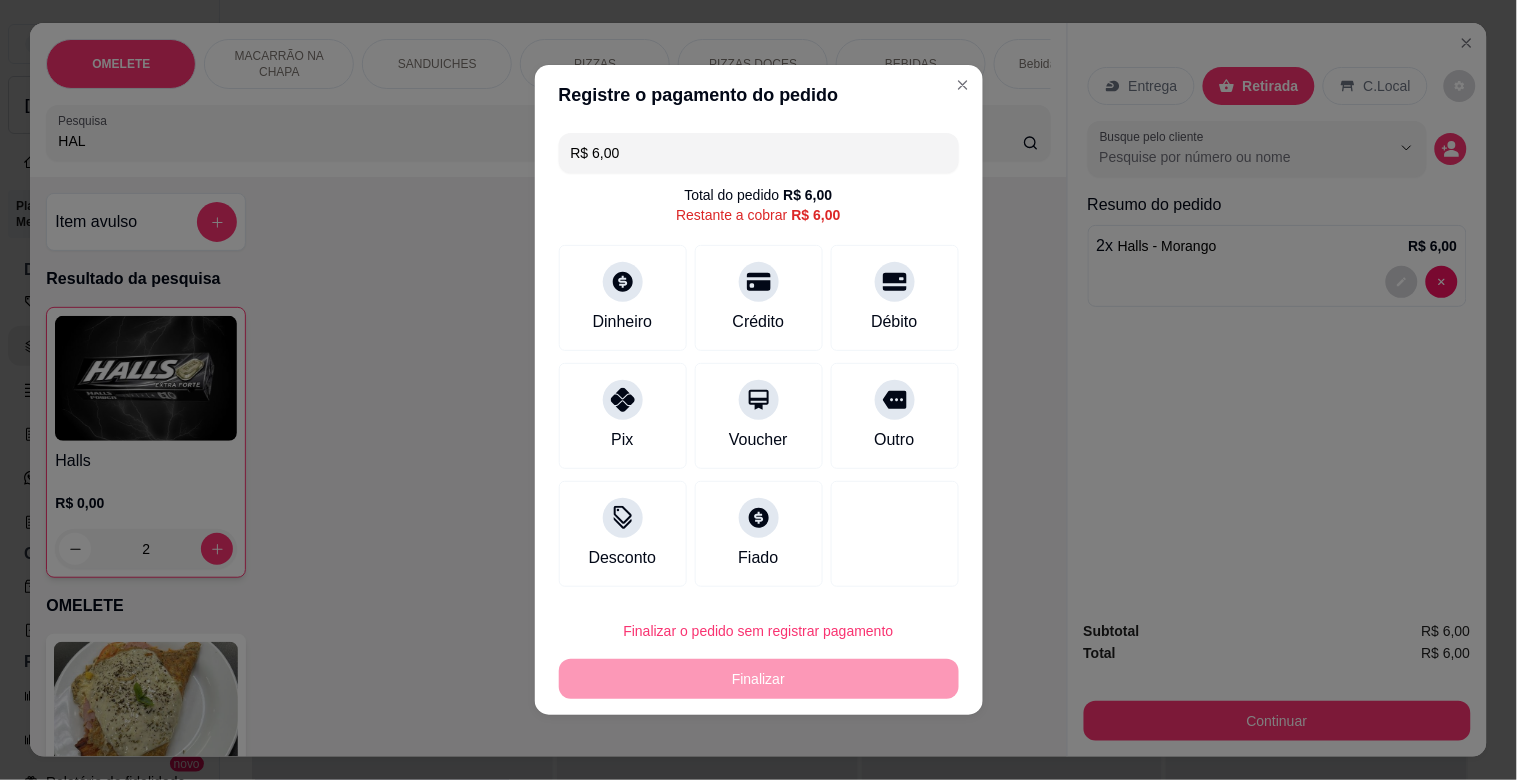 click on "Total do pedido   R$ 6,00 Restante a cobrar   R$ 6,00" at bounding box center (759, 205) 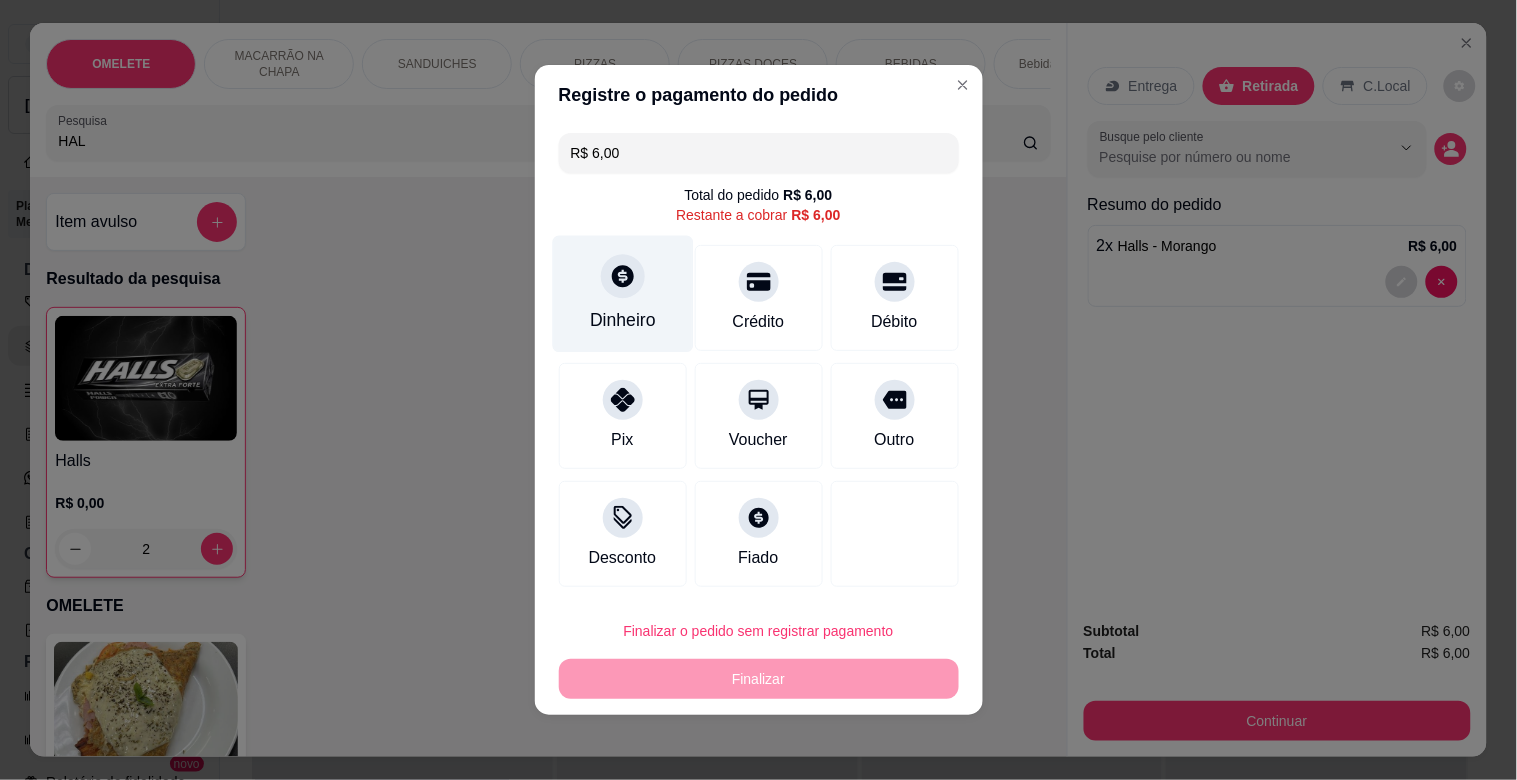 click 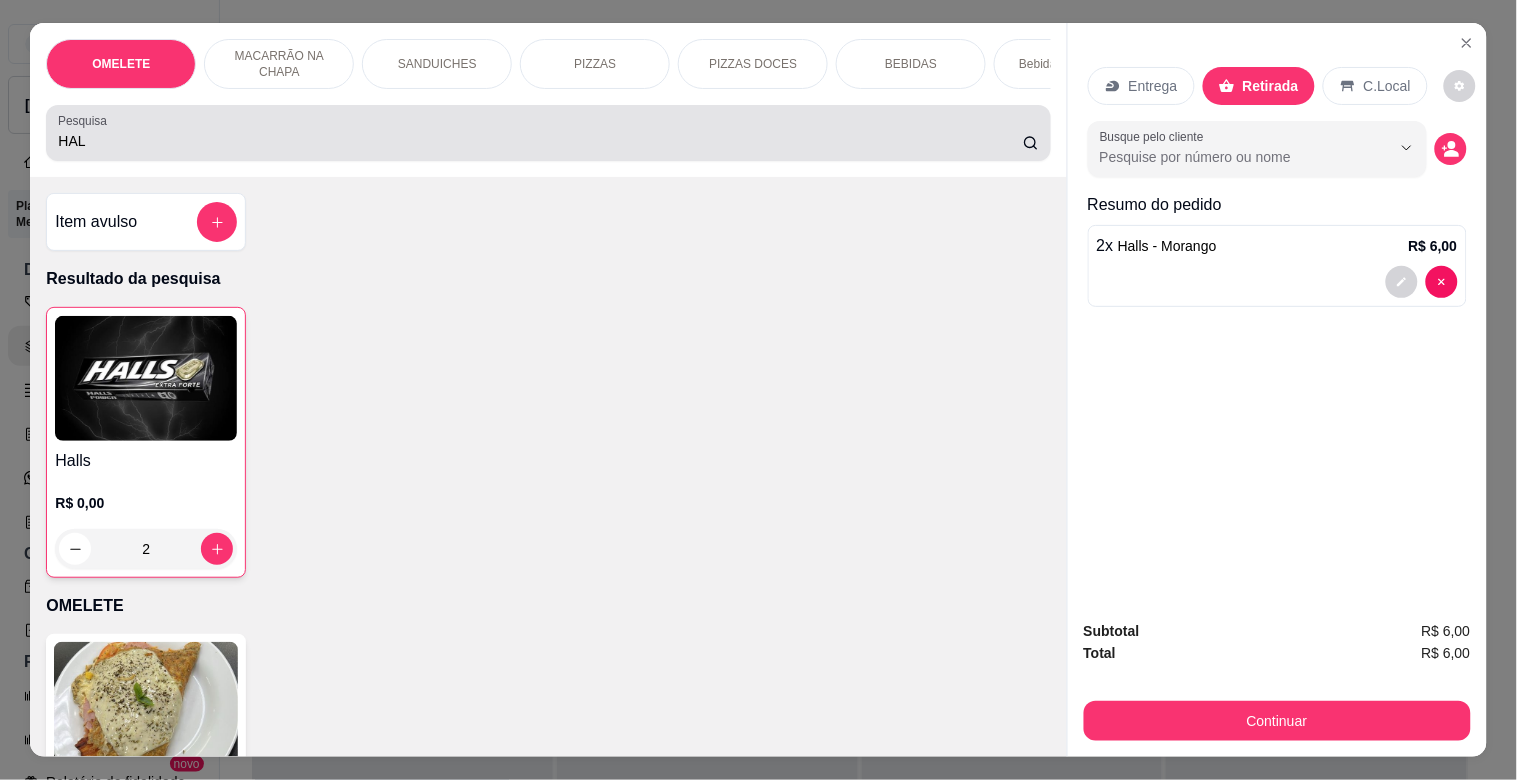 click on "Pesquisa HAL" at bounding box center [548, 133] 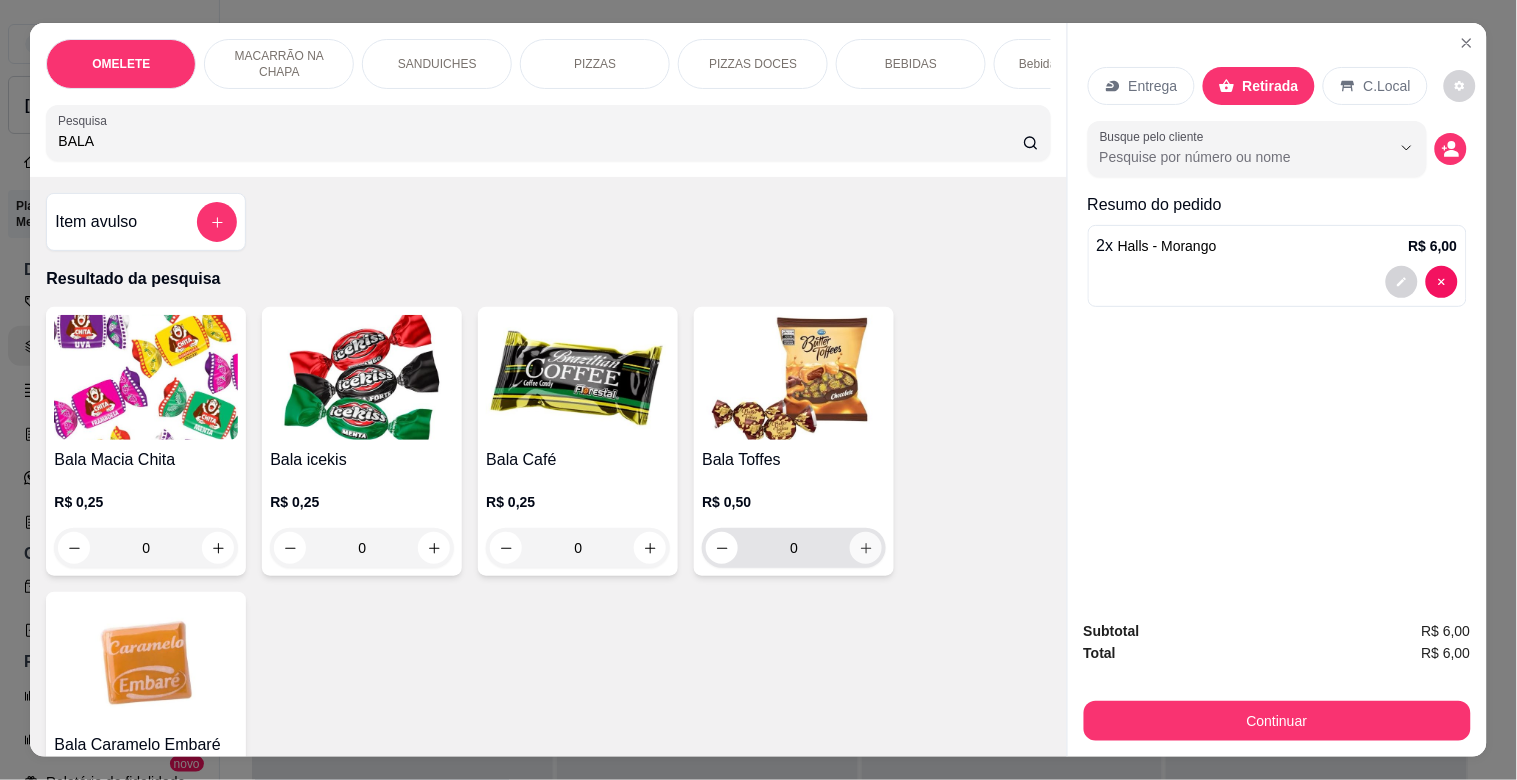 click 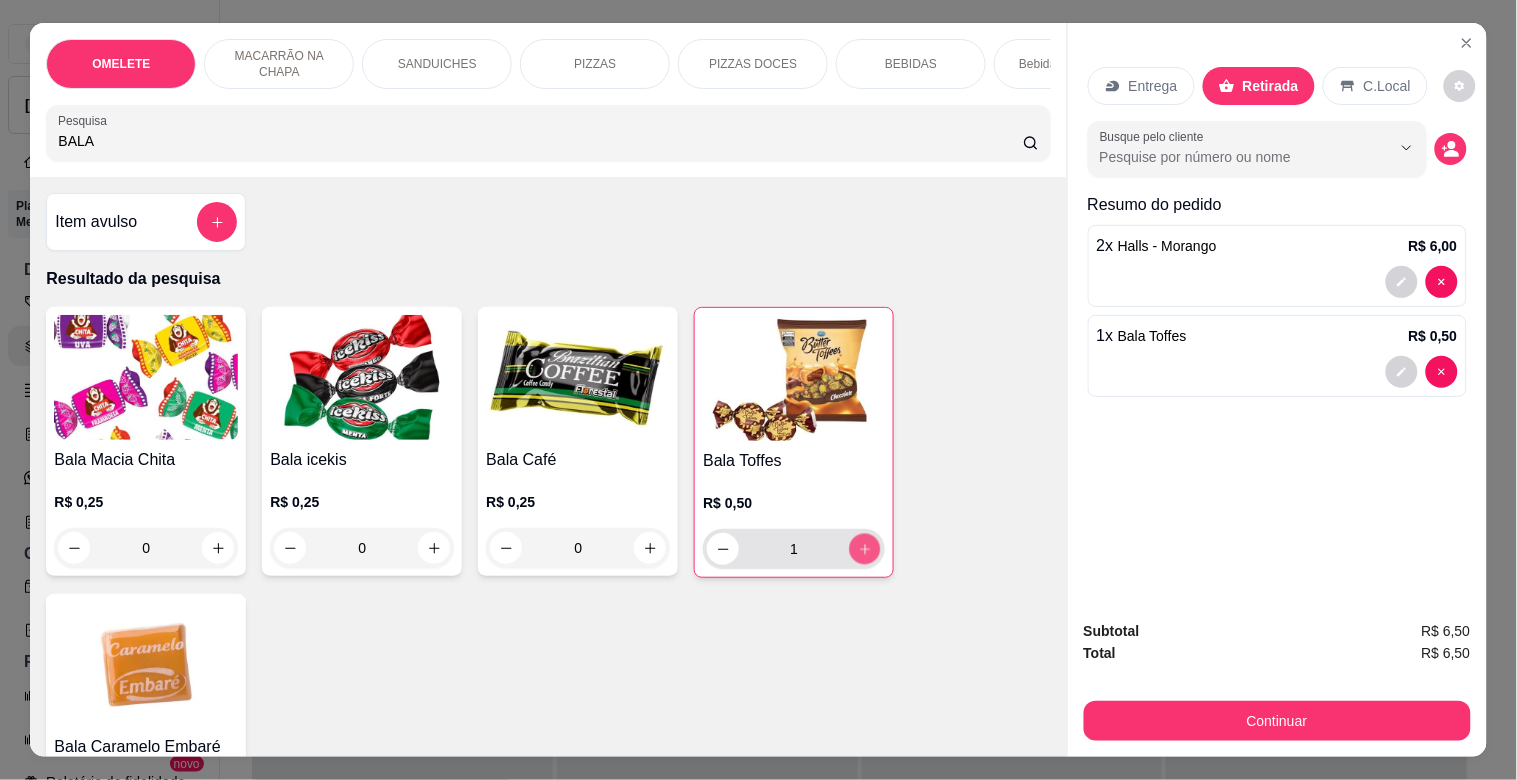 click 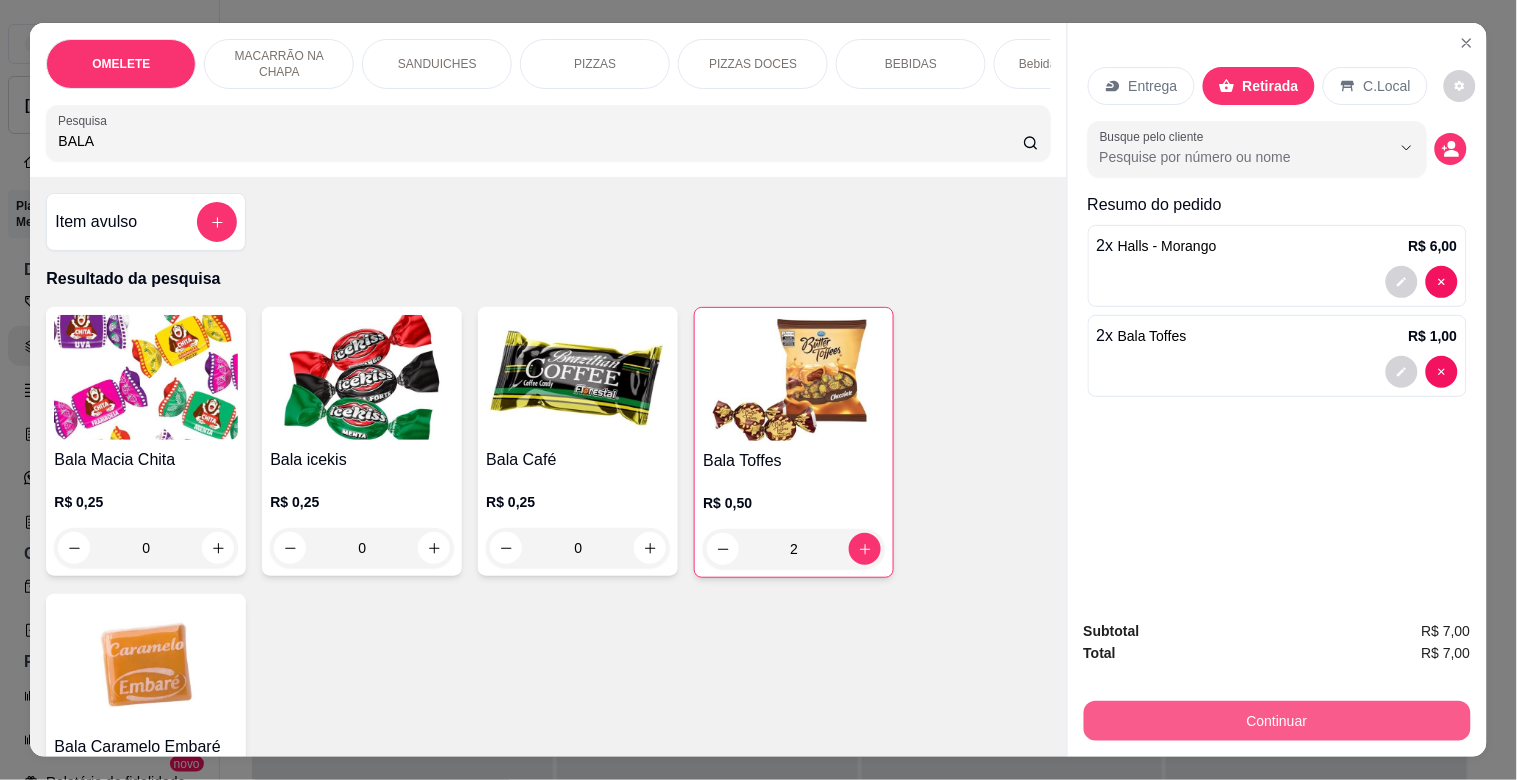 click on "Continuar" at bounding box center (1277, 721) 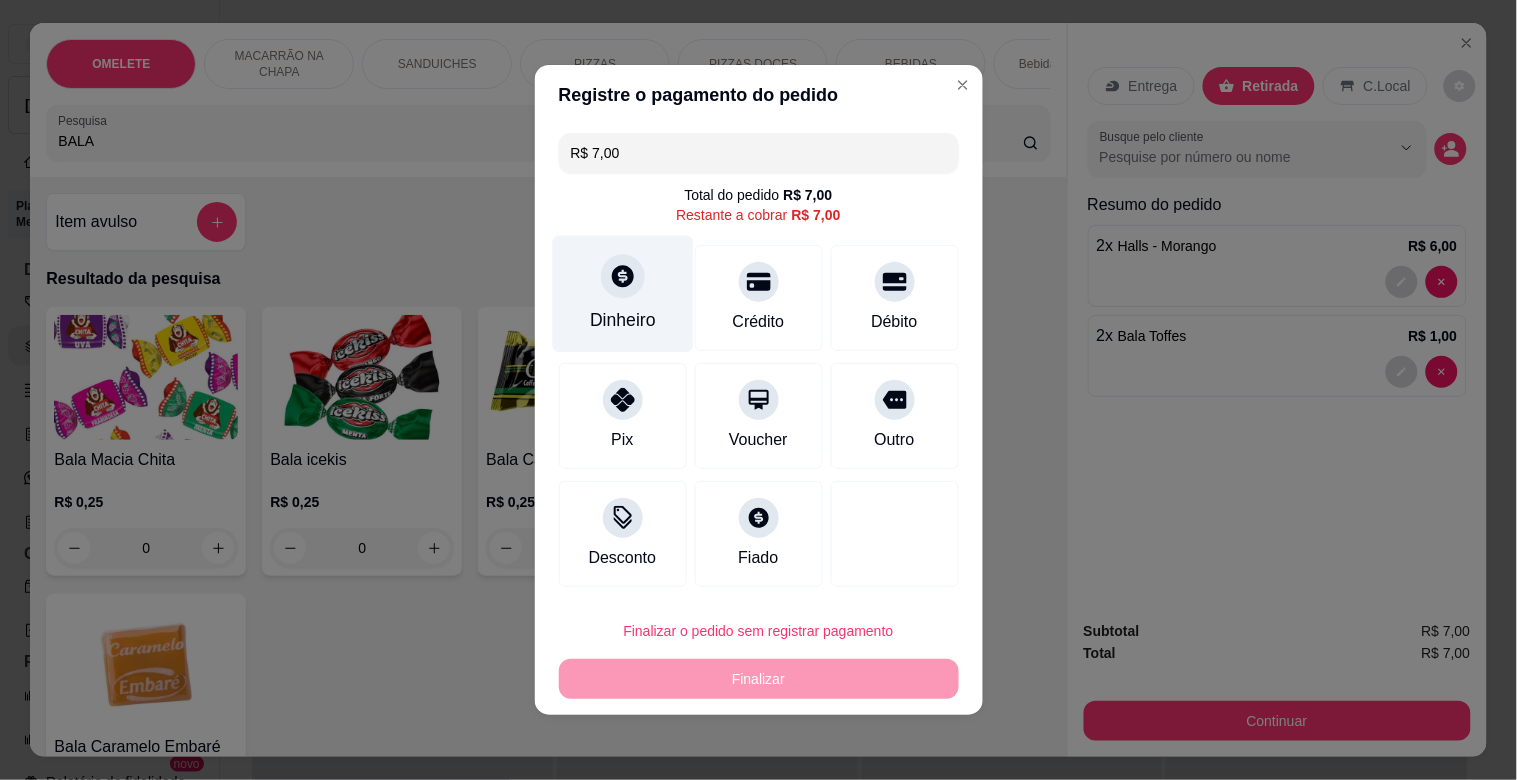 click on "Dinheiro" at bounding box center (622, 294) 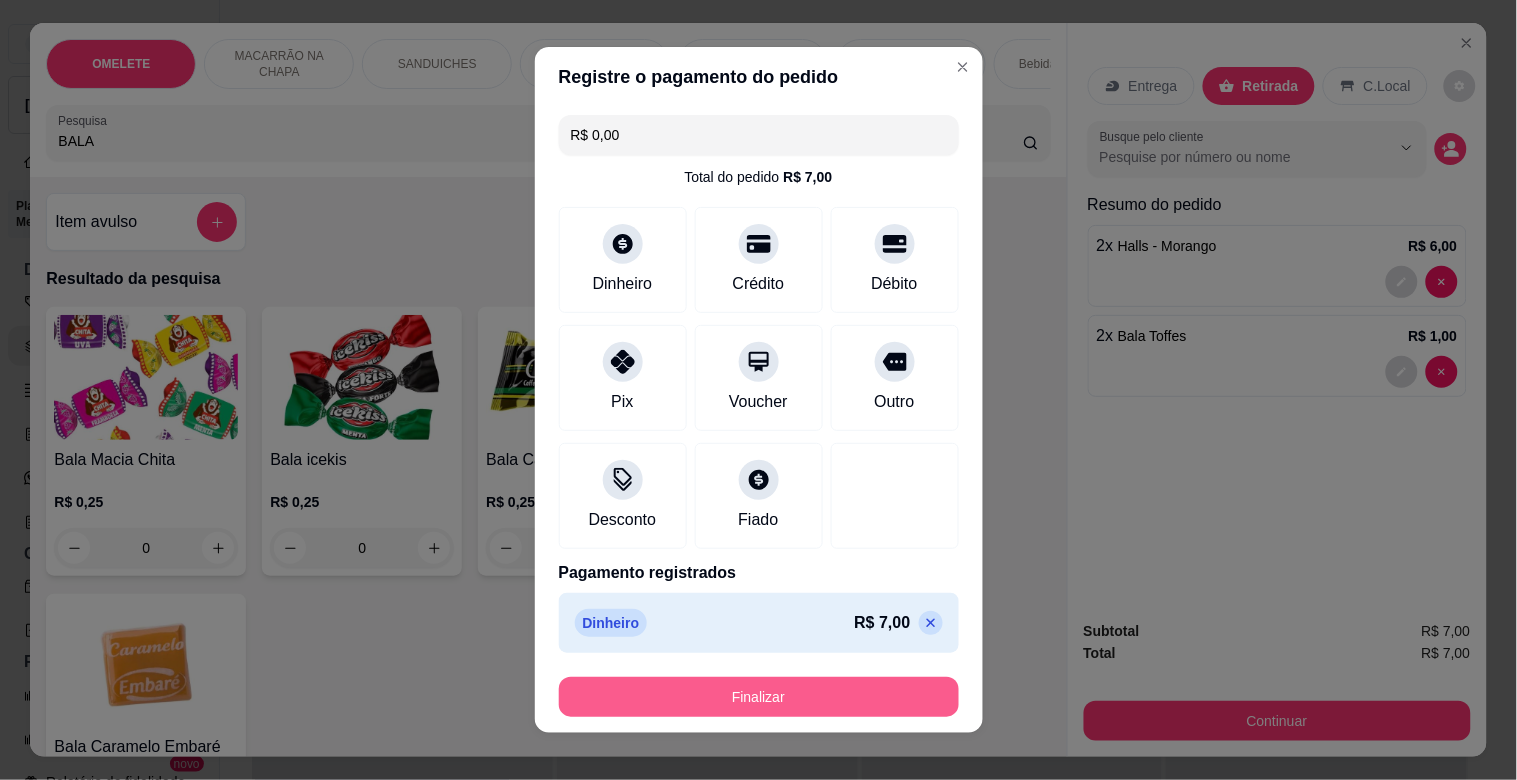 click on "Finalizar" at bounding box center [759, 697] 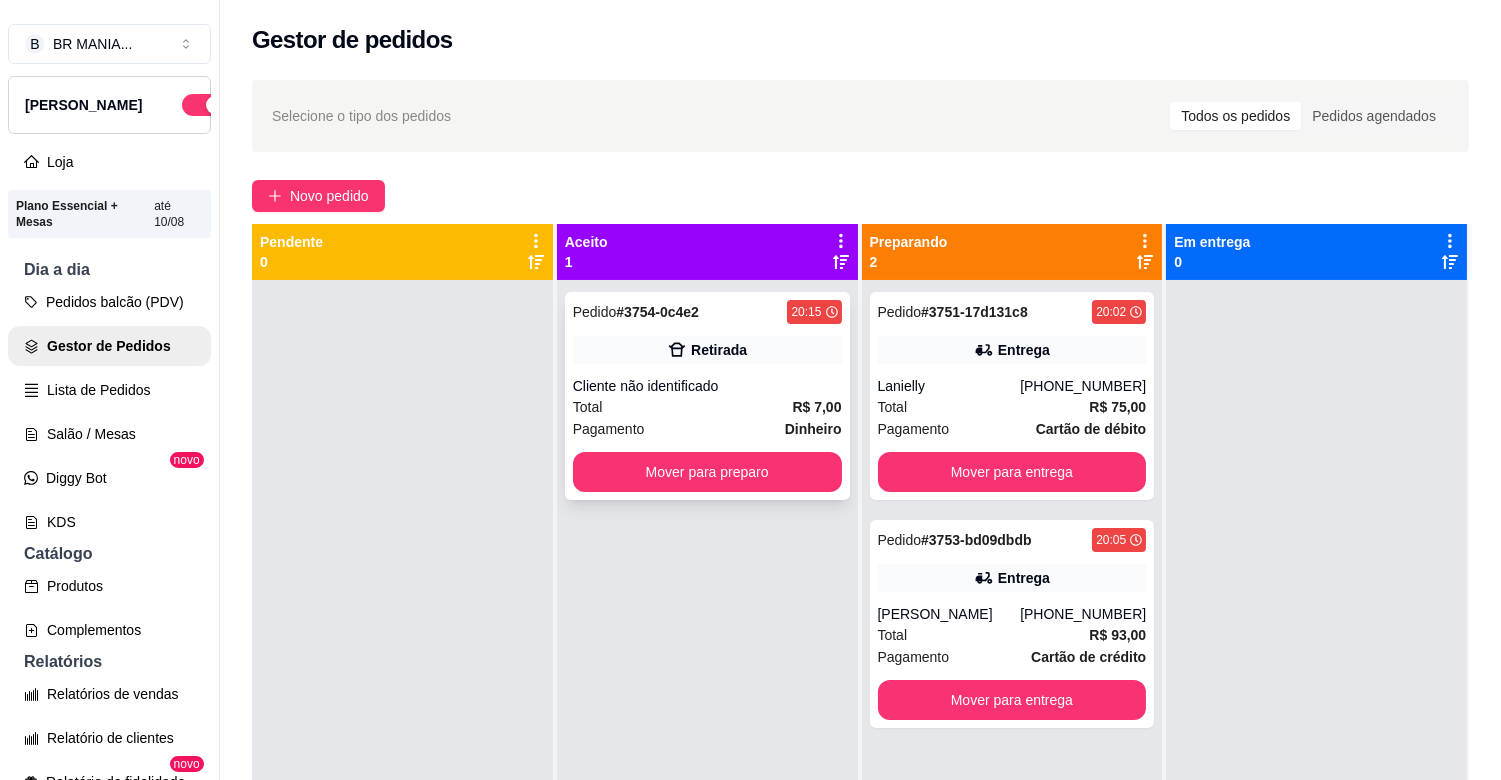 click on "Cliente não identificado" at bounding box center [707, 386] 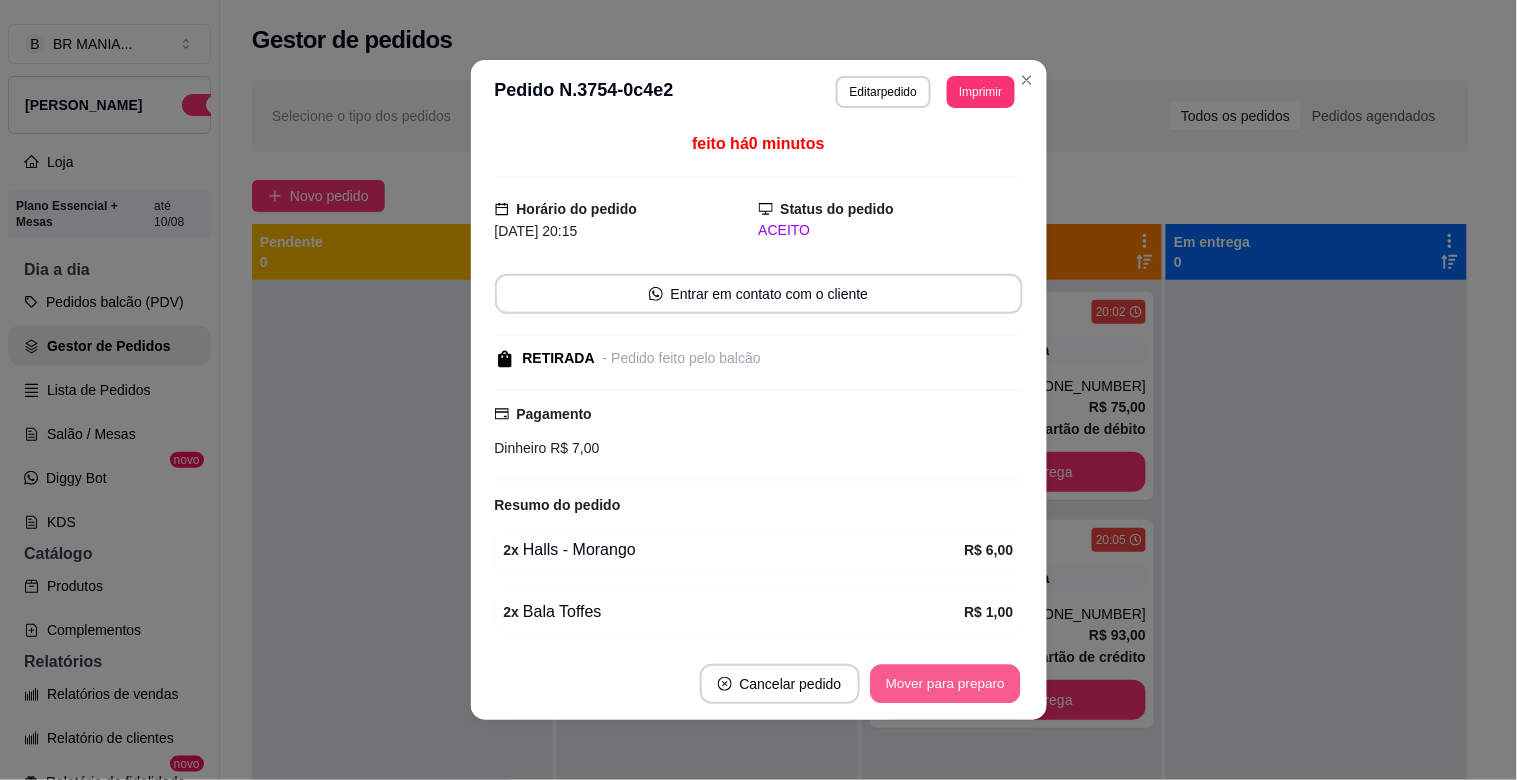 click on "Mover para preparo" at bounding box center (945, 684) 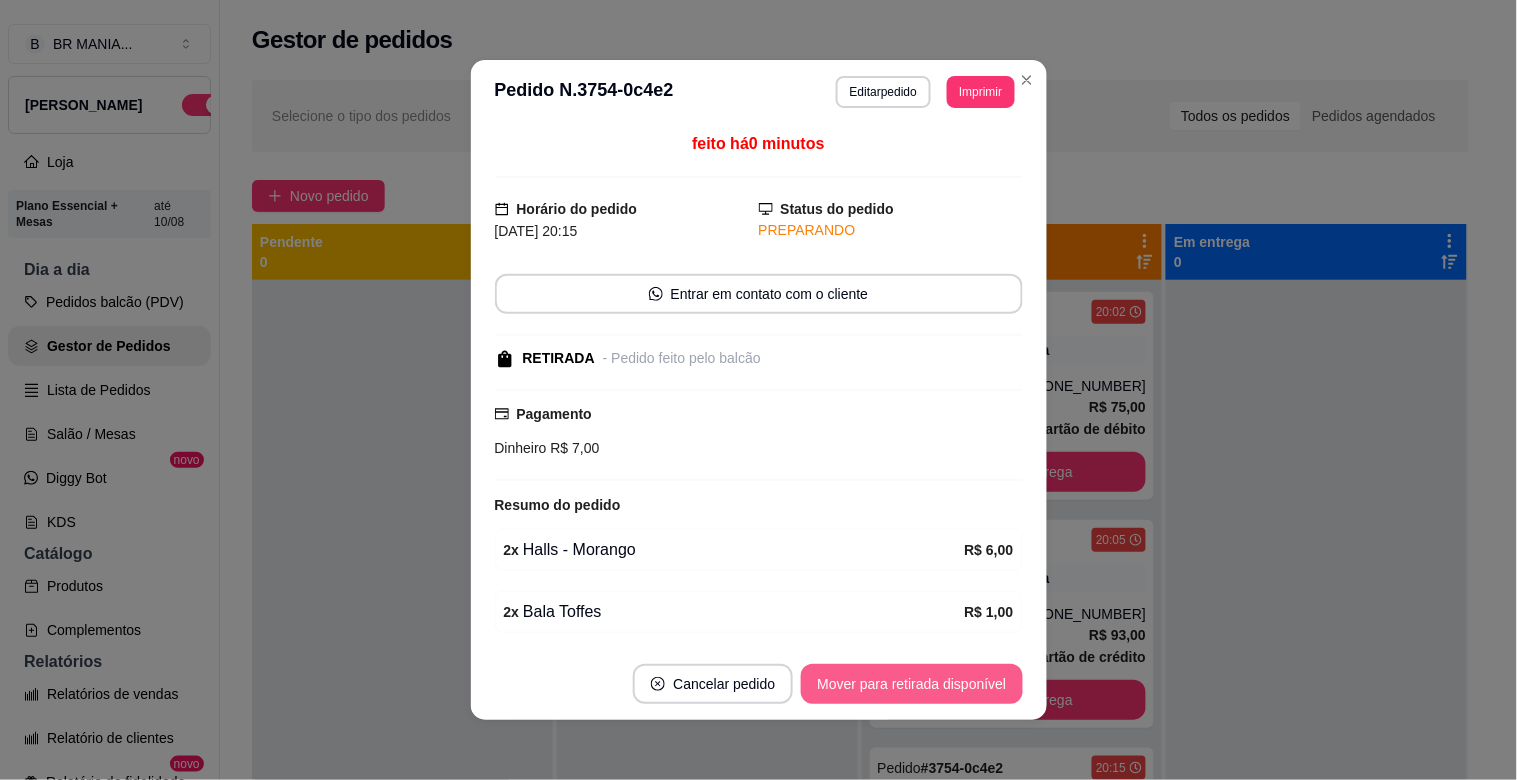 click on "Mover para retirada disponível" at bounding box center [911, 684] 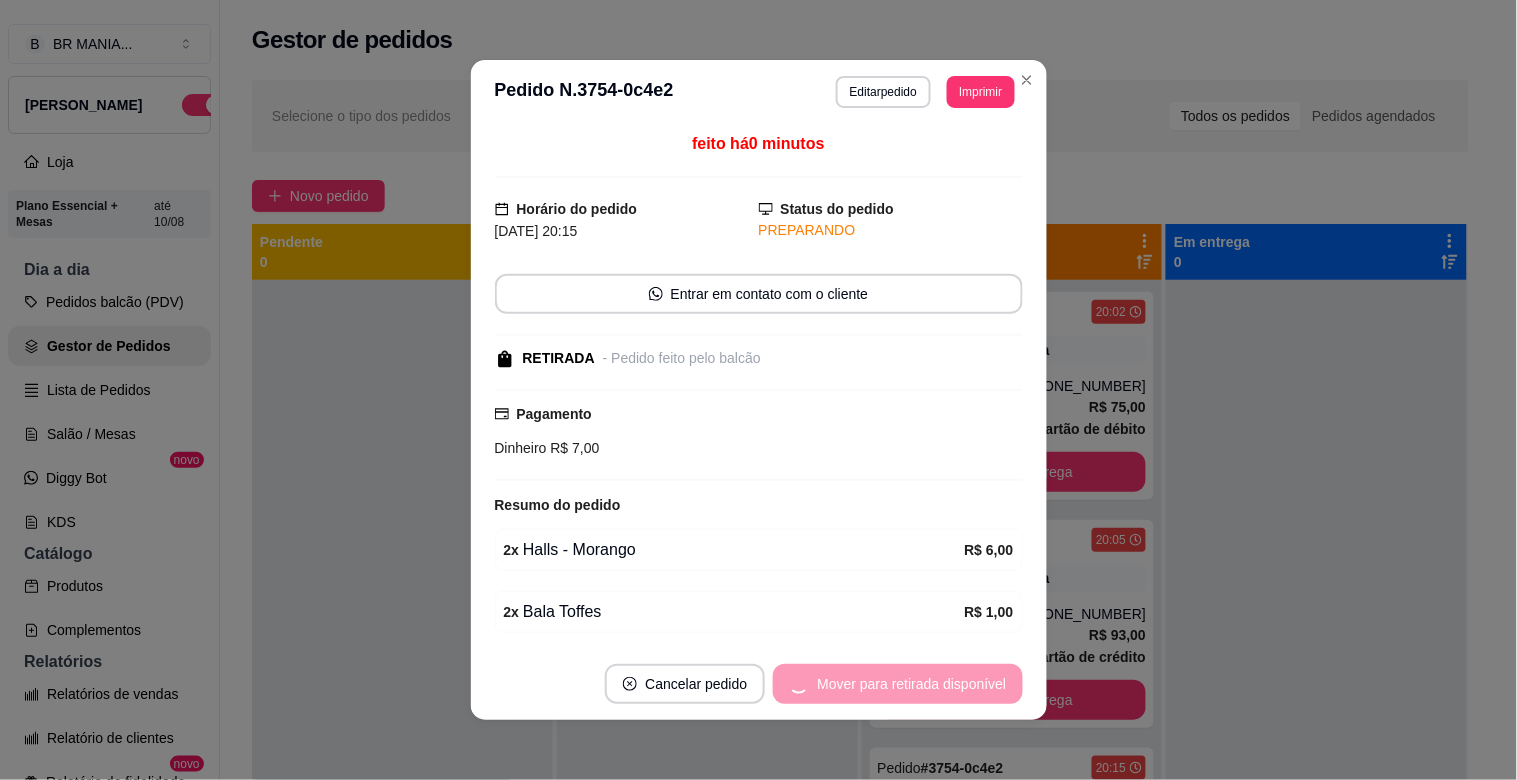 click on "Mover para retirada disponível" at bounding box center [897, 684] 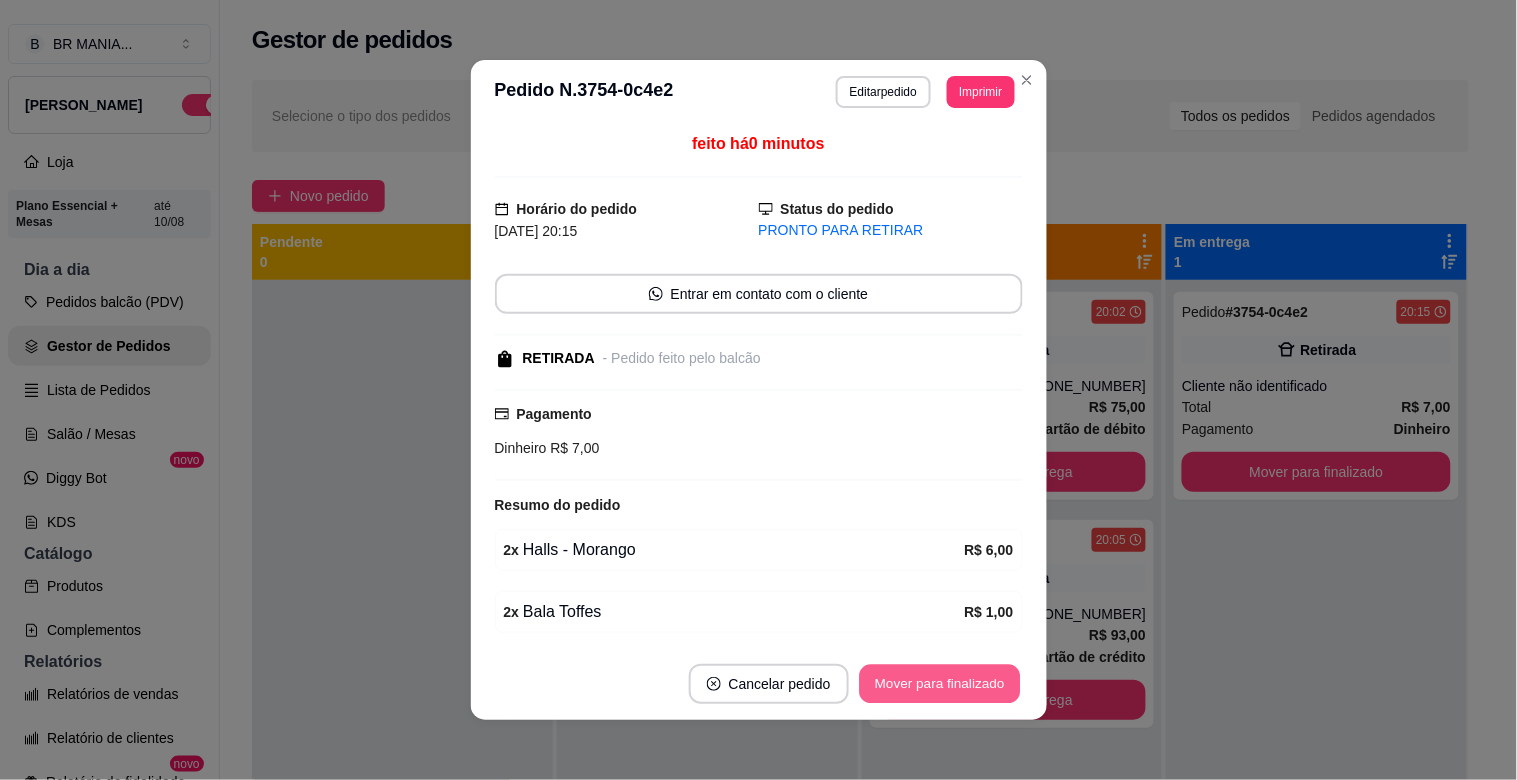 click on "Mover para finalizado" at bounding box center [939, 684] 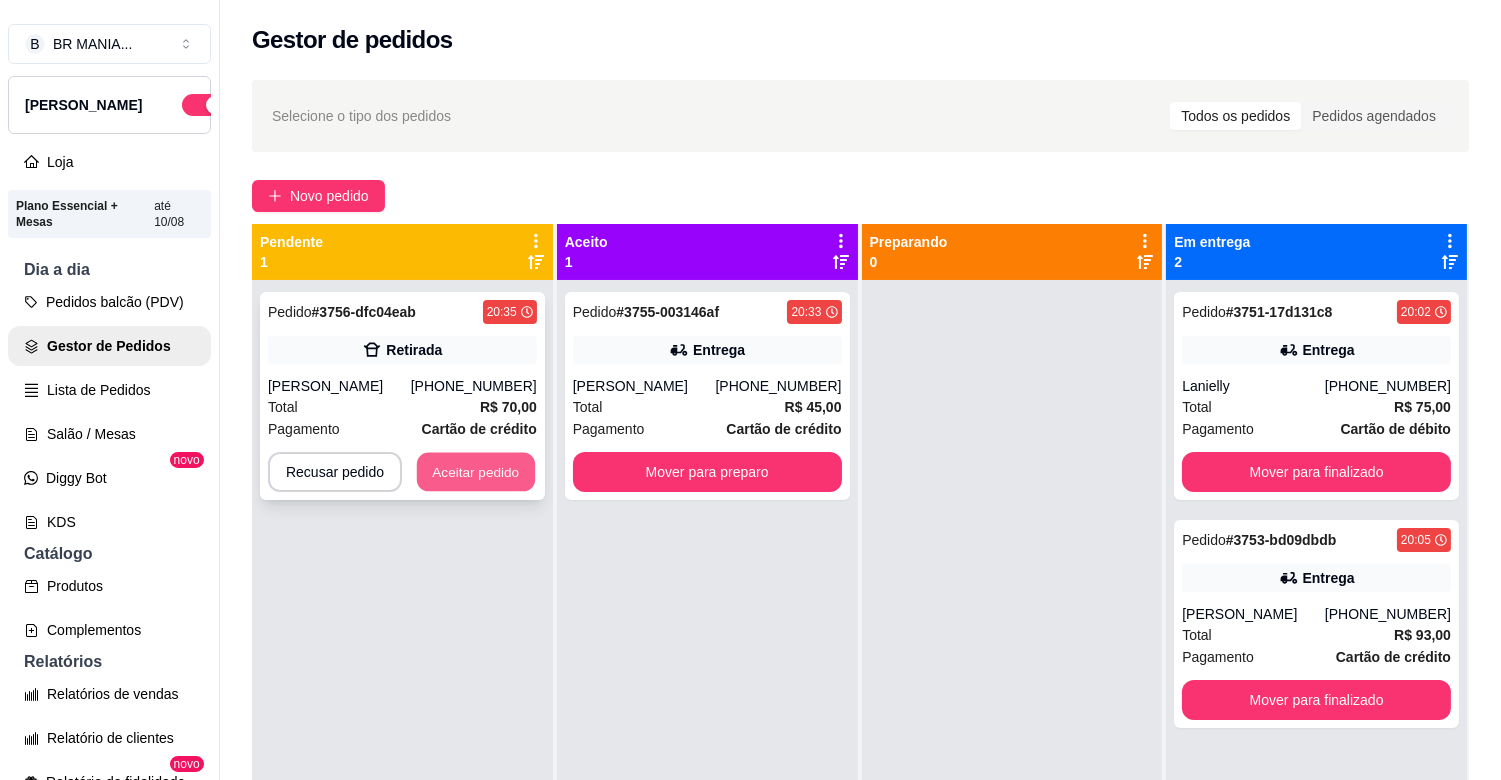 click on "Aceitar pedido" at bounding box center [476, 472] 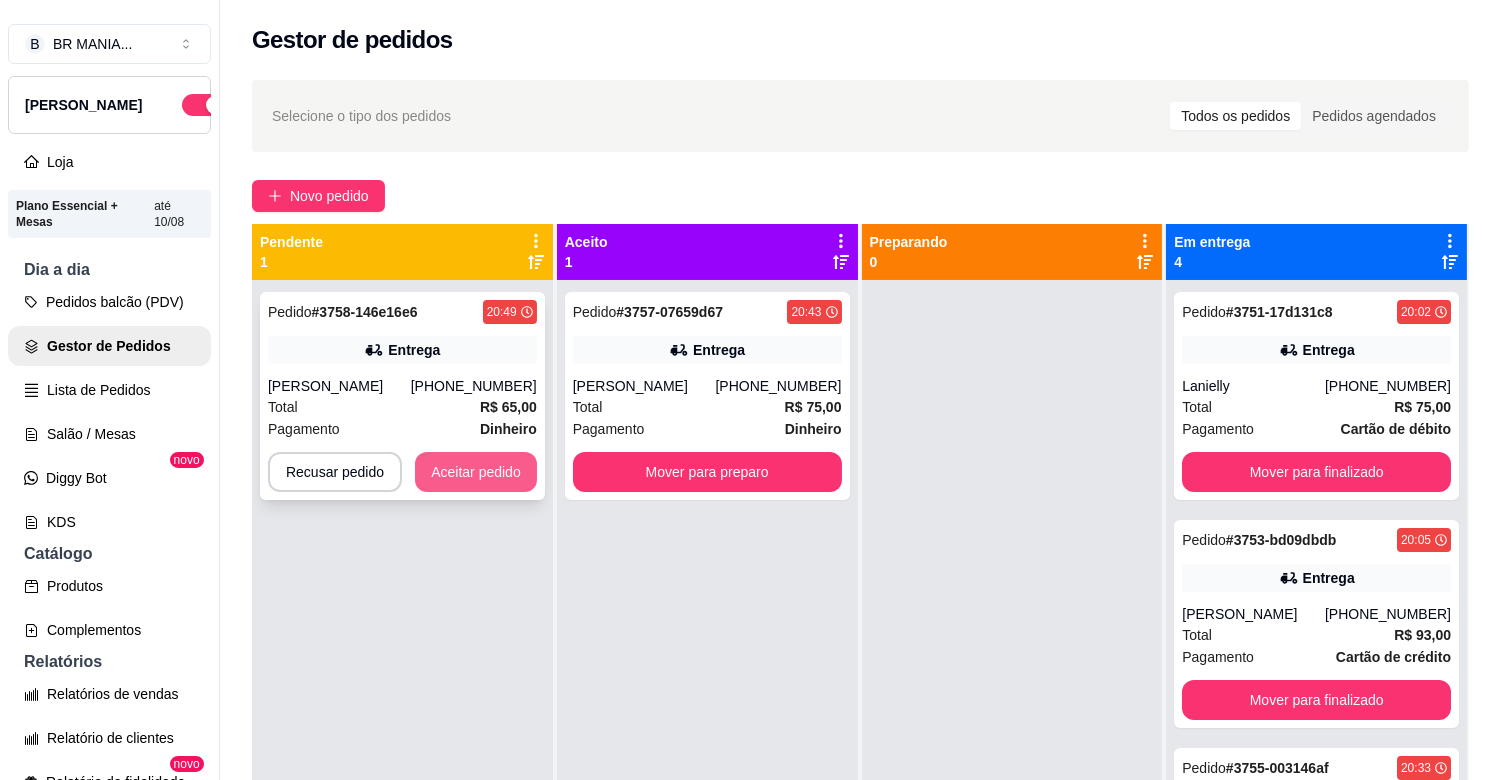 click on "Aceitar pedido" at bounding box center [476, 472] 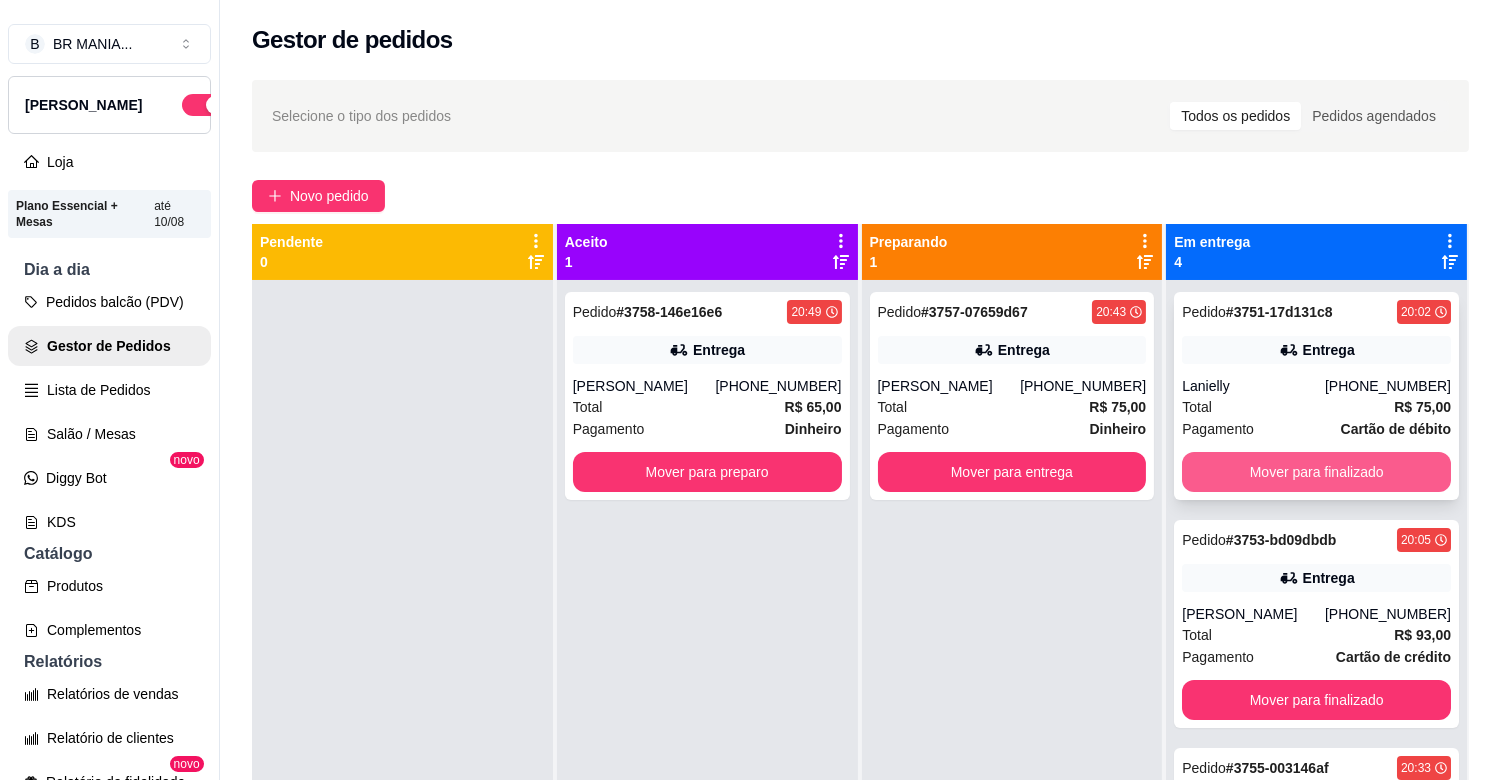 click on "Mover para finalizado" at bounding box center (1316, 472) 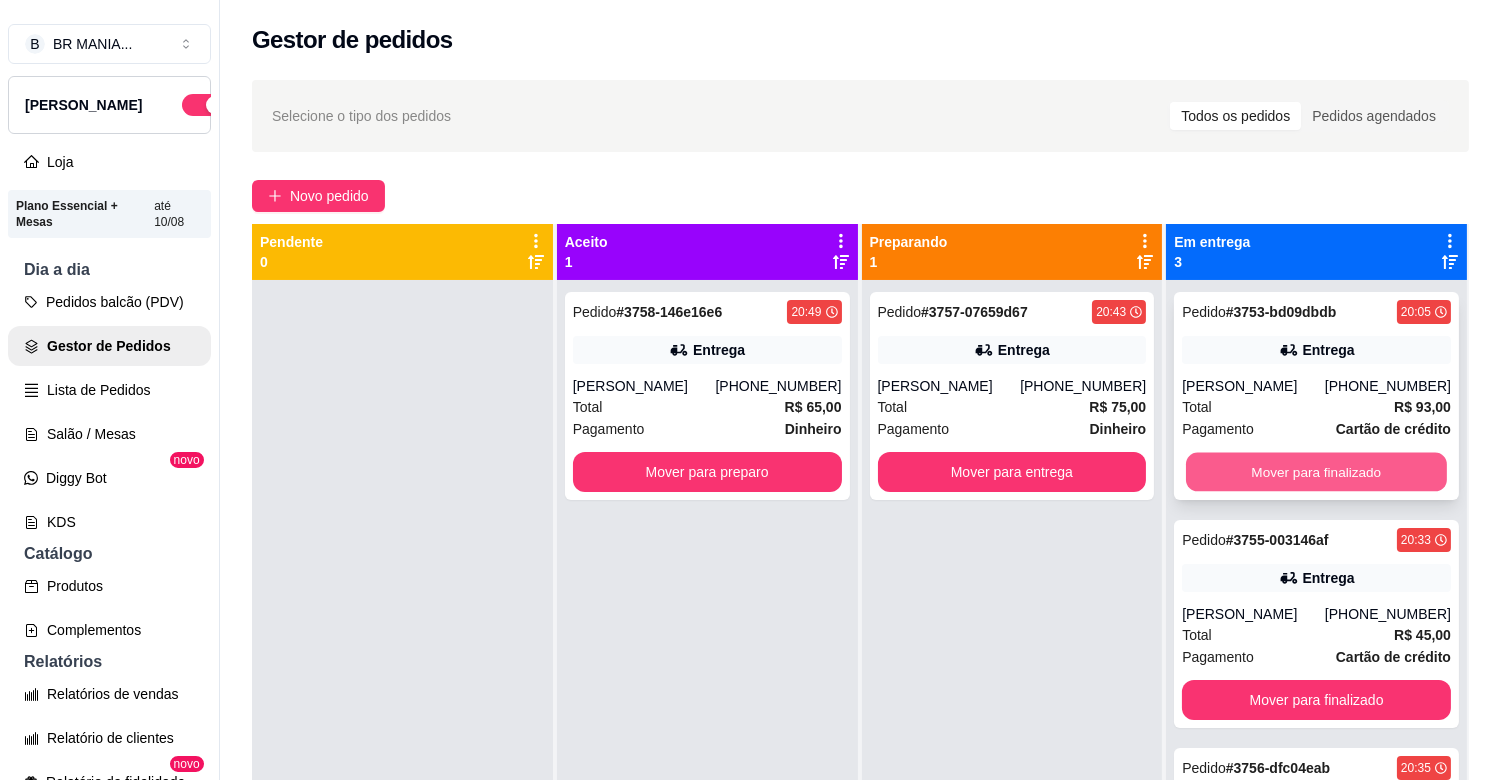 click on "Mover para finalizado" at bounding box center [1316, 472] 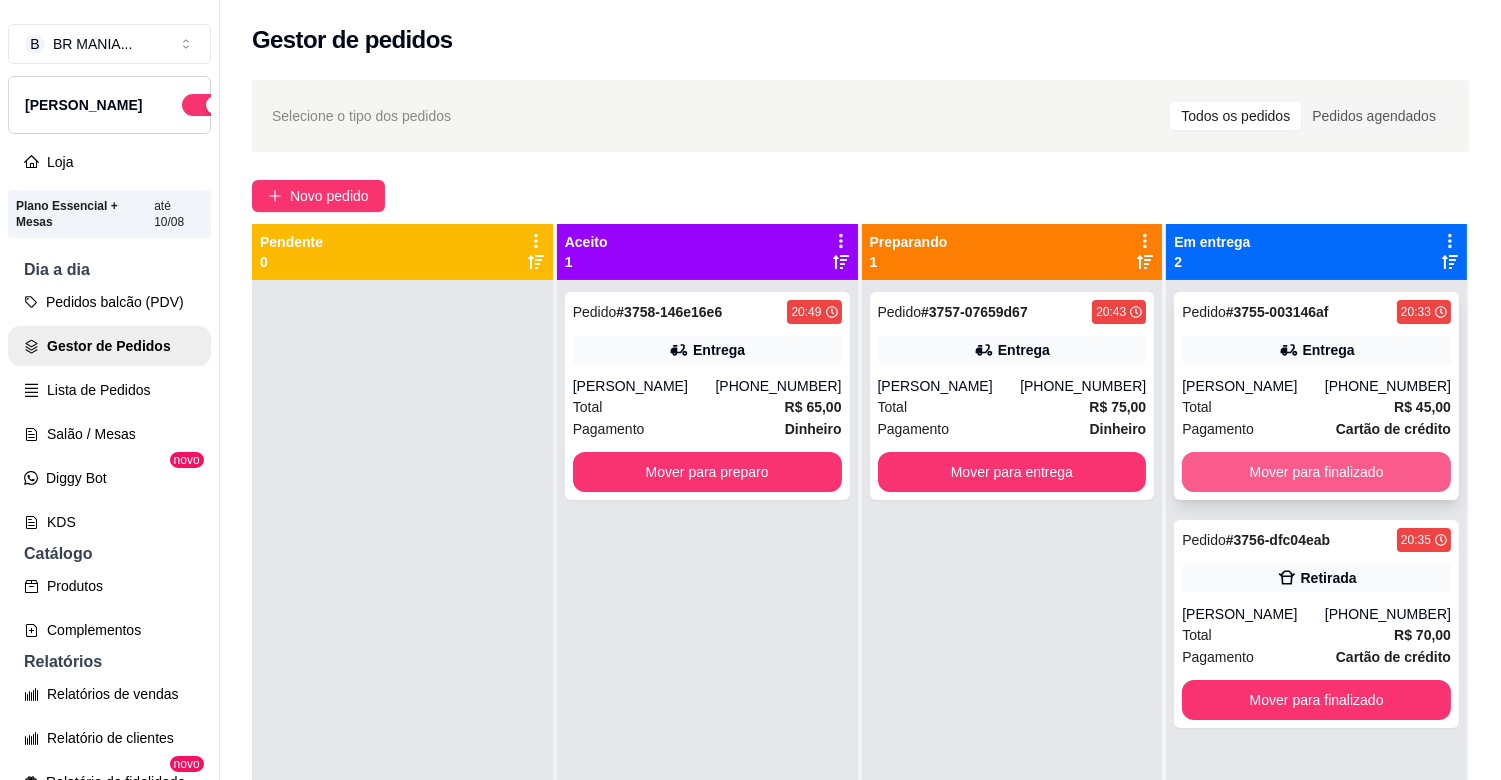 click on "Mover para finalizado" at bounding box center [1316, 472] 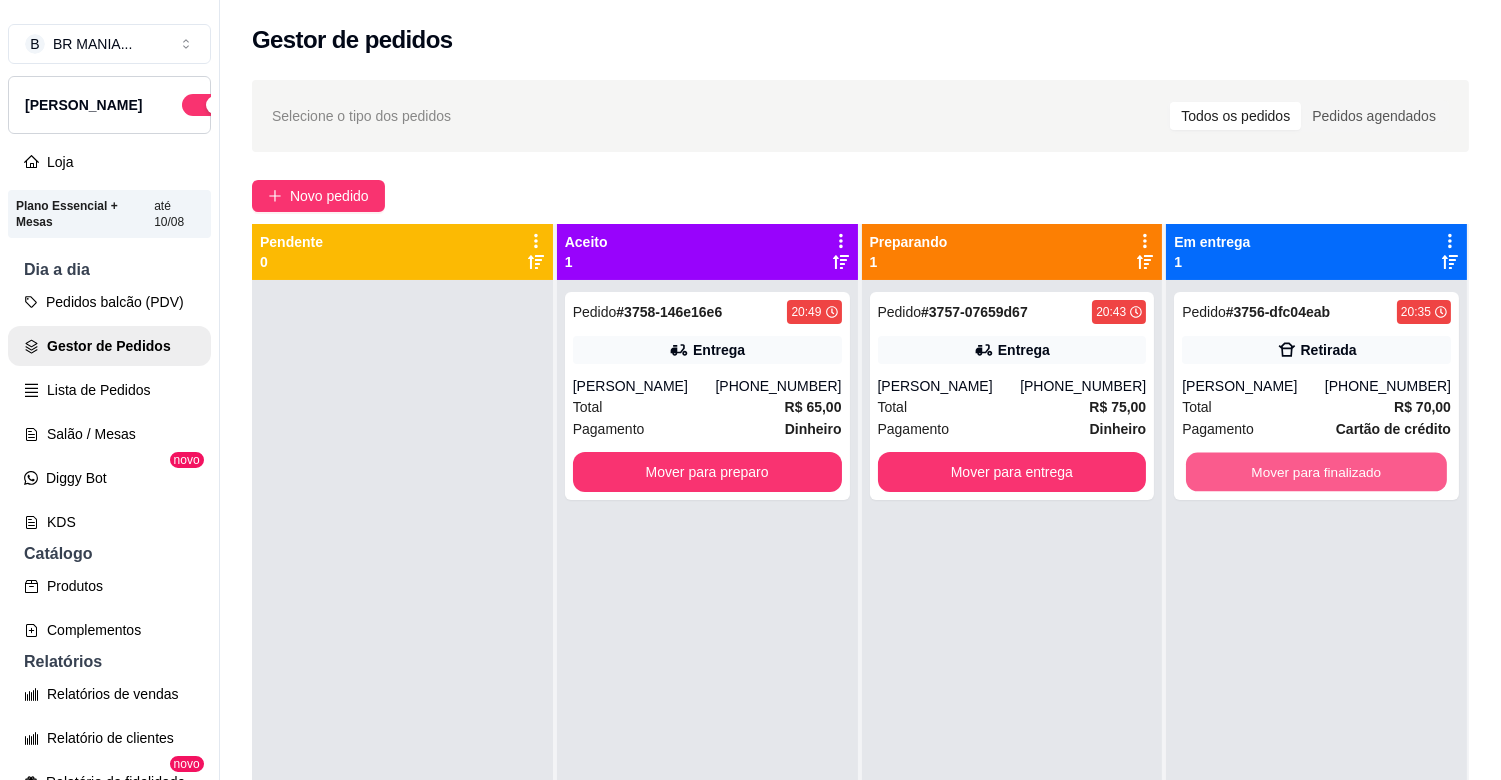 click on "Mover para finalizado" at bounding box center [1316, 472] 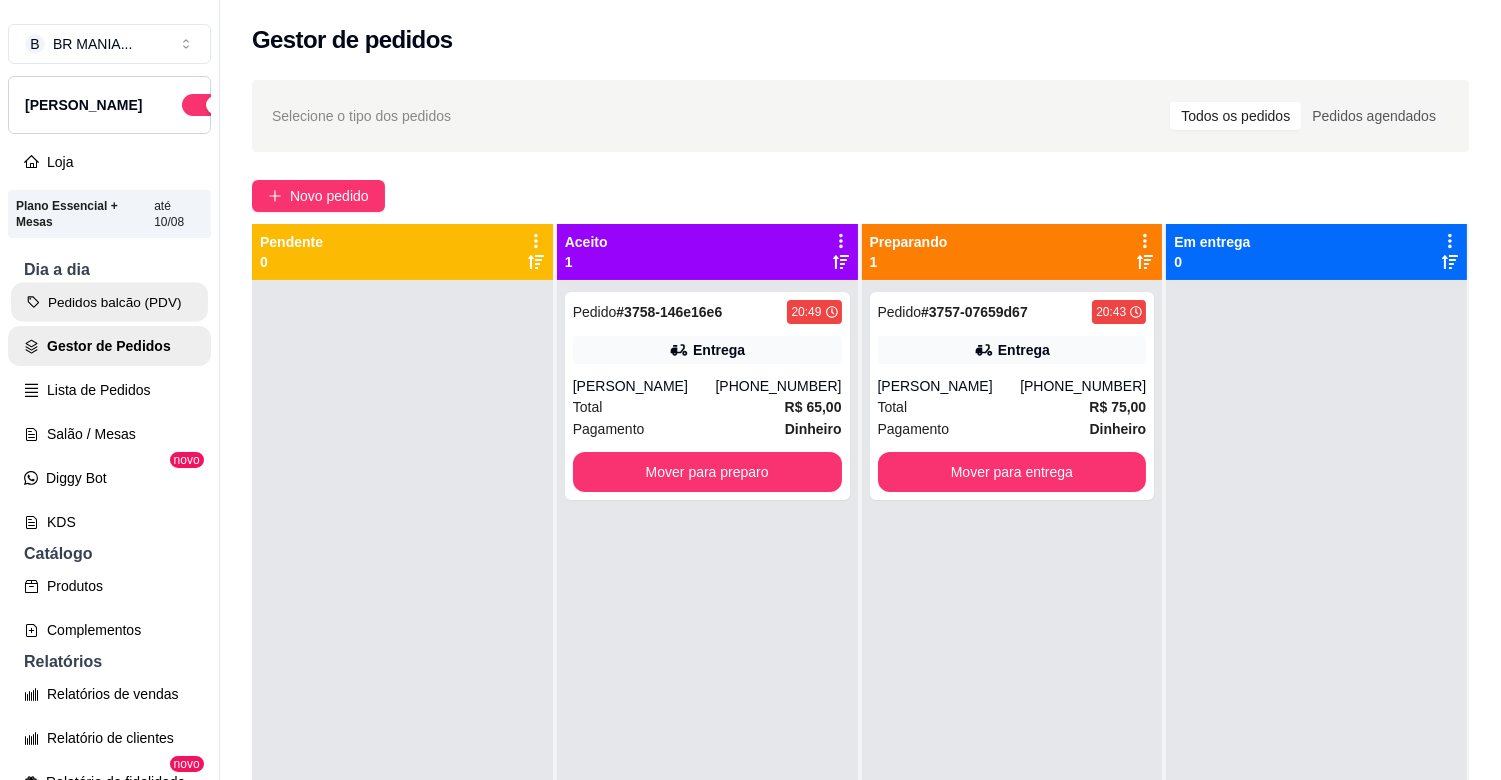 click on "Pedidos balcão (PDV)" at bounding box center [109, 302] 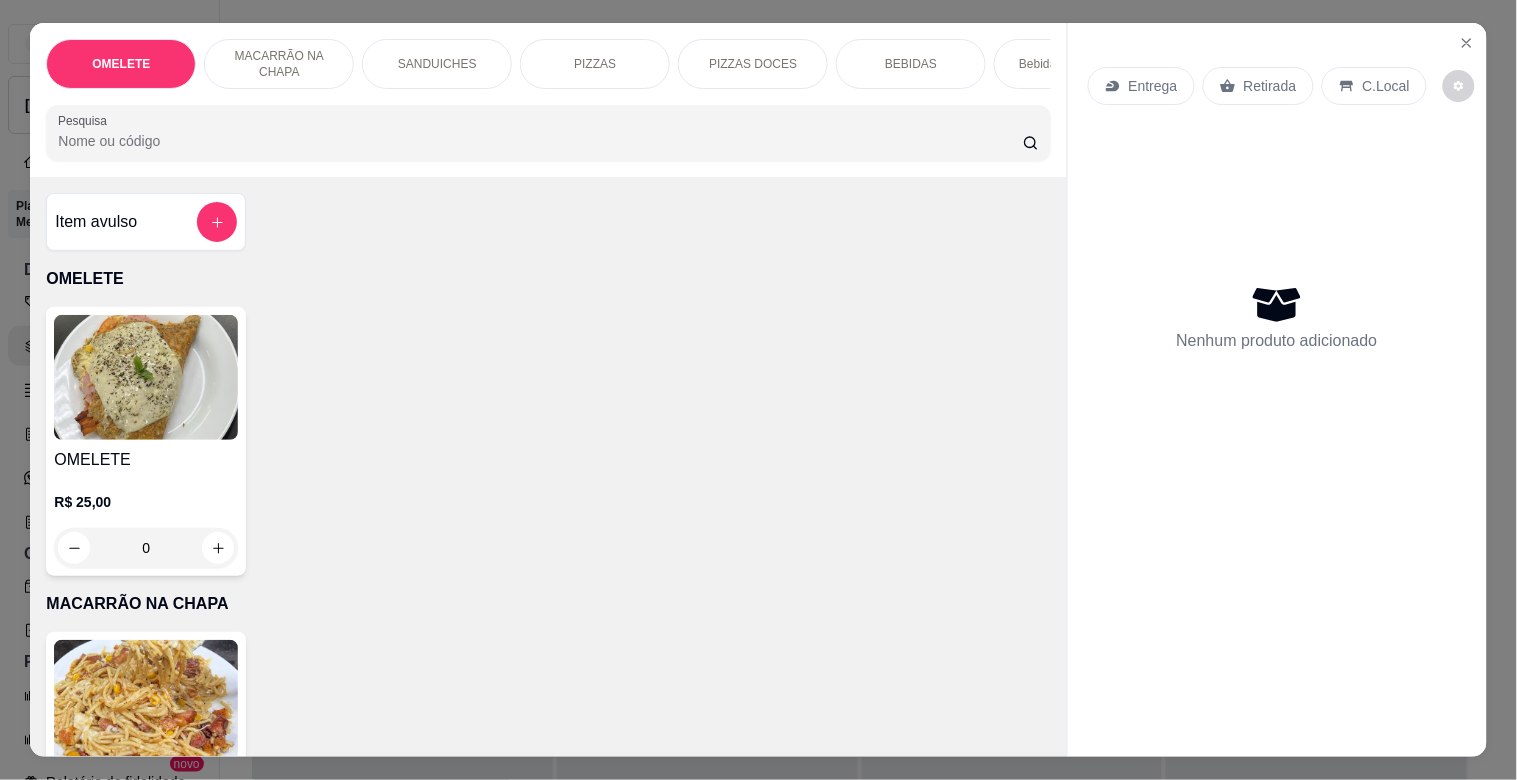drag, startPoint x: 64, startPoint y: 731, endPoint x: 565, endPoint y: 60, distance: 837.4019 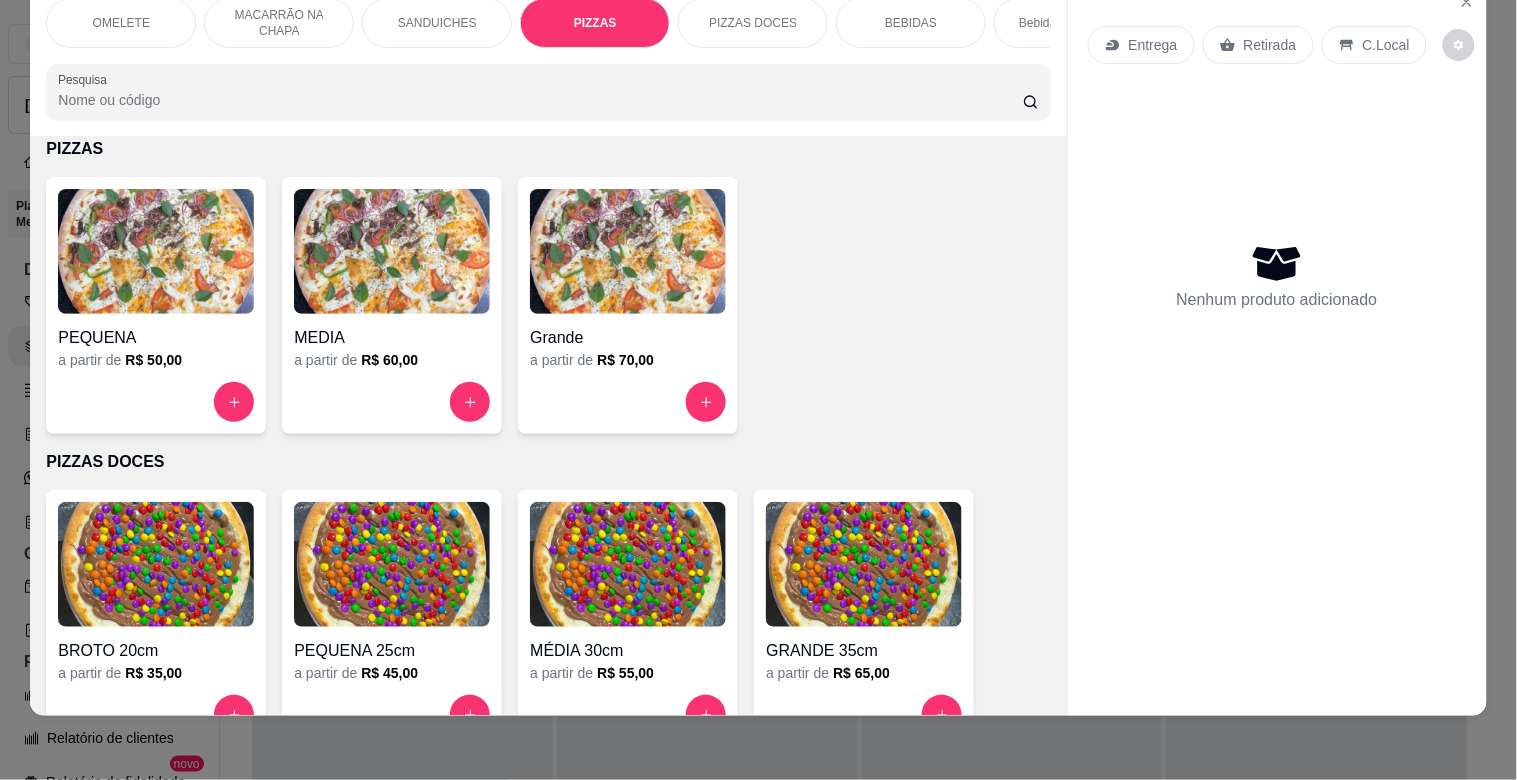 click at bounding box center [392, 251] 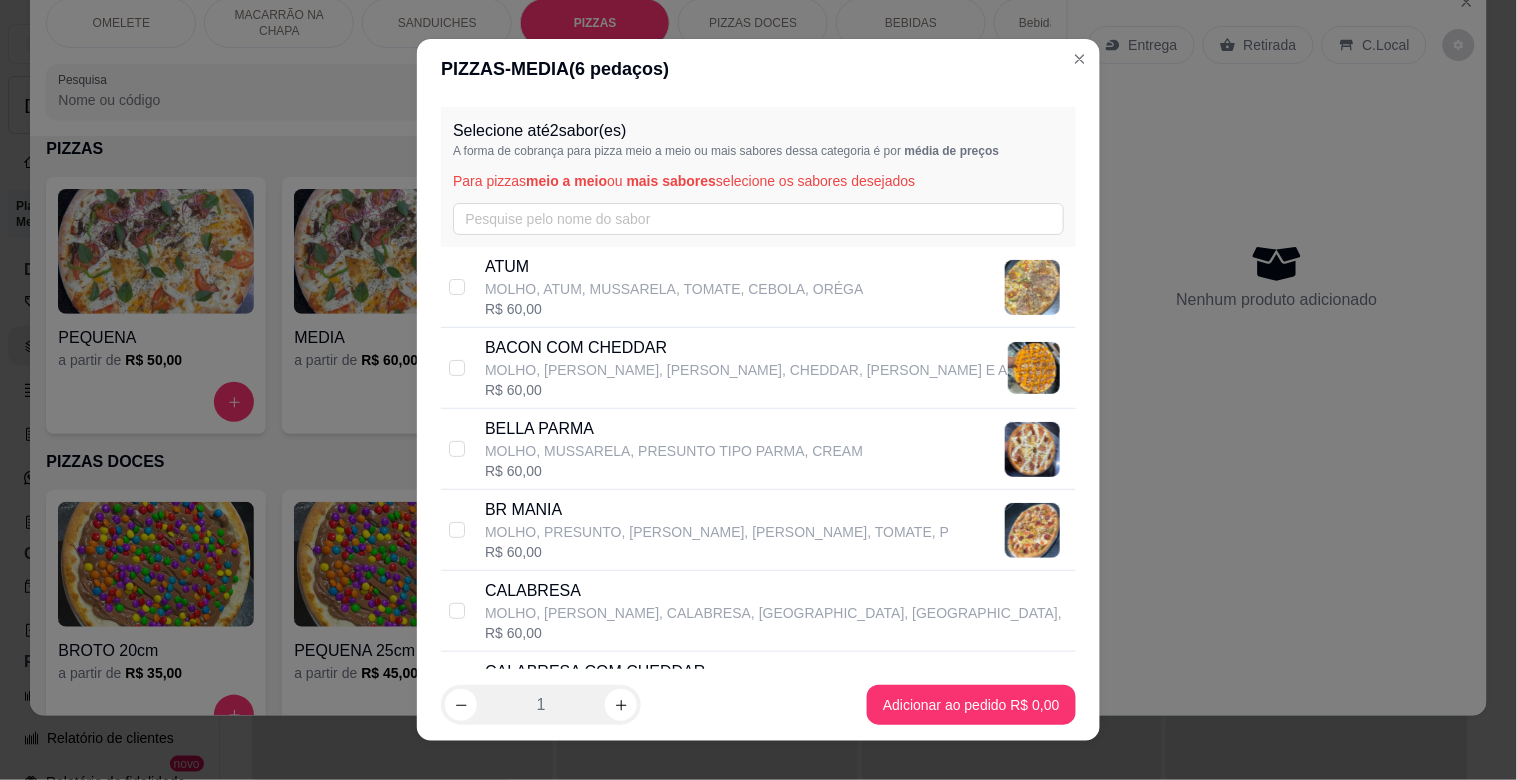 drag, startPoint x: 608, startPoint y: 555, endPoint x: 845, endPoint y: 527, distance: 238.64827 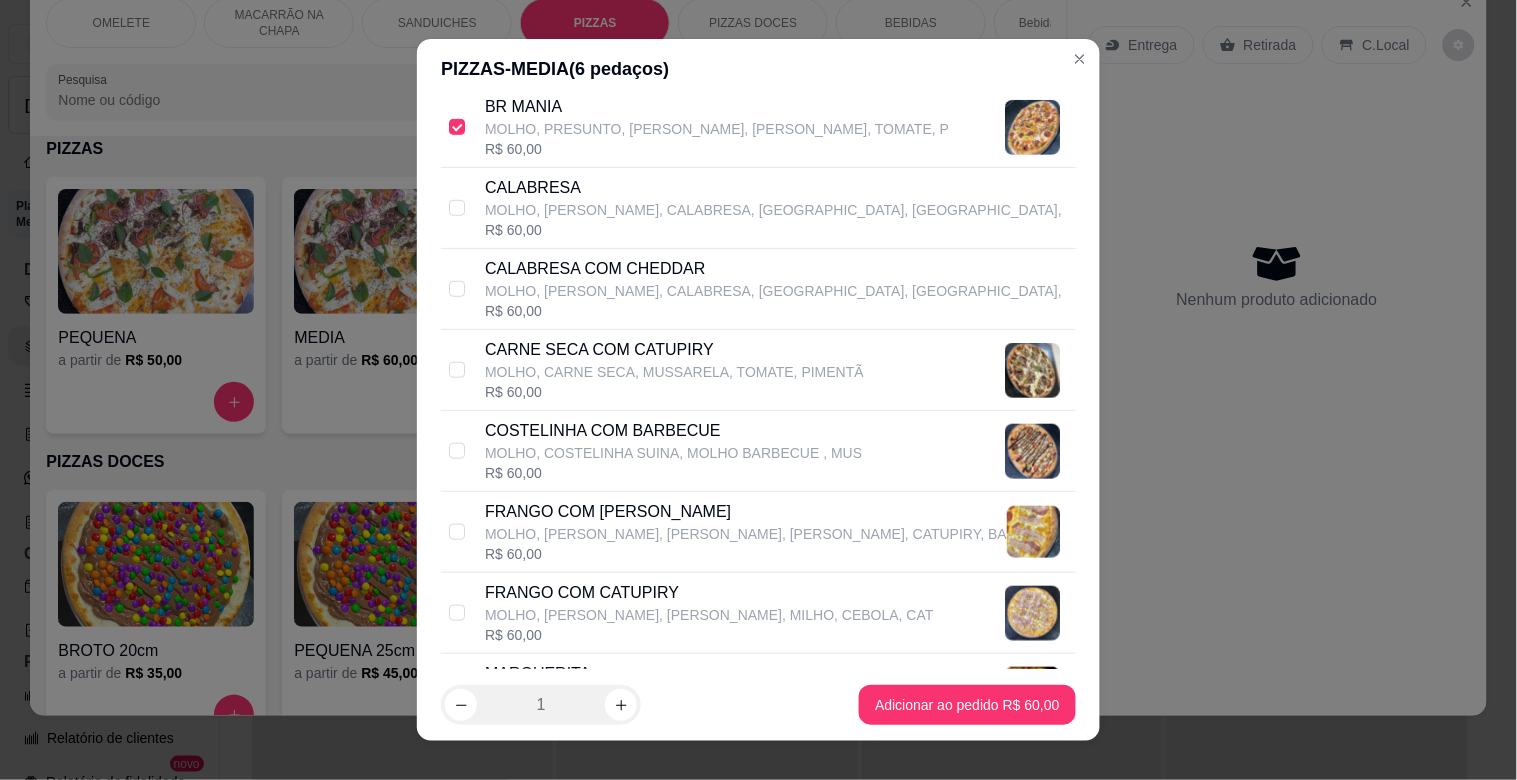 scroll, scrollTop: 407, scrollLeft: 0, axis: vertical 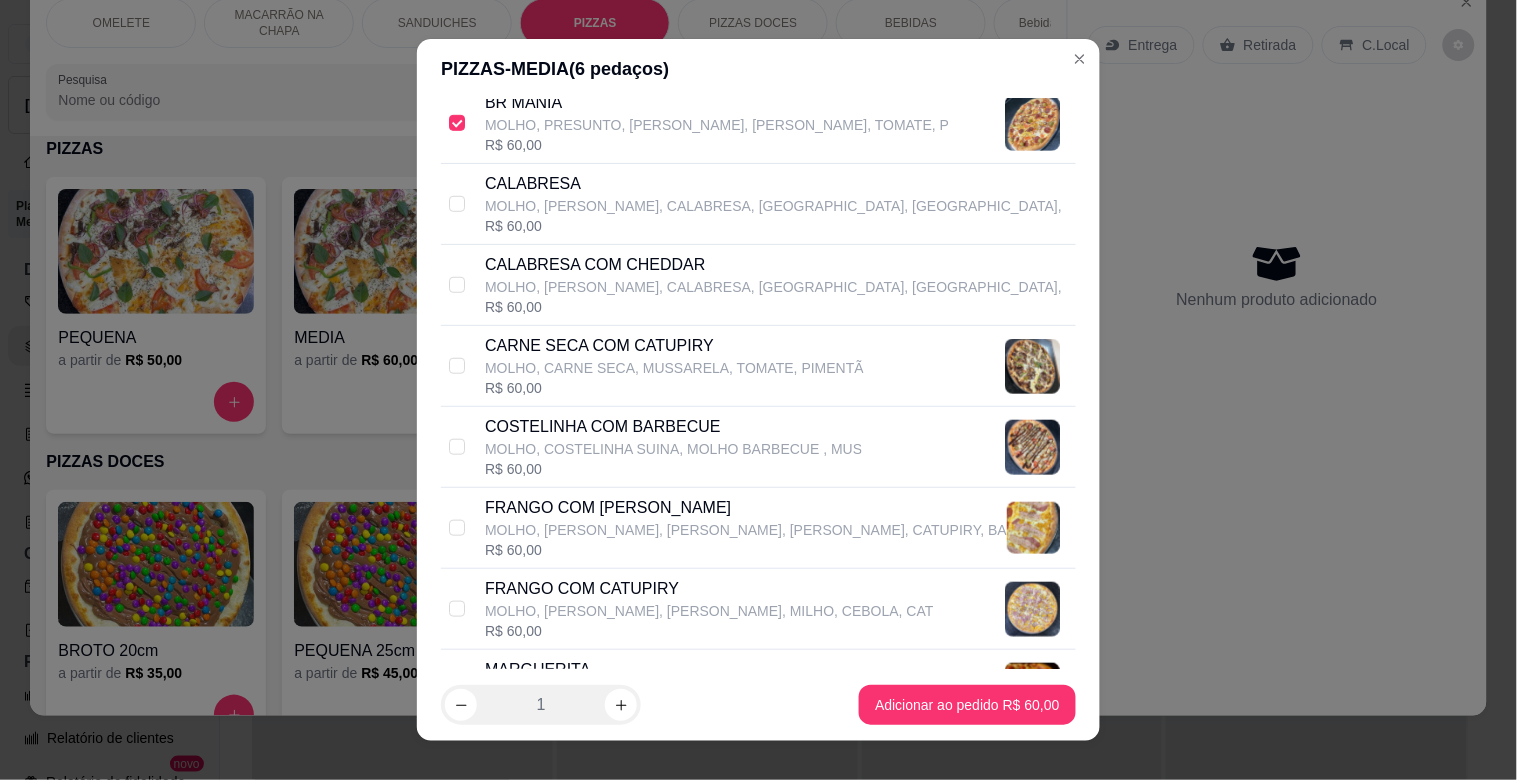 click on "R$ 60,00" at bounding box center (674, 388) 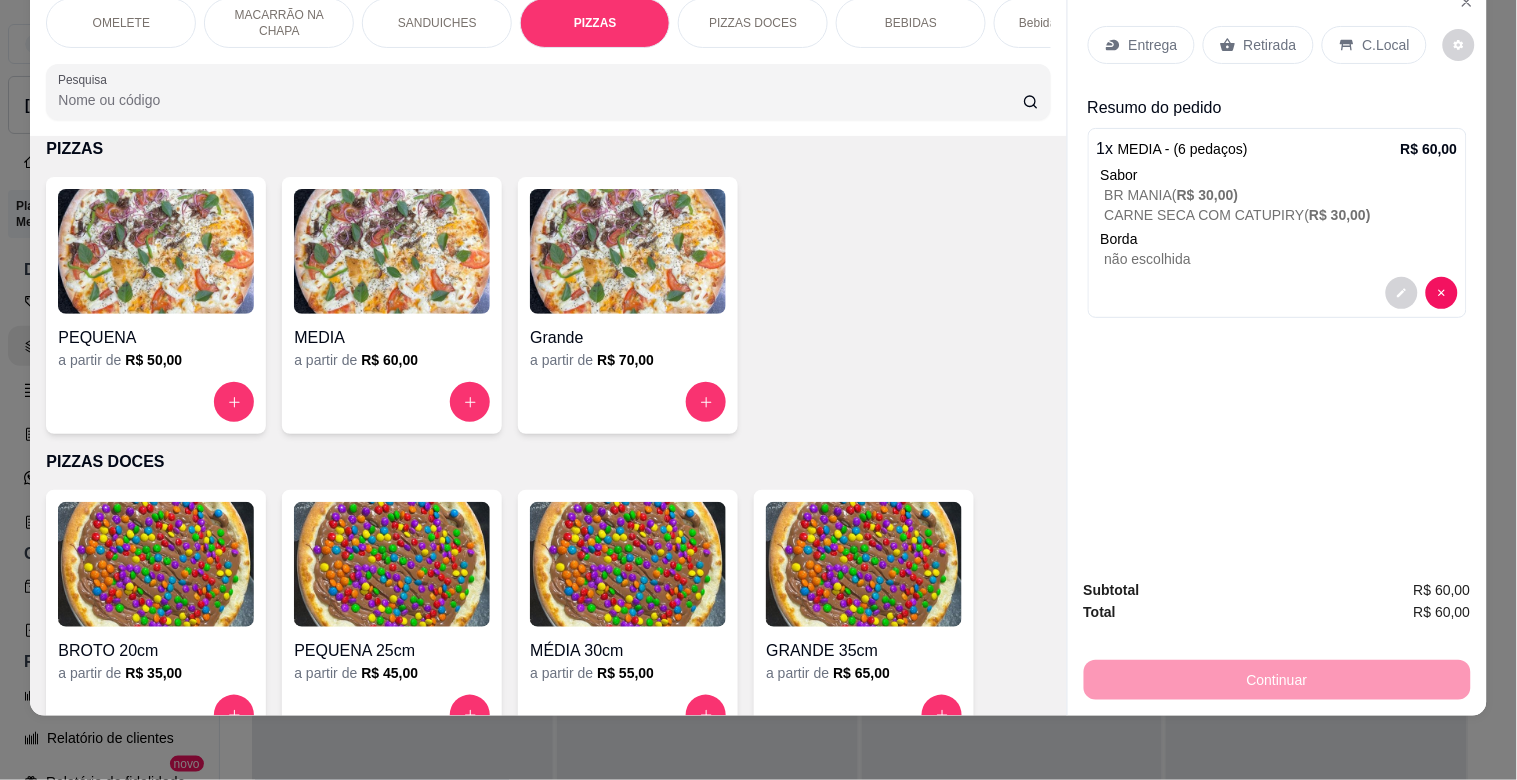 scroll, scrollTop: 0, scrollLeft: 0, axis: both 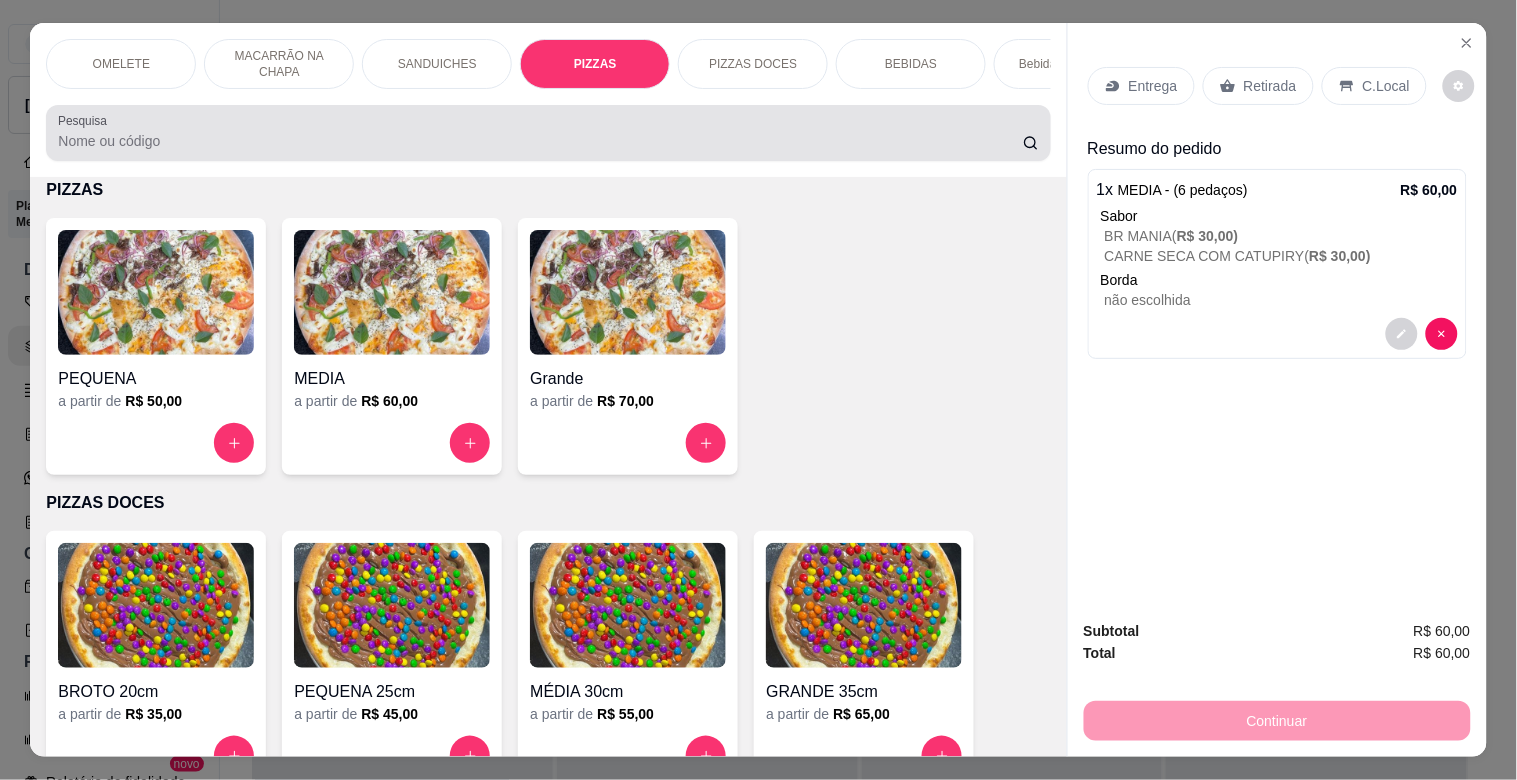 drag, startPoint x: 590, startPoint y: 128, endPoint x: 595, endPoint y: 147, distance: 19.646883 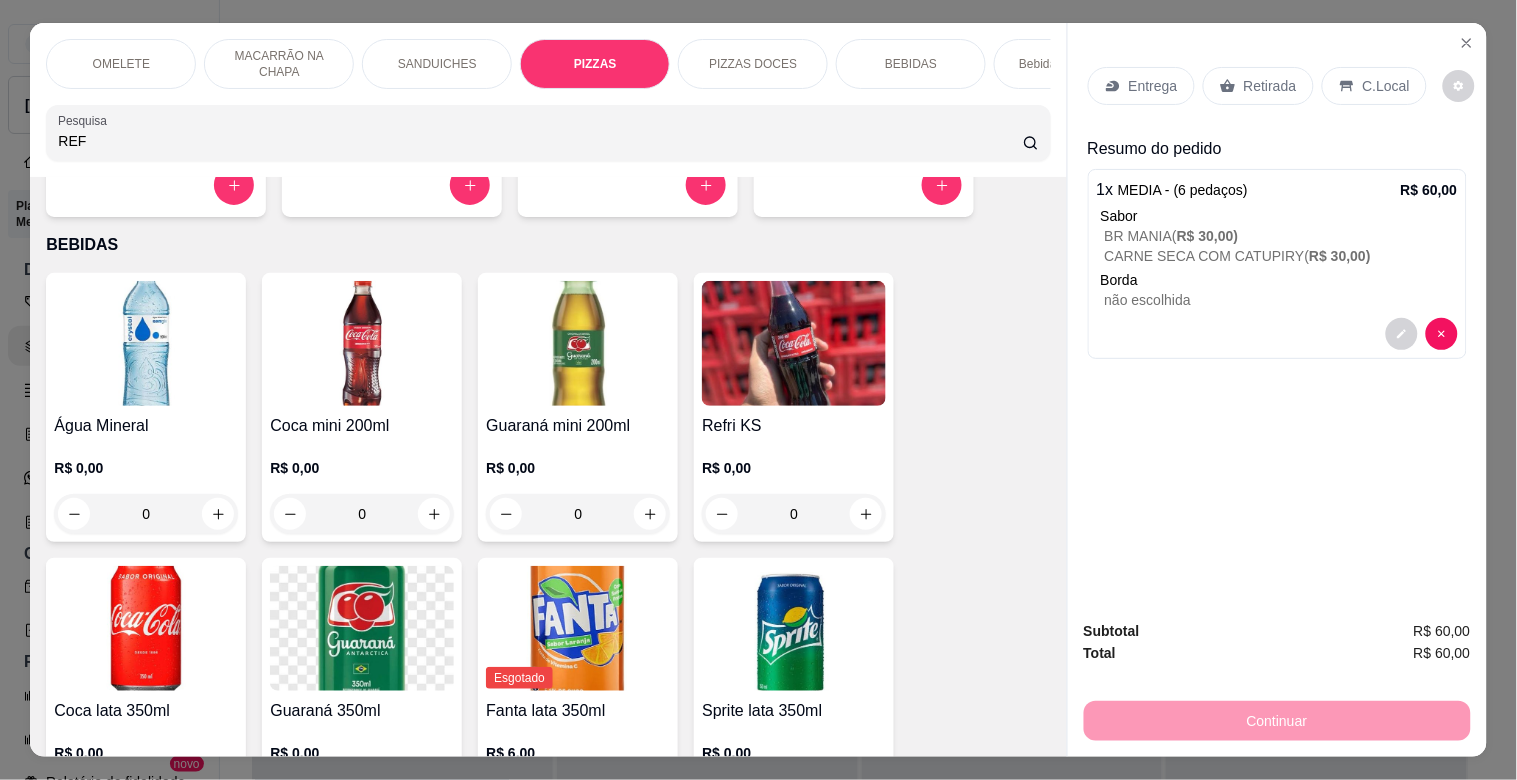scroll, scrollTop: 1960, scrollLeft: 0, axis: vertical 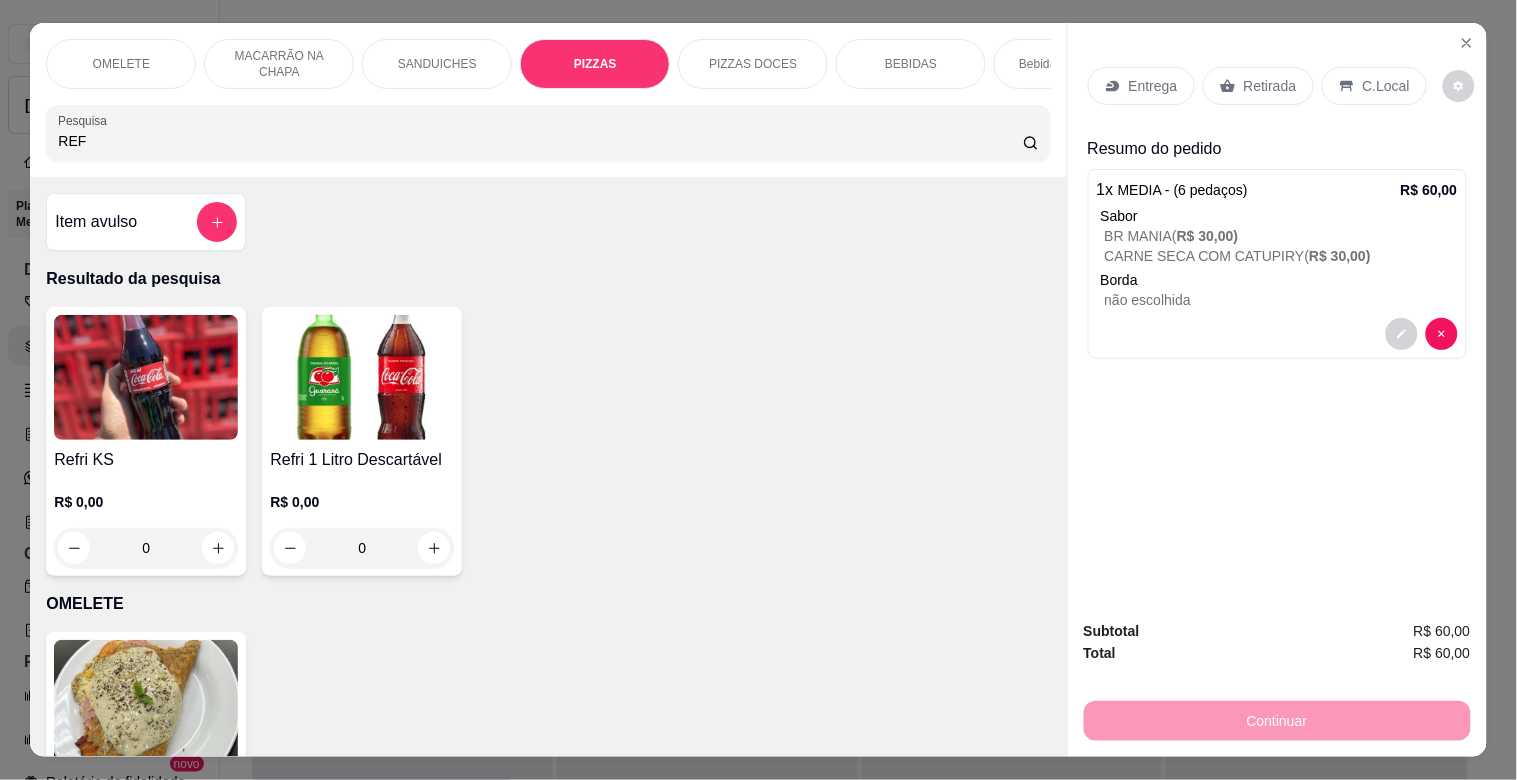 click at bounding box center [362, 377] 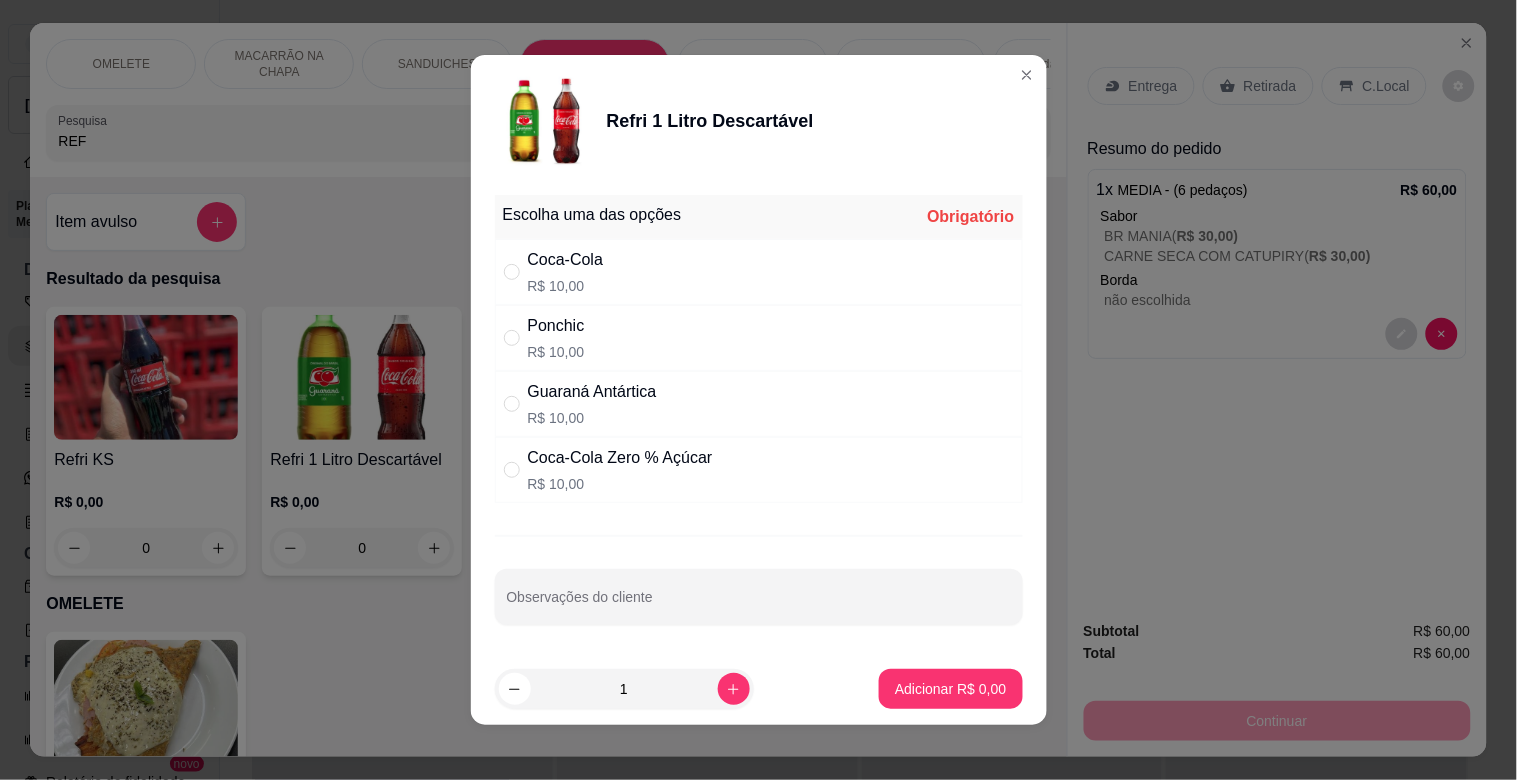 click on "Guaraná Antártica R$ 10,00" at bounding box center (759, 404) 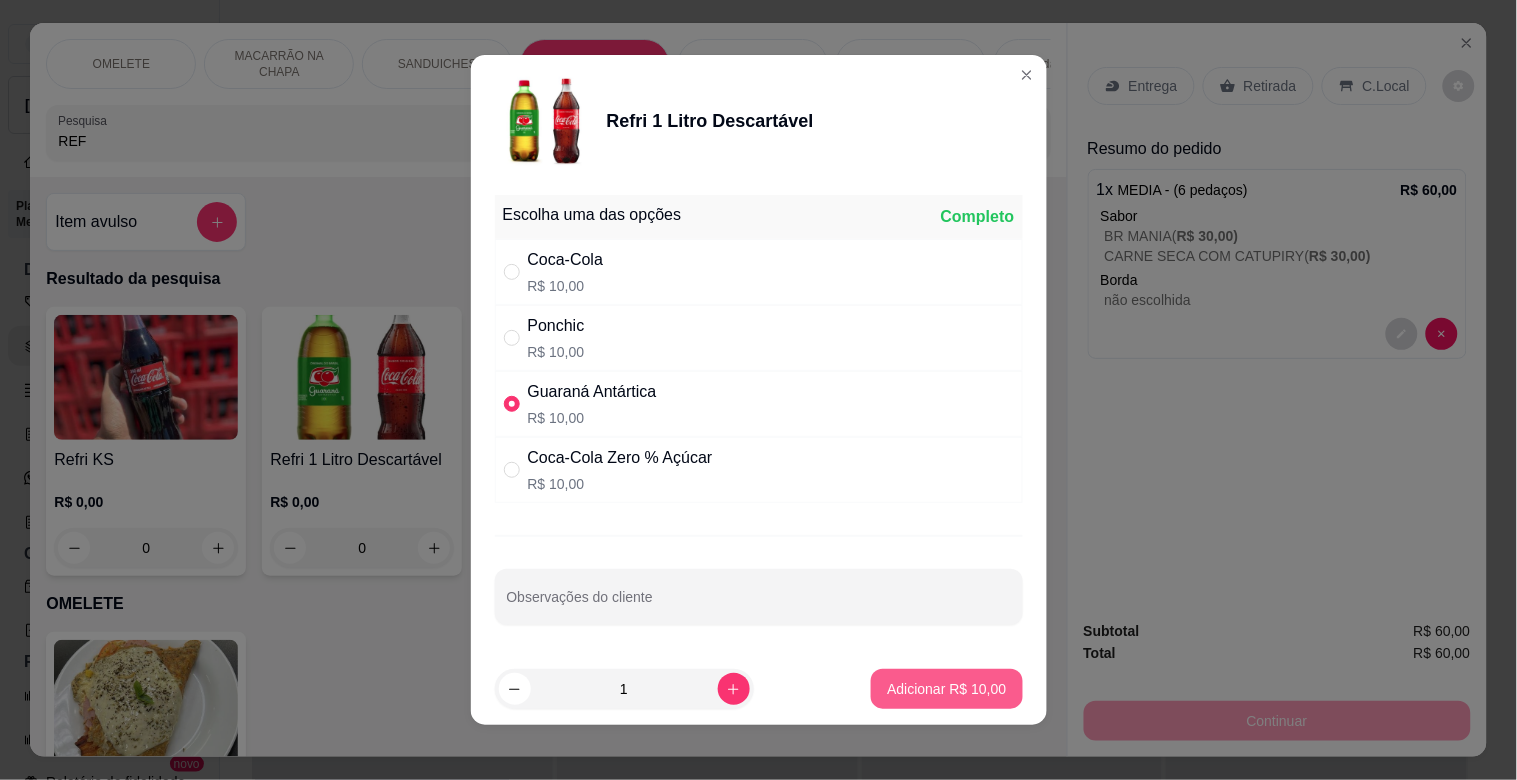click on "Adicionar   R$ 10,00" at bounding box center [946, 689] 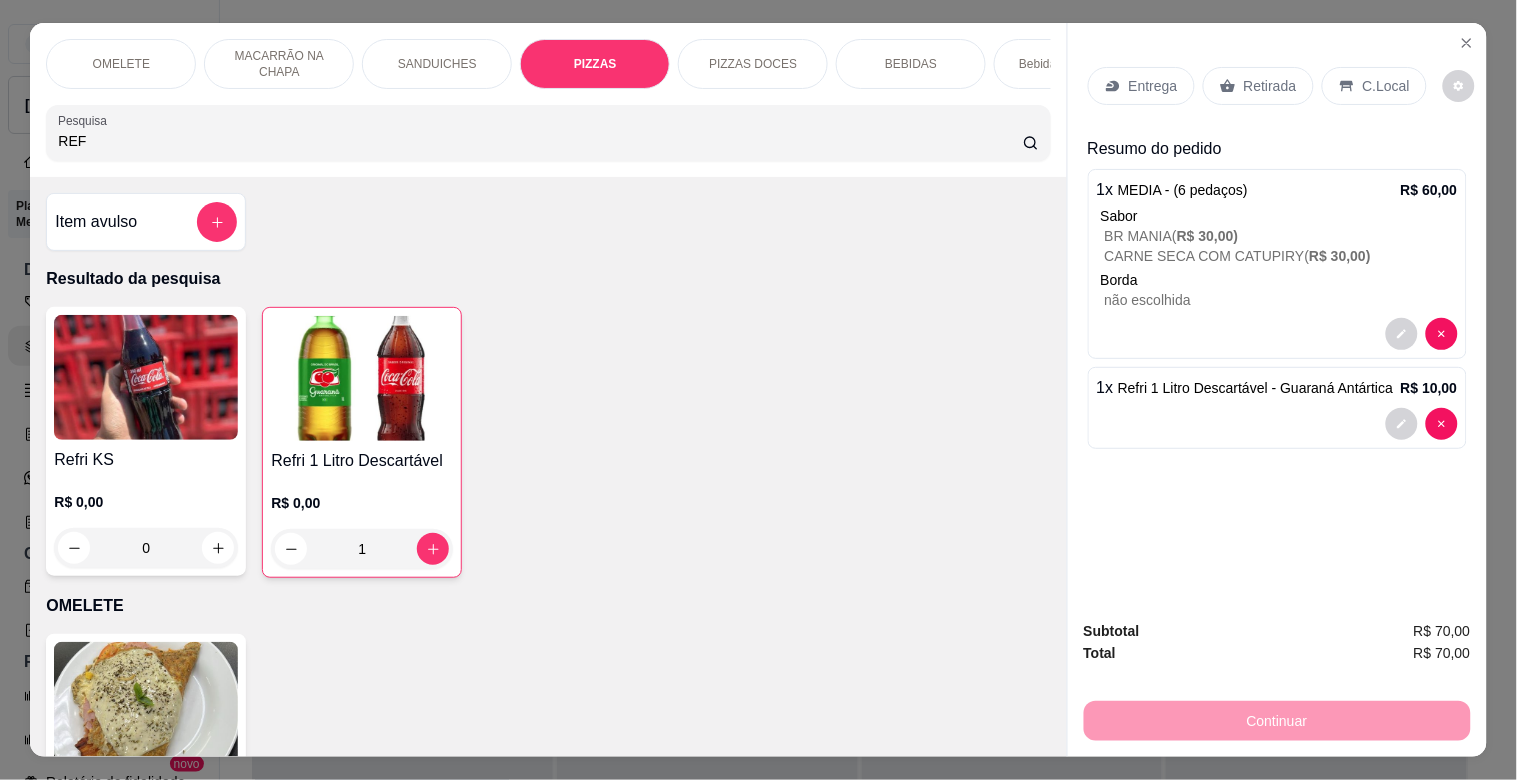 click on "C.Local" at bounding box center (1386, 86) 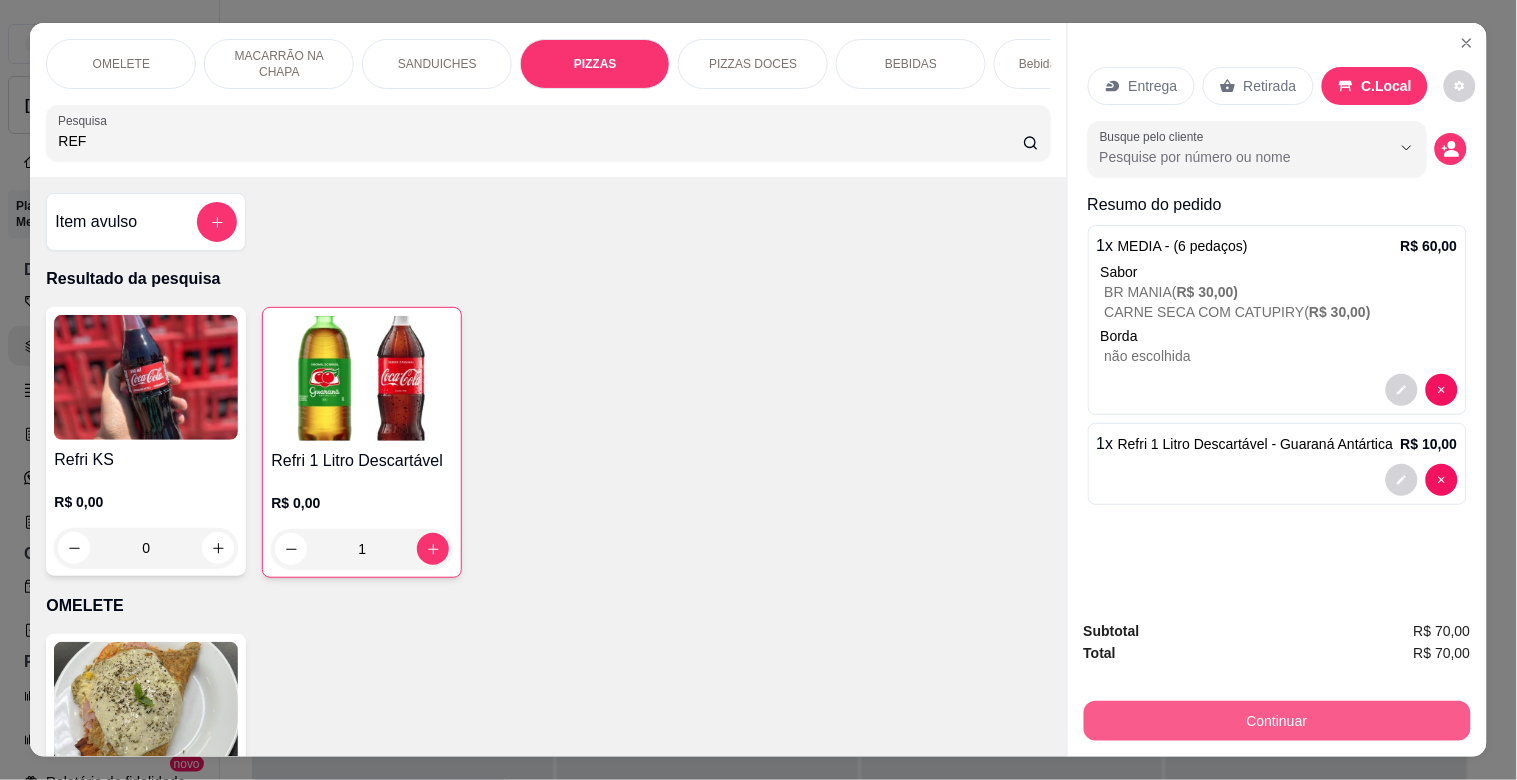 click on "Continuar" at bounding box center [1277, 721] 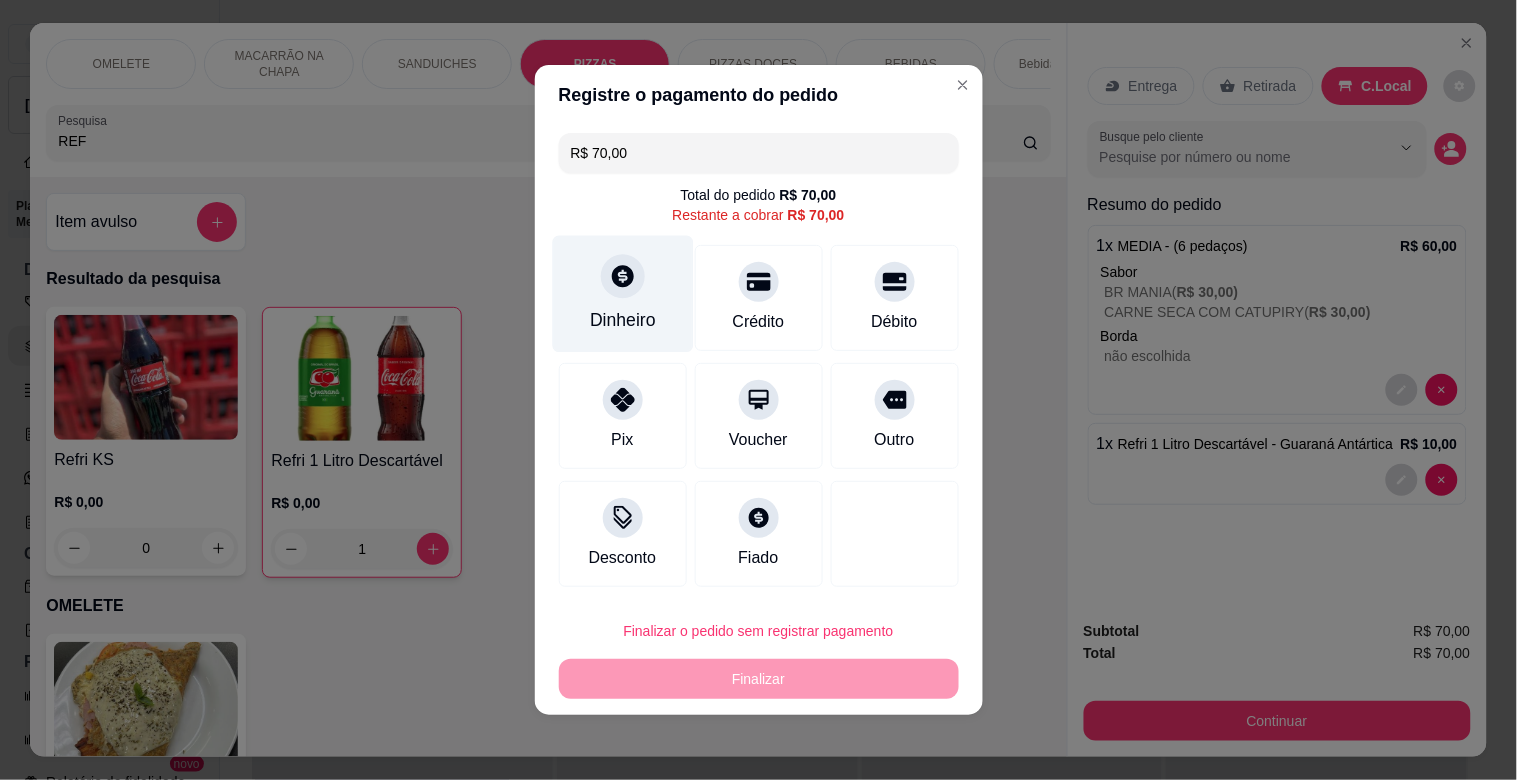 click at bounding box center [623, 276] 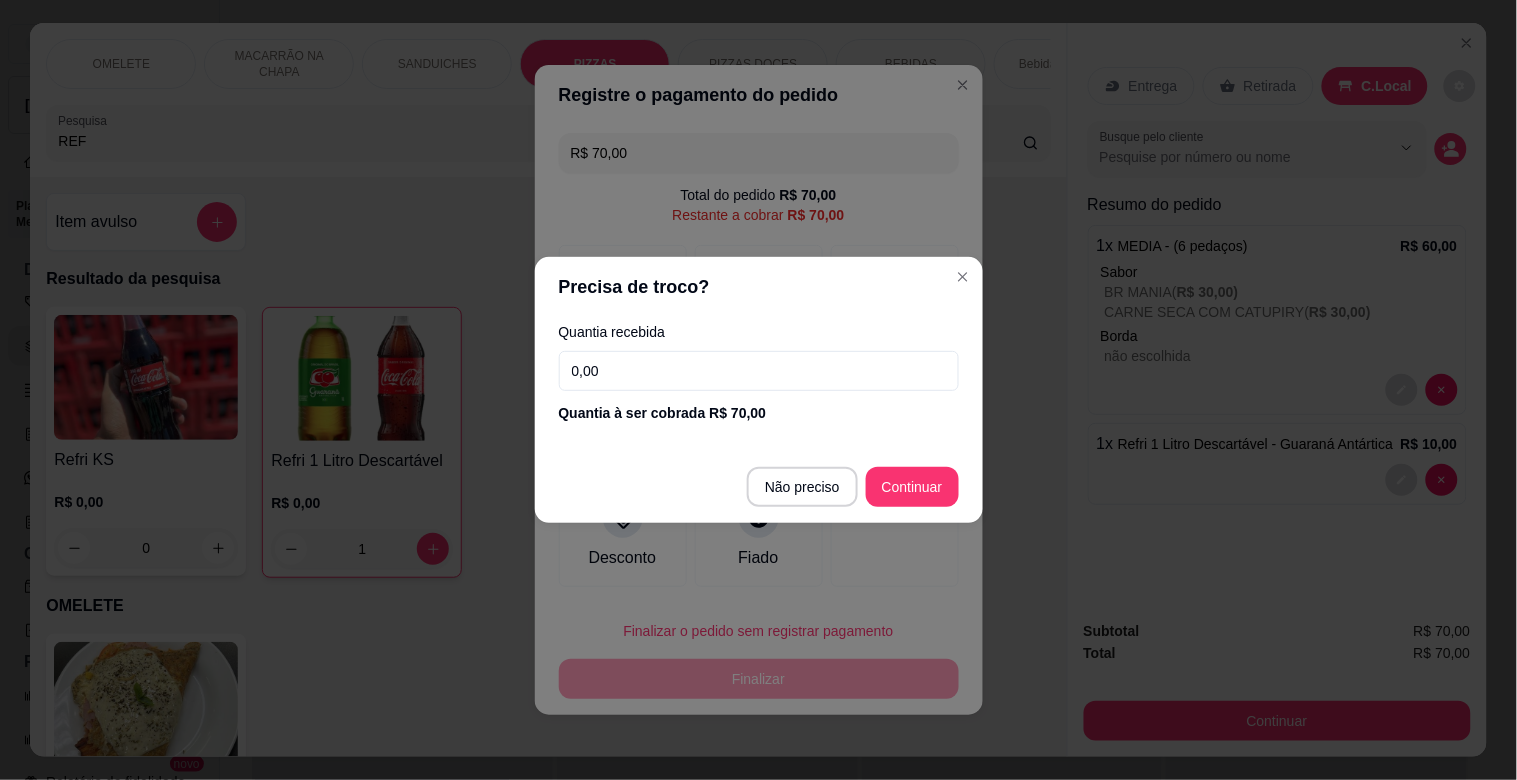 click on "0,00" at bounding box center [759, 371] 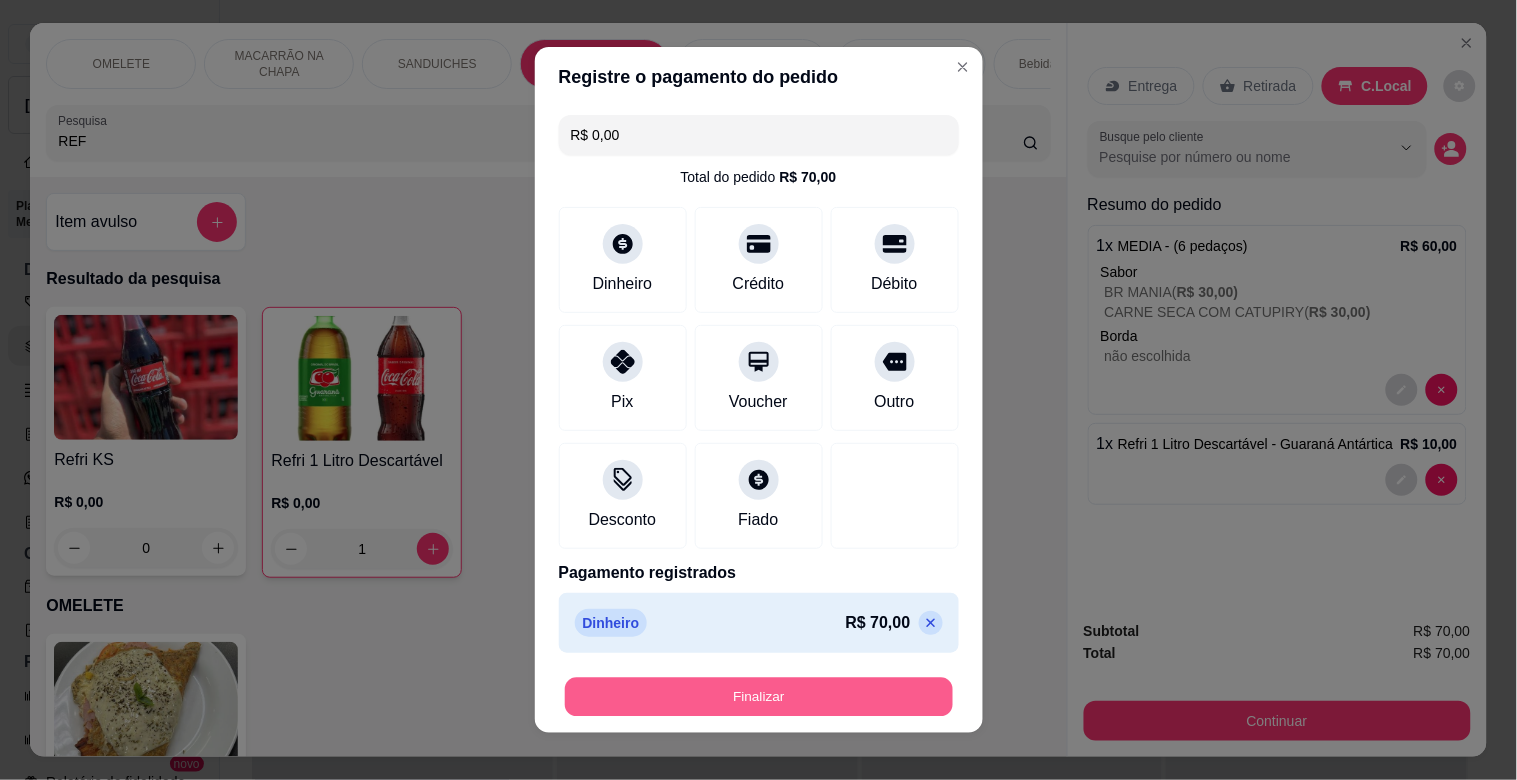 click on "Finalizar" at bounding box center (759, 697) 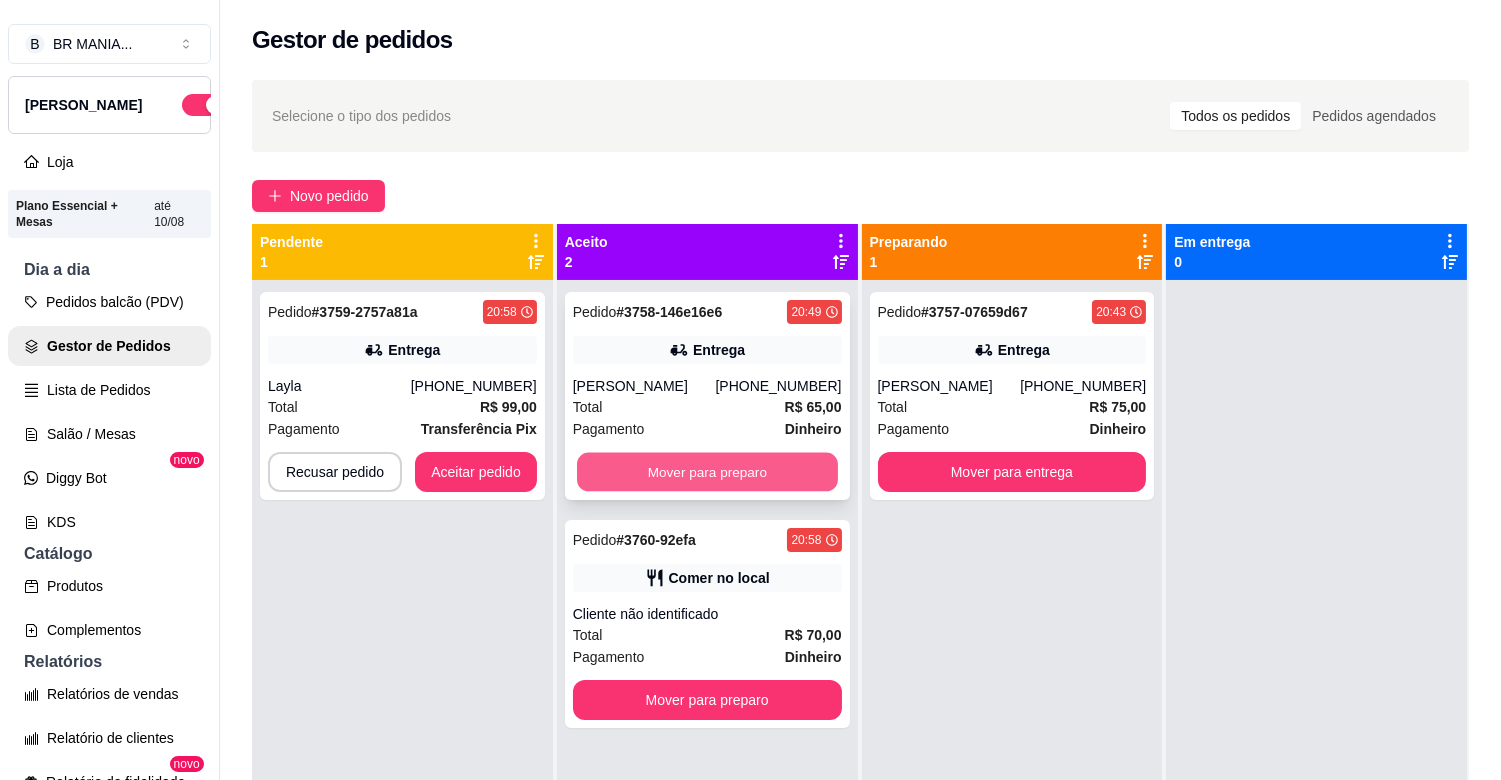 click on "Mover para preparo" at bounding box center [707, 472] 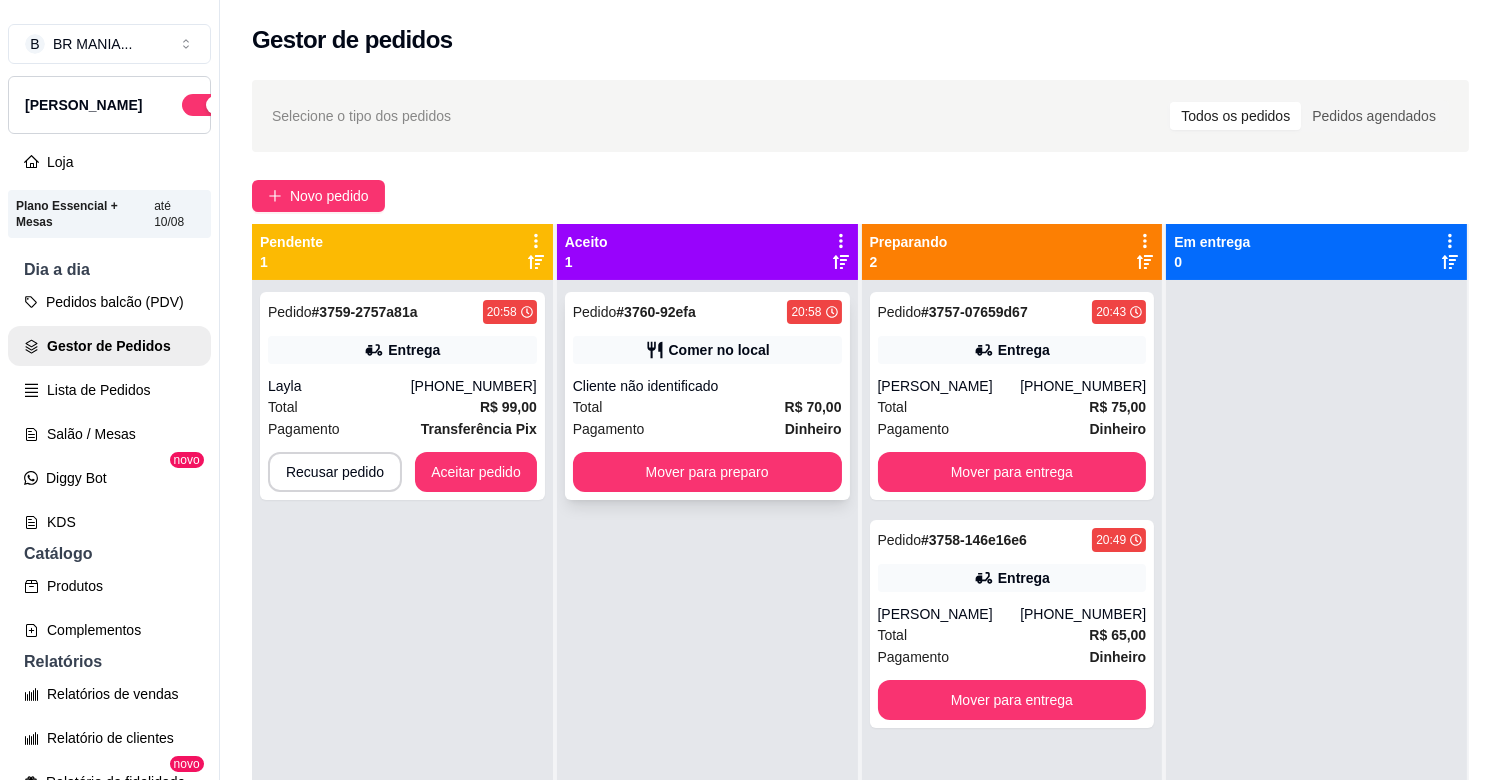 click on "Cliente não identificado" at bounding box center [707, 386] 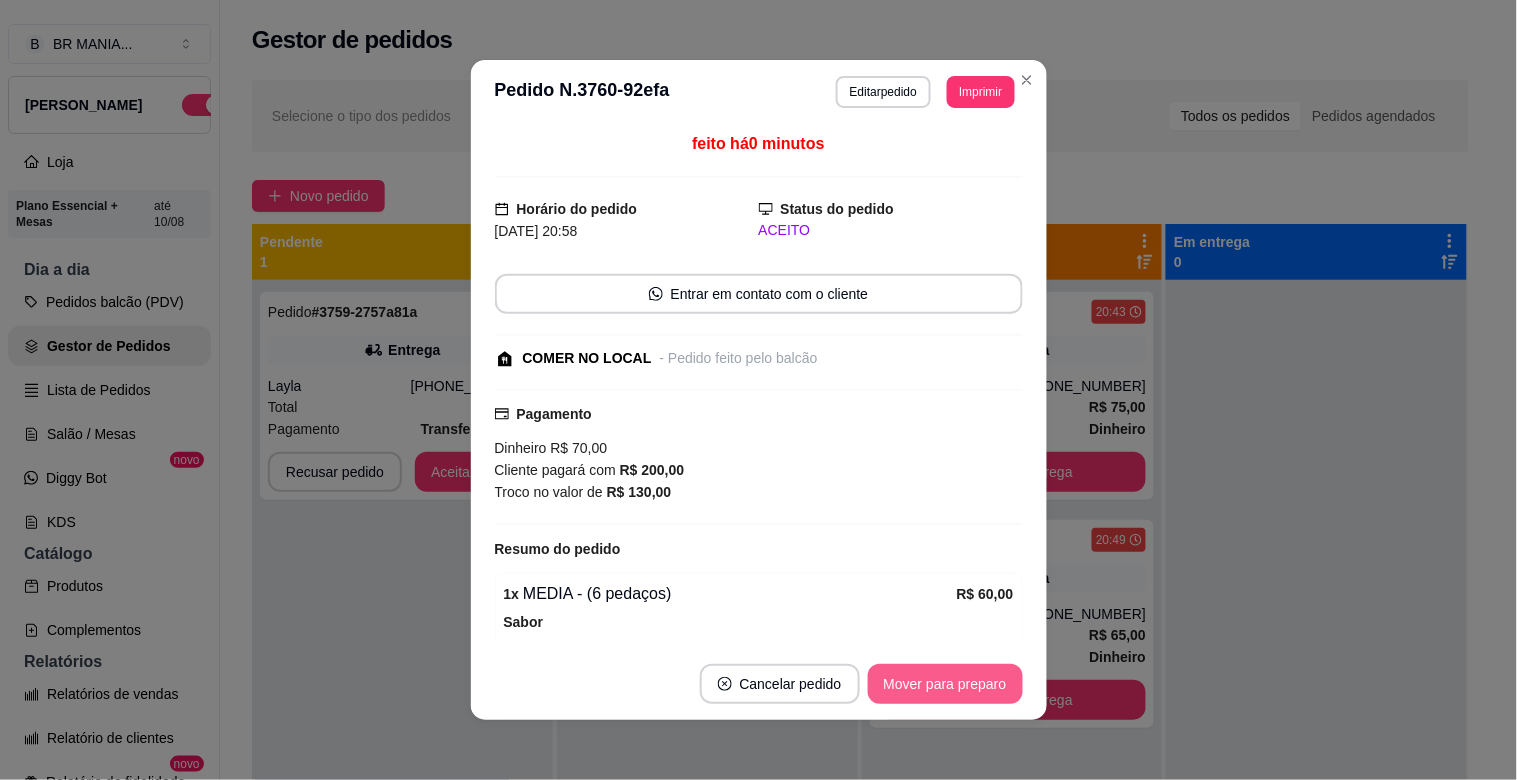 click on "Mover para preparo" at bounding box center [945, 684] 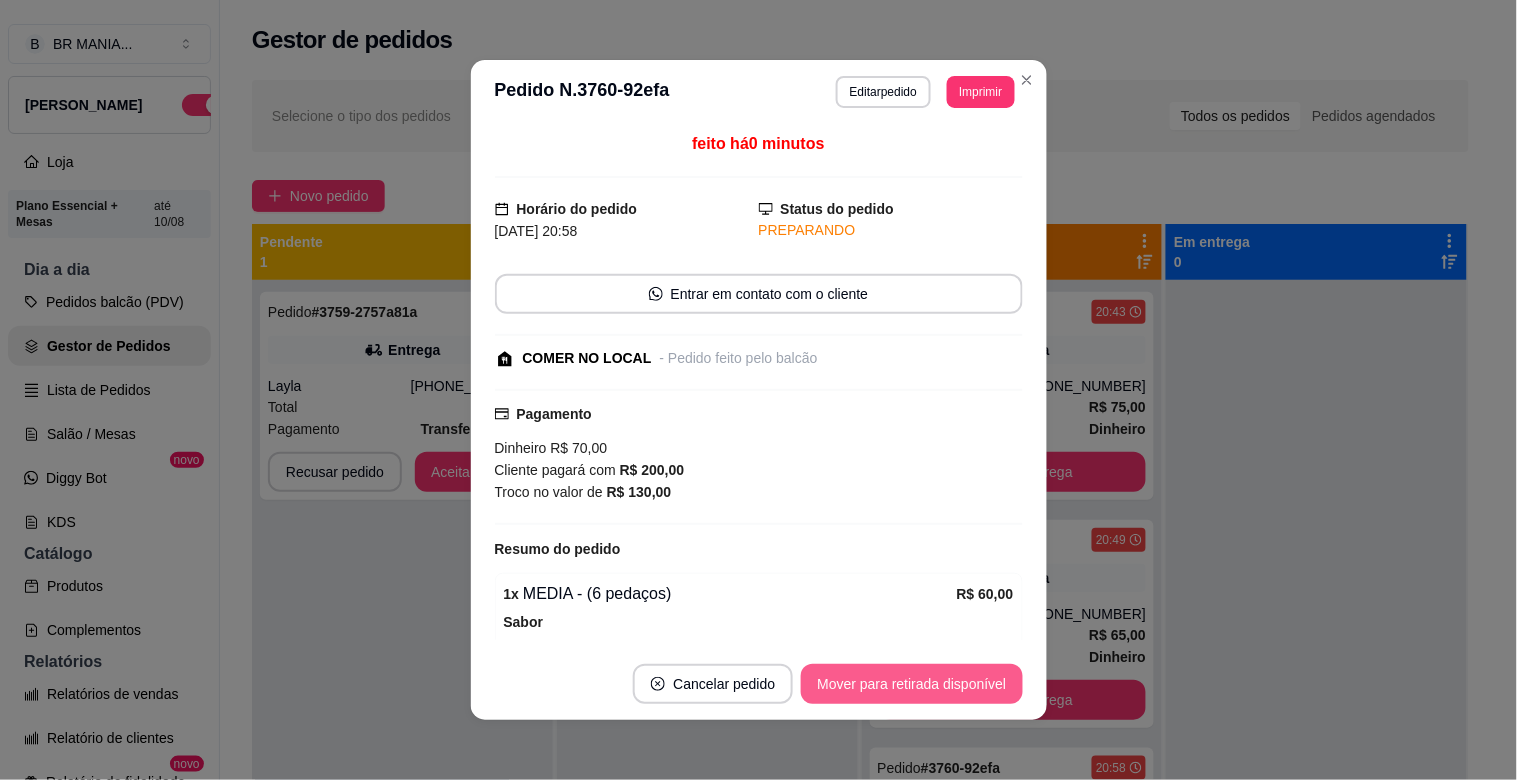 click on "Mover para retirada disponível" at bounding box center (911, 684) 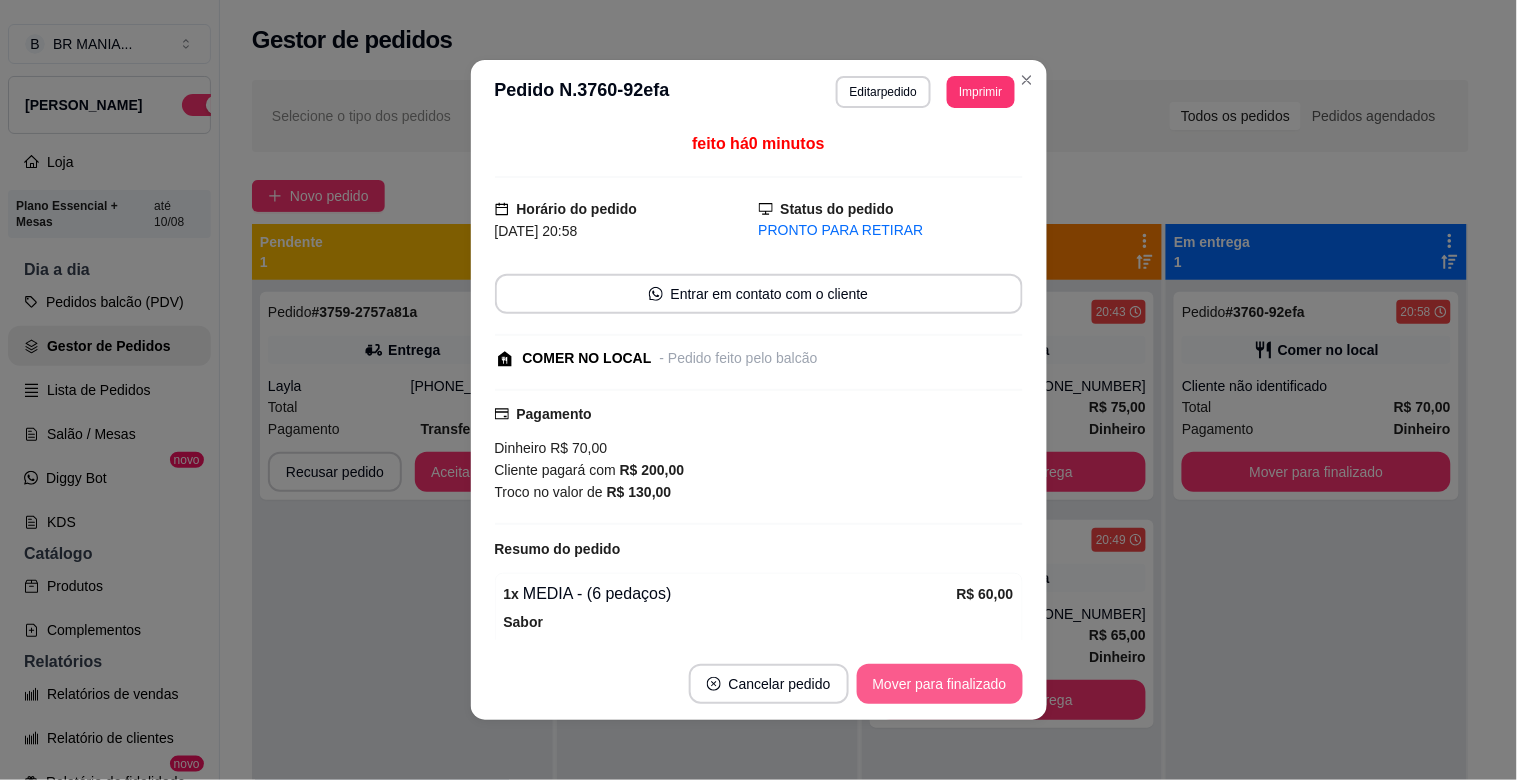 click on "Mover para finalizado" at bounding box center [940, 684] 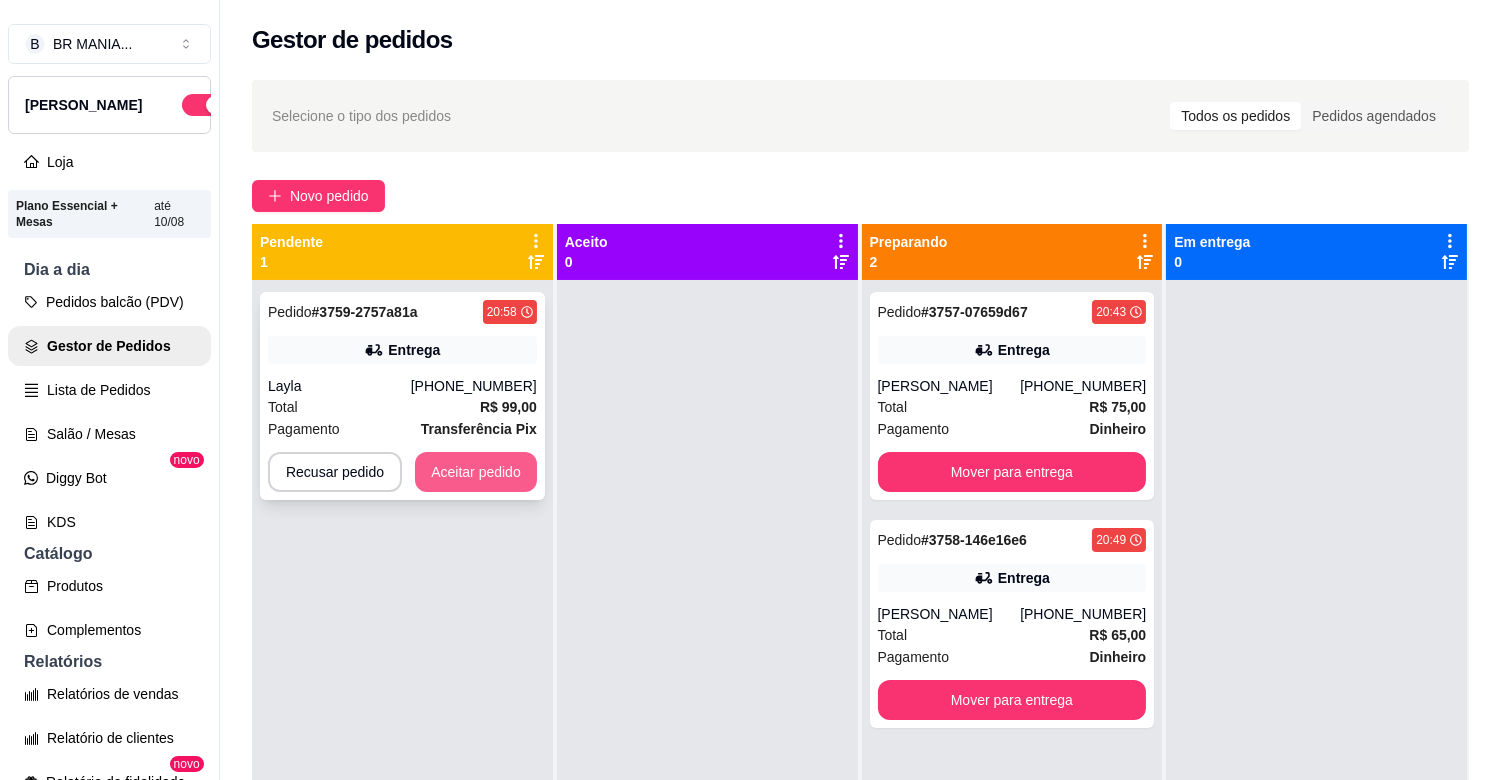 click on "Aceitar pedido" at bounding box center [476, 472] 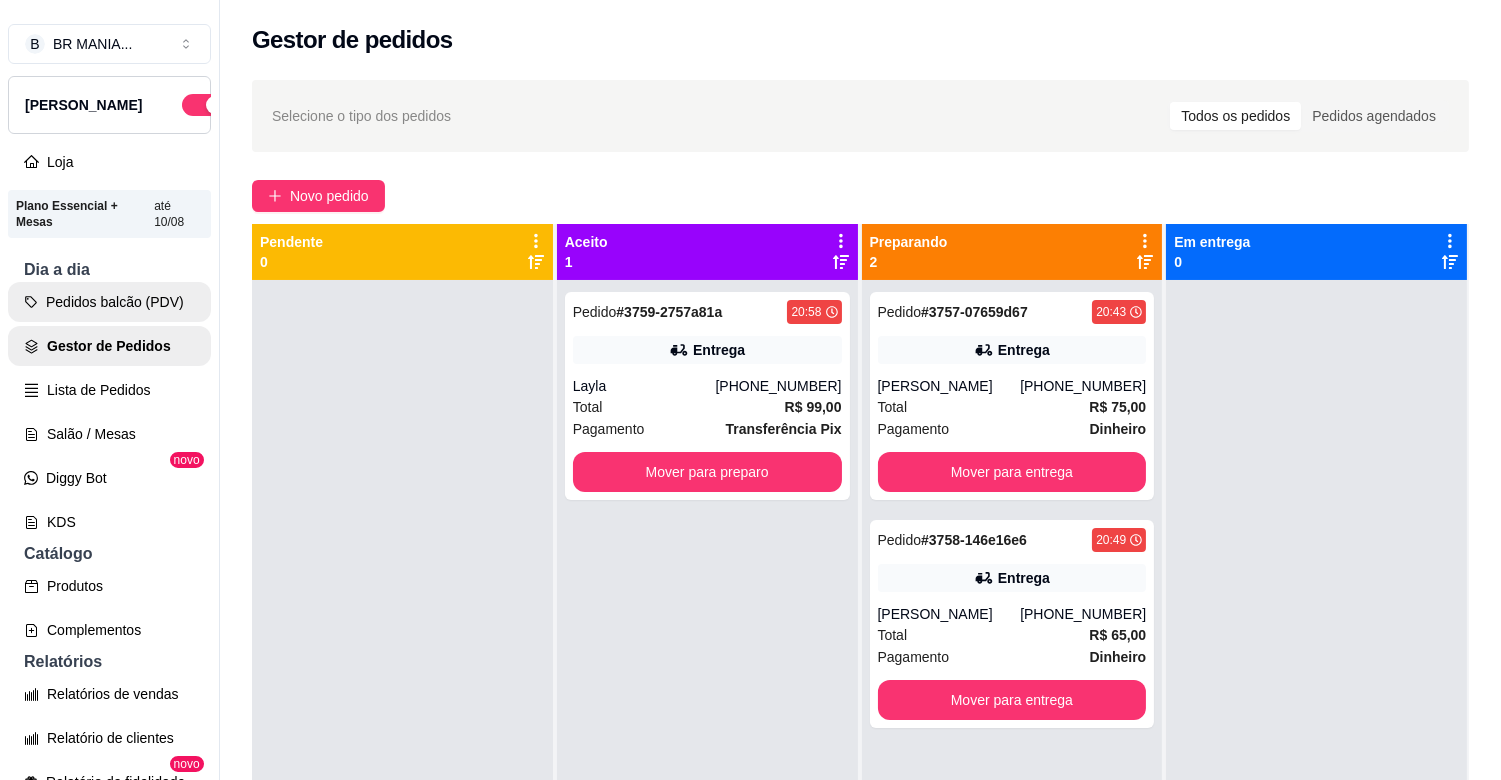 click on "Pedidos balcão (PDV)" at bounding box center [109, 302] 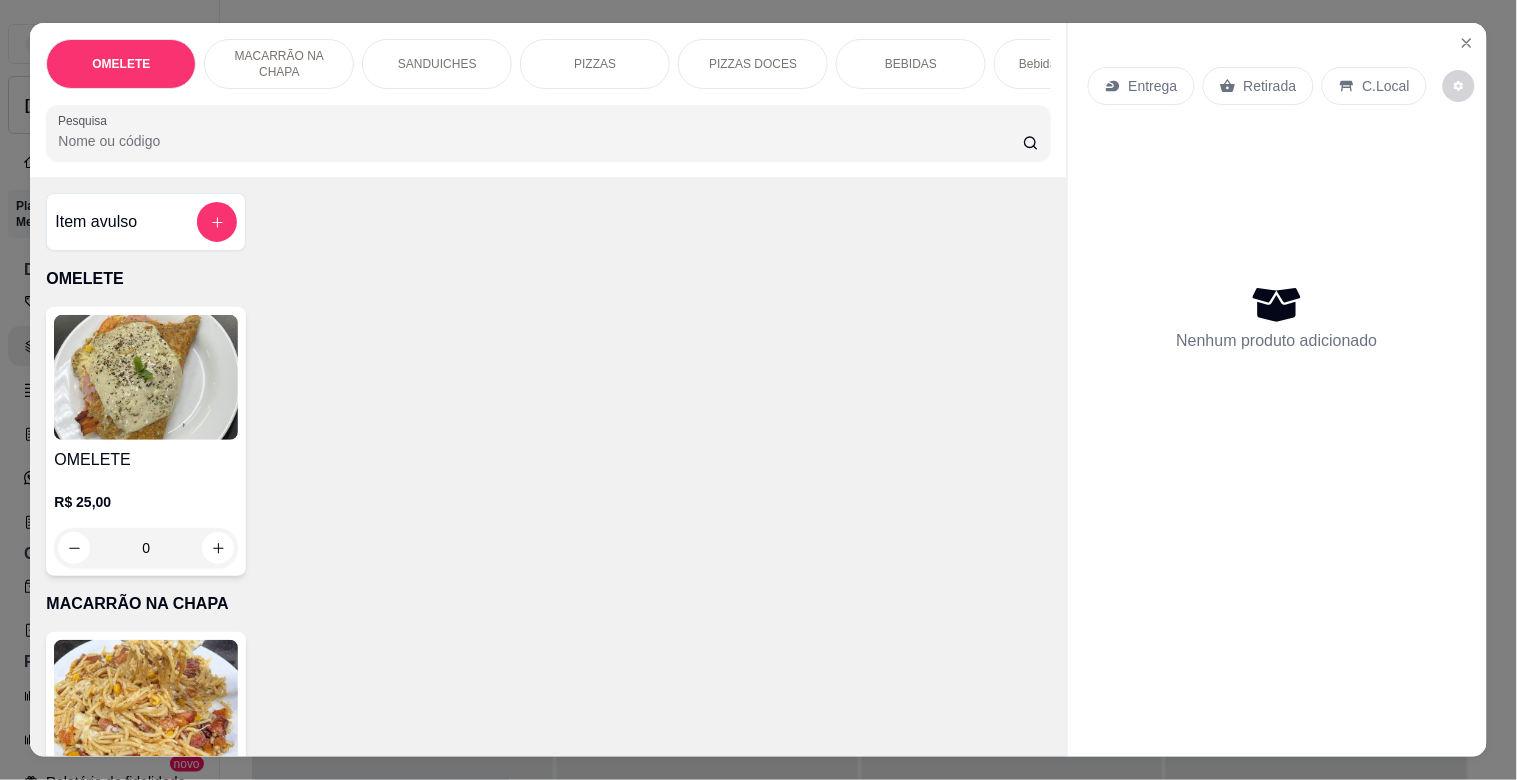 click on "PIZZAS" at bounding box center (595, 64) 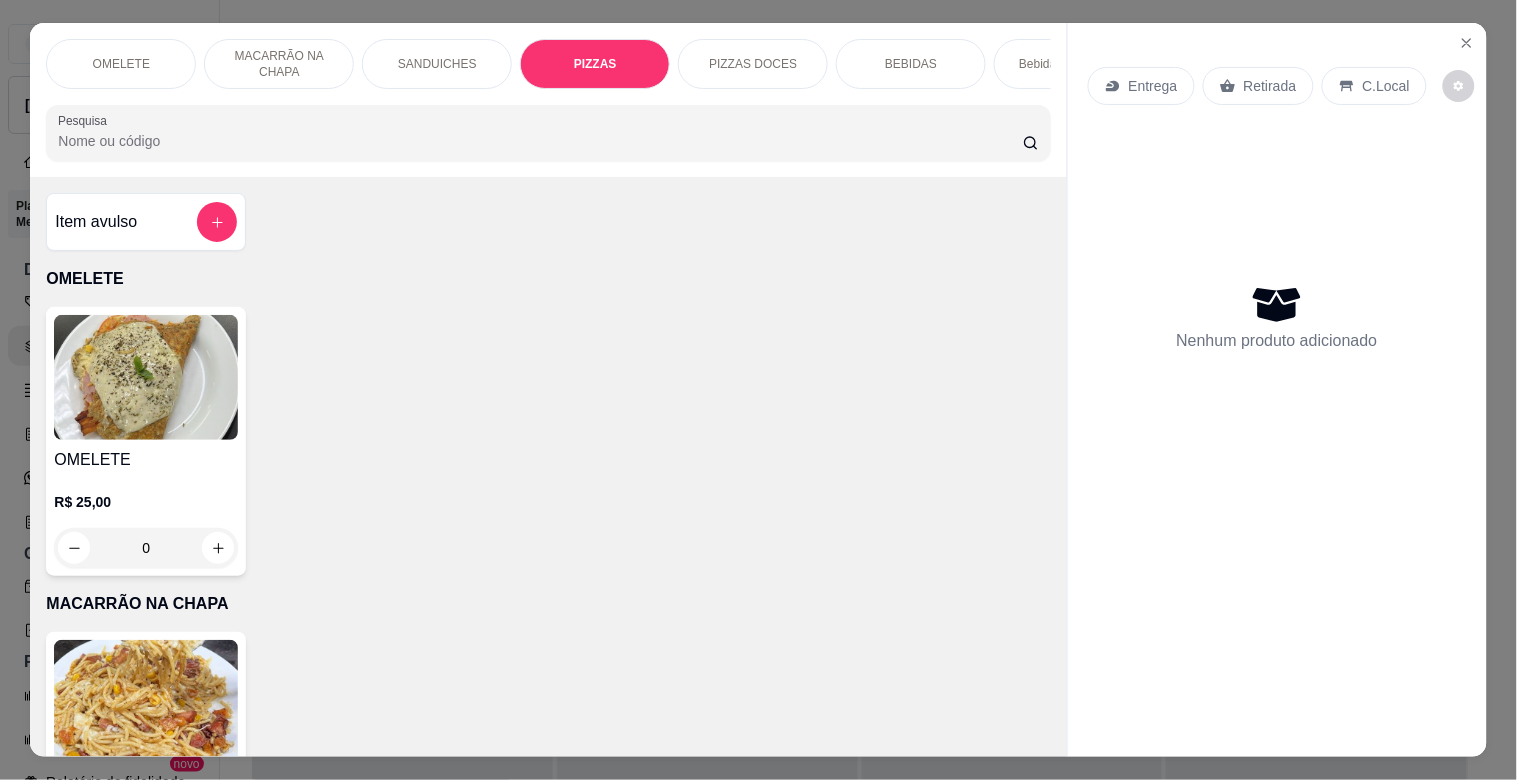 scroll, scrollTop: 1634, scrollLeft: 0, axis: vertical 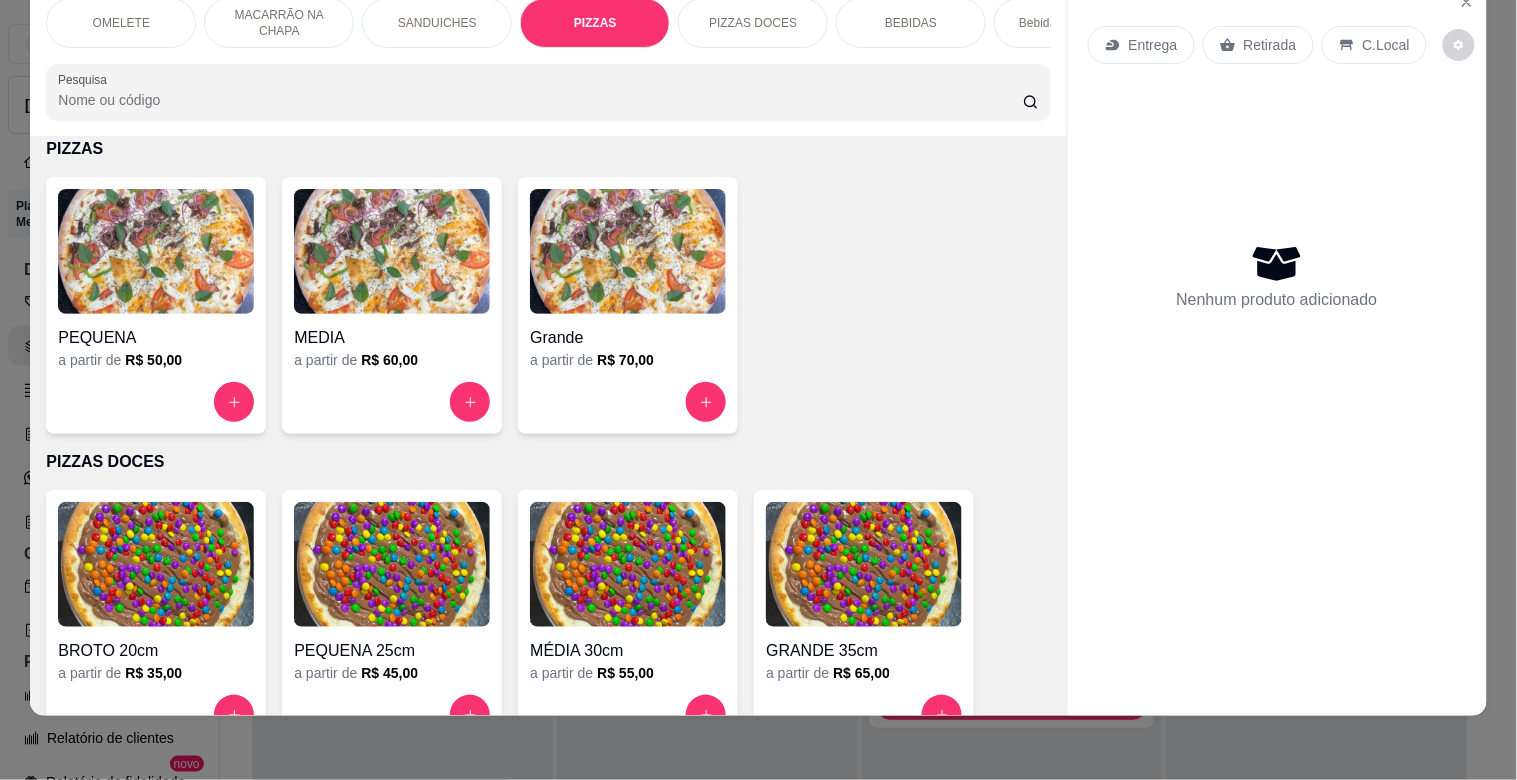 click at bounding box center (628, 251) 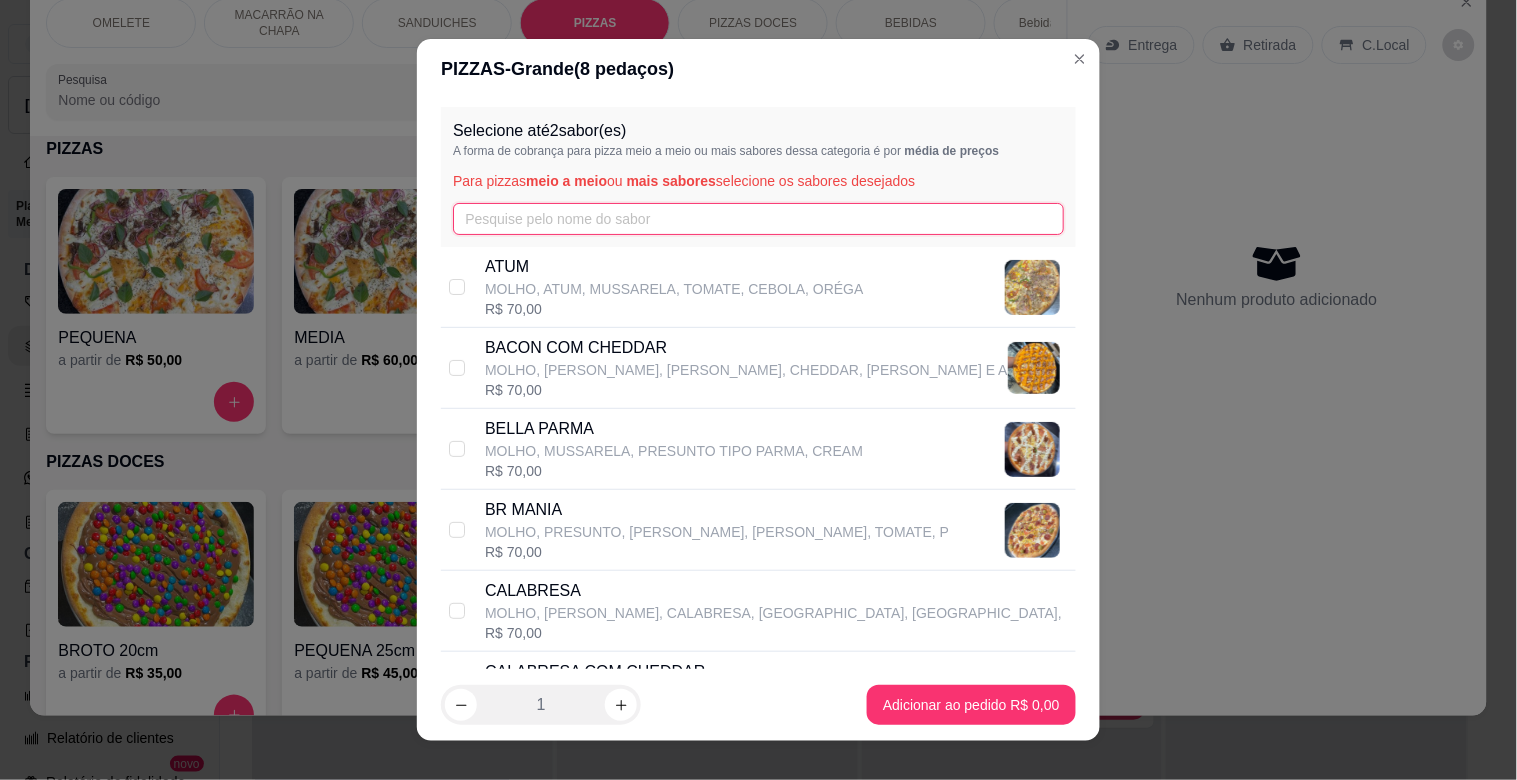 click at bounding box center (758, 219) 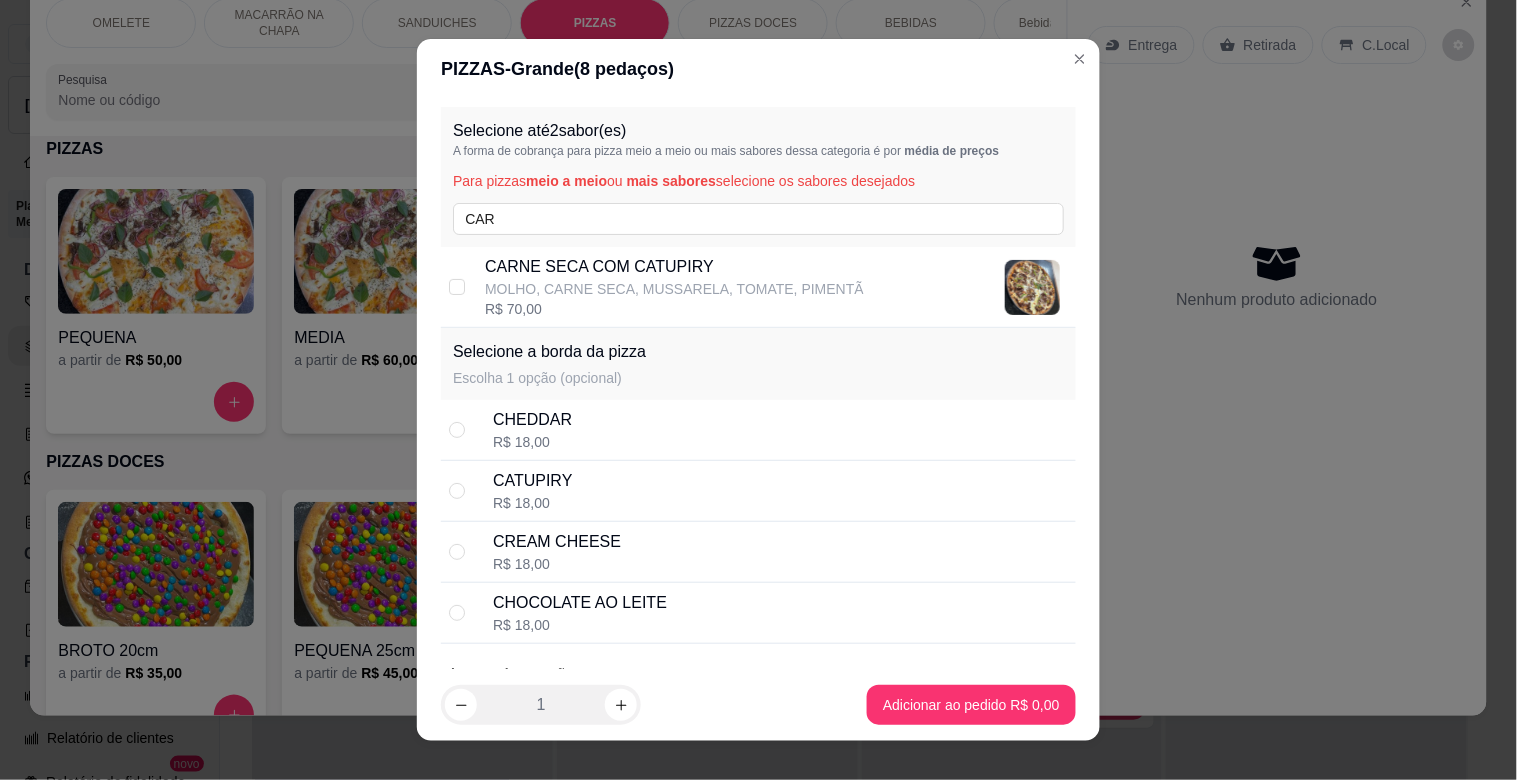 drag, startPoint x: 502, startPoint y: 275, endPoint x: 756, endPoint y: 477, distance: 324.53043 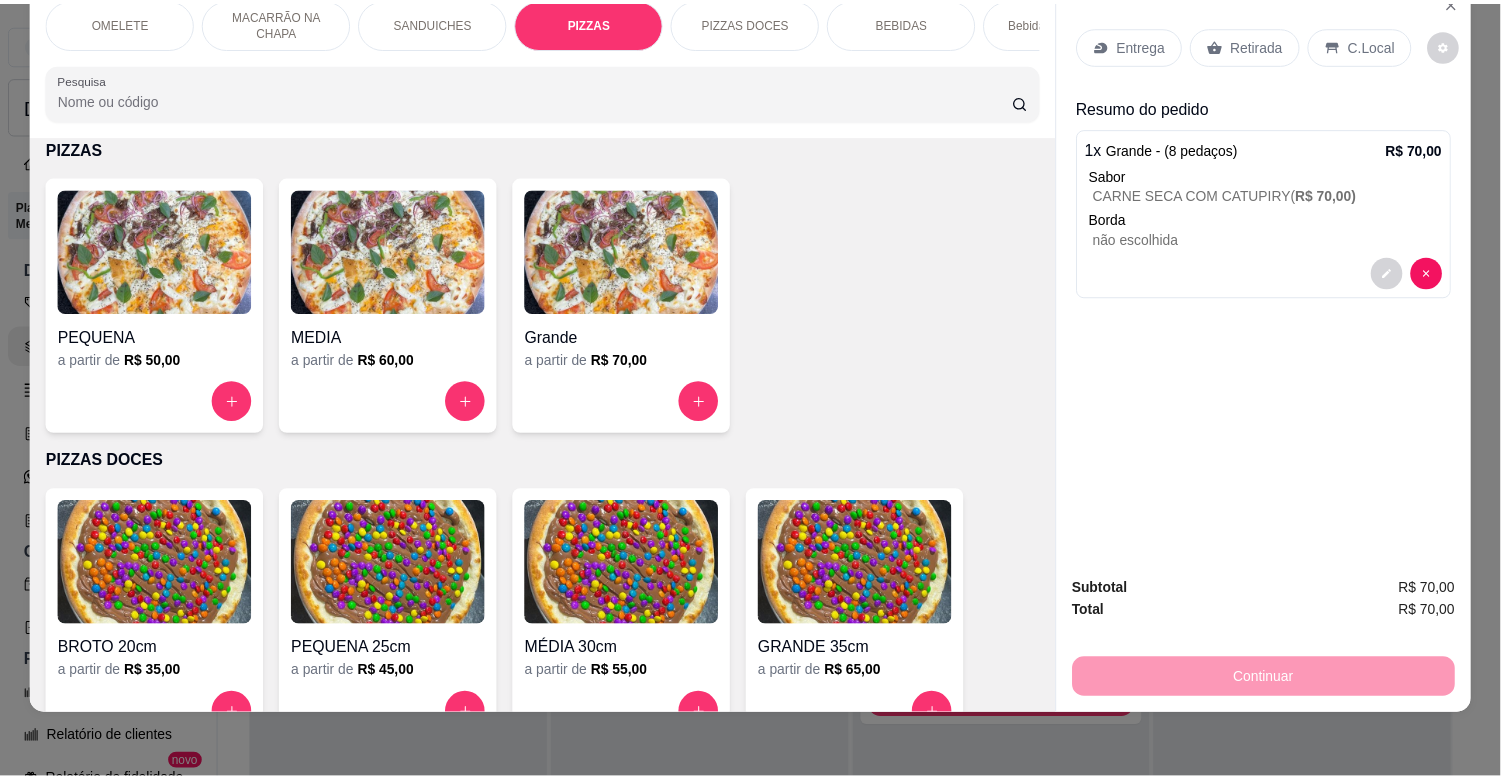 scroll, scrollTop: 0, scrollLeft: 0, axis: both 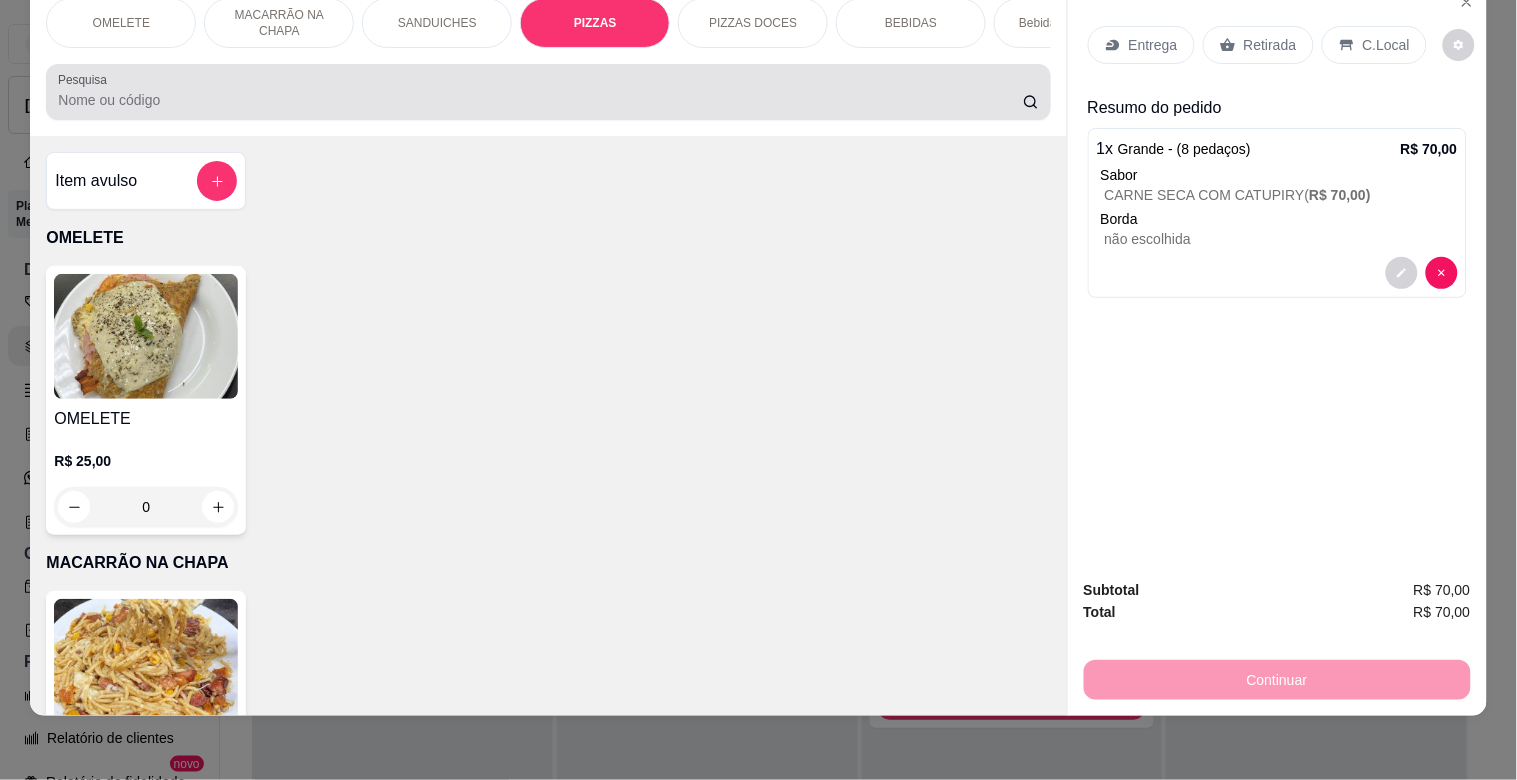 click on "Pesquisa" at bounding box center (540, 100) 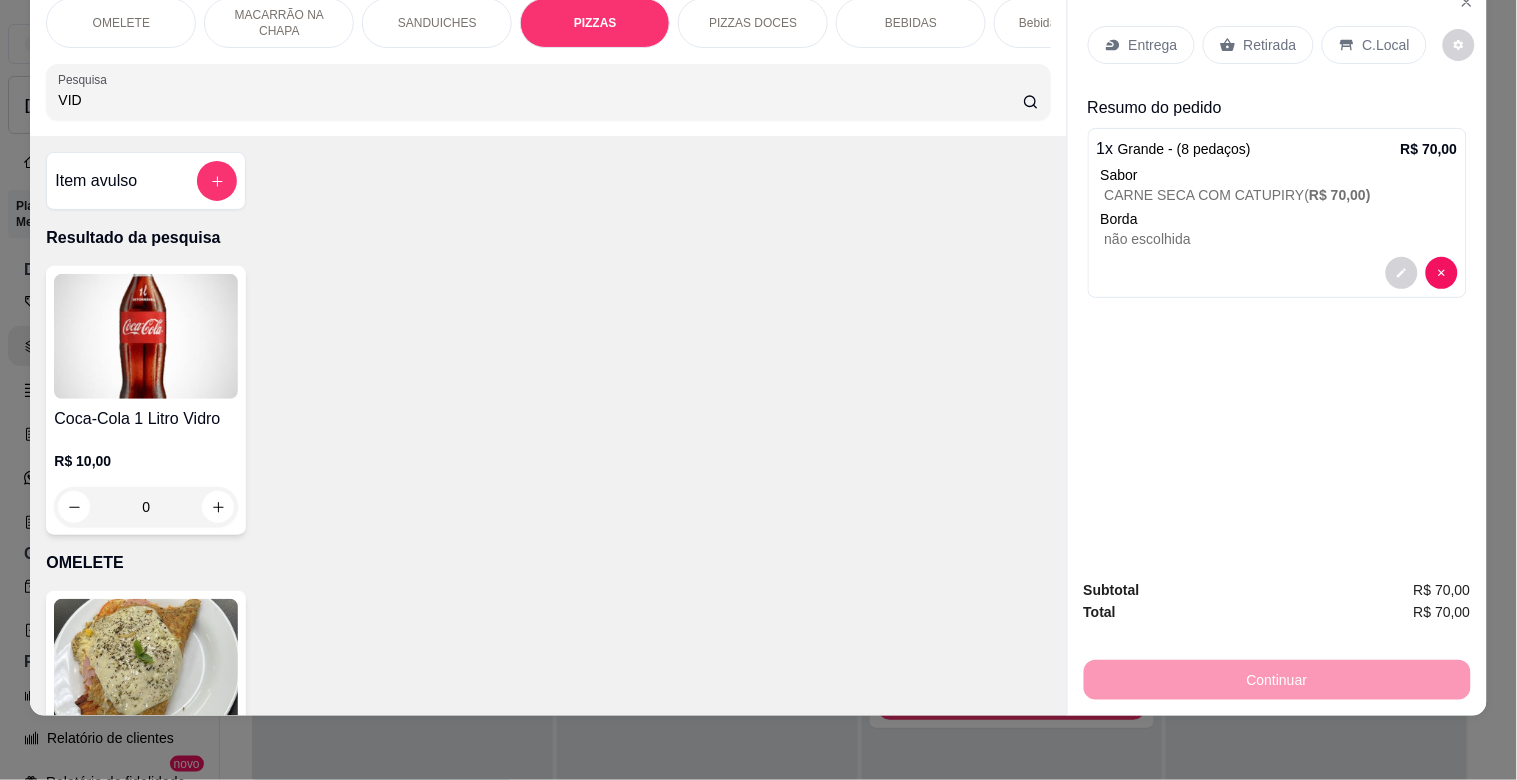click at bounding box center [146, 336] 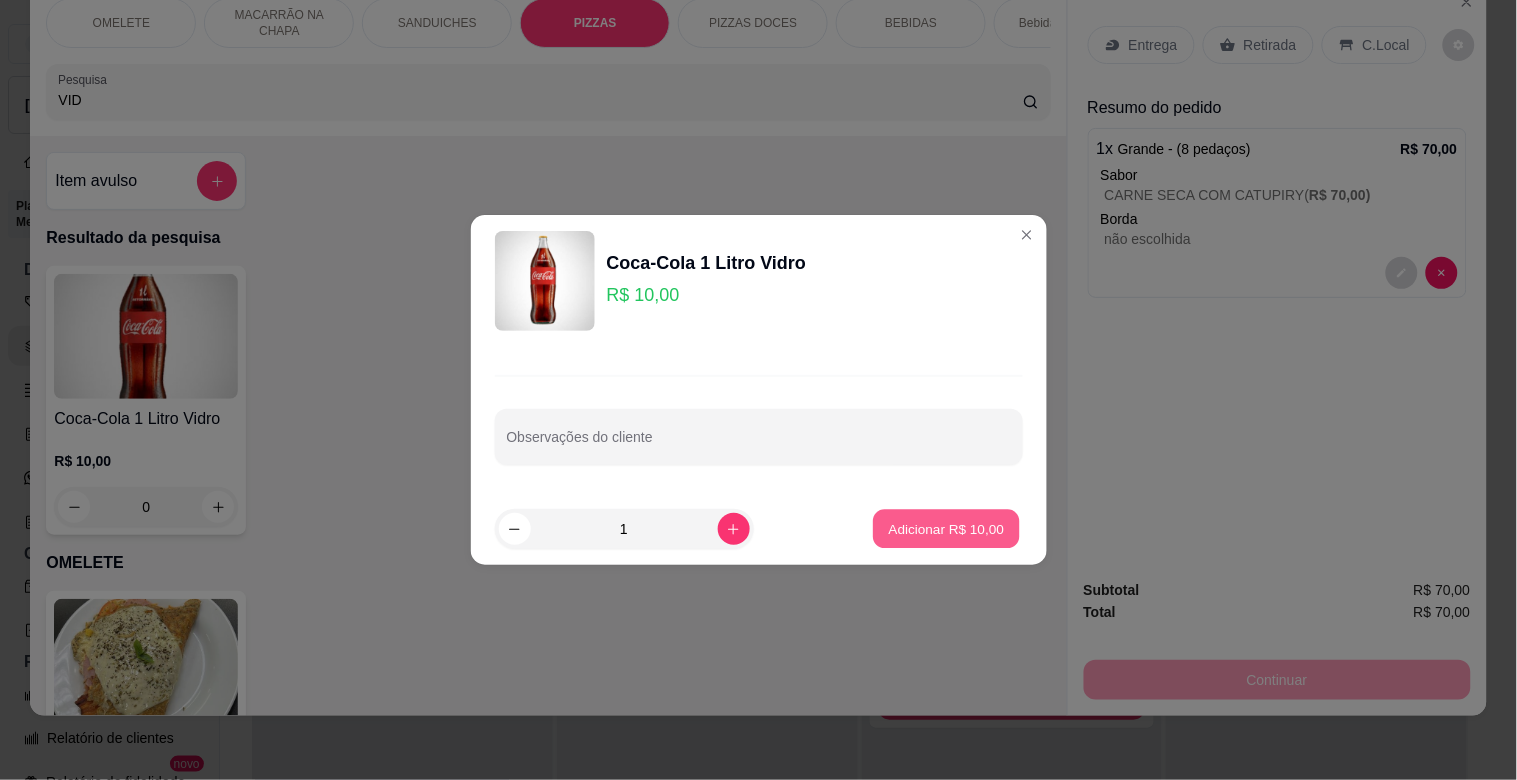 click on "Adicionar   R$ 10,00" at bounding box center [947, 528] 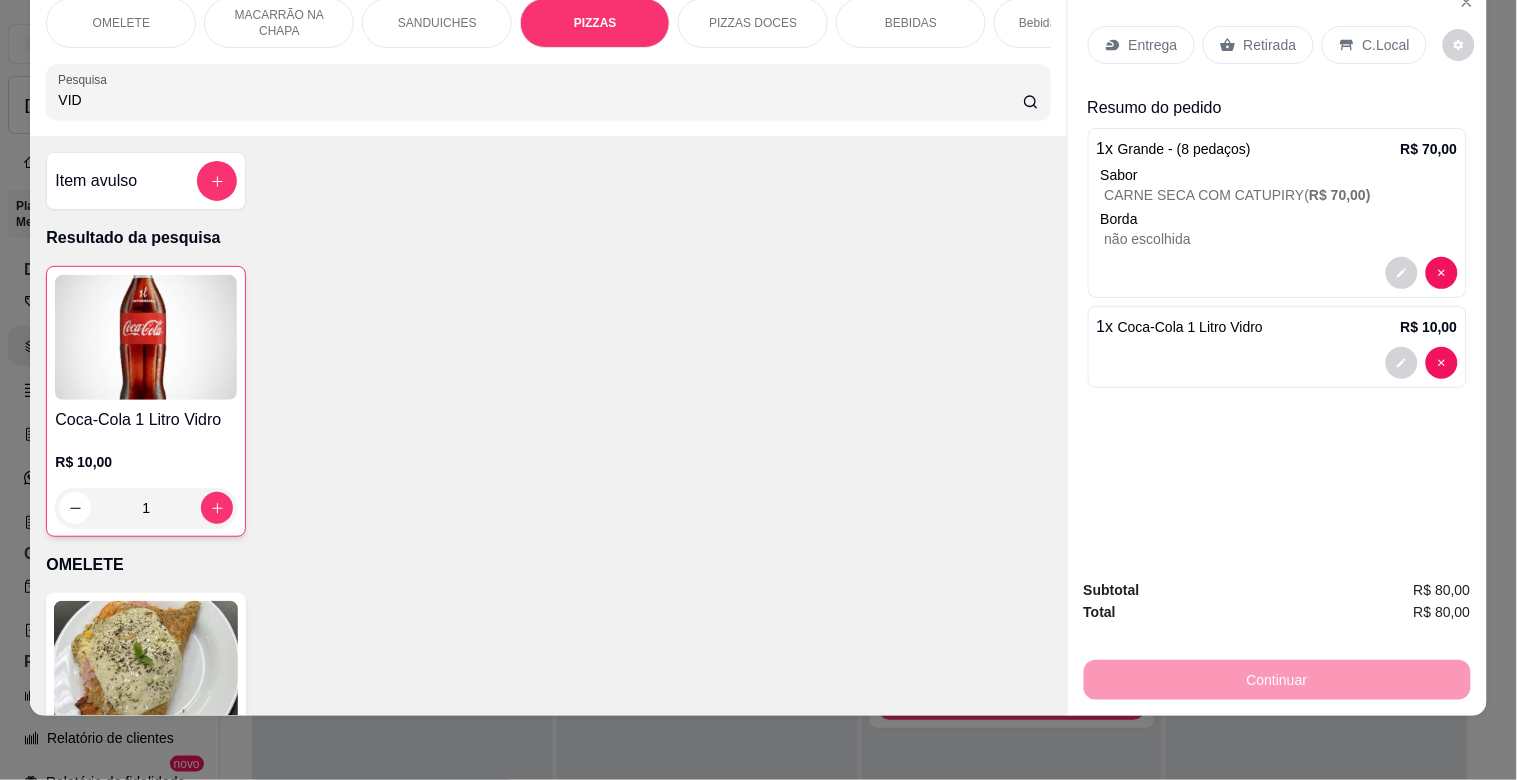drag, startPoint x: 135, startPoint y: 108, endPoint x: 0, endPoint y: 111, distance: 135.03333 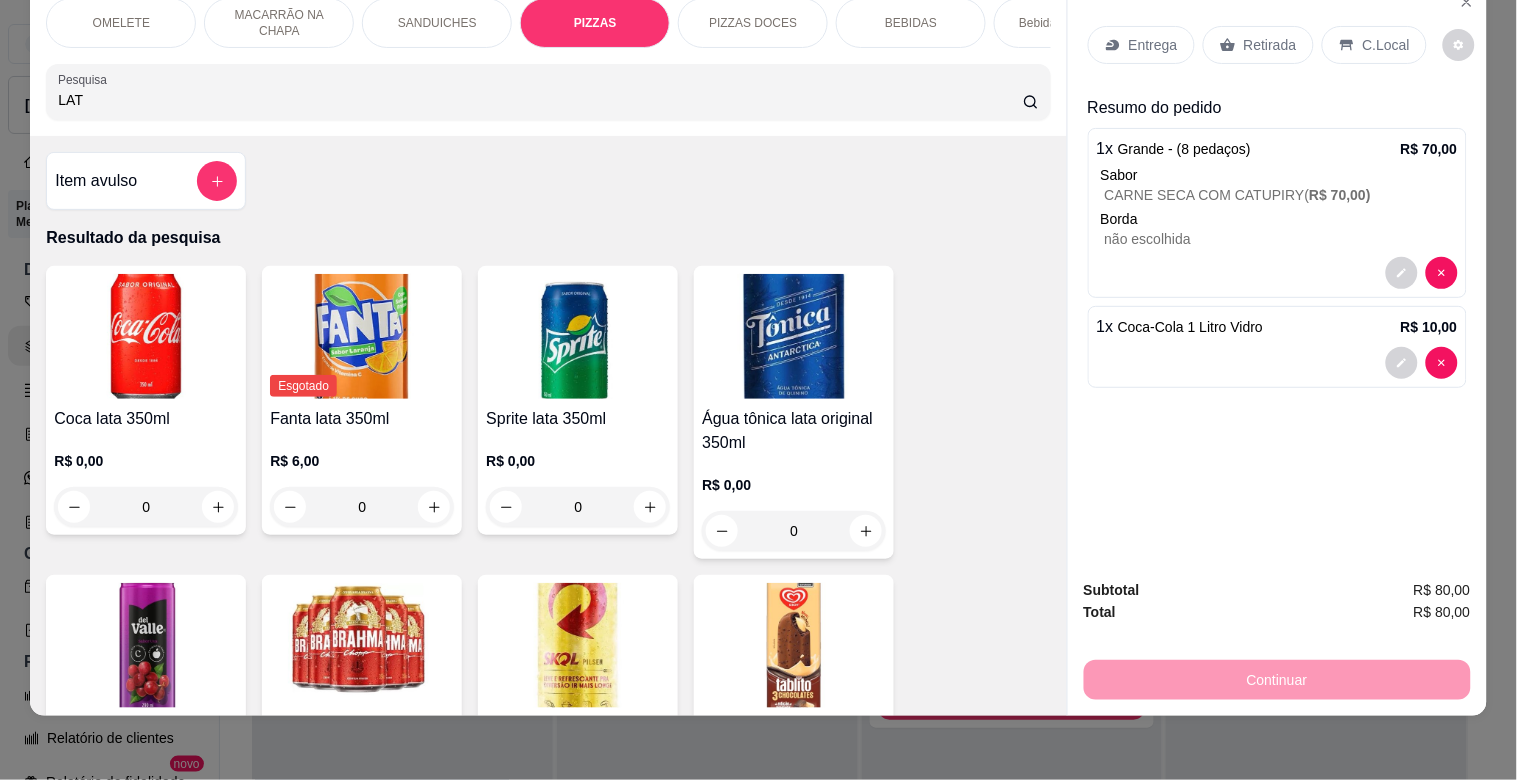 click at bounding box center [578, 645] 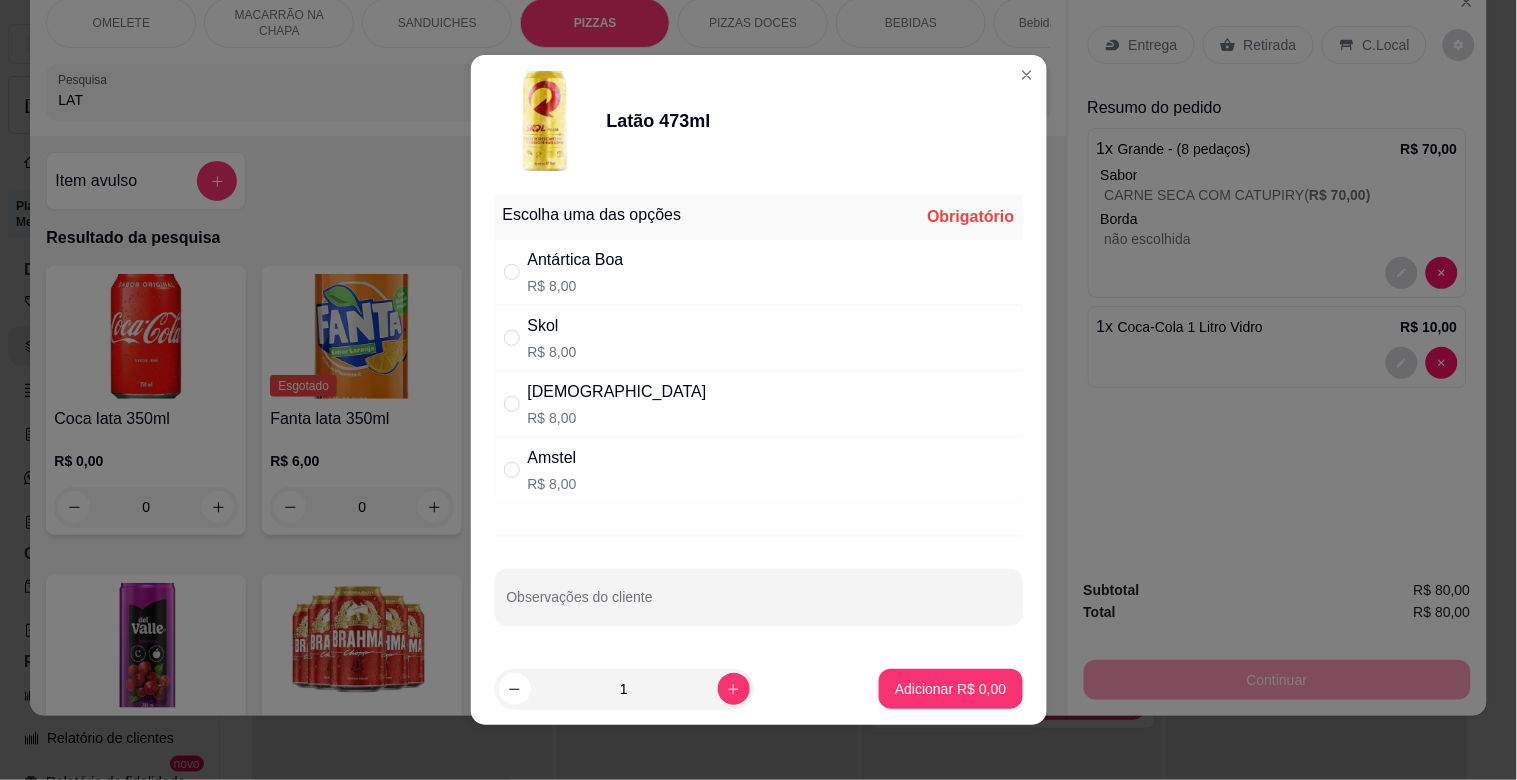 click on "Skol" at bounding box center [552, 326] 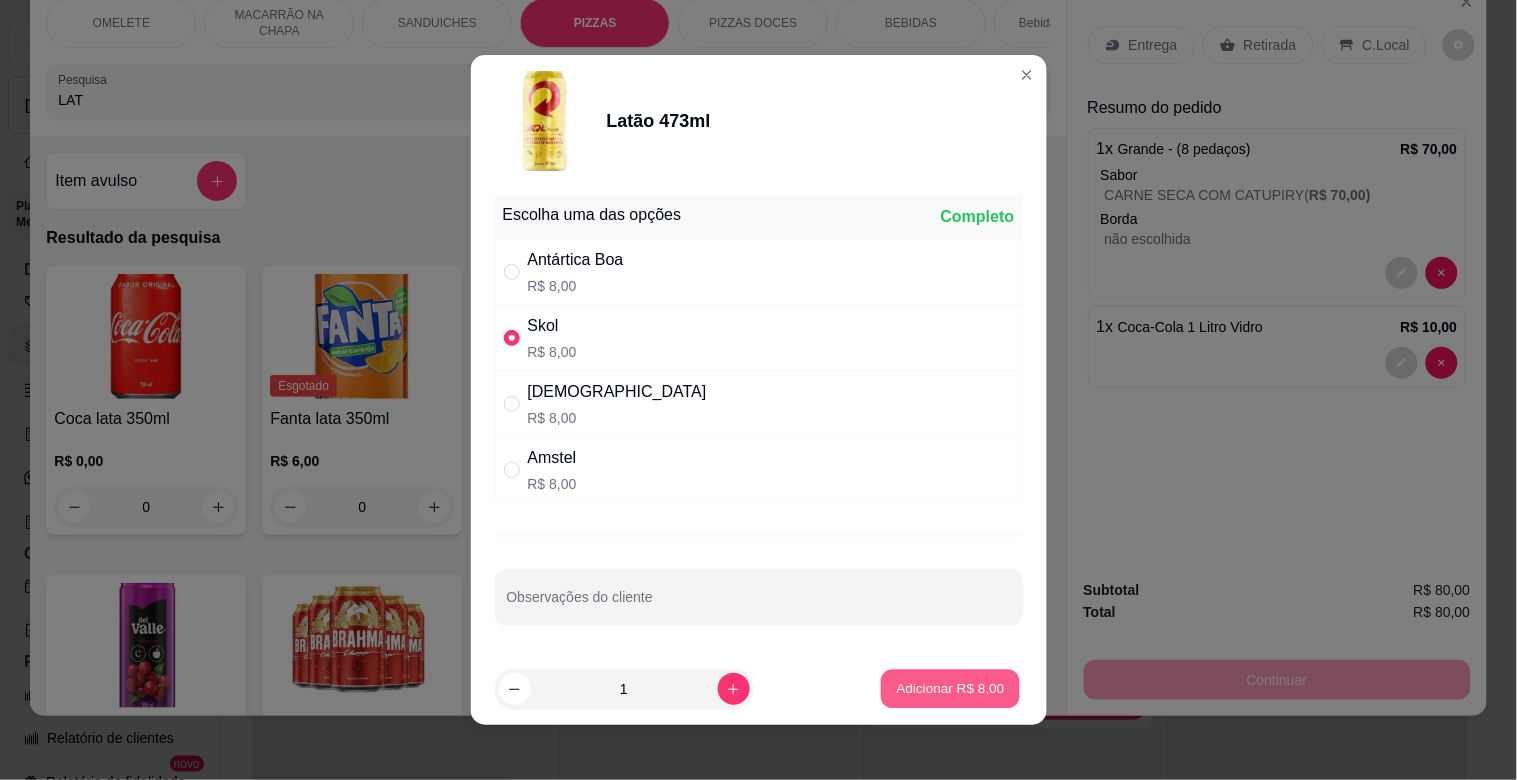 click on "Adicionar   R$ 8,00" at bounding box center (951, 688) 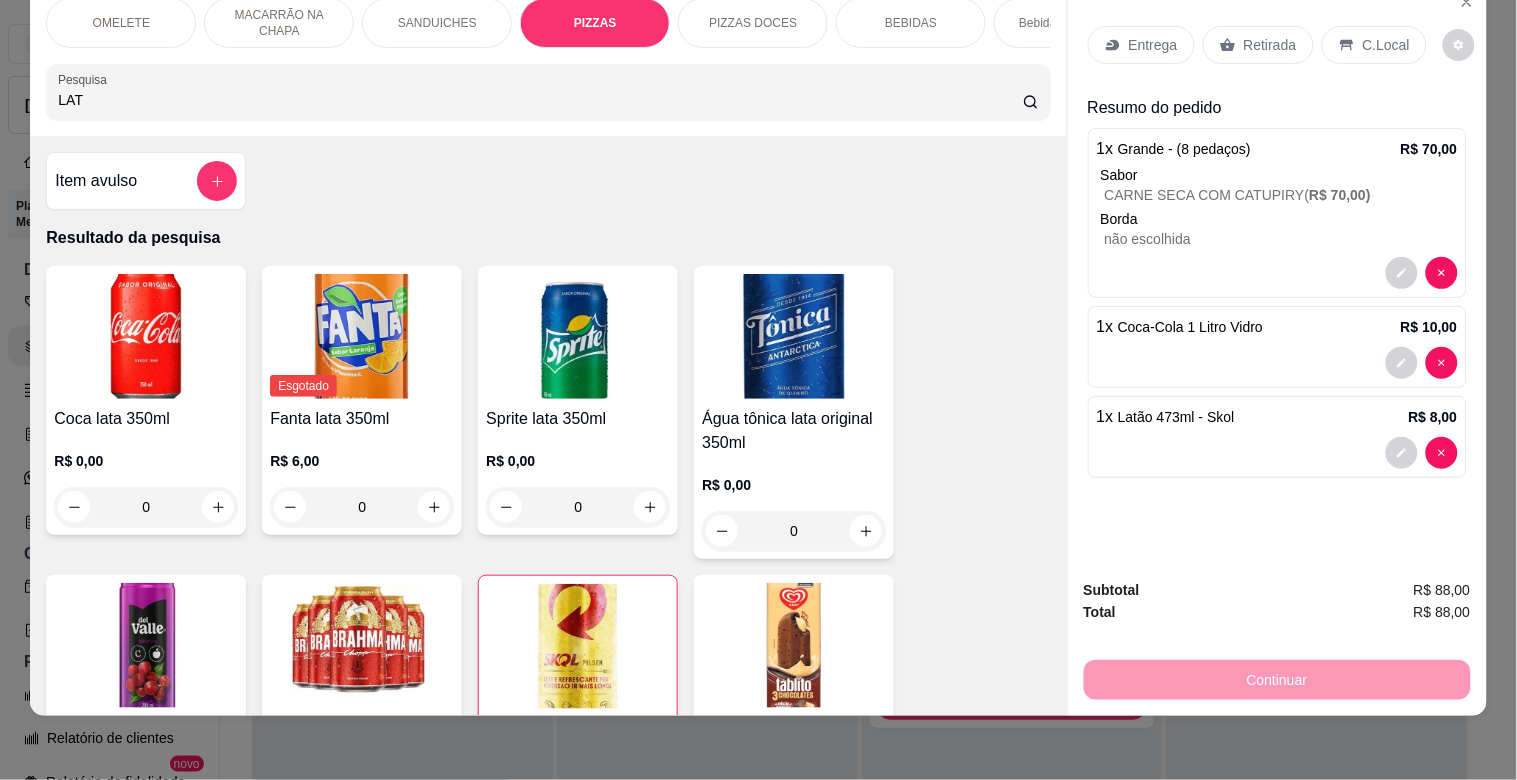 click on "C.Local" at bounding box center [1386, 45] 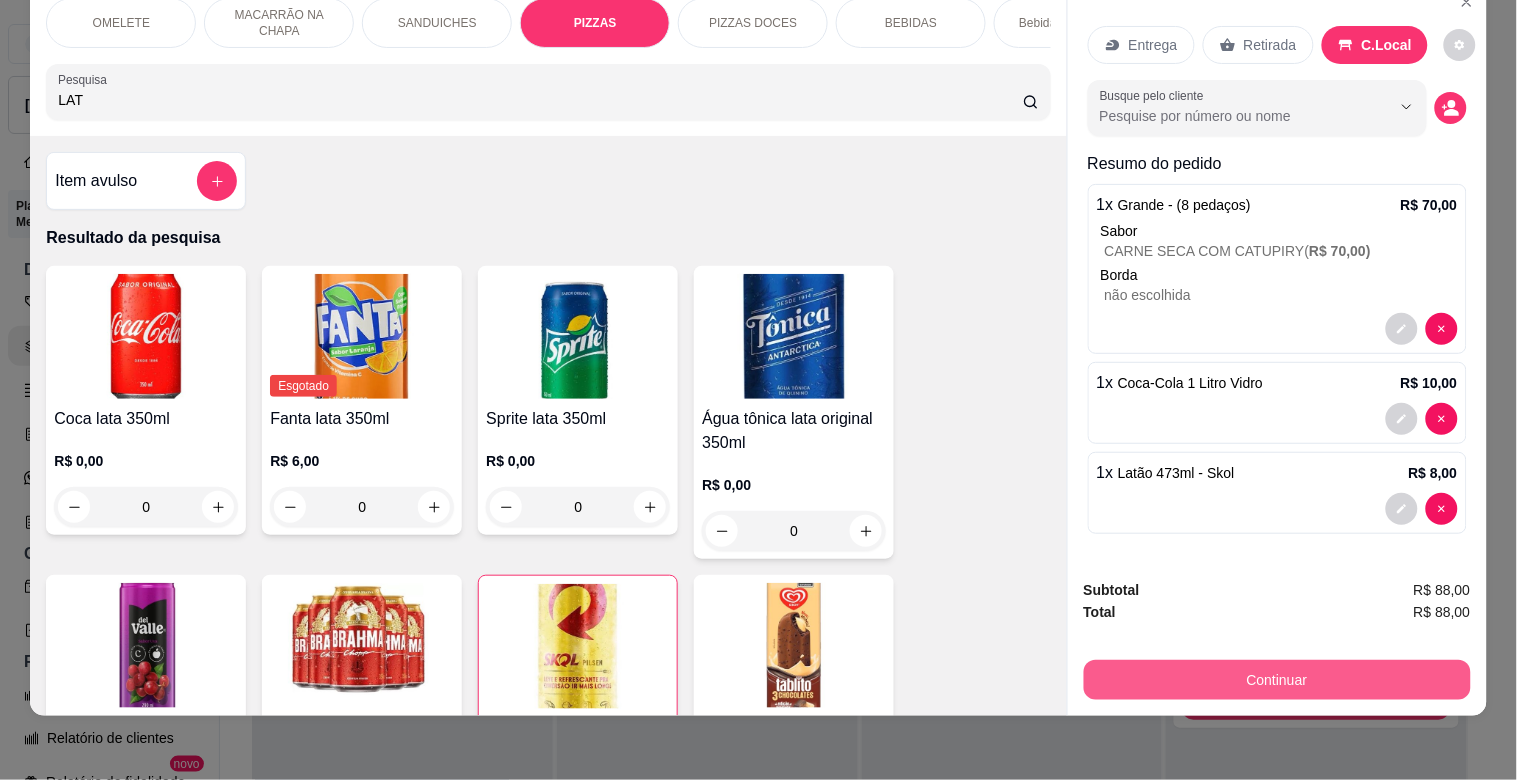 click on "Continuar" at bounding box center [1277, 680] 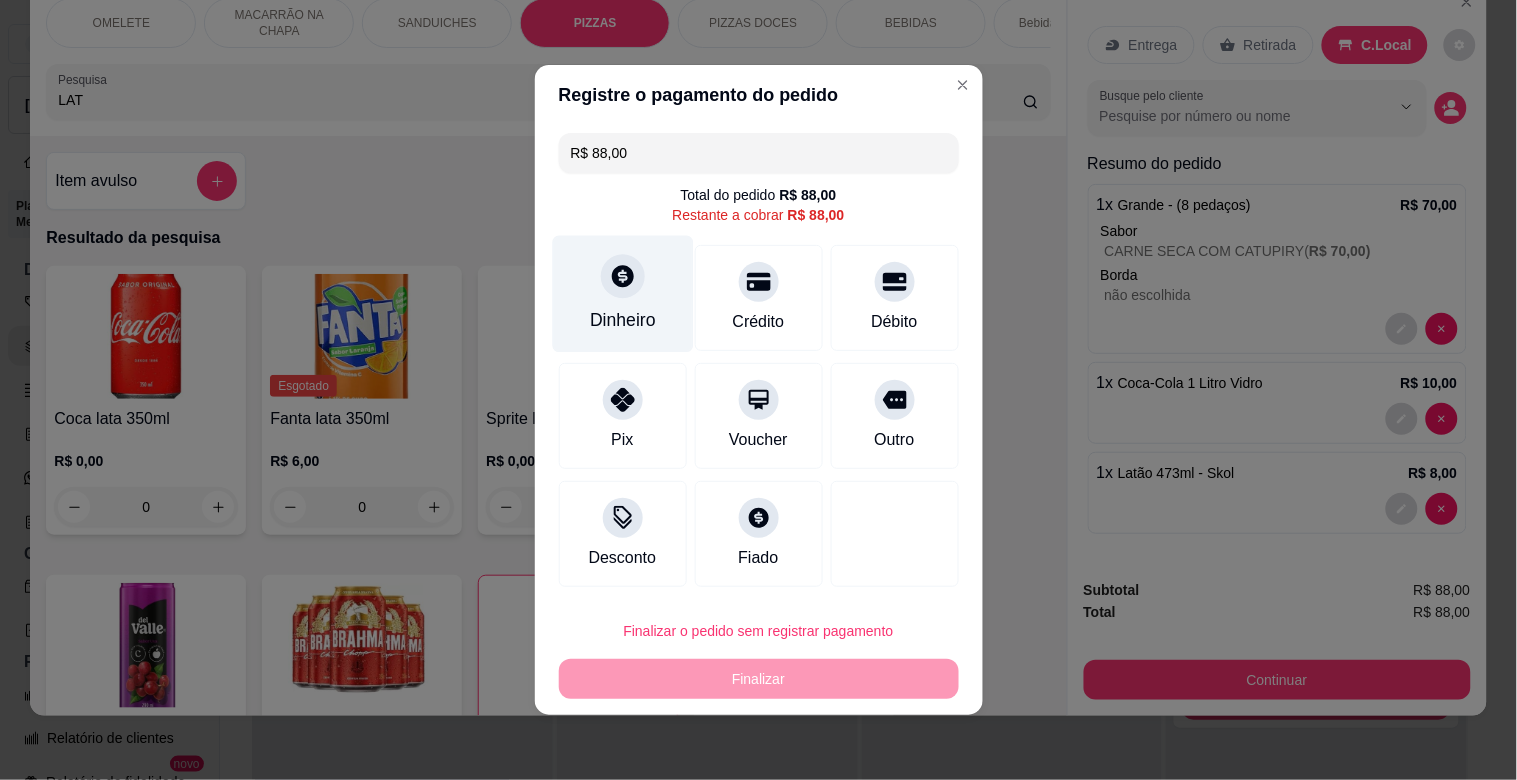click 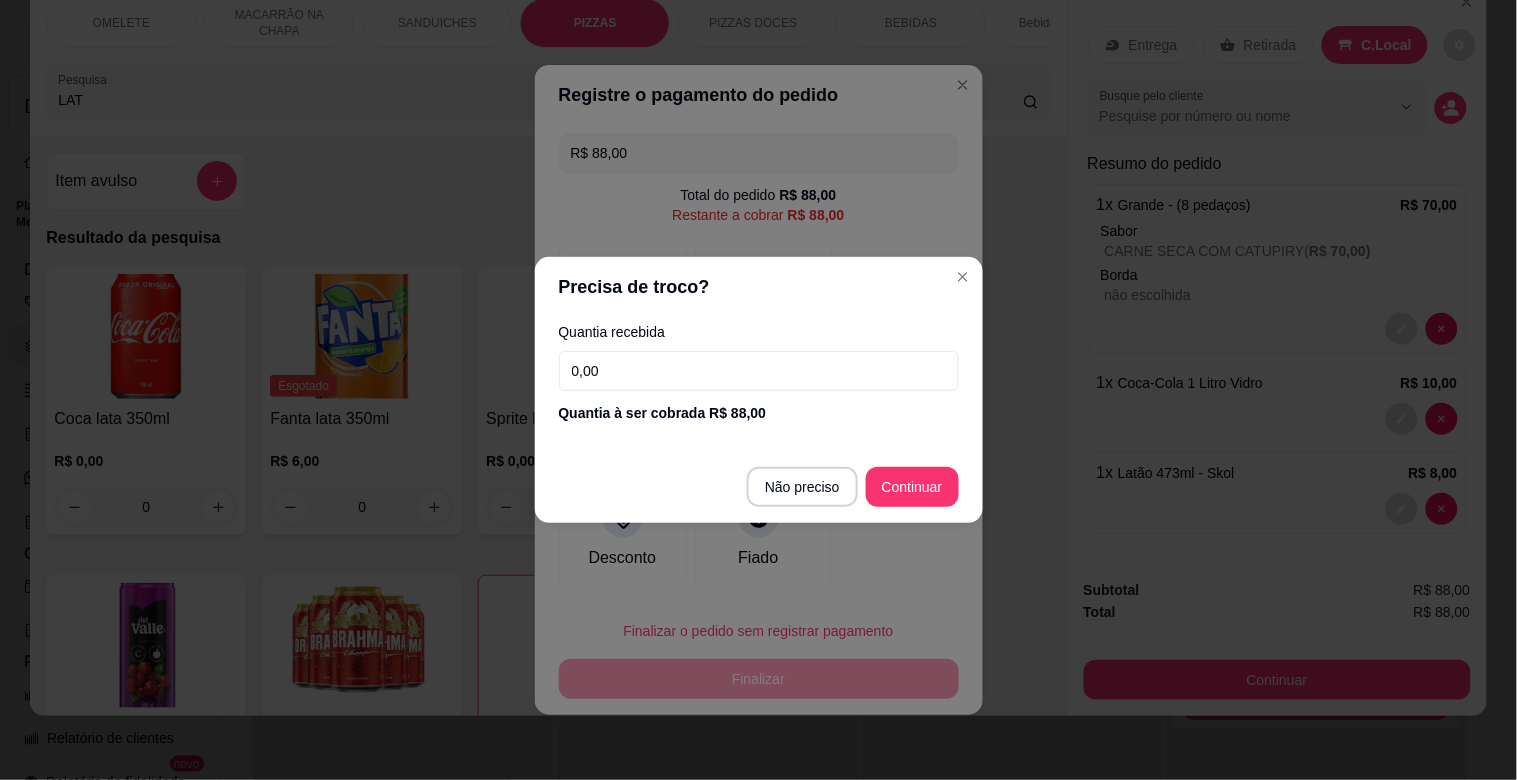 click on "0,00" at bounding box center (759, 371) 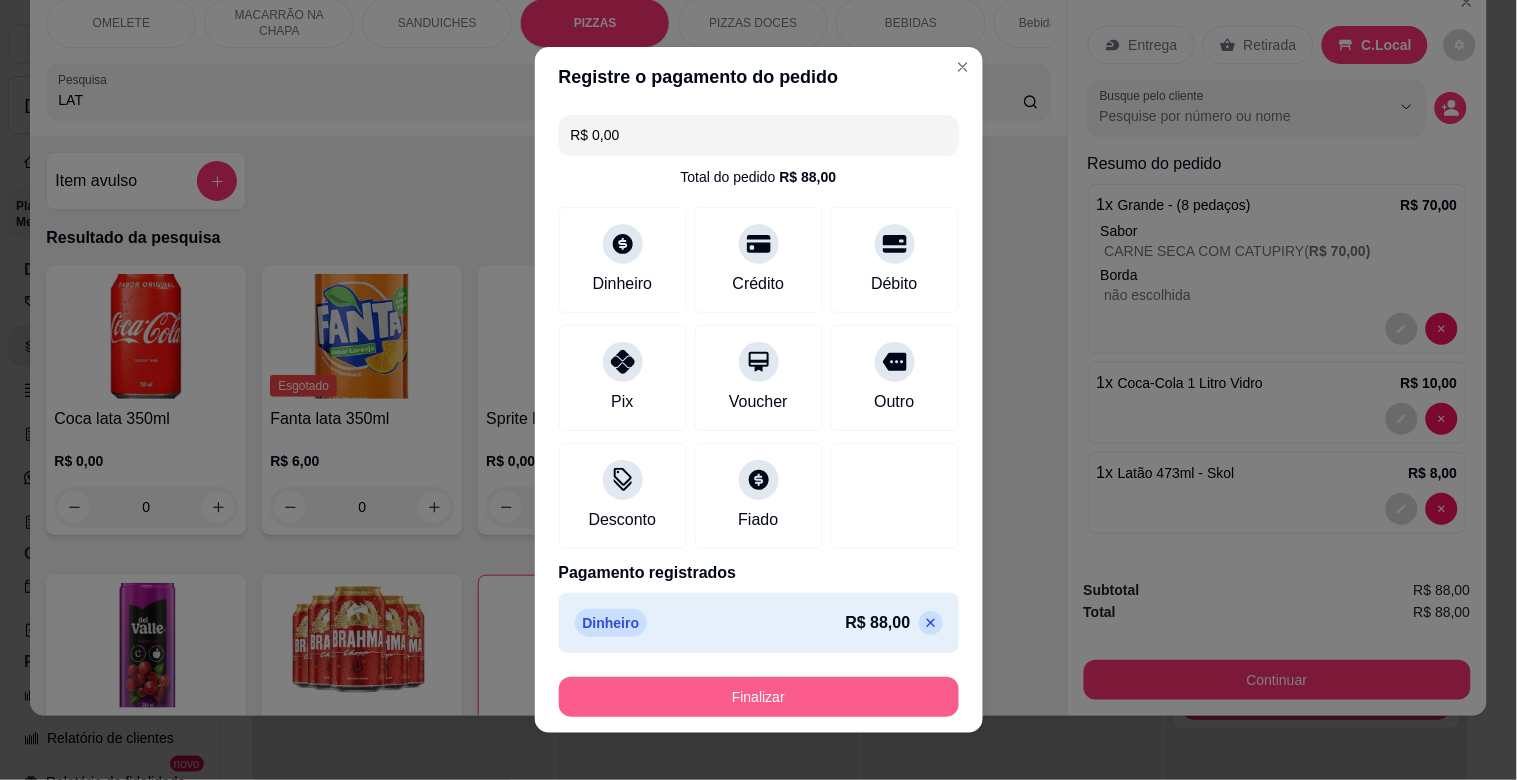 click on "Finalizar" at bounding box center (759, 697) 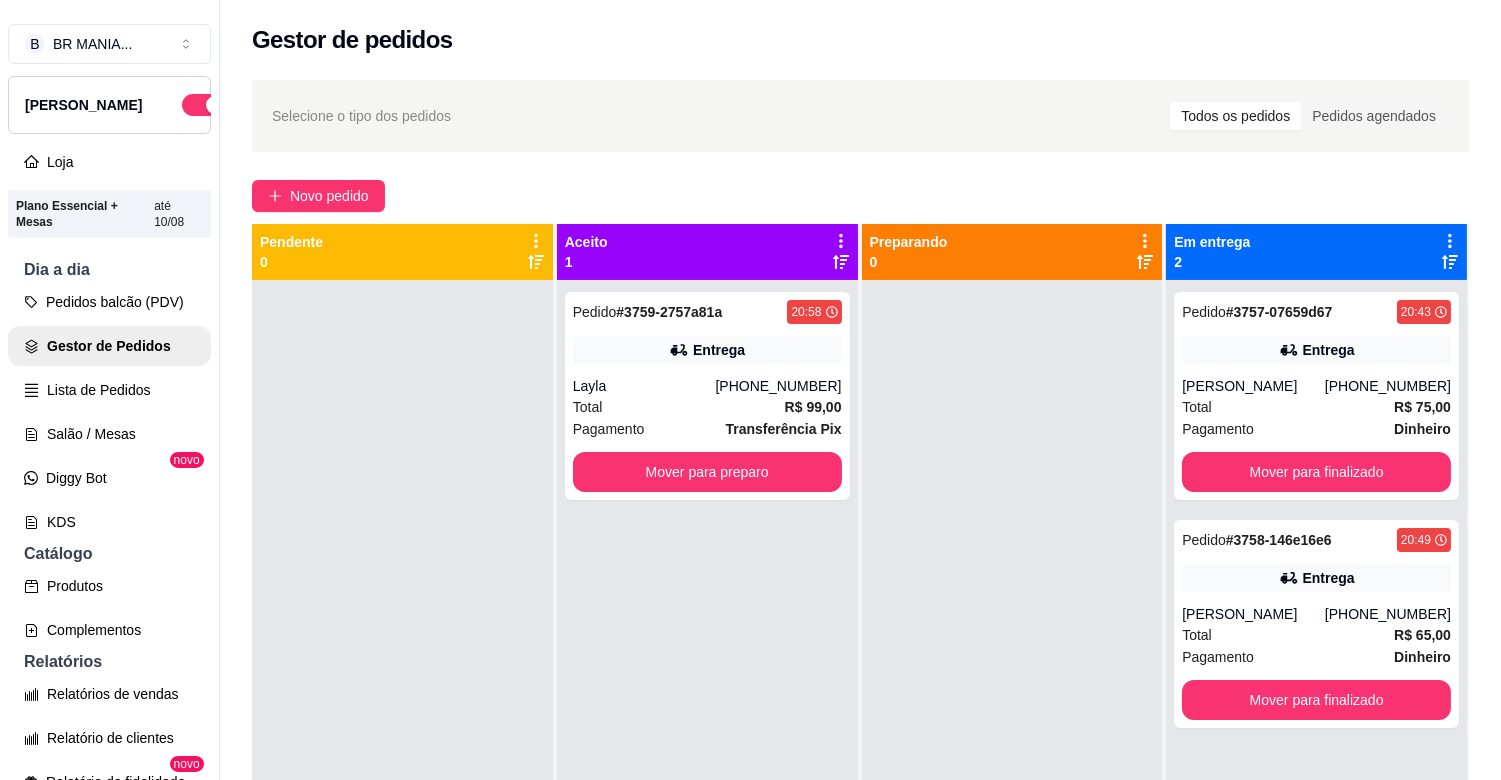 click at bounding box center [1012, 670] 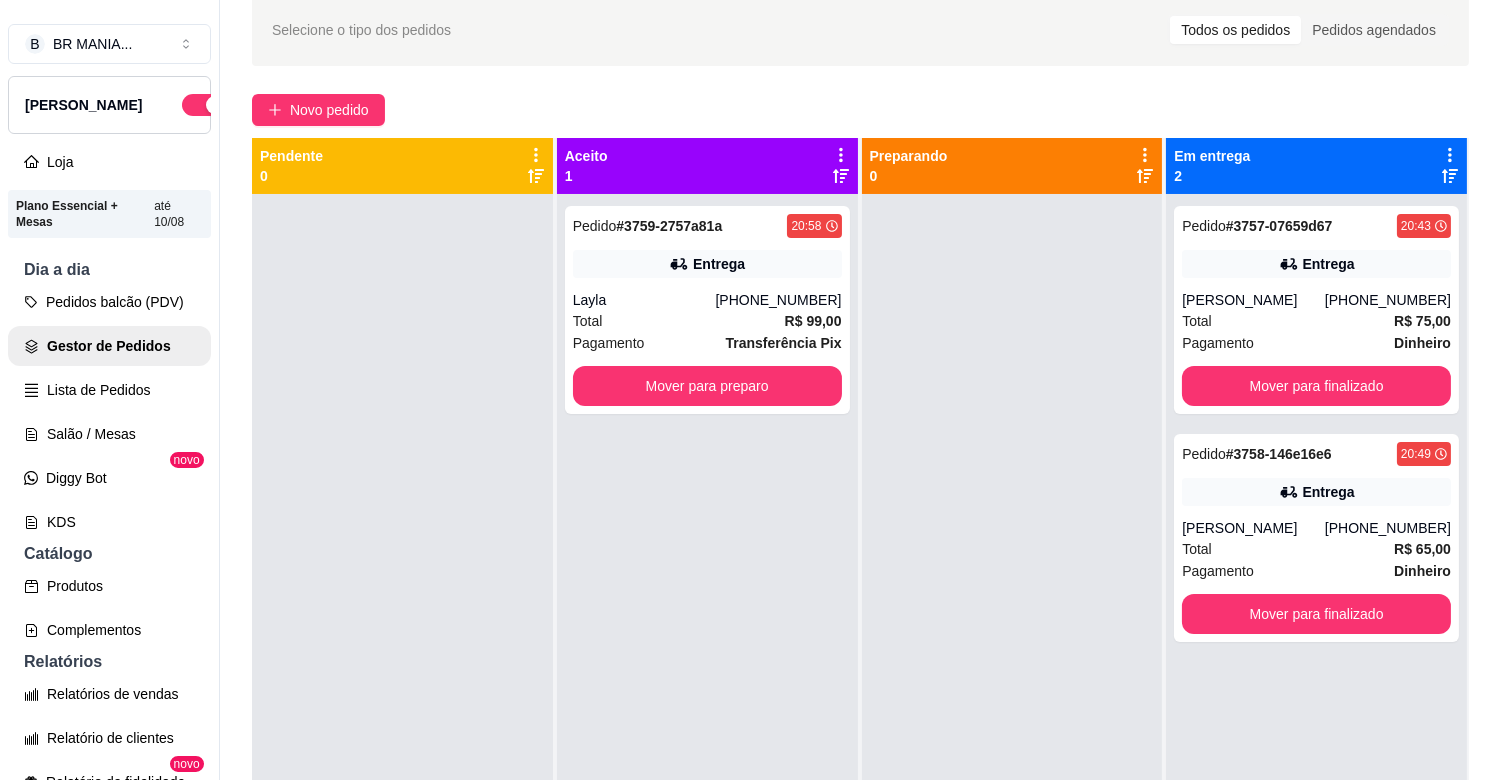 scroll, scrollTop: 0, scrollLeft: 0, axis: both 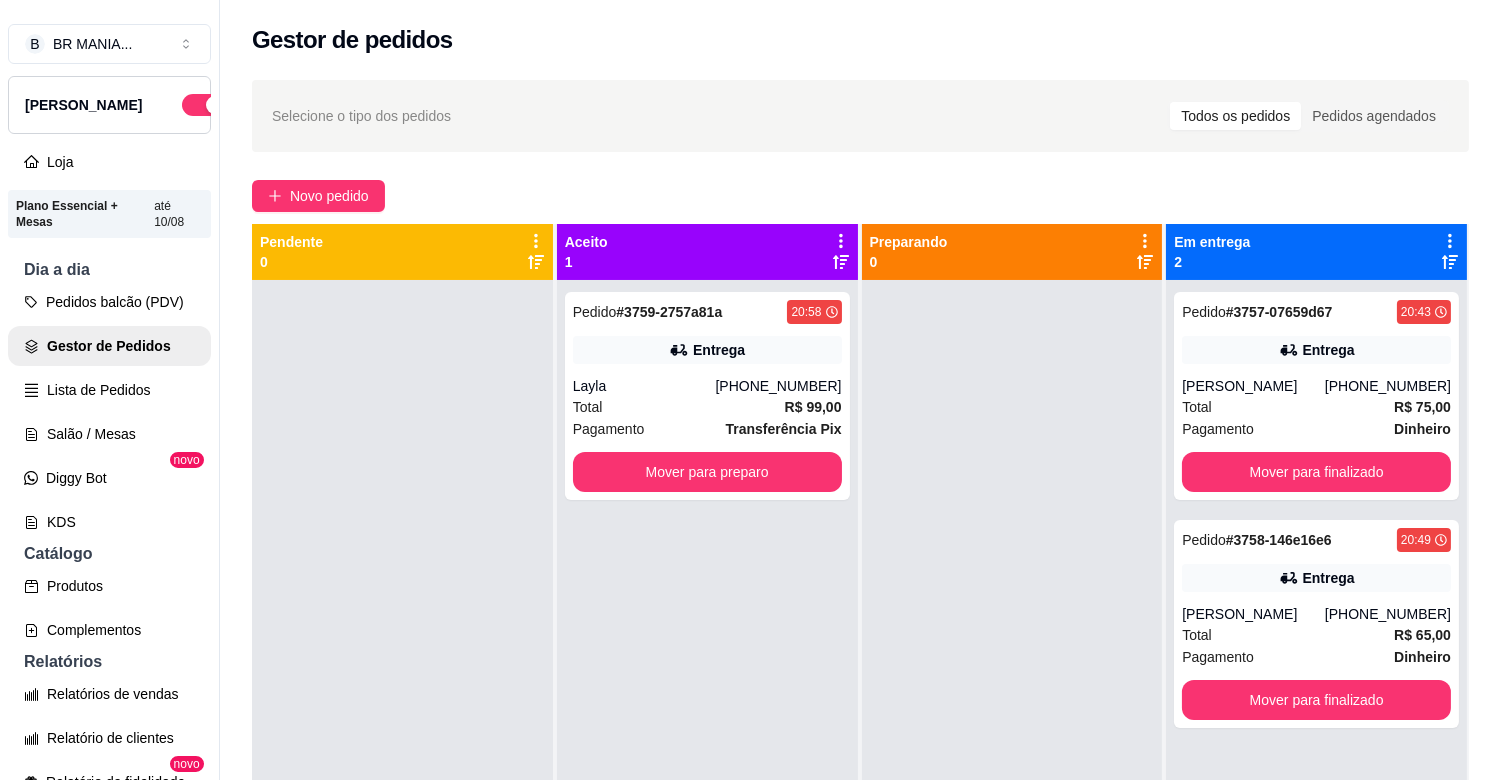 click on "Pedido  # 3759-2757a81a 20:58 Entrega Layla  [PHONE_NUMBER] Total R$ 99,00 Pagamento Transferência Pix Mover para preparo" at bounding box center [707, 670] 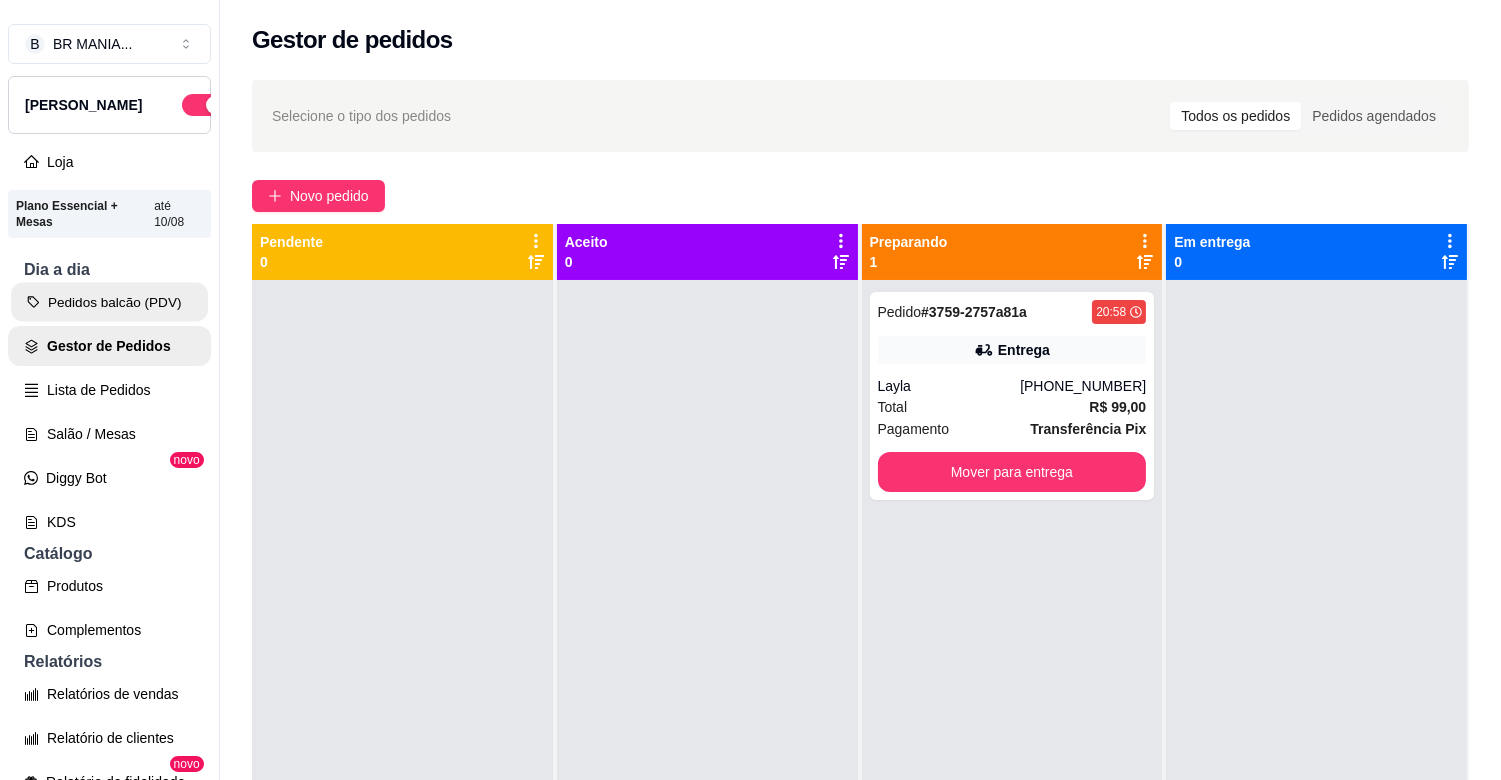 click on "Pedidos balcão (PDV)" at bounding box center [109, 302] 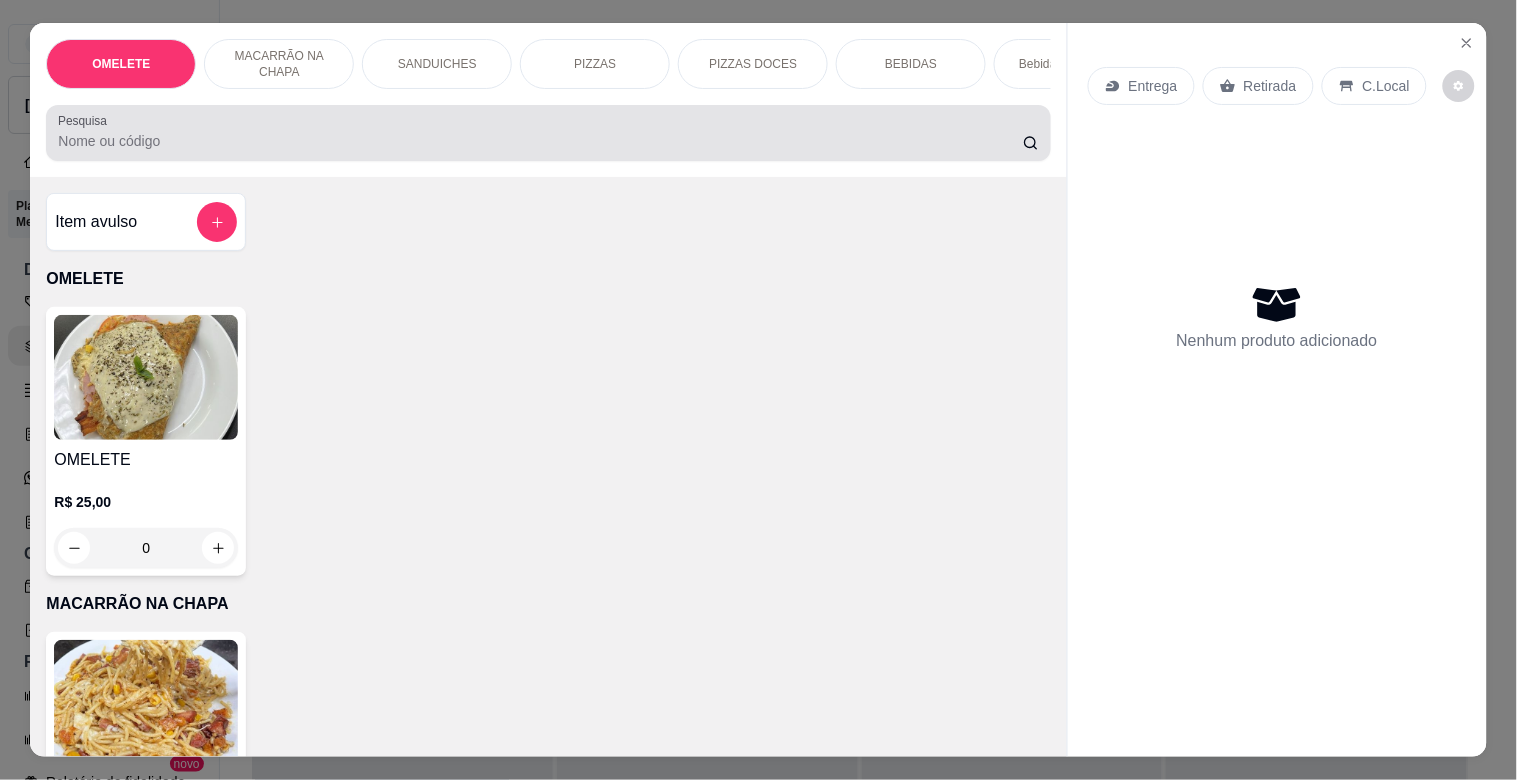 click on "Pesquisa" at bounding box center (540, 141) 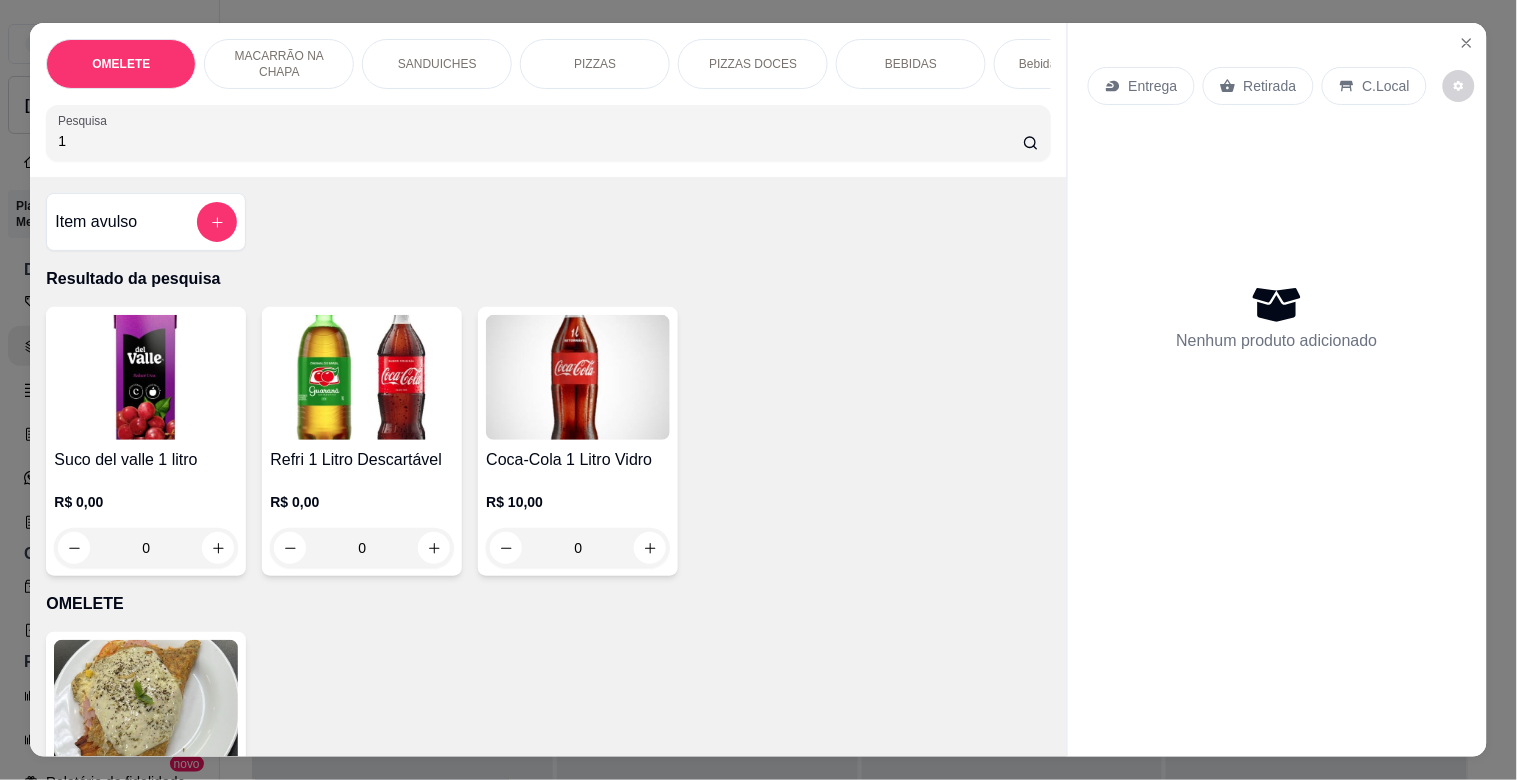 click at bounding box center (362, 377) 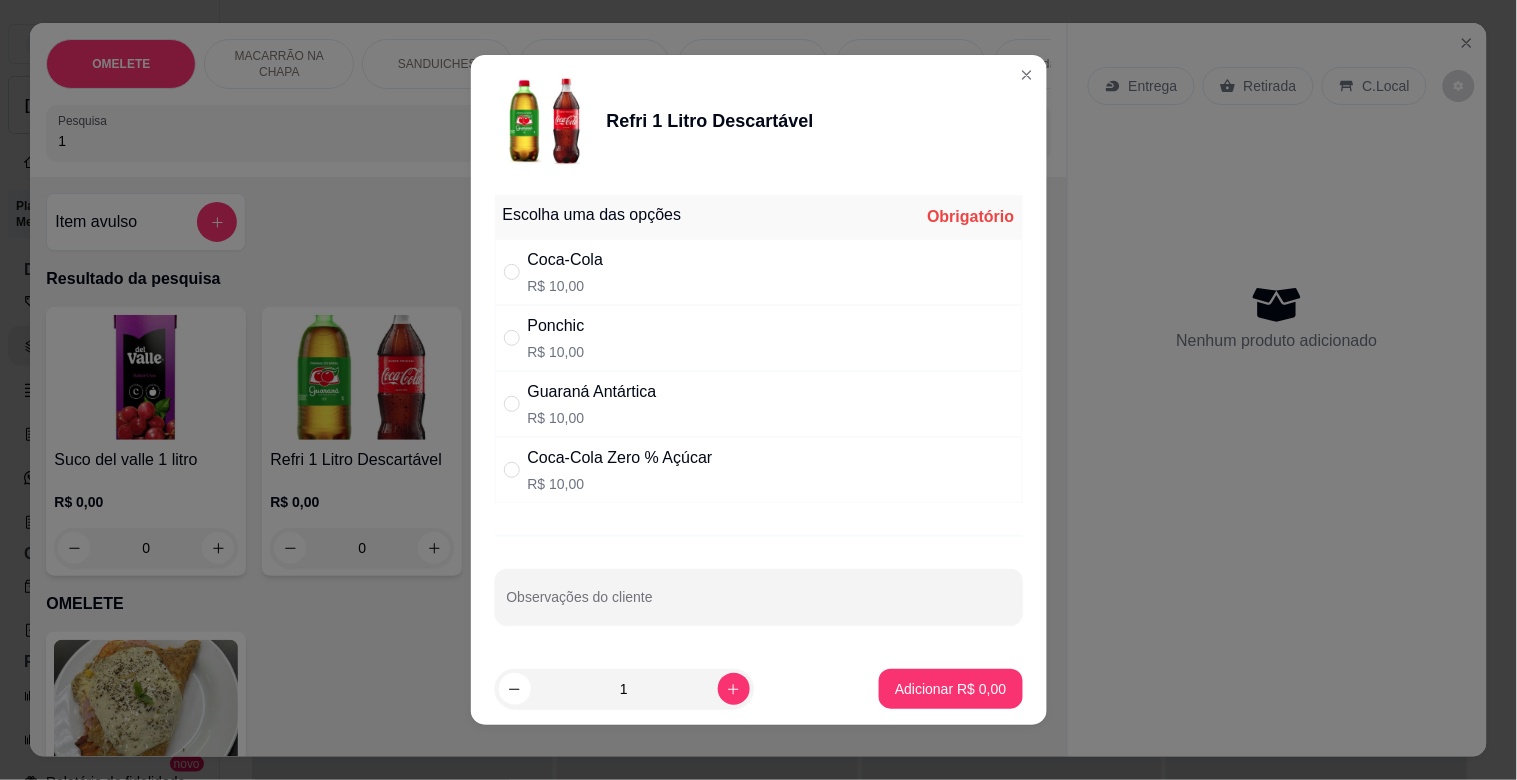click on "Coca-Cola" at bounding box center [566, 260] 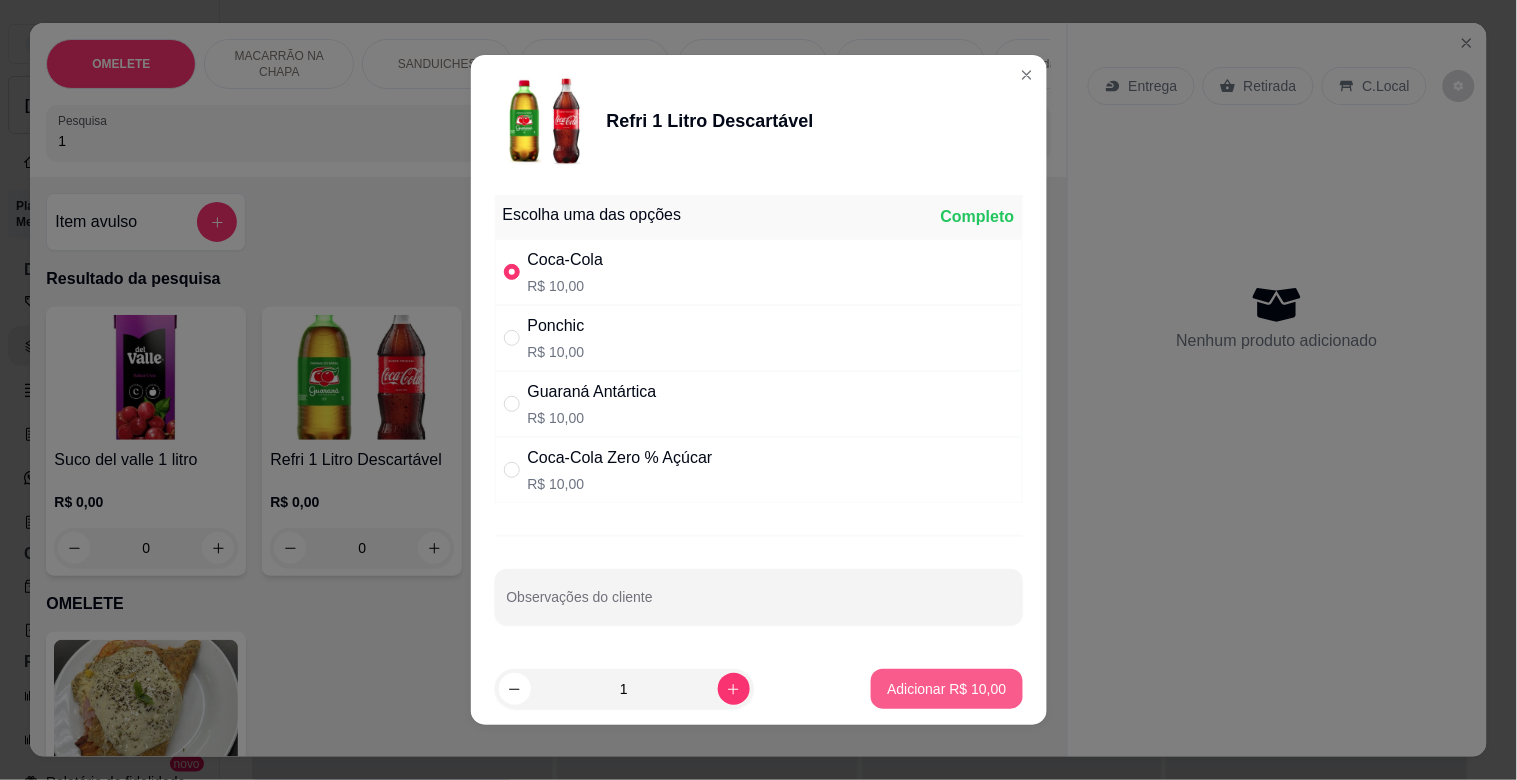 click on "Adicionar   R$ 10,00" at bounding box center (946, 689) 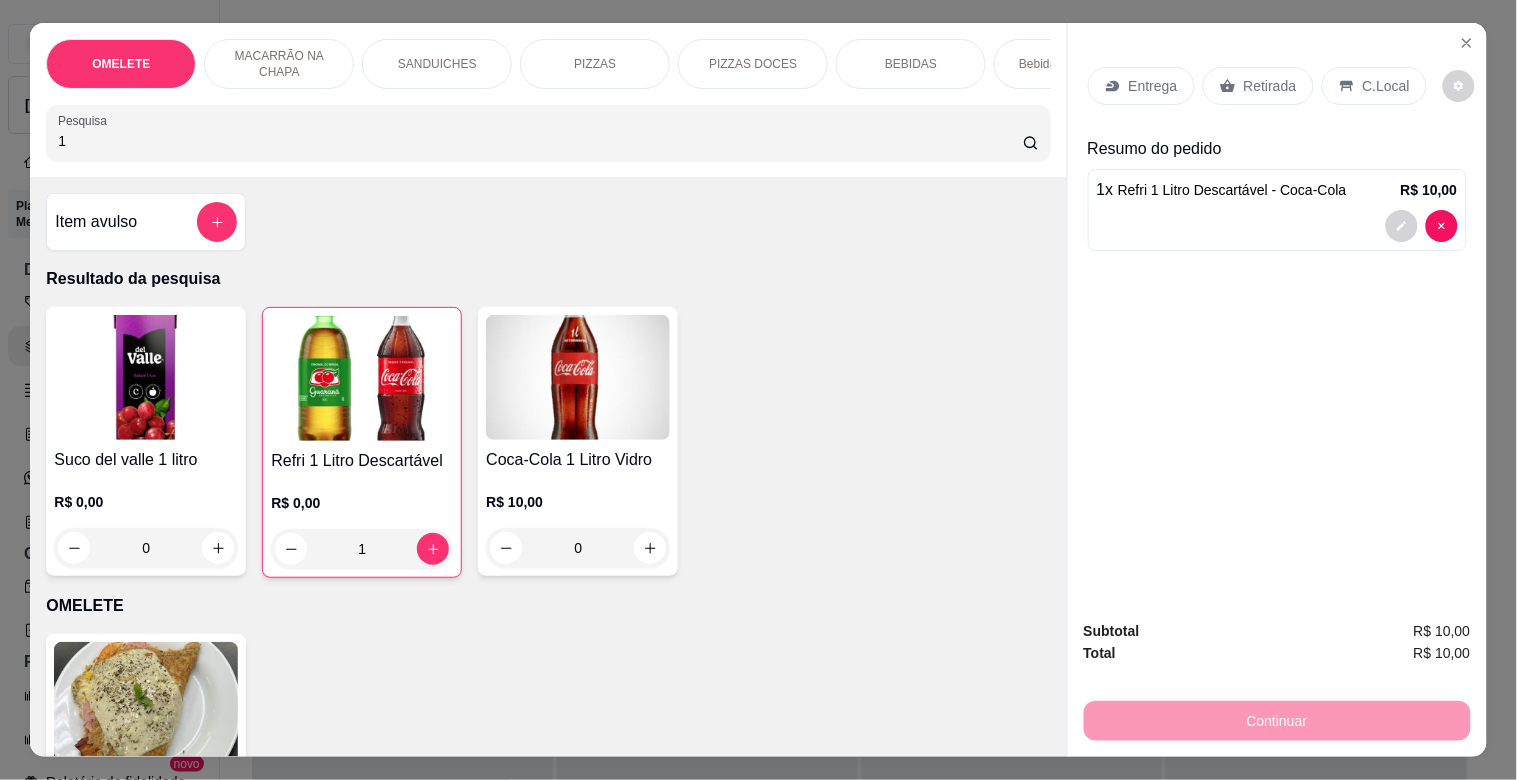 click on "Retirada" at bounding box center (1270, 86) 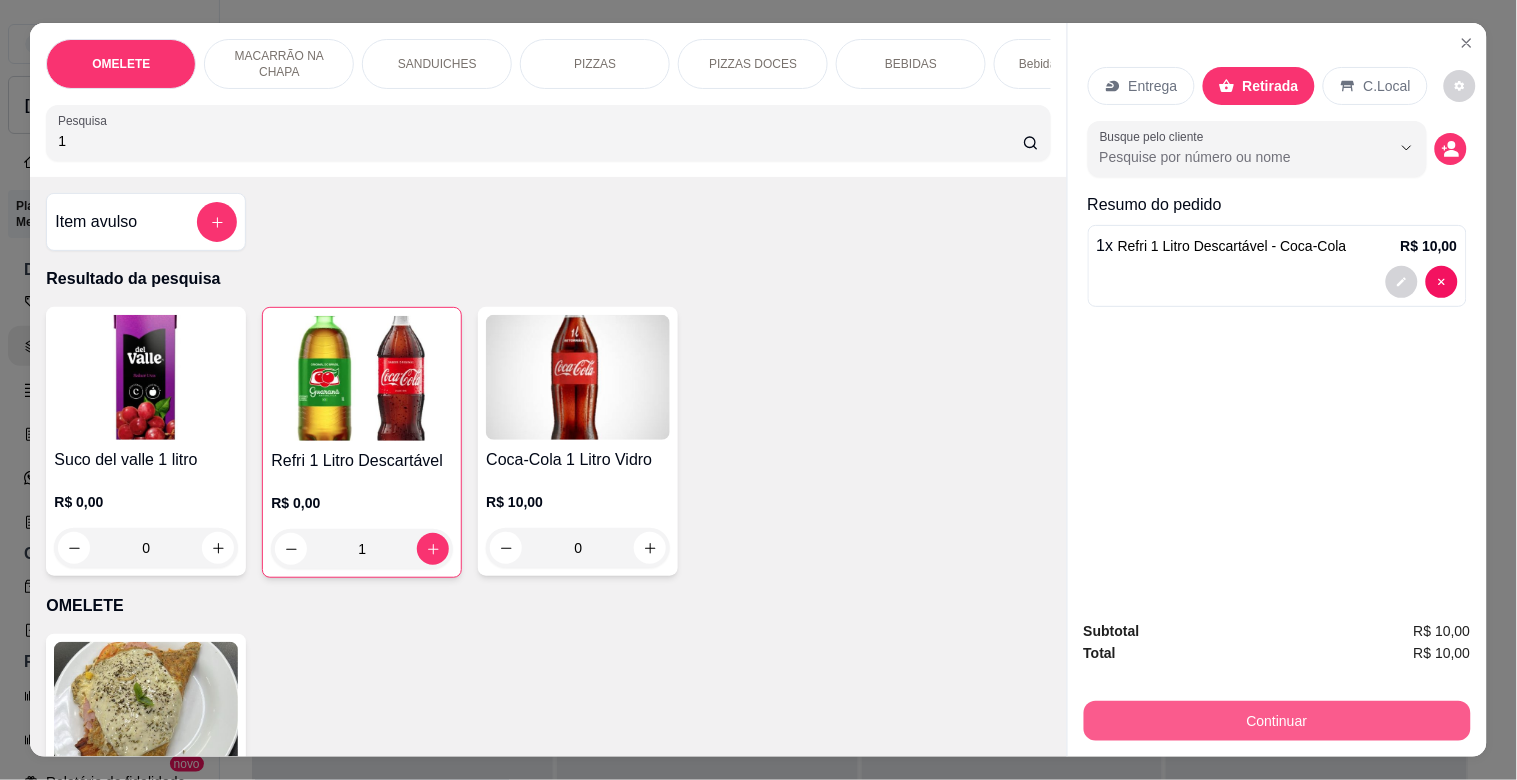 click on "Continuar" at bounding box center (1277, 721) 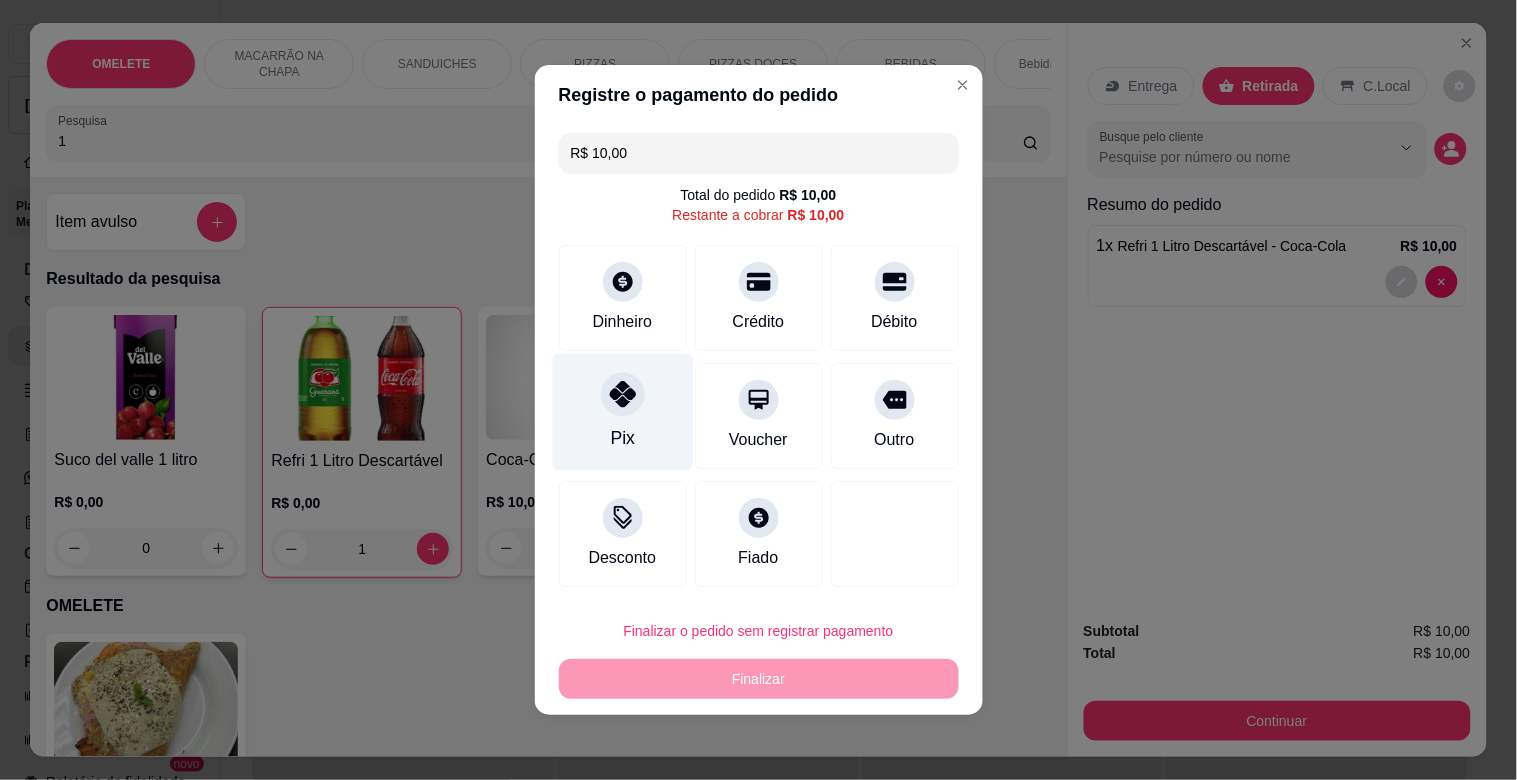 click on "Pix" at bounding box center [622, 412] 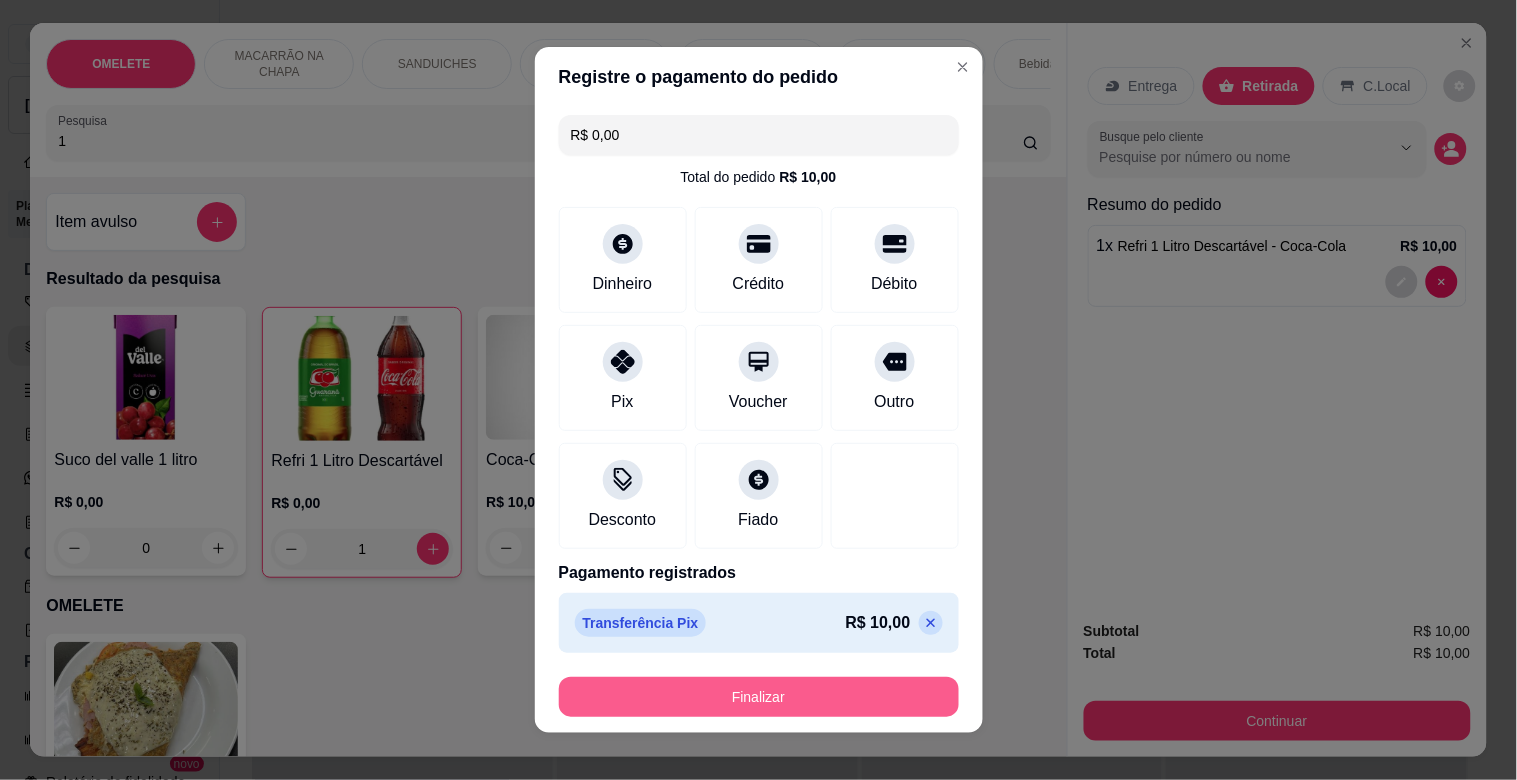 click on "Finalizar" at bounding box center (759, 697) 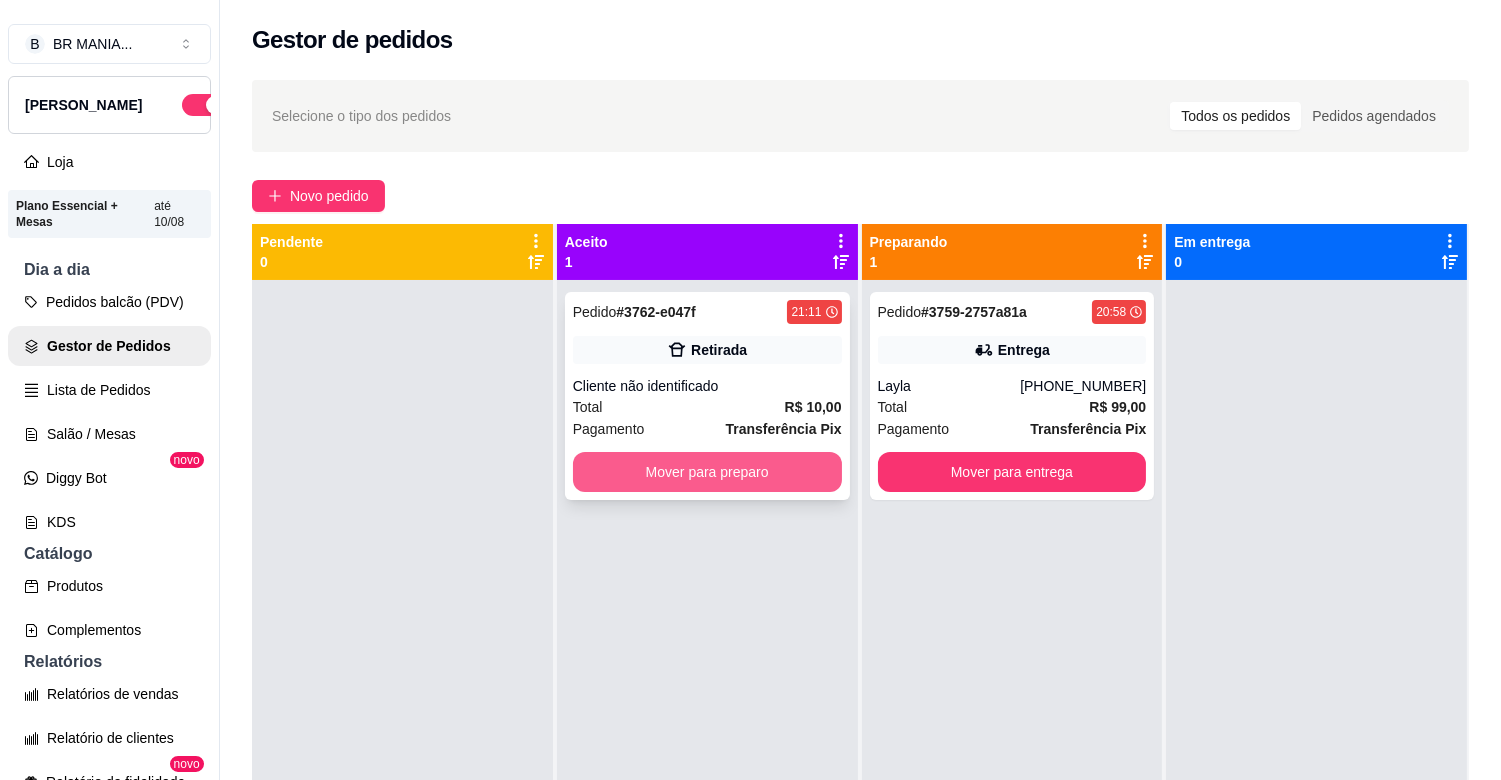click on "Mover para preparo" at bounding box center [707, 472] 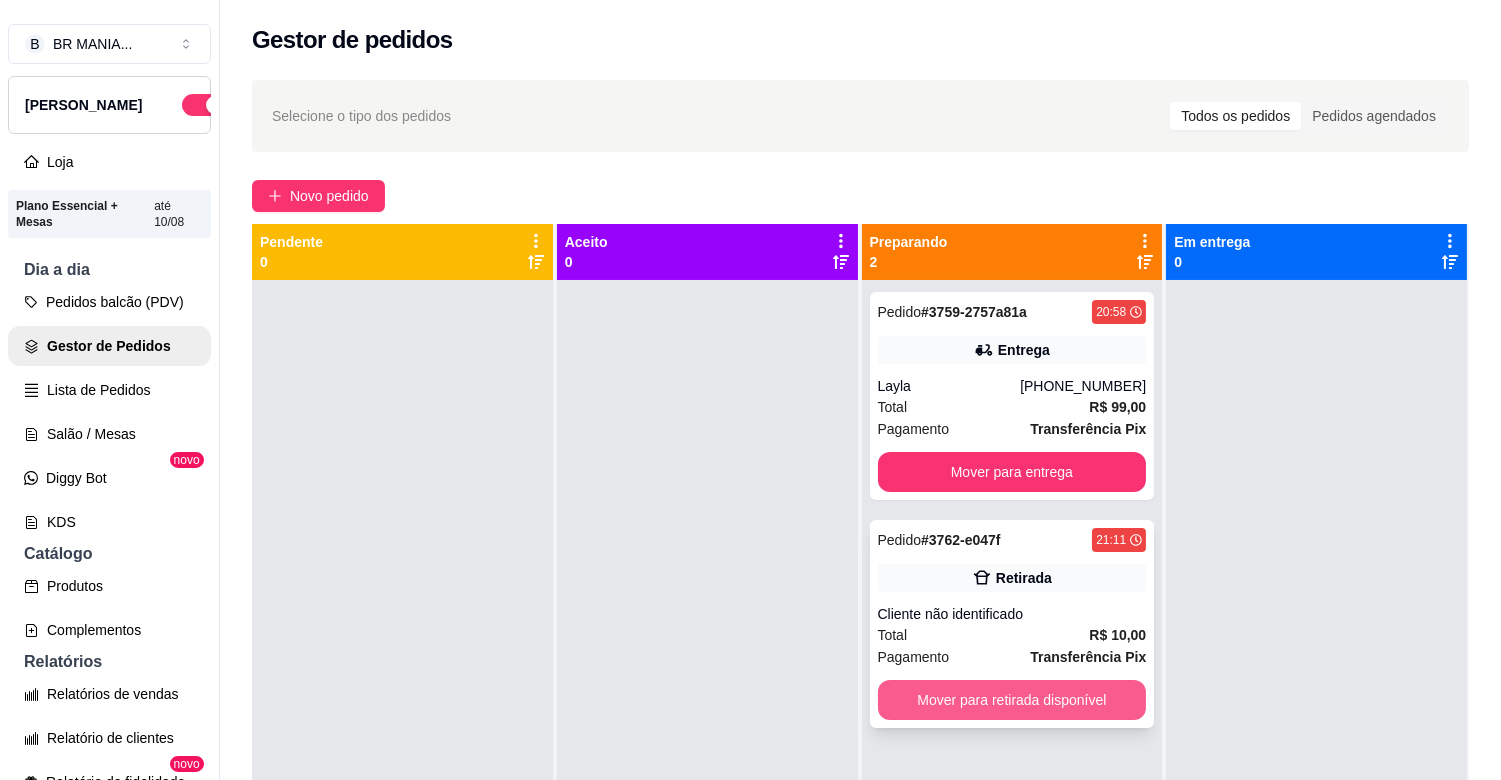 click on "Mover para retirada disponível" at bounding box center [1012, 700] 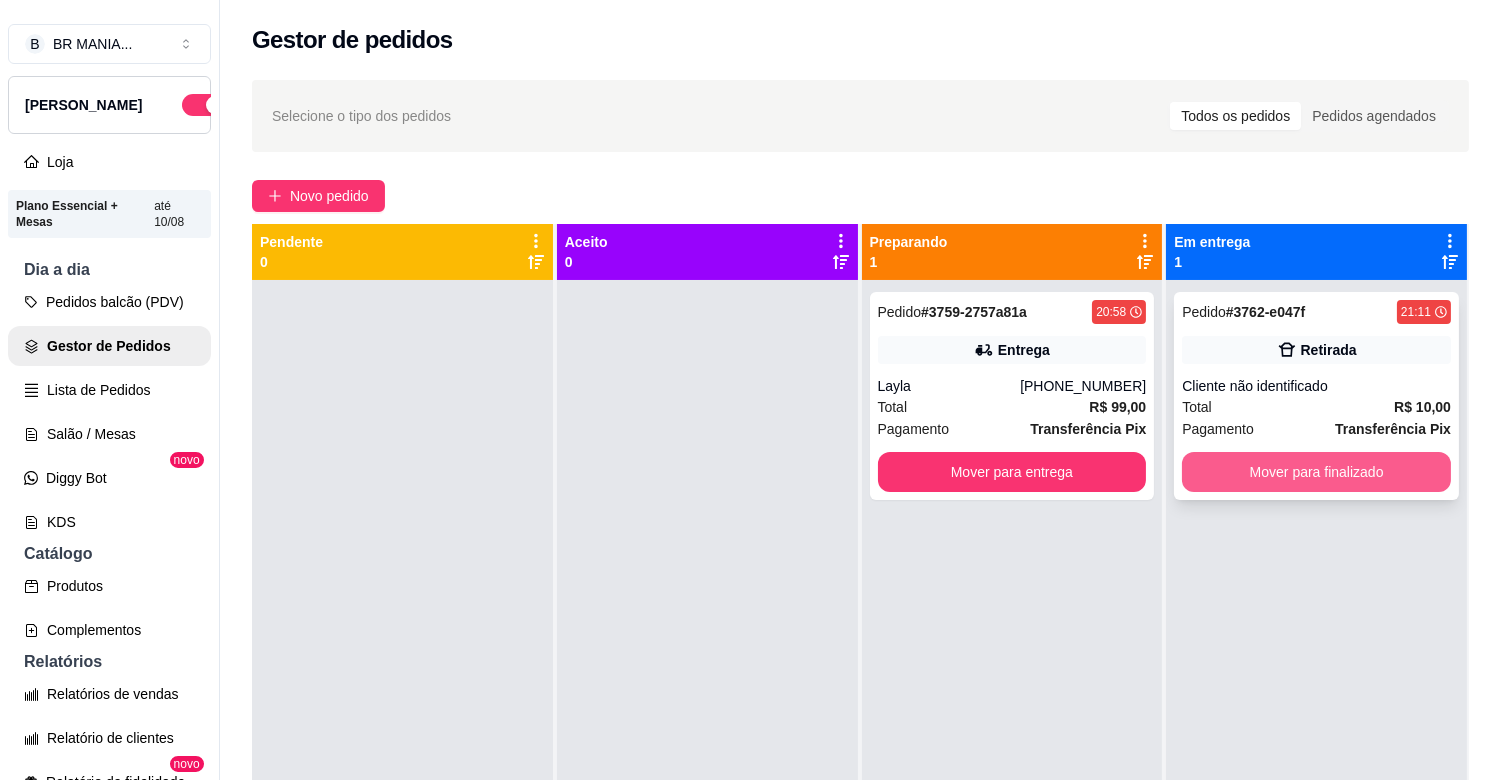 click on "Mover para finalizado" at bounding box center [1316, 472] 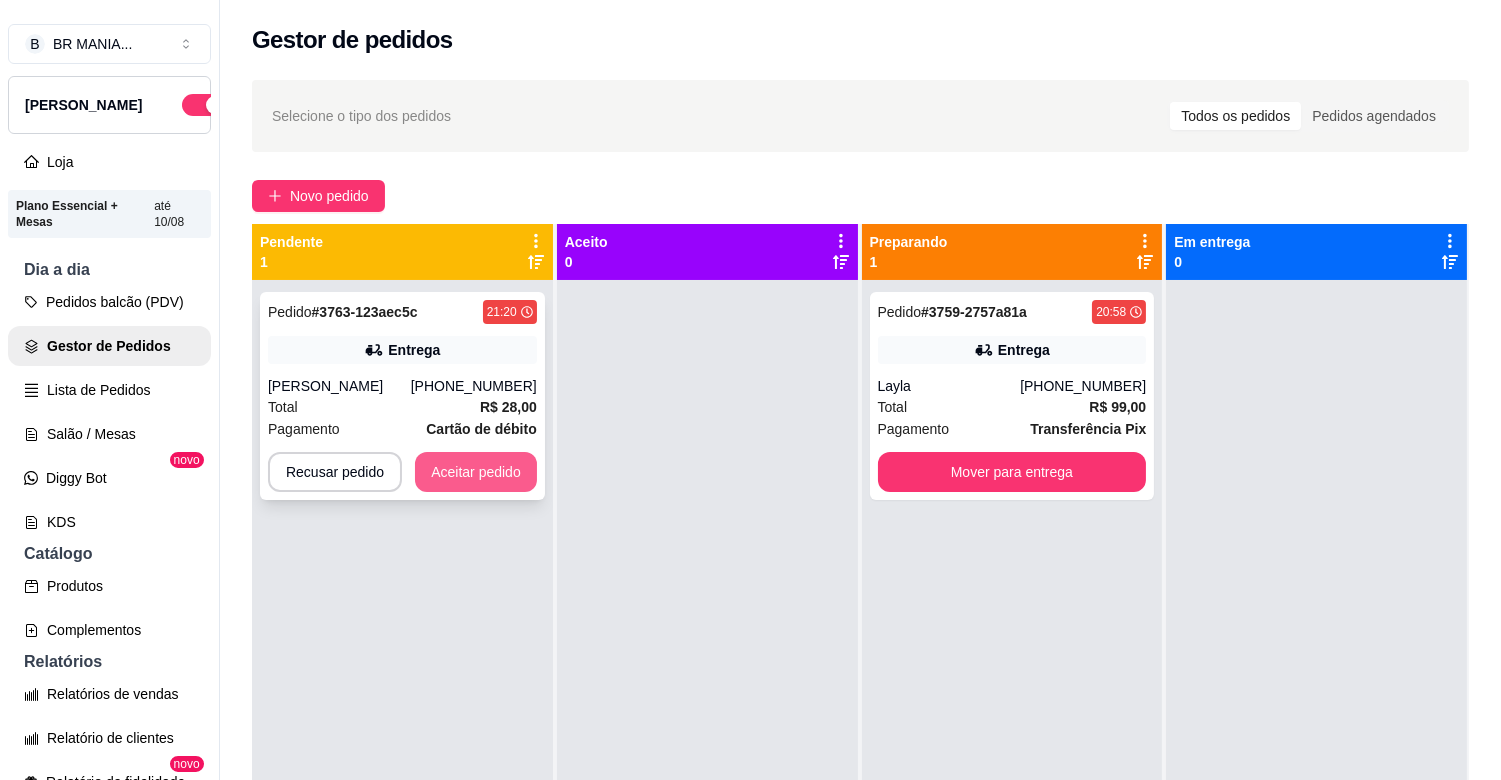 click on "Aceitar pedido" at bounding box center [476, 472] 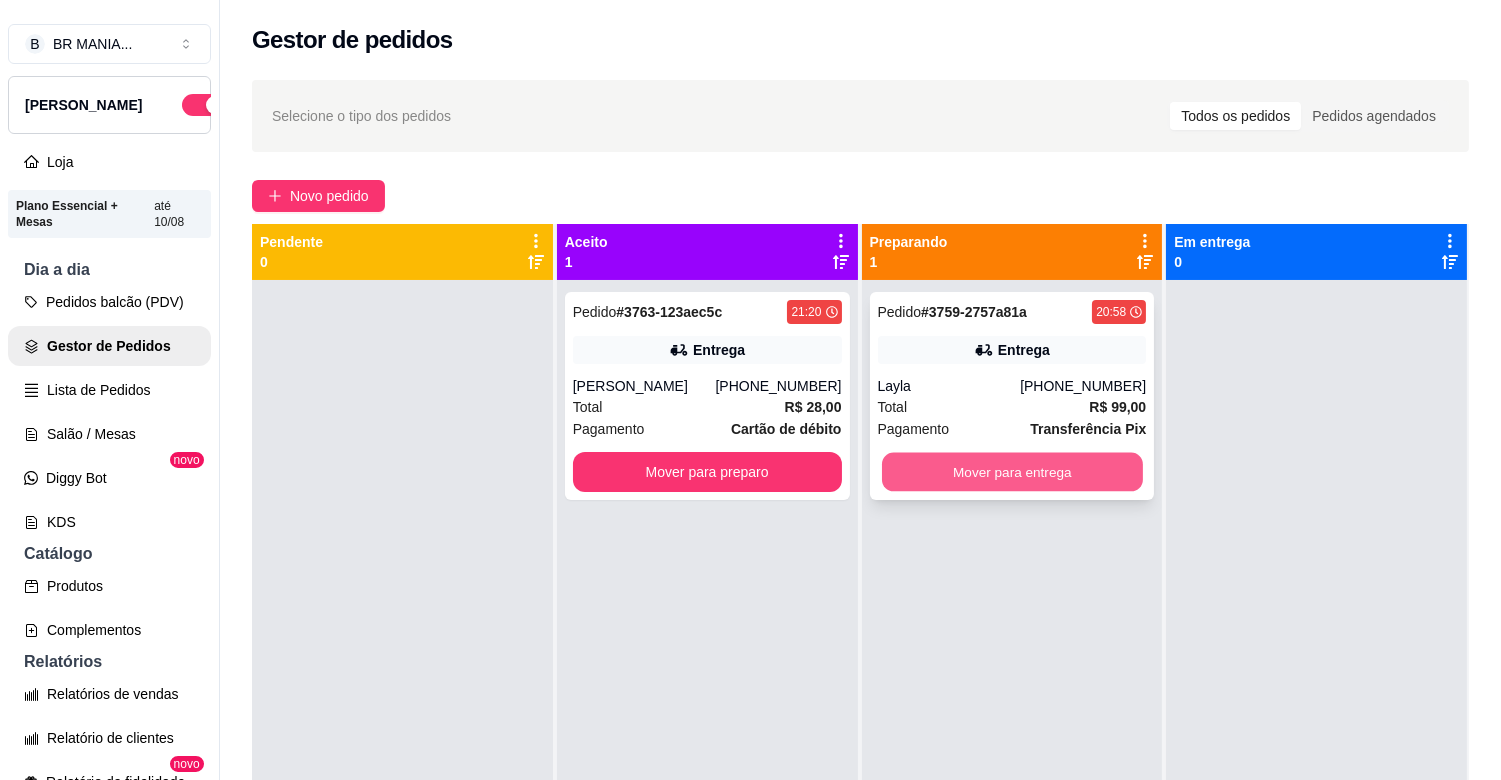 click on "Mover para entrega" at bounding box center (1012, 472) 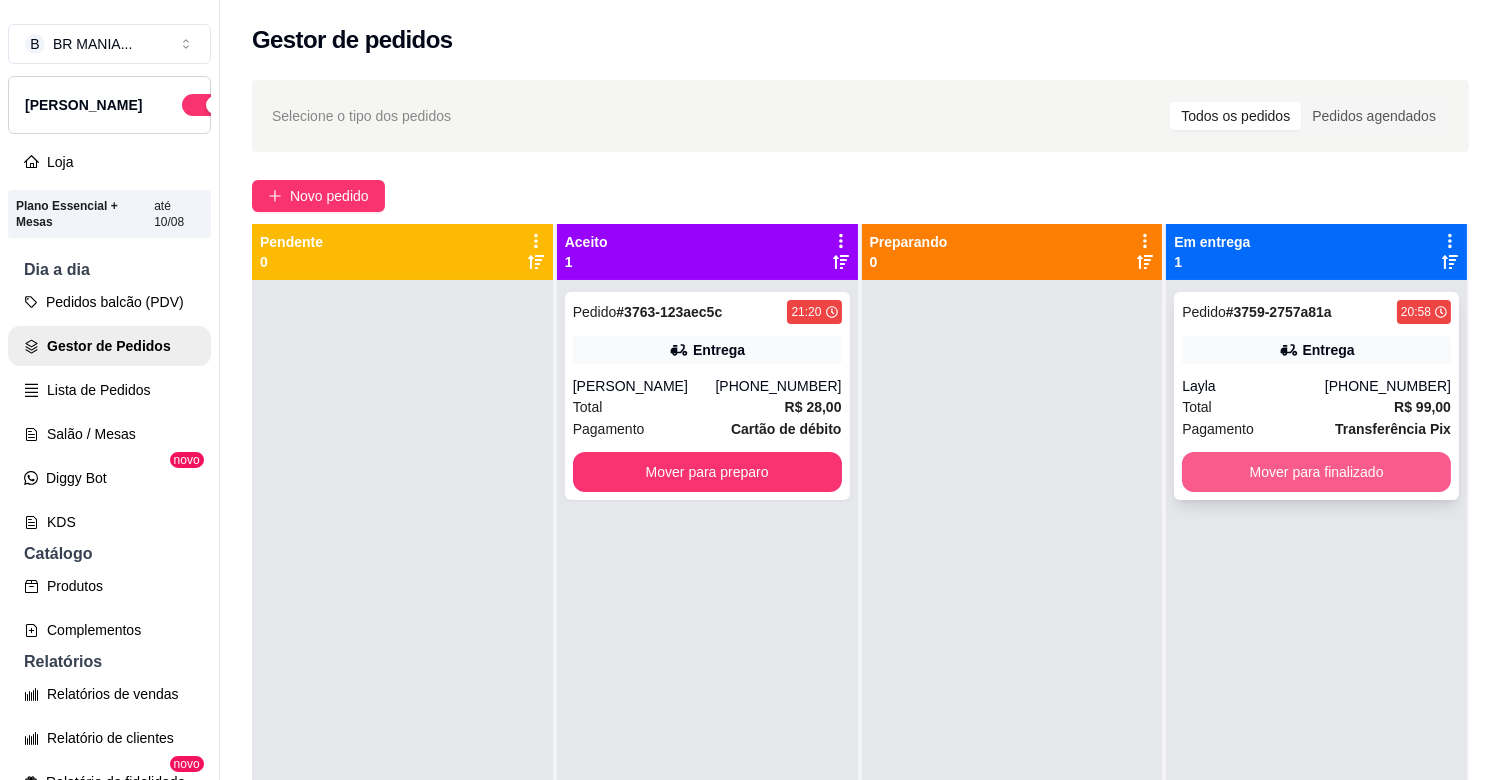 click on "Mover para finalizado" at bounding box center (1316, 472) 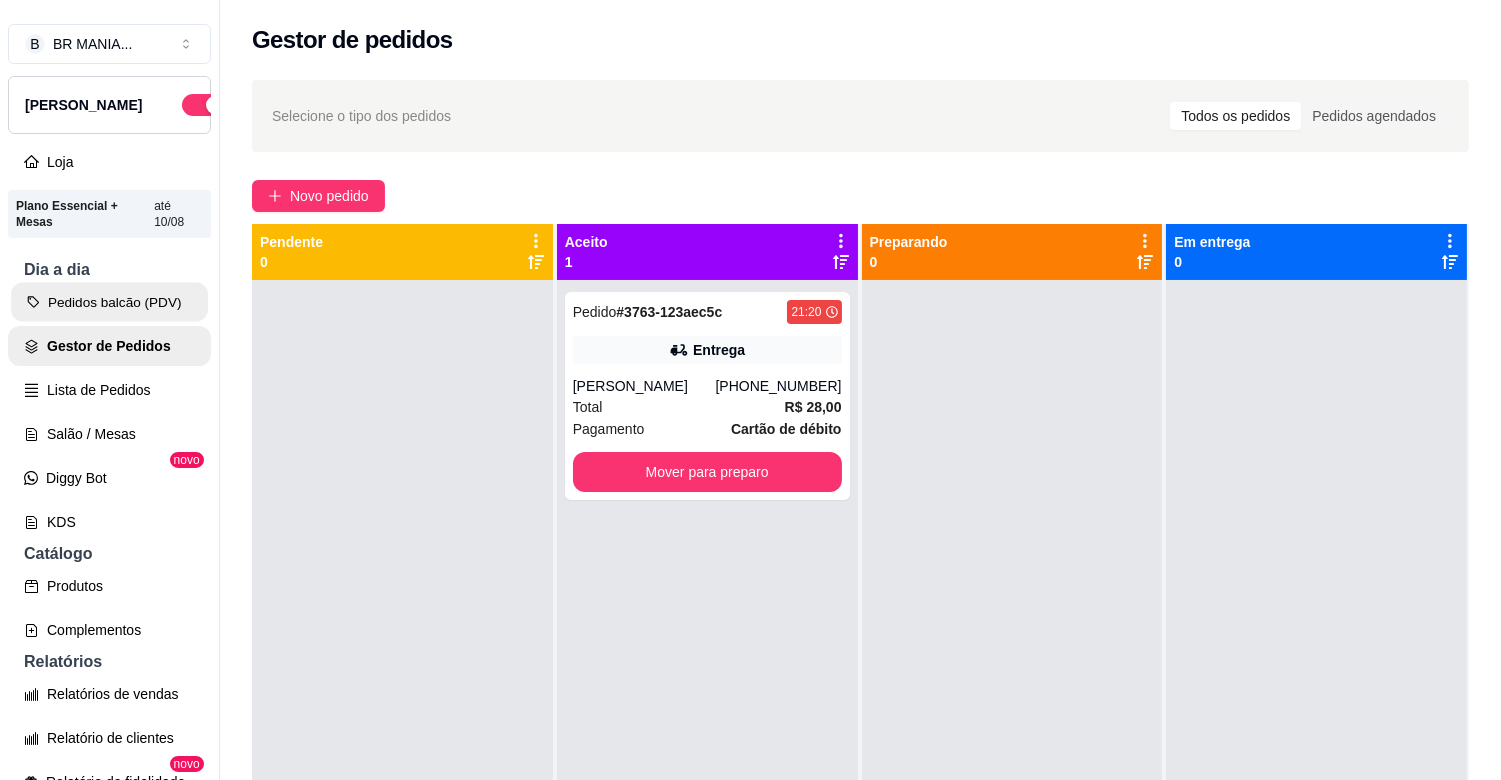 click on "Pedidos balcão (PDV)" at bounding box center (109, 302) 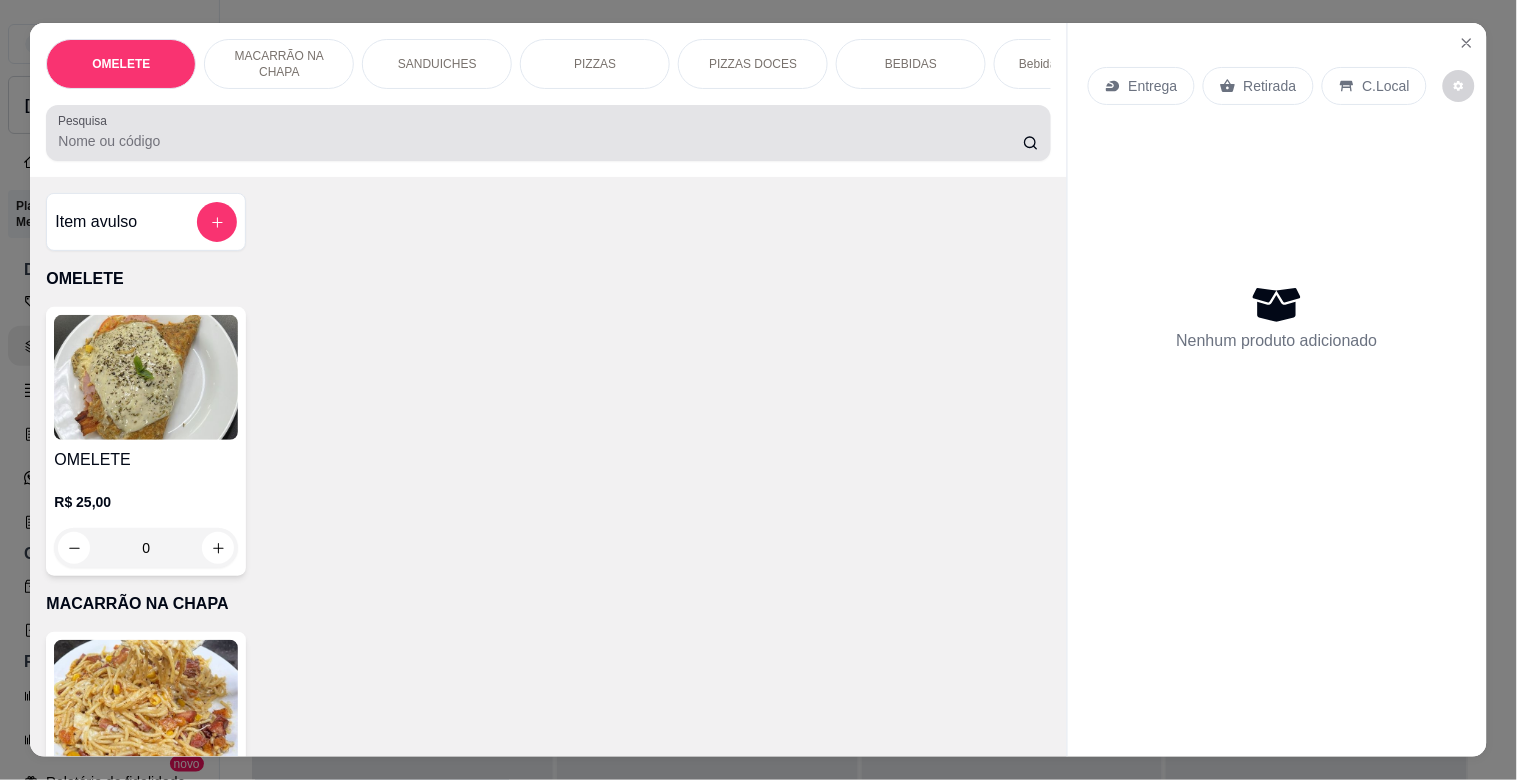 click on "Pesquisa" at bounding box center [540, 141] 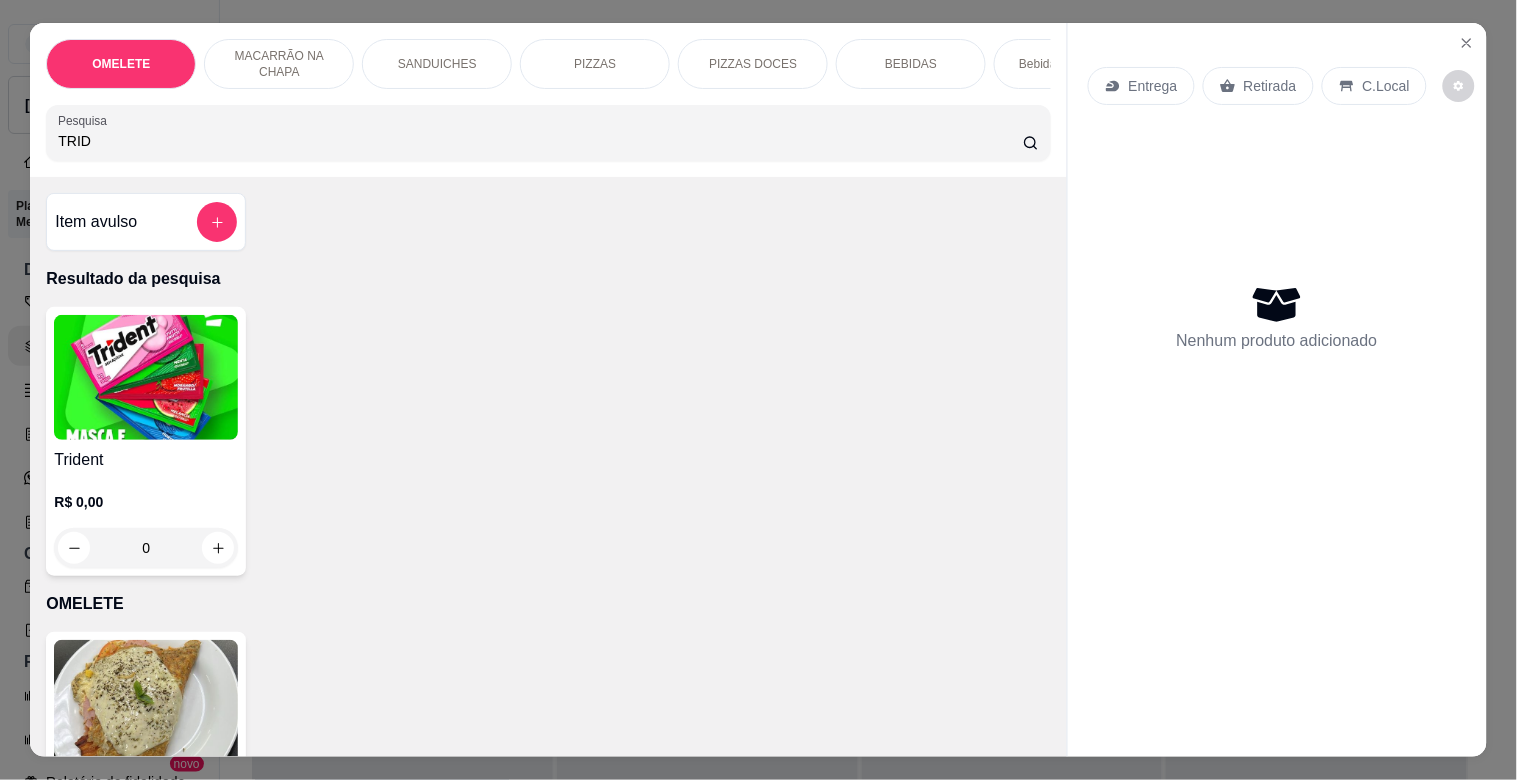 click at bounding box center [146, 377] 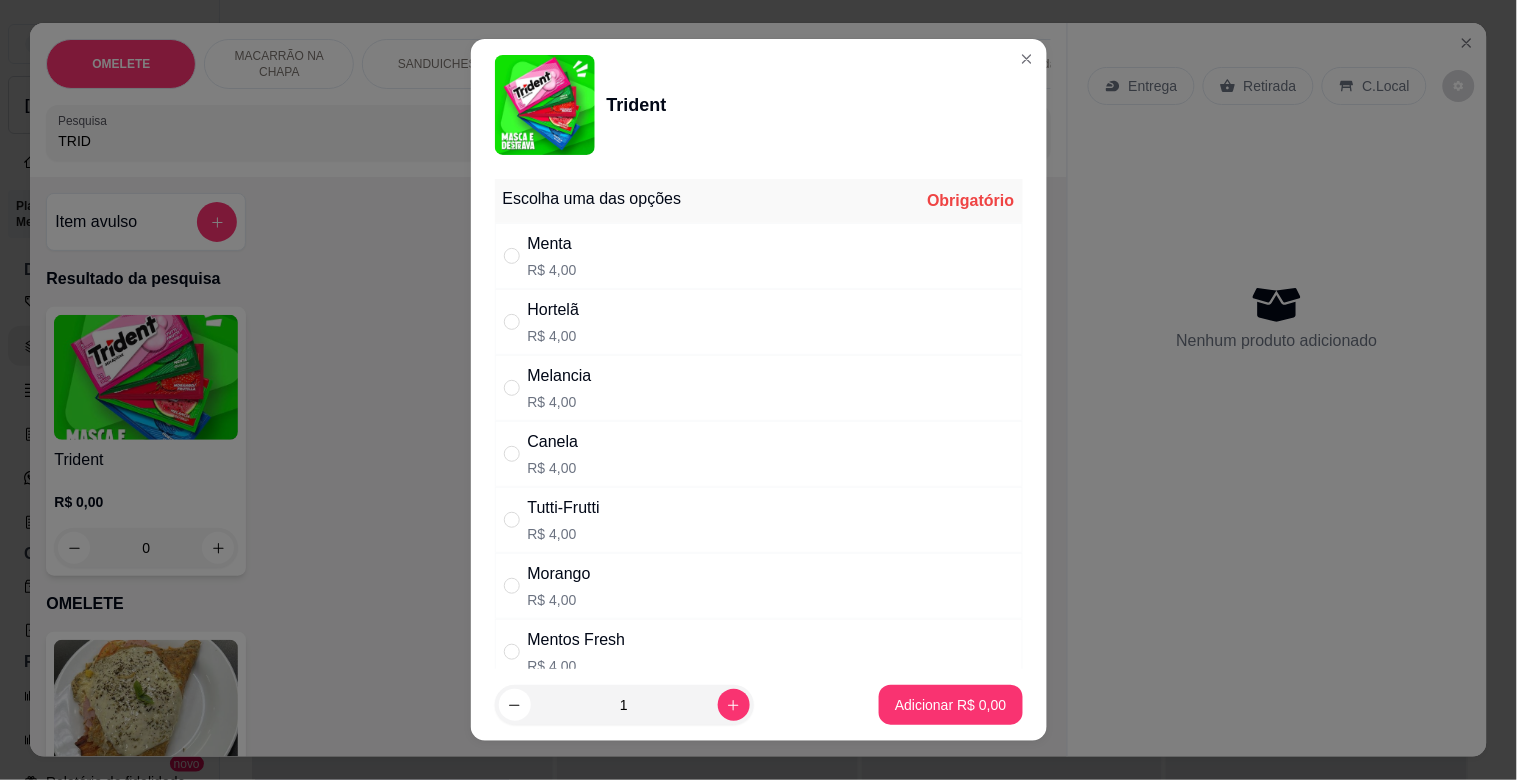 click on "Menta  R$ 4,00" at bounding box center [759, 256] 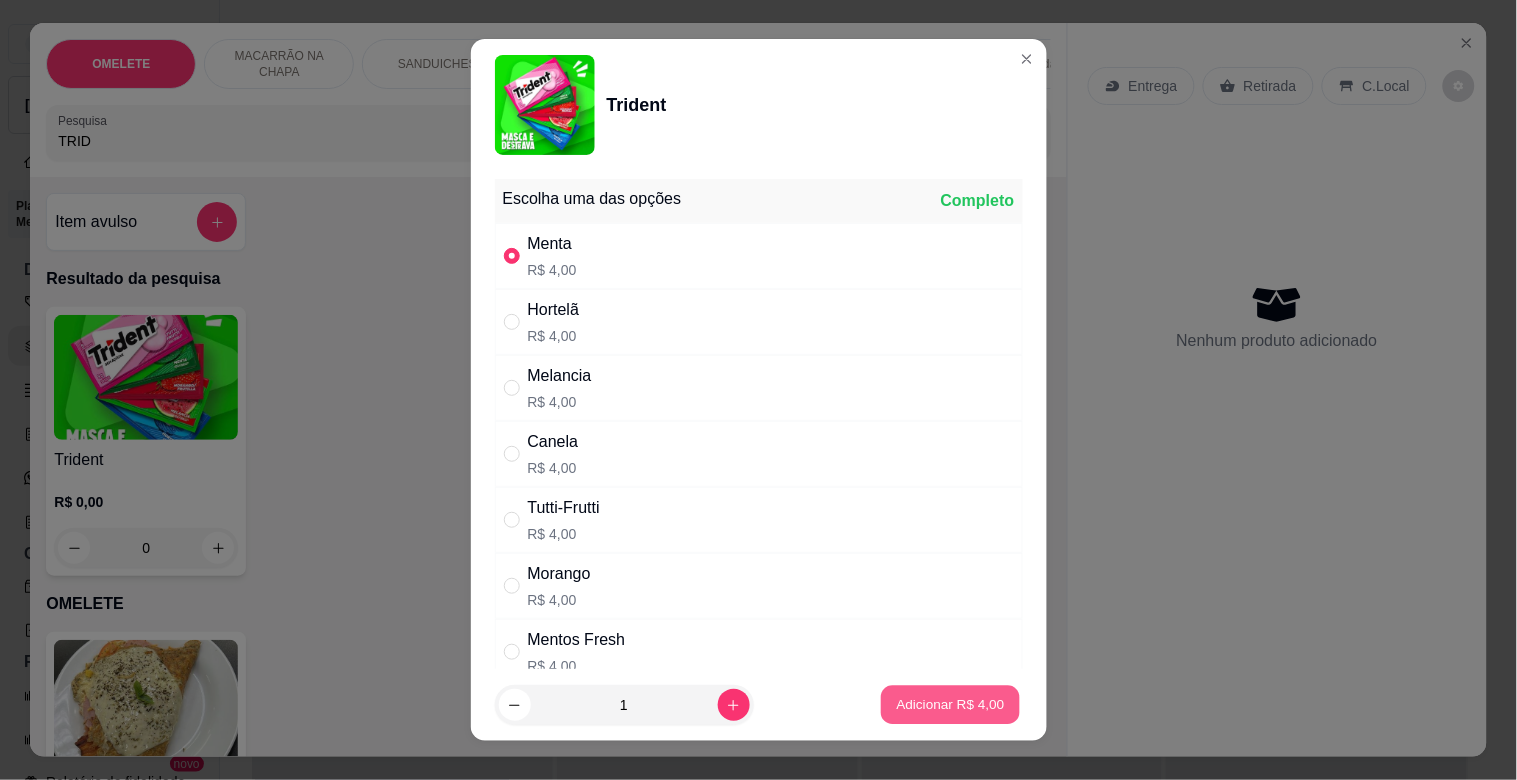 click on "Adicionar   R$ 4,00" at bounding box center [951, 704] 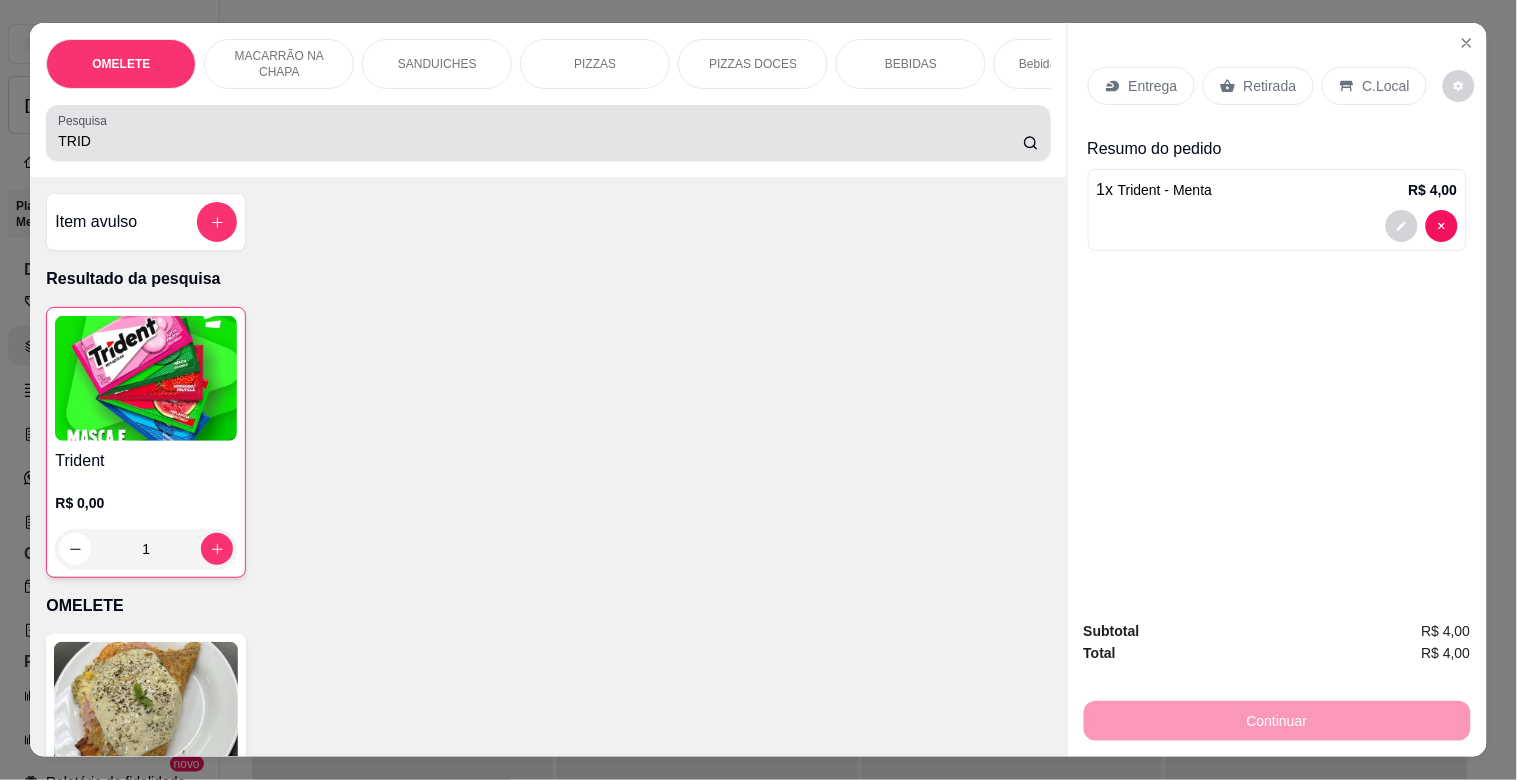 drag, startPoint x: 80, startPoint y: 141, endPoint x: 0, endPoint y: 161, distance: 82.46211 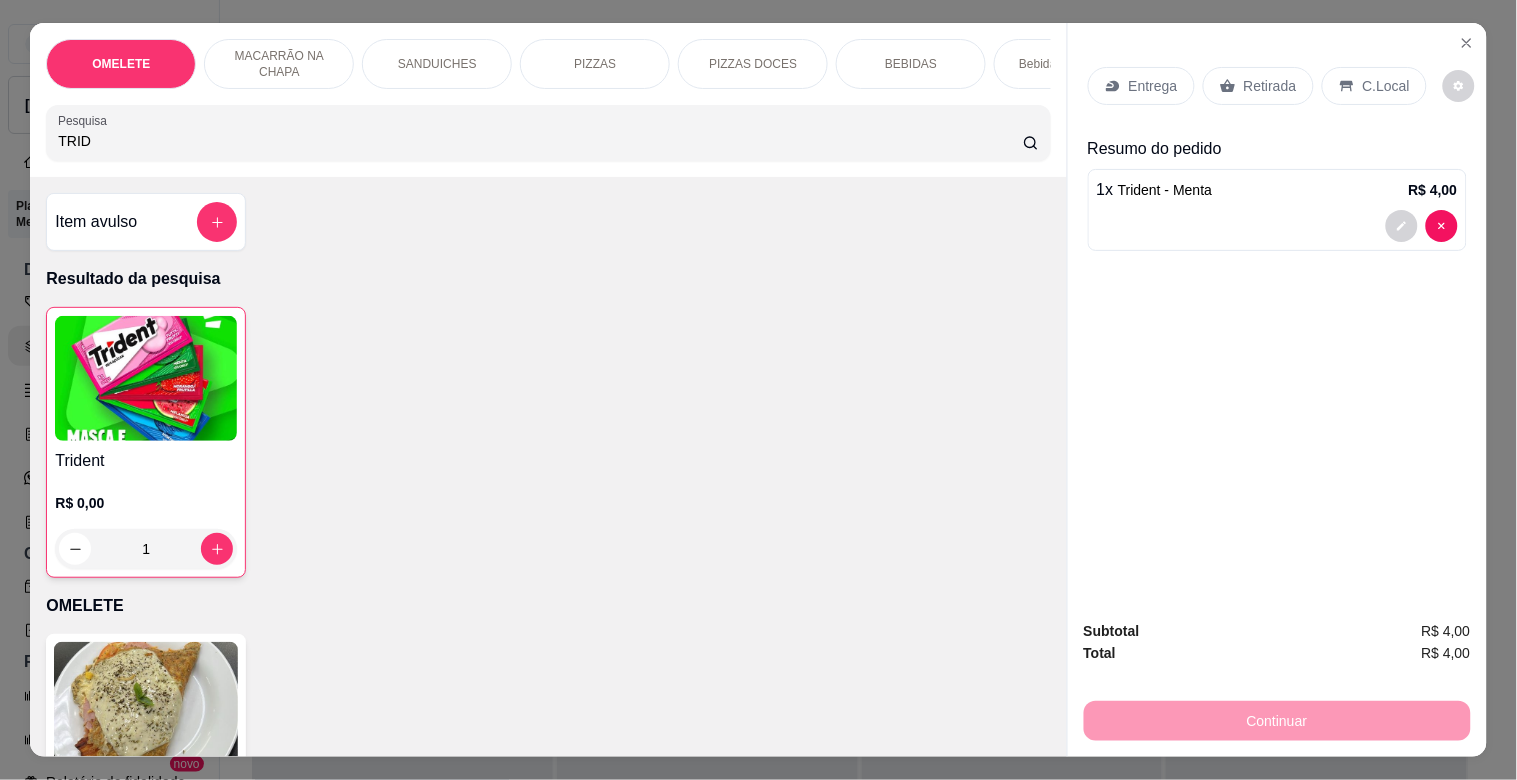 drag, startPoint x: 108, startPoint y: 132, endPoint x: 24, endPoint y: 166, distance: 90.62009 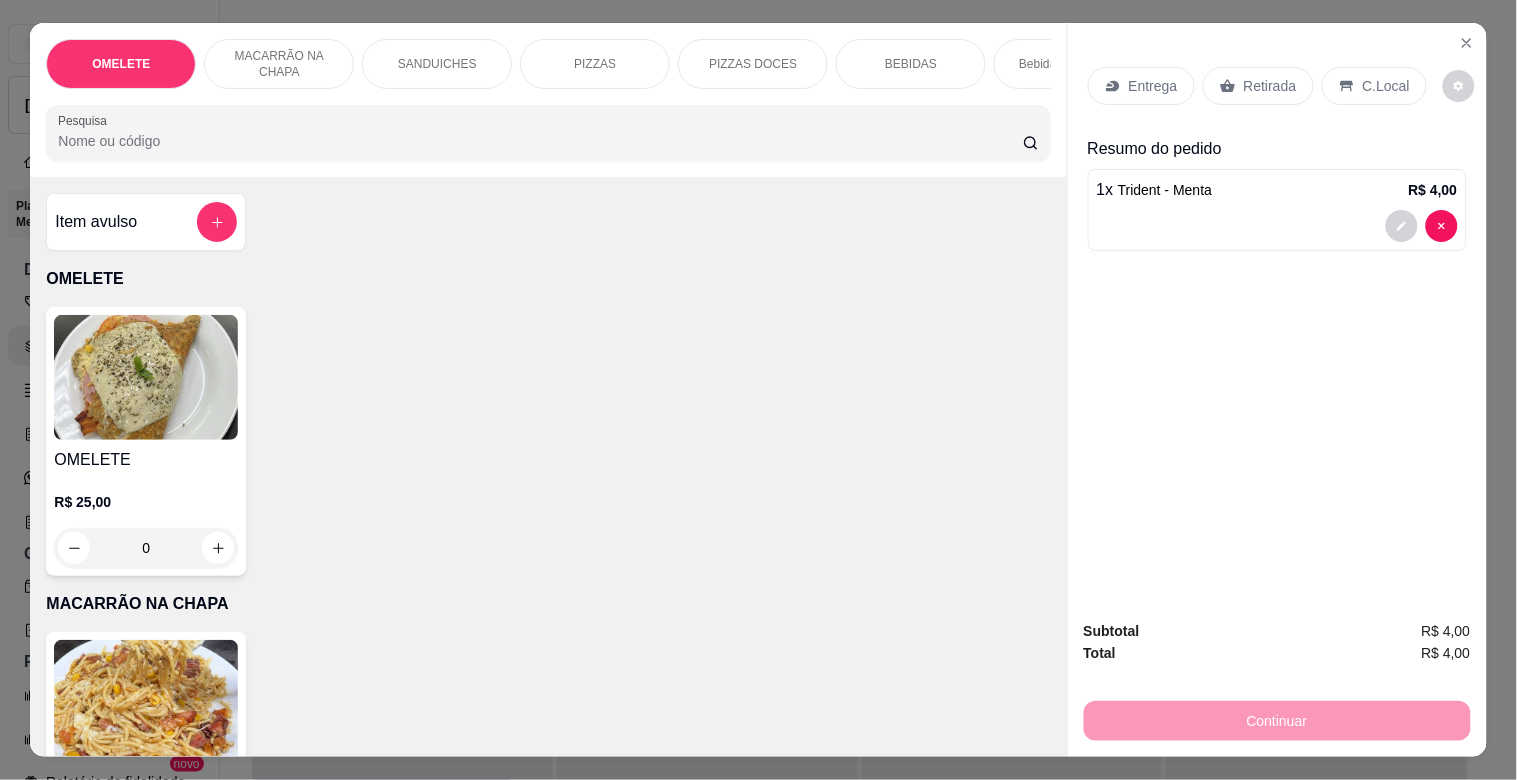drag, startPoint x: 456, startPoint y: 360, endPoint x: 247, endPoint y: 208, distance: 258.42795 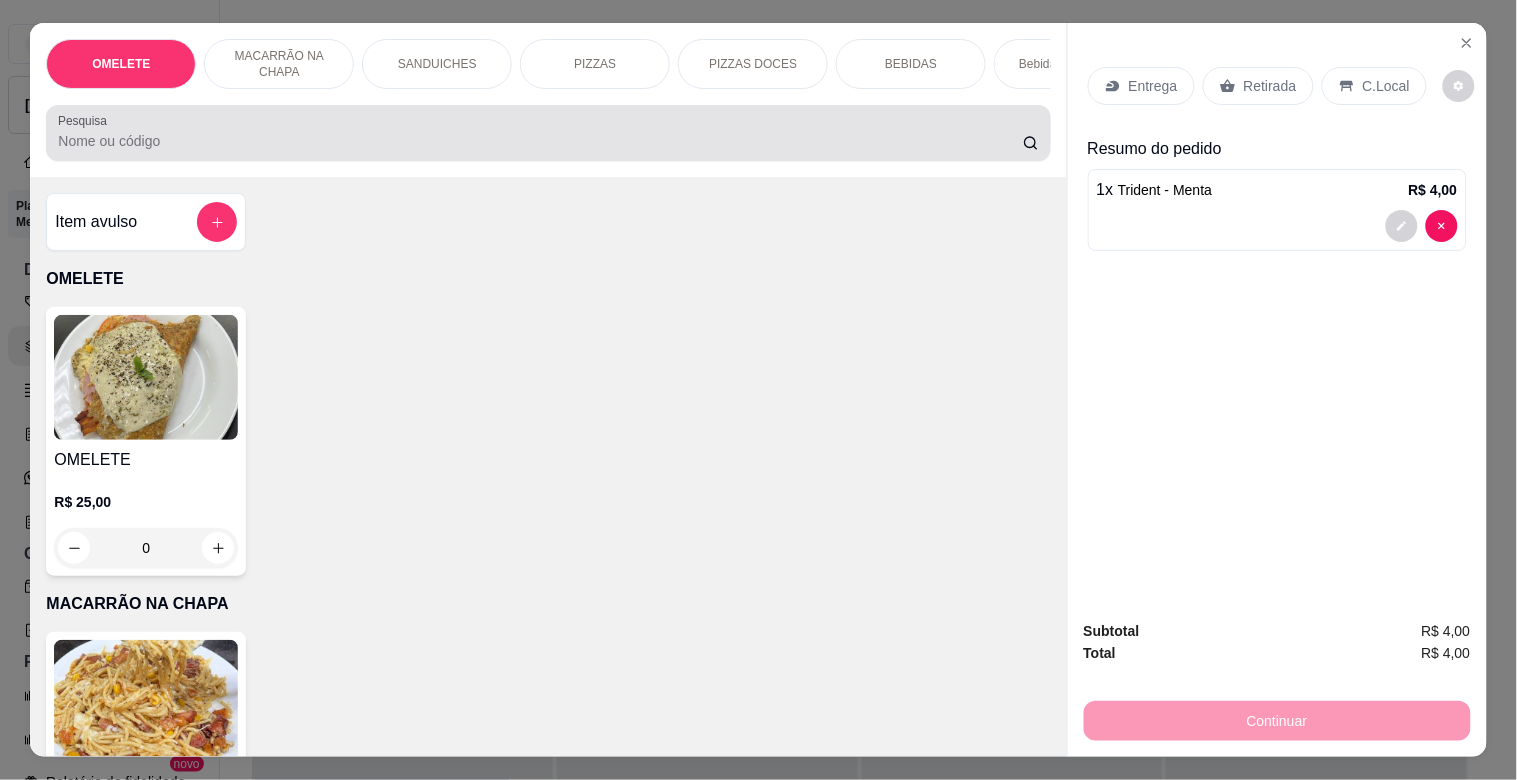 click on "Pesquisa" at bounding box center (540, 141) 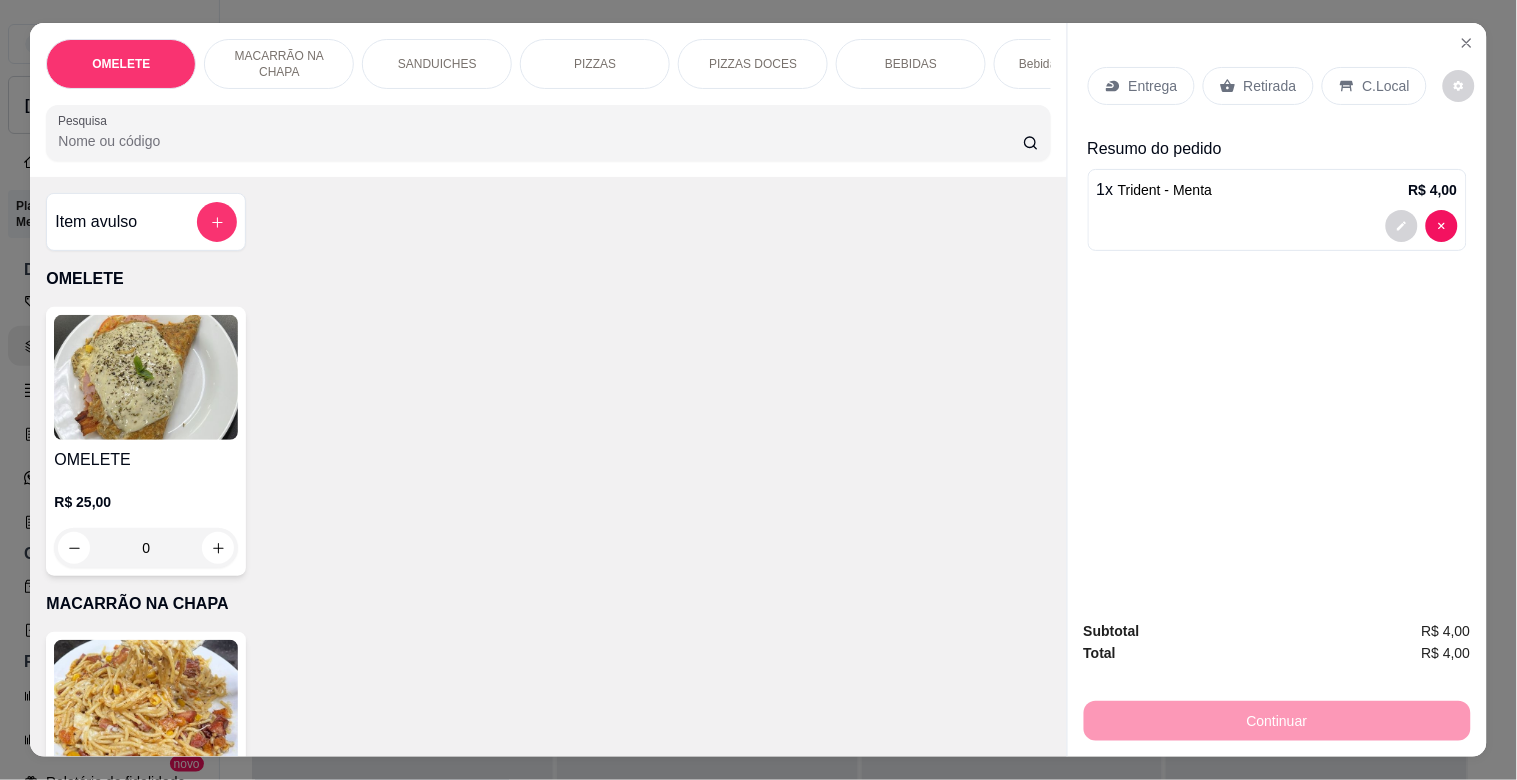 click on "Retirada" at bounding box center [1270, 86] 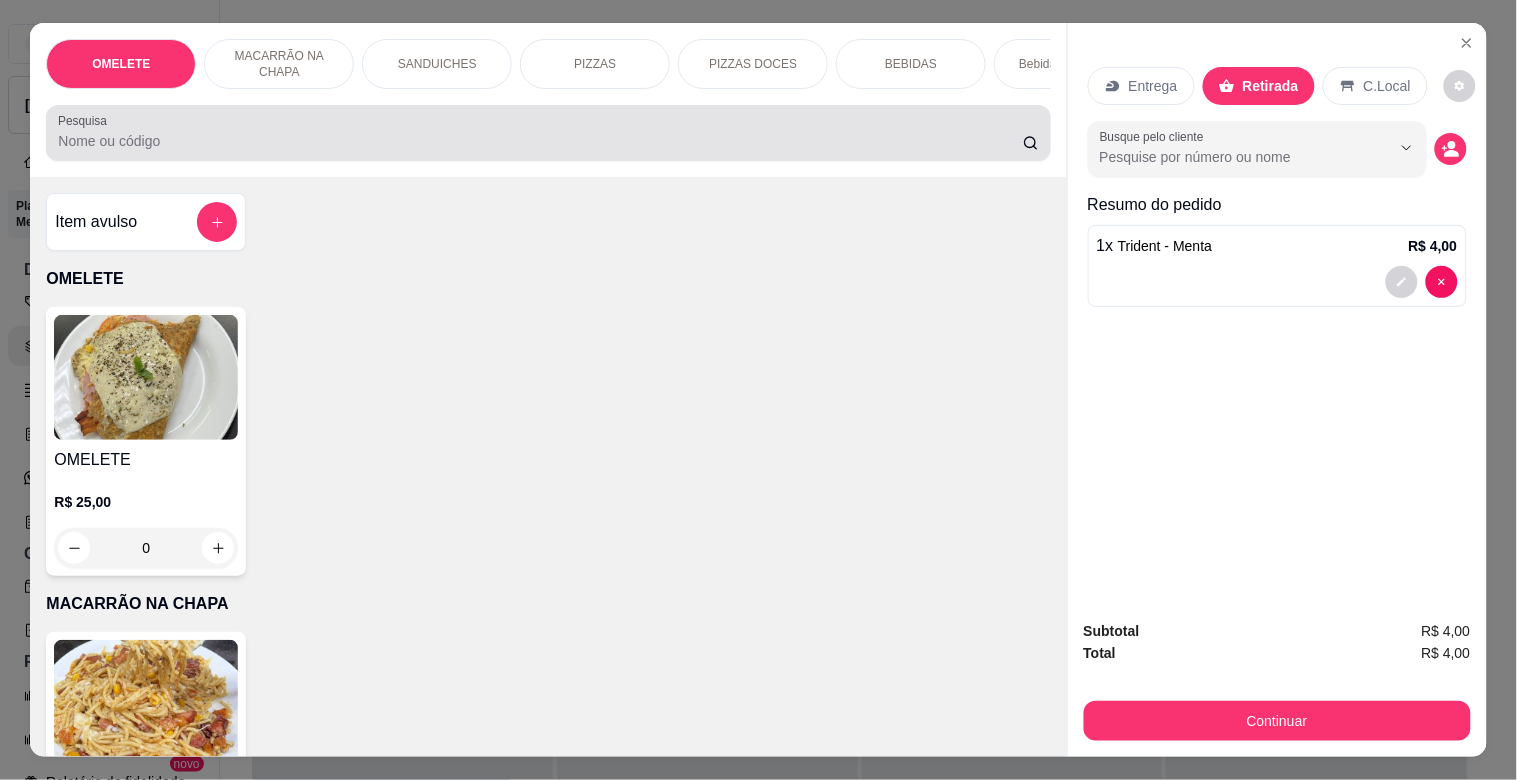 click on "Pesquisa" at bounding box center [540, 141] 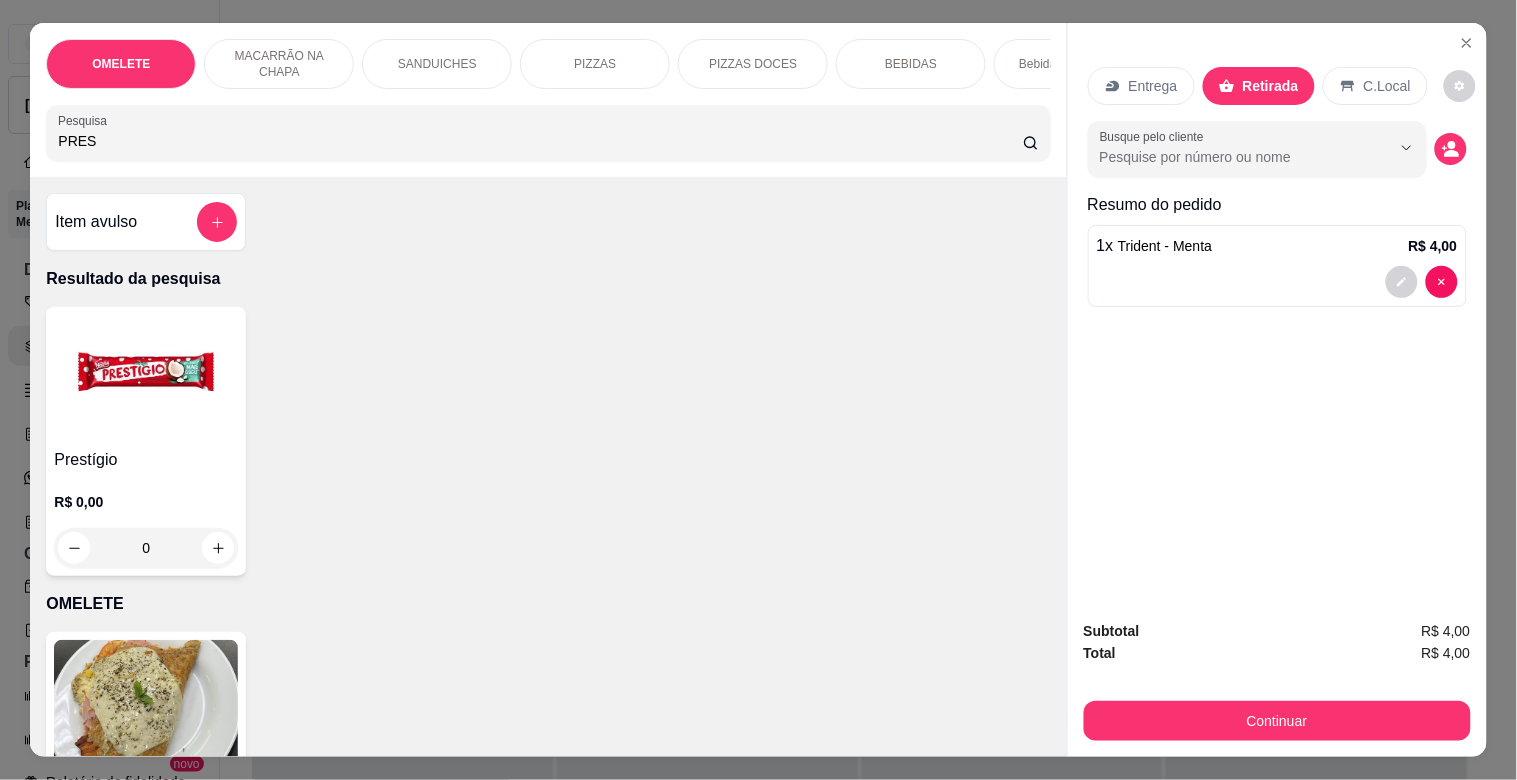 click at bounding box center [146, 377] 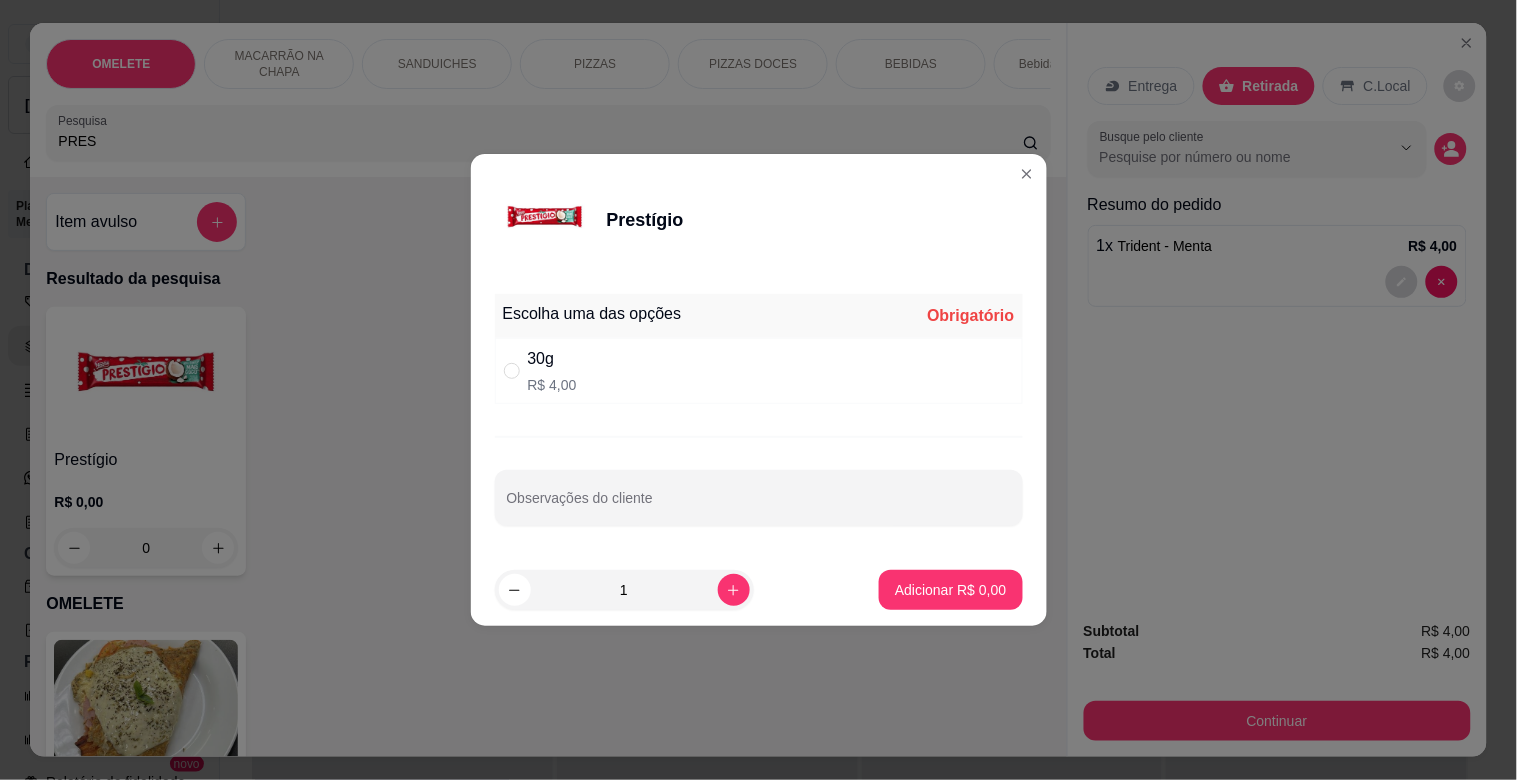 drag, startPoint x: 672, startPoint y: 350, endPoint x: 712, endPoint y: 411, distance: 72.94518 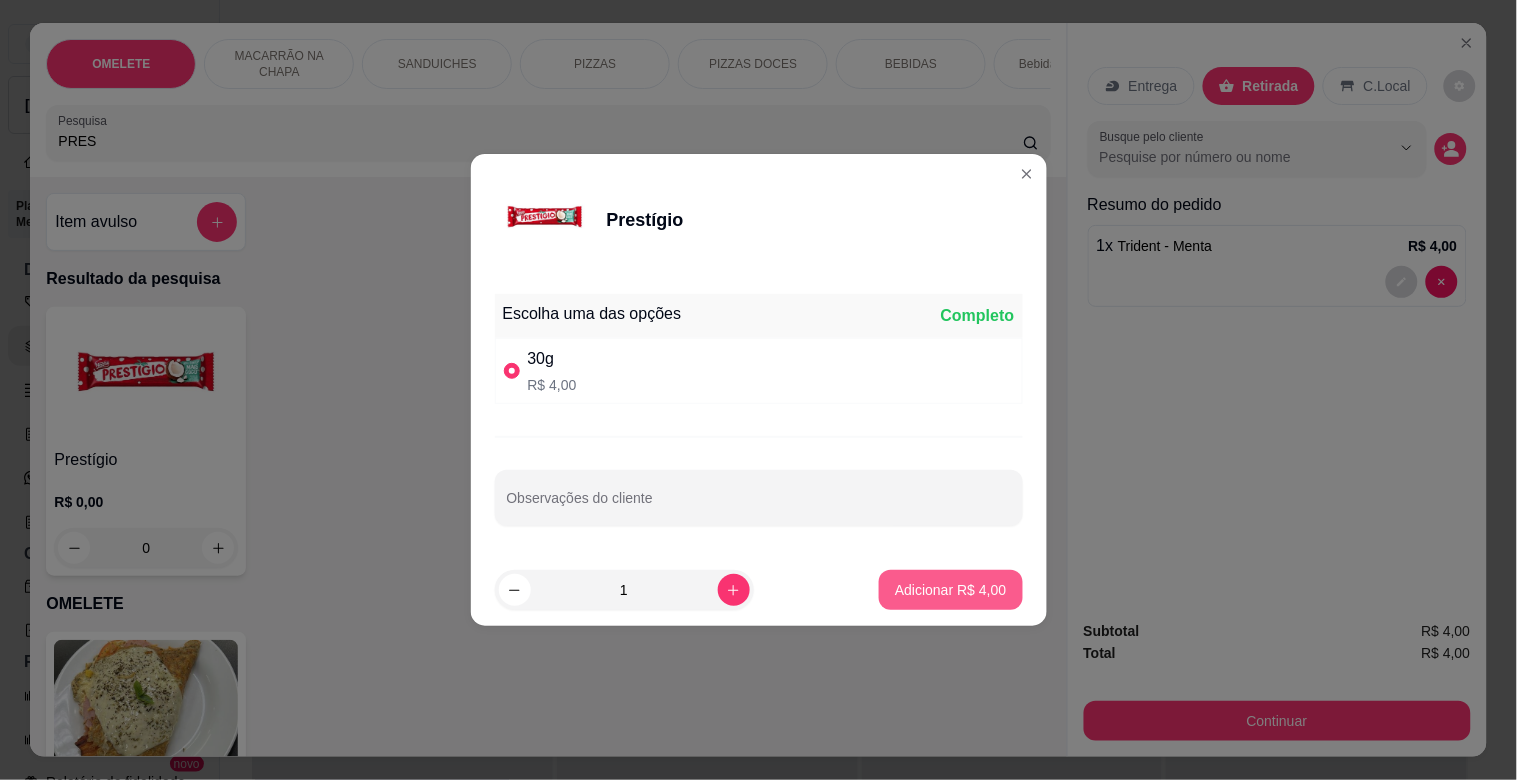 click on "Adicionar   R$ 4,00" at bounding box center (950, 590) 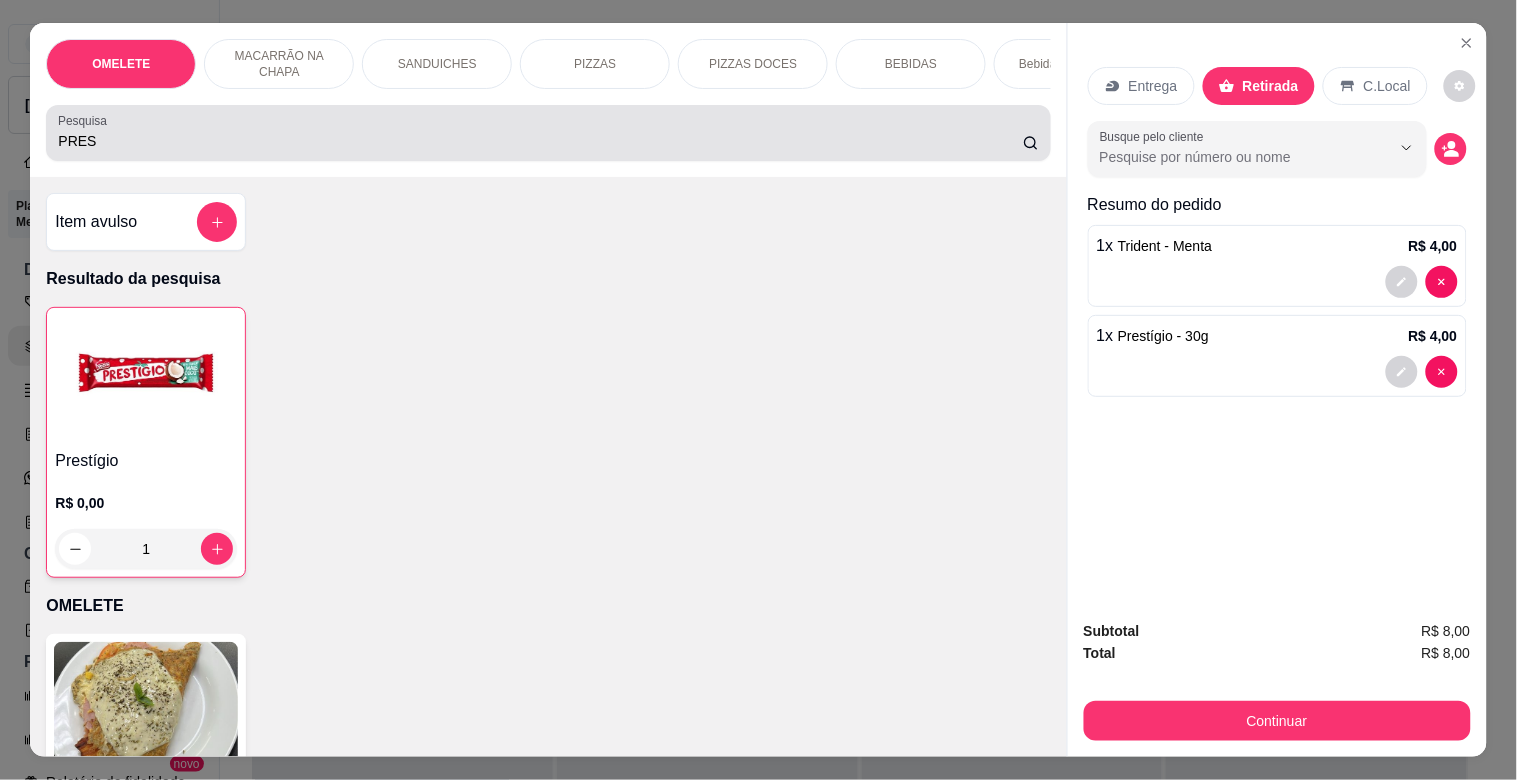 drag, startPoint x: 124, startPoint y: 145, endPoint x: 0, endPoint y: 145, distance: 124 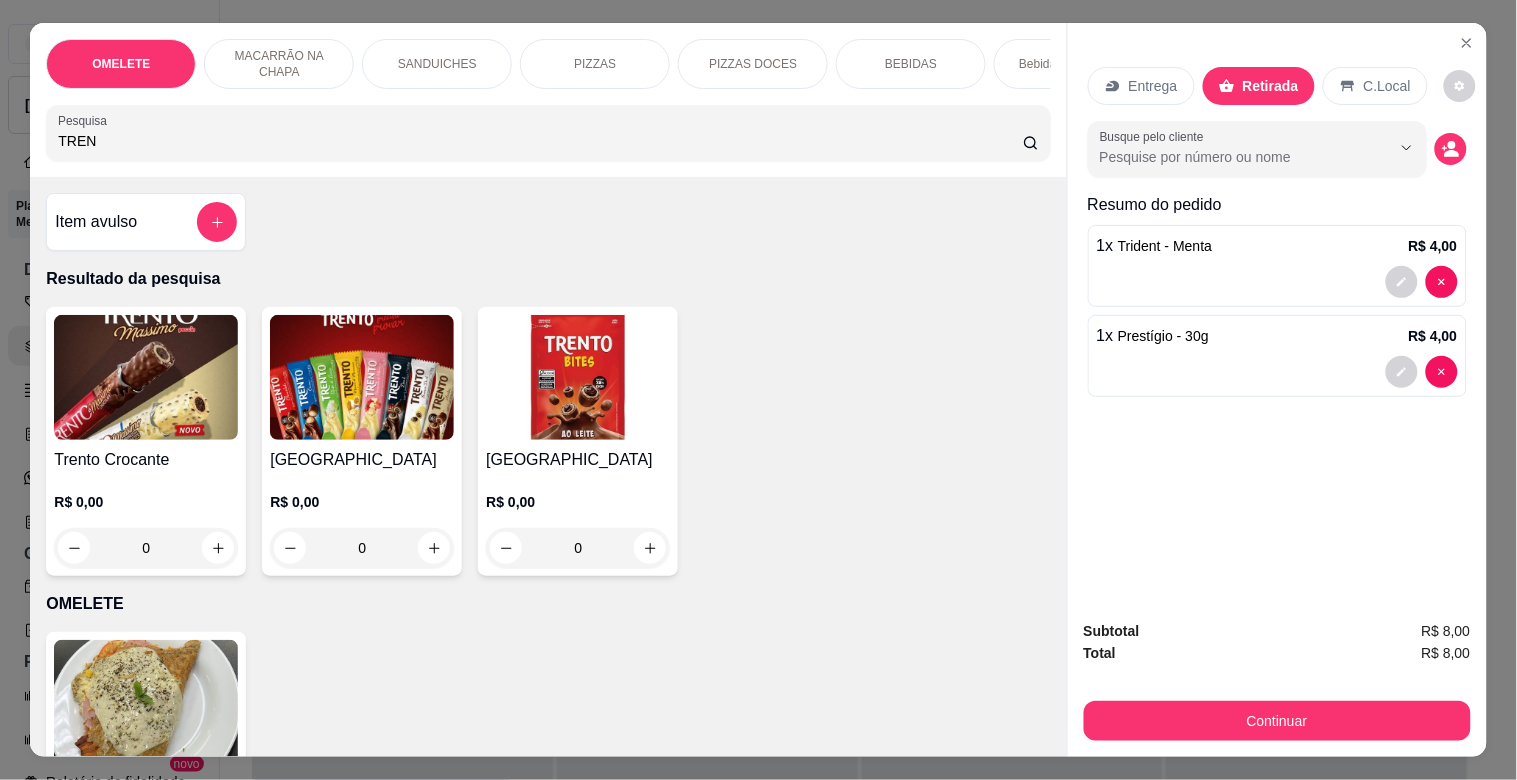 click at bounding box center [362, 377] 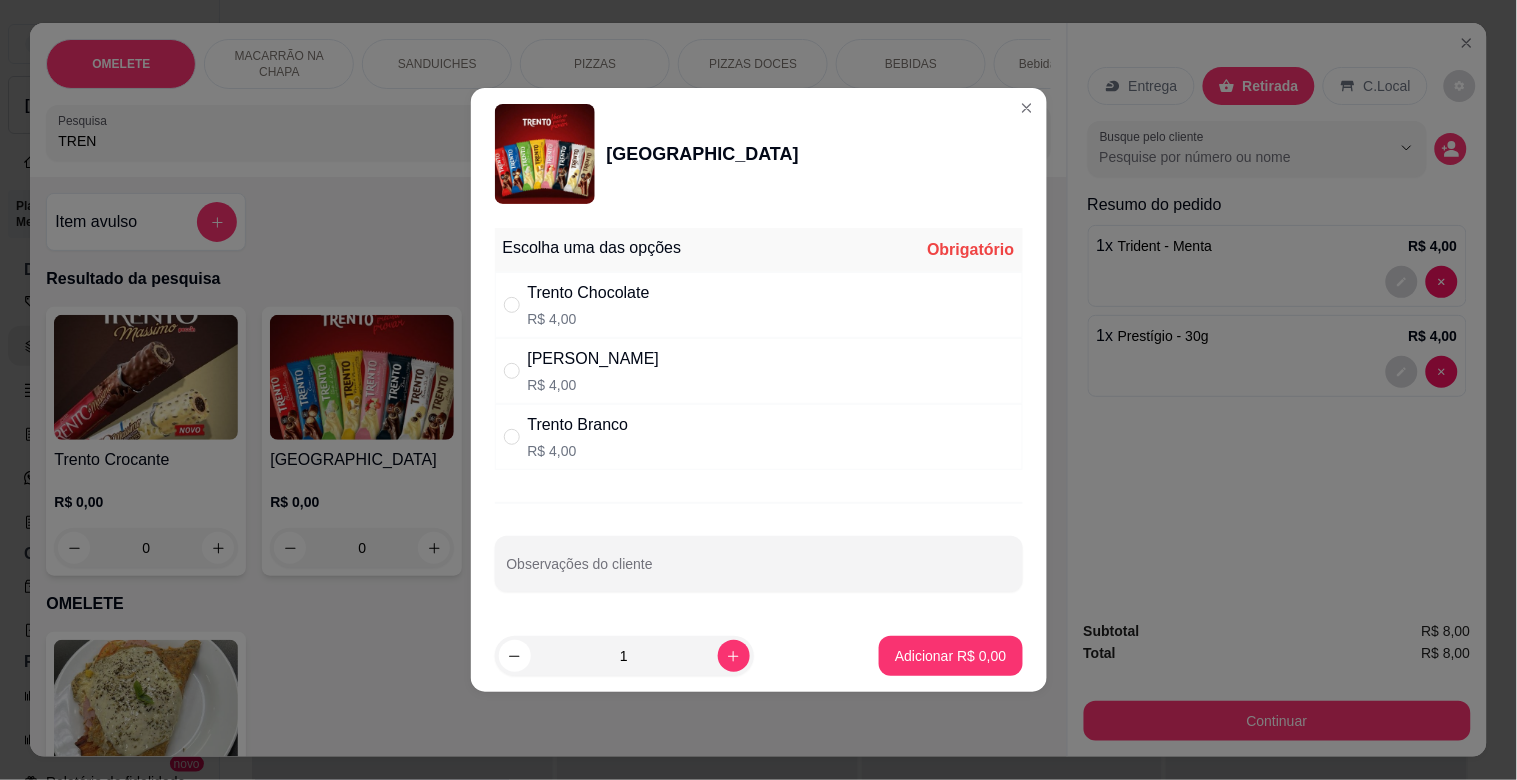 click on "R$ 4,00" at bounding box center (589, 319) 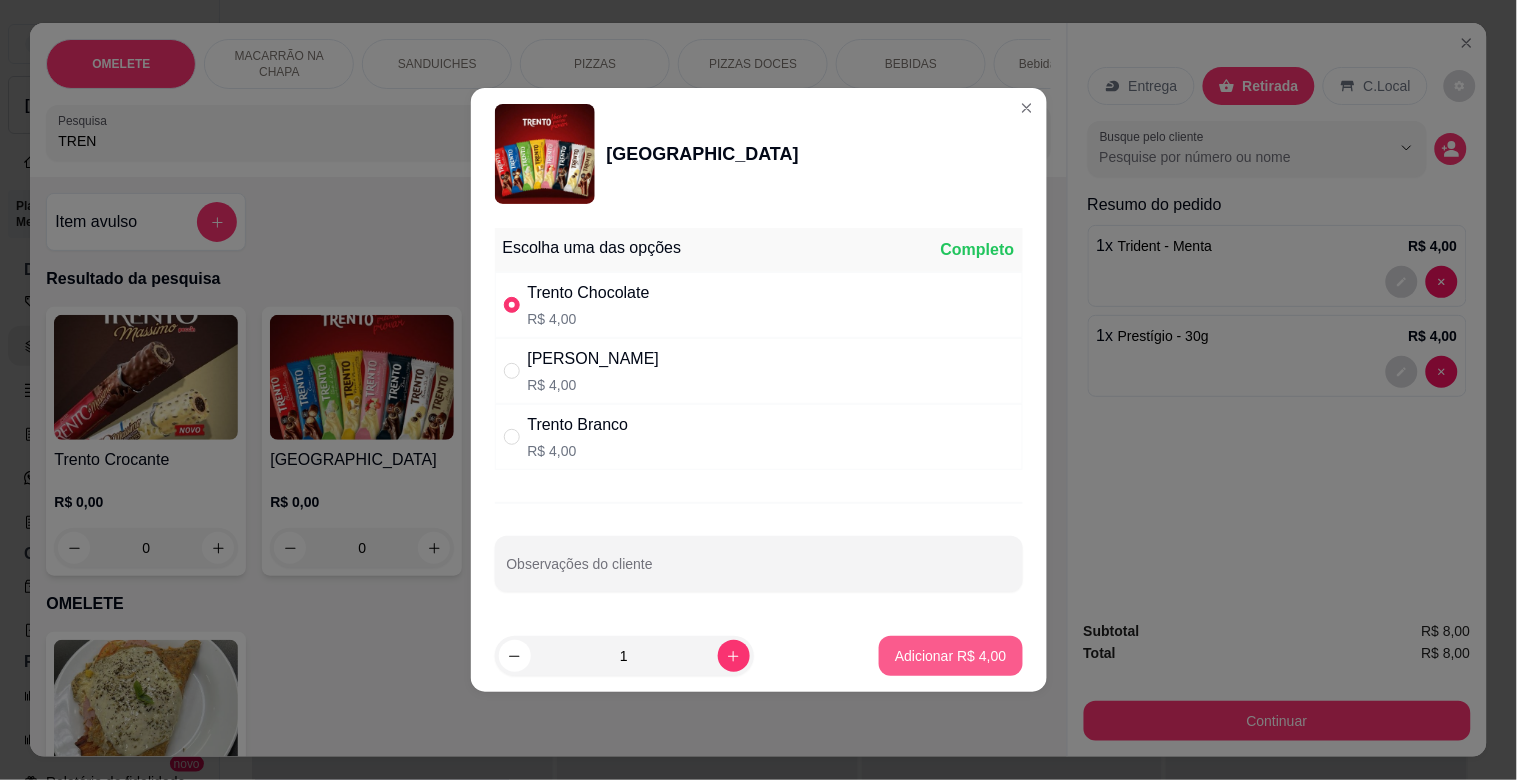 click on "Adicionar   R$ 4,00" at bounding box center (950, 656) 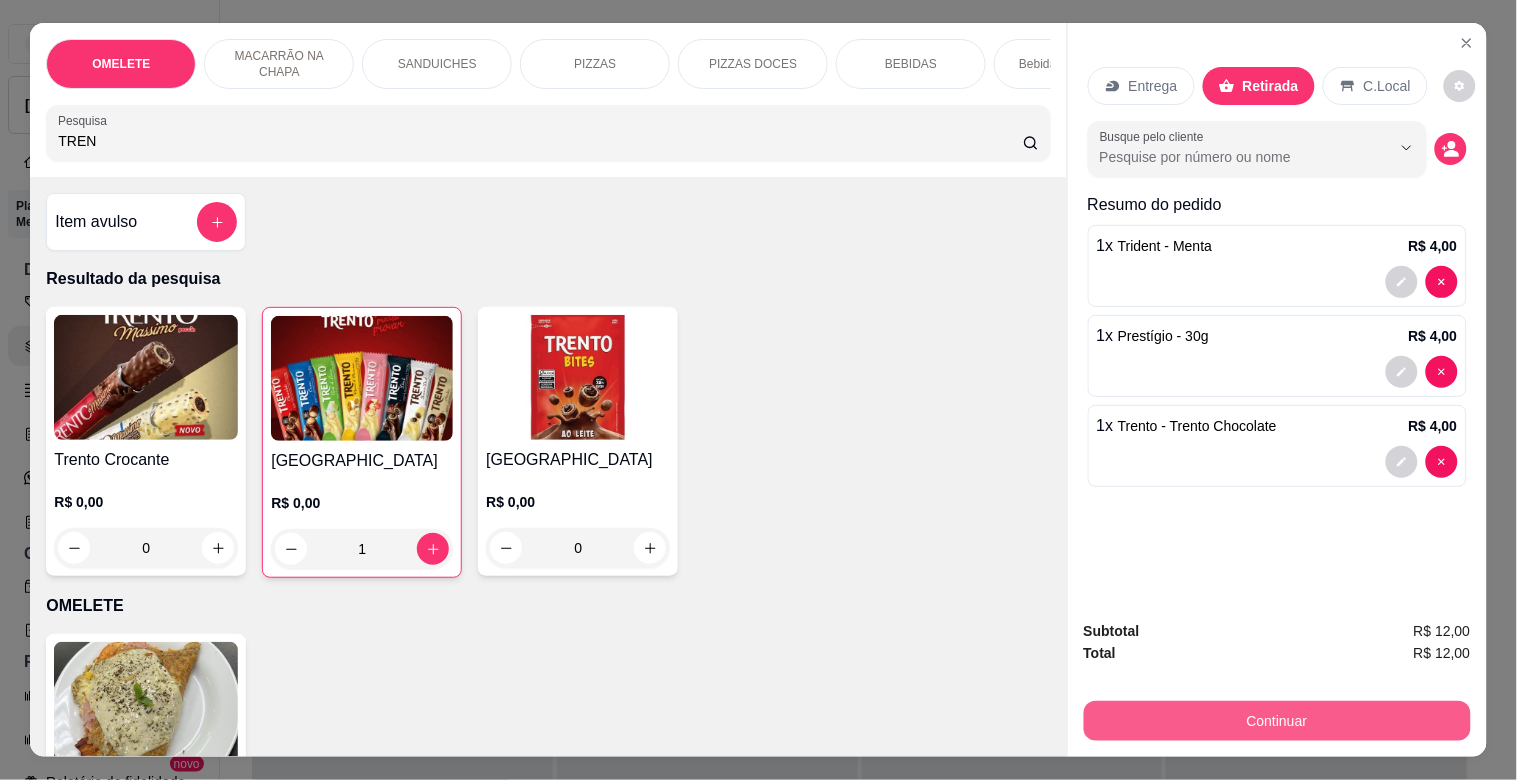 click on "Continuar" at bounding box center (1277, 721) 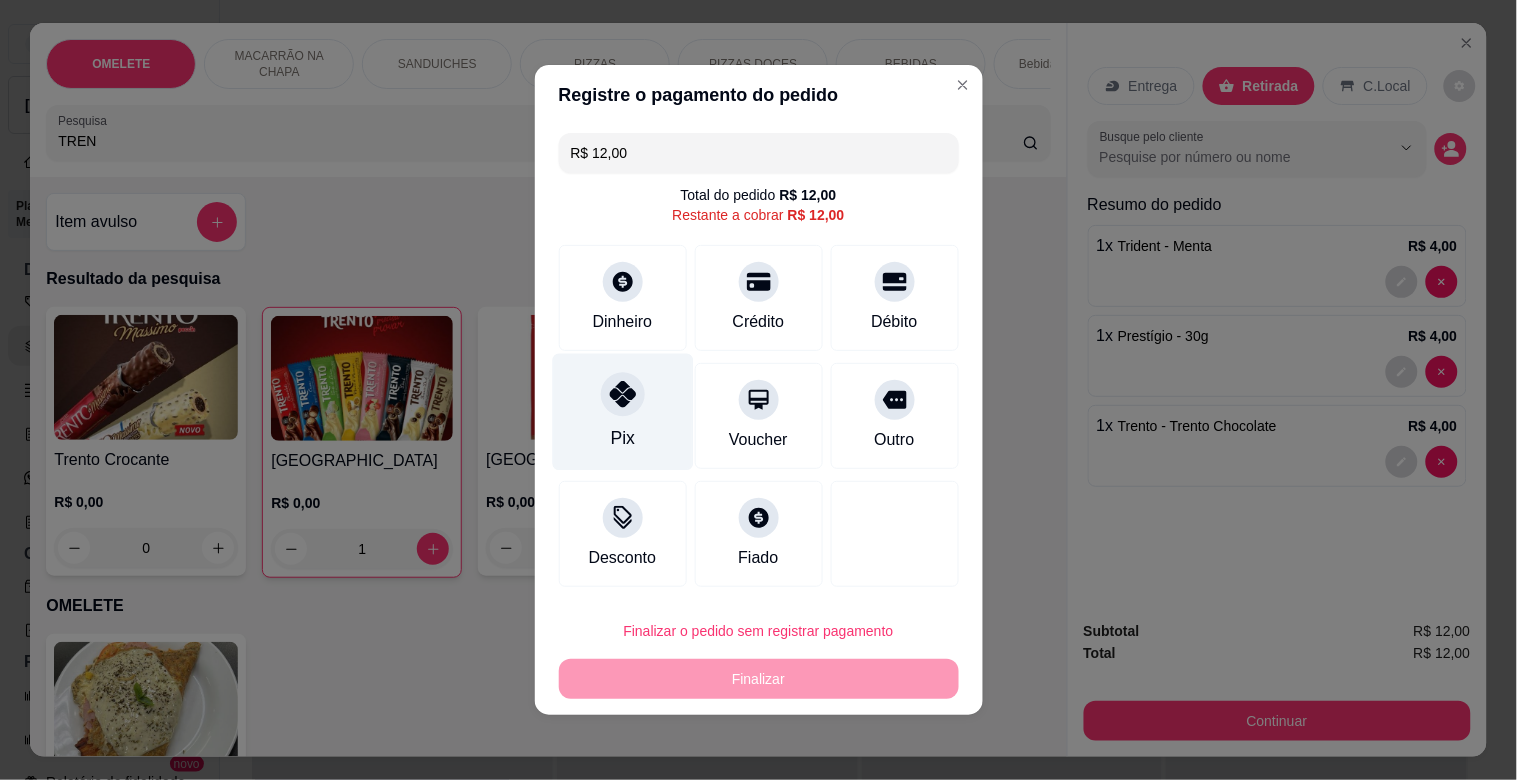 click on "Pix" at bounding box center (622, 412) 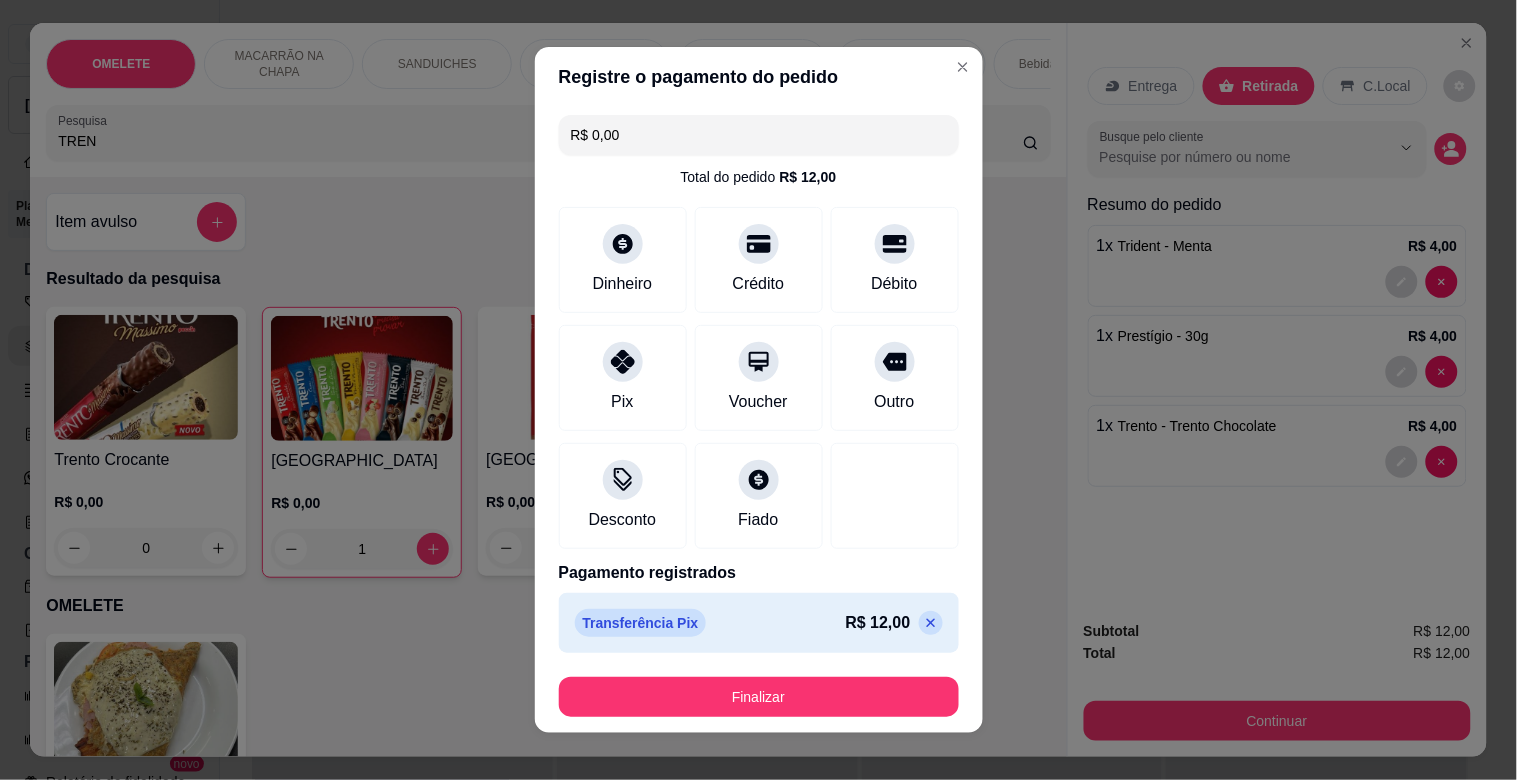 click 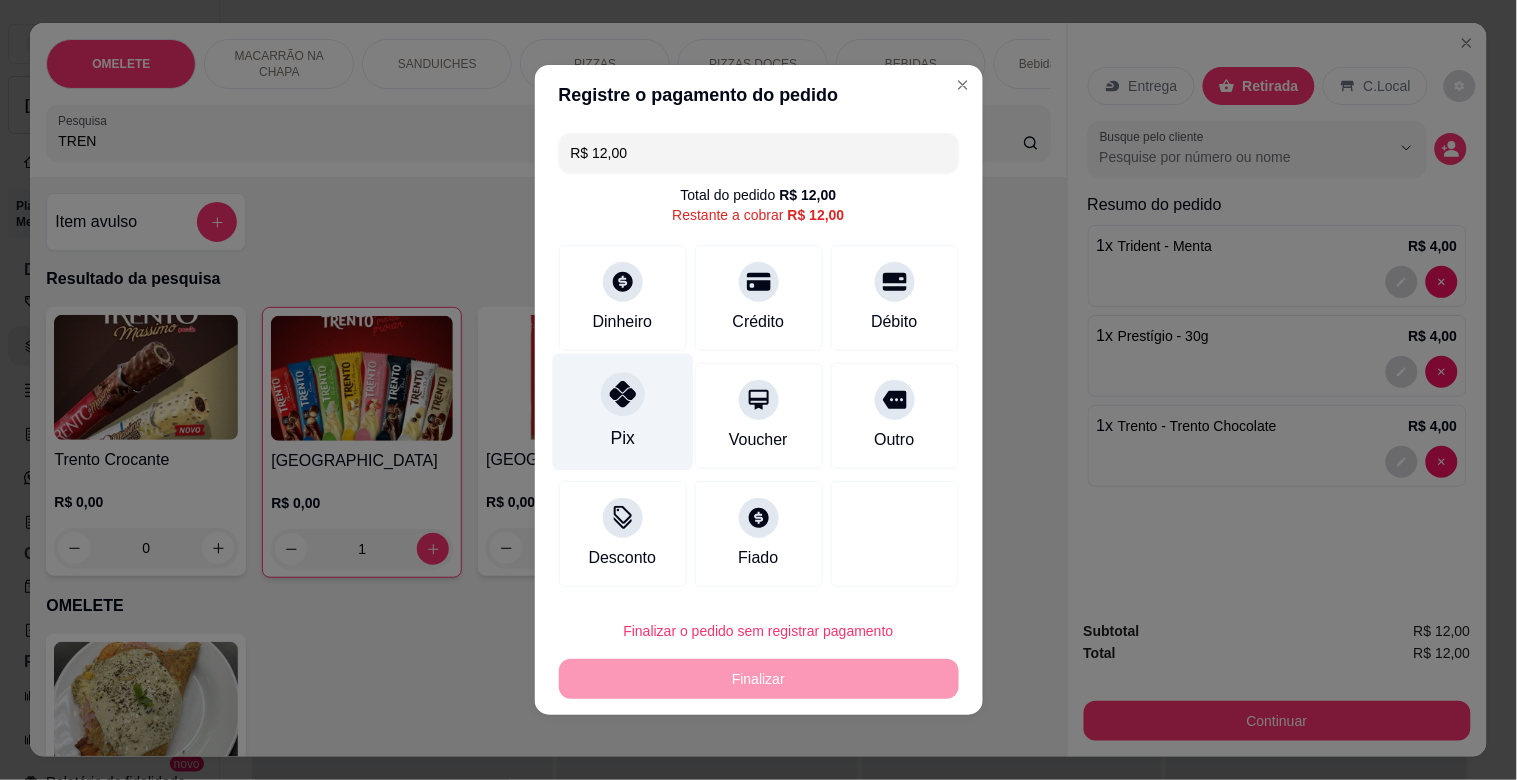 click on "Pix" at bounding box center (622, 412) 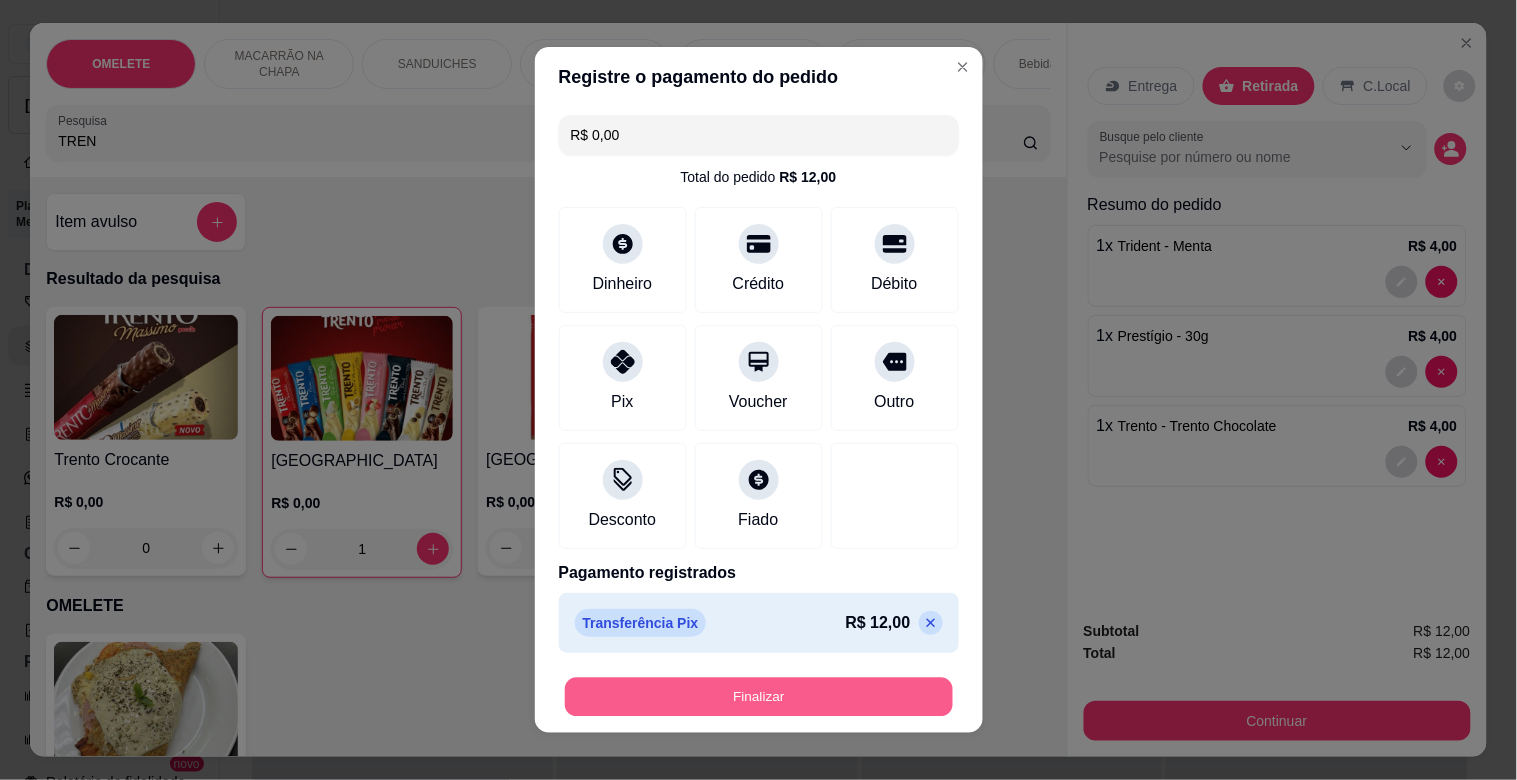 click on "Finalizar" at bounding box center (759, 697) 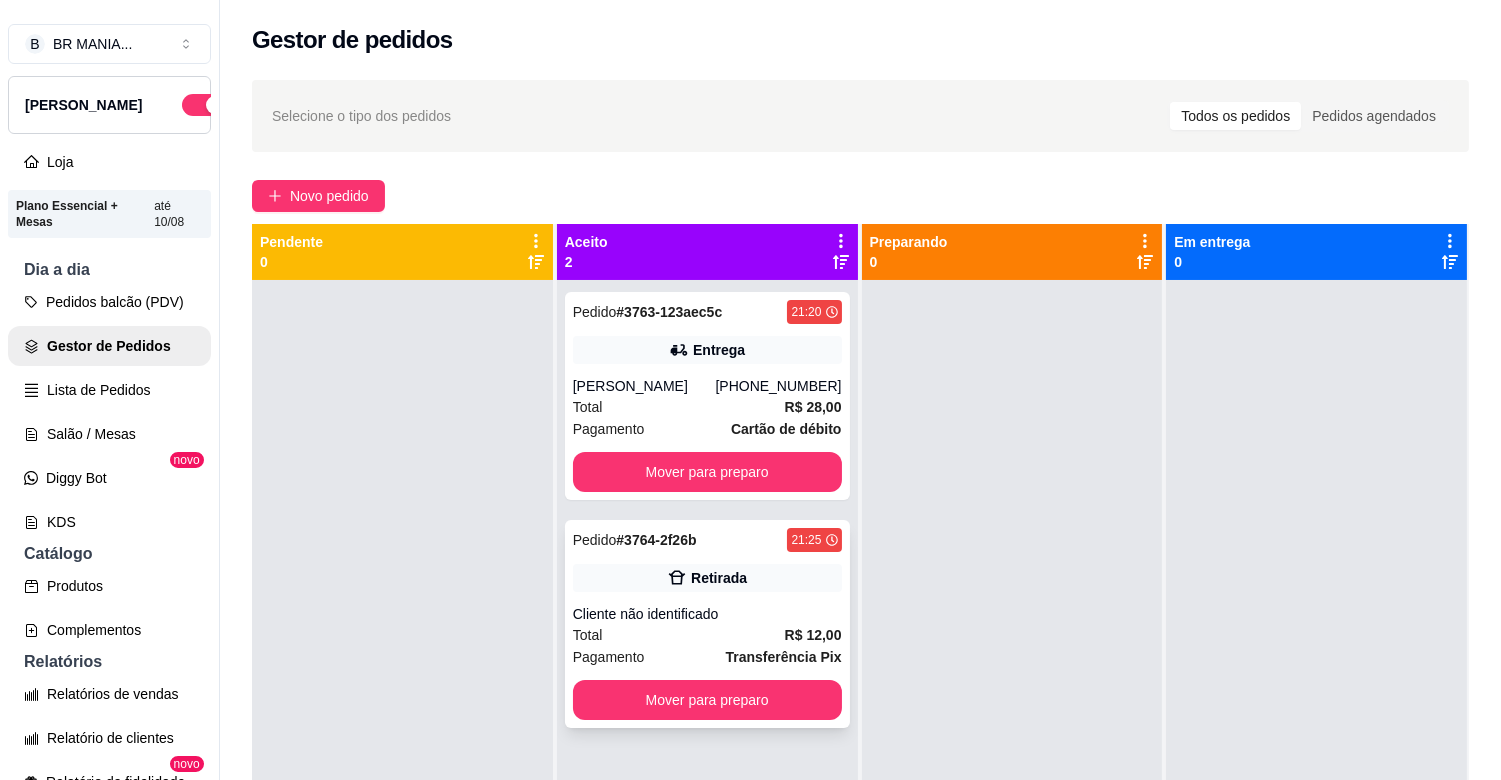 click on "Cliente não identificado" at bounding box center (707, 614) 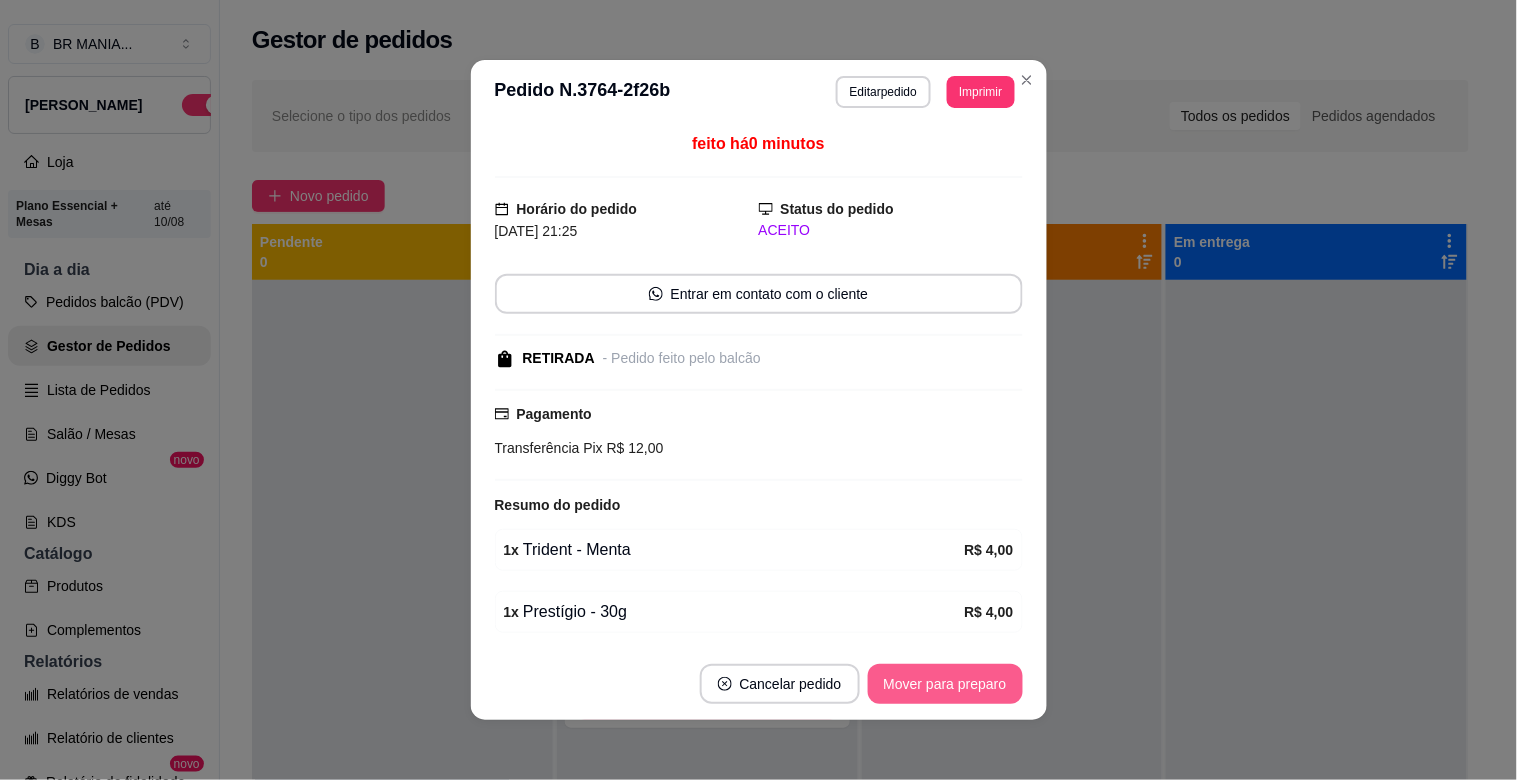 click on "Mover para preparo" at bounding box center [945, 684] 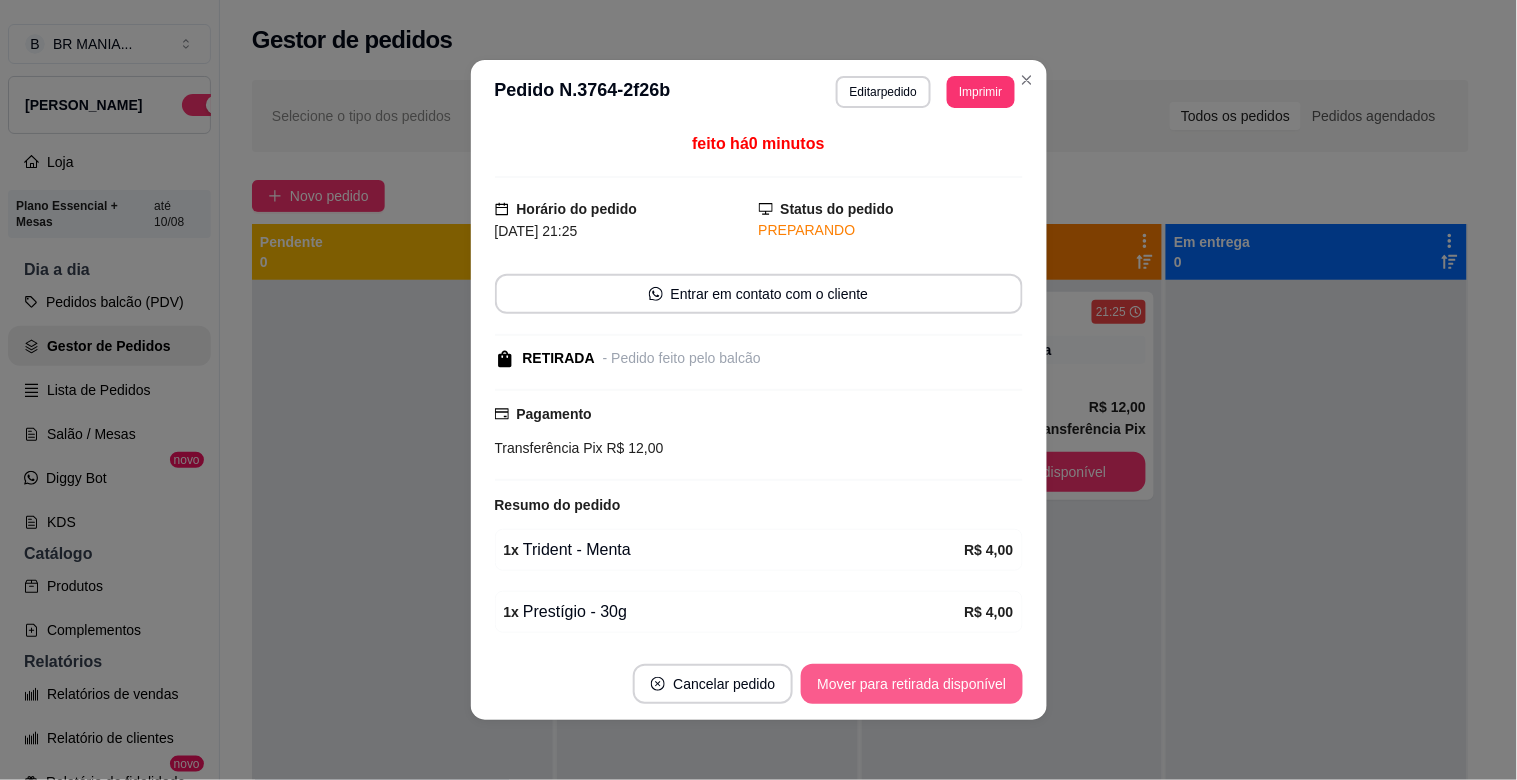 click on "Mover para retirada disponível" at bounding box center [911, 684] 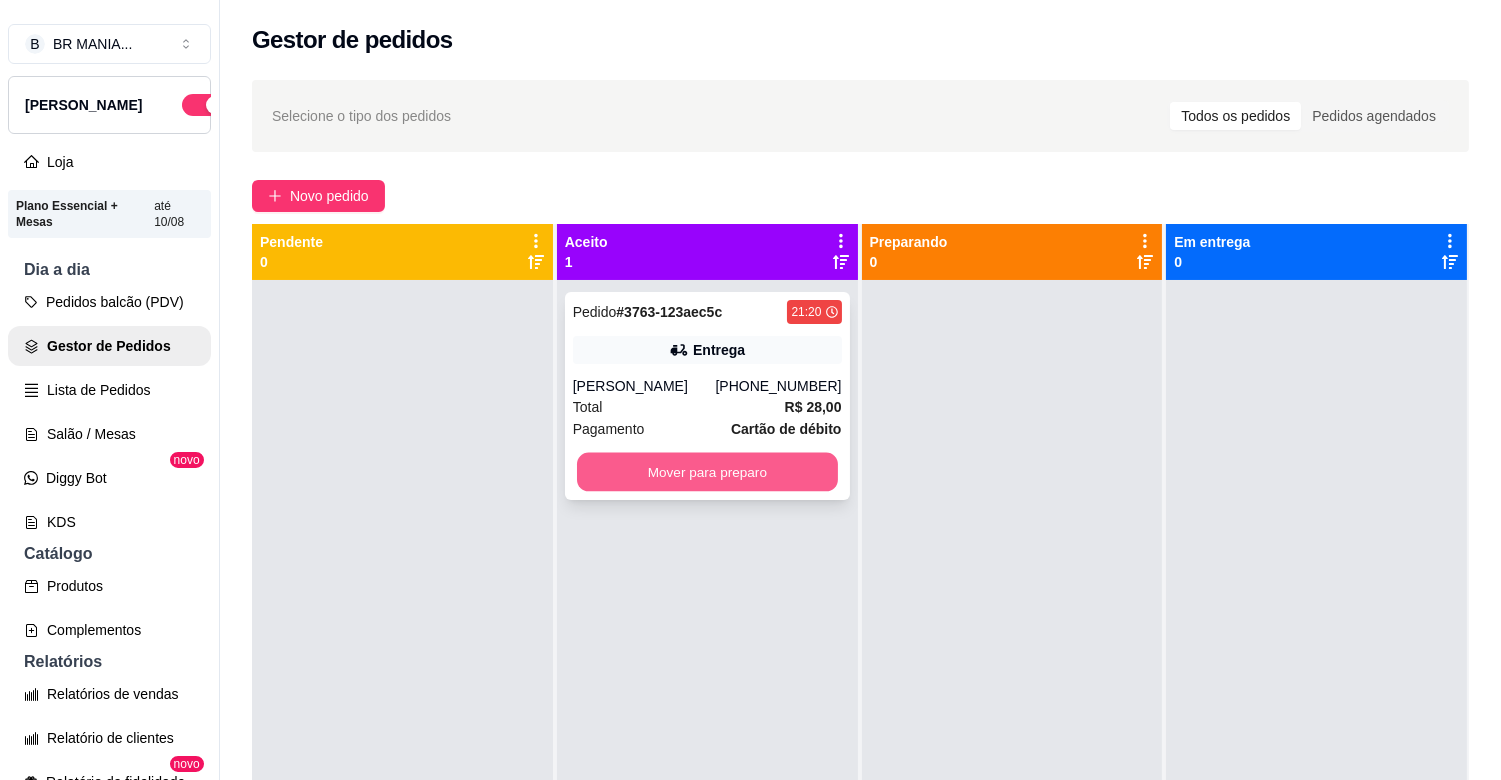 click on "Mover para preparo" at bounding box center [707, 472] 